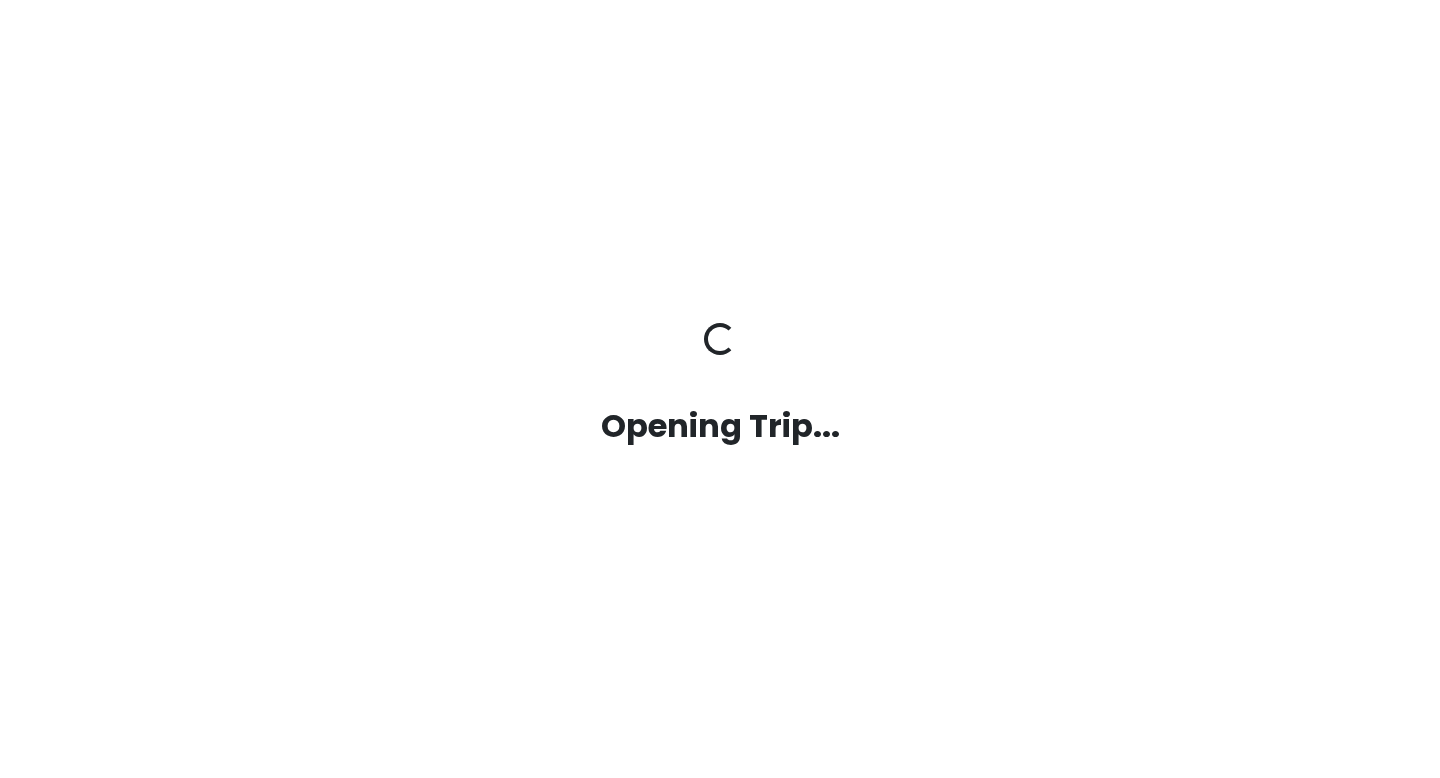 scroll, scrollTop: 0, scrollLeft: 0, axis: both 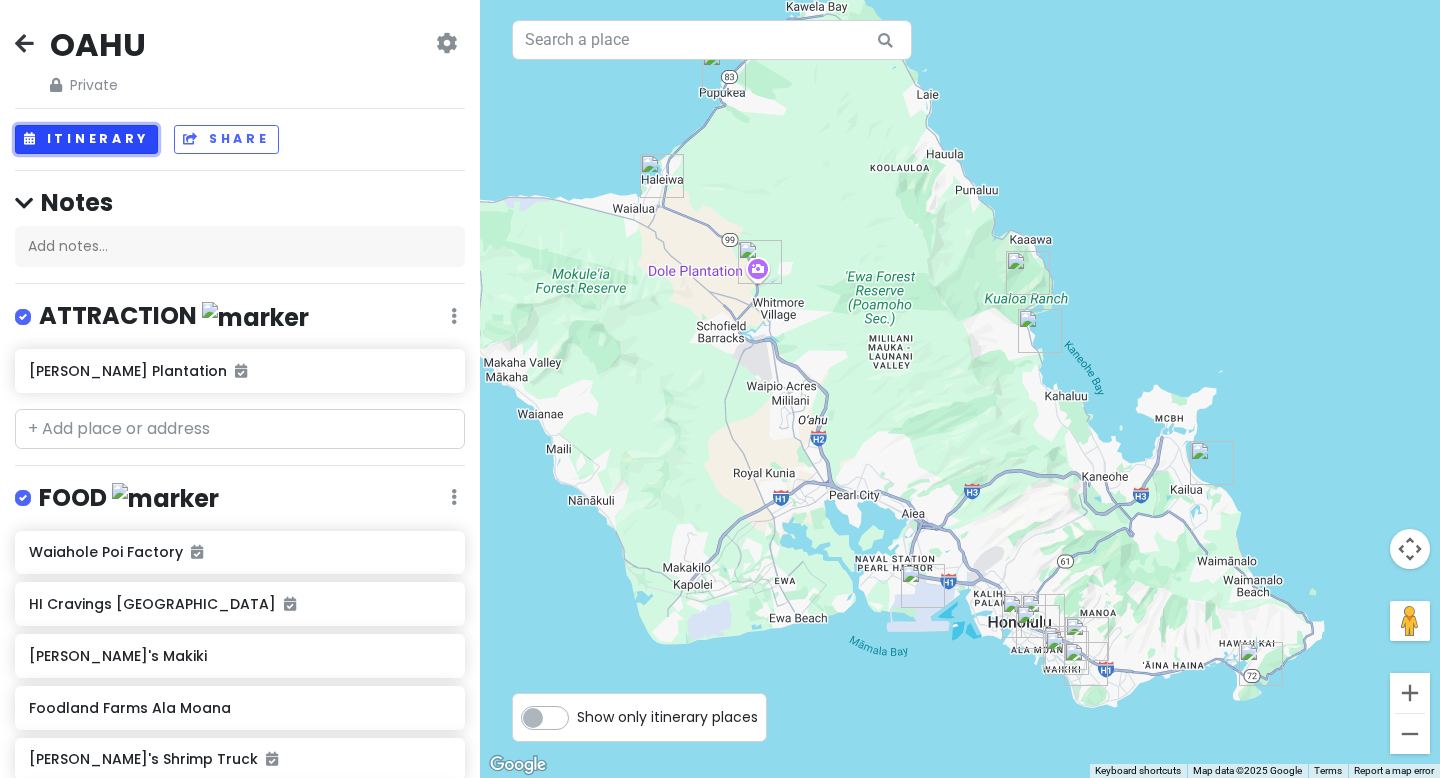 click on "Itinerary" at bounding box center (86, 139) 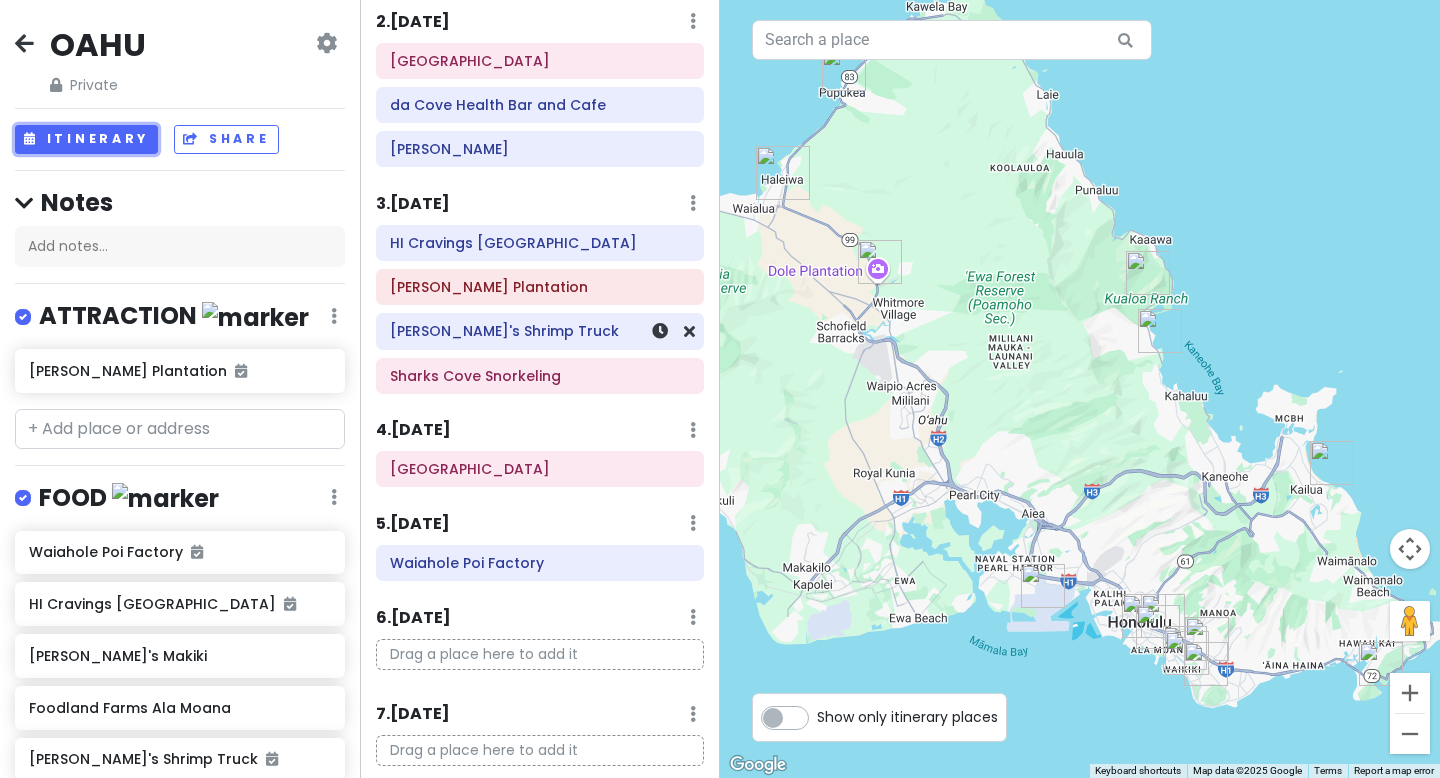 scroll, scrollTop: 254, scrollLeft: 0, axis: vertical 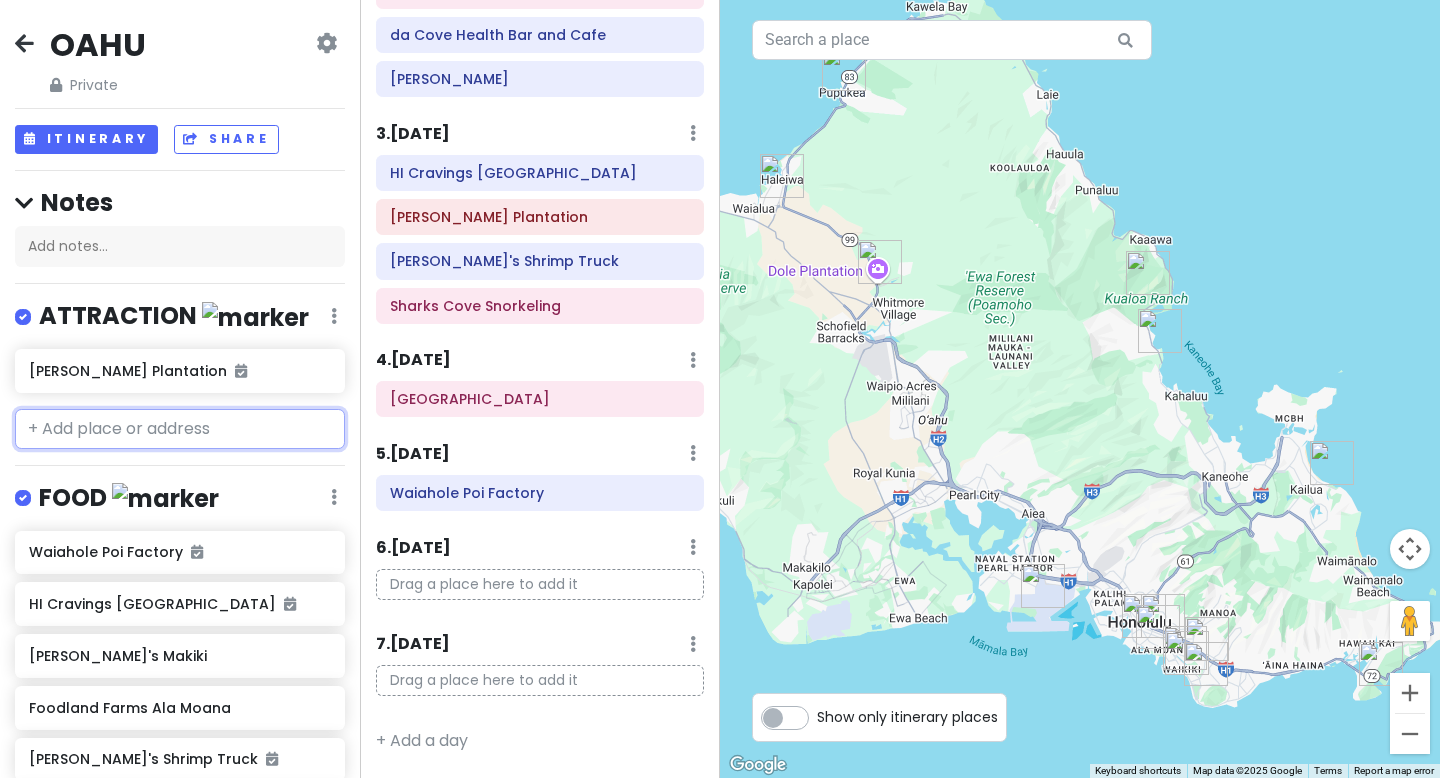 click at bounding box center [180, 429] 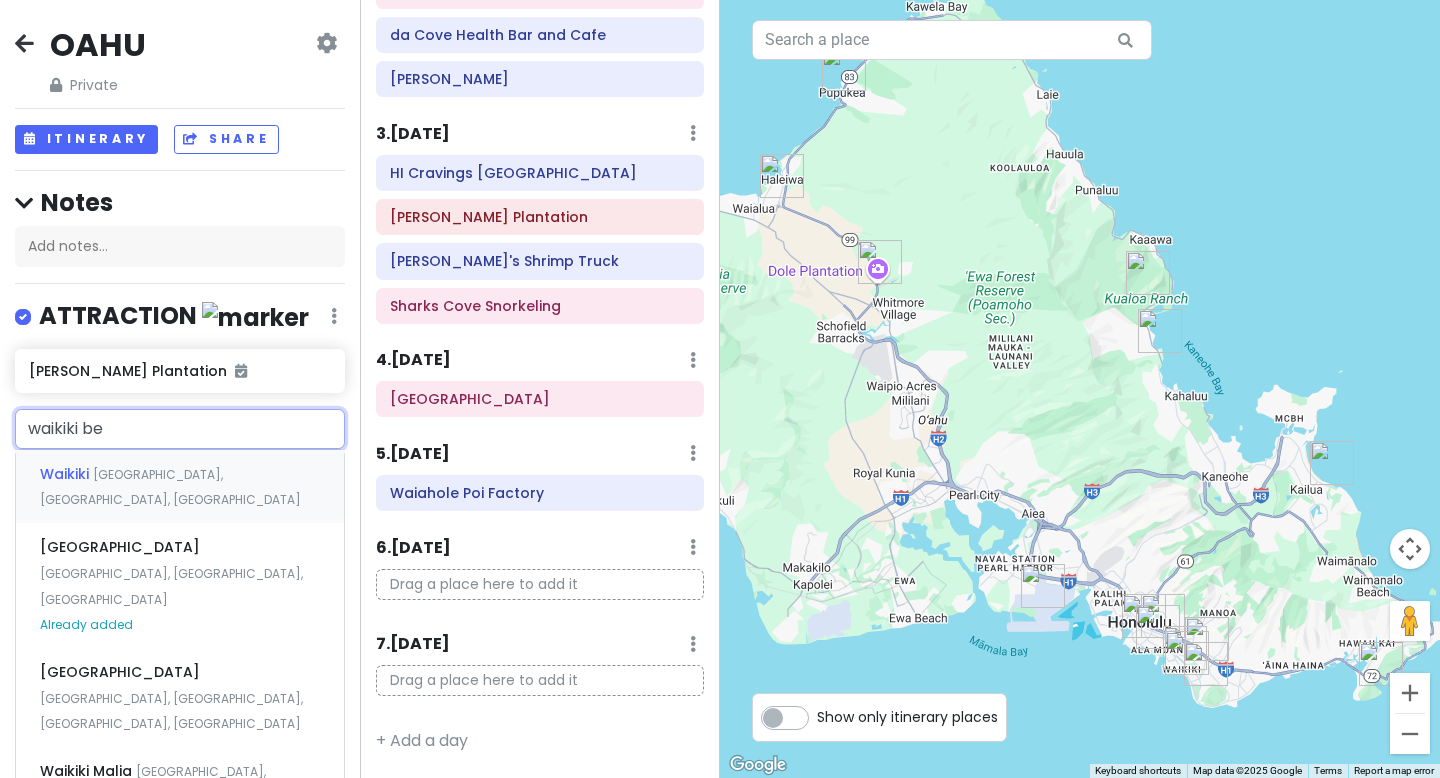 type on "waikiki bea" 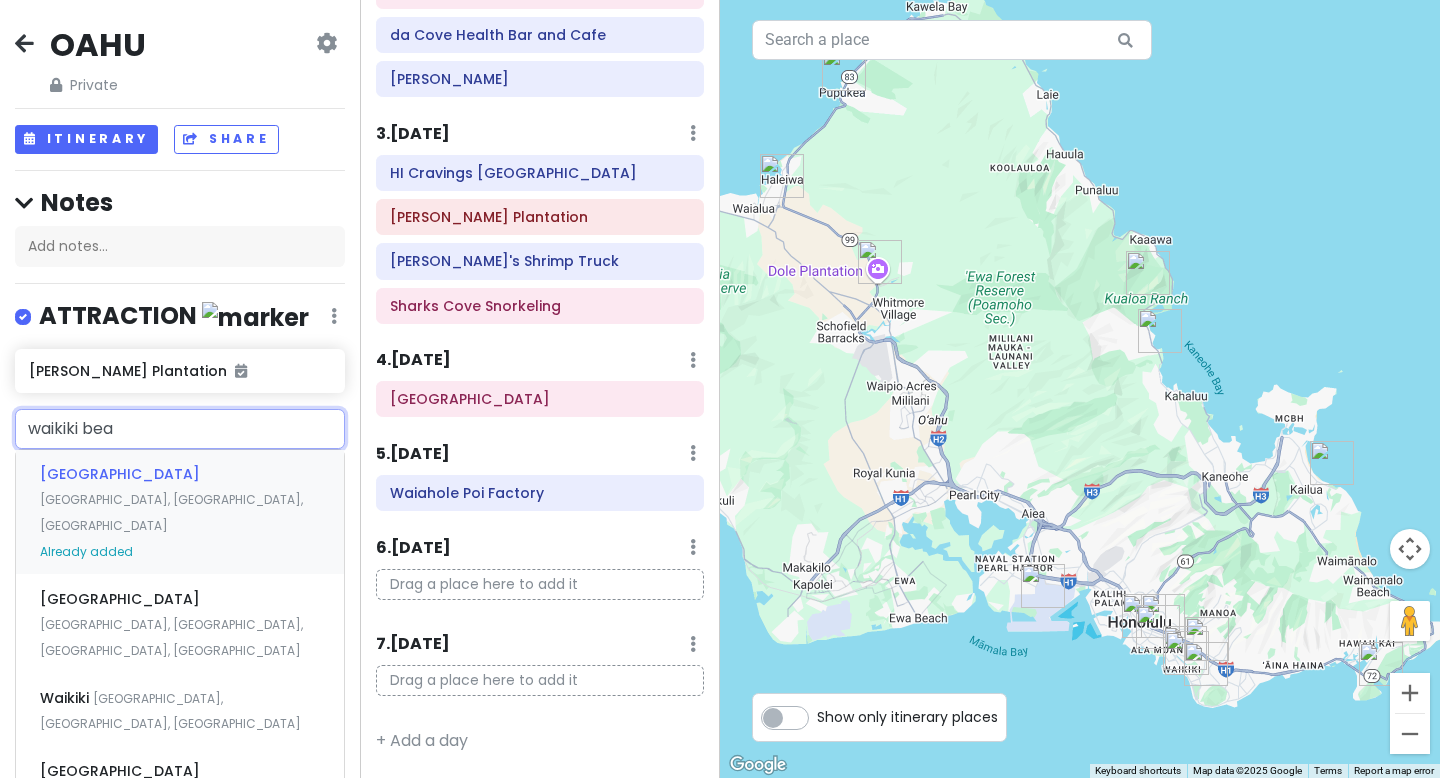 click on "[GEOGRAPHIC_DATA], [GEOGRAPHIC_DATA], [GEOGRAPHIC_DATA]" at bounding box center (171, 512) 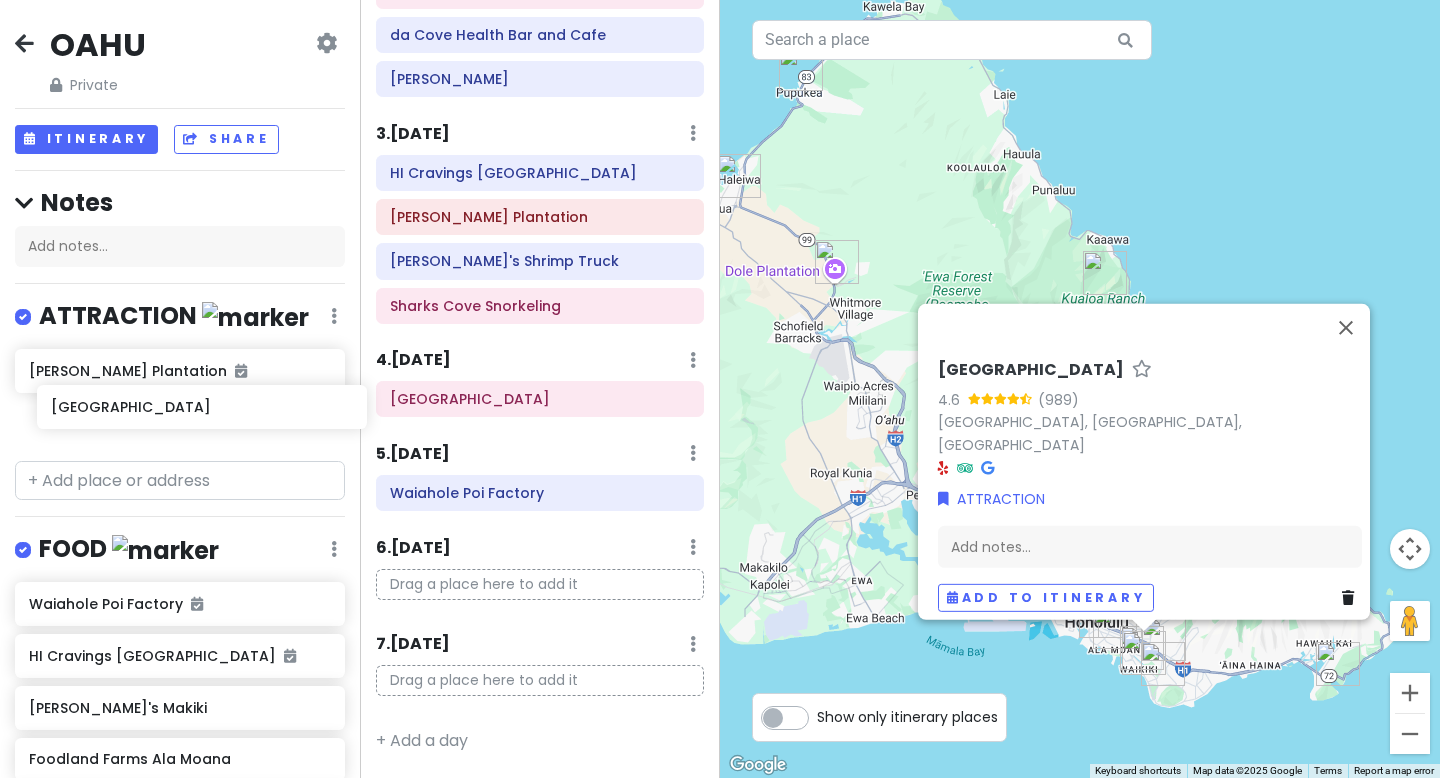 drag, startPoint x: 204, startPoint y: 421, endPoint x: 226, endPoint y: 406, distance: 26.627054 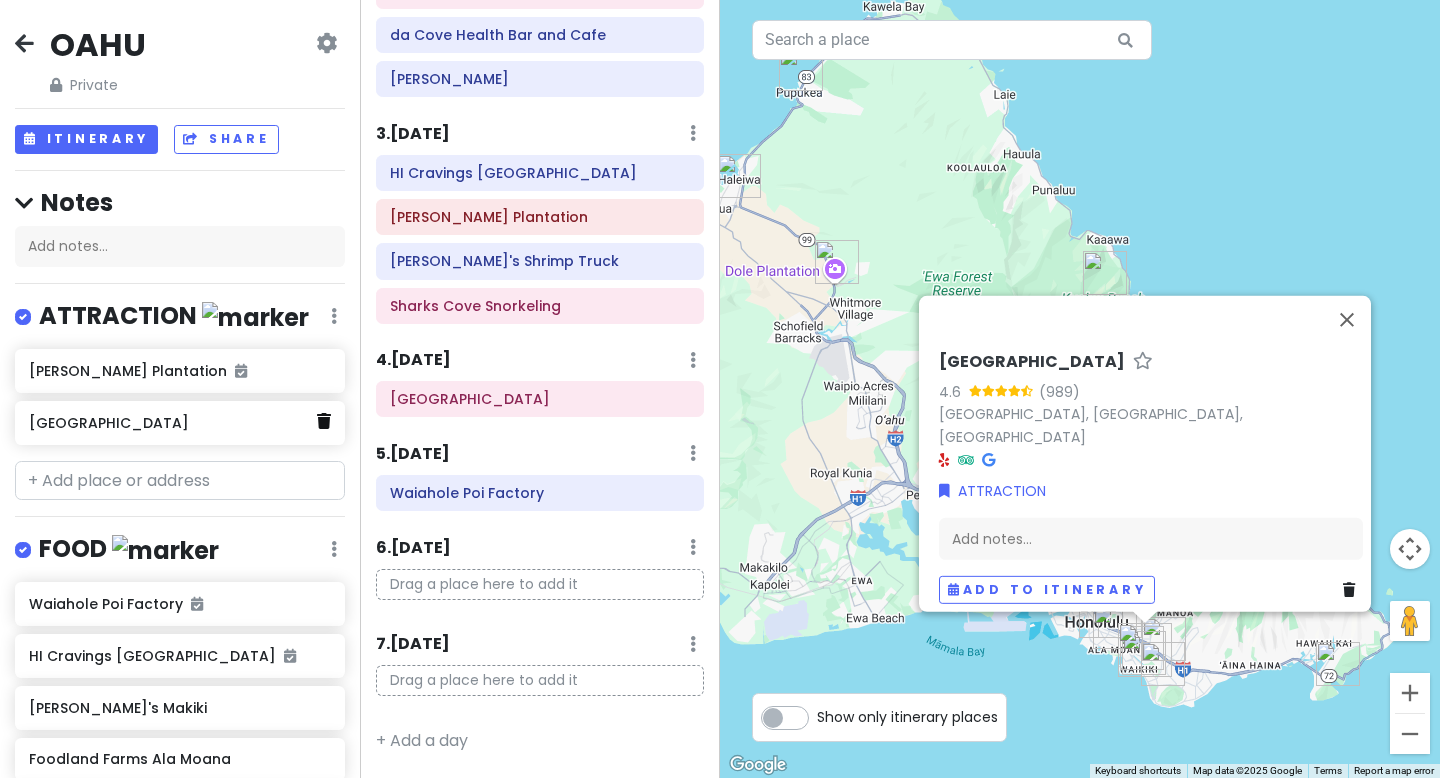 click at bounding box center [324, 421] 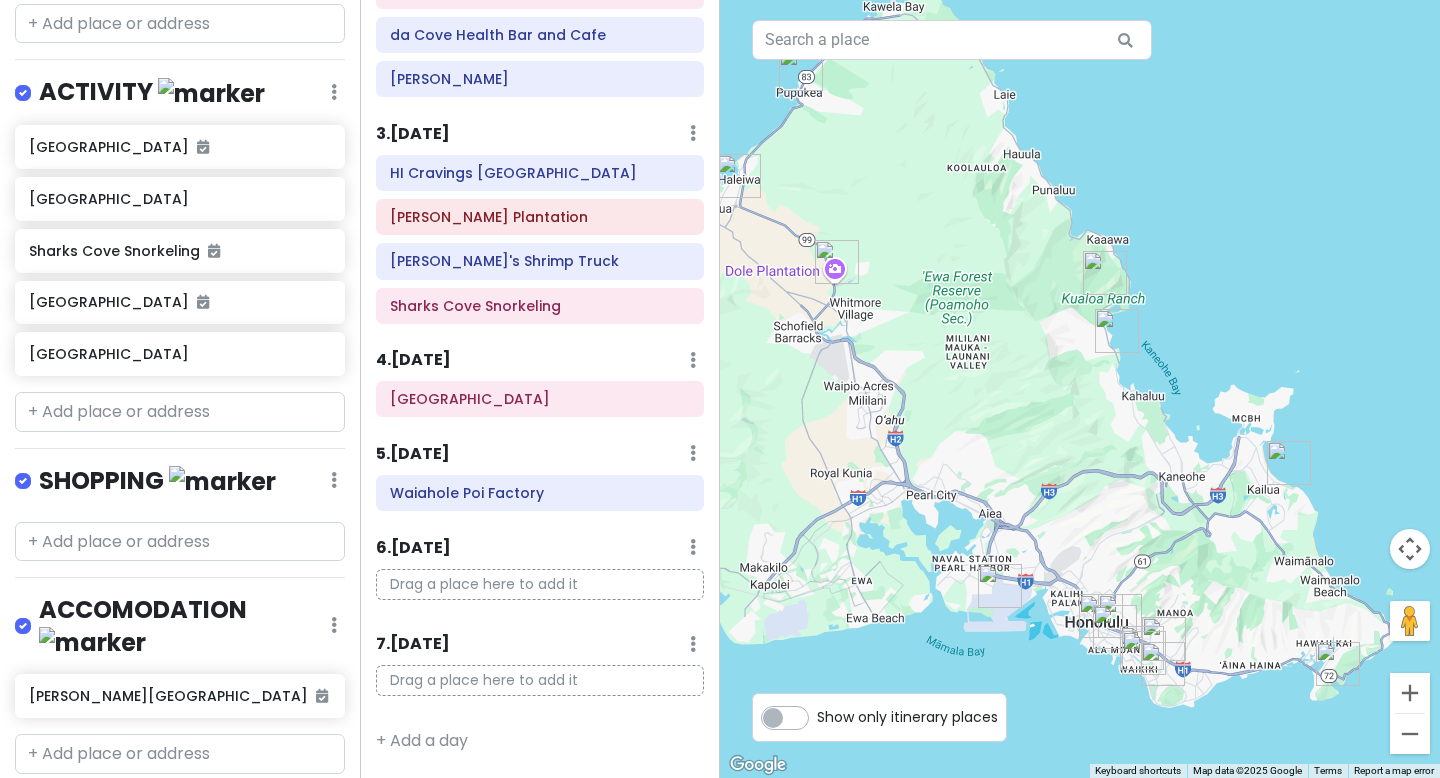 scroll, scrollTop: 978, scrollLeft: 0, axis: vertical 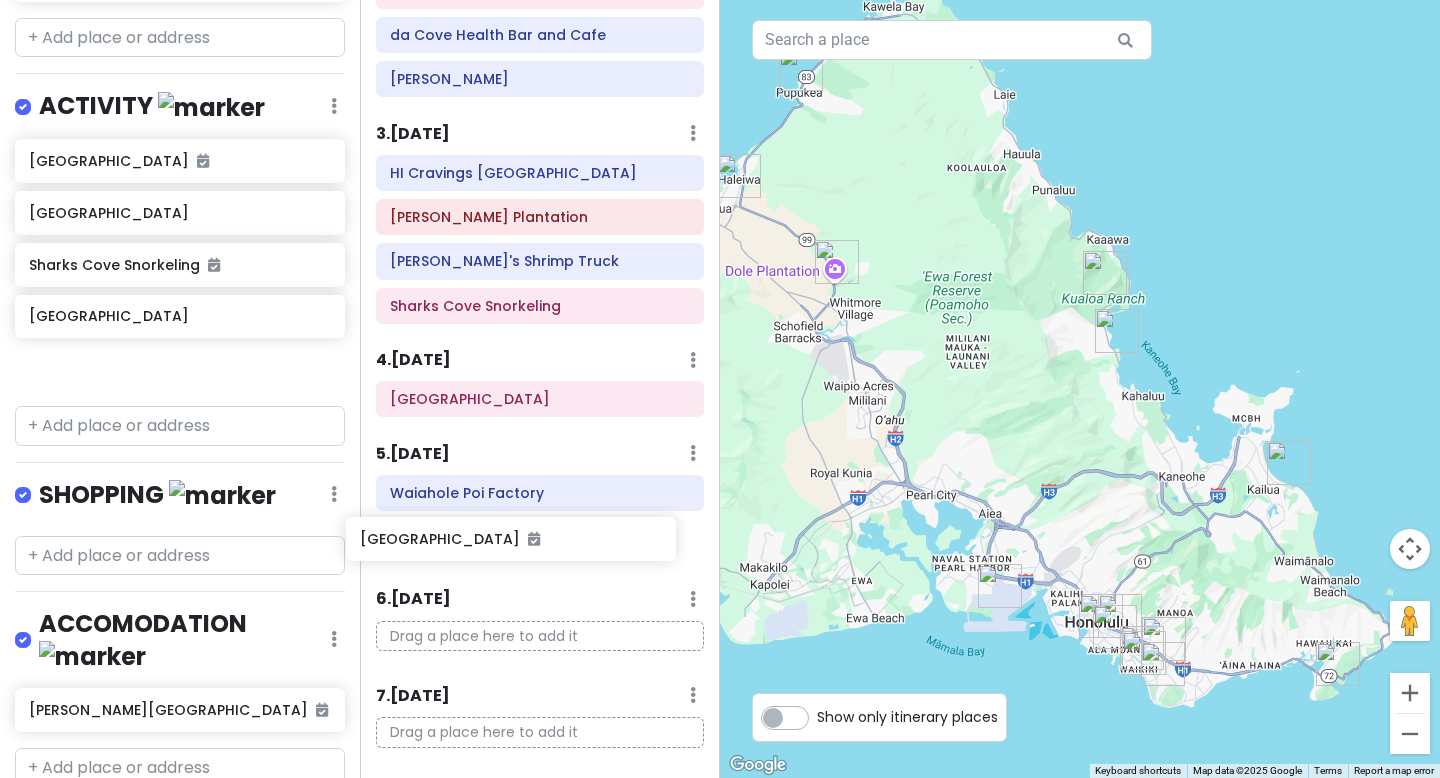 drag, startPoint x: 201, startPoint y: 316, endPoint x: 543, endPoint y: 543, distance: 410.47897 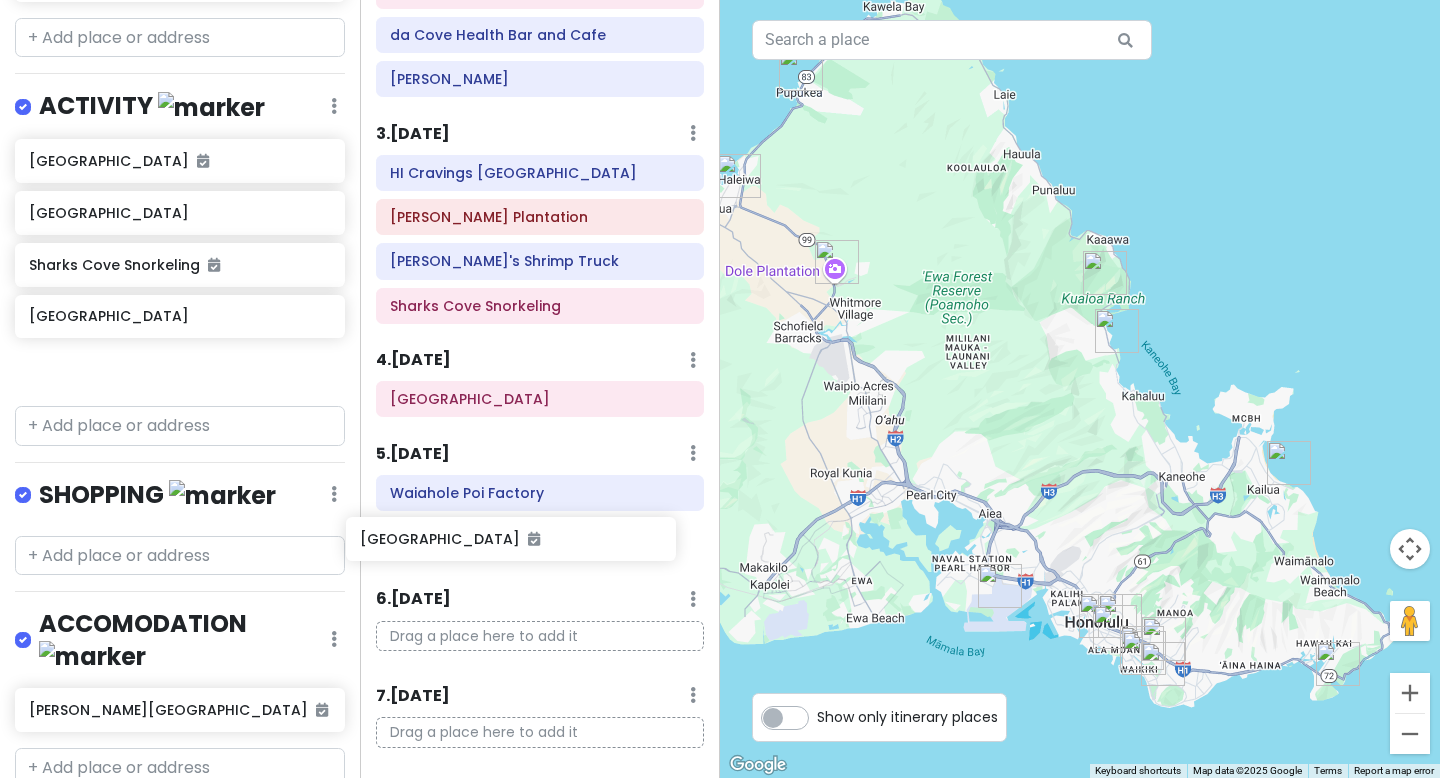 click on "OAHU Private Change Dates Make a Copy Delete Trip Go Pro ⚡️ Give Feedback 💡 Support Scout ☕️ Itinerary Share Notes Add notes... ATTRACTION   Edit Reorder Delete List Dole Plantation FOOD   Edit Reorder Delete List Waiahole Poi Factory HI Cravings Honolulu Zippy's Makiki Foodland Farms Ala Moana Giovanni's Shrimp Truck Leonard's Bakery da Cove Health Bar and Cafe Udon Yama ACTIVITY   Edit Reorder Delete List Hanauma Bay Kualoa Ranch Sharks Cove Snorkeling Waikīkī Beach Kailua Beach Park SHOPPING   Edit Reorder Delete List ACCOMODATION   Edit Reorder Delete List Daniel K. Inouye International Airport + Add a section Itinerary × 1 .  Thu 8/28 Edit Day Notes Delete Day   ARRIVE 23:30 Daniel K. Inouye International Airport 2 .  Fri 8/29 Add Day Notes Delete Day Hanauma Bay da Cove Health Bar and Cafe Udon Yama 3 .  Sat 8/30 Add Day Notes Delete Day HI Cravings Honolulu Dole Plantation Giovanni's Shrimp Truck Sharks Cove Snorkeling 4 .  Sun 8/31 Add Day Notes Delete Day Waikīkī Beach 5 .  Mon 9/1 6" at bounding box center [720, 389] 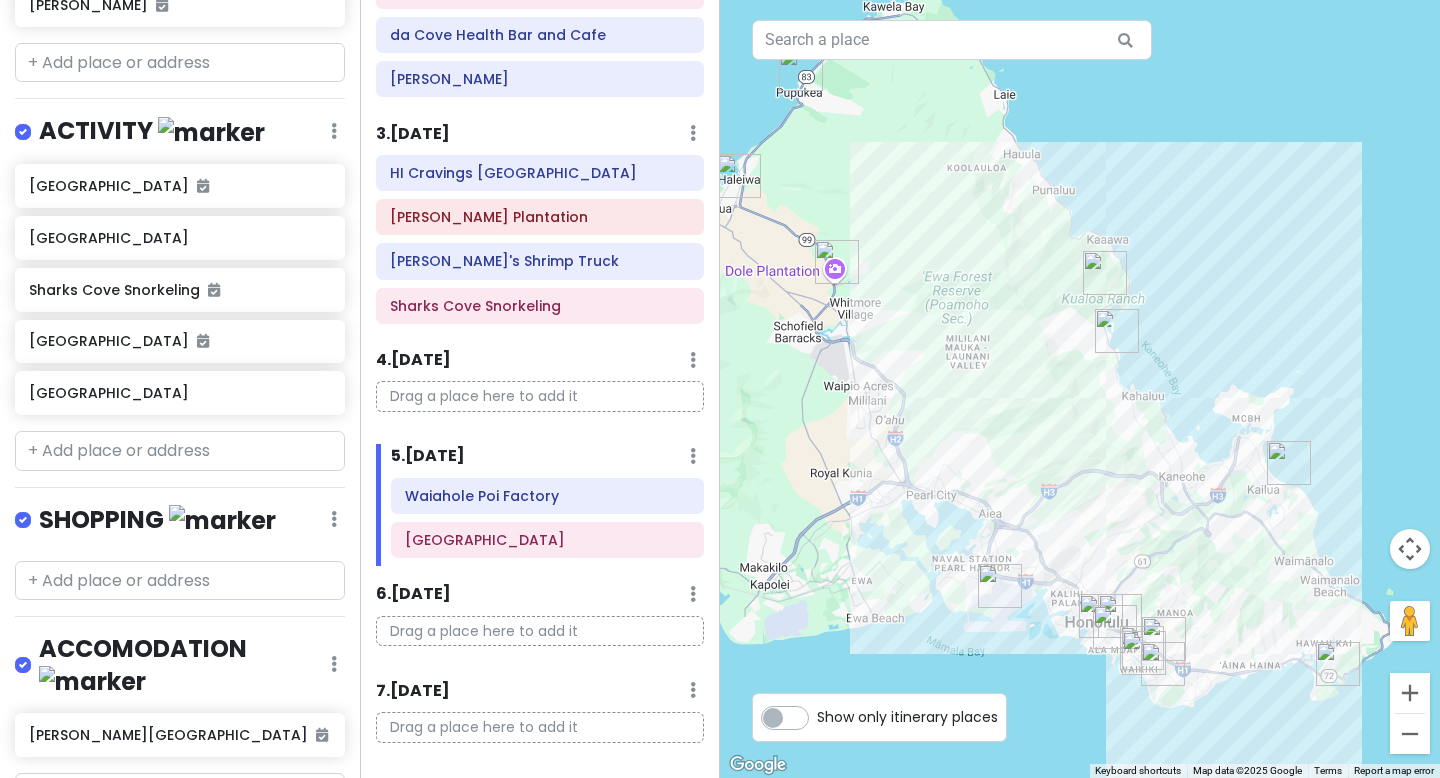 scroll, scrollTop: 849, scrollLeft: 0, axis: vertical 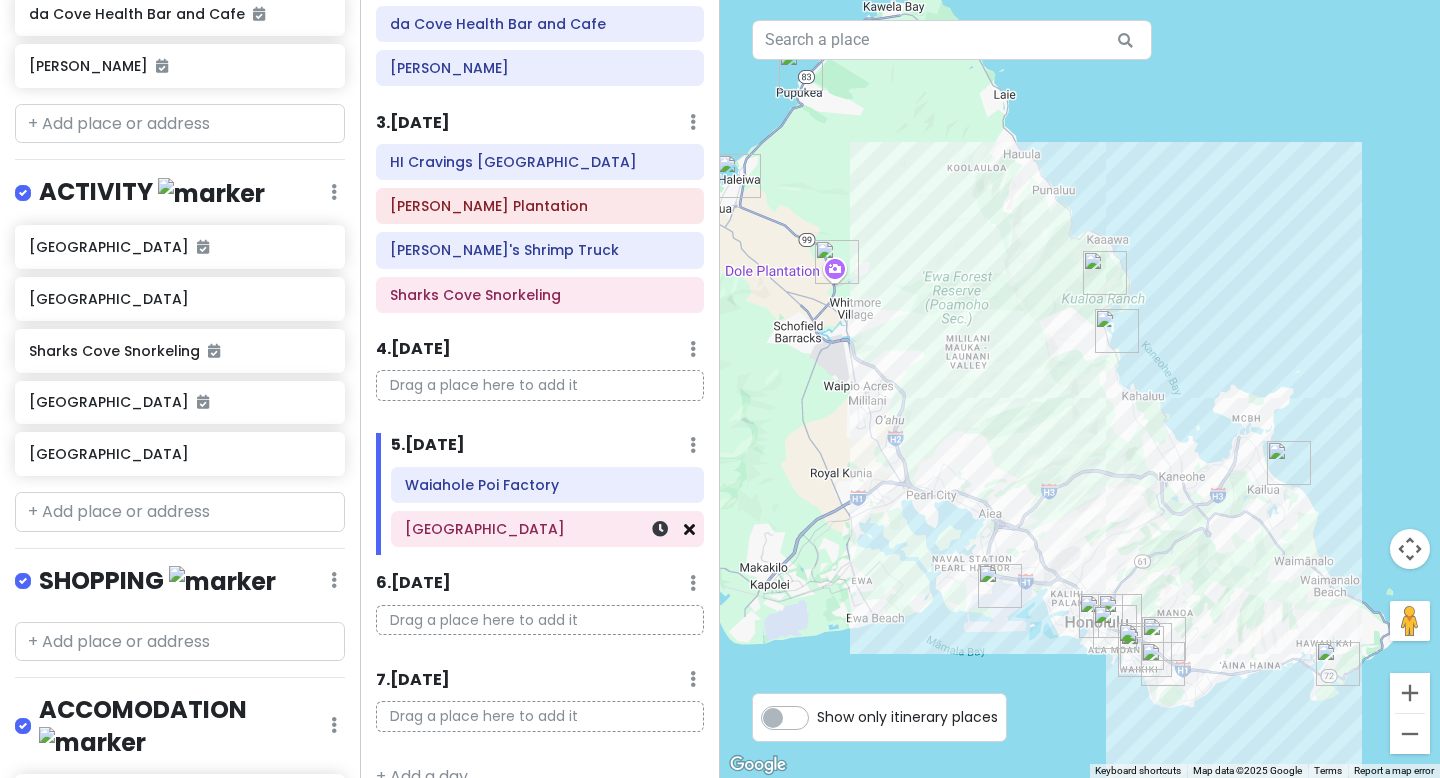 click at bounding box center (689, 529) 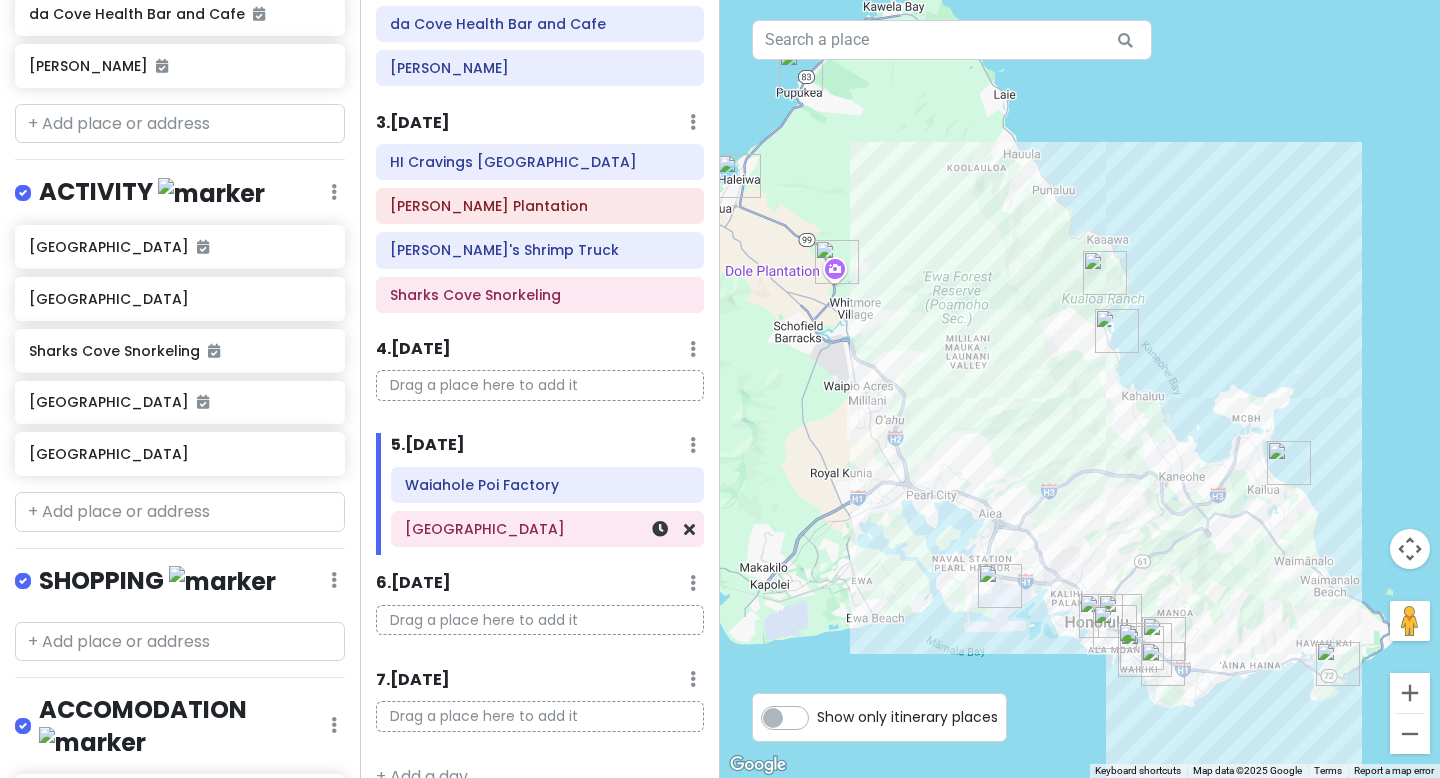 scroll, scrollTop: 256, scrollLeft: 0, axis: vertical 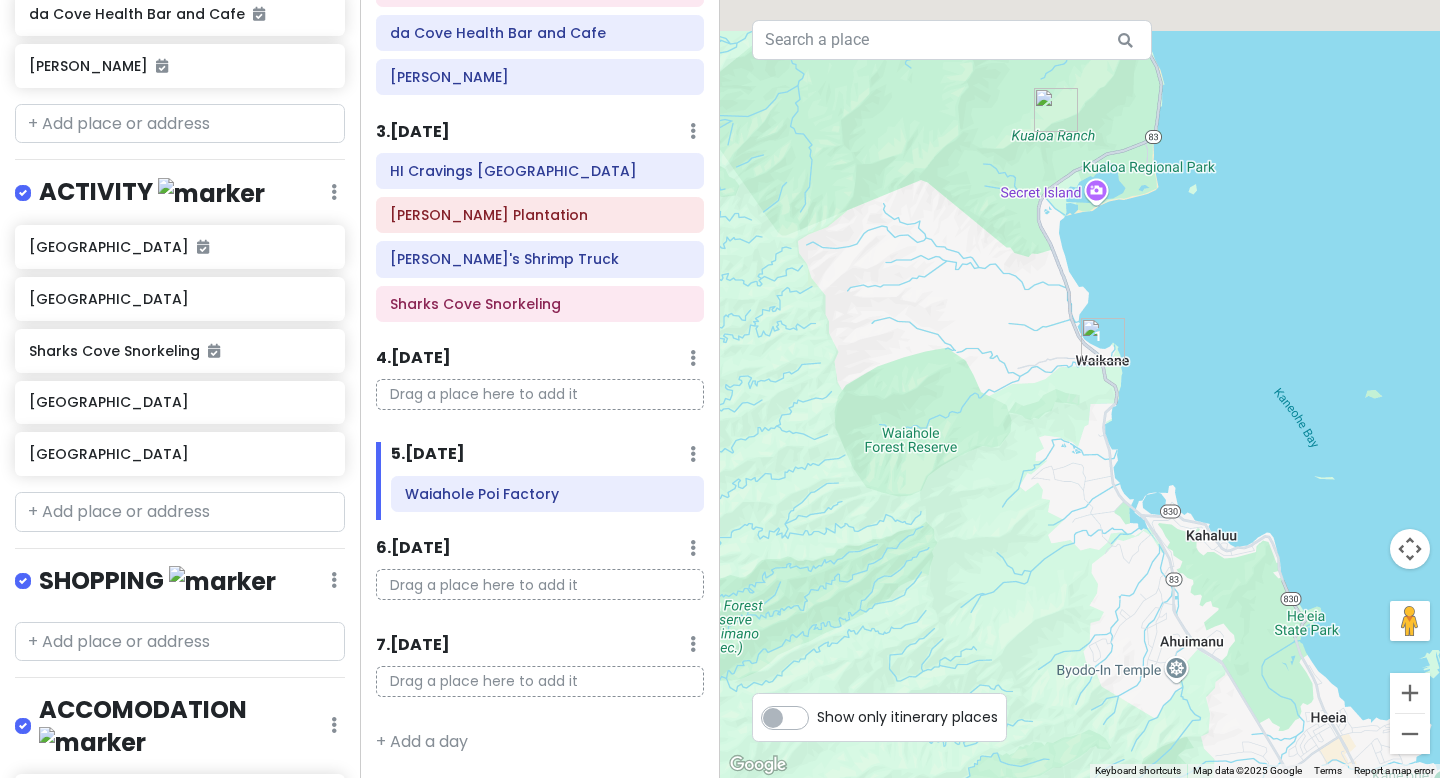 drag, startPoint x: 1172, startPoint y: 212, endPoint x: 1121, endPoint y: 321, distance: 120.34118 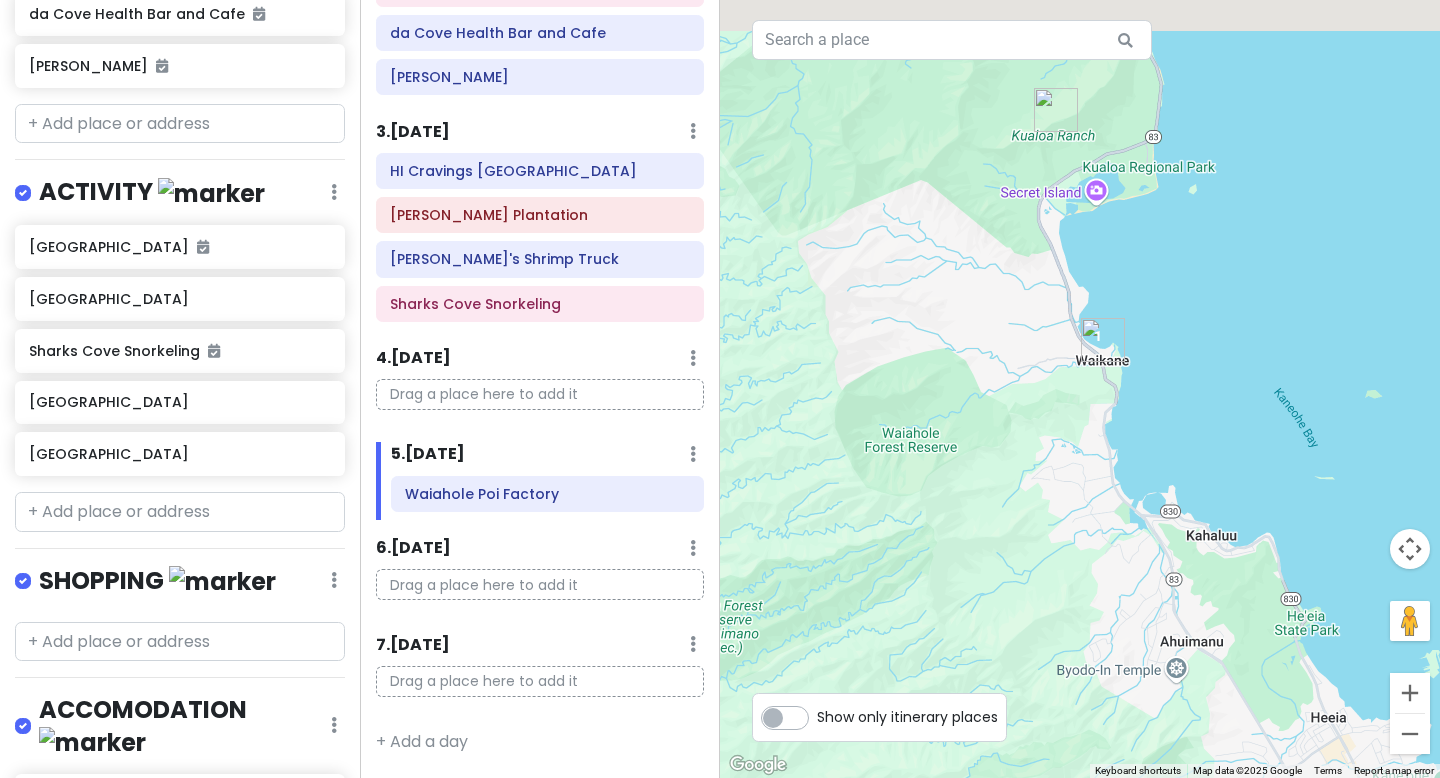 click at bounding box center (1080, 389) 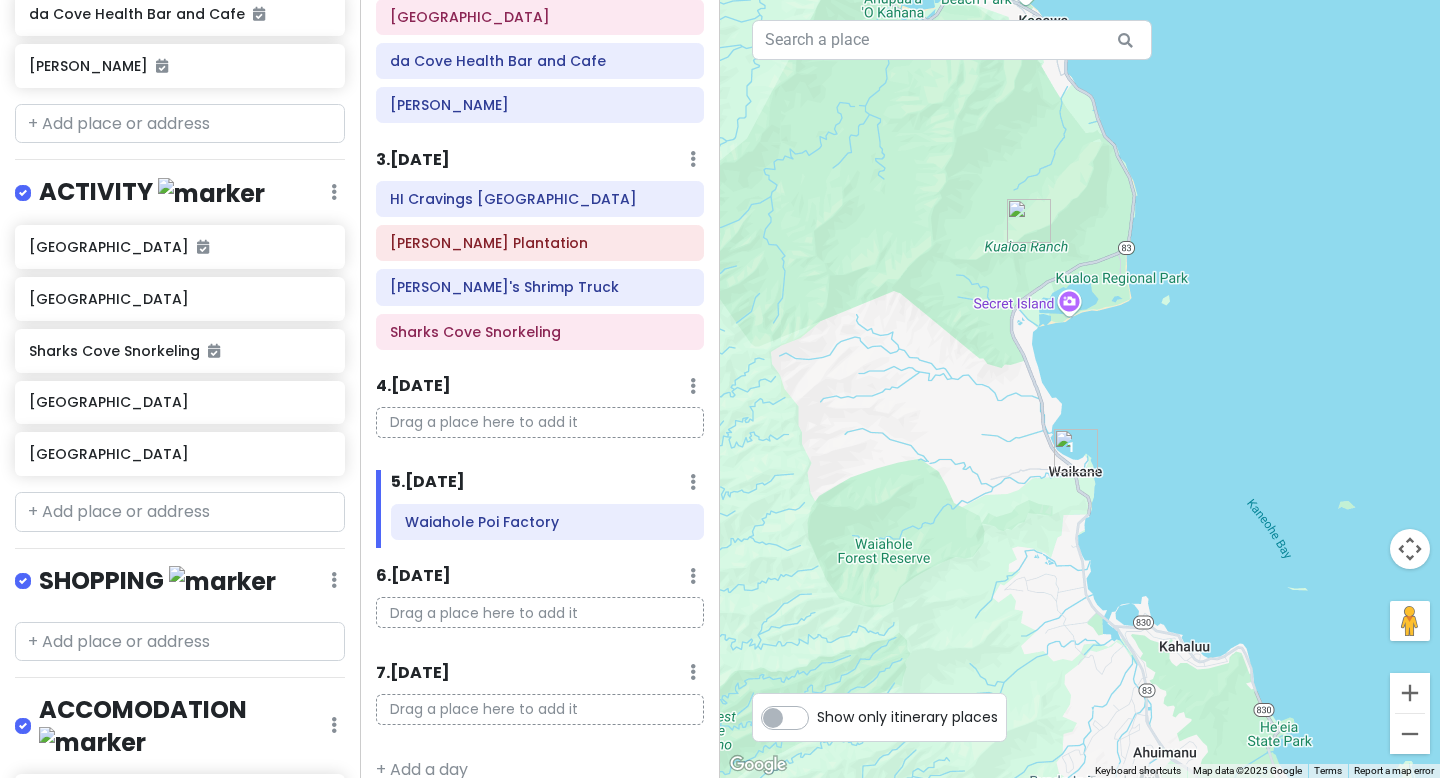 scroll, scrollTop: 256, scrollLeft: 0, axis: vertical 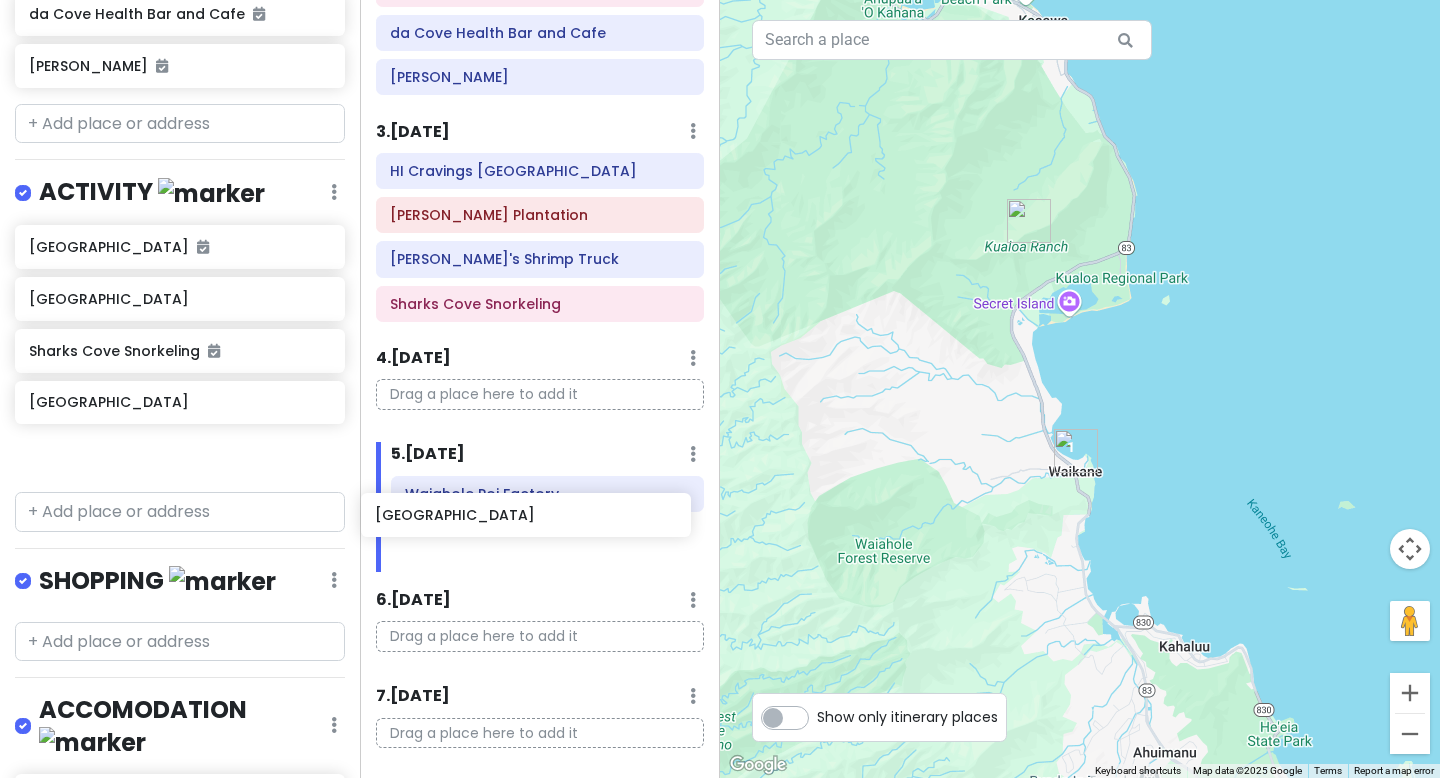drag, startPoint x: 201, startPoint y: 446, endPoint x: 547, endPoint y: 512, distance: 352.23856 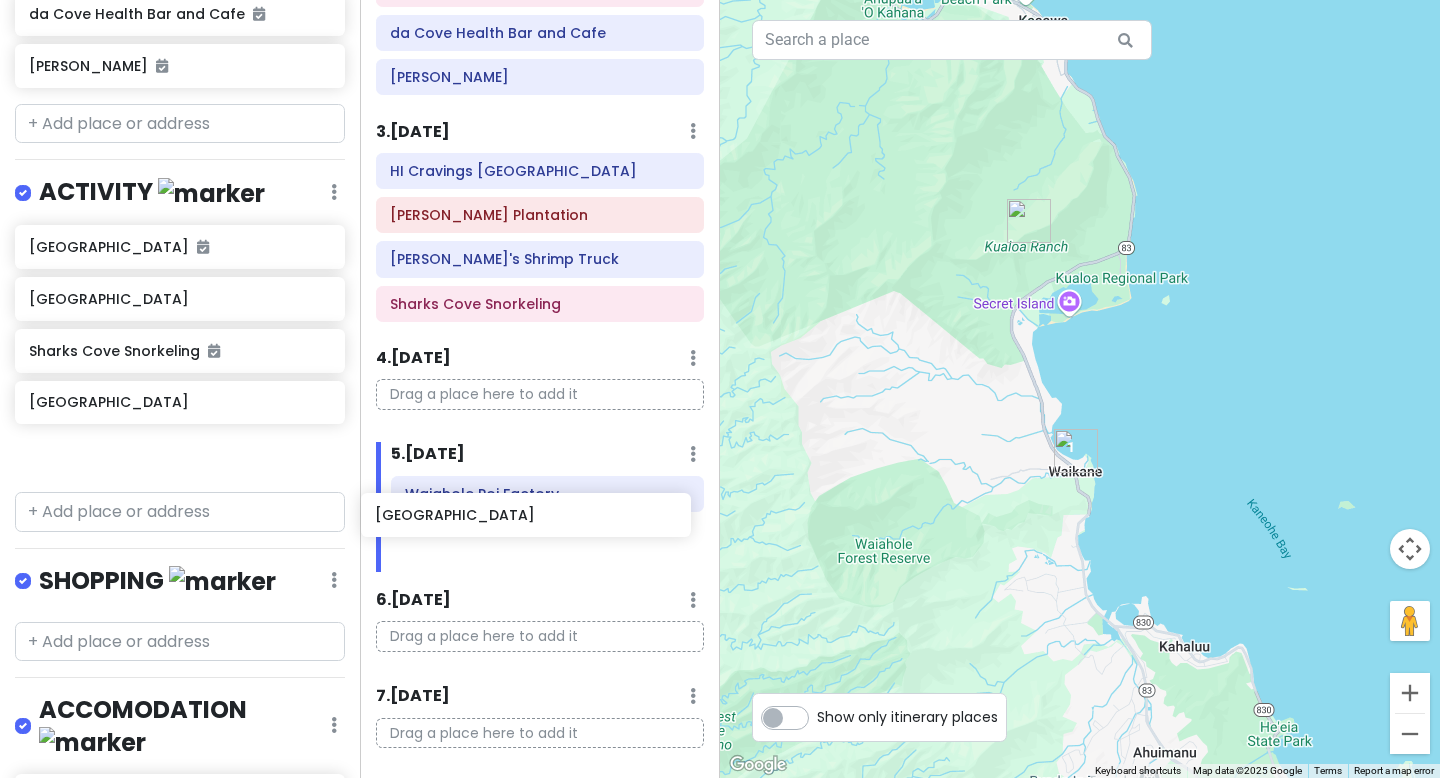 click on "OAHU Private Change Dates Make a Copy Delete Trip Go Pro ⚡️ Give Feedback 💡 Support Scout ☕️ Itinerary Share Notes Add notes... ATTRACTION   Edit Reorder Delete List Dole Plantation FOOD   Edit Reorder Delete List Waiahole Poi Factory HI Cravings Honolulu Zippy's Makiki Foodland Farms Ala Moana Giovanni's Shrimp Truck Leonard's Bakery da Cove Health Bar and Cafe Udon Yama ACTIVITY   Edit Reorder Delete List Hanauma Bay Kualoa Ranch Sharks Cove Snorkeling Waikīkī Beach Kailua Beach Park SHOPPING   Edit Reorder Delete List ACCOMODATION   Edit Reorder Delete List Daniel K. Inouye International Airport + Add a section Itinerary × 1 .  Thu 8/28 Edit Day Notes Delete Day   ARRIVE 23:30 Daniel K. Inouye International Airport 2 .  Fri 8/29 Add Day Notes Delete Day Hanauma Bay da Cove Health Bar and Cafe Udon Yama 3 .  Sat 8/30 Add Day Notes Delete Day HI Cravings Honolulu Dole Plantation Giovanni's Shrimp Truck Sharks Cove Snorkeling 4 .  Sun 8/31 Add Day Notes Delete Day Drag a place here to add it 5" at bounding box center (720, 389) 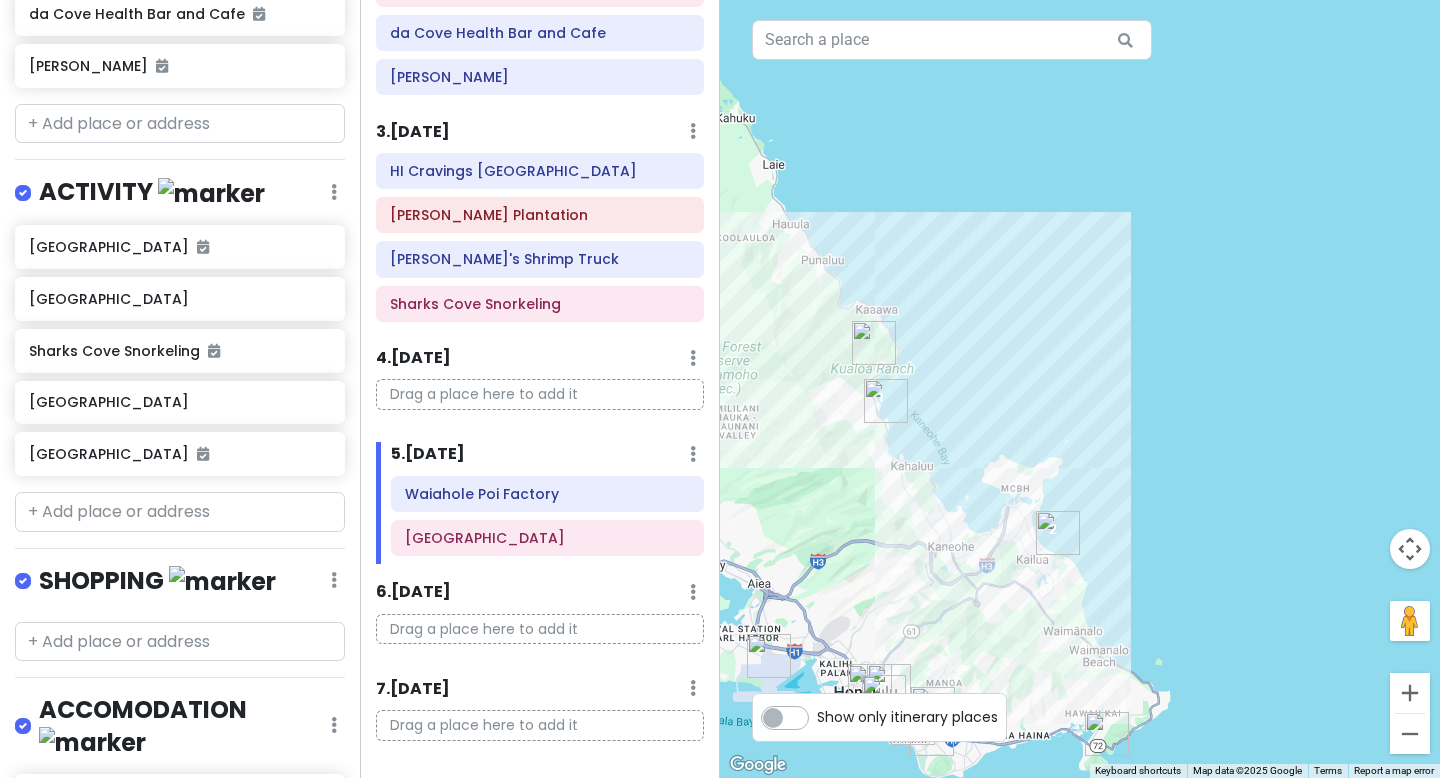 drag, startPoint x: 883, startPoint y: 486, endPoint x: 913, endPoint y: 419, distance: 73.409805 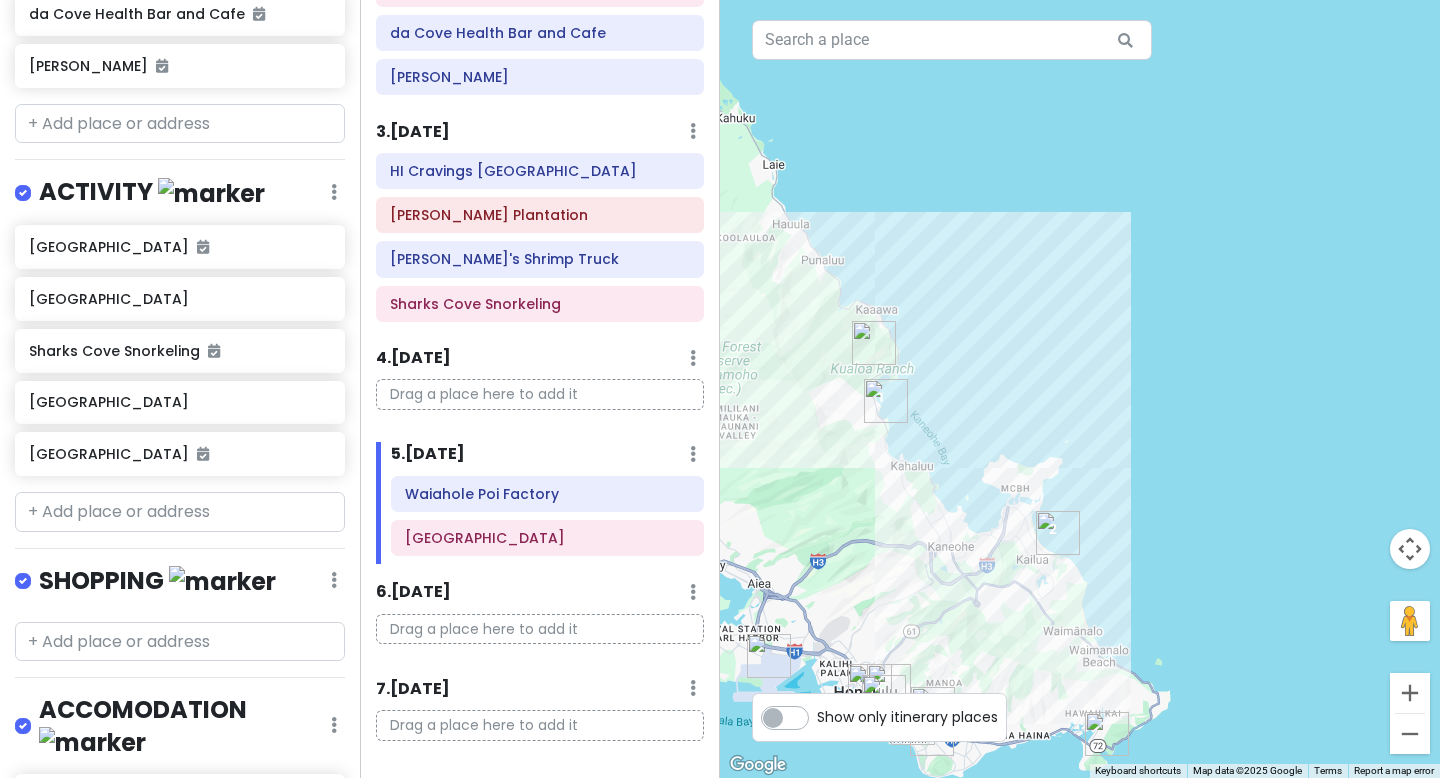 click at bounding box center (1080, 389) 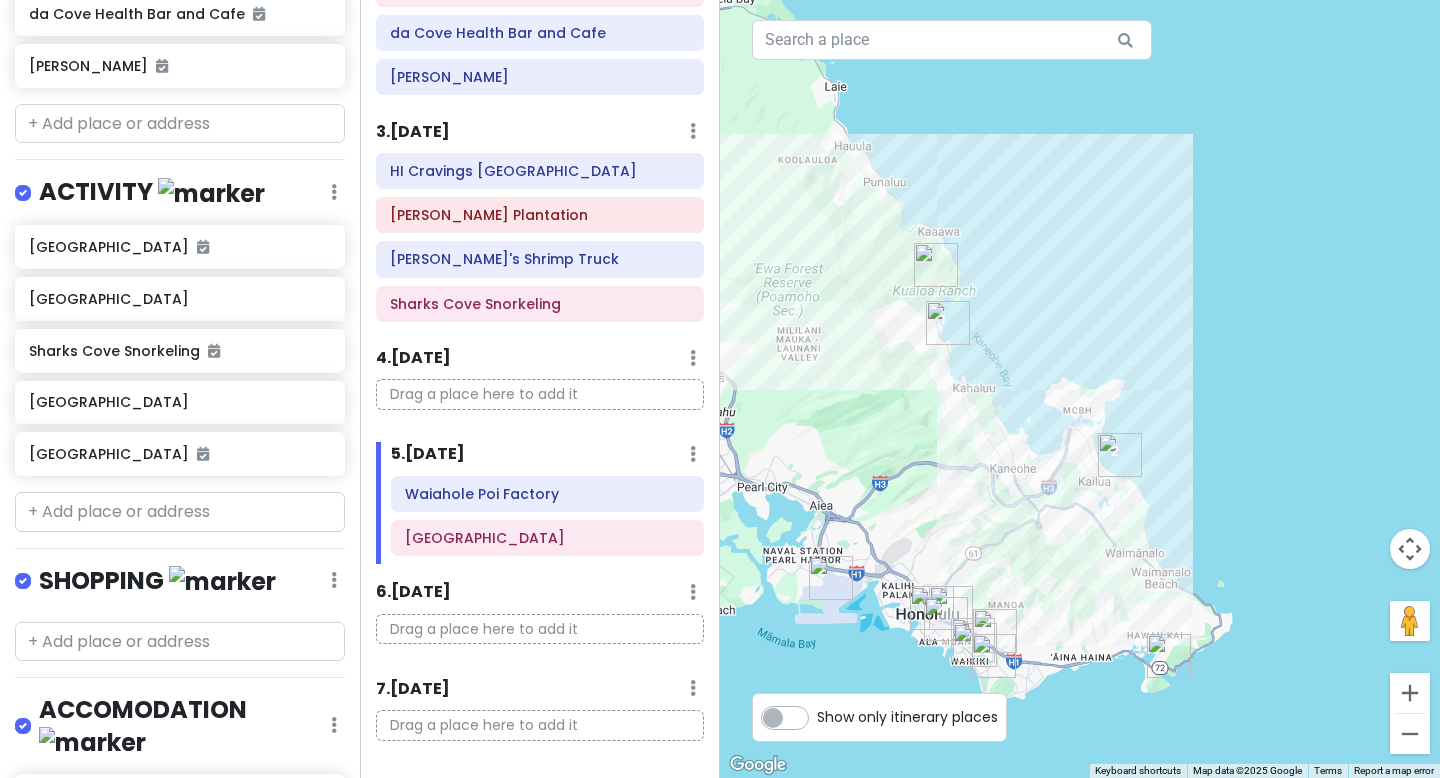 drag, startPoint x: 778, startPoint y: 498, endPoint x: 813, endPoint y: 466, distance: 47.423622 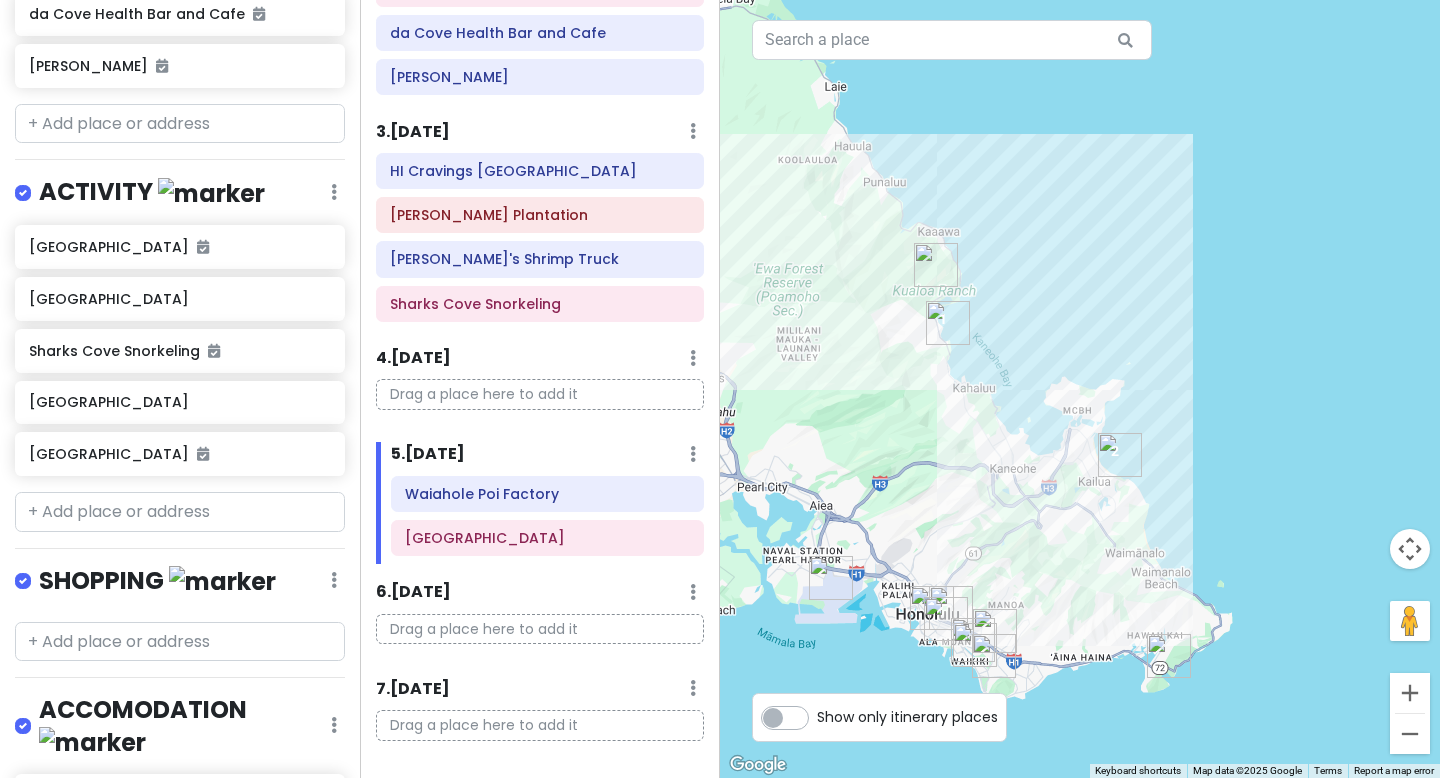 click at bounding box center [1080, 389] 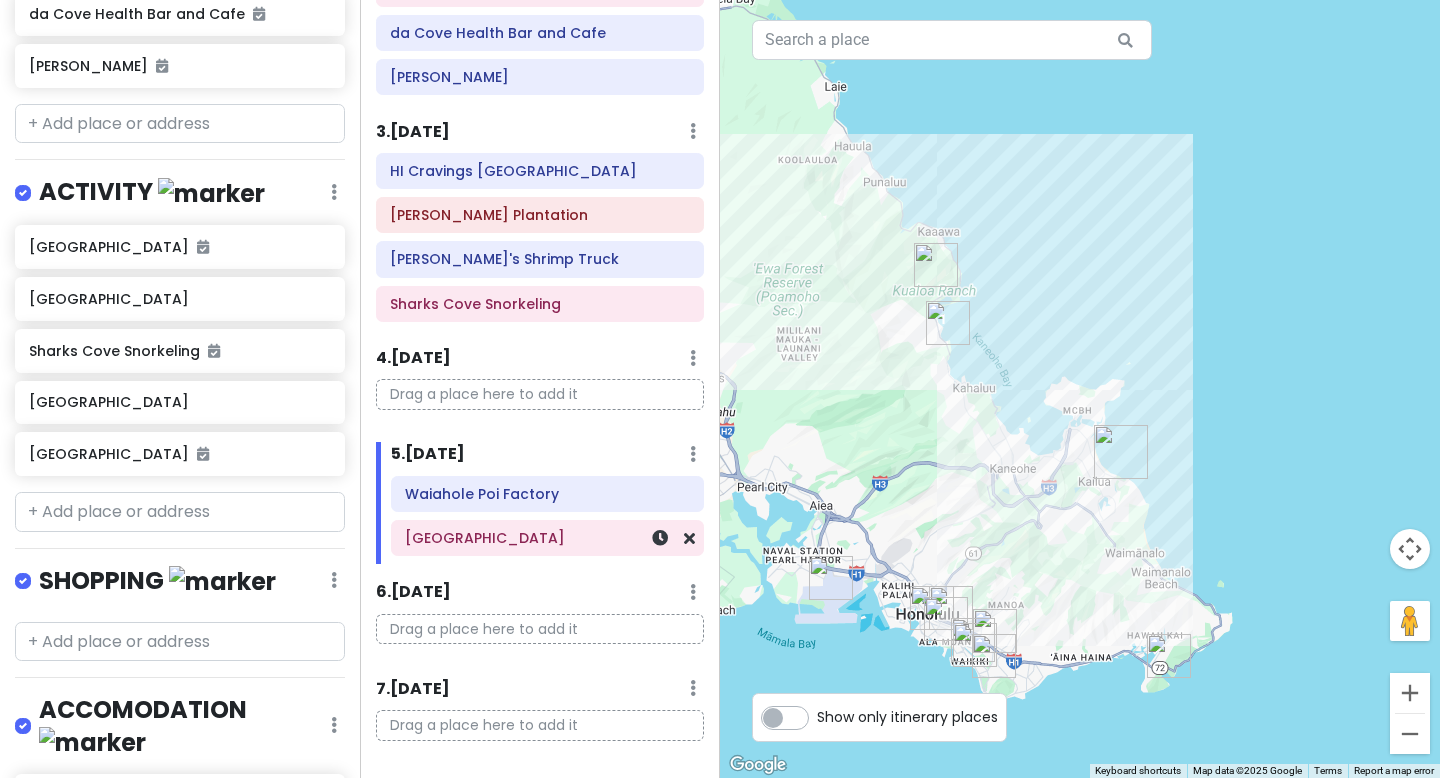 scroll, scrollTop: 300, scrollLeft: 0, axis: vertical 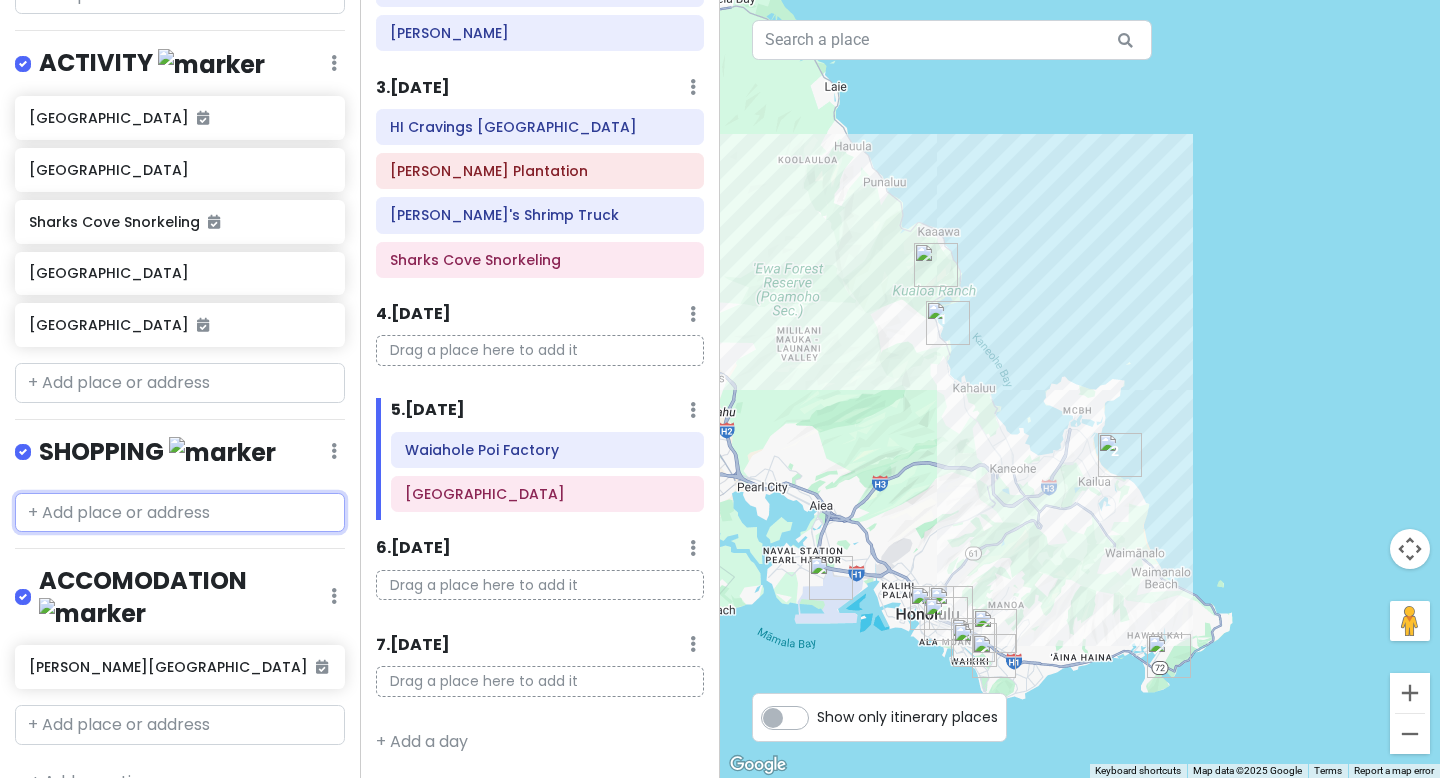 click at bounding box center [180, 513] 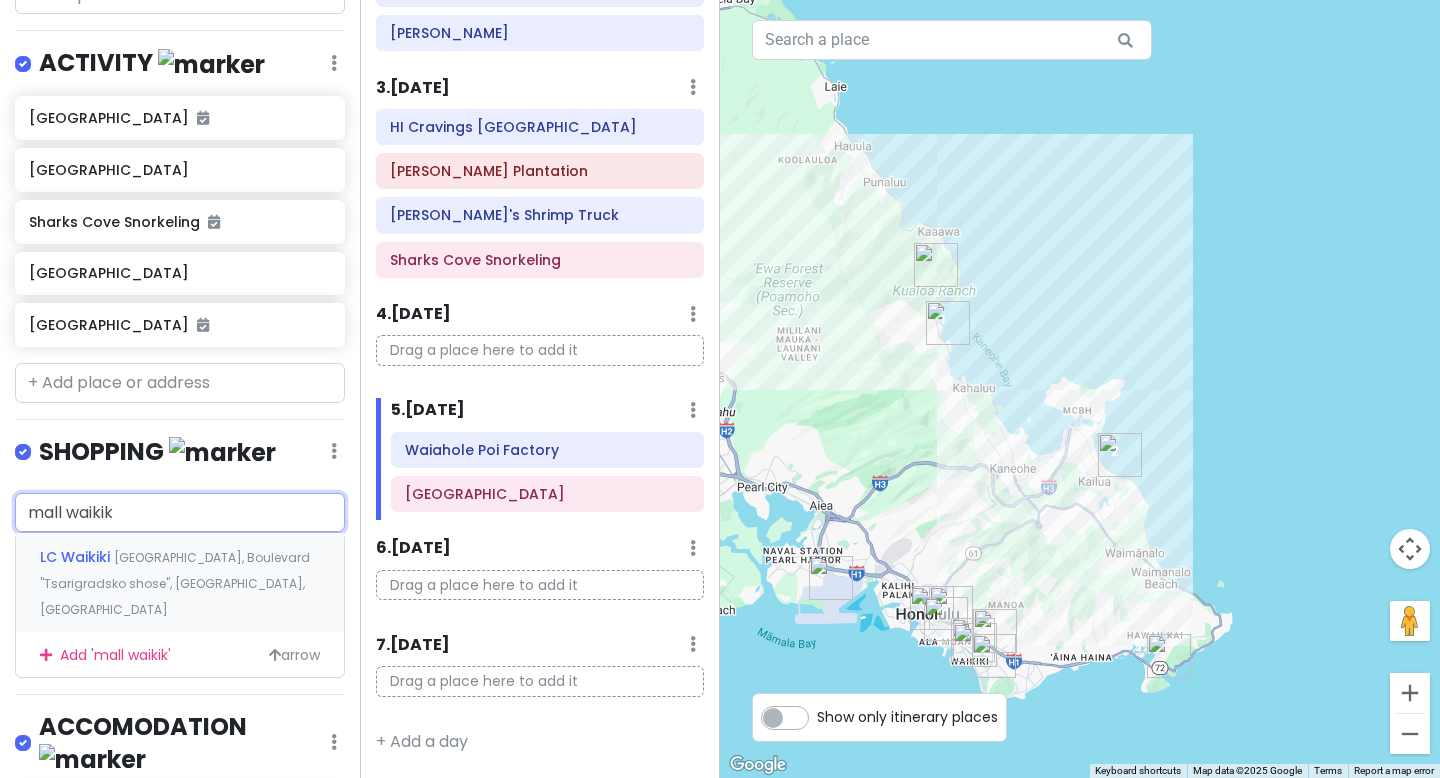 type on "mall waikiki" 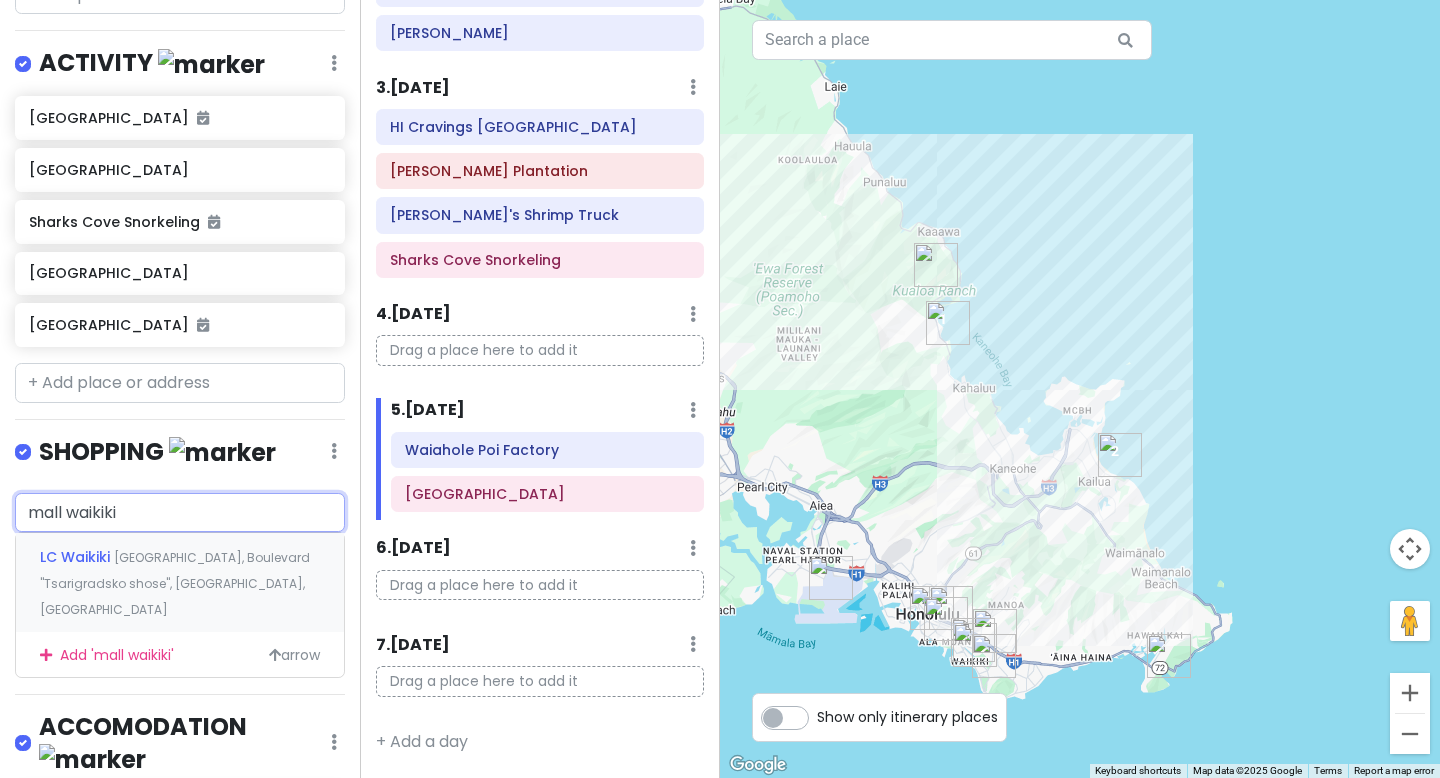click on "mall waikiki" at bounding box center (180, 513) 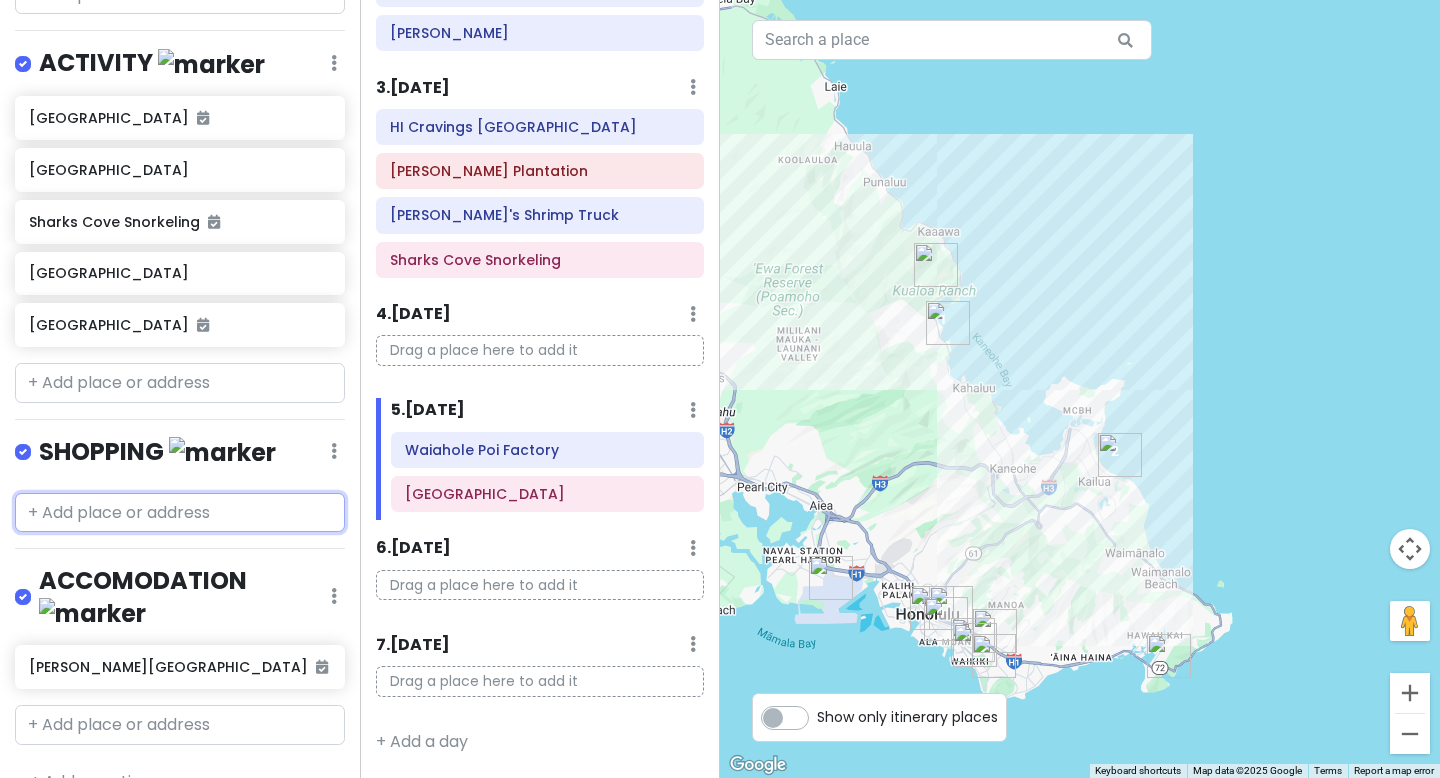 scroll, scrollTop: 267, scrollLeft: 0, axis: vertical 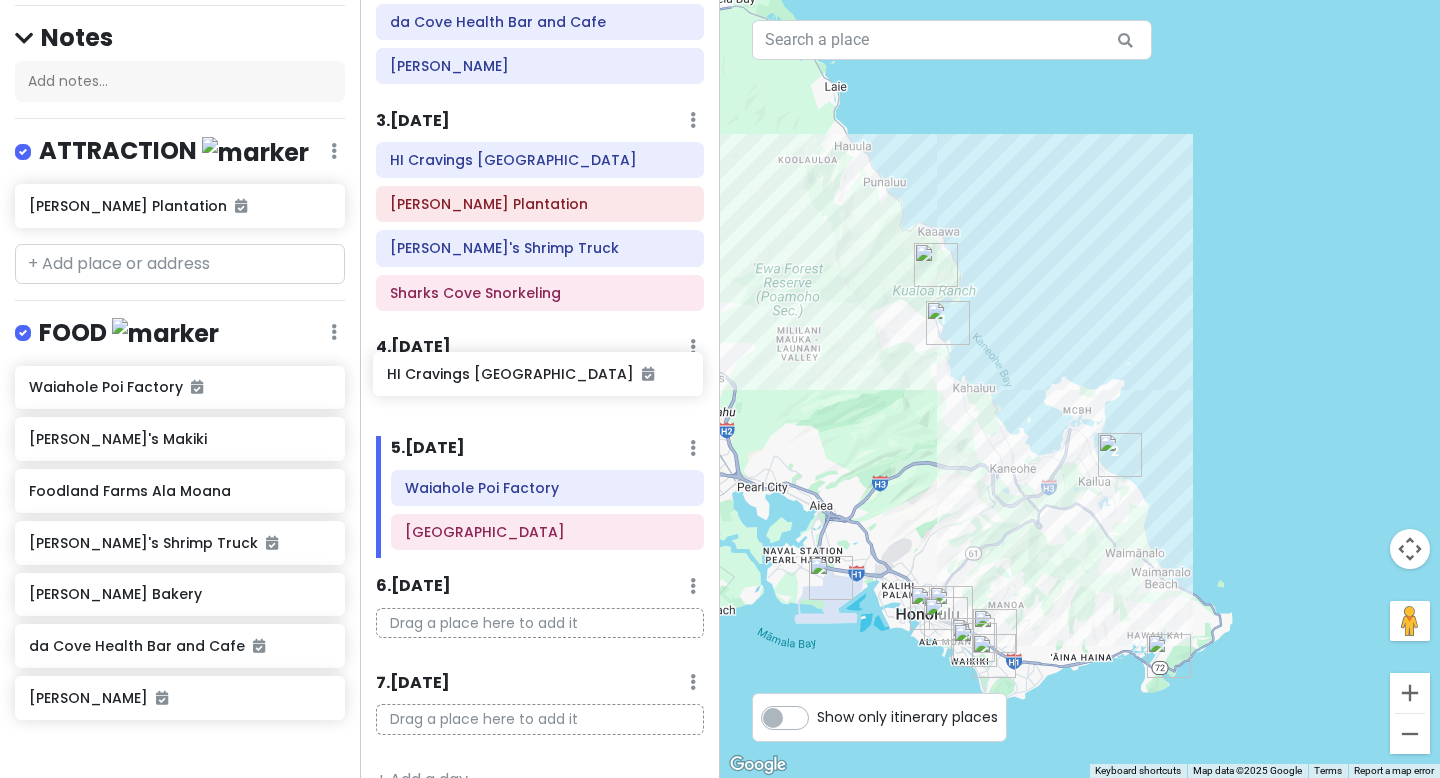 drag, startPoint x: 211, startPoint y: 437, endPoint x: 566, endPoint y: 381, distance: 359.38977 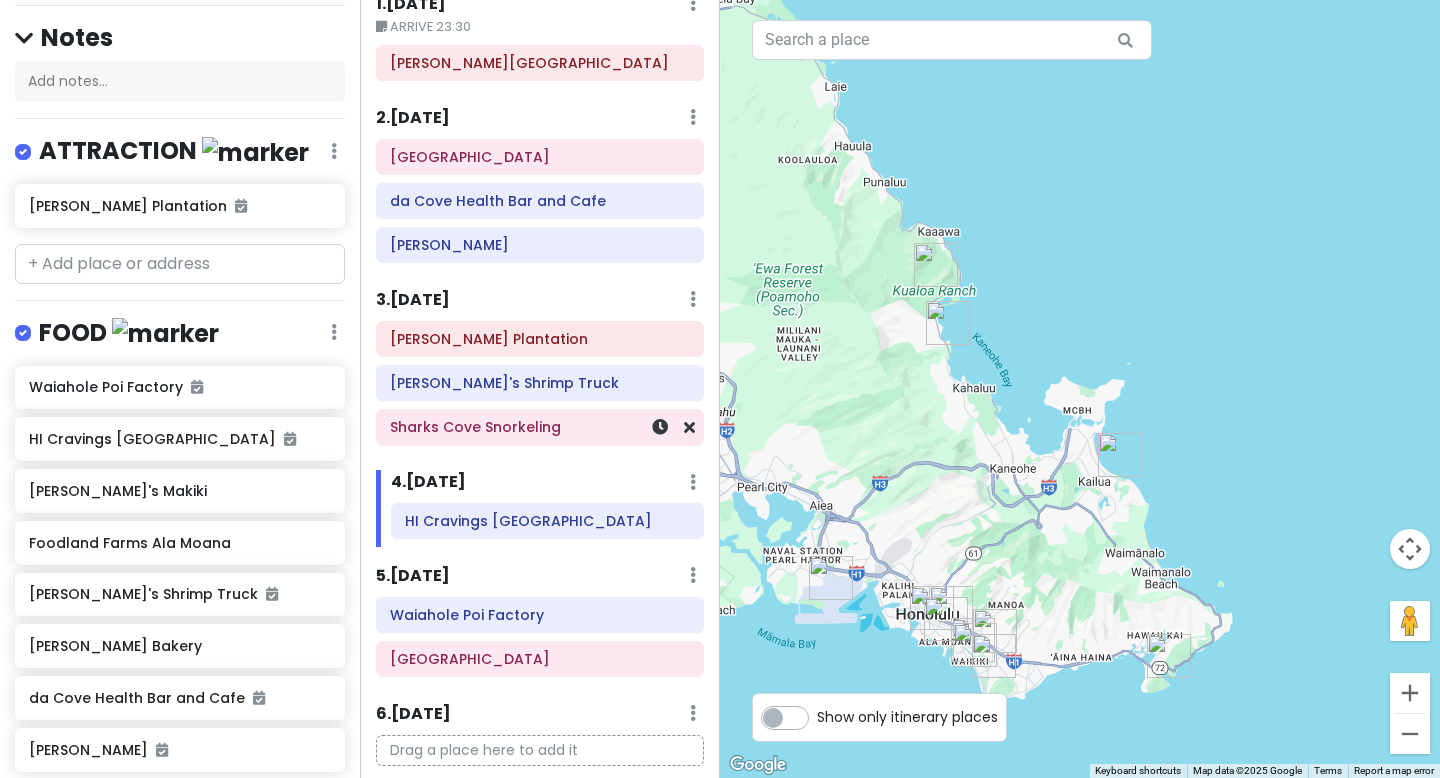 scroll, scrollTop: 74, scrollLeft: 0, axis: vertical 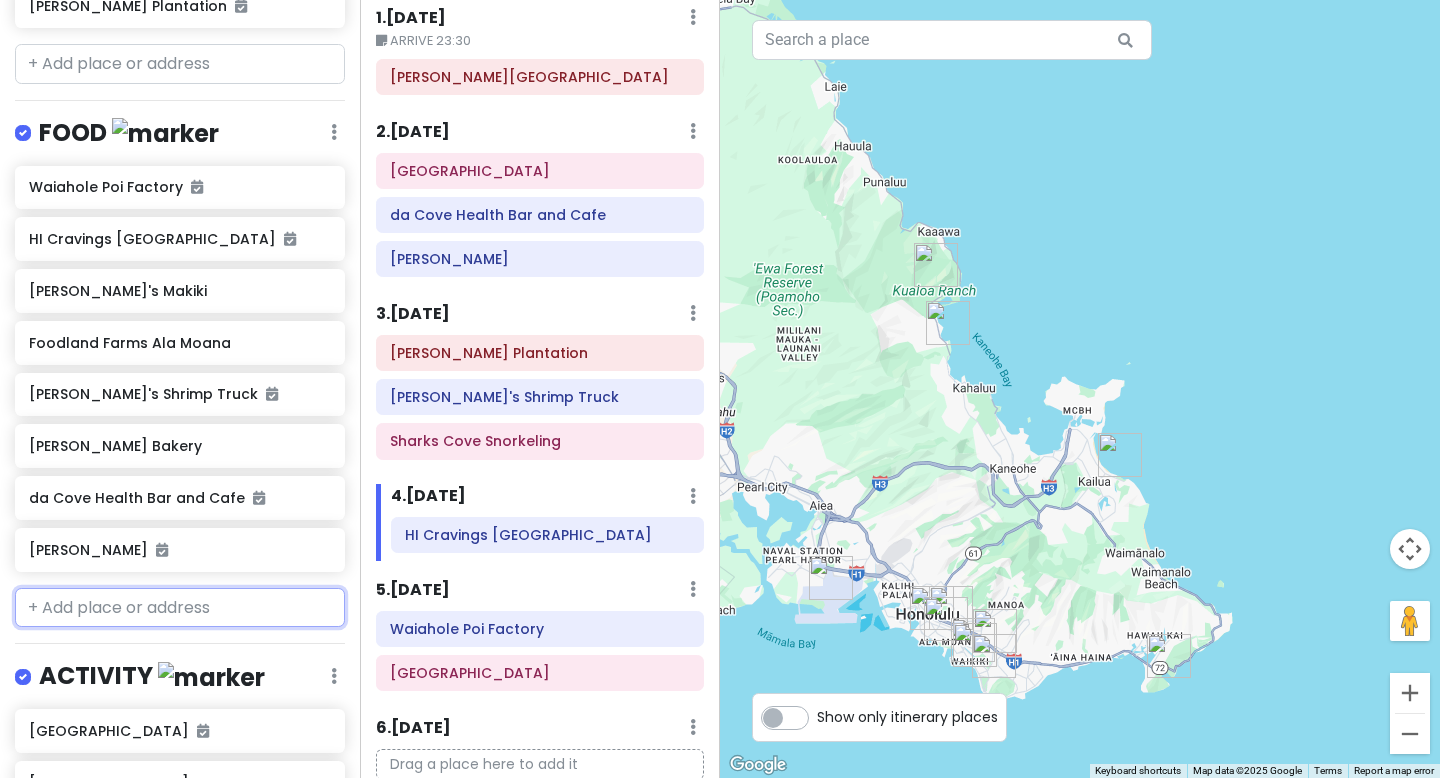 click at bounding box center [180, 608] 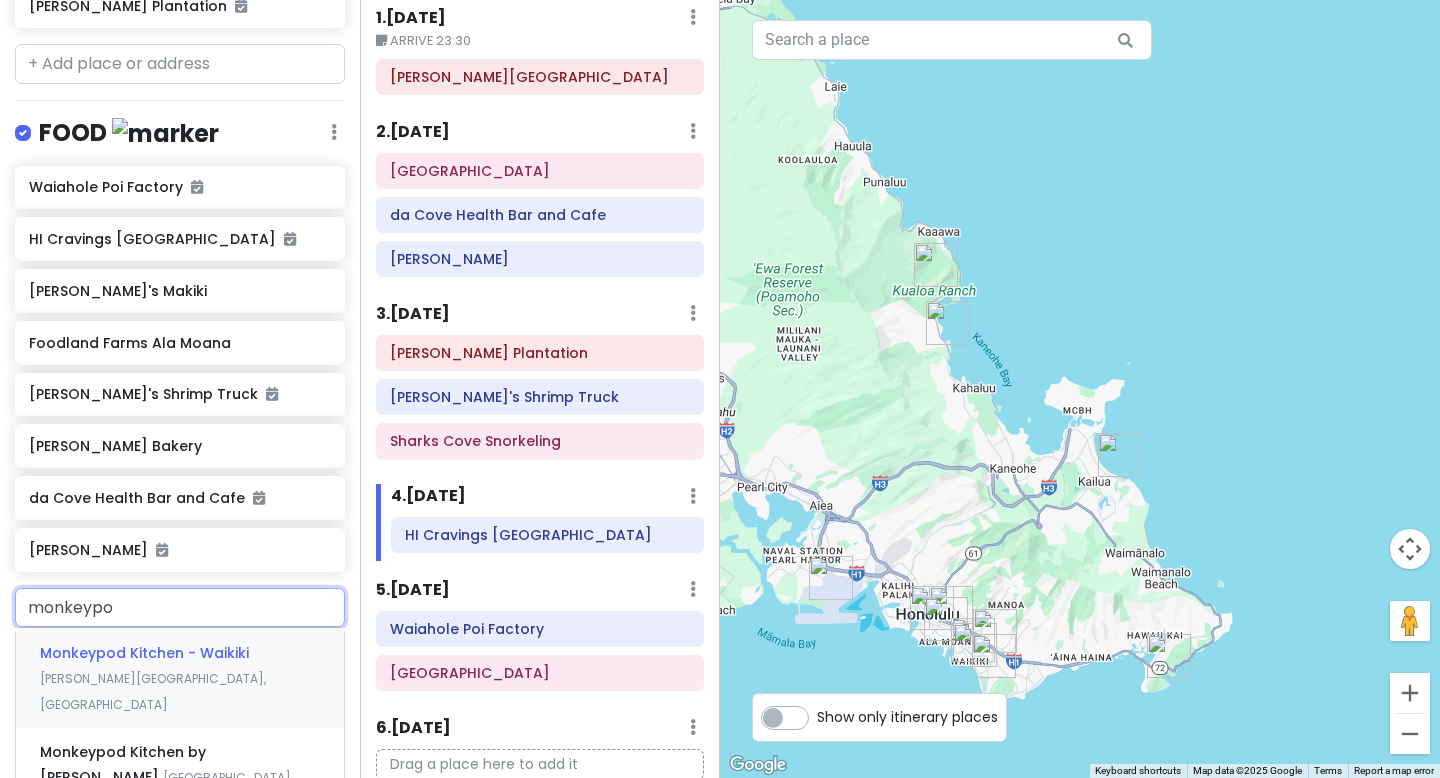 type on "monkeypod" 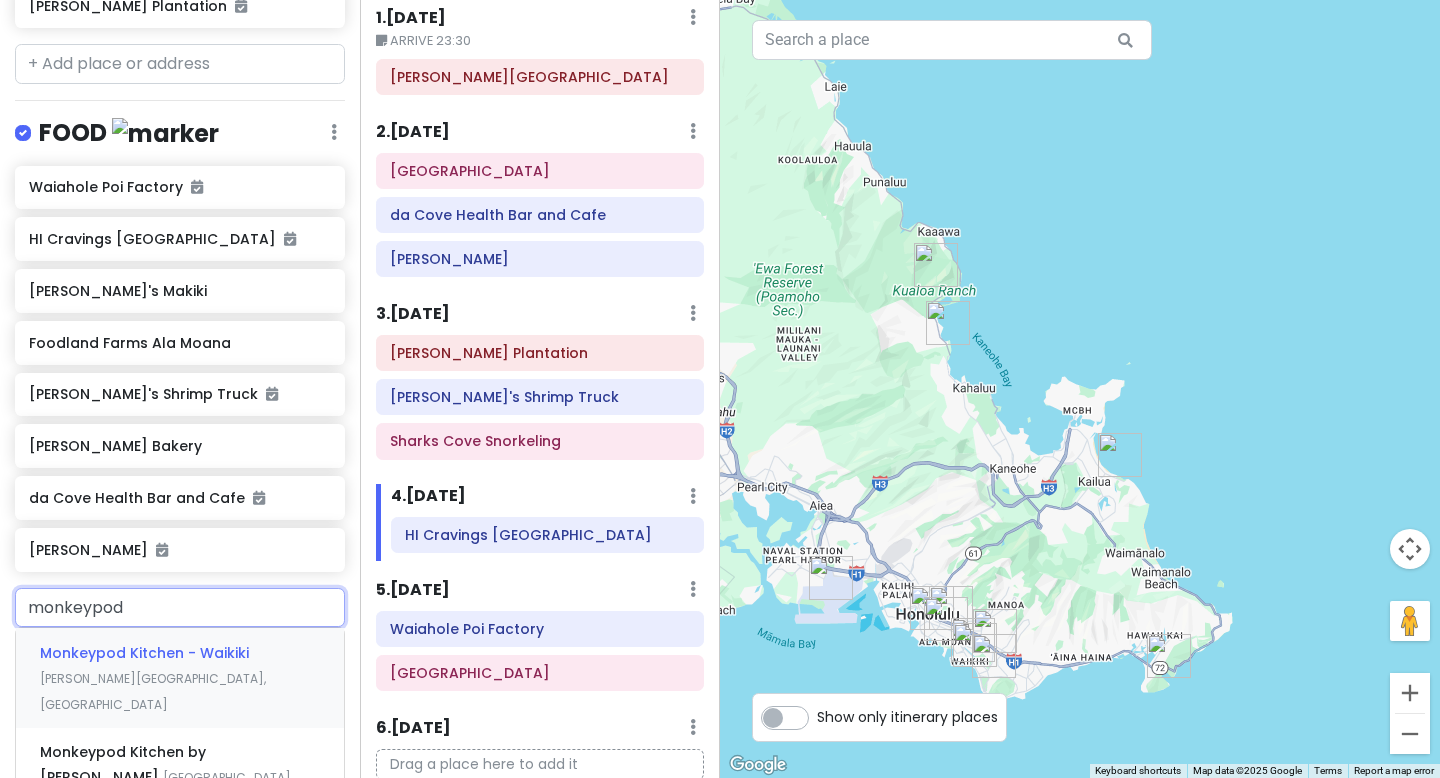click on "Monkeypod Kitchen - Waikiki   Kālia Road, Honolulu, HI, USA" at bounding box center (180, 677) 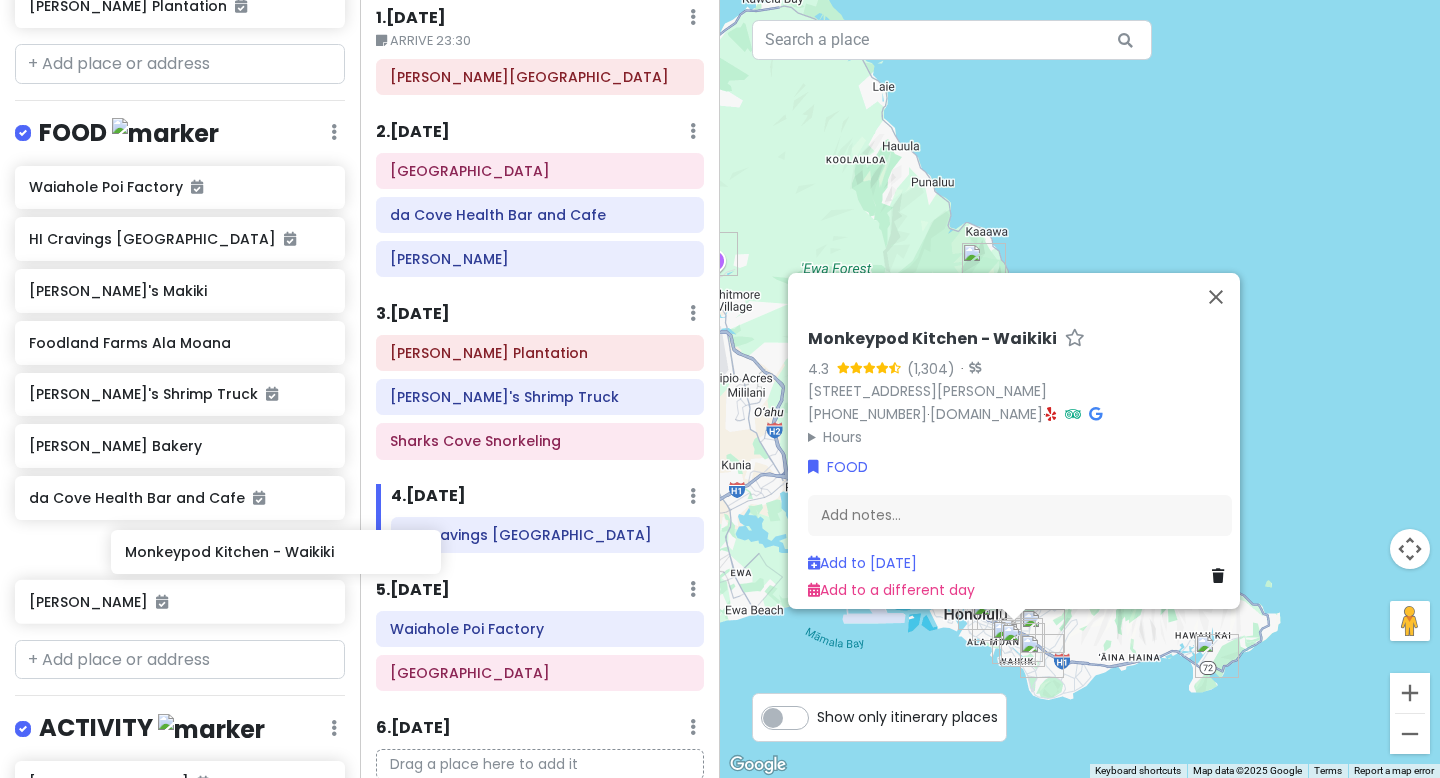 scroll, scrollTop: 366, scrollLeft: 0, axis: vertical 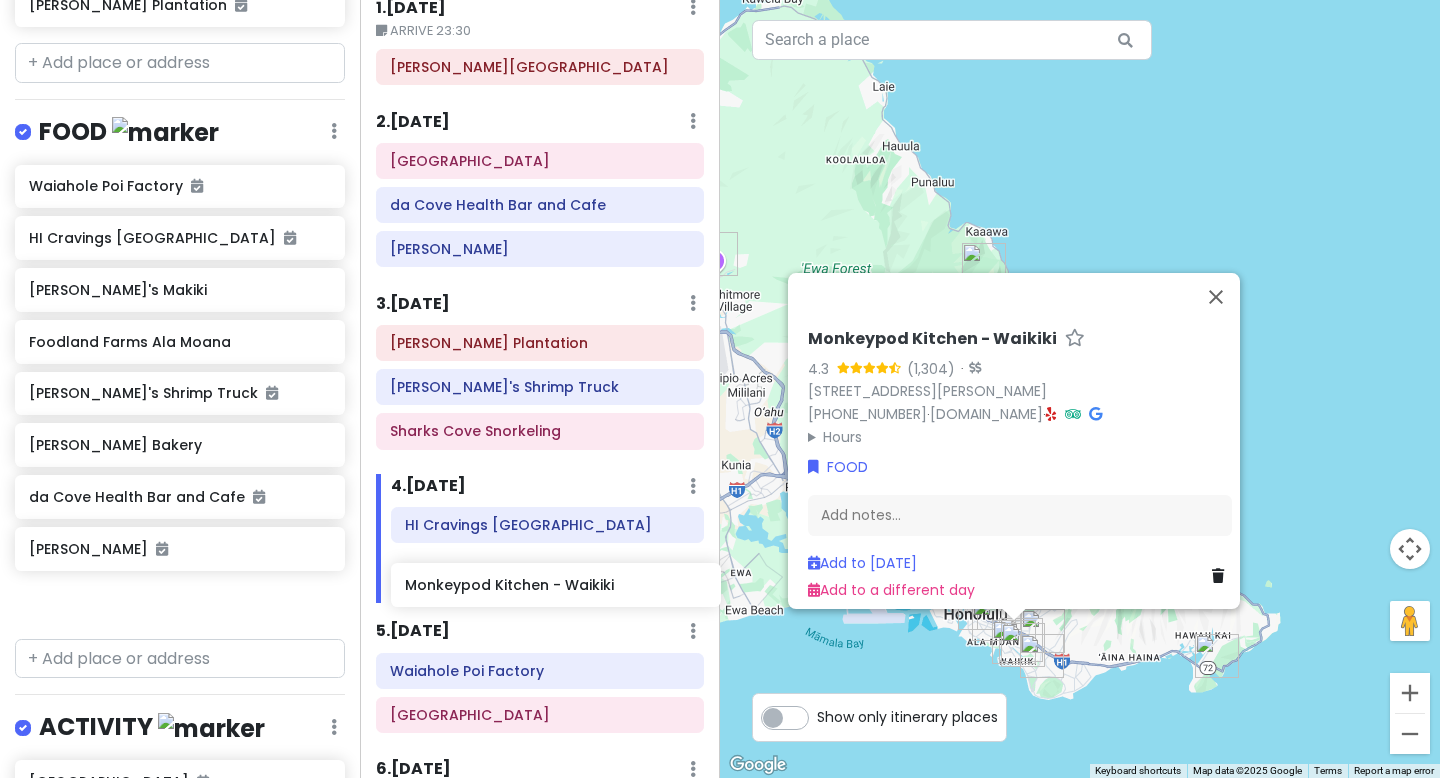 drag, startPoint x: 188, startPoint y: 599, endPoint x: 563, endPoint y: 584, distance: 375.29987 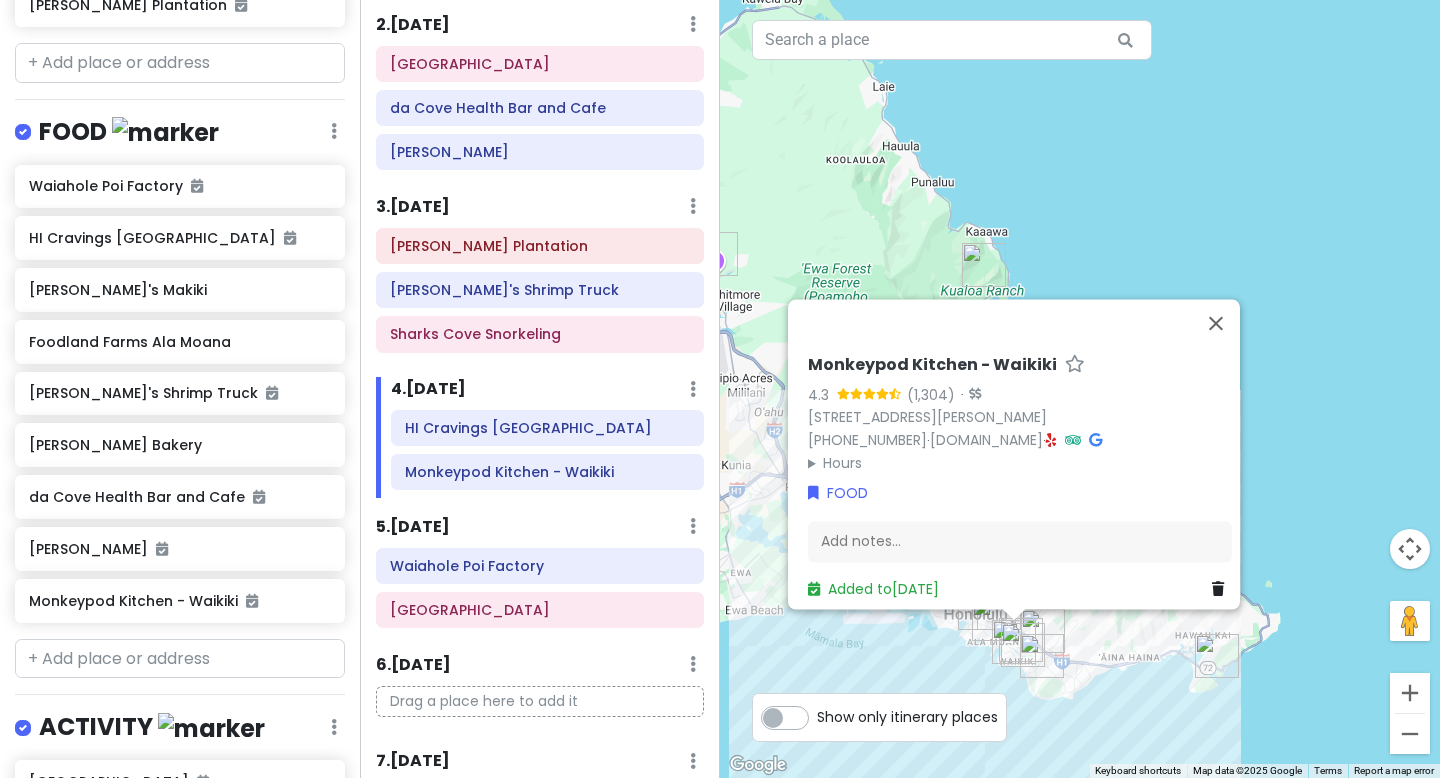 scroll, scrollTop: 182, scrollLeft: 0, axis: vertical 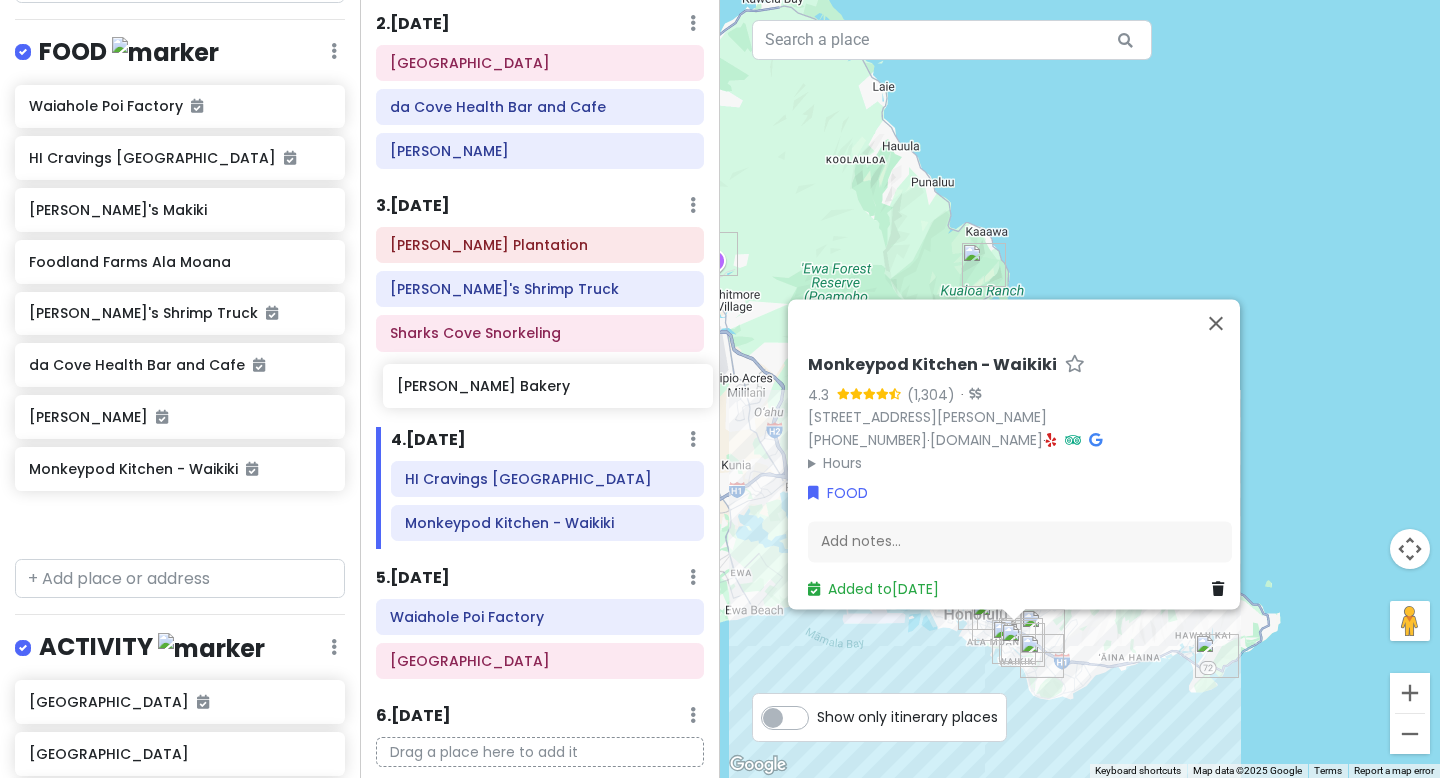 drag, startPoint x: 195, startPoint y: 365, endPoint x: 563, endPoint y: 389, distance: 368.78177 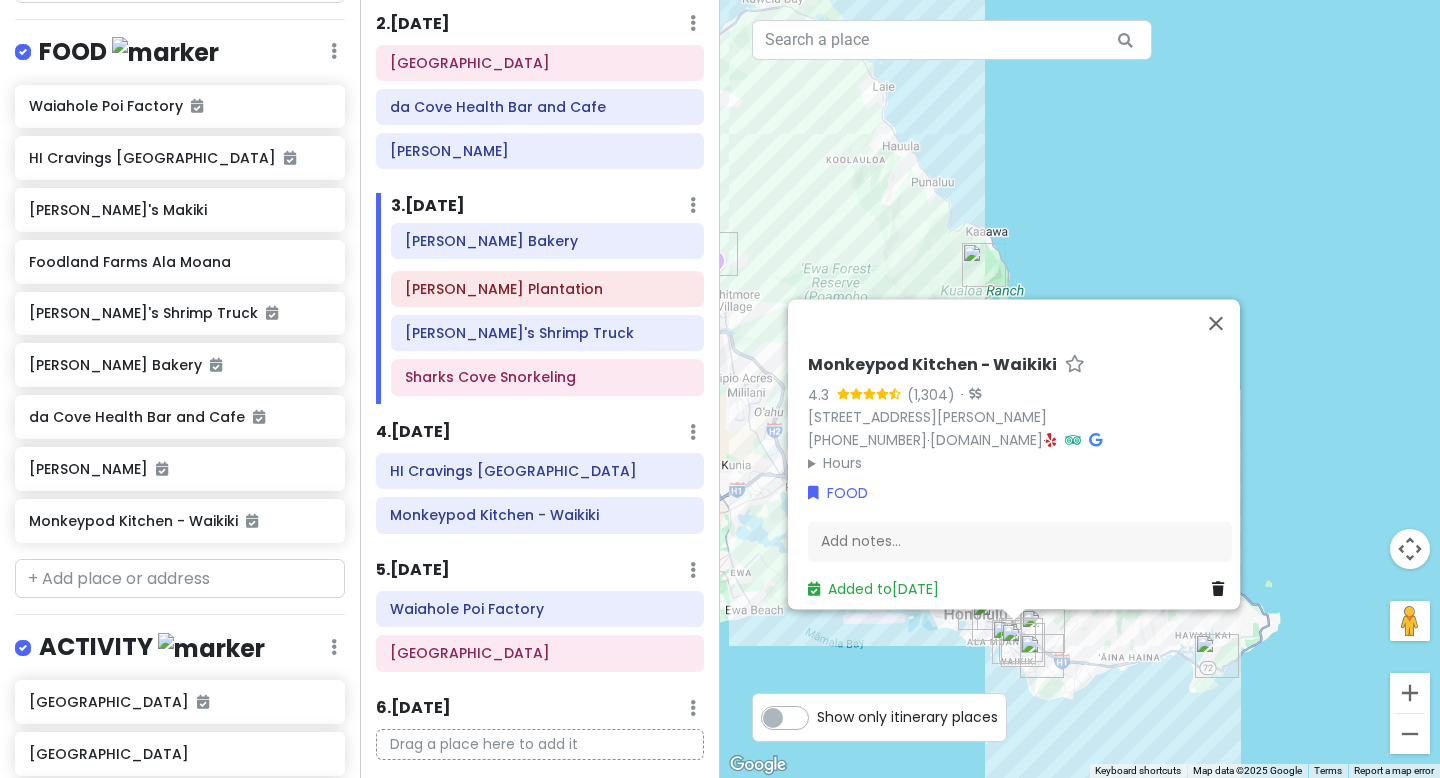 drag, startPoint x: 552, startPoint y: 378, endPoint x: 552, endPoint y: 242, distance: 136 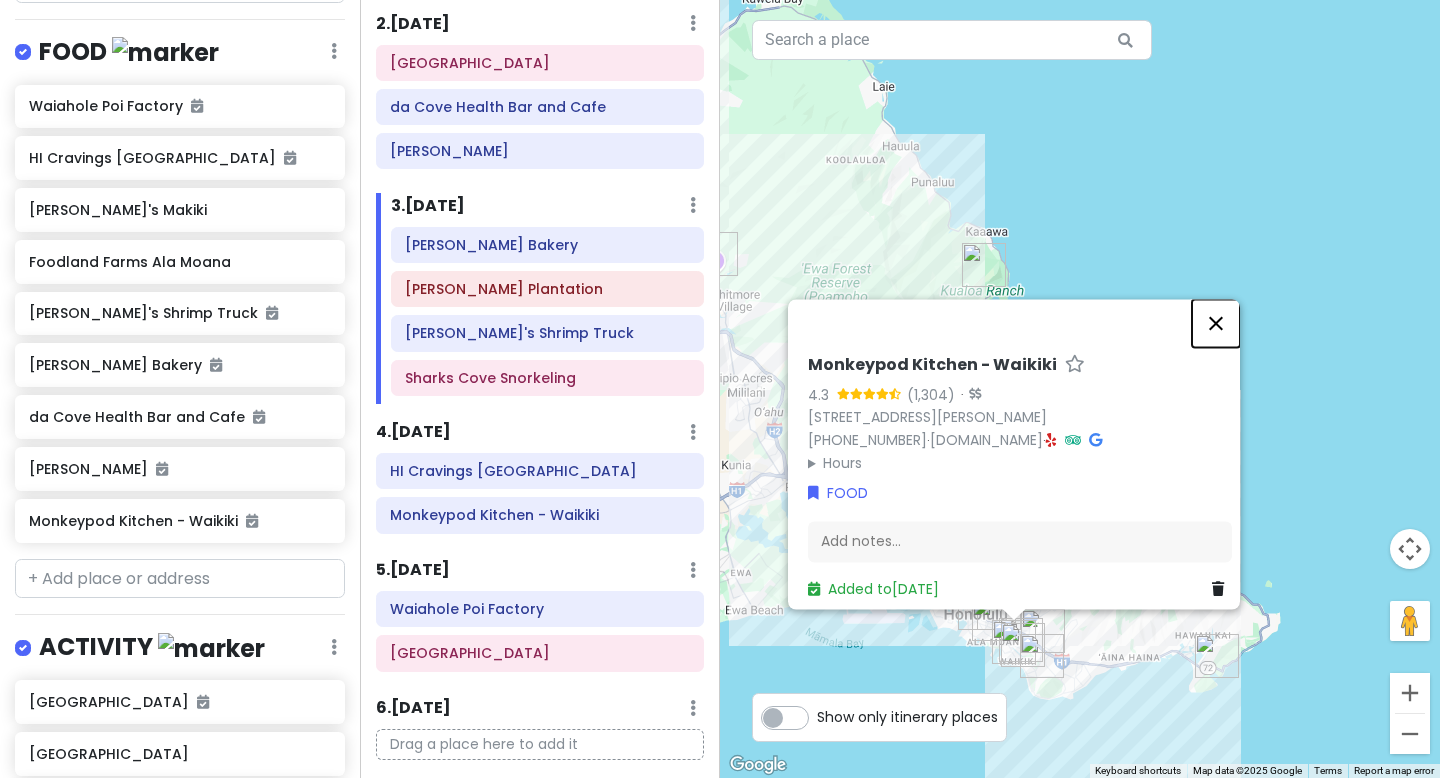 click at bounding box center (1216, 323) 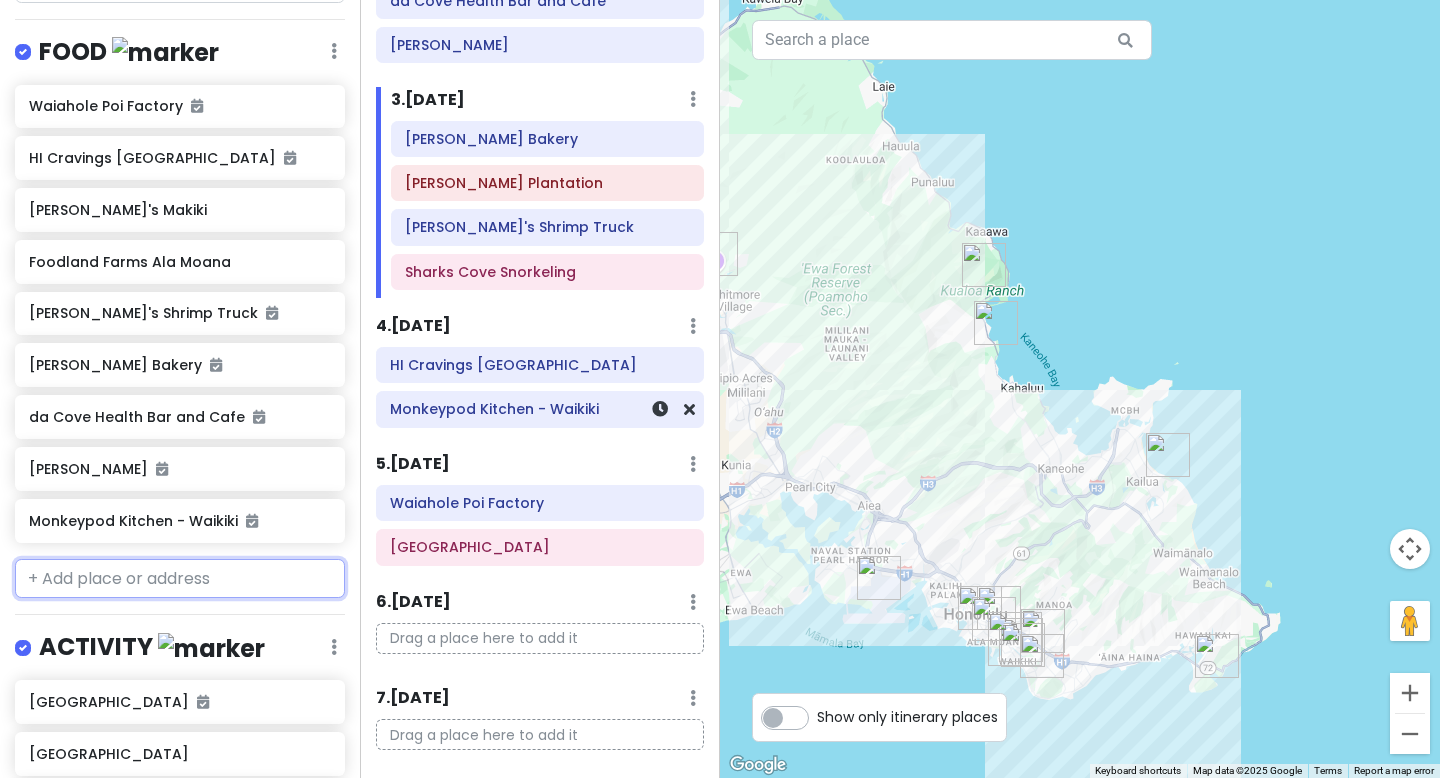 scroll, scrollTop: 342, scrollLeft: 0, axis: vertical 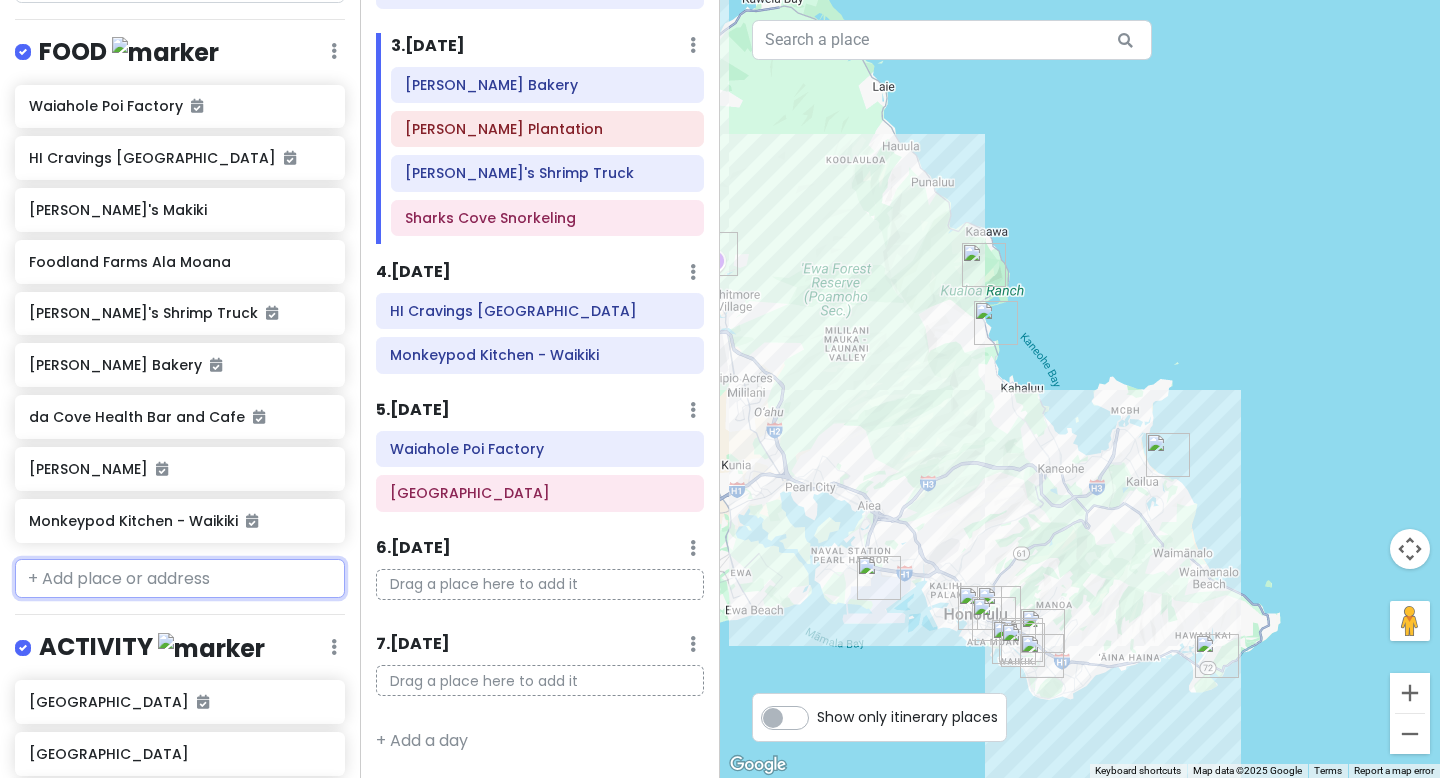 click at bounding box center [180, 579] 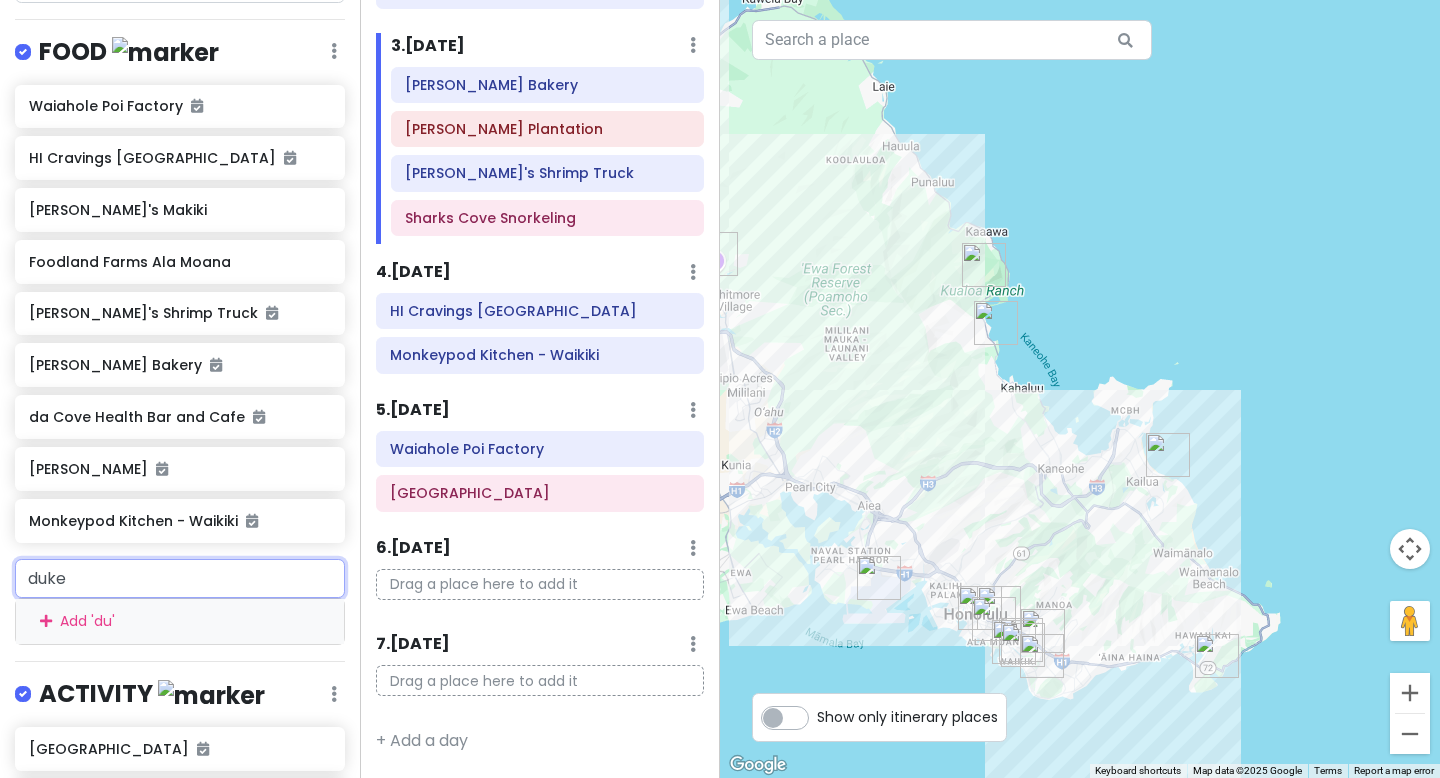 type on "dukes" 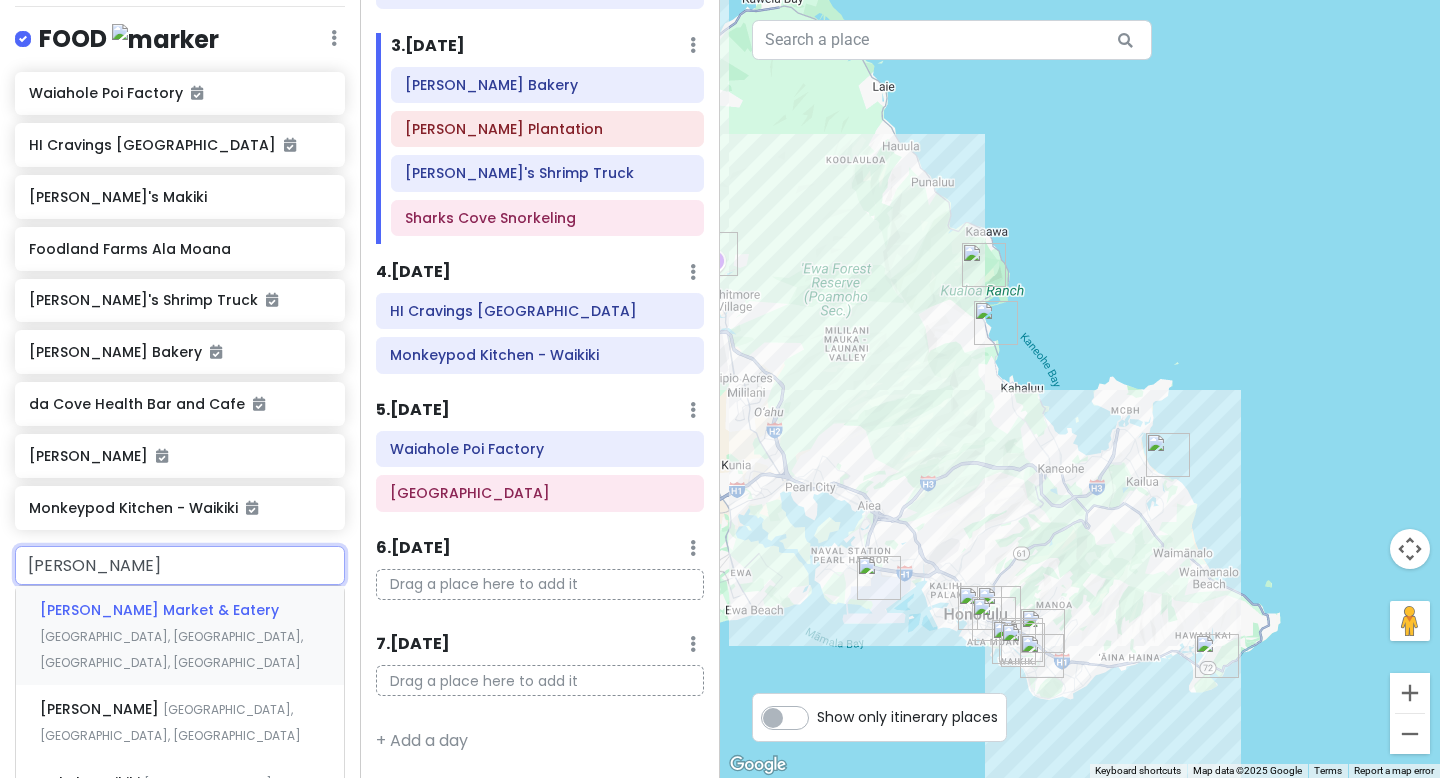 scroll, scrollTop: 471, scrollLeft: 0, axis: vertical 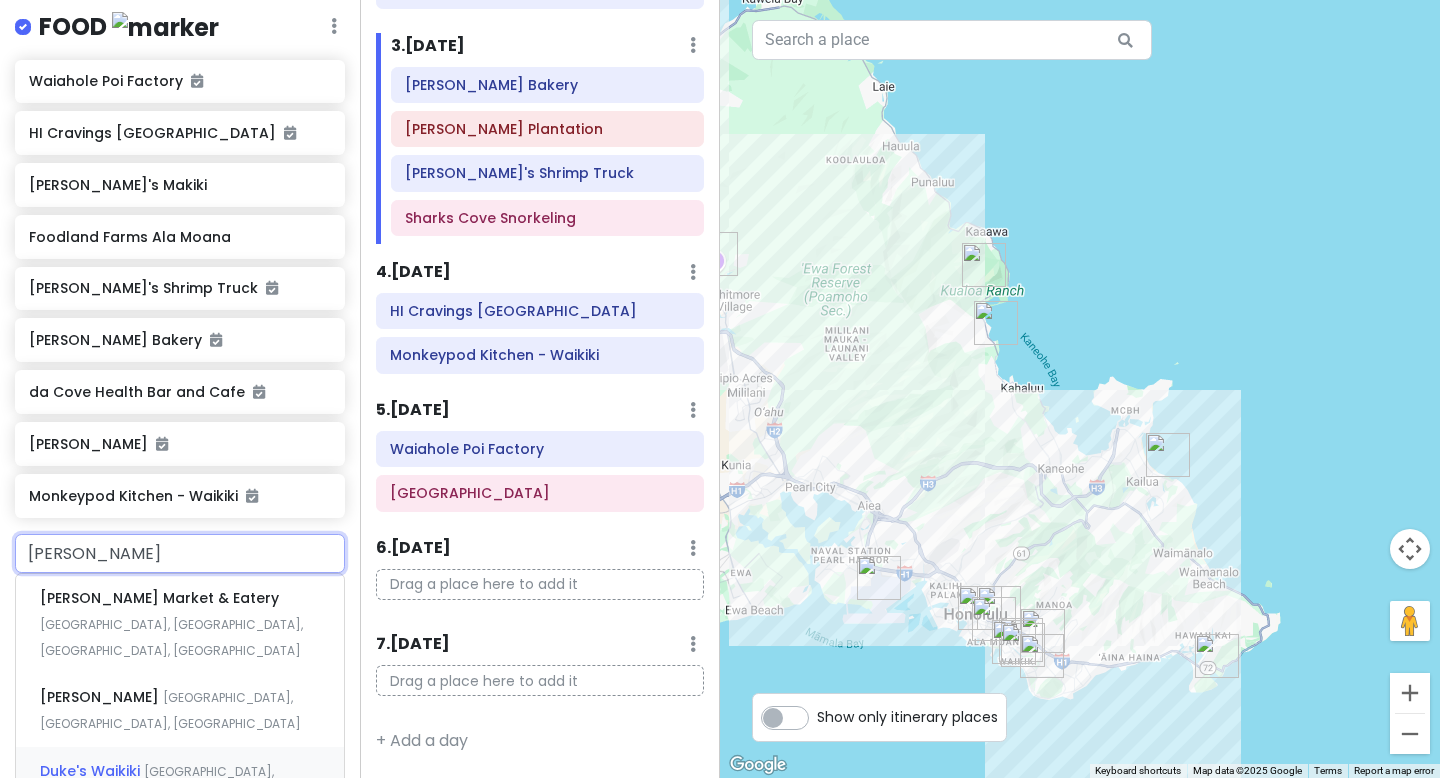 click on "[GEOGRAPHIC_DATA], [GEOGRAPHIC_DATA], [GEOGRAPHIC_DATA], [GEOGRAPHIC_DATA]" at bounding box center (171, 637) 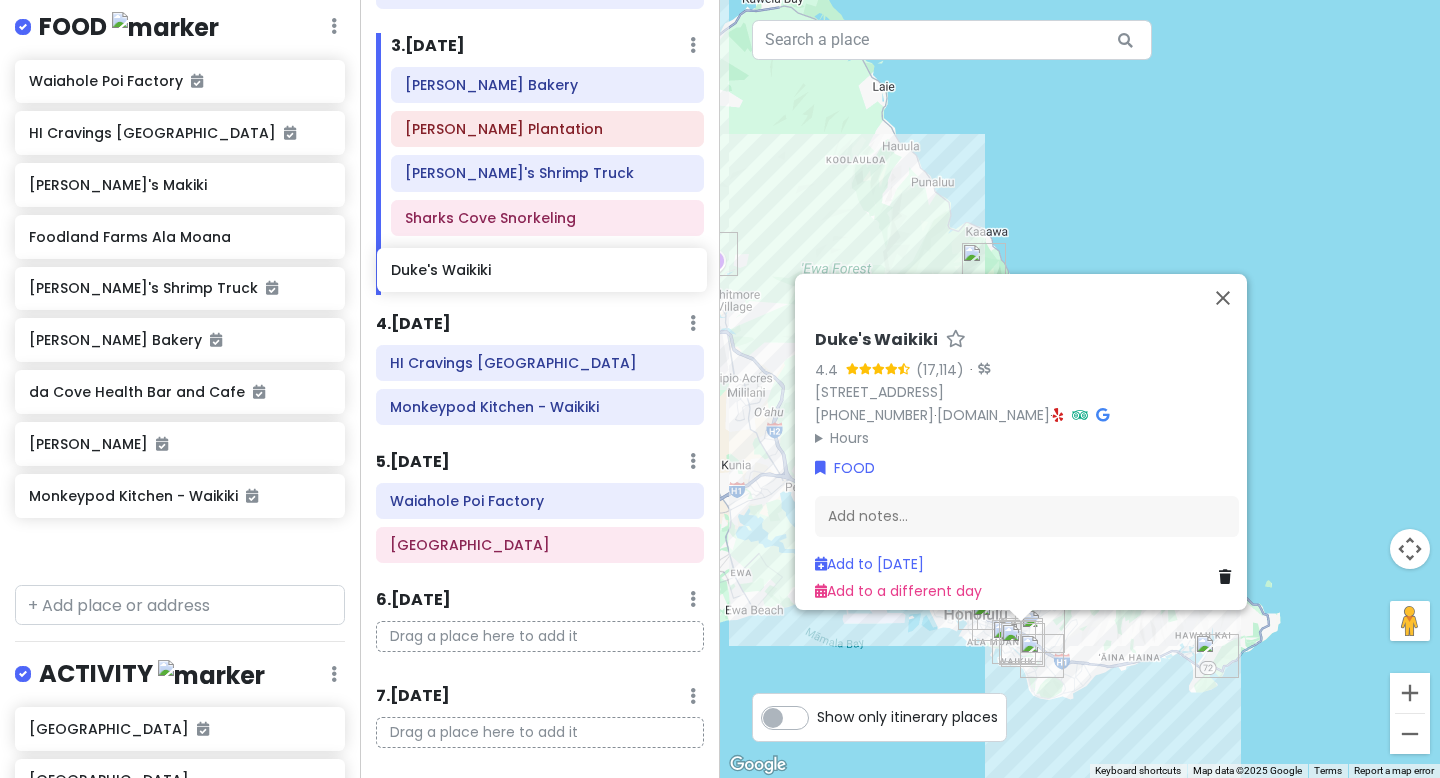 drag, startPoint x: 188, startPoint y: 561, endPoint x: 552, endPoint y: 282, distance: 458.62512 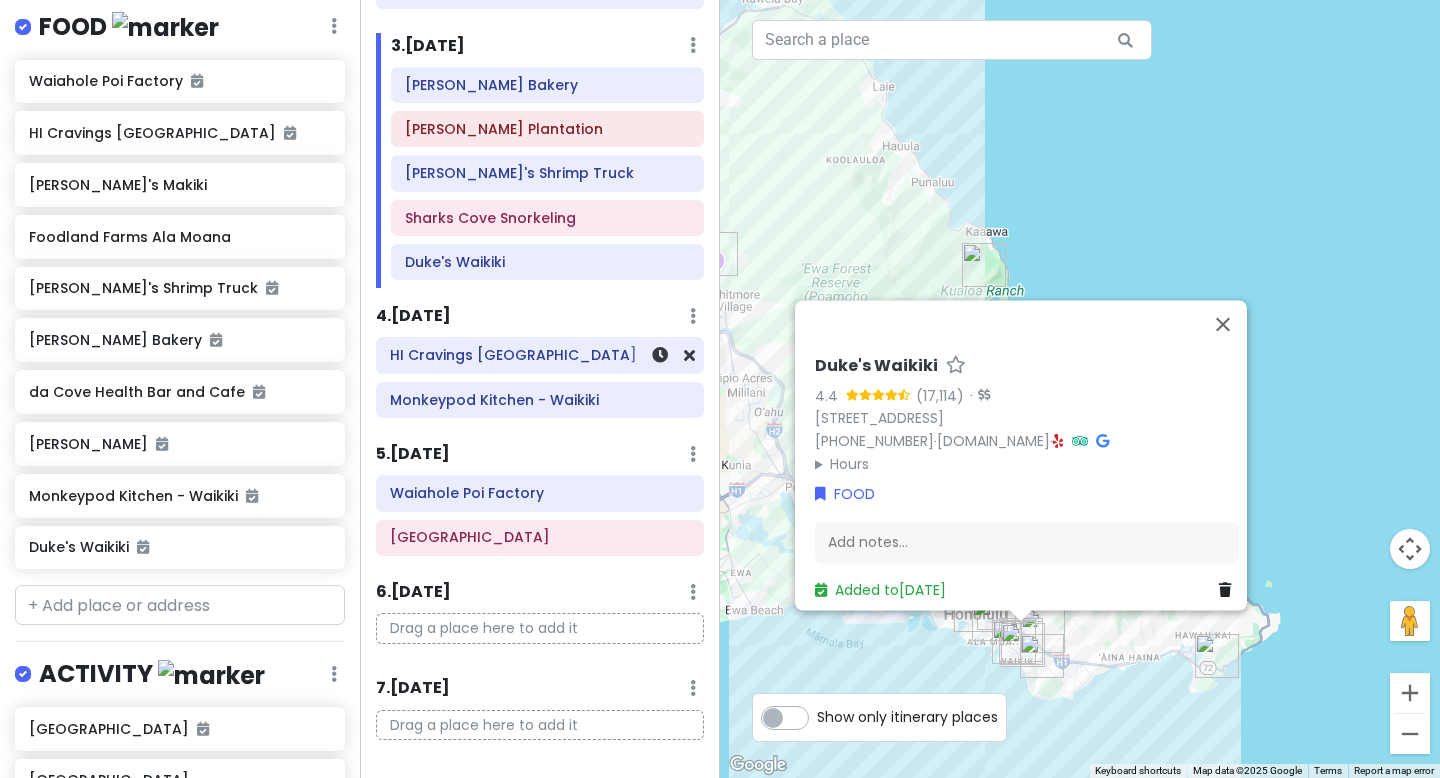 scroll, scrollTop: 386, scrollLeft: 0, axis: vertical 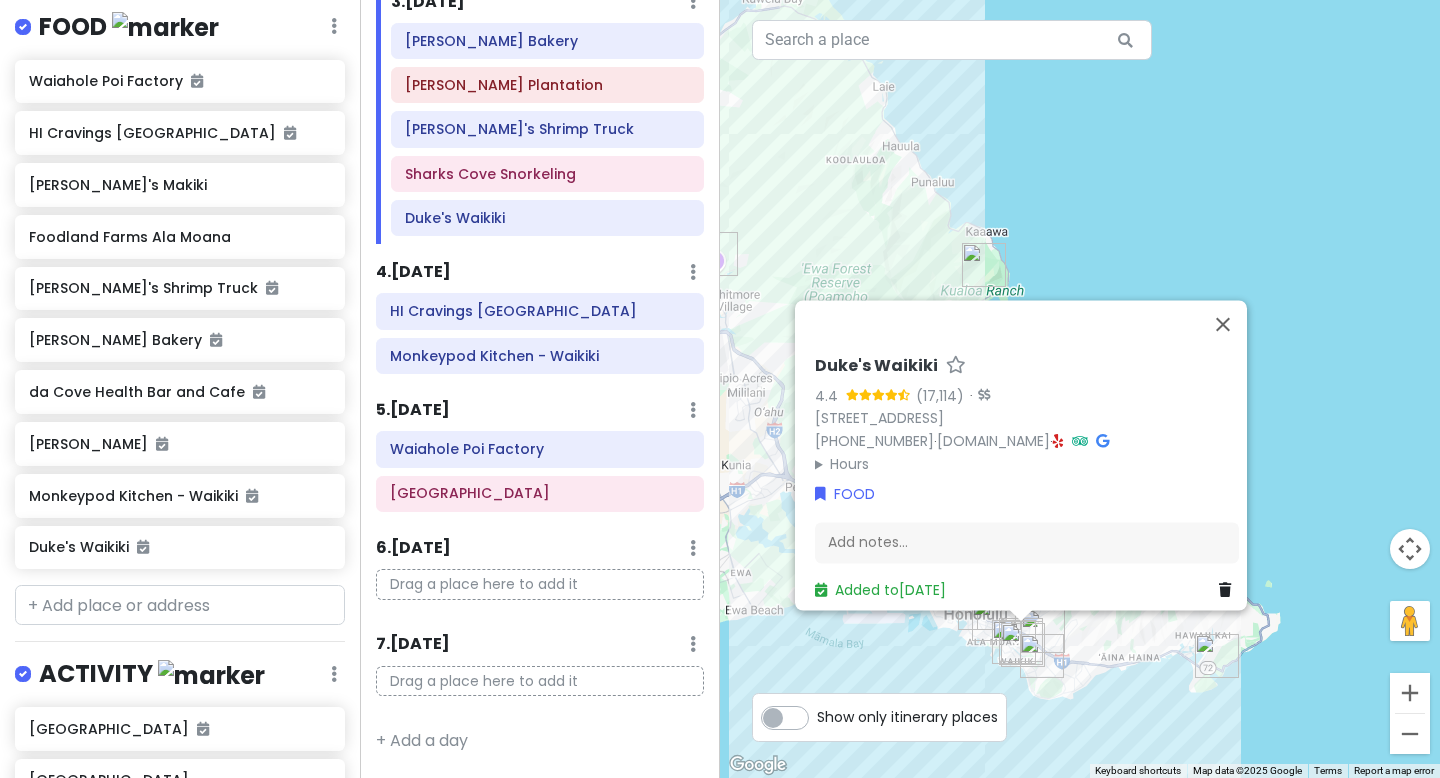 click on "Itinerary × 1 .  Thu 8/28 Edit Day Notes Delete Day   ARRIVE 23:30 Daniel K. Inouye International Airport 2 .  Fri 8/29 Add Day Notes Delete Day Hanauma Bay da Cove Health Bar and Cafe Udon Yama 3 .  Sat 8/30 Add Day Notes Delete Day Leonard's Bakery Dole Plantation Giovanni's Shrimp Truck Sharks Cove Snorkeling Duke's Waikiki 4 .  Sun 8/31 Add Day Notes Delete Day HI Cravings Honolulu Monkeypod Kitchen - Waikiki 5 .  Mon 9/1 Add Day Notes Delete Day Waiahole Poi Factory Kailua Beach Park 6 .  Tue 9/2 Add Day Notes Delete Day Drag a place here to add it 7 .  Wed 9/3 Add Day Notes Delete Day Drag a place here to add it + Add a day" at bounding box center (540, 389) 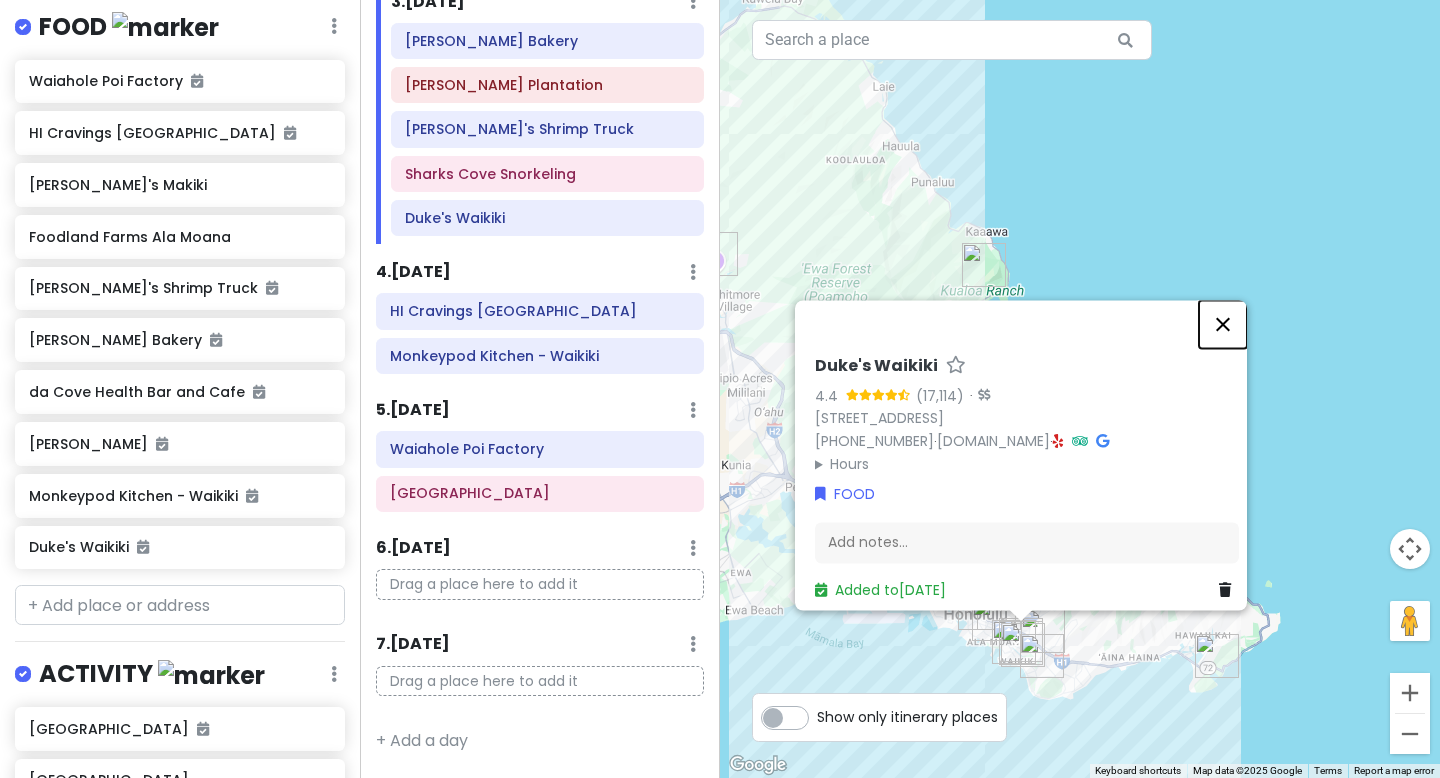 click at bounding box center (1223, 324) 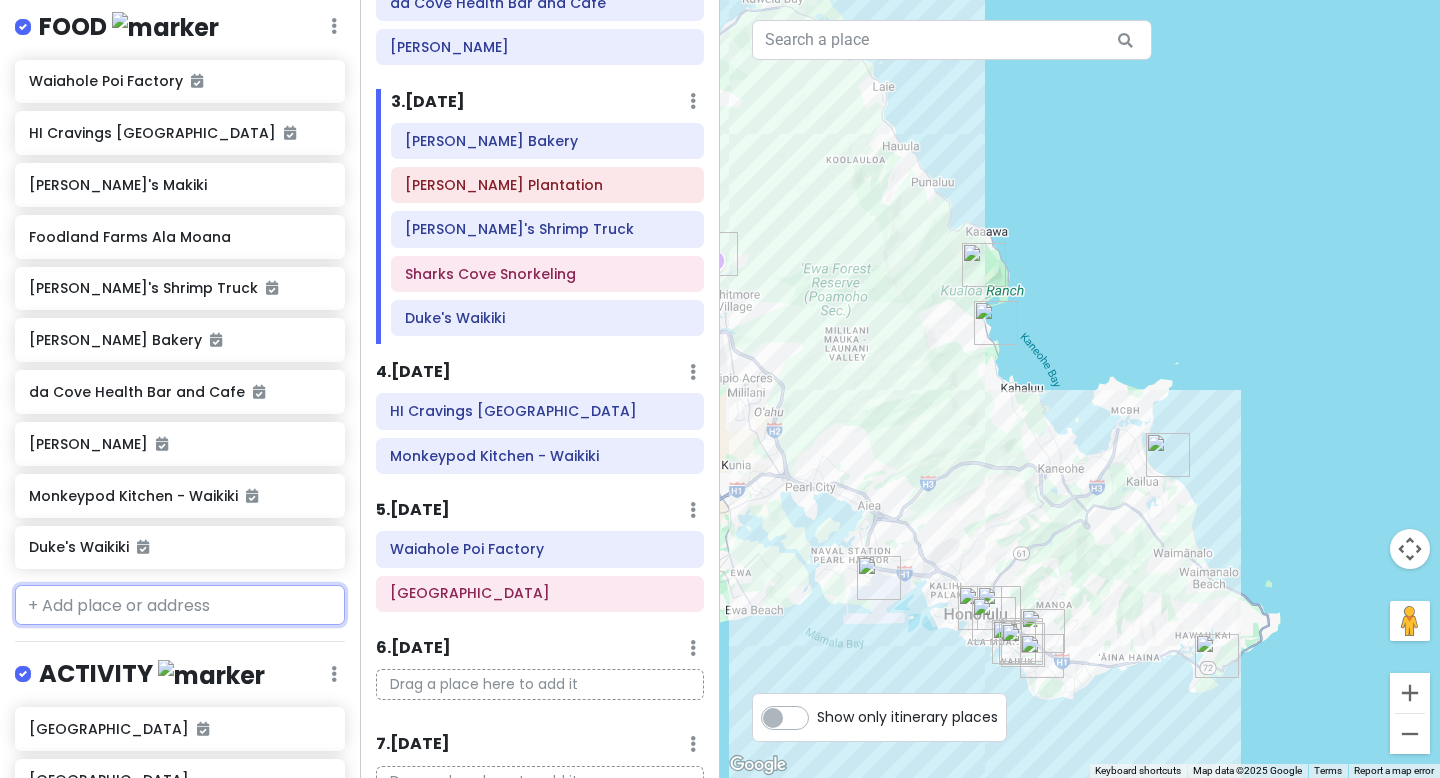 scroll, scrollTop: 300, scrollLeft: 0, axis: vertical 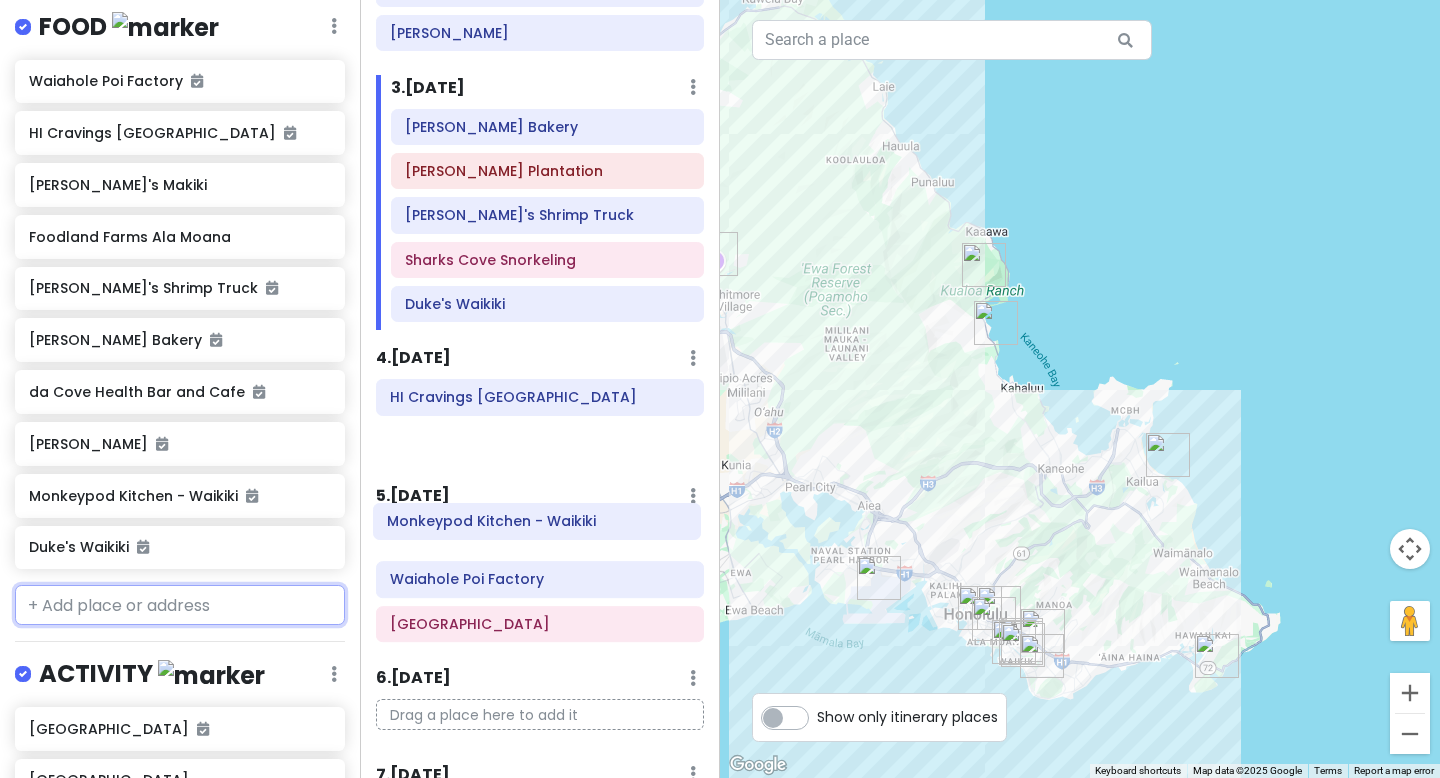 drag, startPoint x: 564, startPoint y: 457, endPoint x: 561, endPoint y: 544, distance: 87.05171 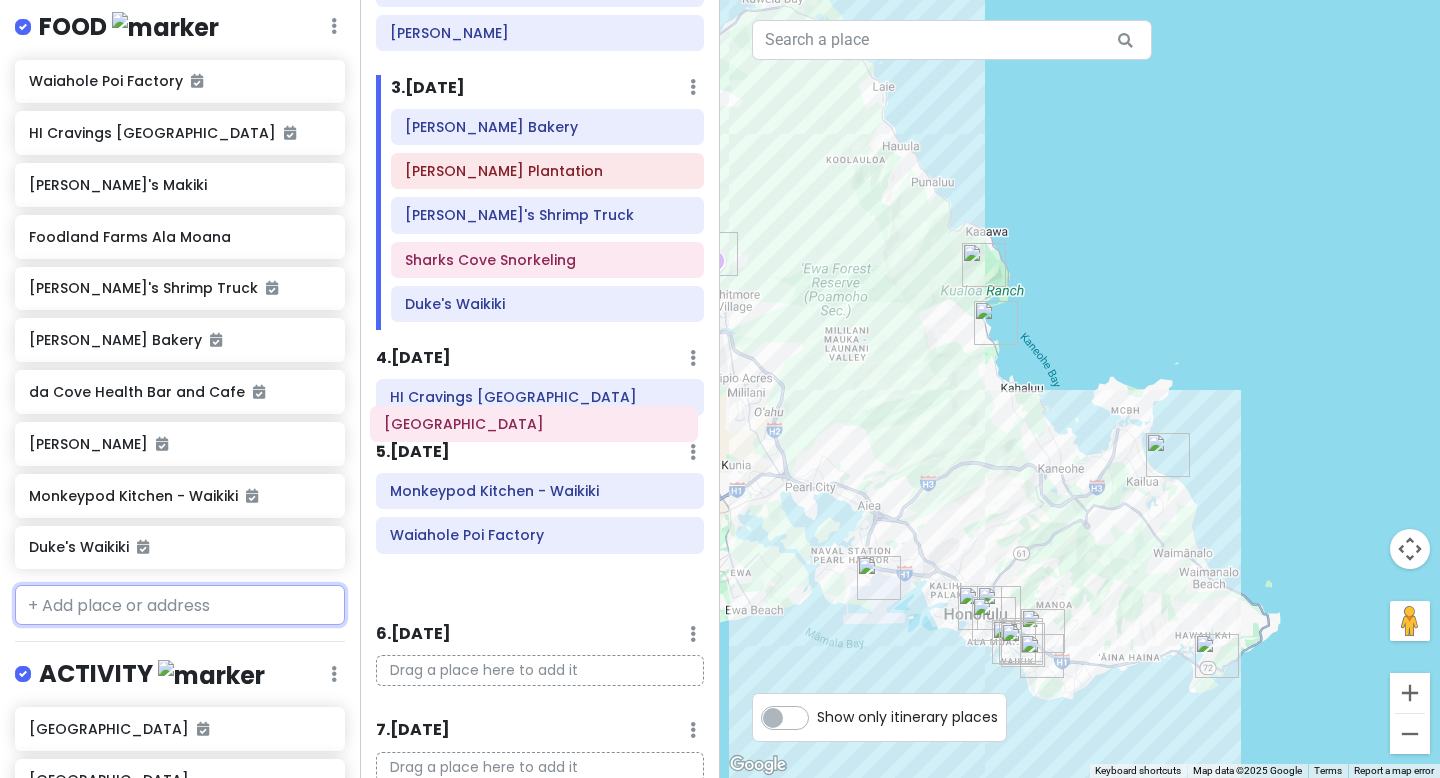 drag, startPoint x: 556, startPoint y: 580, endPoint x: 557, endPoint y: 421, distance: 159.00314 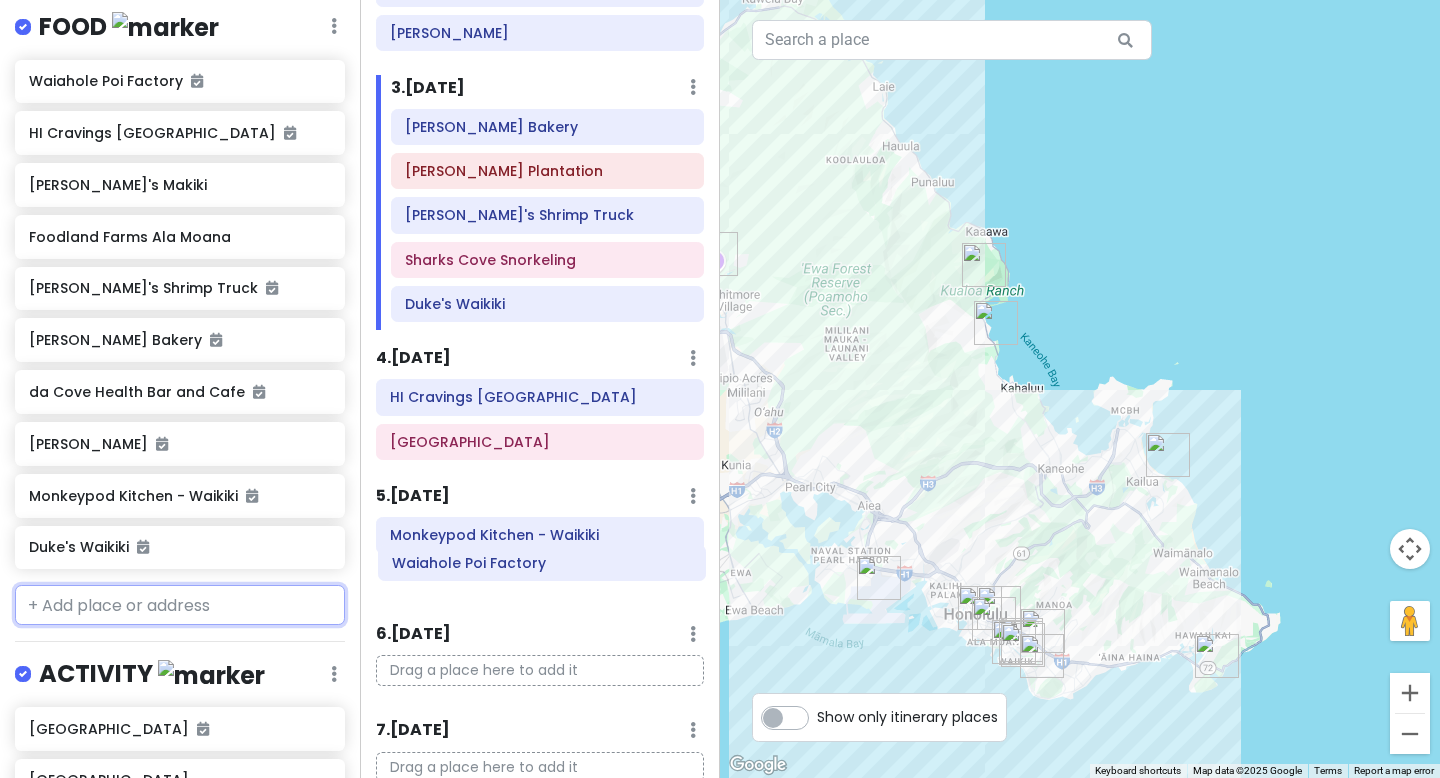 scroll, scrollTop: 301, scrollLeft: 0, axis: vertical 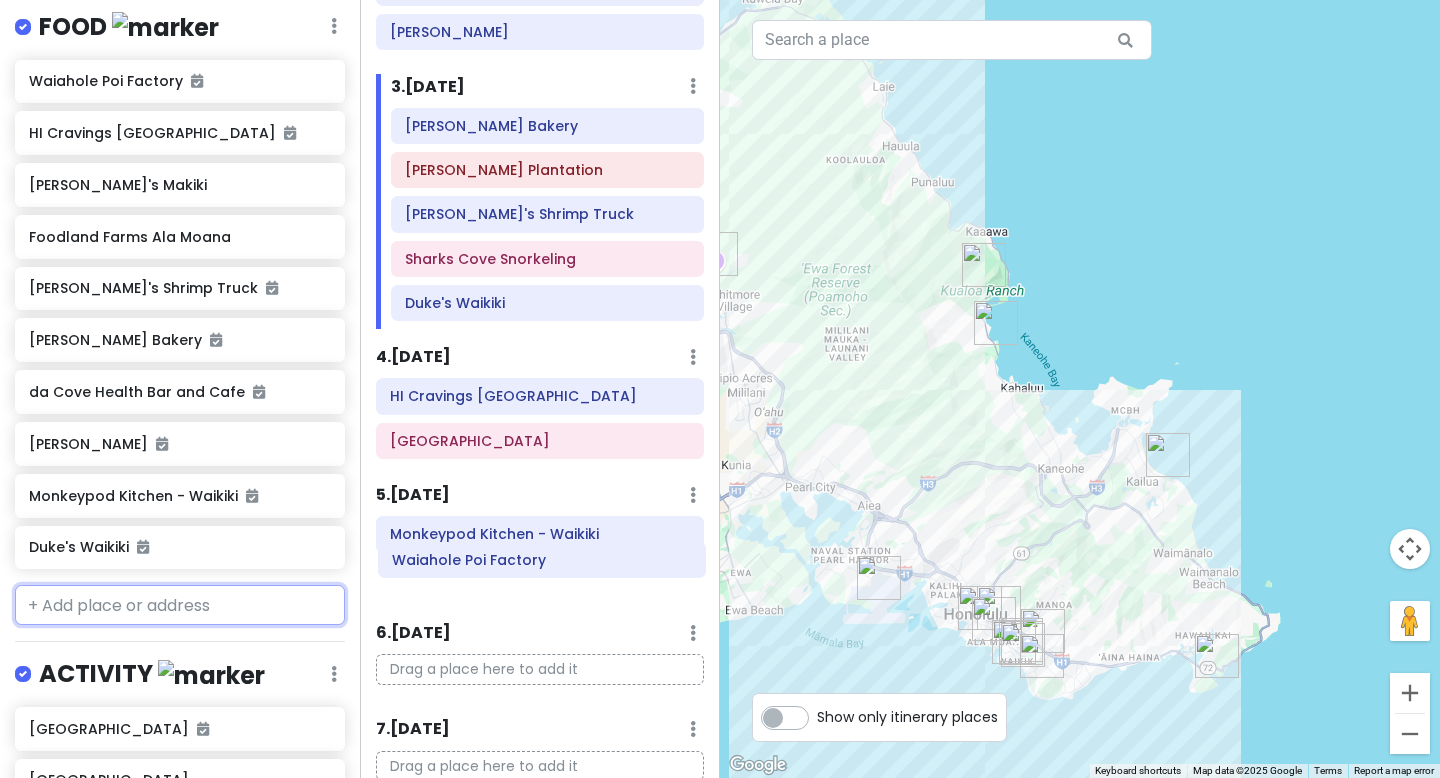 click on "Monkeypod Kitchen - Waikiki Waiahole Poi Factory" 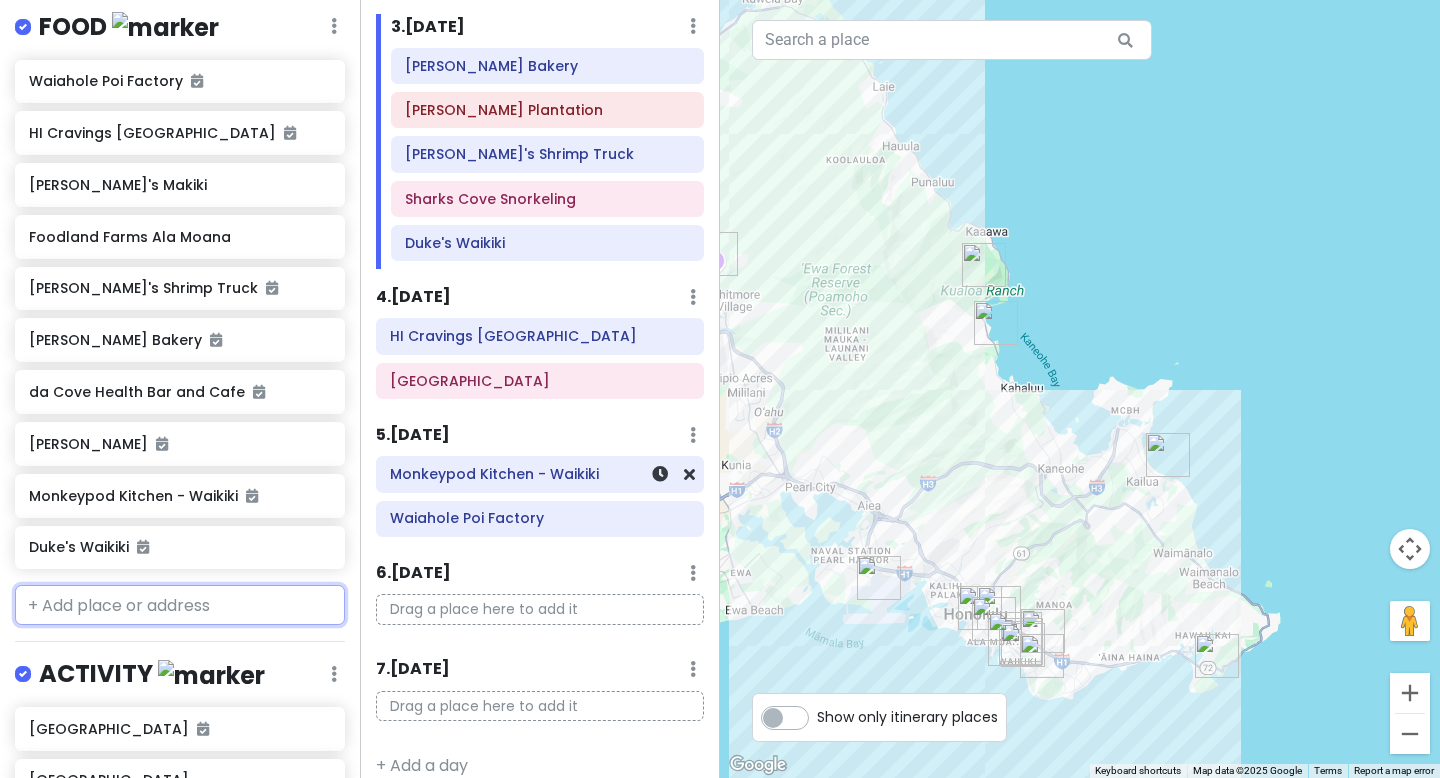 scroll, scrollTop: 367, scrollLeft: 0, axis: vertical 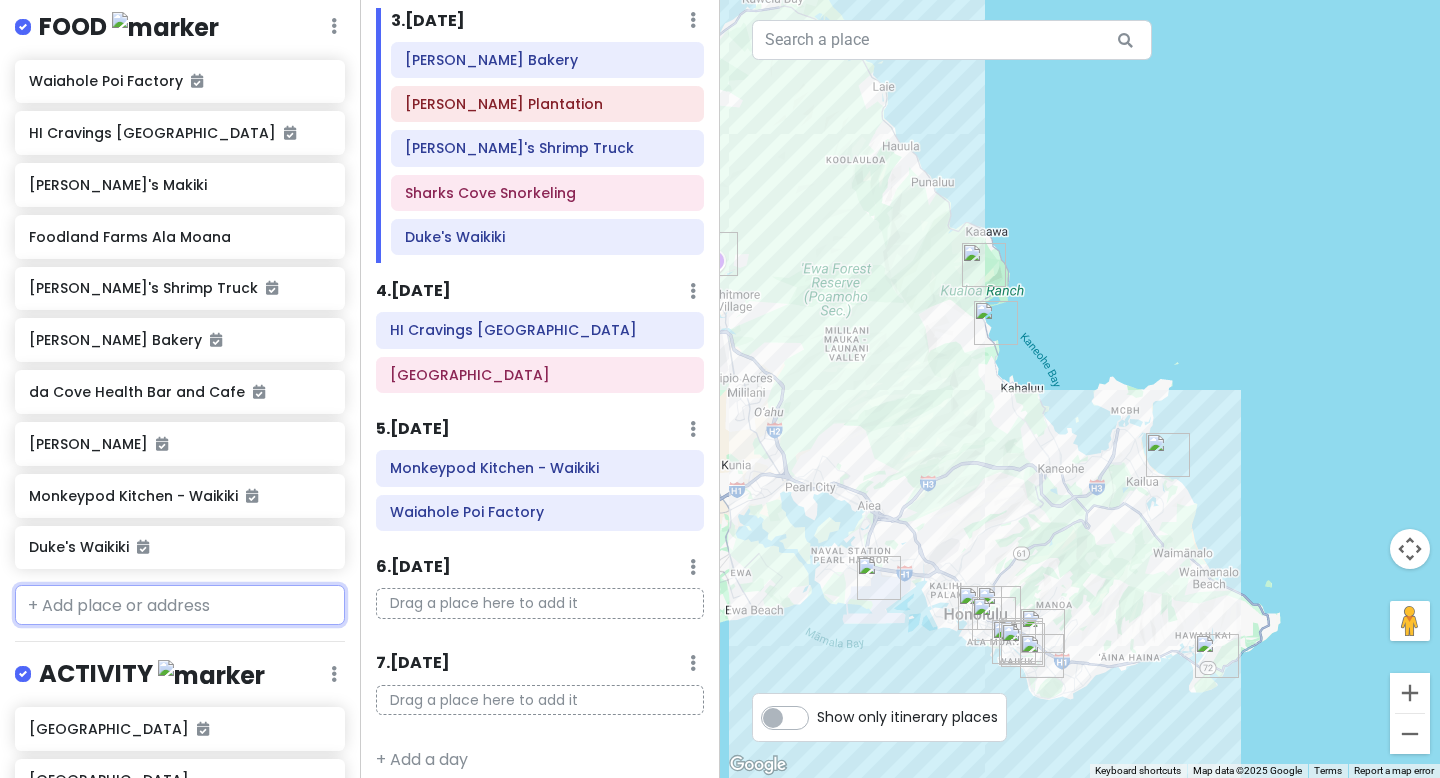 click at bounding box center (180, 605) 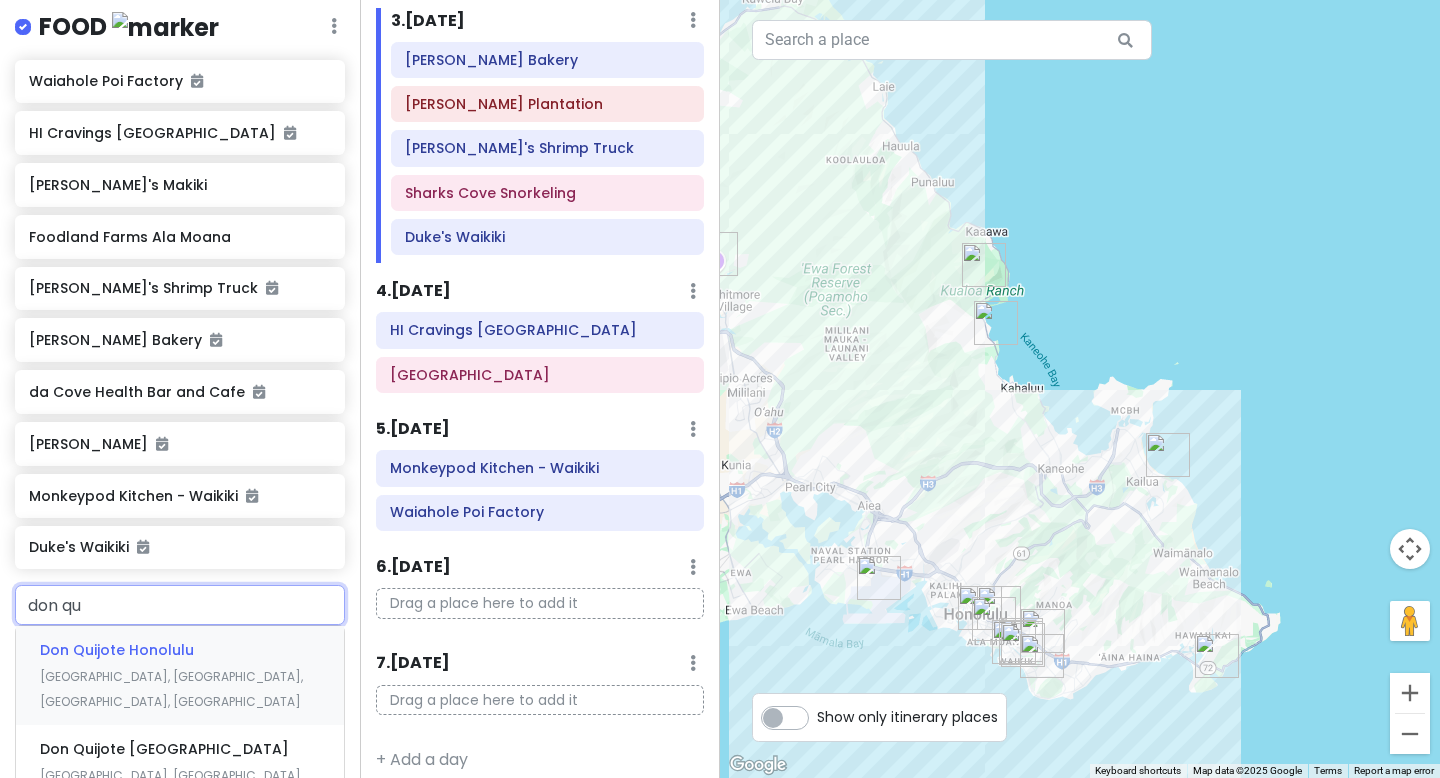 type on "don qui" 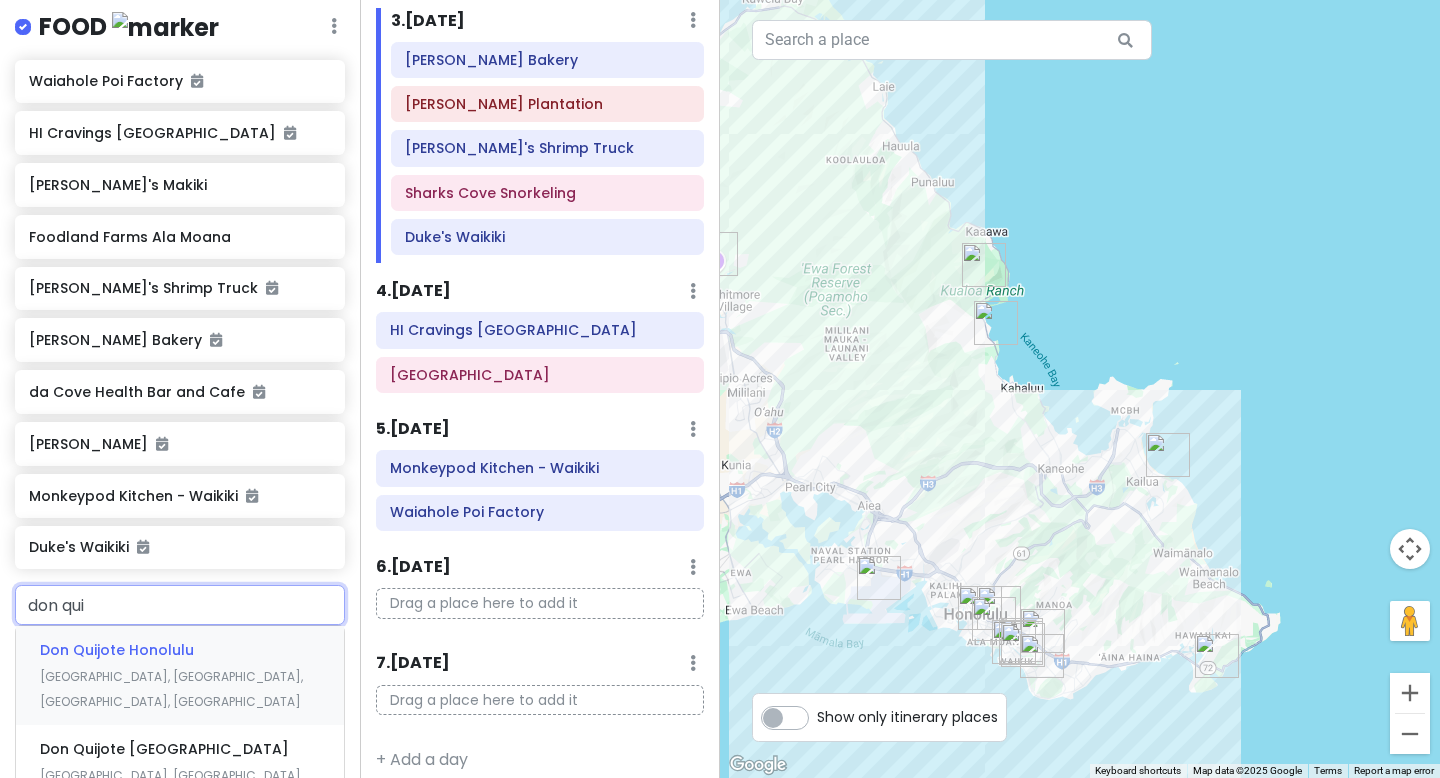 click on "Don Quijote Honolulu   Kaheka Street, Honolulu, HI, USA" at bounding box center [180, 675] 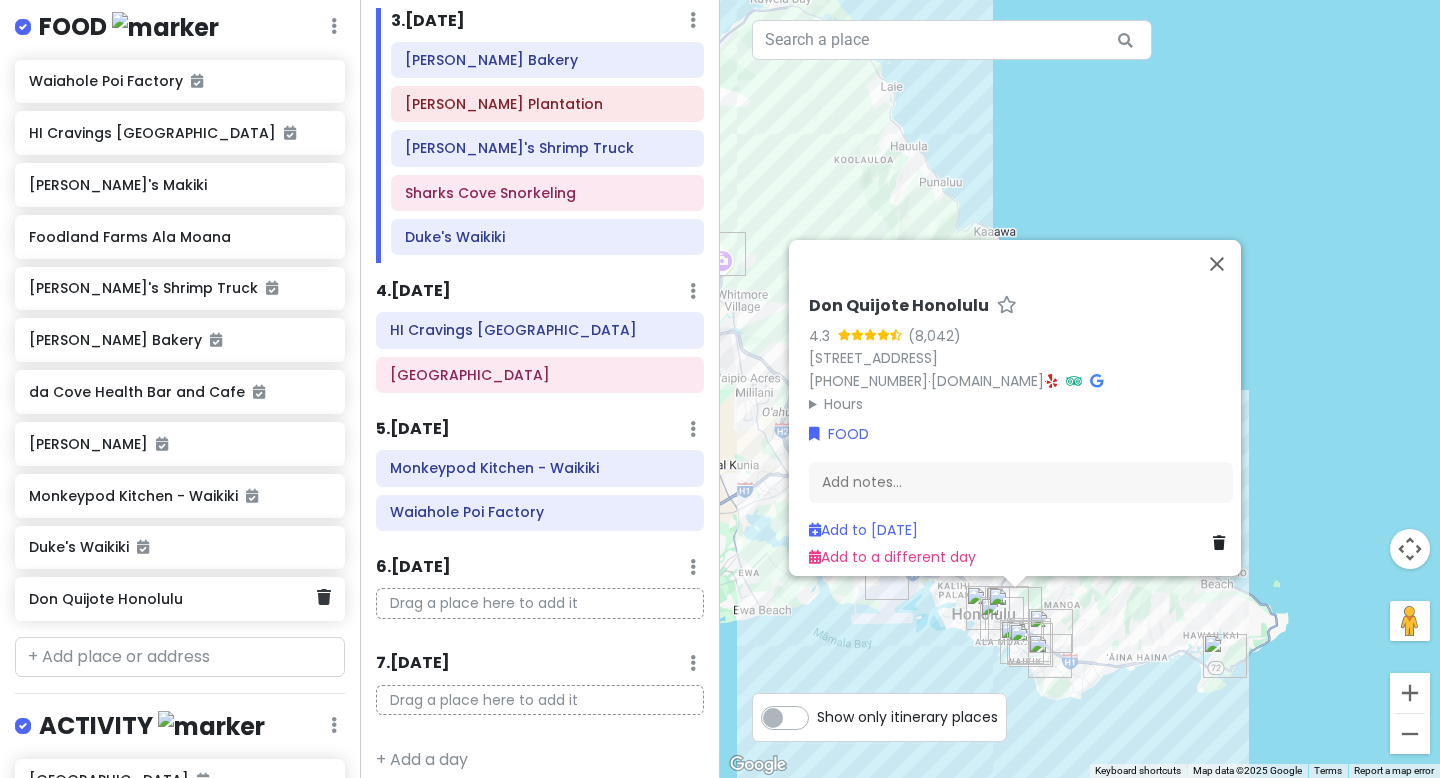 scroll, scrollTop: 472, scrollLeft: 0, axis: vertical 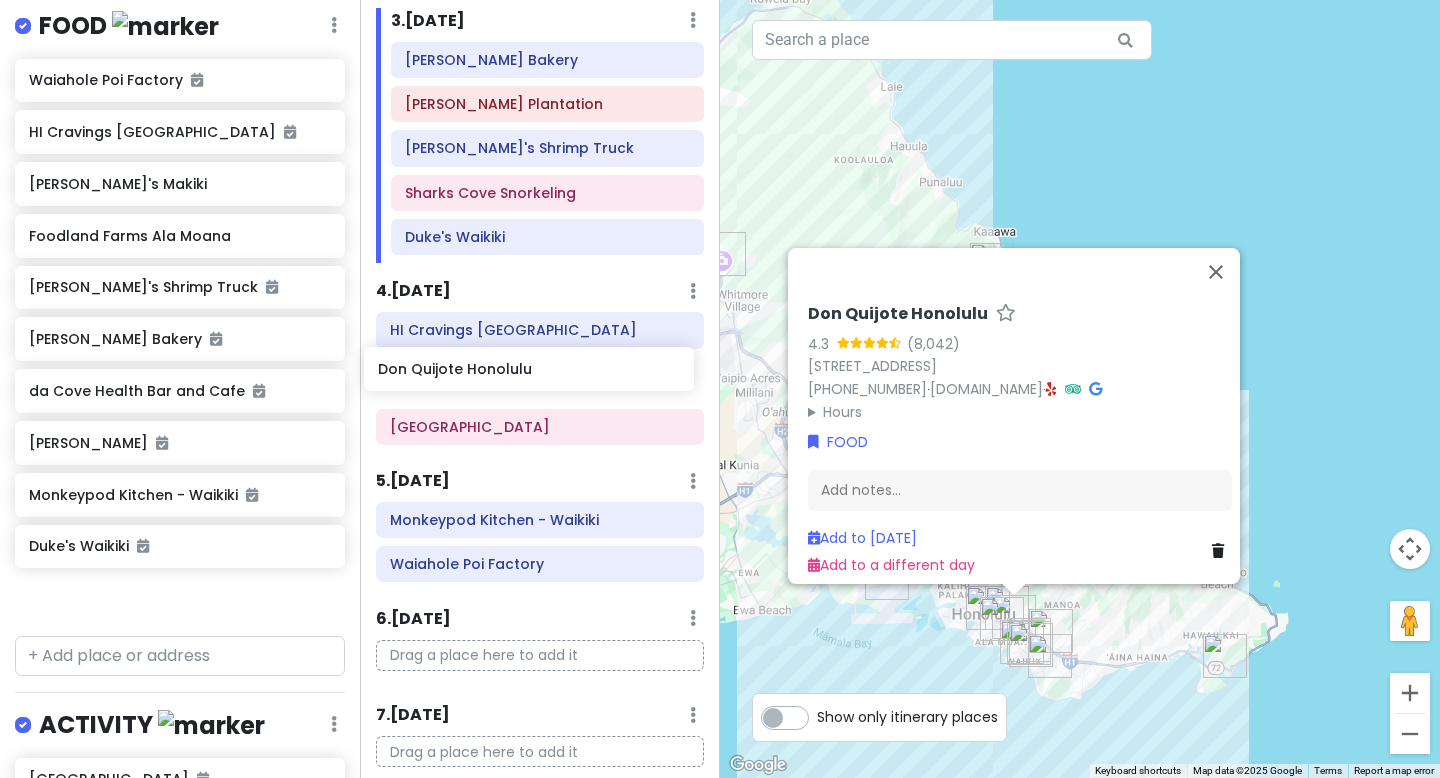 drag, startPoint x: 160, startPoint y: 599, endPoint x: 509, endPoint y: 372, distance: 416.3292 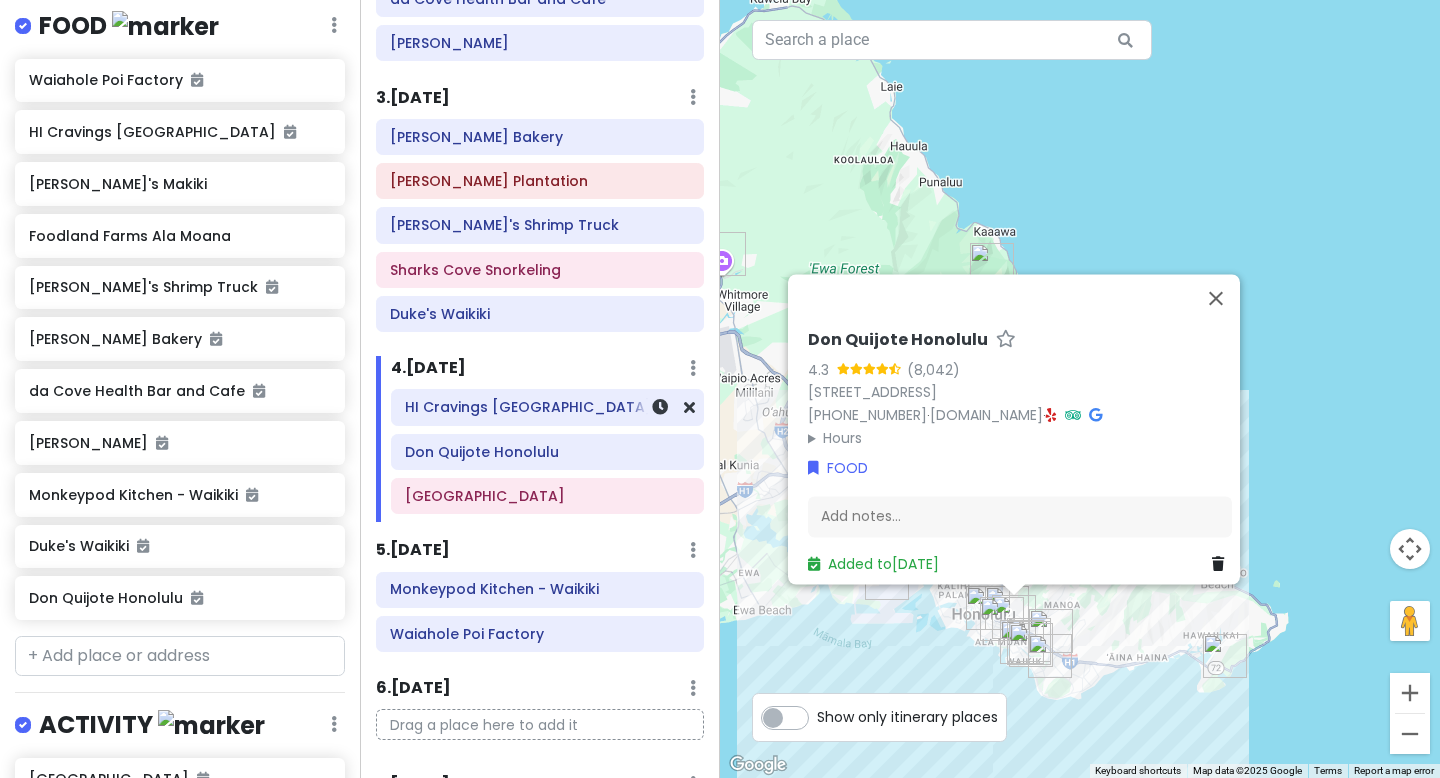 scroll, scrollTop: 271, scrollLeft: 0, axis: vertical 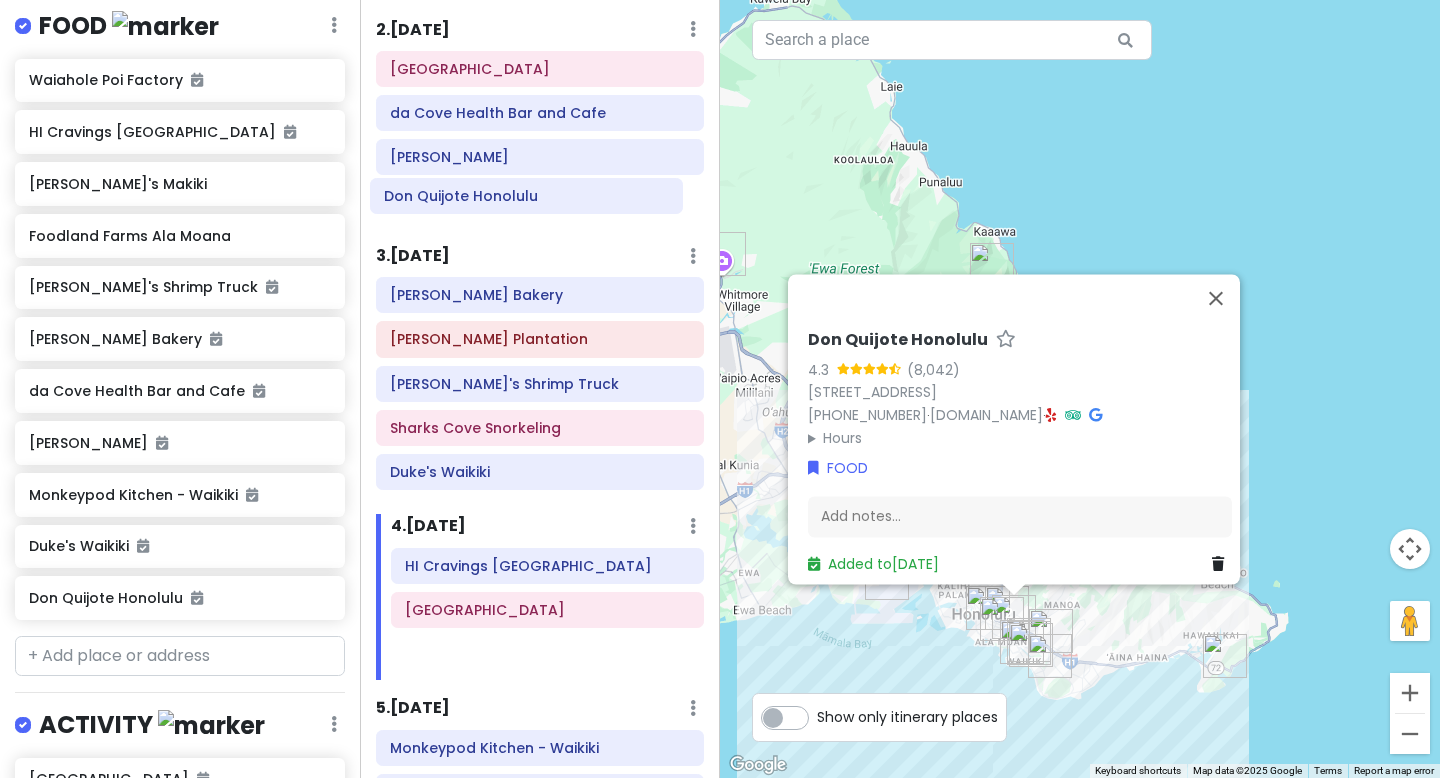 drag, startPoint x: 501, startPoint y: 472, endPoint x: 480, endPoint y: 195, distance: 277.7949 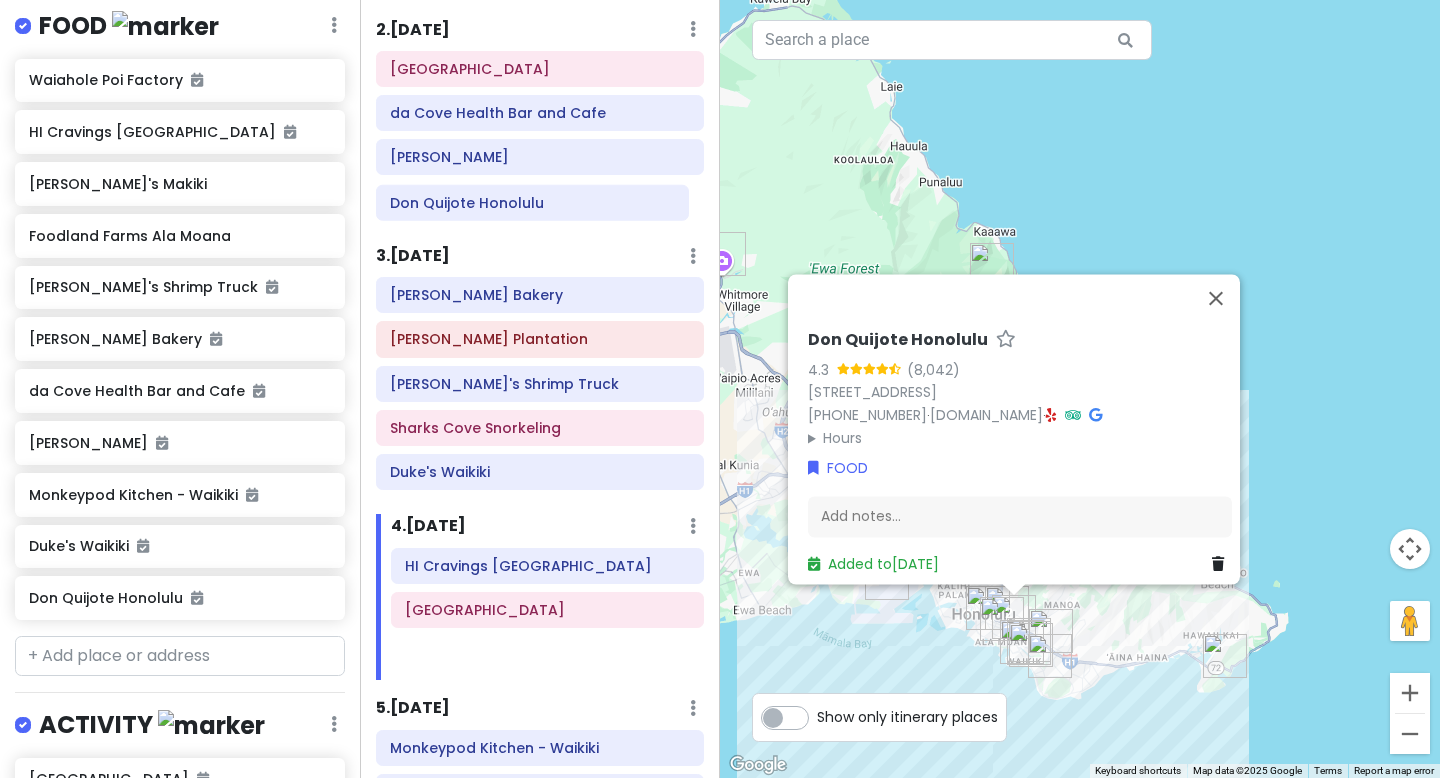 scroll, scrollTop: 175, scrollLeft: 0, axis: vertical 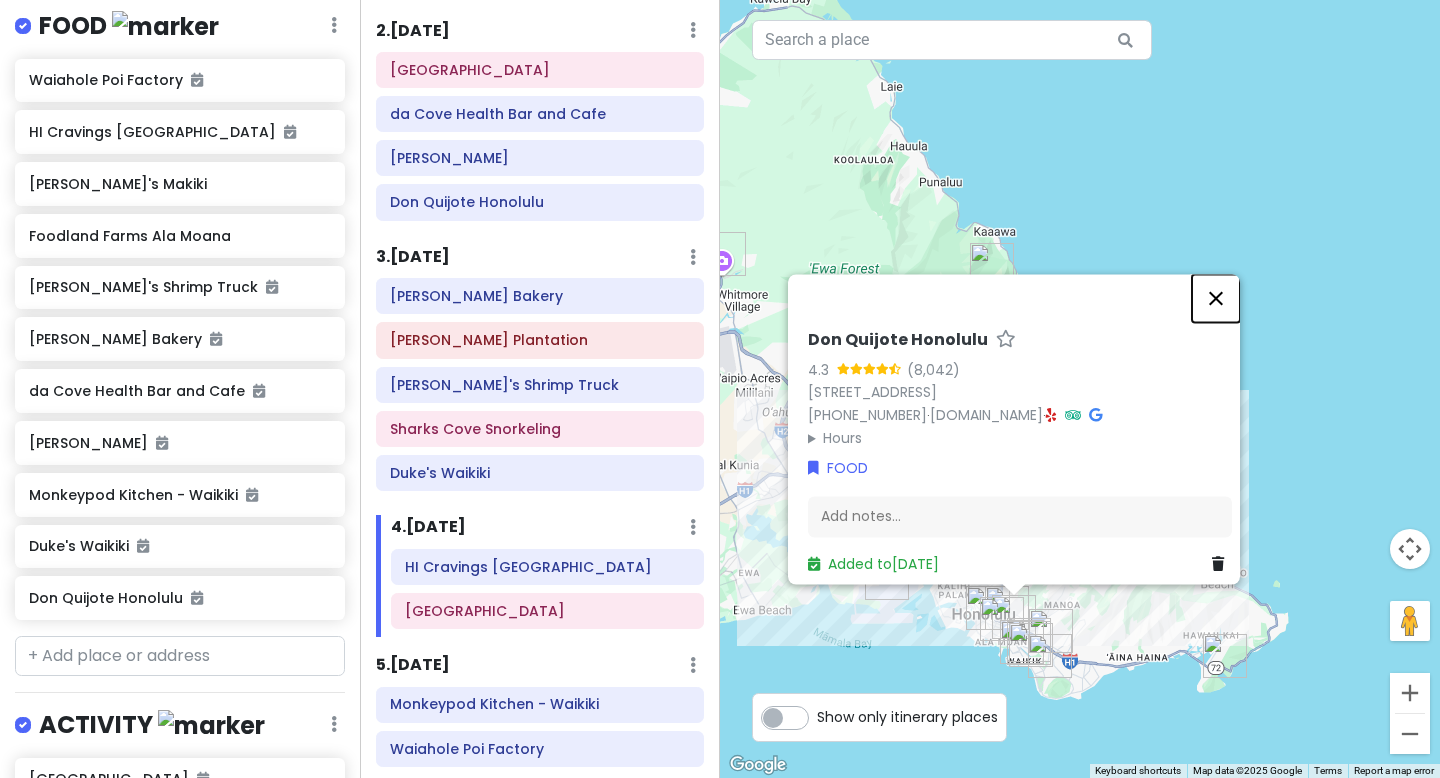 click at bounding box center [1216, 298] 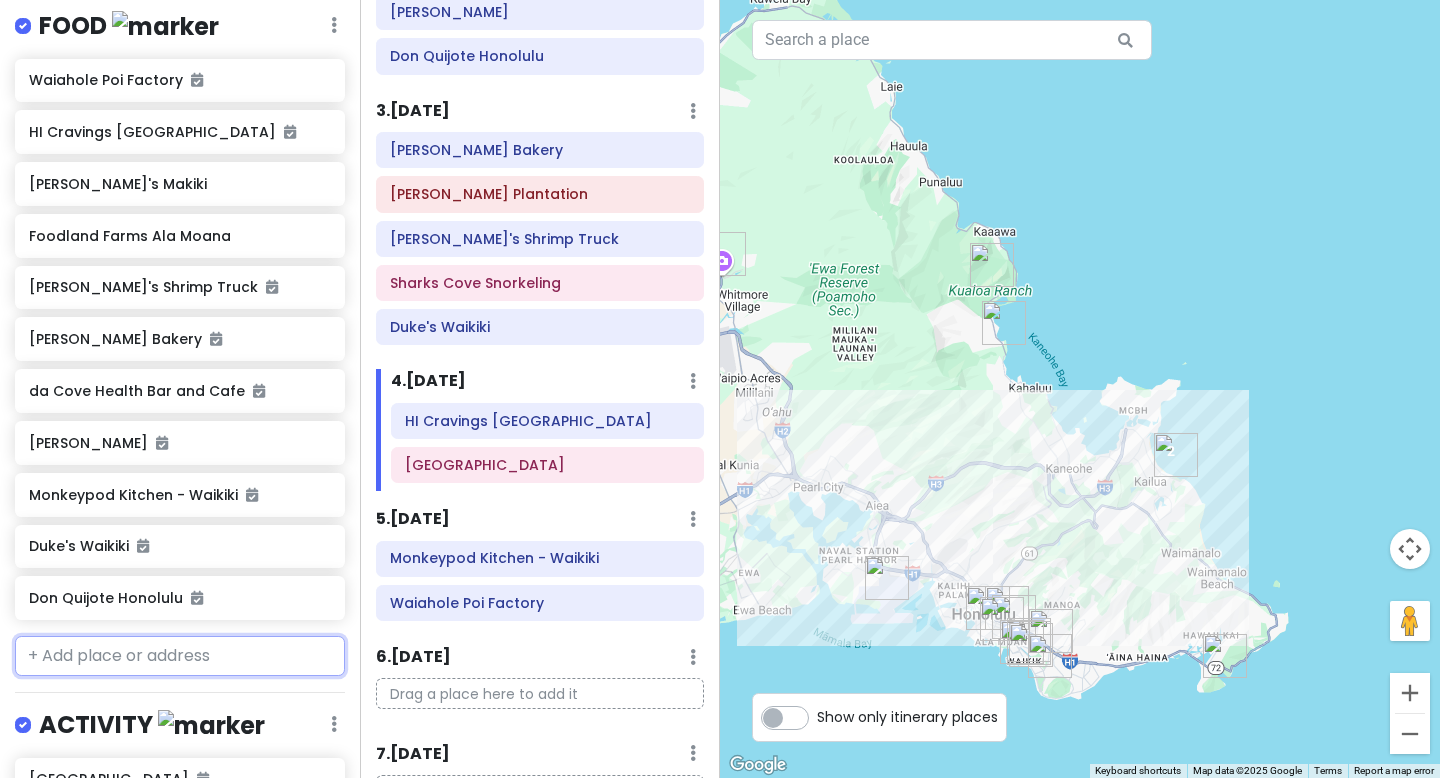 scroll, scrollTop: 351, scrollLeft: 0, axis: vertical 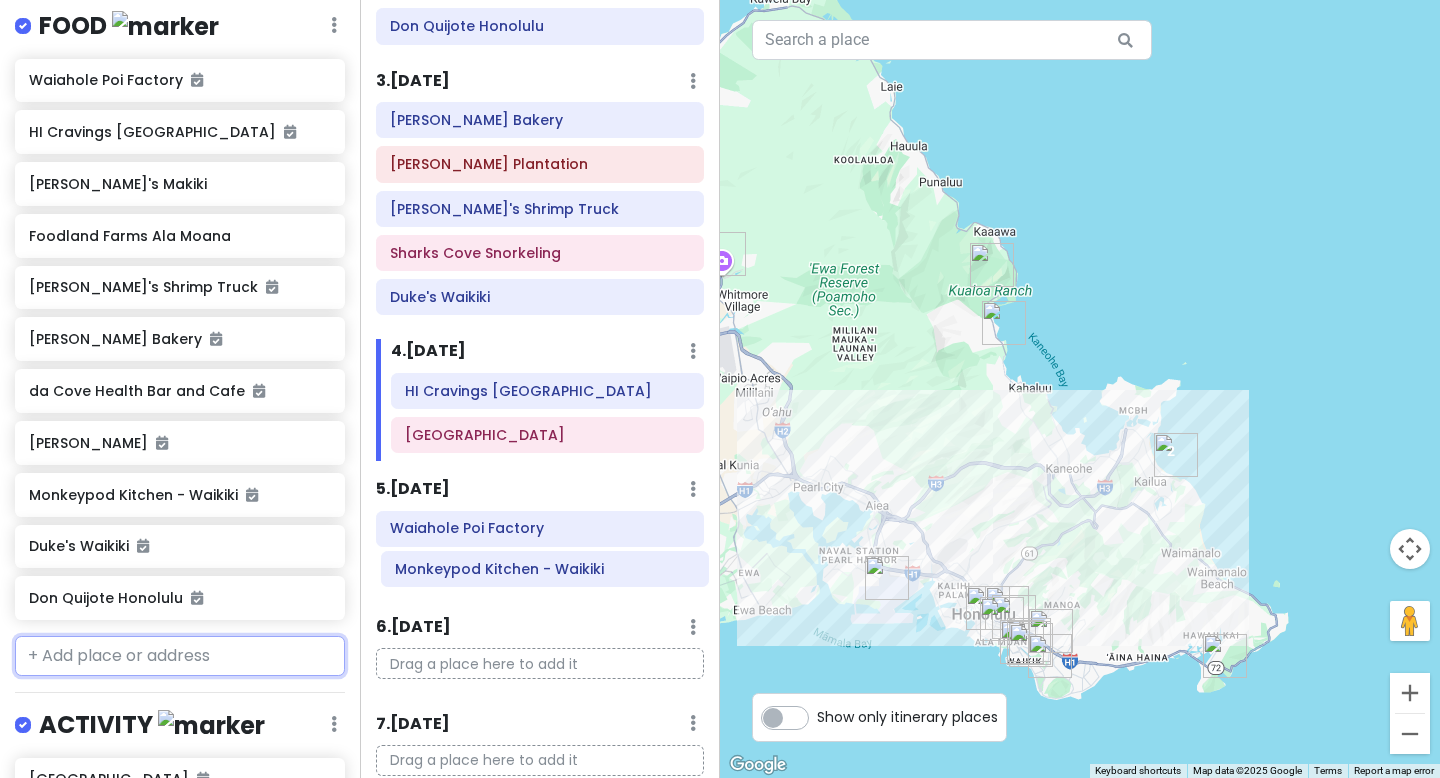 drag, startPoint x: 562, startPoint y: 541, endPoint x: 568, endPoint y: 589, distance: 48.373547 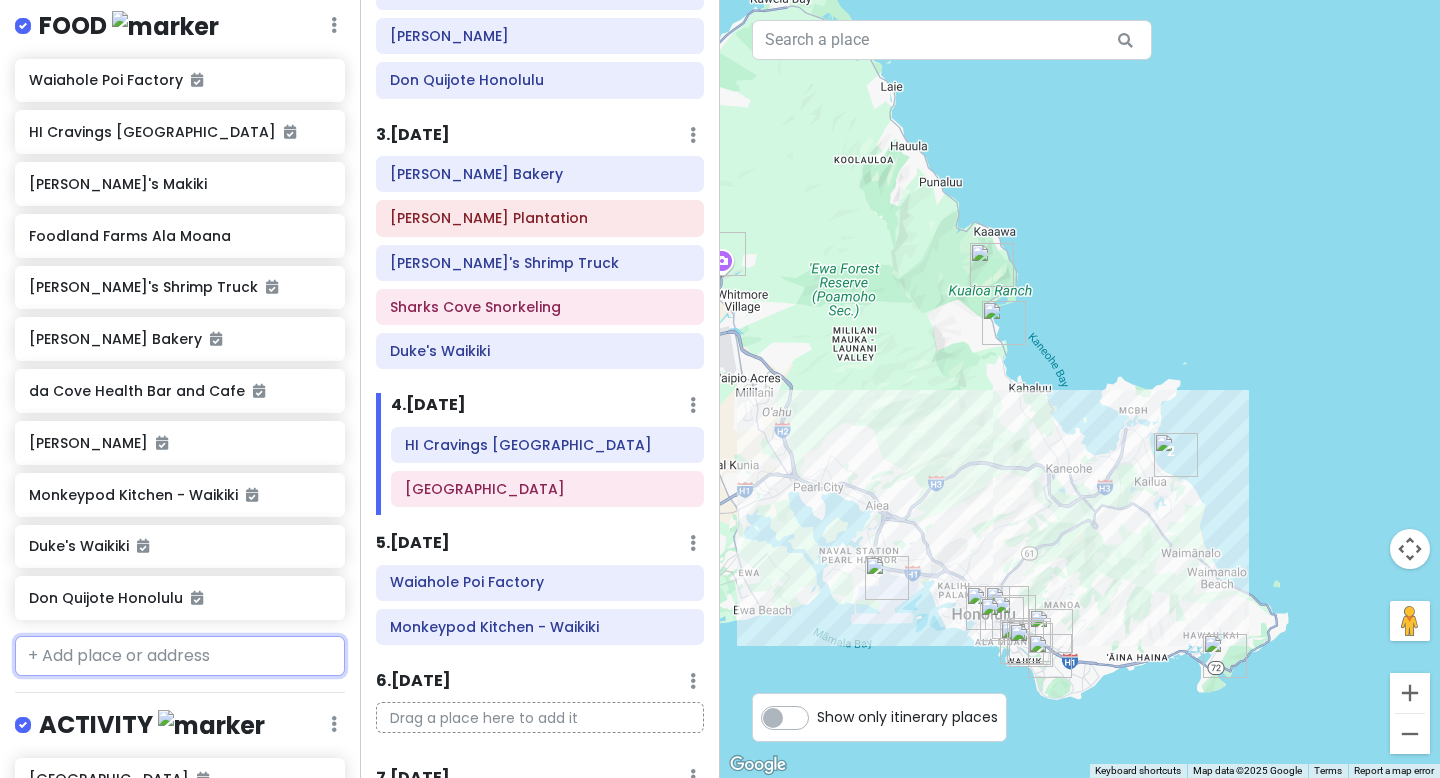 scroll, scrollTop: 302, scrollLeft: 0, axis: vertical 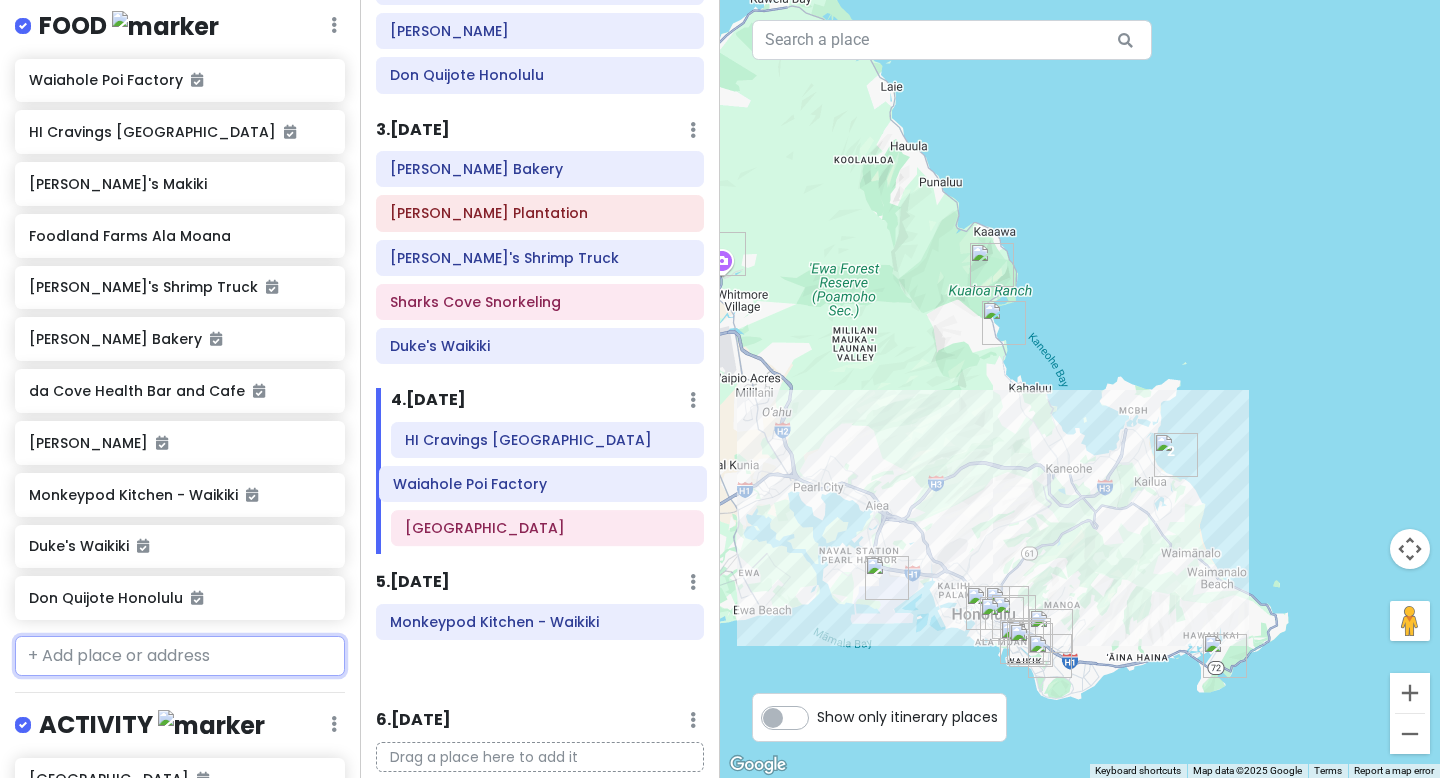 drag, startPoint x: 561, startPoint y: 583, endPoint x: 565, endPoint y: 489, distance: 94.08507 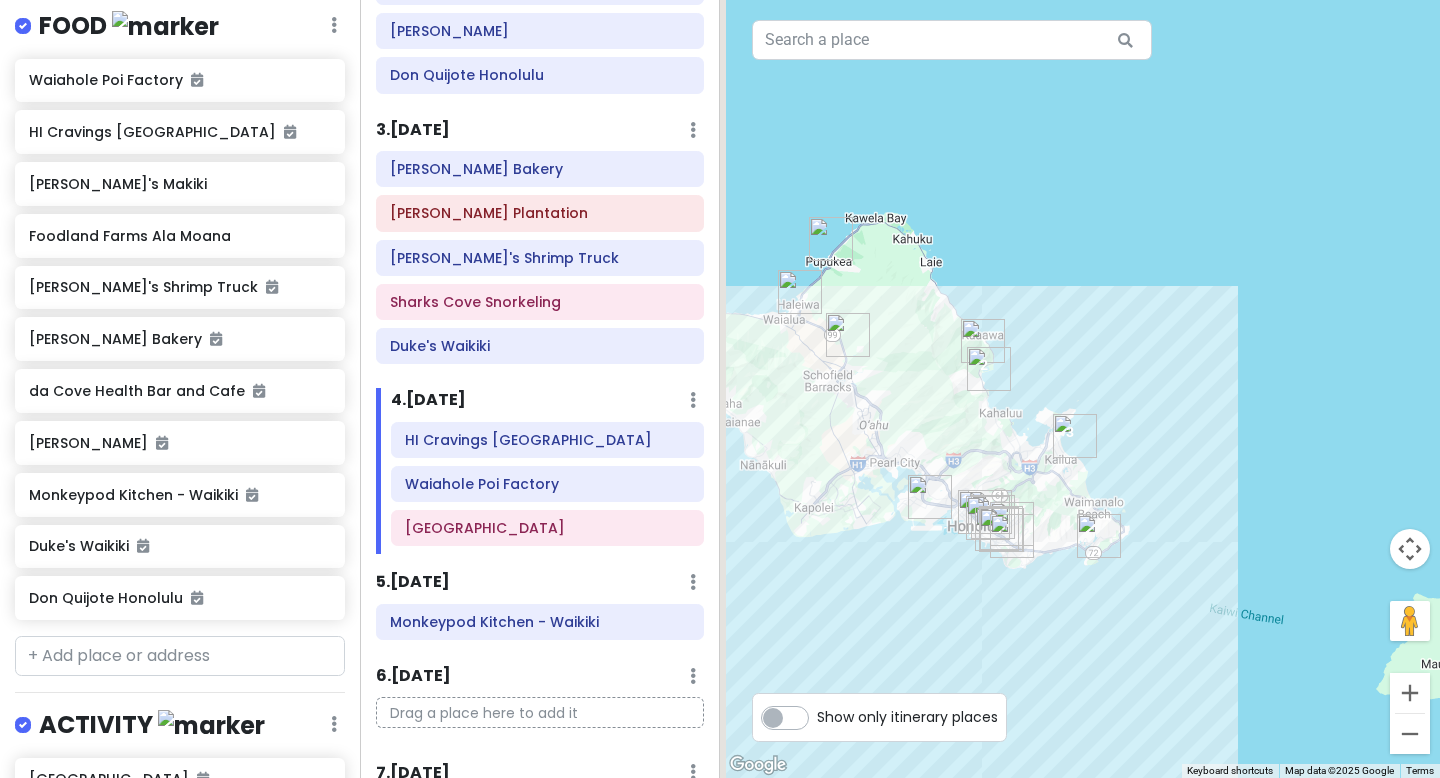 drag, startPoint x: 882, startPoint y: 394, endPoint x: 936, endPoint y: 421, distance: 60.373837 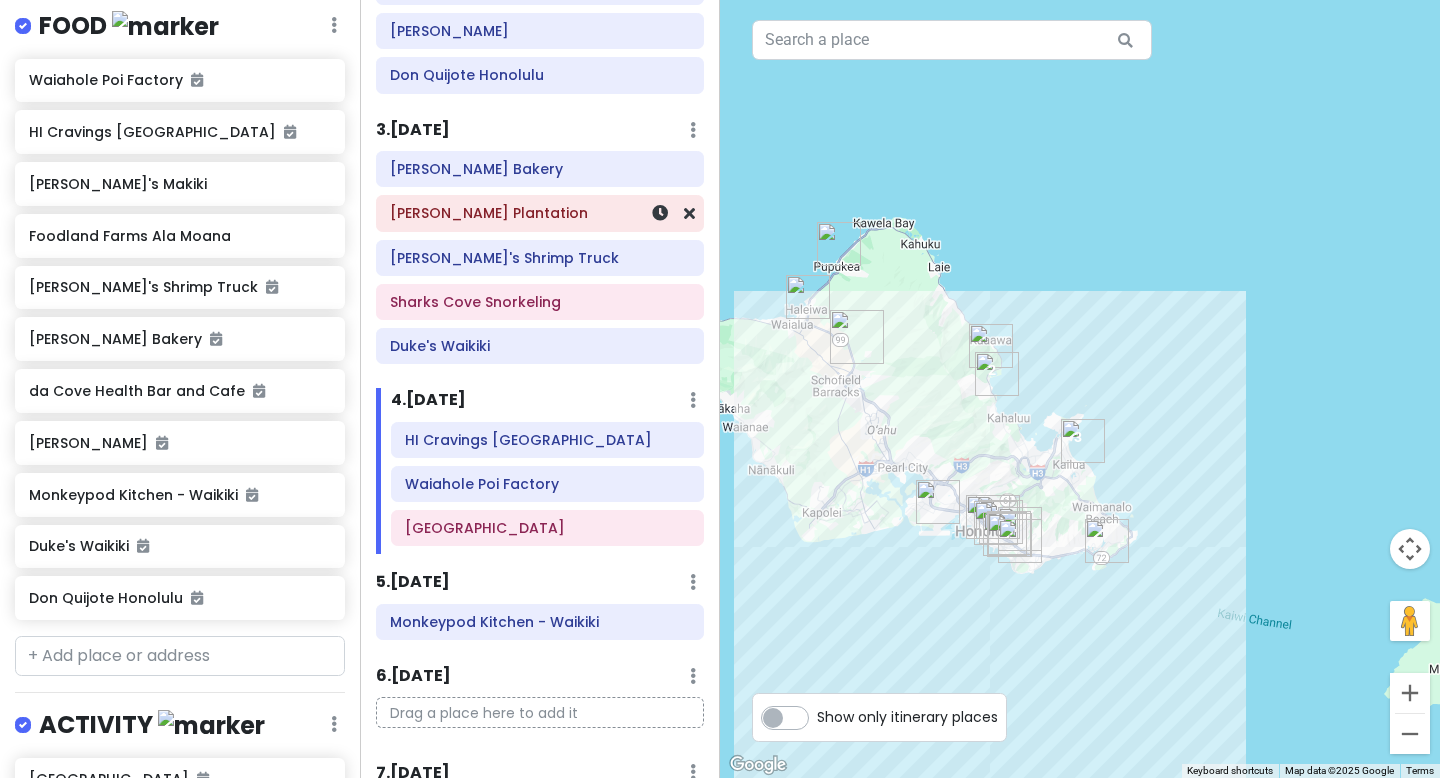 scroll, scrollTop: 305, scrollLeft: 0, axis: vertical 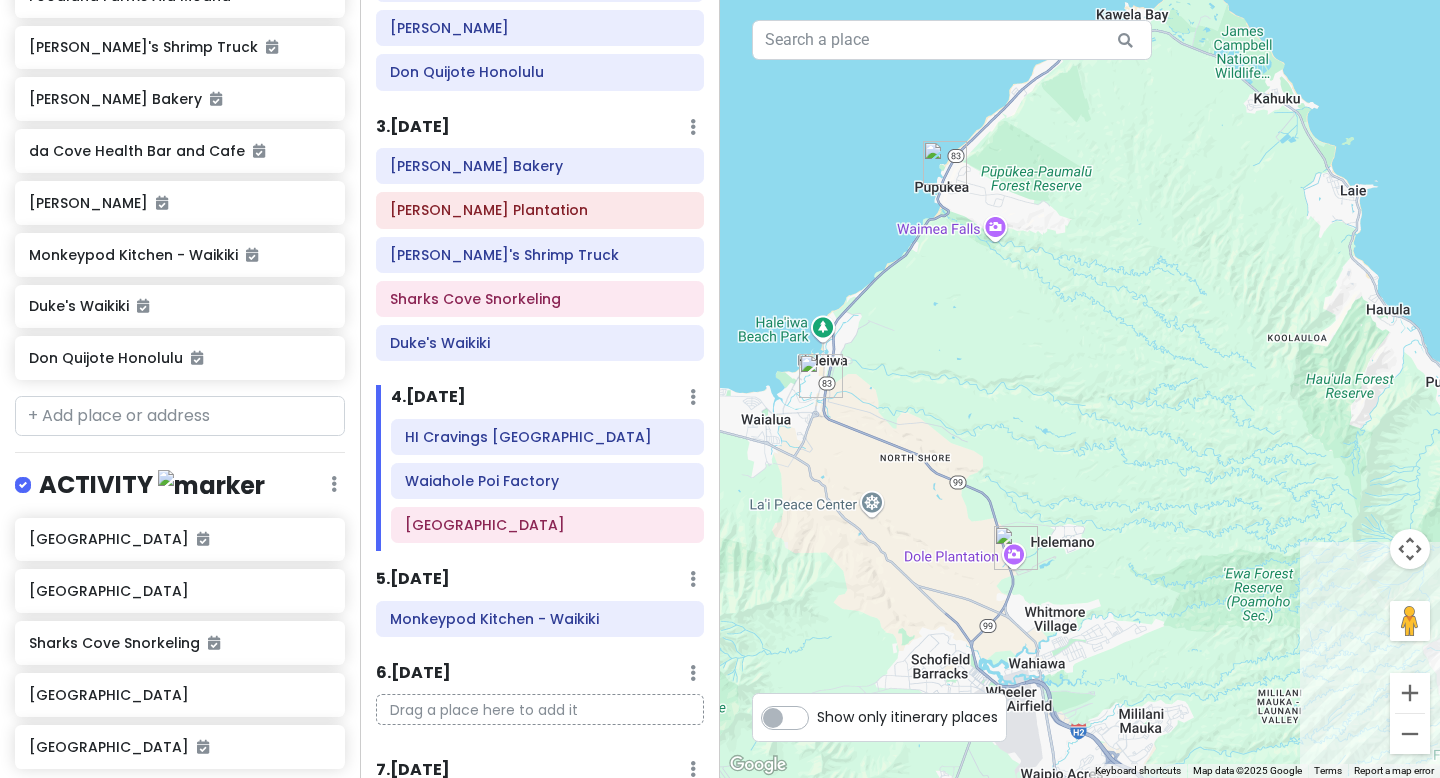 drag, startPoint x: 814, startPoint y: 279, endPoint x: 907, endPoint y: 298, distance: 94.92102 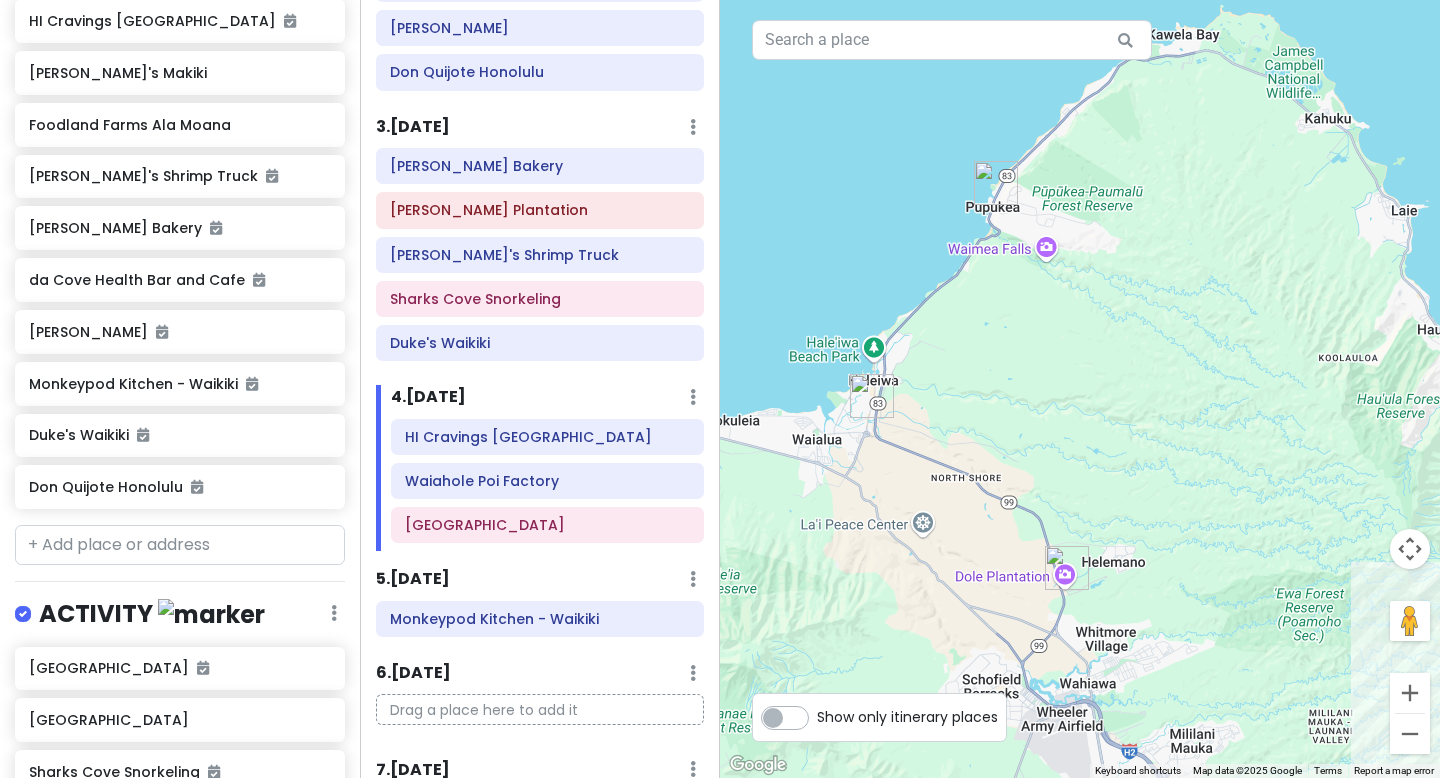 scroll, scrollTop: 520, scrollLeft: 0, axis: vertical 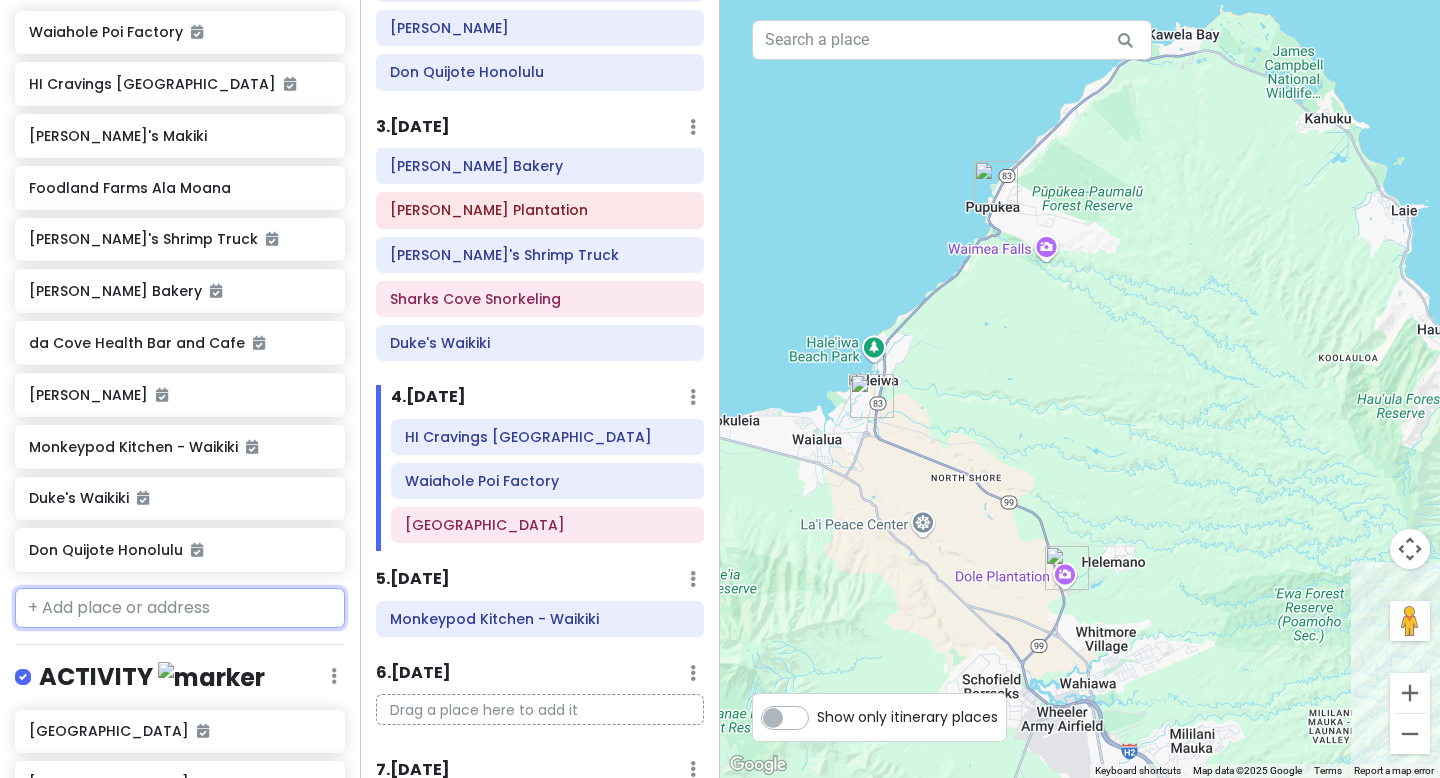 click at bounding box center [180, 608] 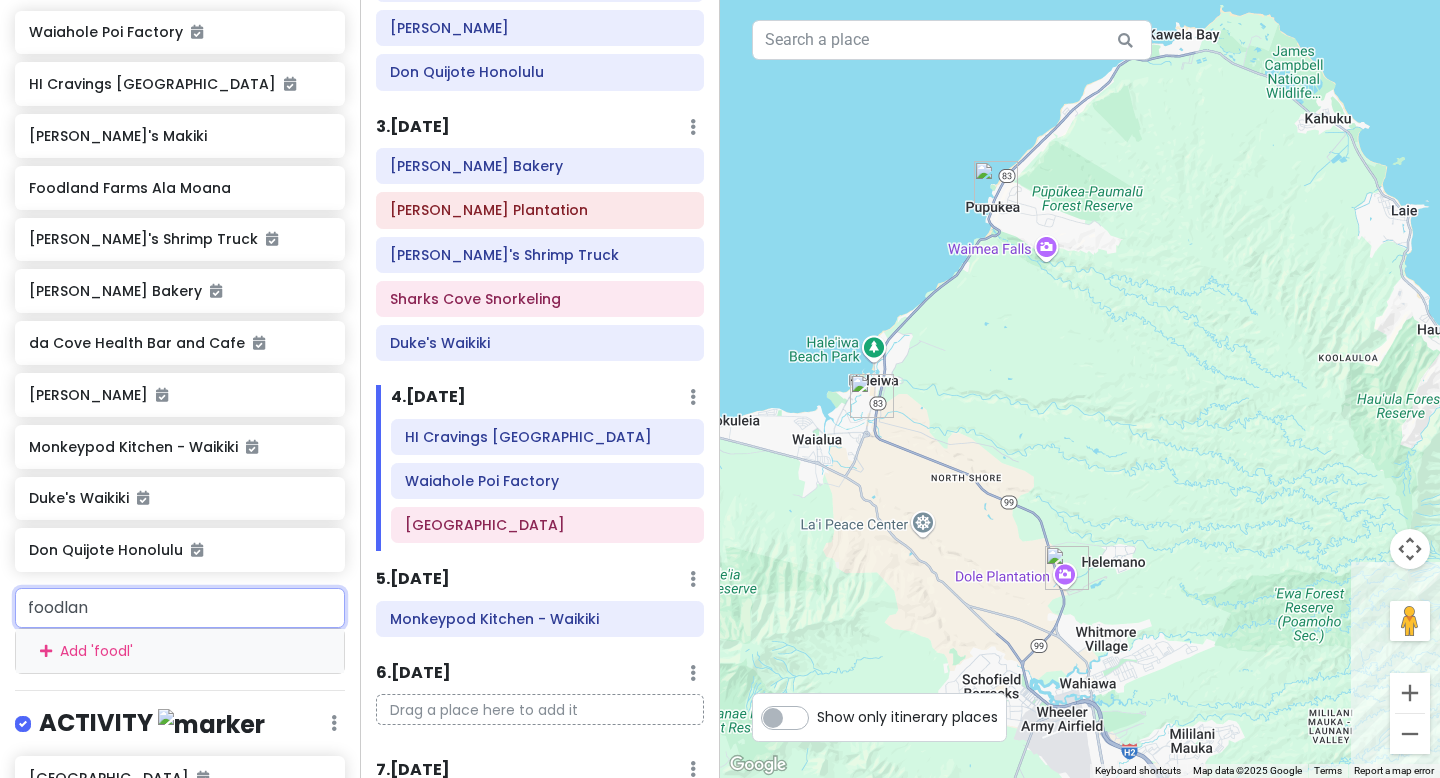 type on "foodland" 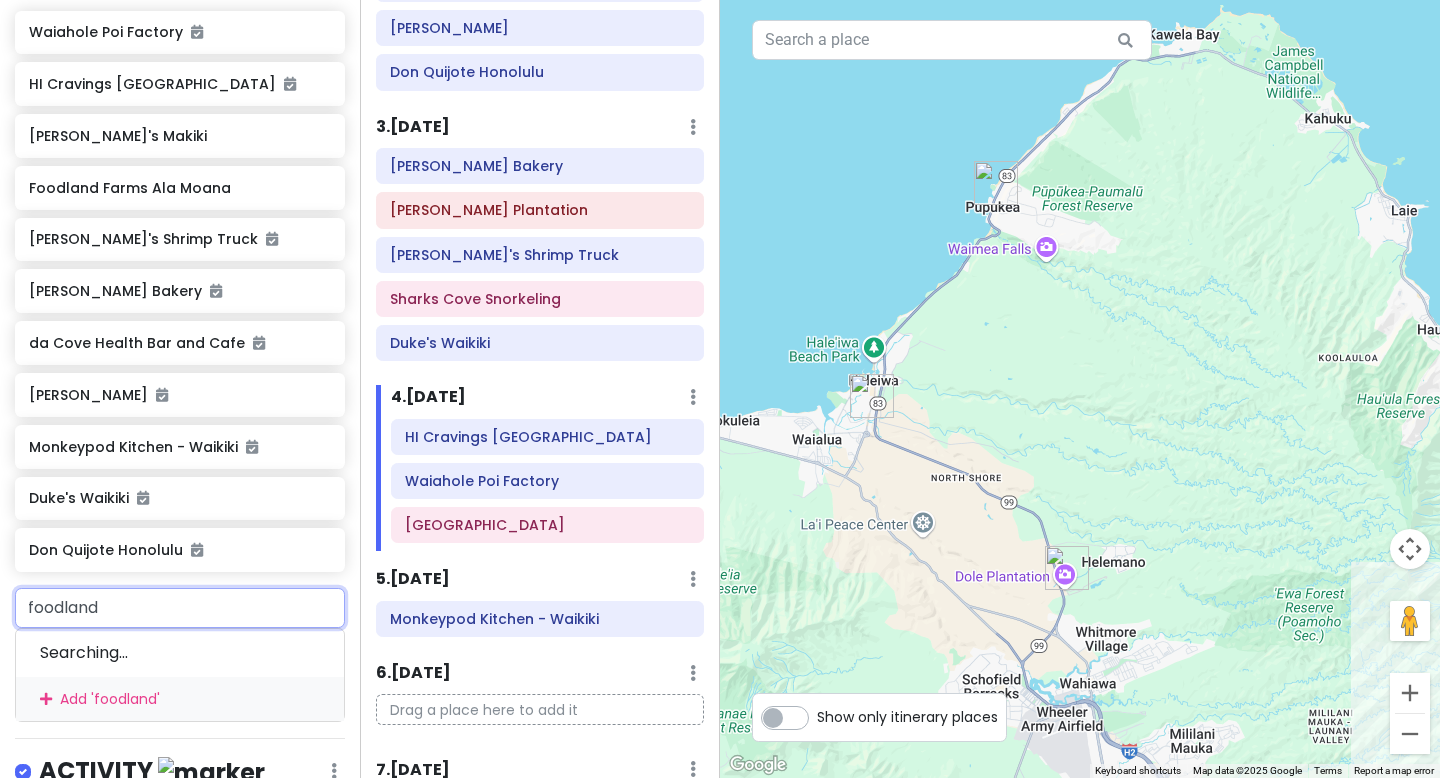 type 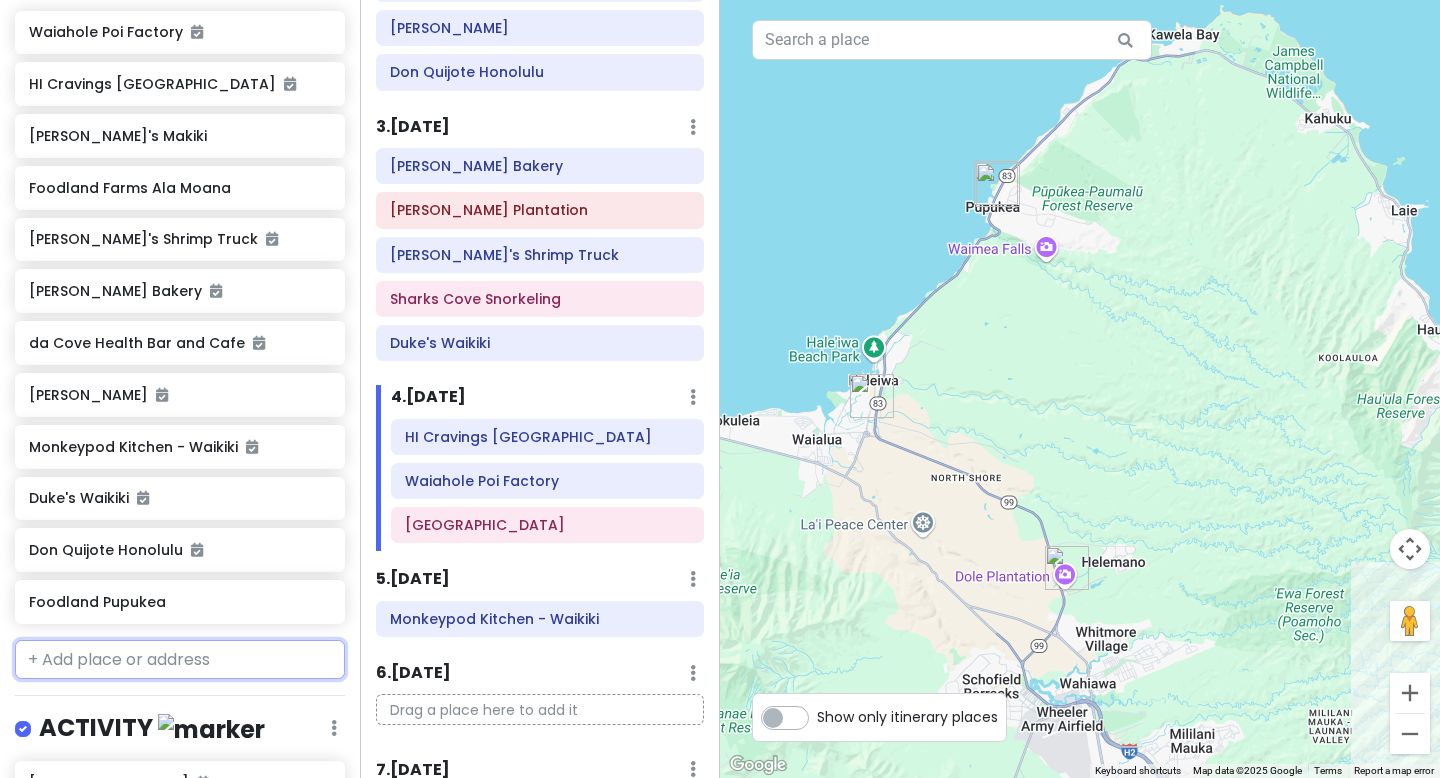 scroll, scrollTop: 571, scrollLeft: 0, axis: vertical 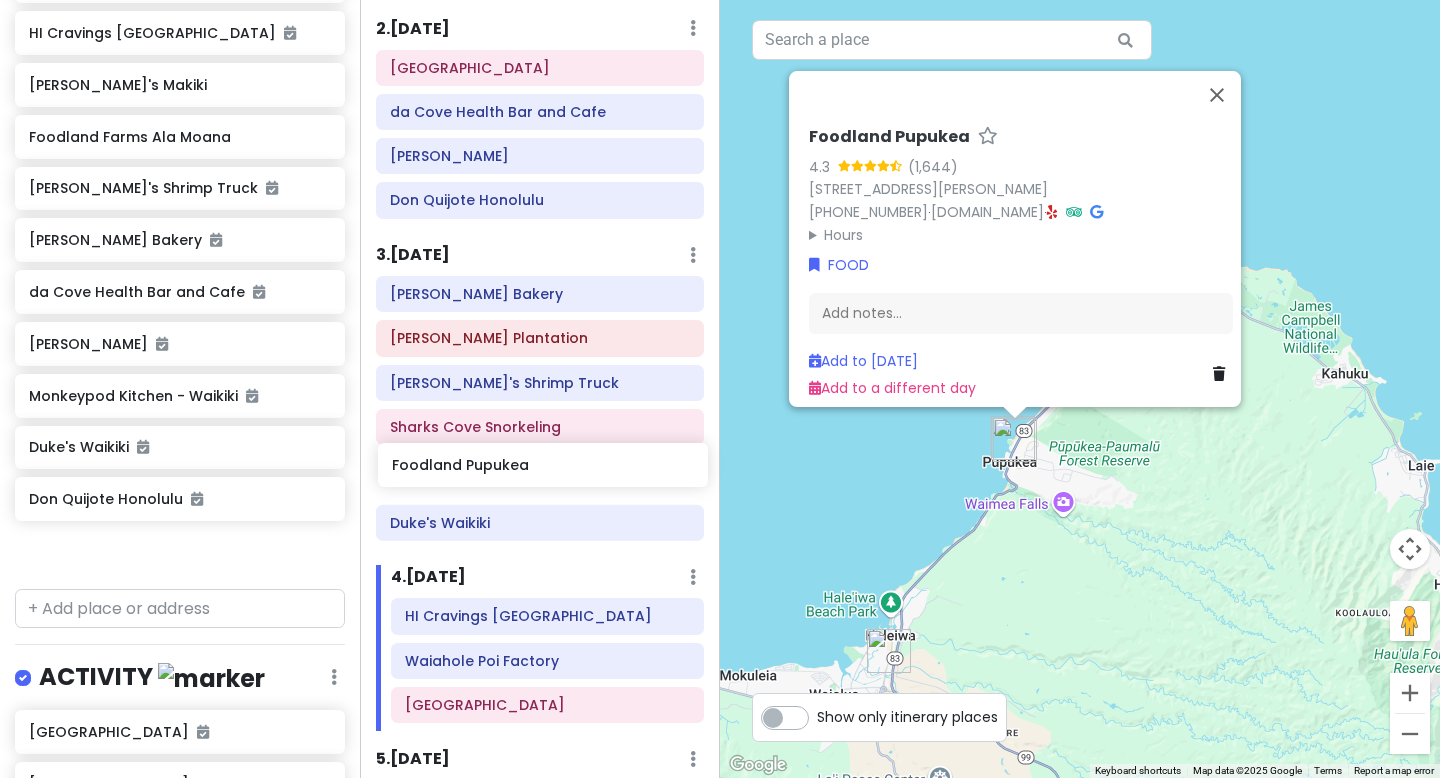 drag, startPoint x: 240, startPoint y: 537, endPoint x: 602, endPoint y: 456, distance: 370.95148 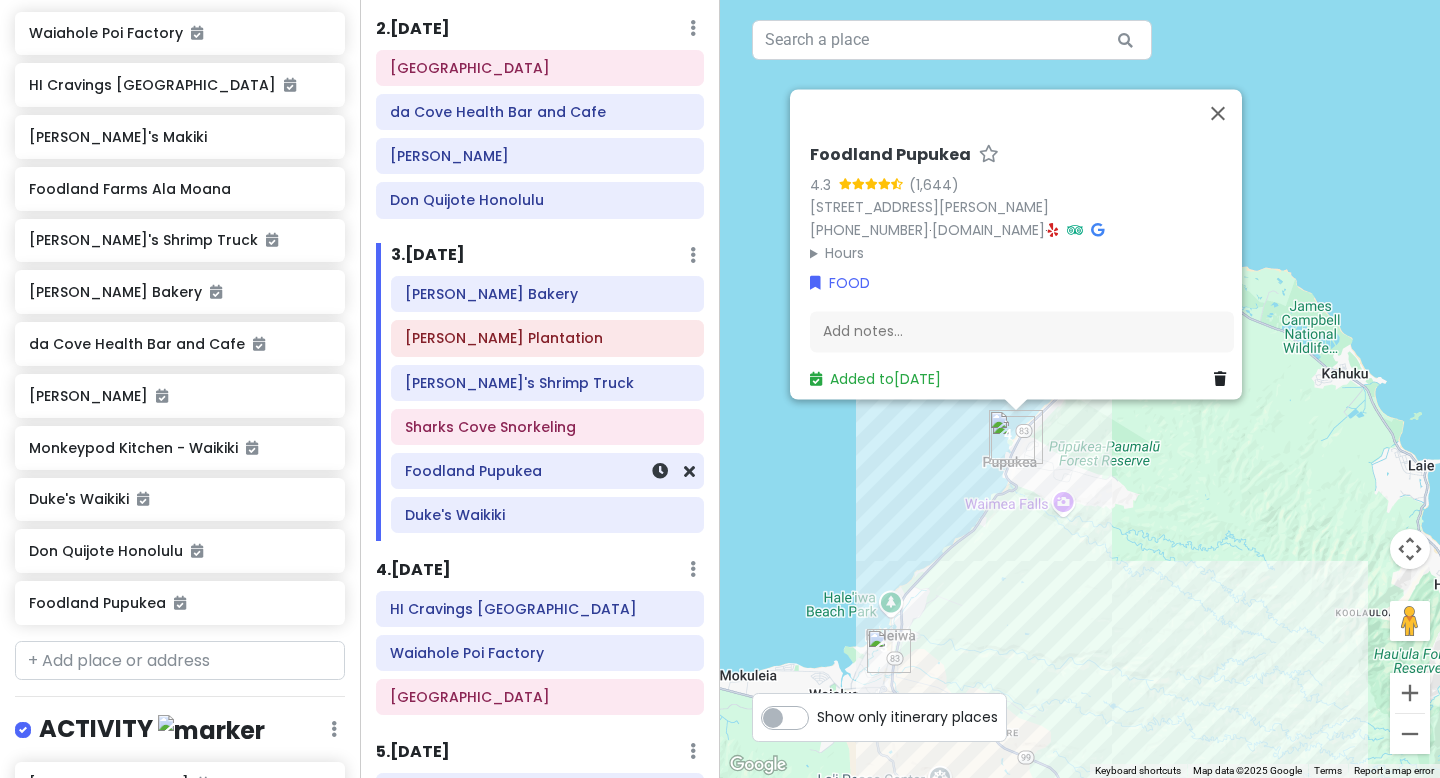 scroll, scrollTop: 519, scrollLeft: 0, axis: vertical 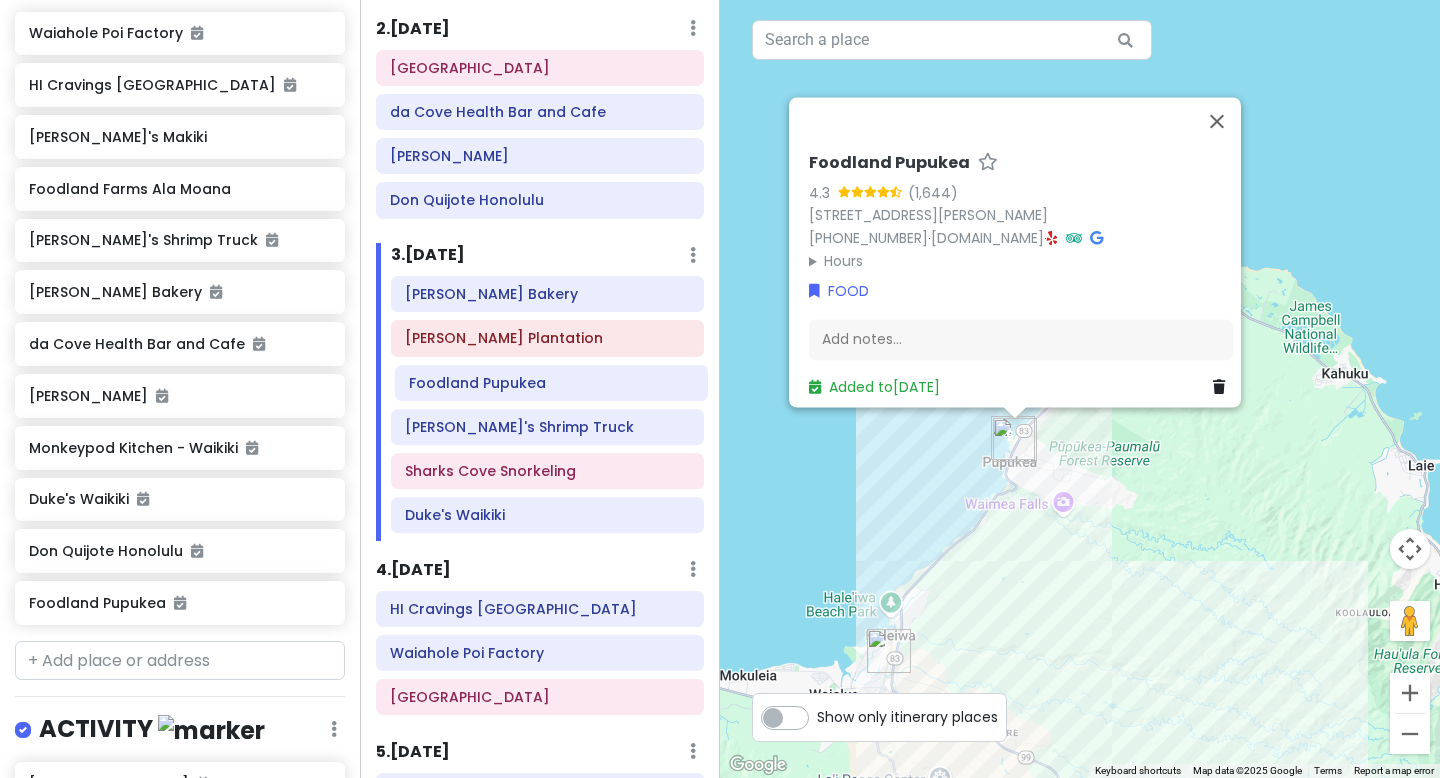 drag, startPoint x: 596, startPoint y: 479, endPoint x: 599, endPoint y: 388, distance: 91.04944 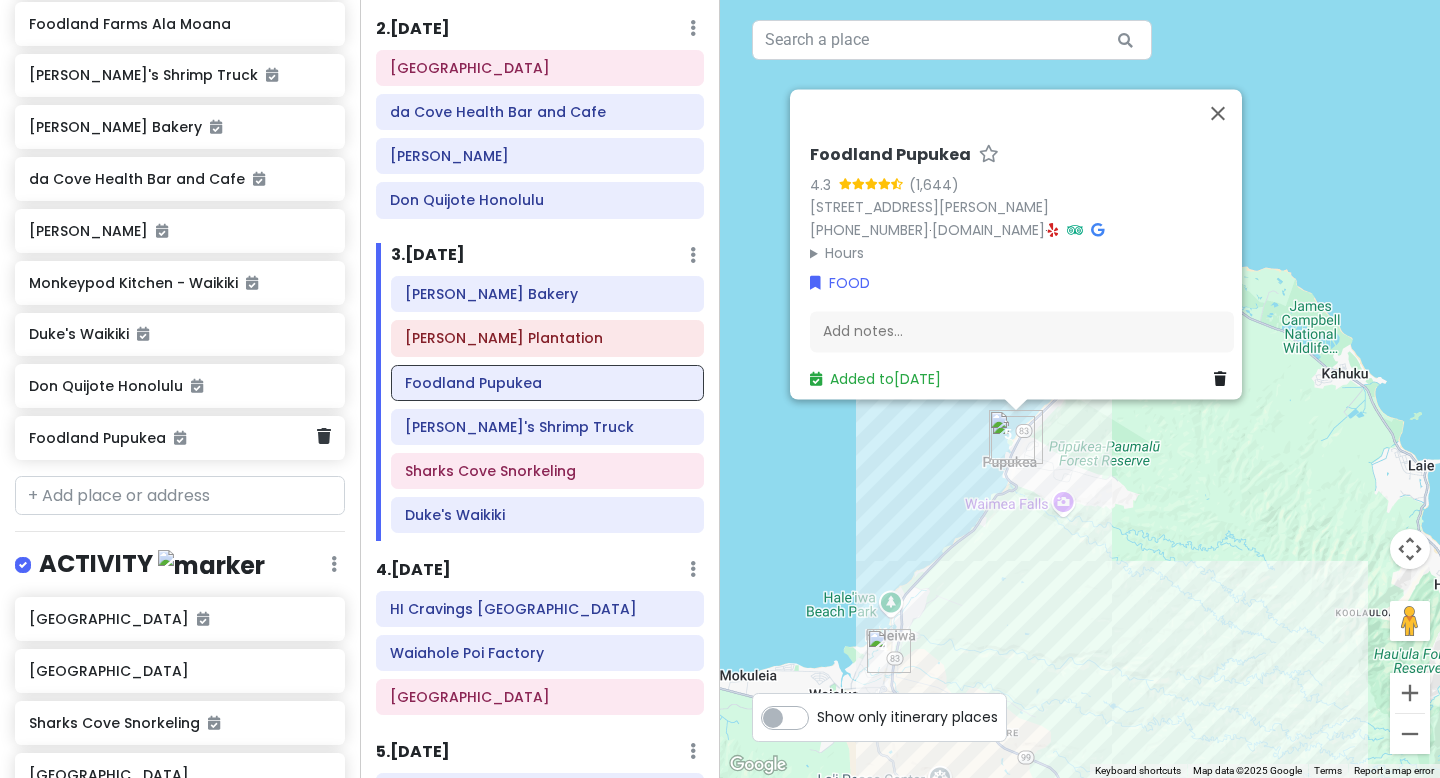 scroll, scrollTop: 689, scrollLeft: 0, axis: vertical 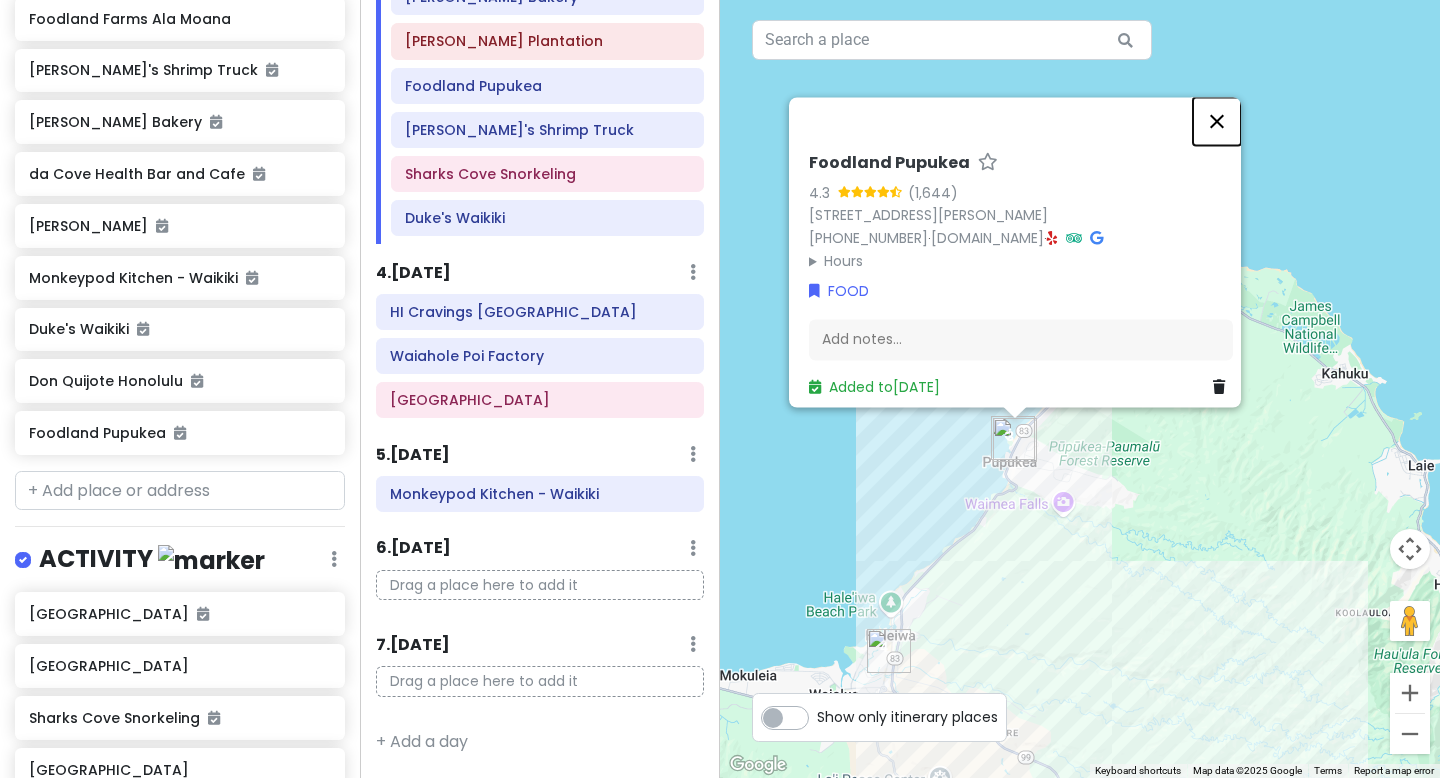 click at bounding box center (1217, 121) 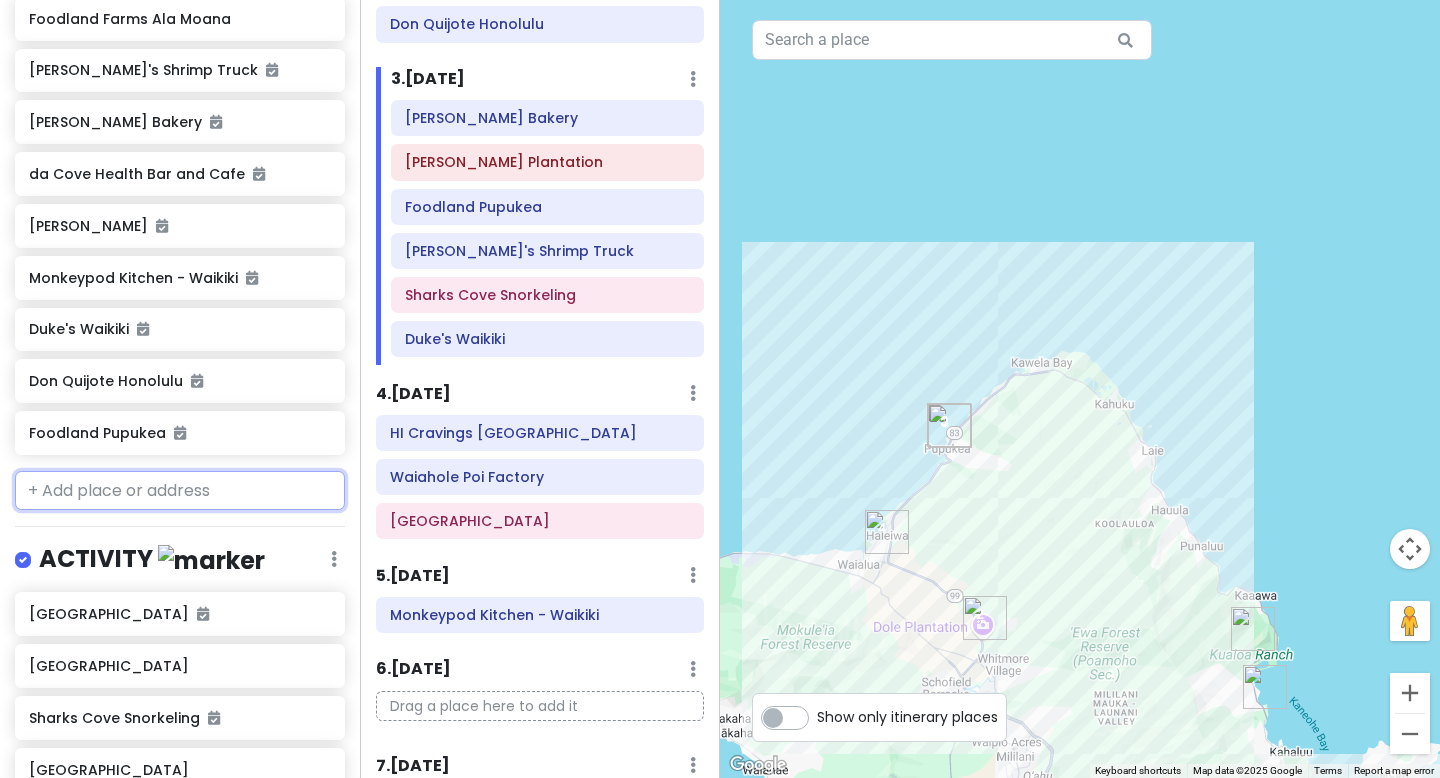 scroll, scrollTop: 474, scrollLeft: 0, axis: vertical 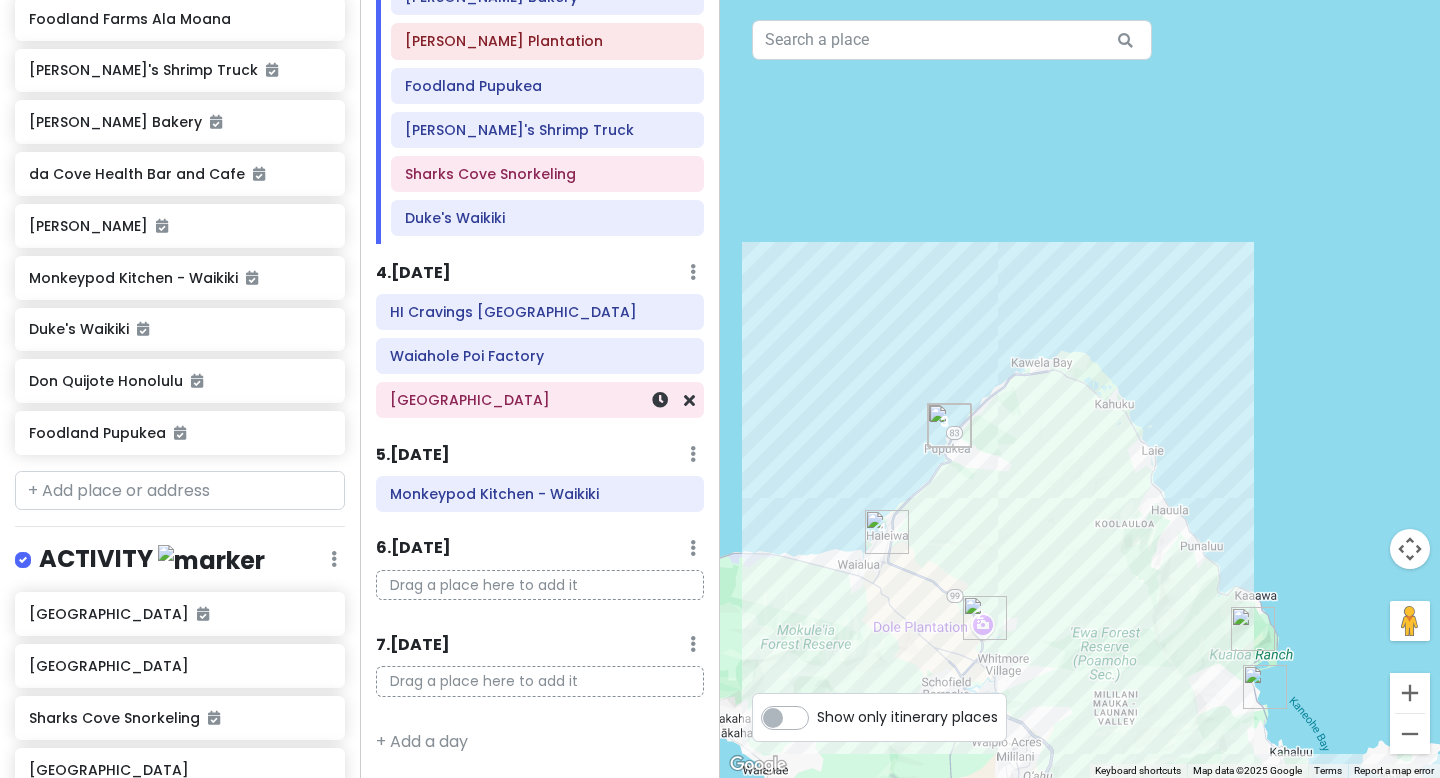 click on "[GEOGRAPHIC_DATA]" at bounding box center [540, 400] 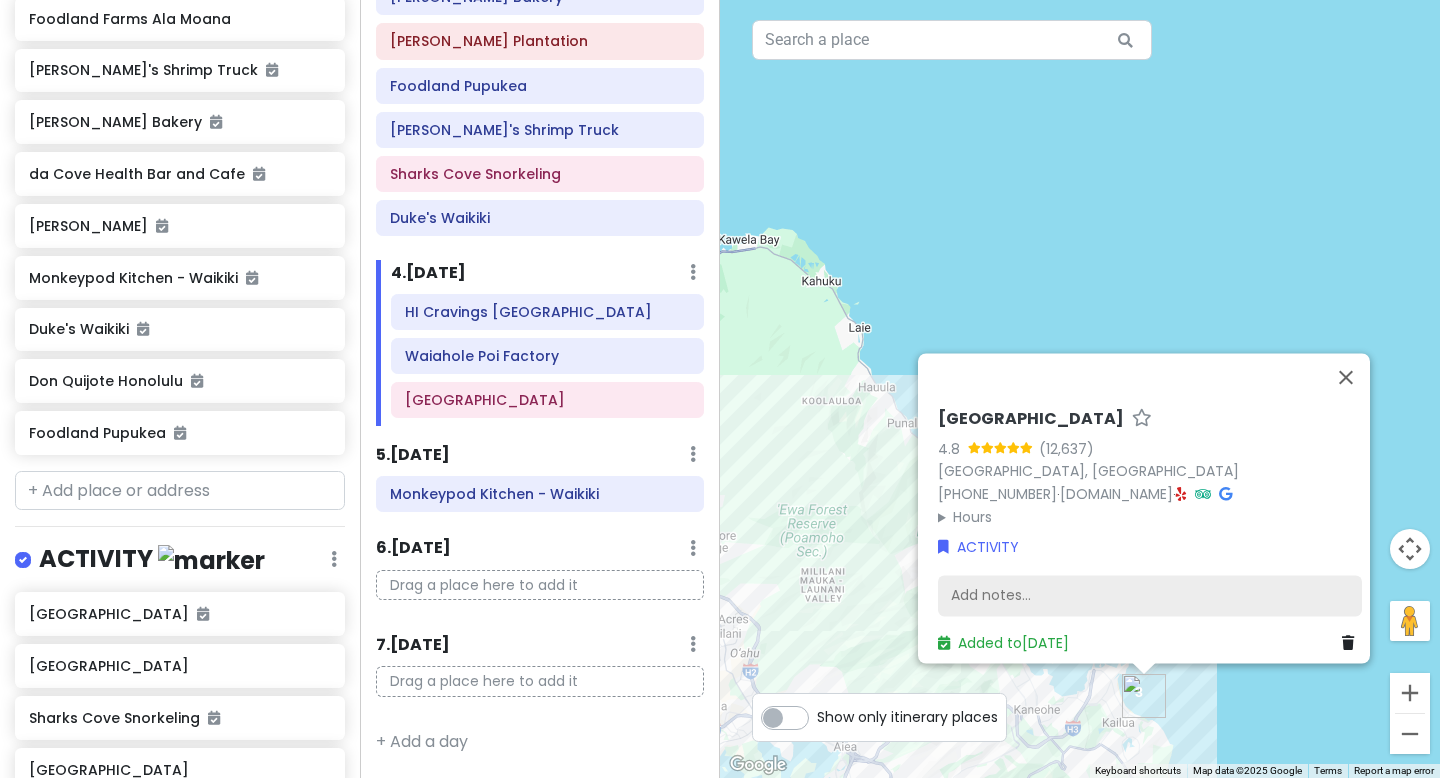 click on "Add notes..." at bounding box center (1150, 596) 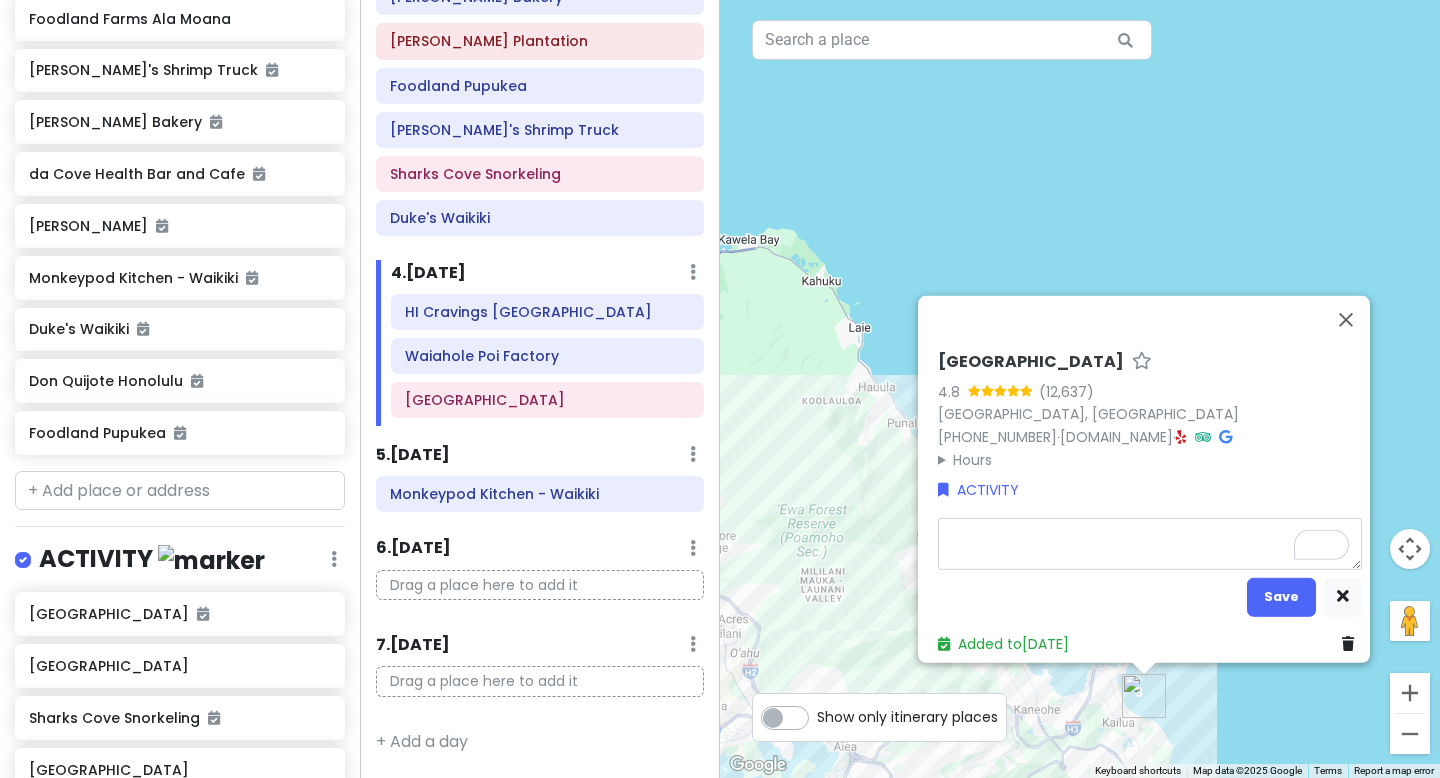 type on "x" 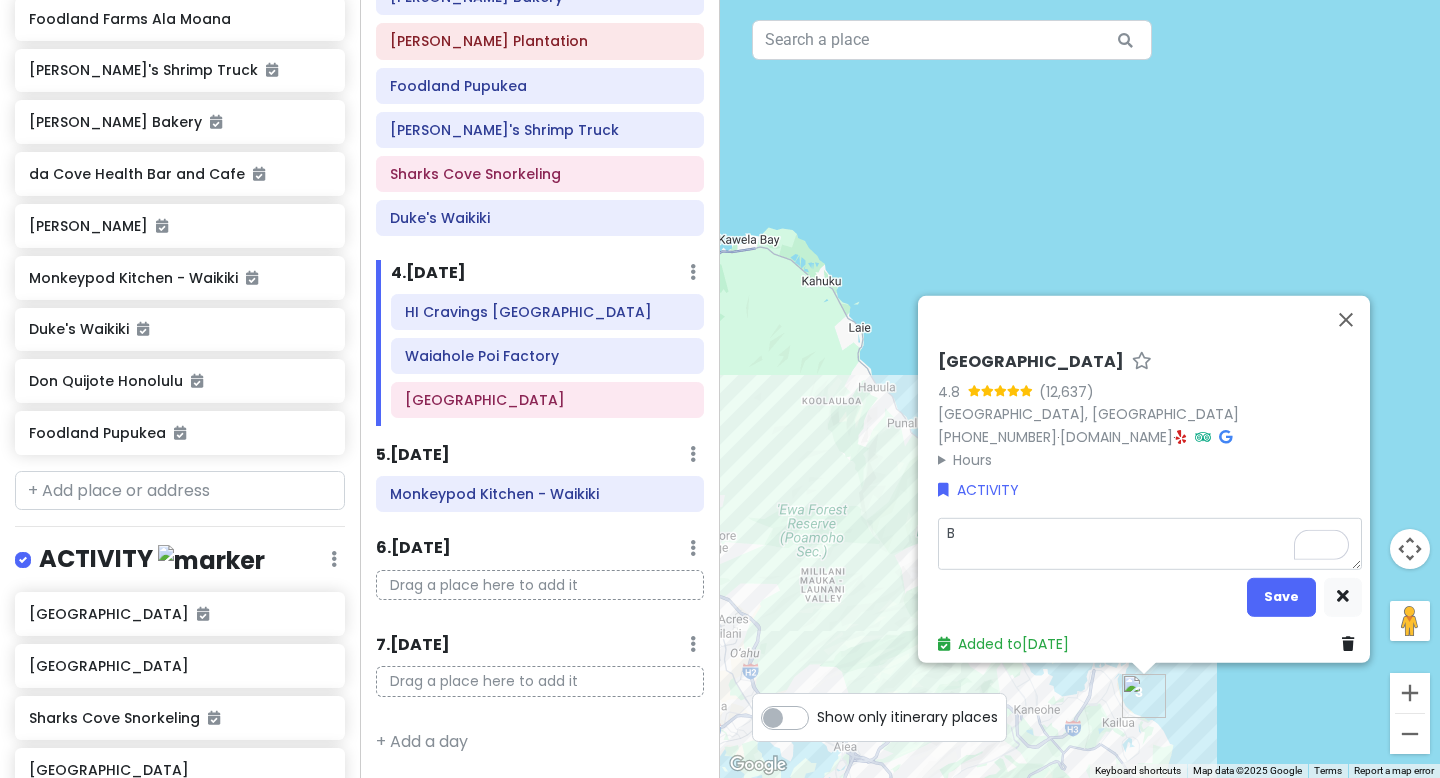 type 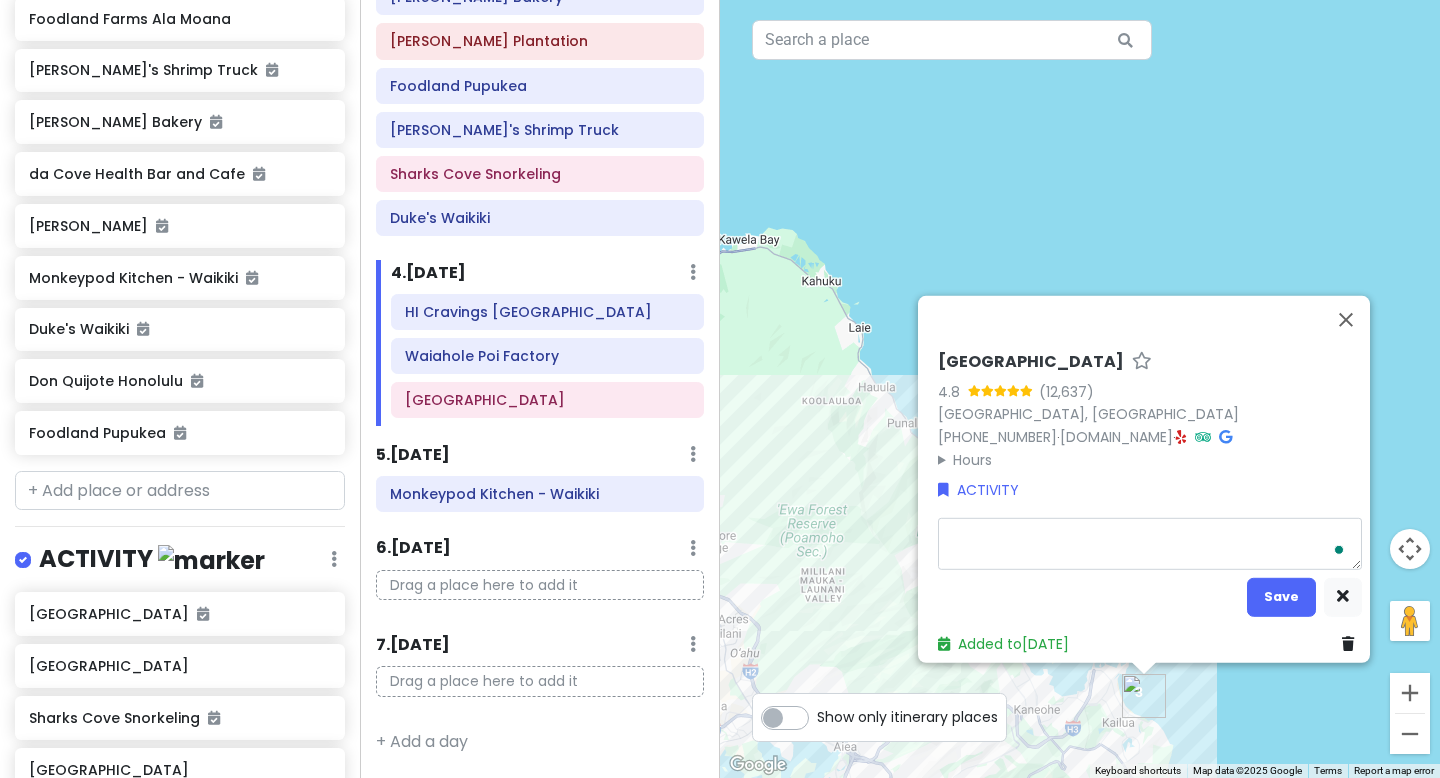 type on "x" 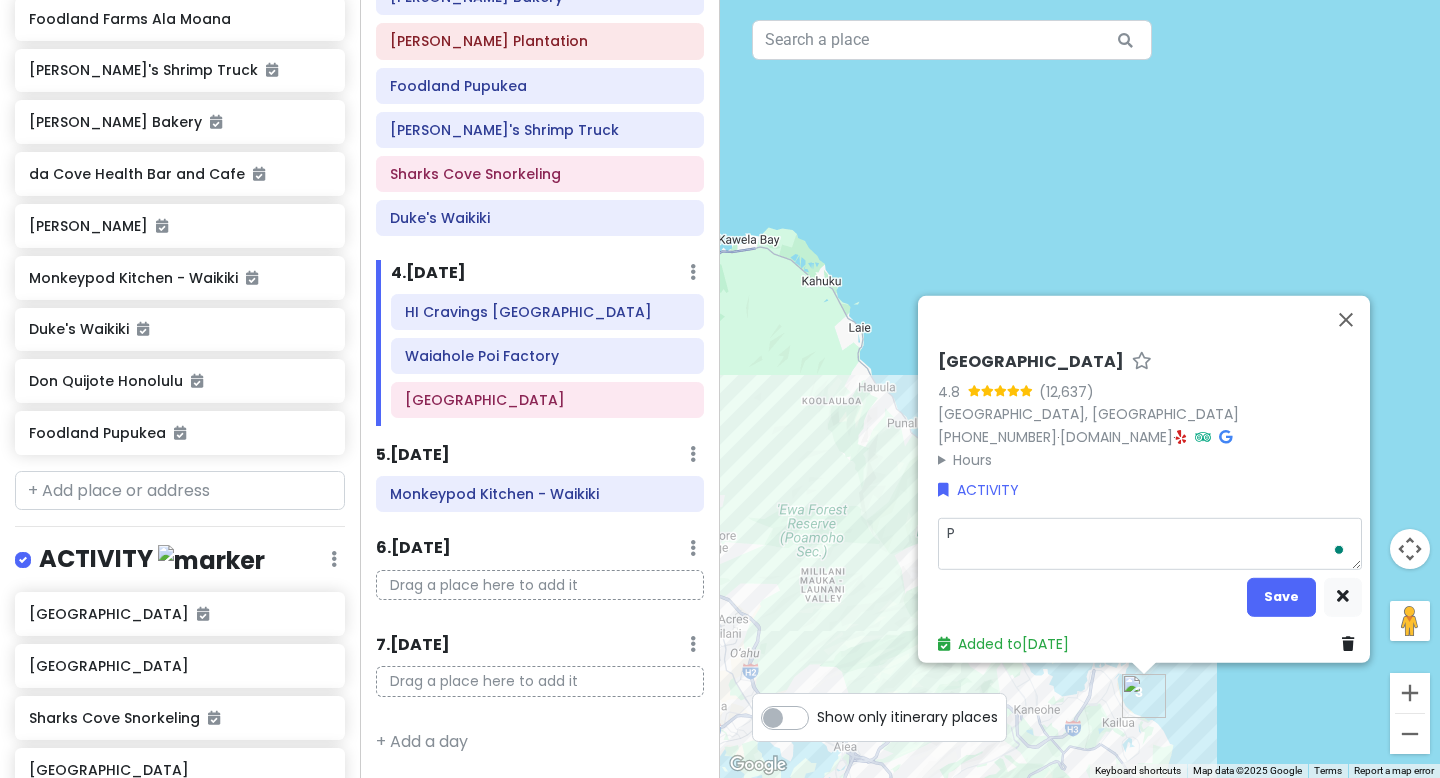 type on "x" 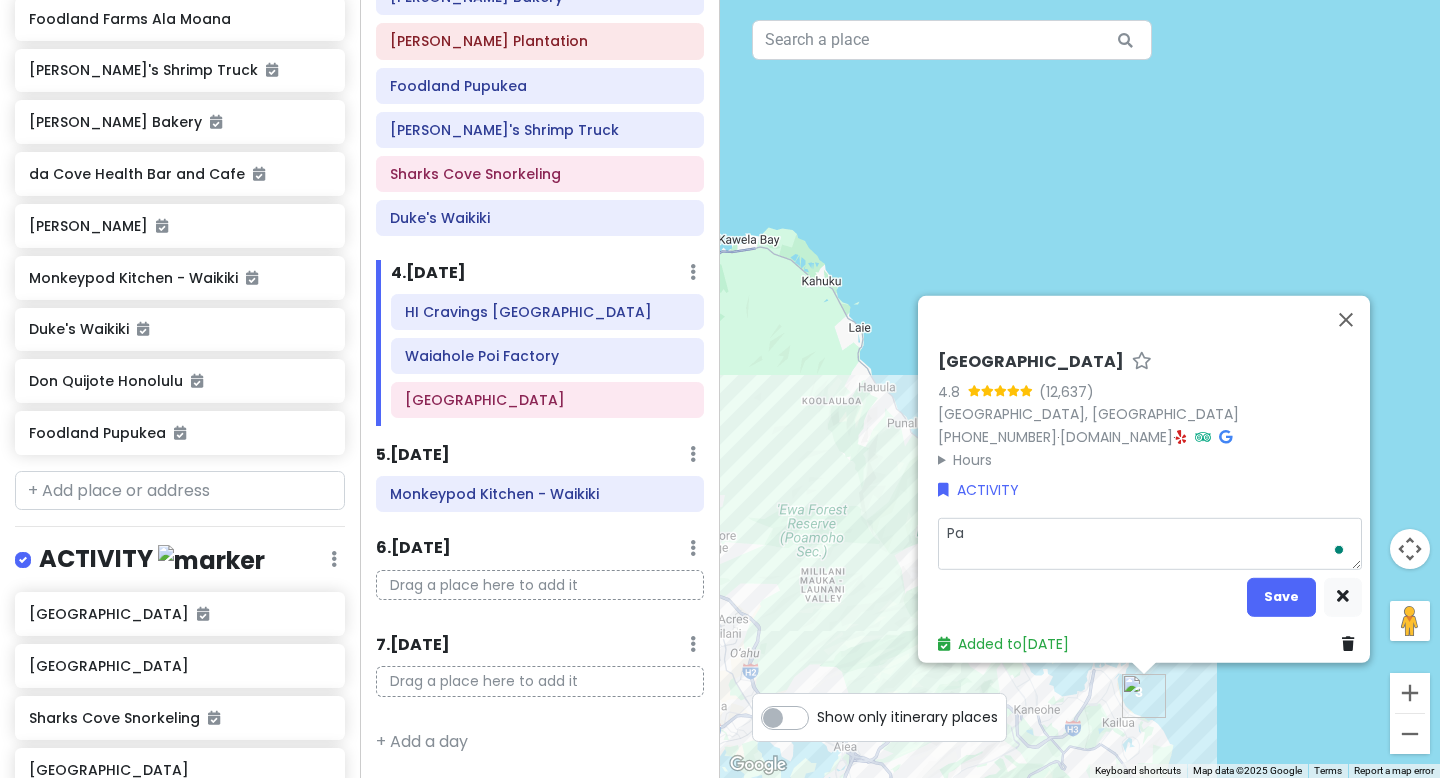type on "x" 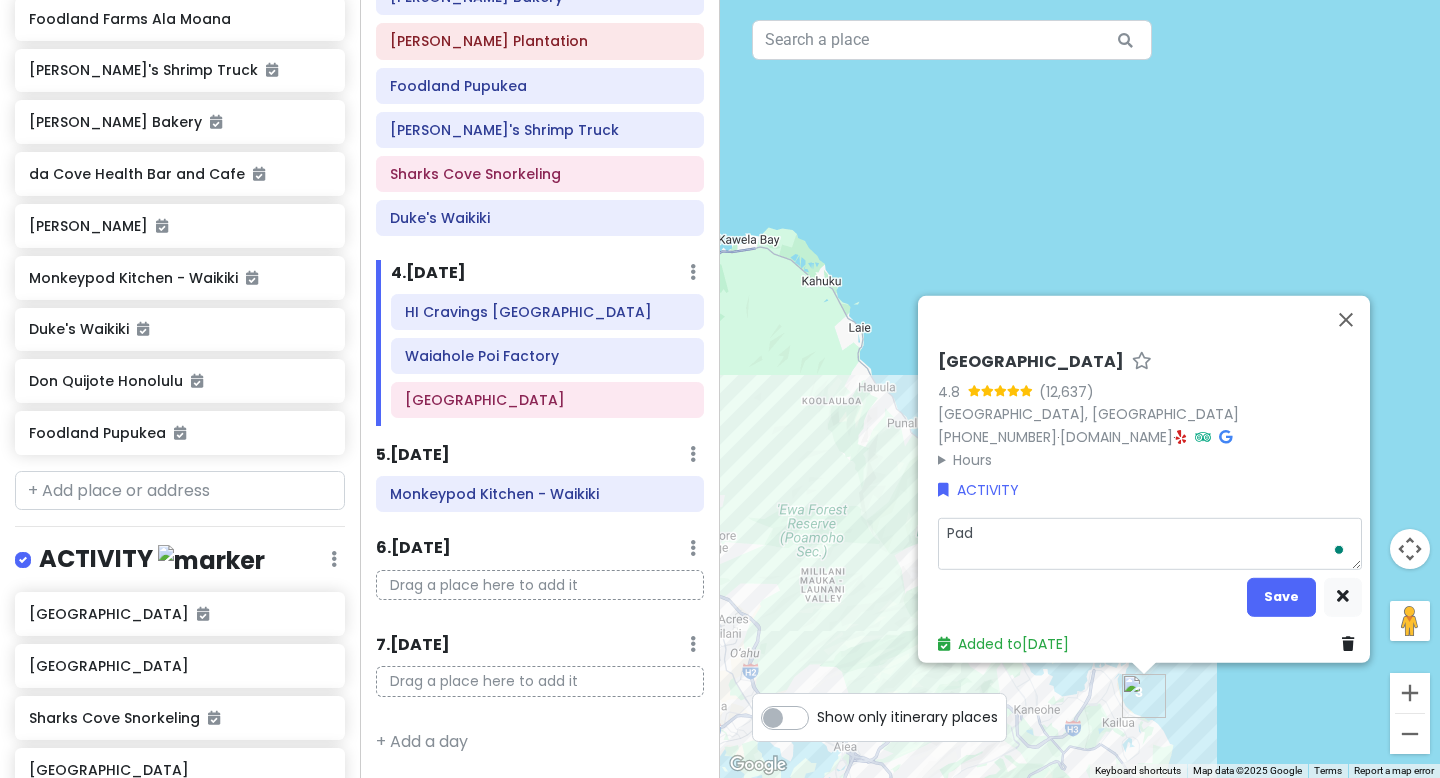 type on "x" 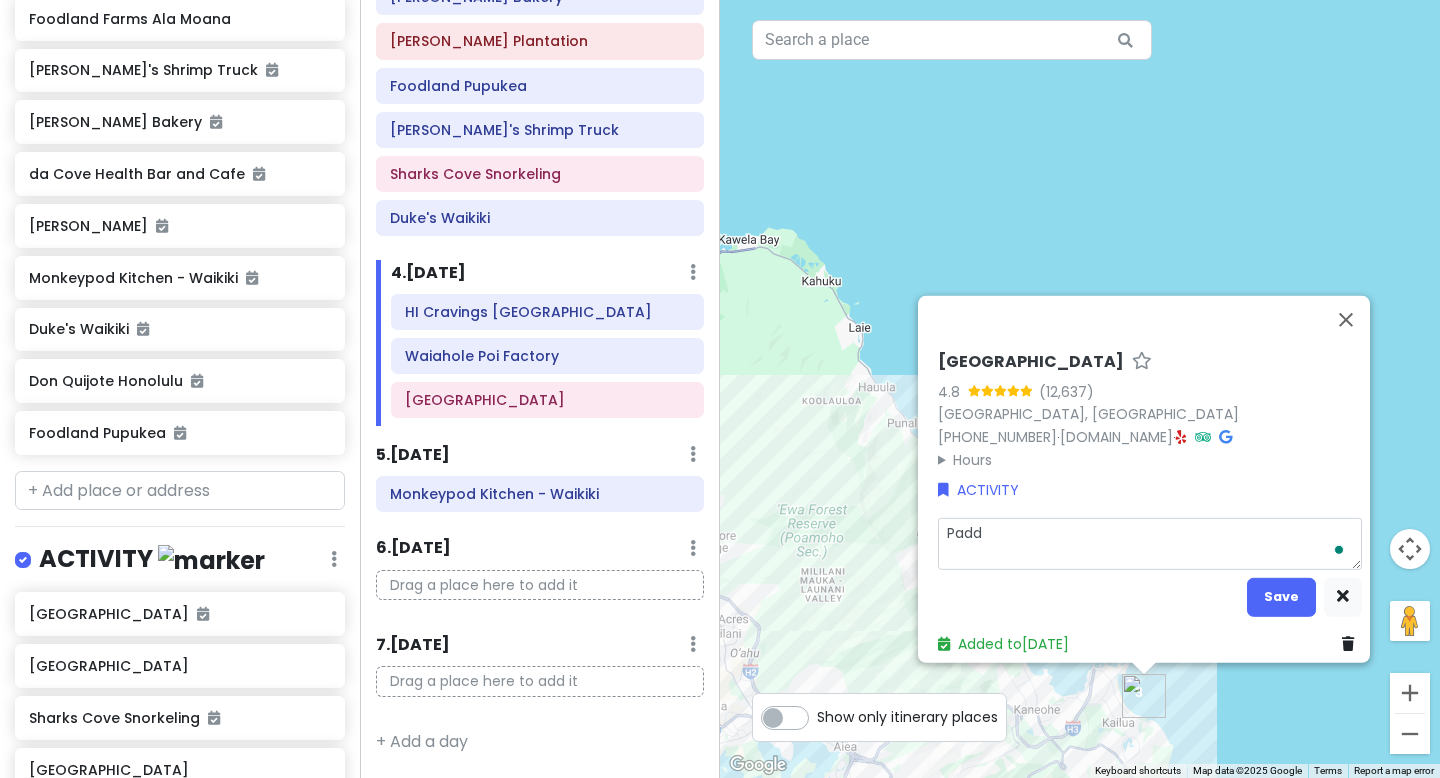 type on "x" 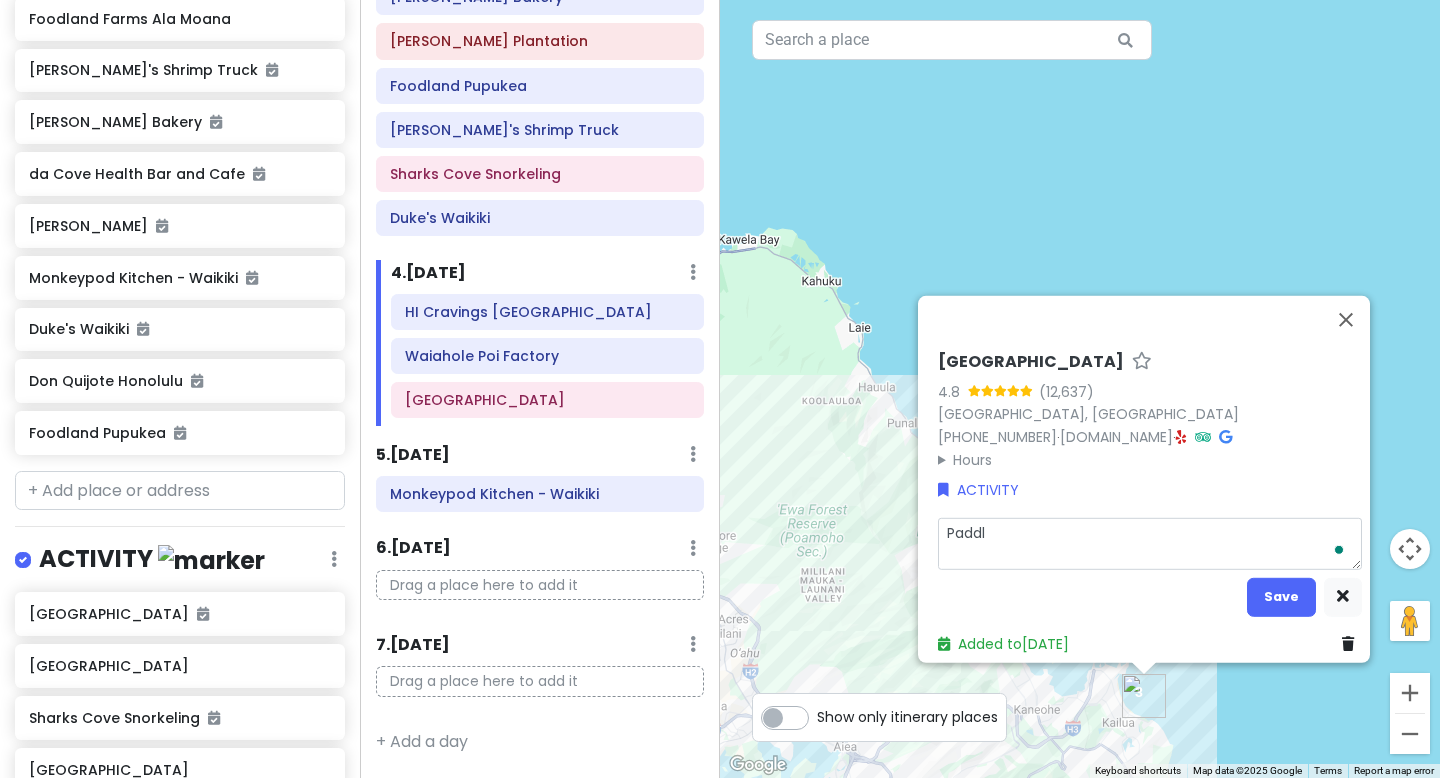 type on "x" 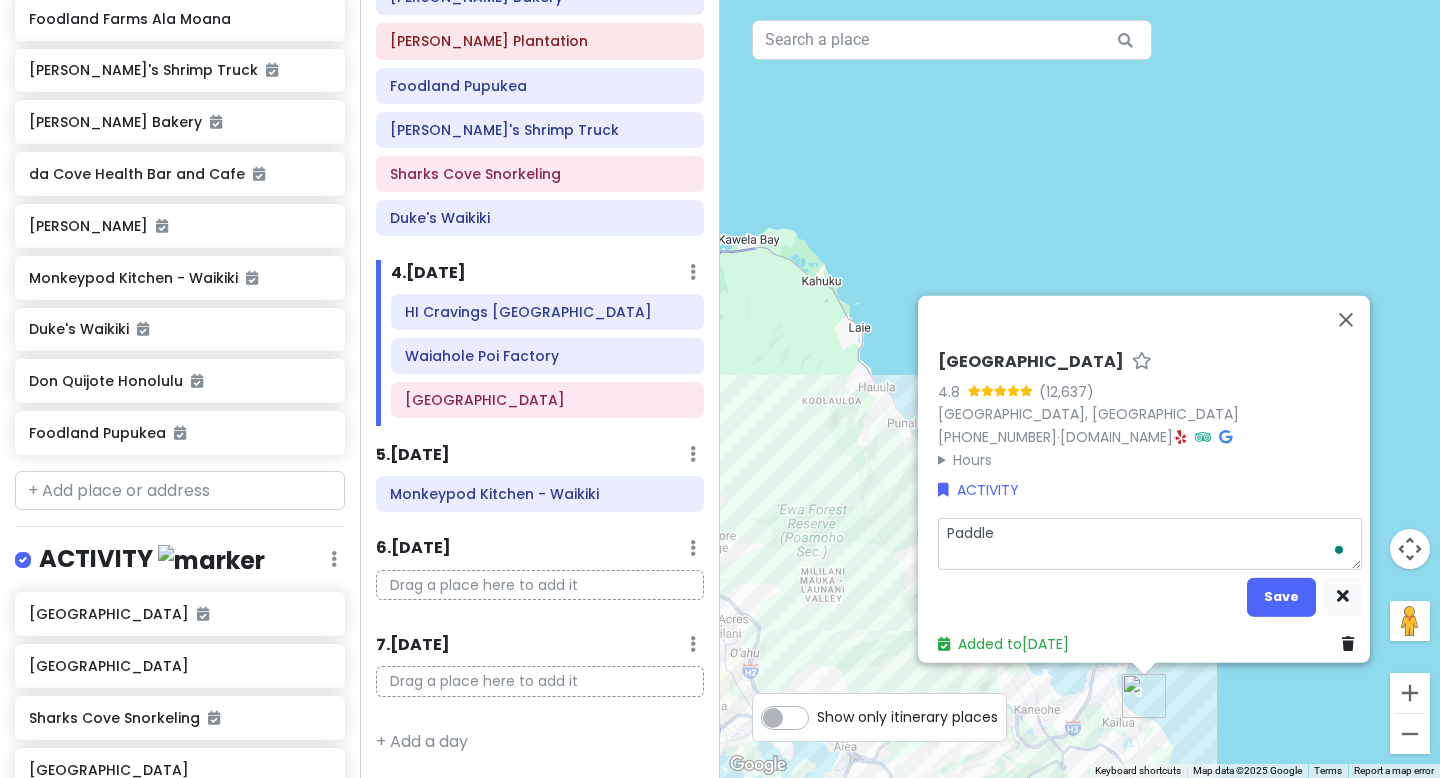 type on "x" 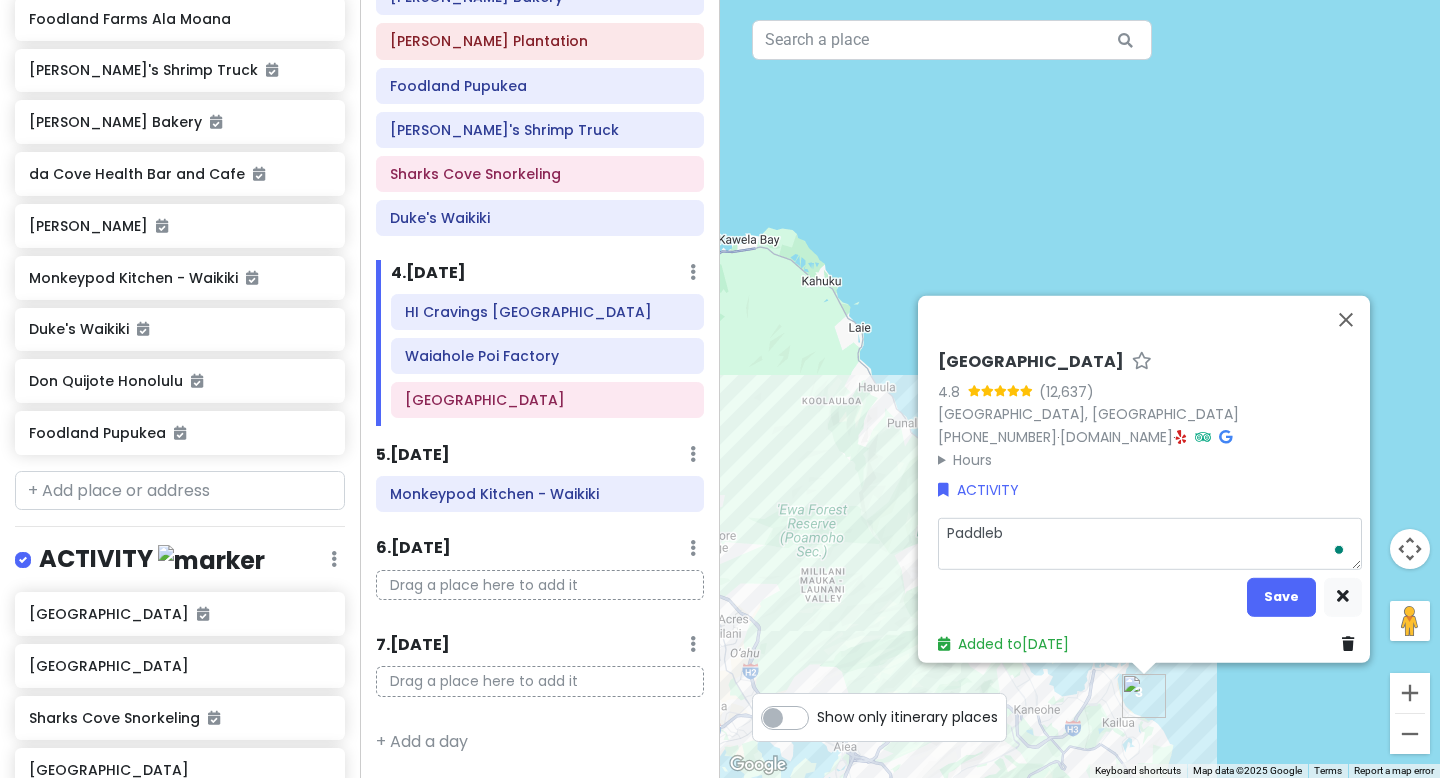 type on "x" 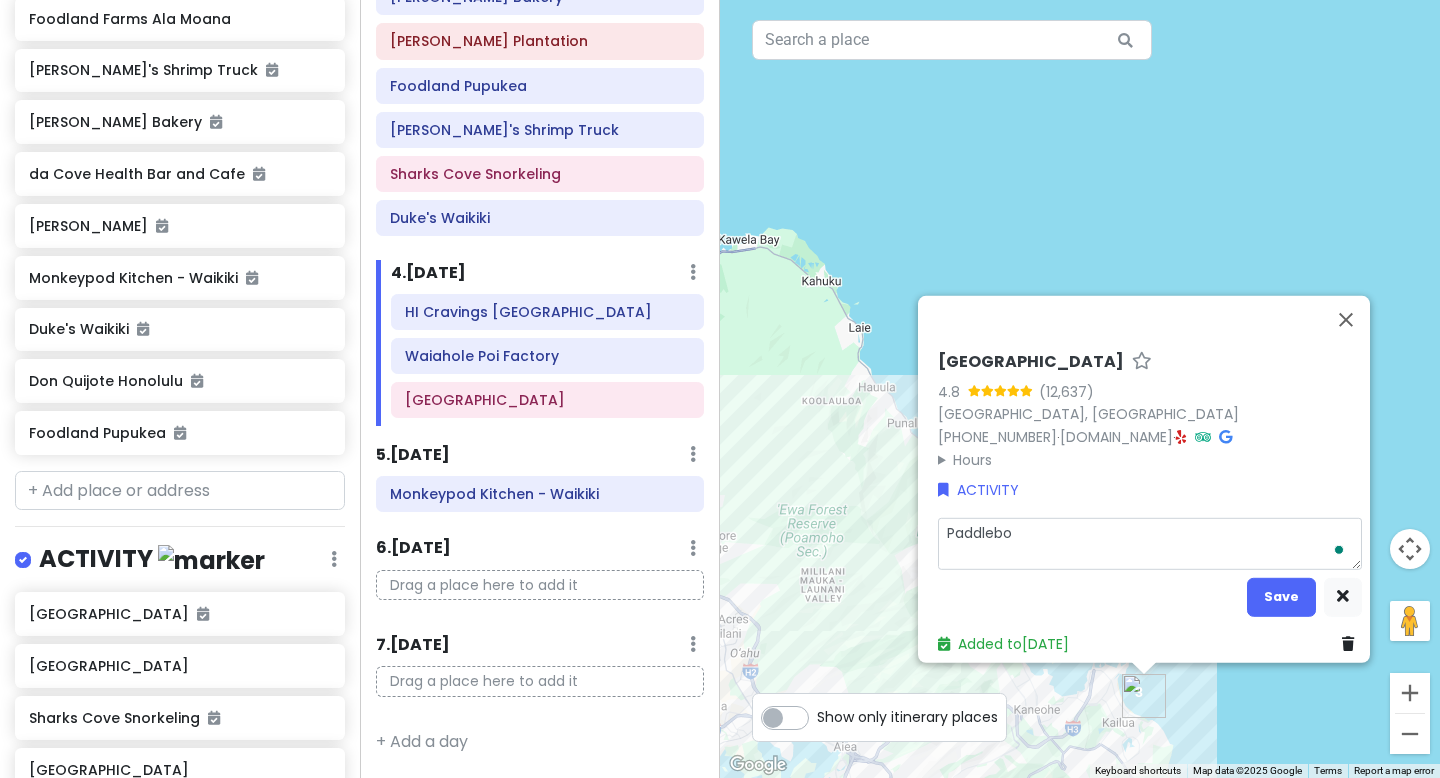 type on "Paddleboa" 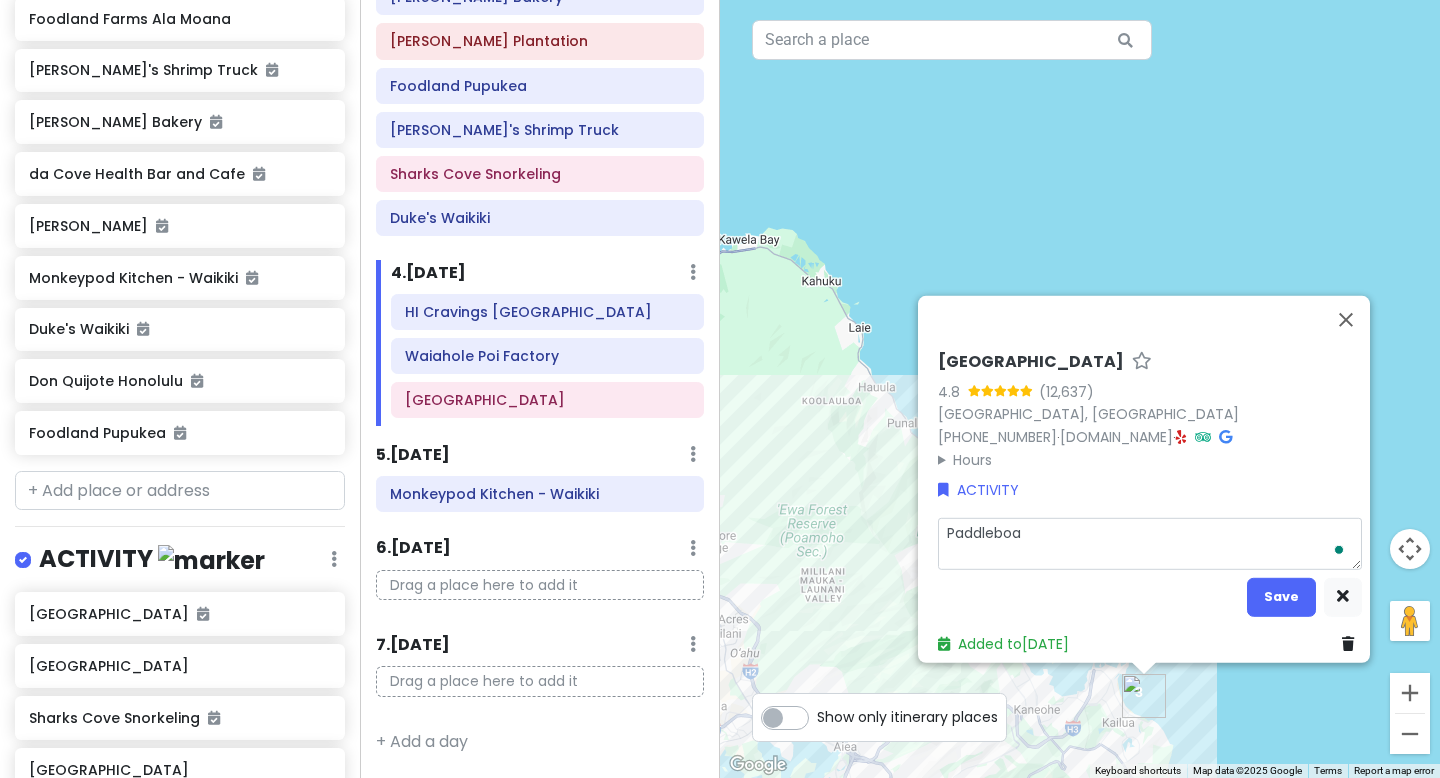 type on "x" 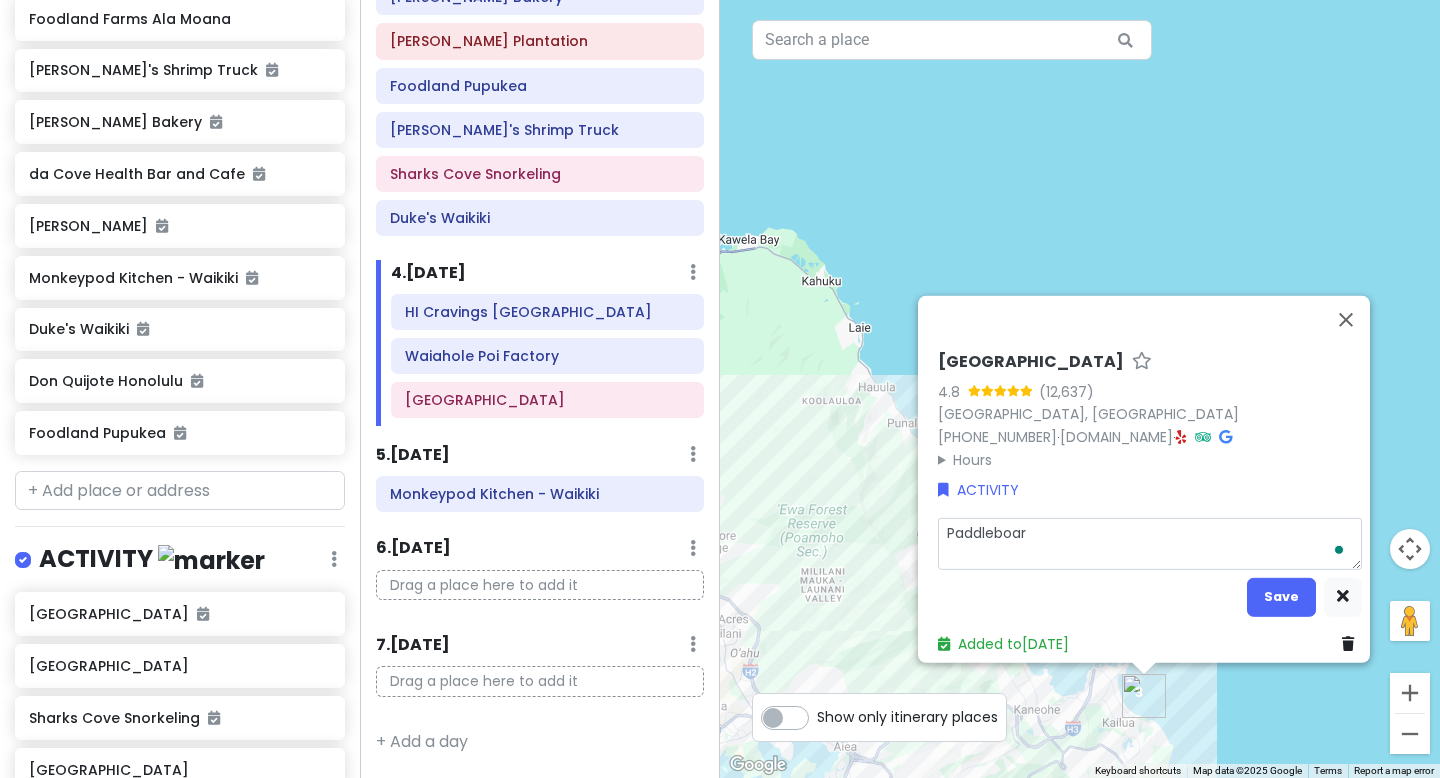 type on "x" 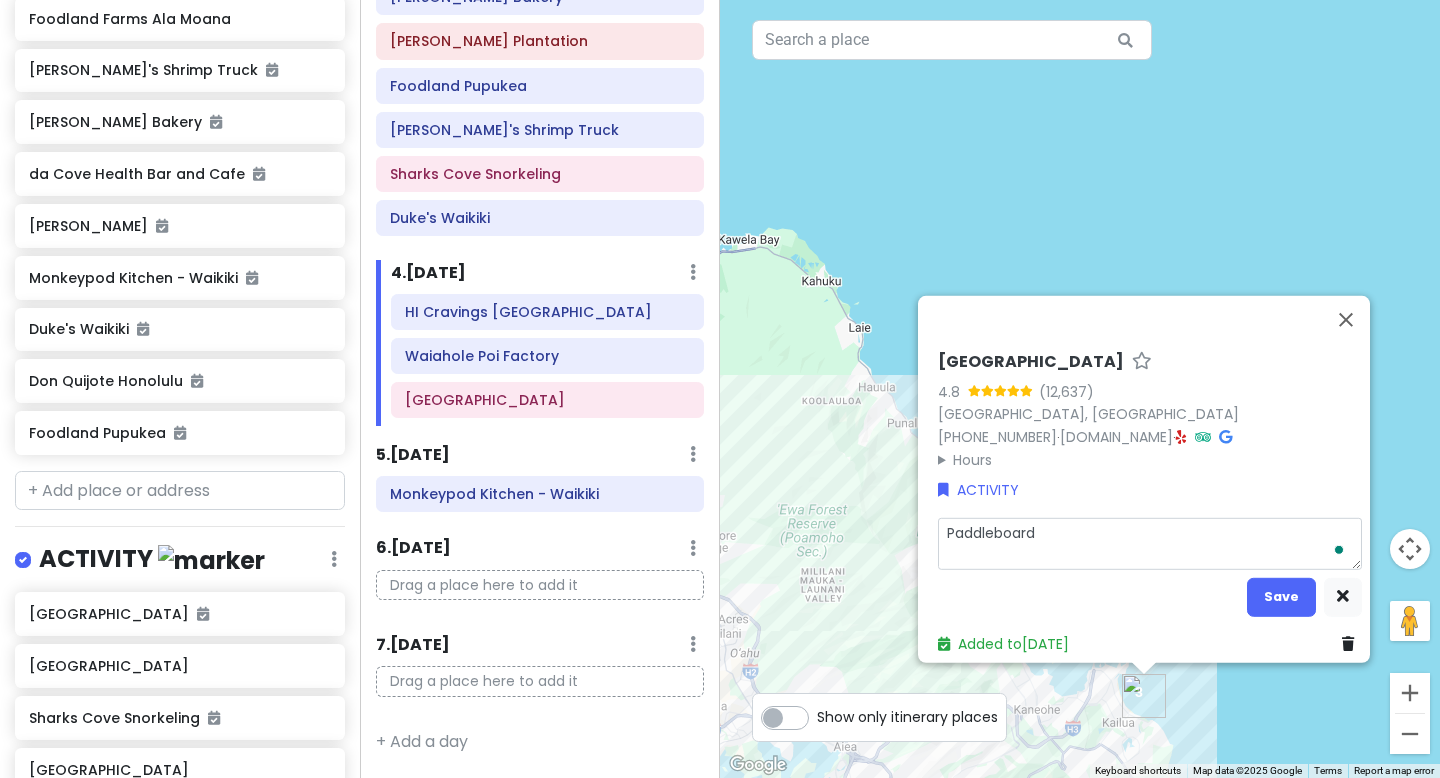 type on "Paddleboardi" 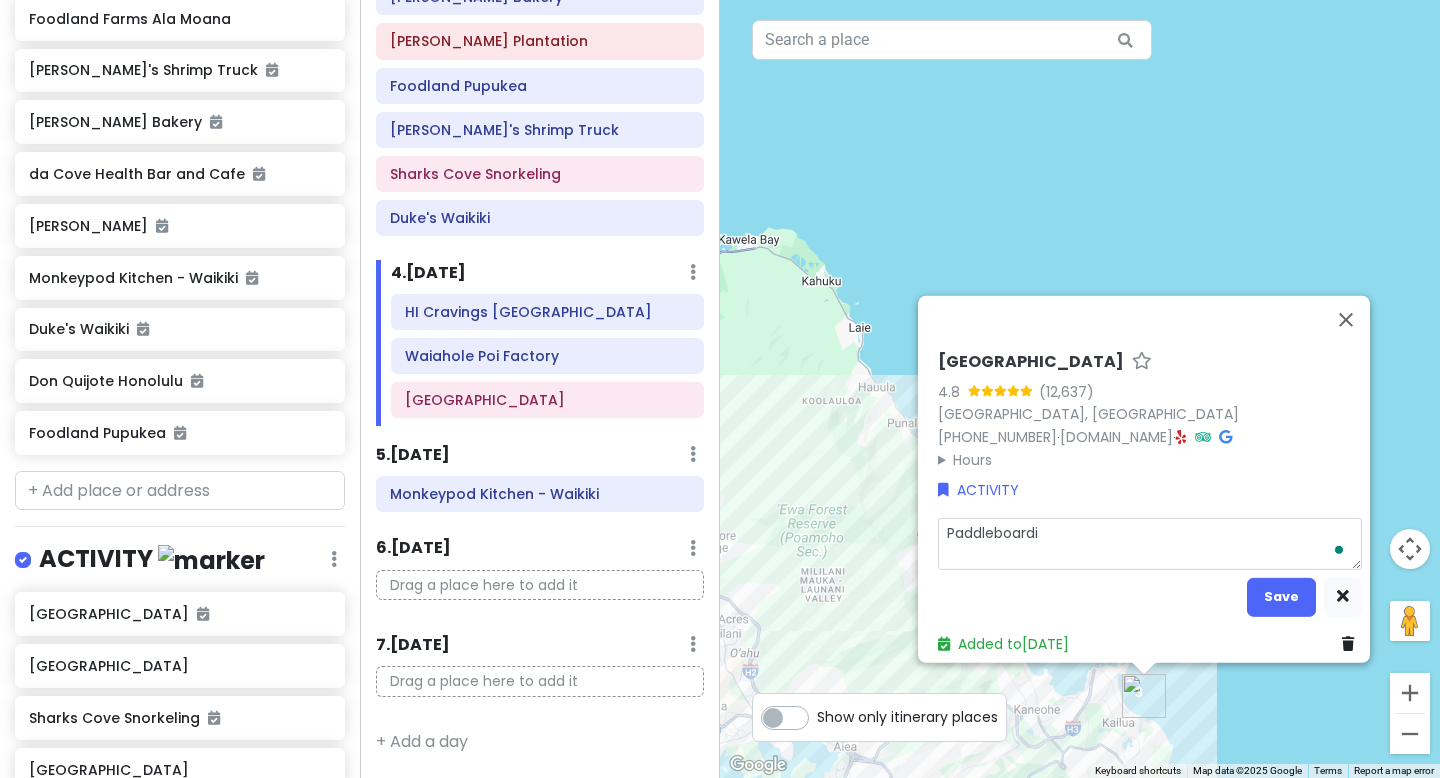 type on "x" 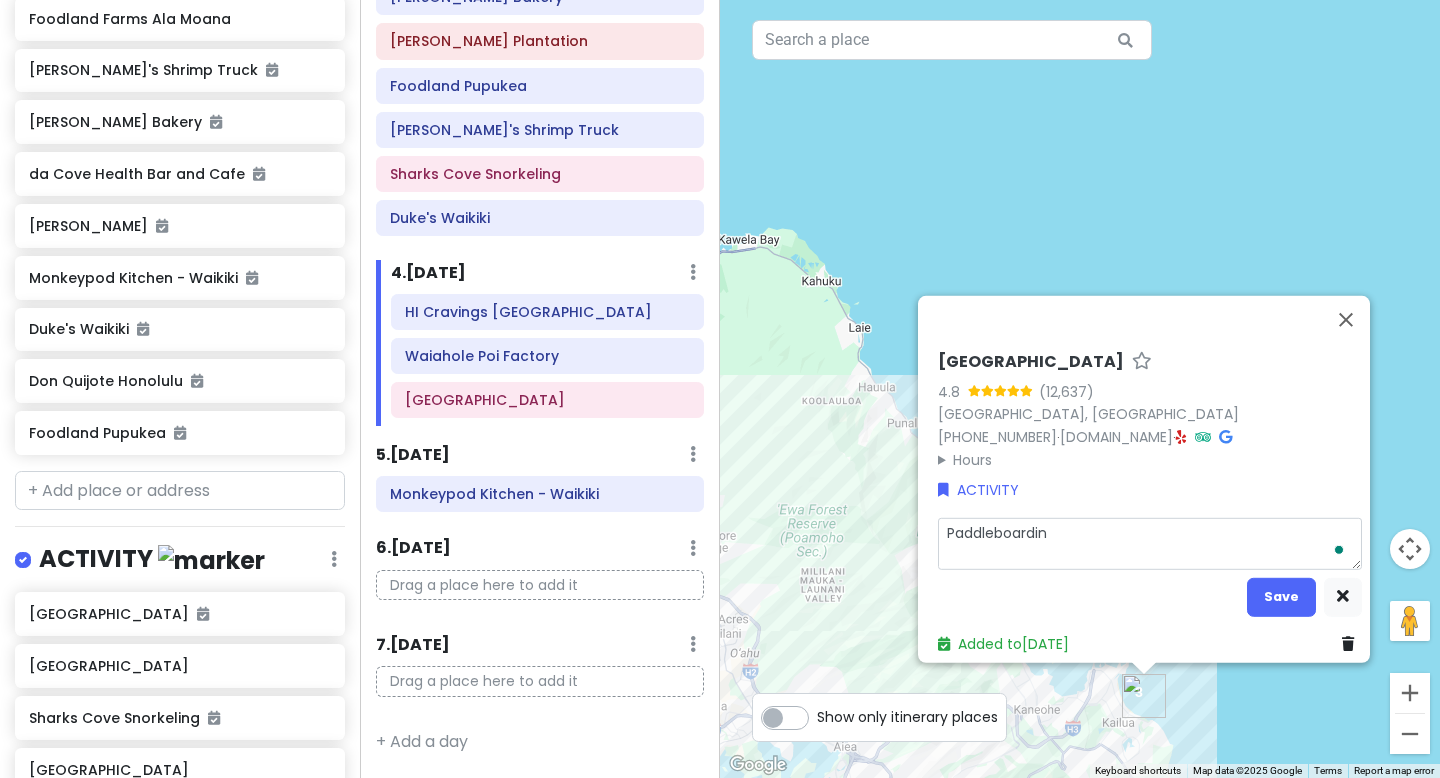 type on "x" 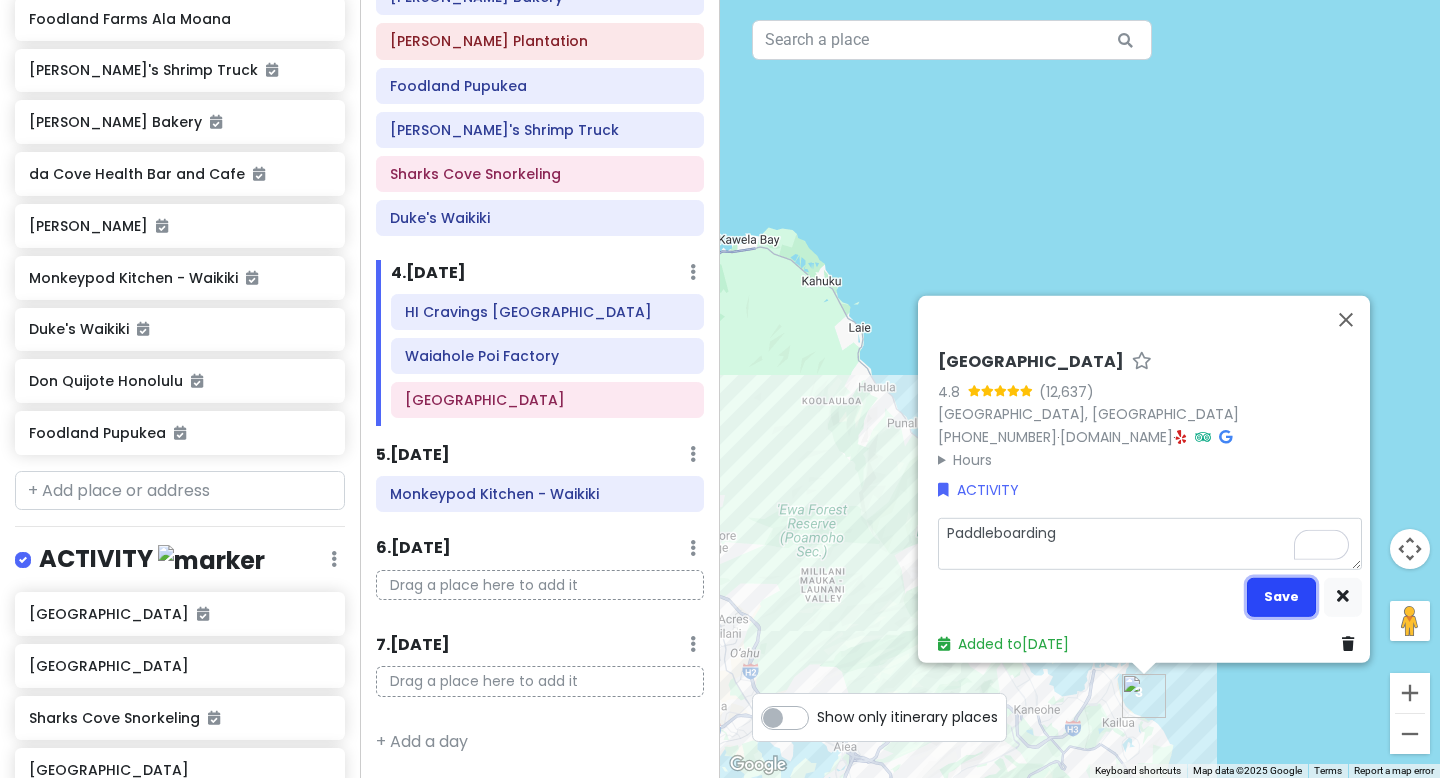 click on "Save" at bounding box center [1281, 596] 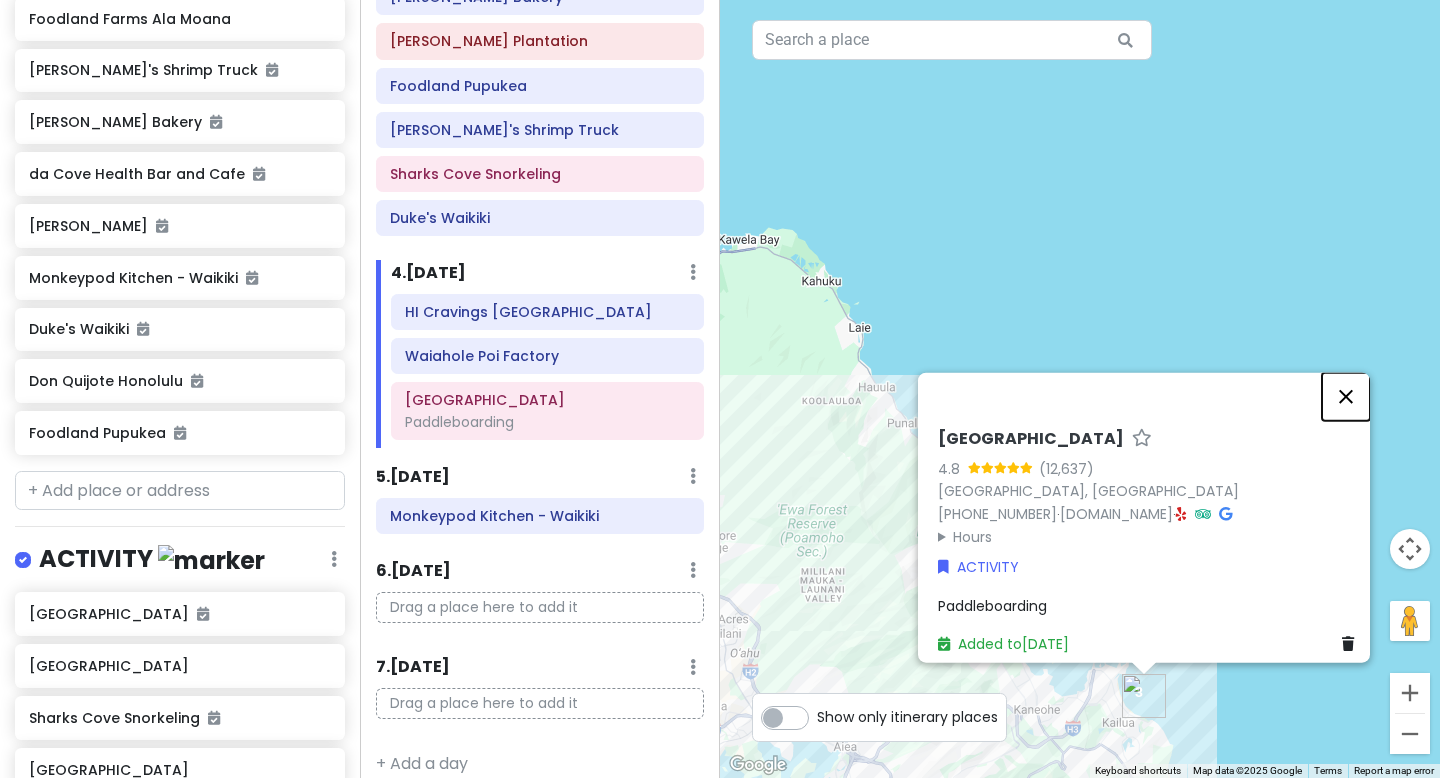 click at bounding box center (1346, 397) 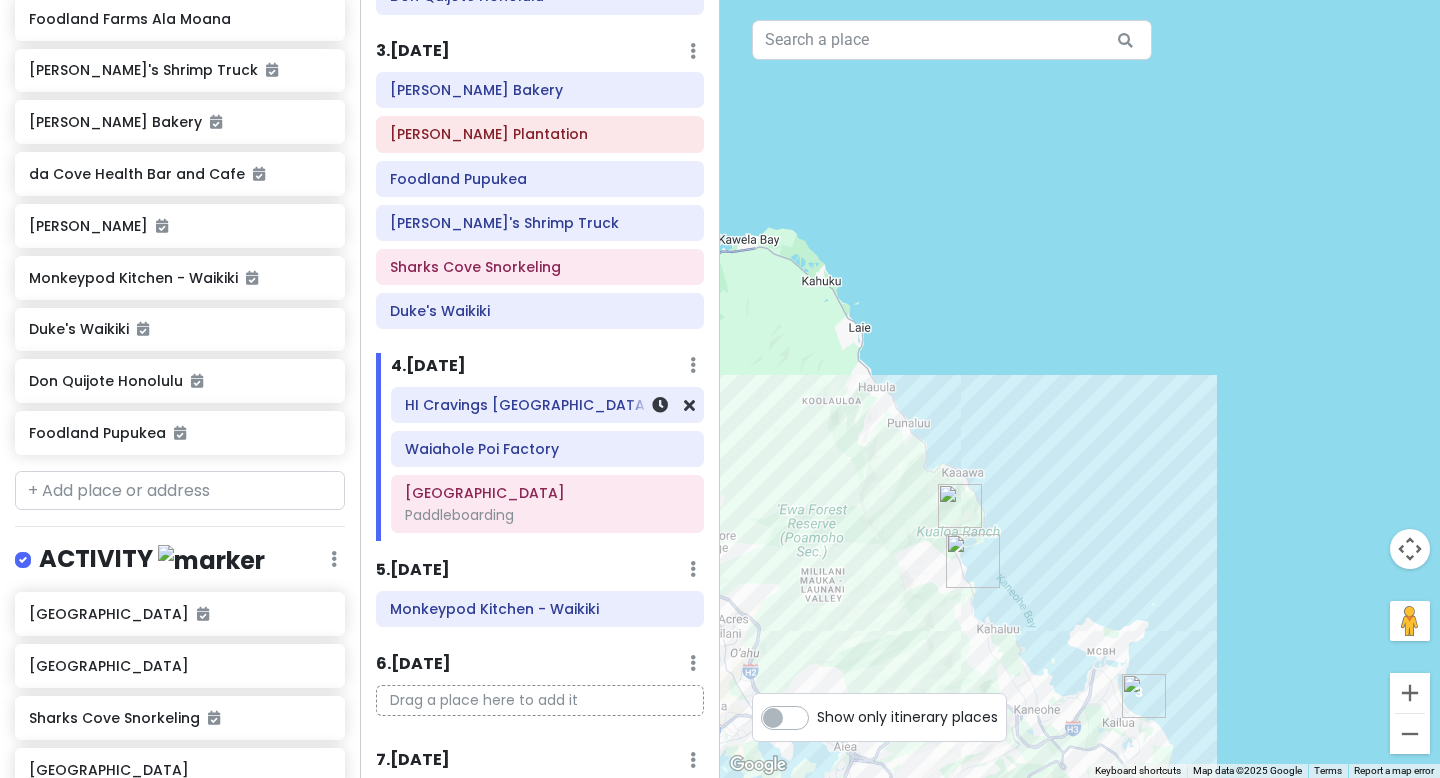 scroll, scrollTop: 375, scrollLeft: 0, axis: vertical 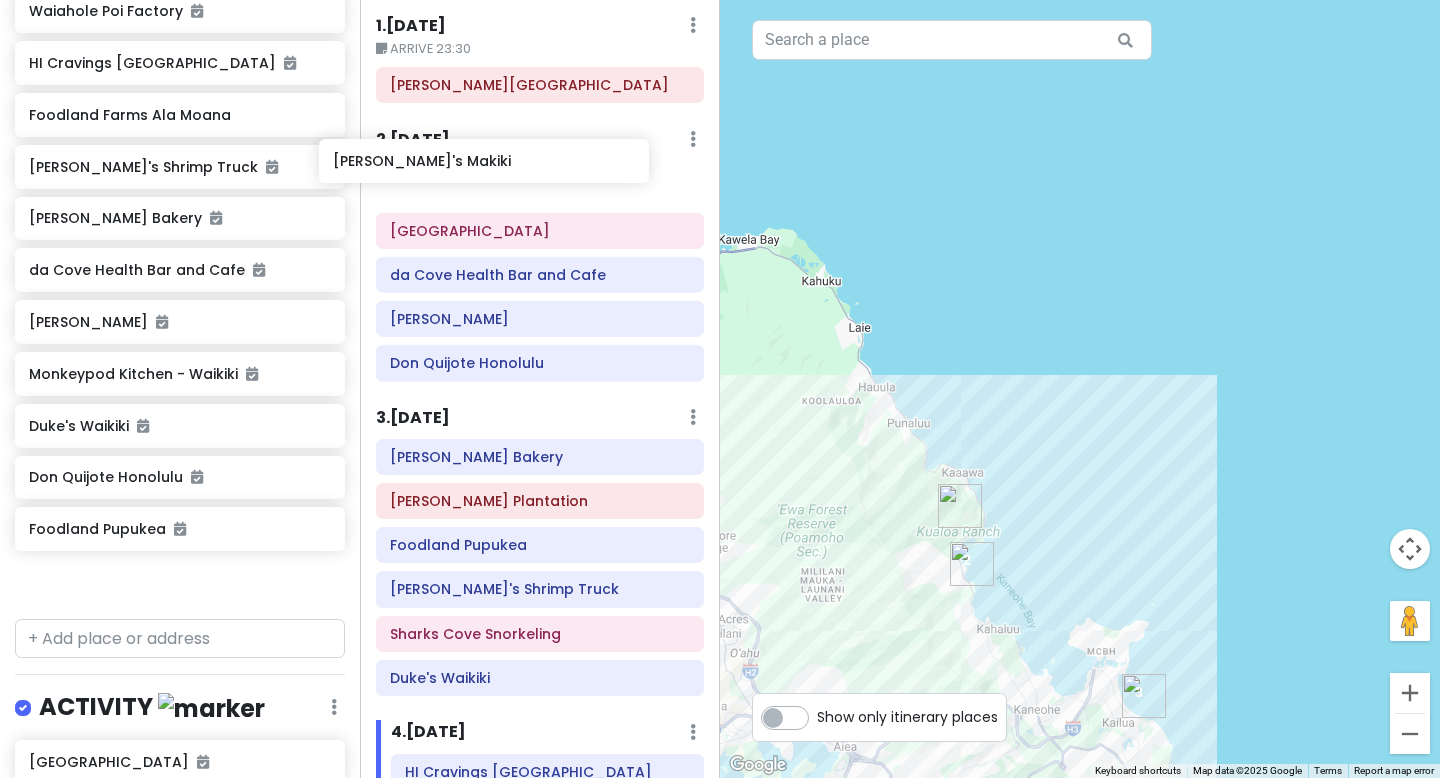 drag, startPoint x: 232, startPoint y: 102, endPoint x: 541, endPoint y: 172, distance: 316.82962 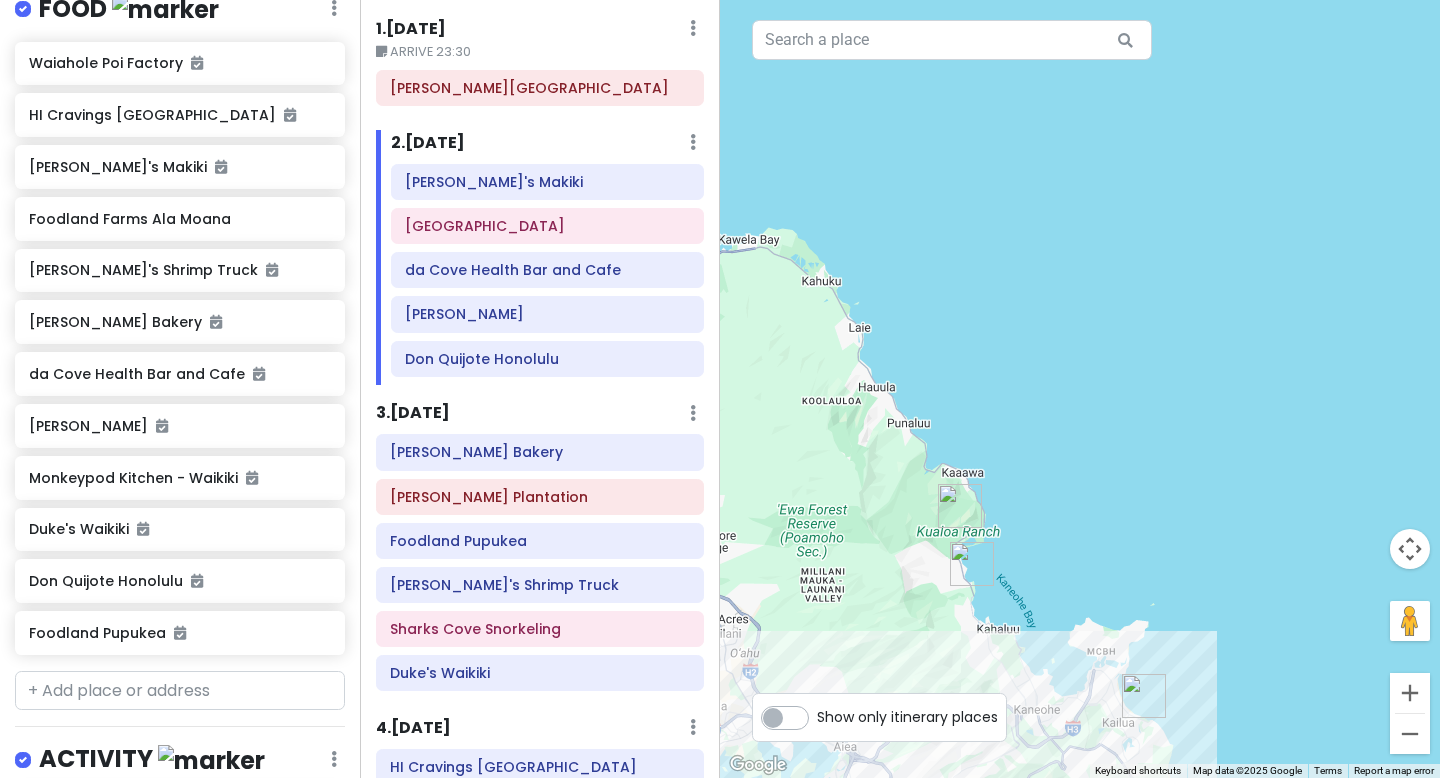 scroll, scrollTop: 489, scrollLeft: 0, axis: vertical 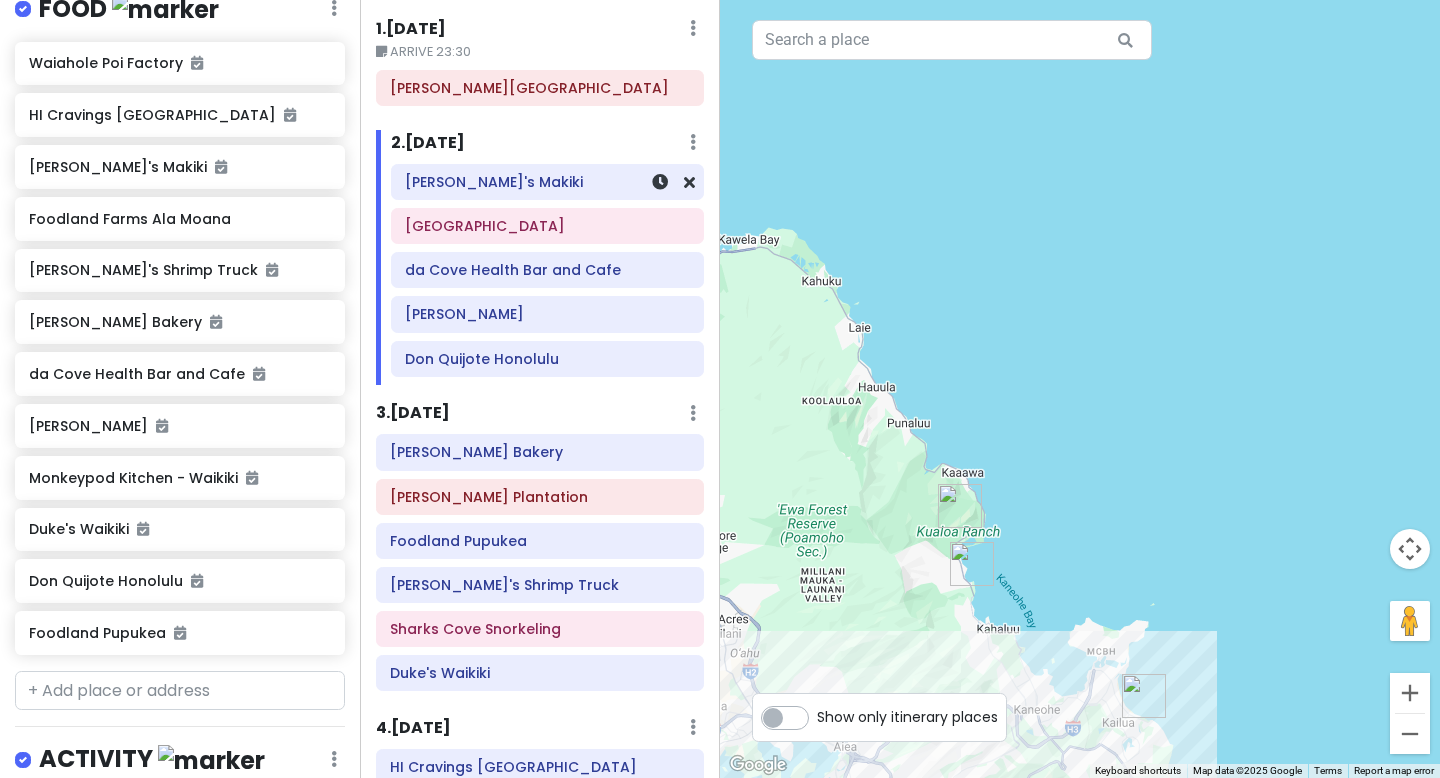 click on "[PERSON_NAME]'s Makiki" at bounding box center (547, 182) 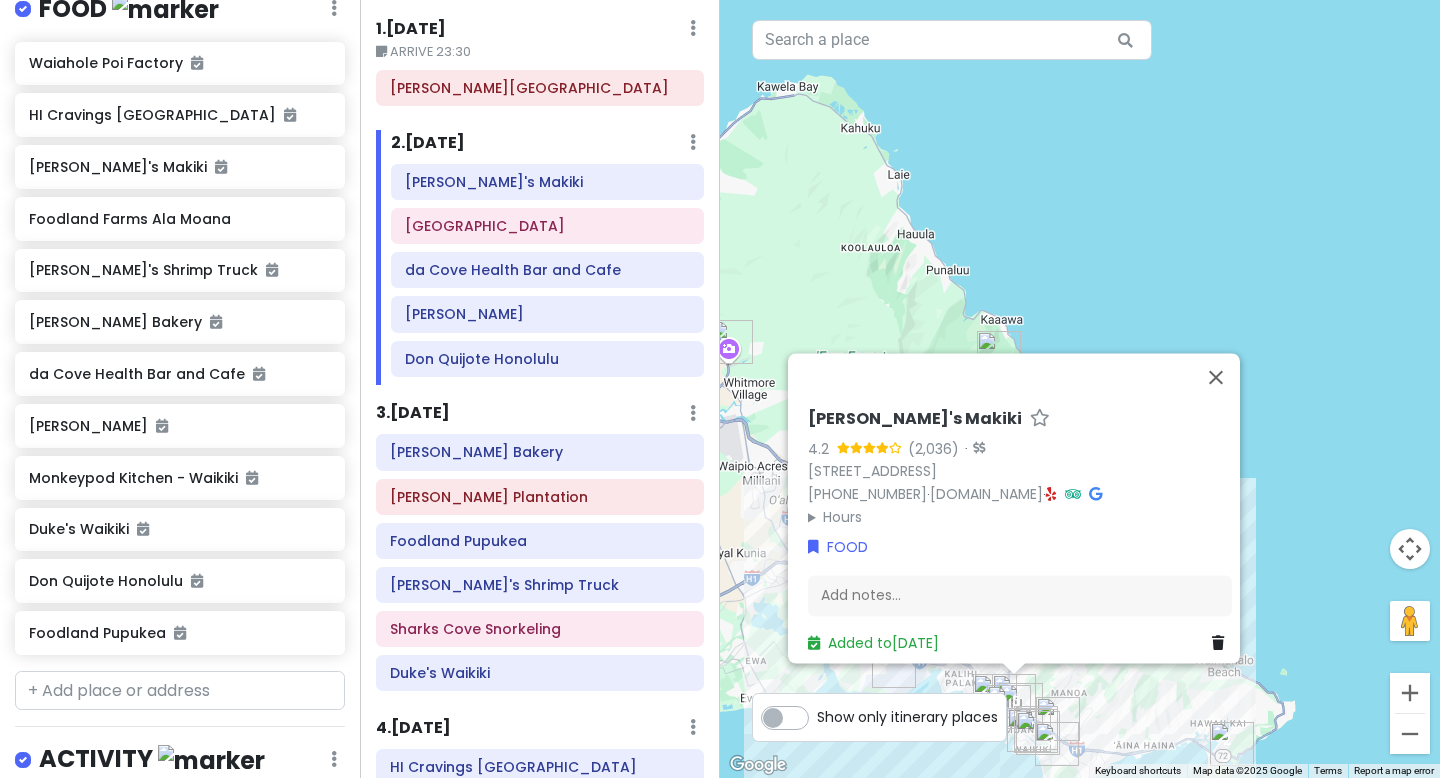 click on "Hours" at bounding box center [1020, 517] 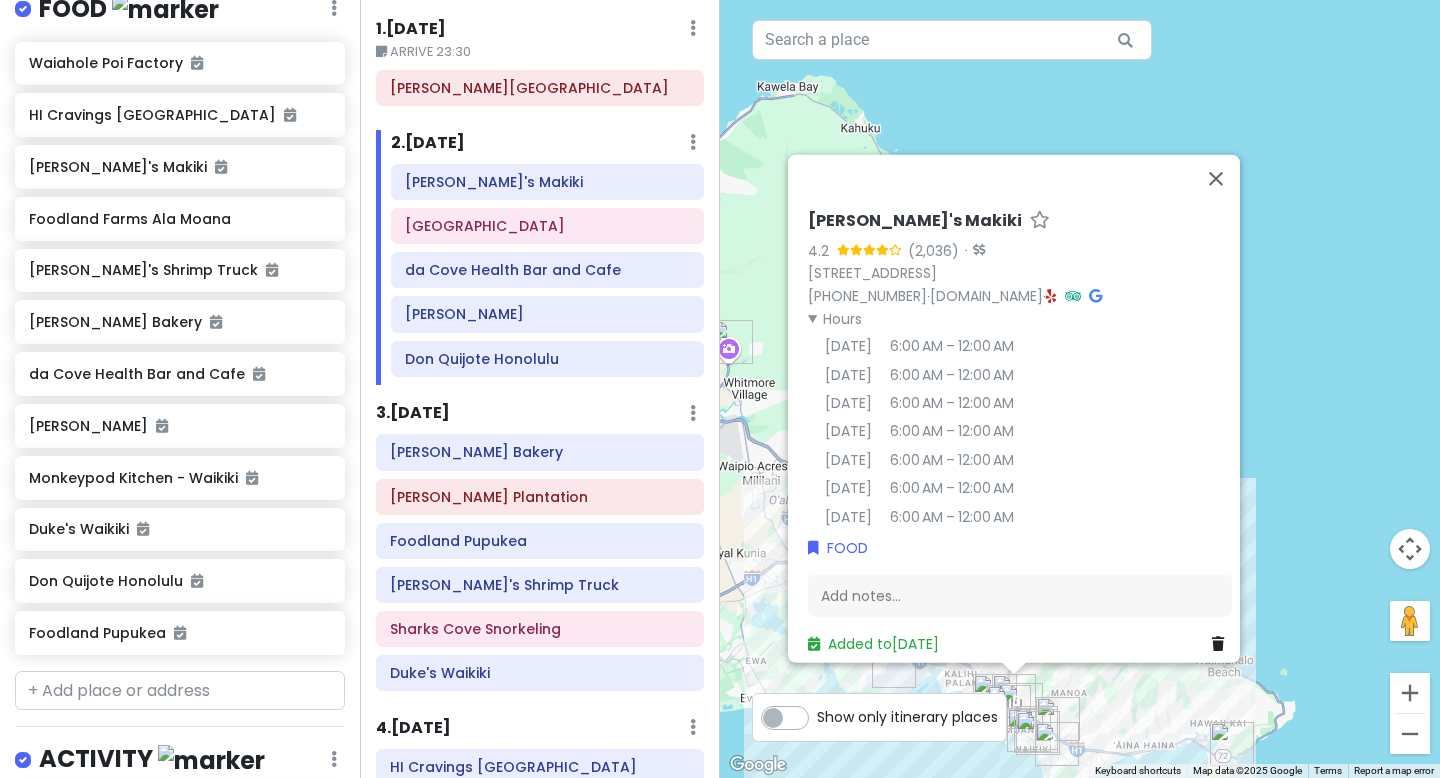 click on "[DATE]" at bounding box center (848, 516) 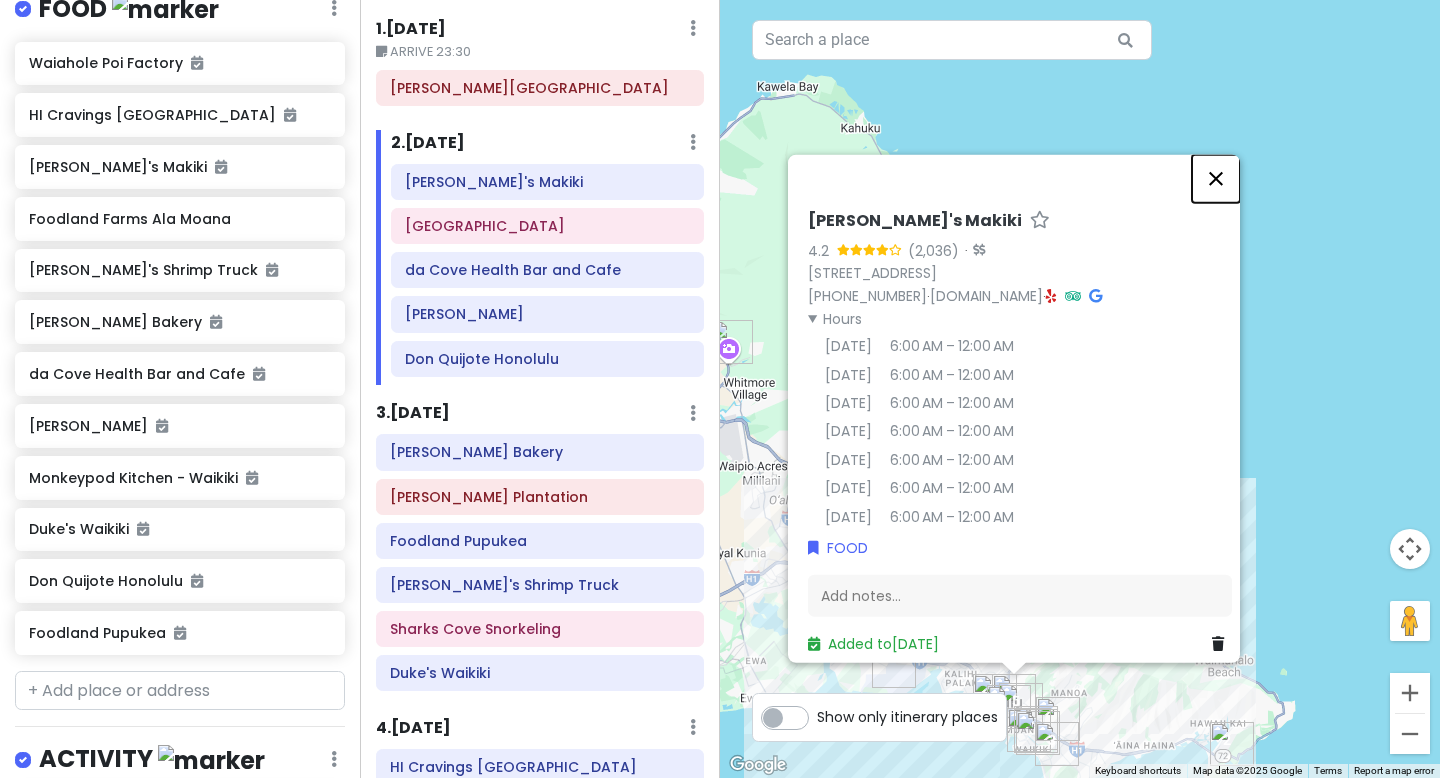 click at bounding box center (1216, 179) 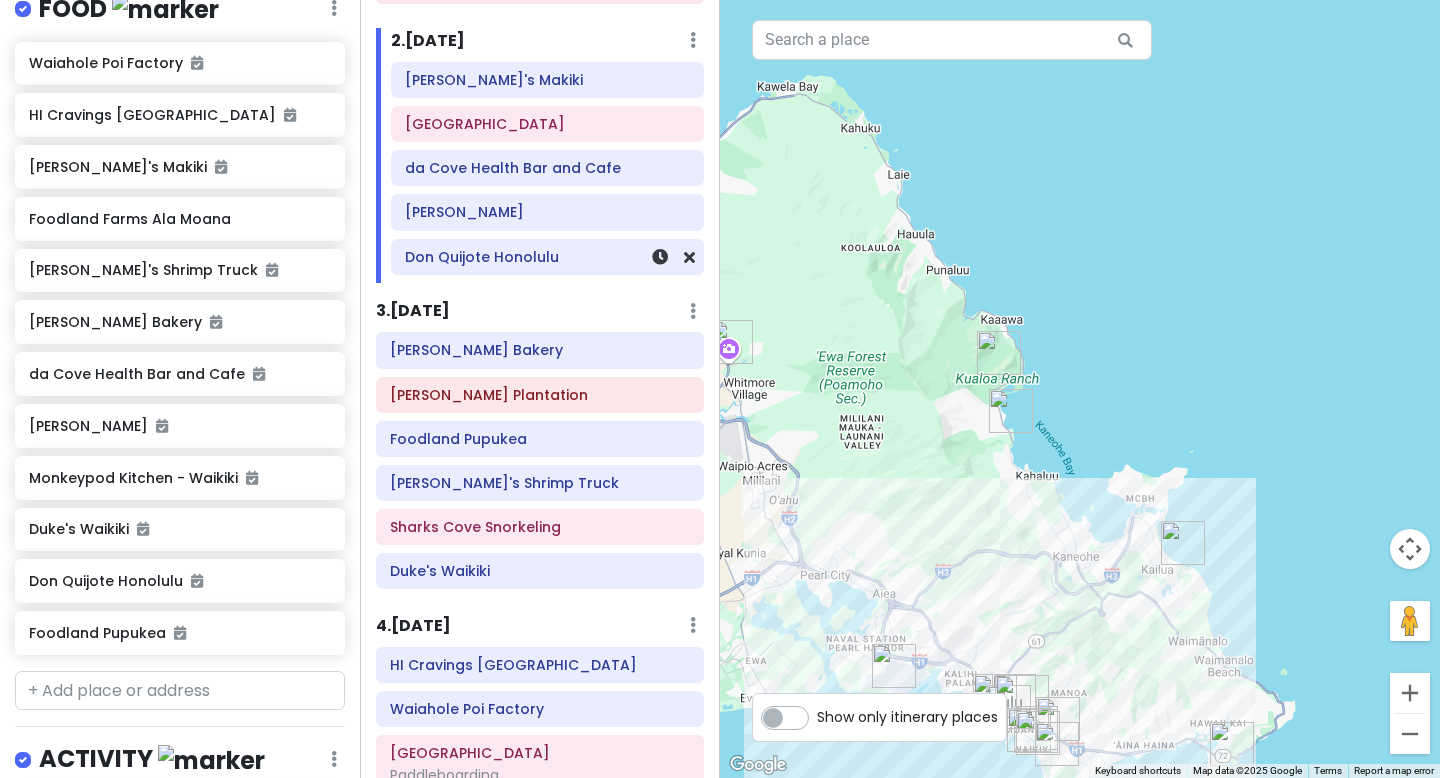 scroll, scrollTop: 162, scrollLeft: 0, axis: vertical 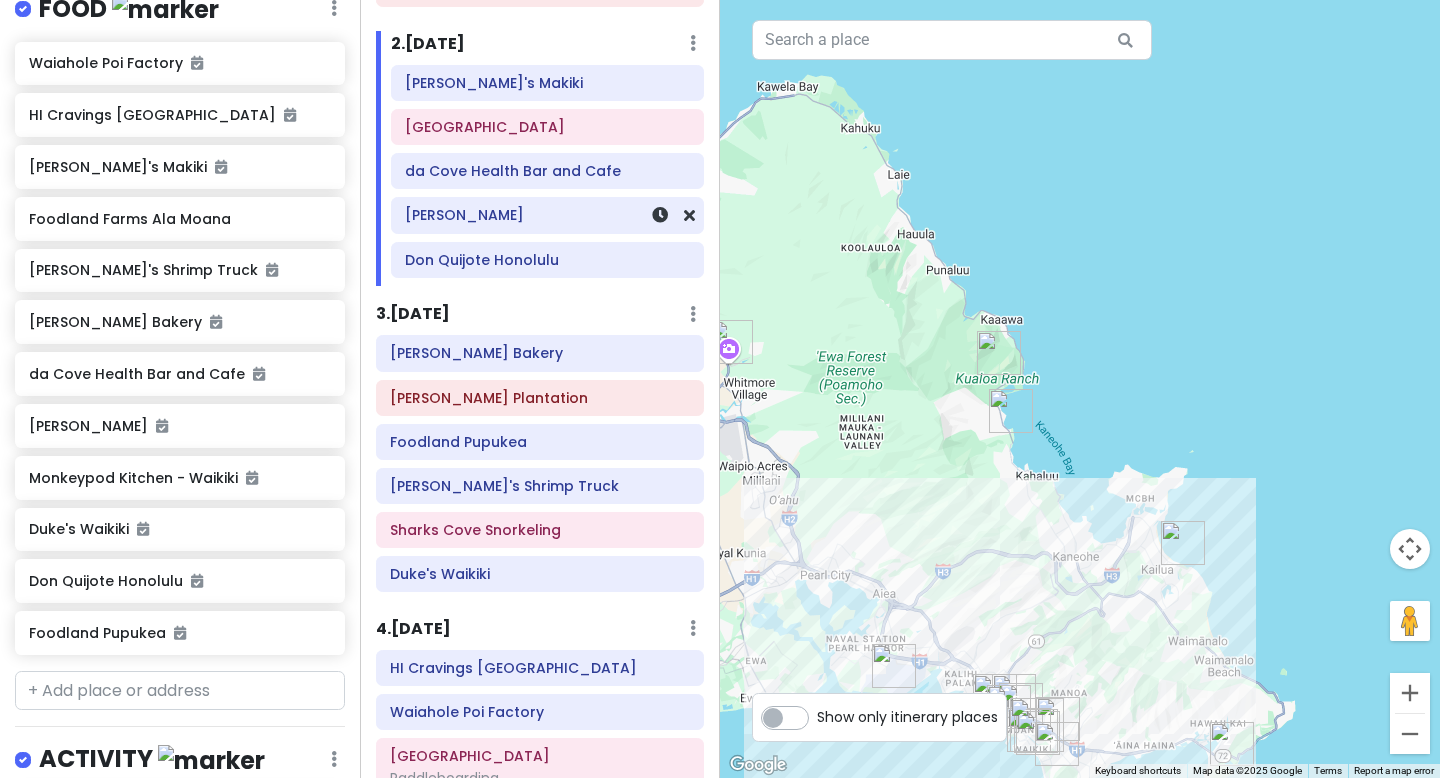 click on "[PERSON_NAME]" at bounding box center (547, 215) 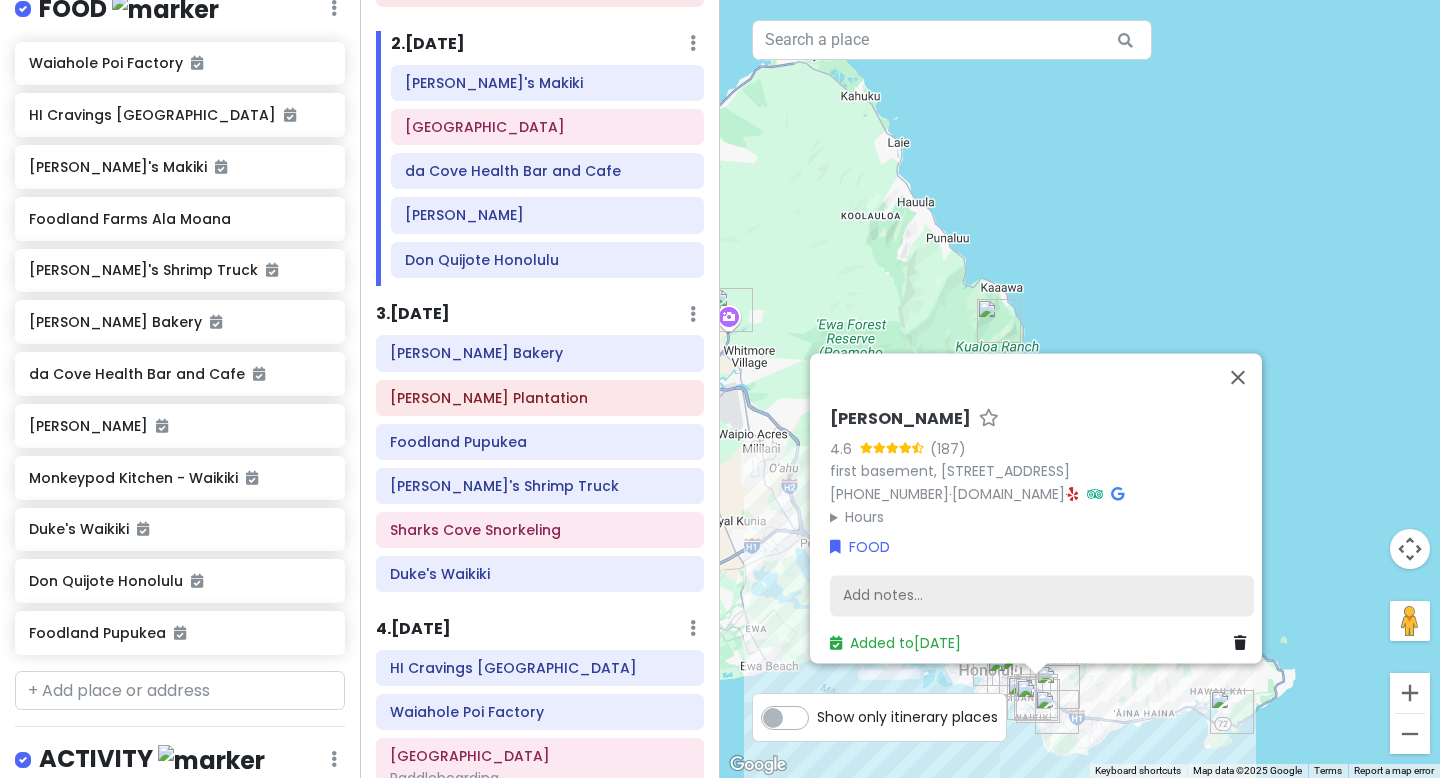 click on "Add notes..." at bounding box center [1042, 596] 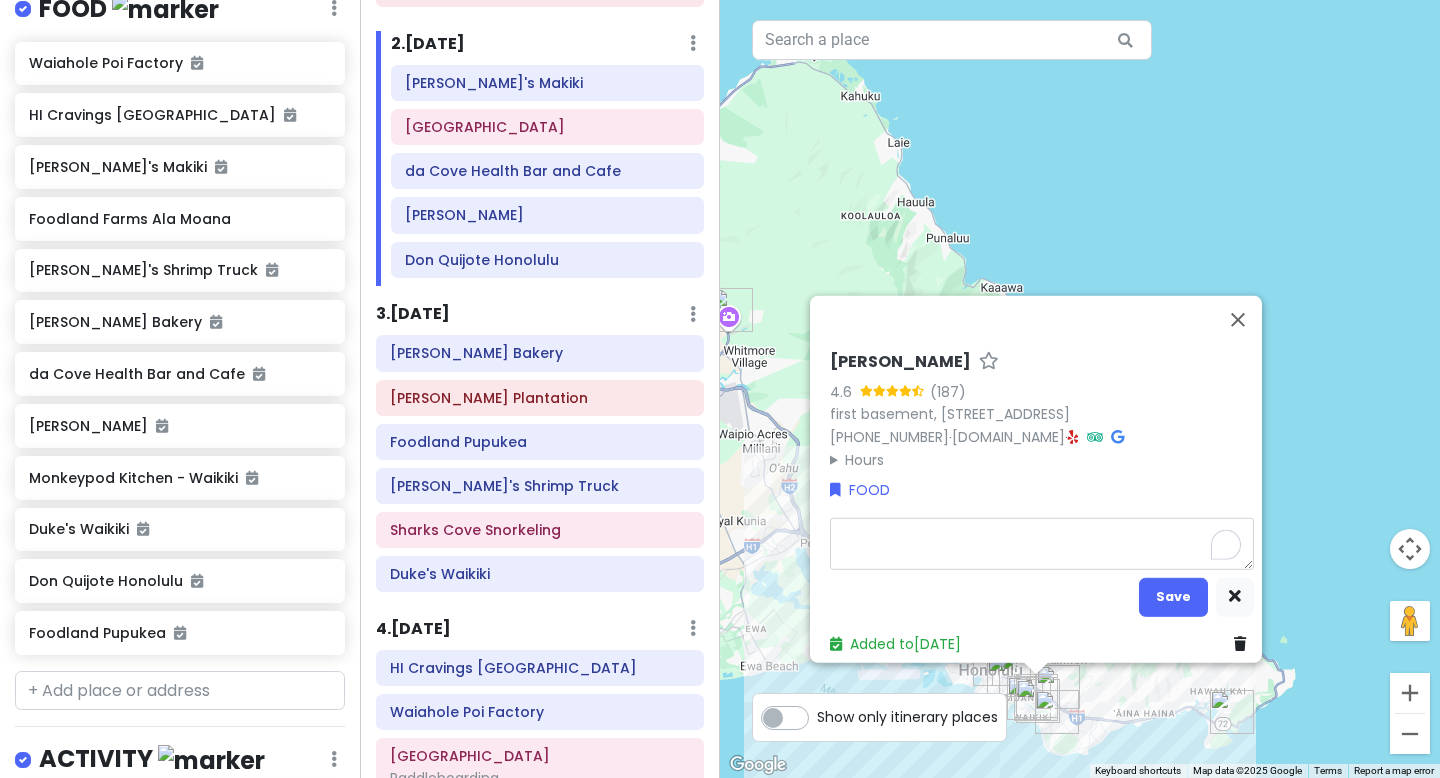 type on "x" 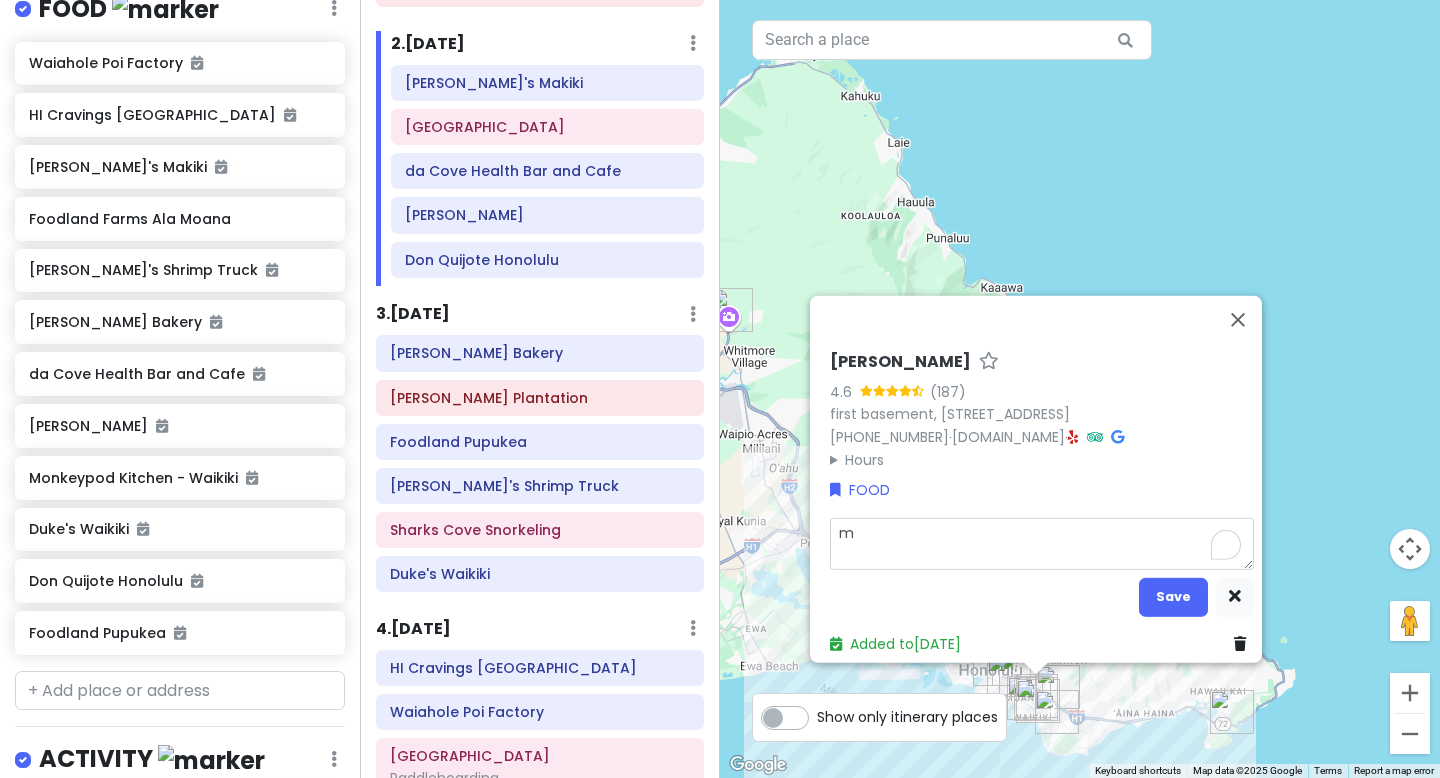 type on "x" 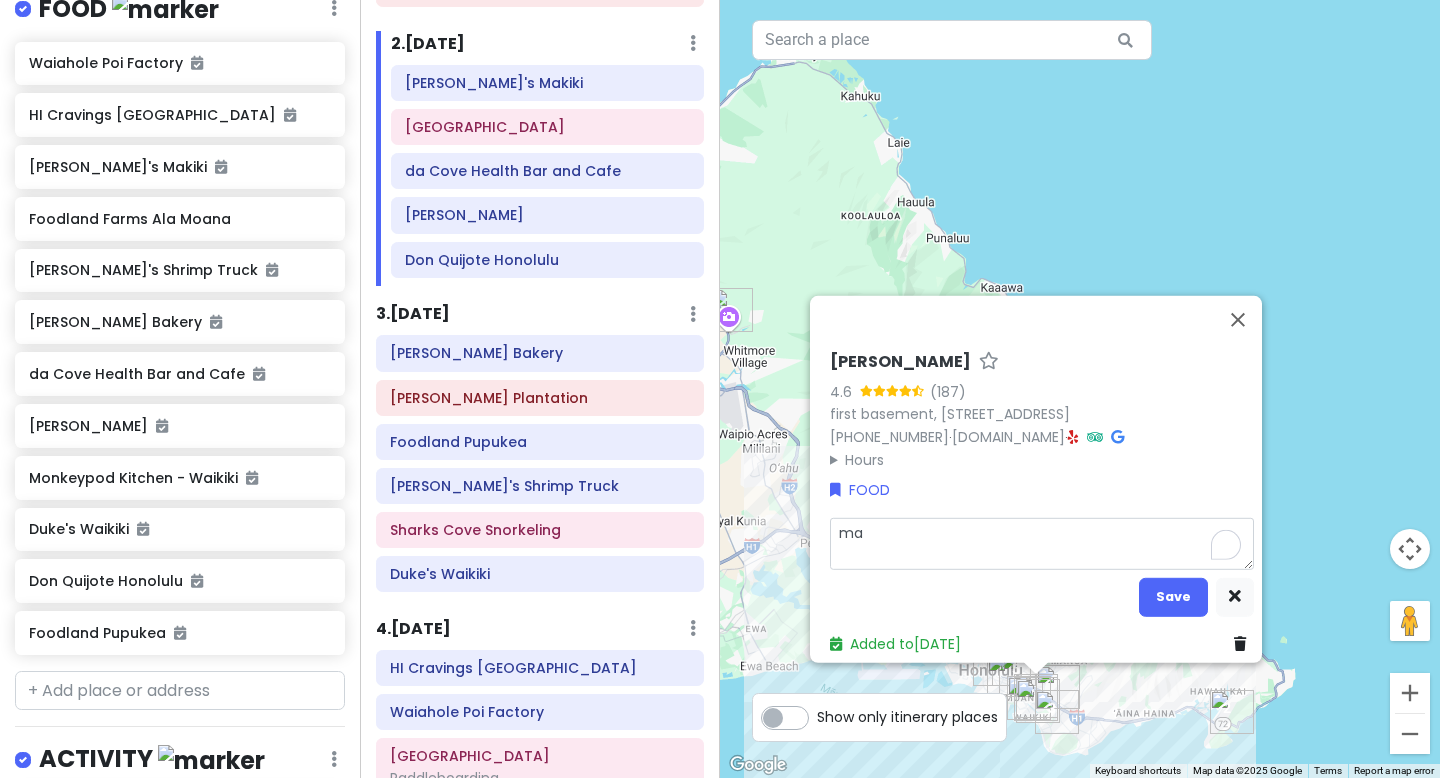 type on "mal" 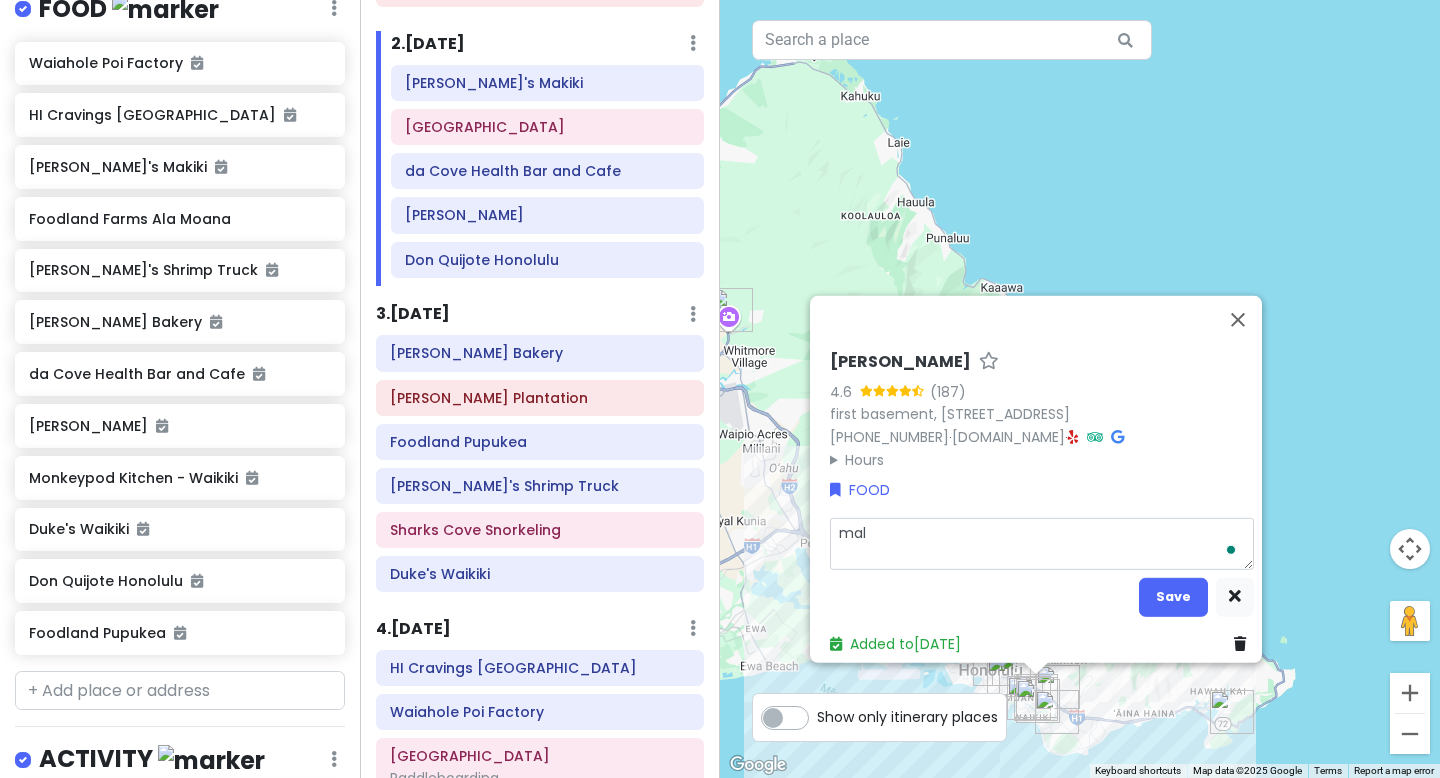 type on "x" 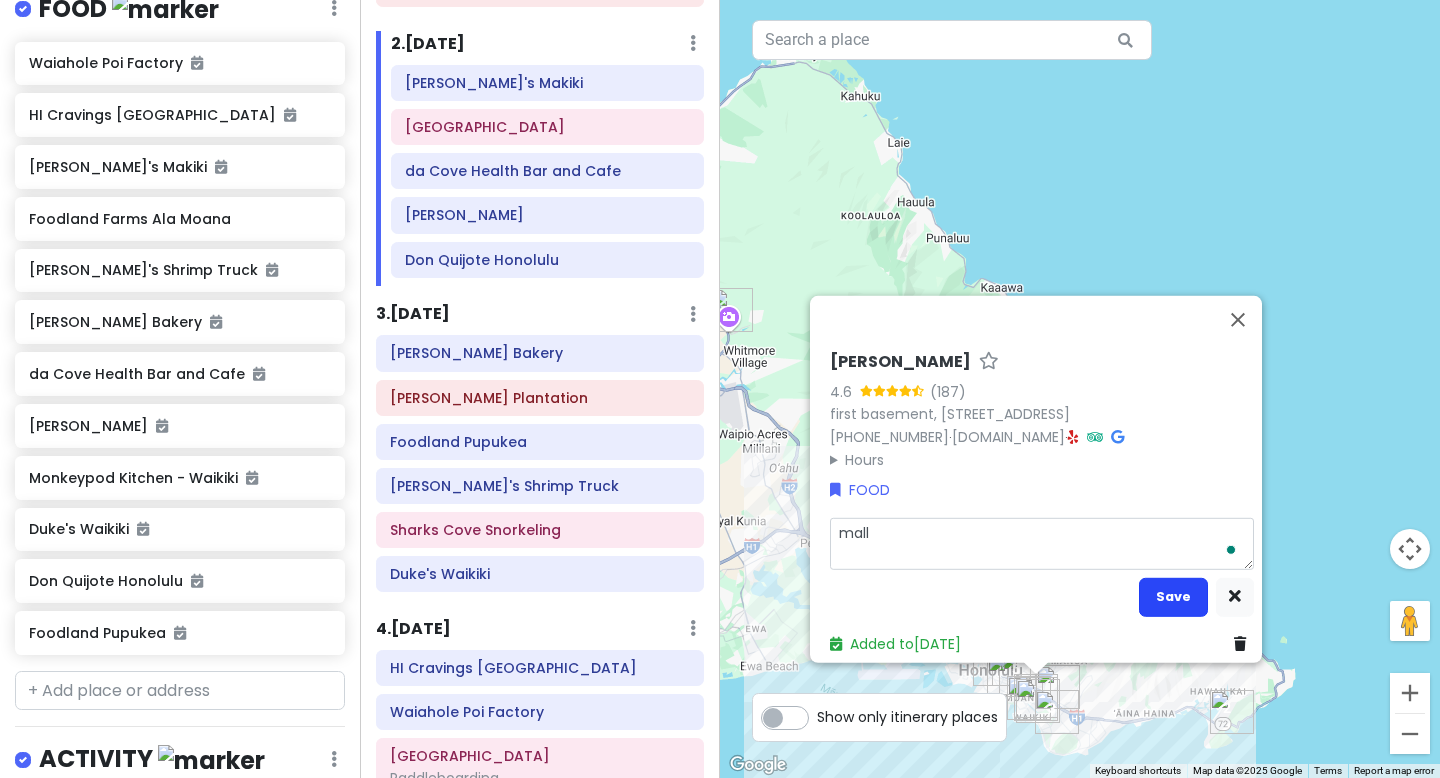 type on "mall" 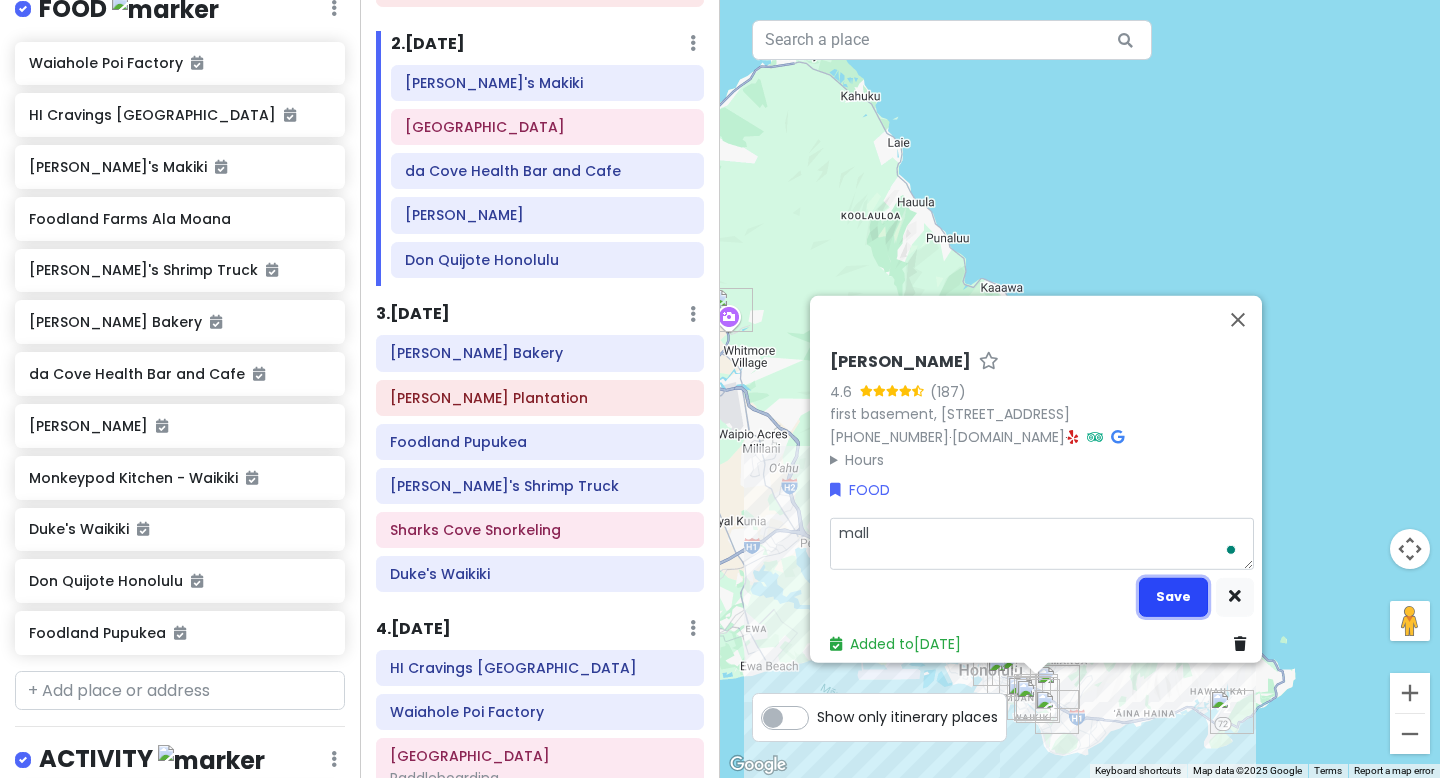 click on "Save" at bounding box center [1173, 596] 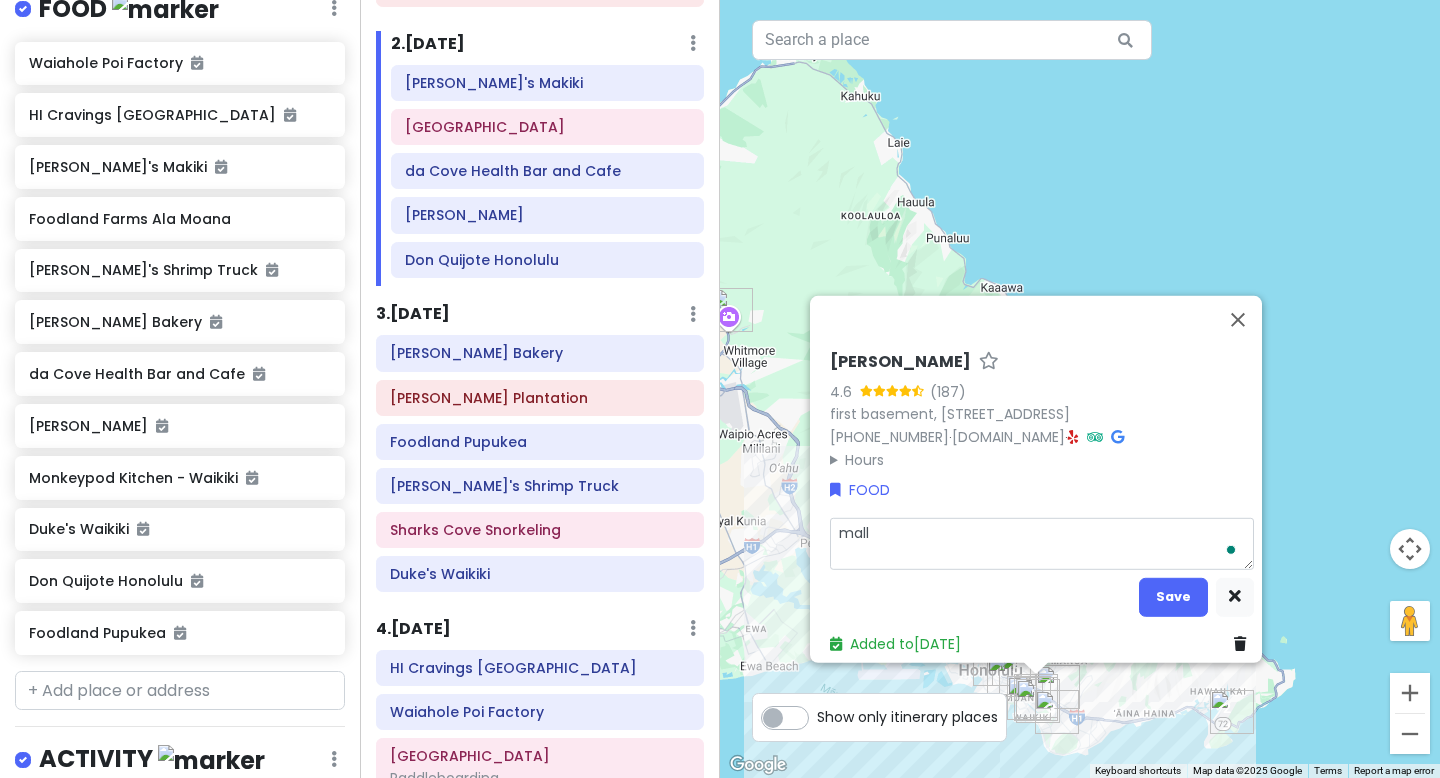 scroll, scrollTop: 506, scrollLeft: 0, axis: vertical 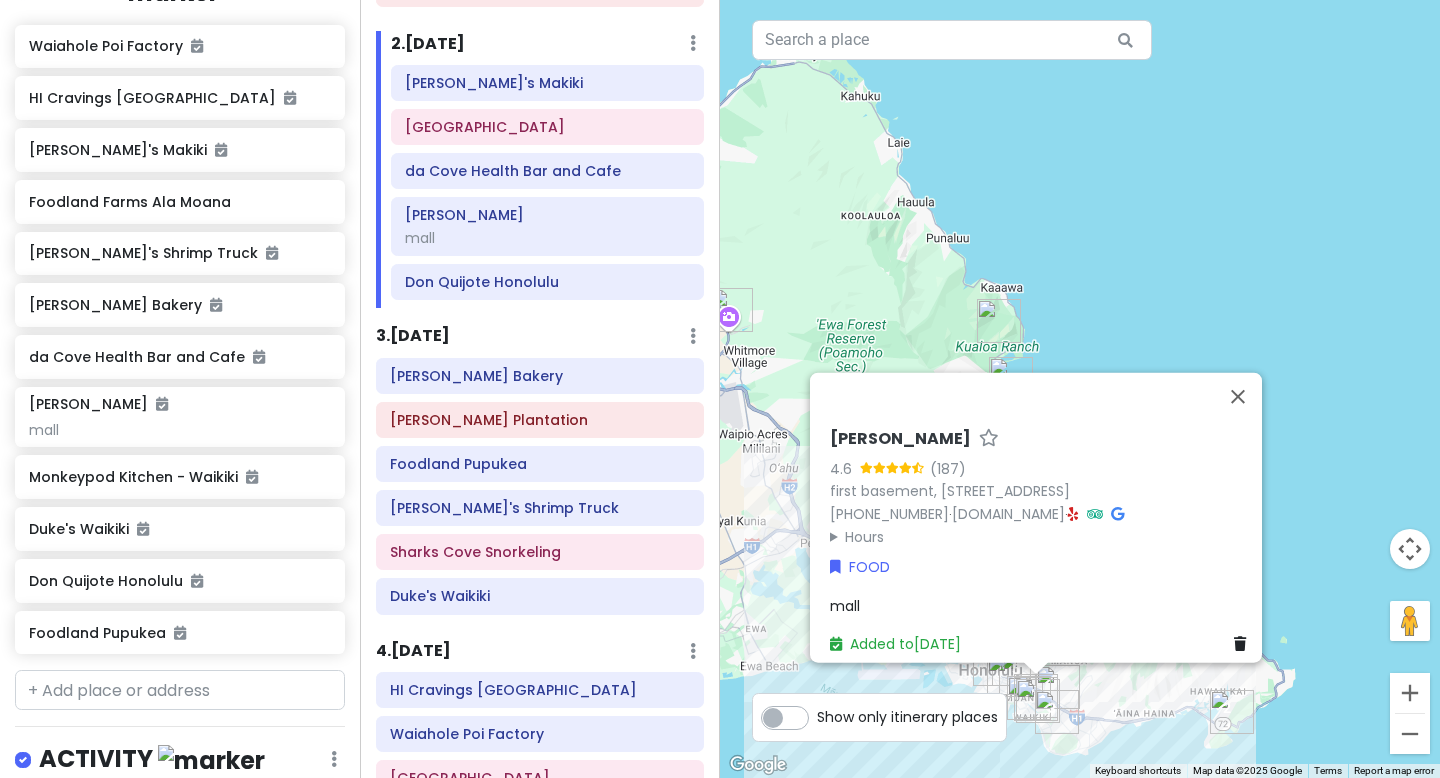click on "3 .  Sat 8/30 Add Day Notes Delete Day" at bounding box center [540, 341] 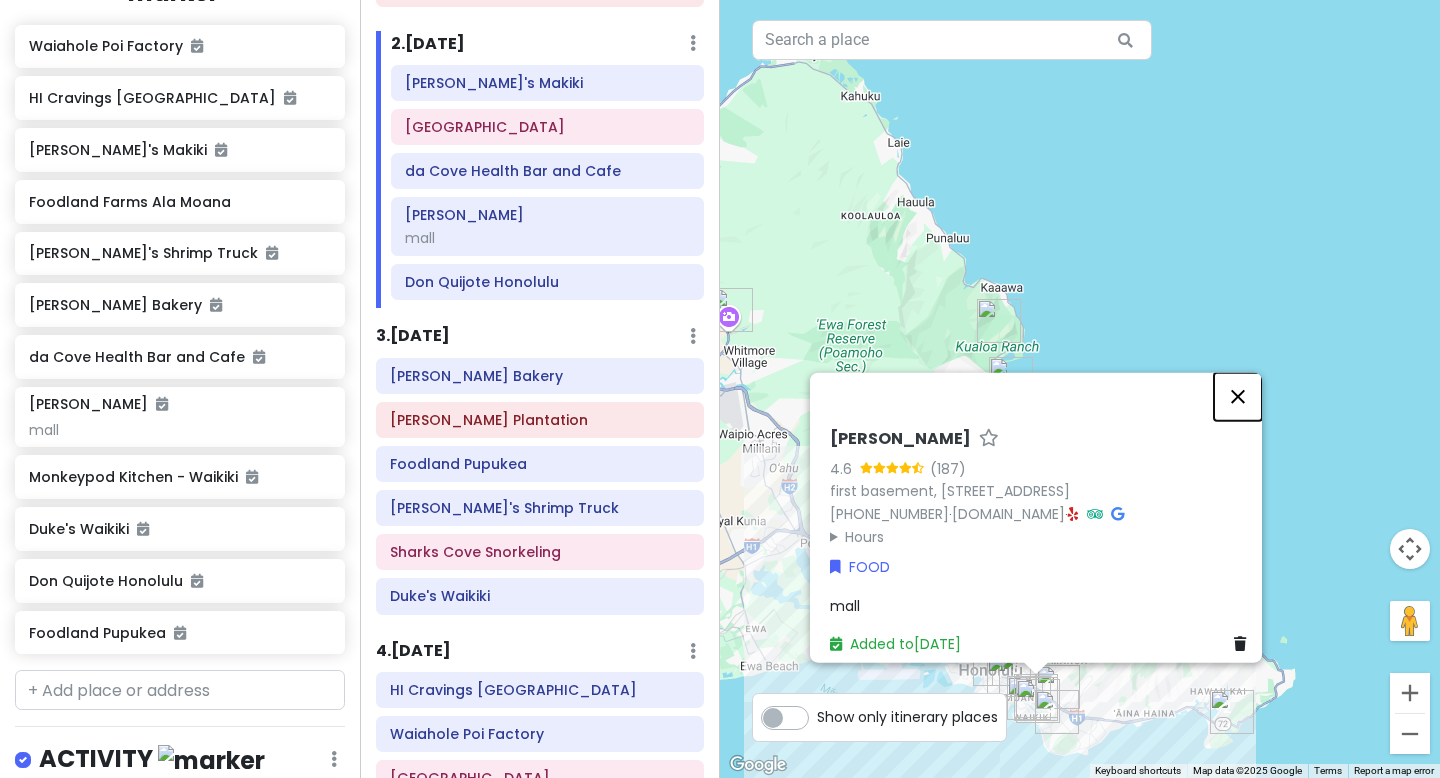 click at bounding box center [1238, 397] 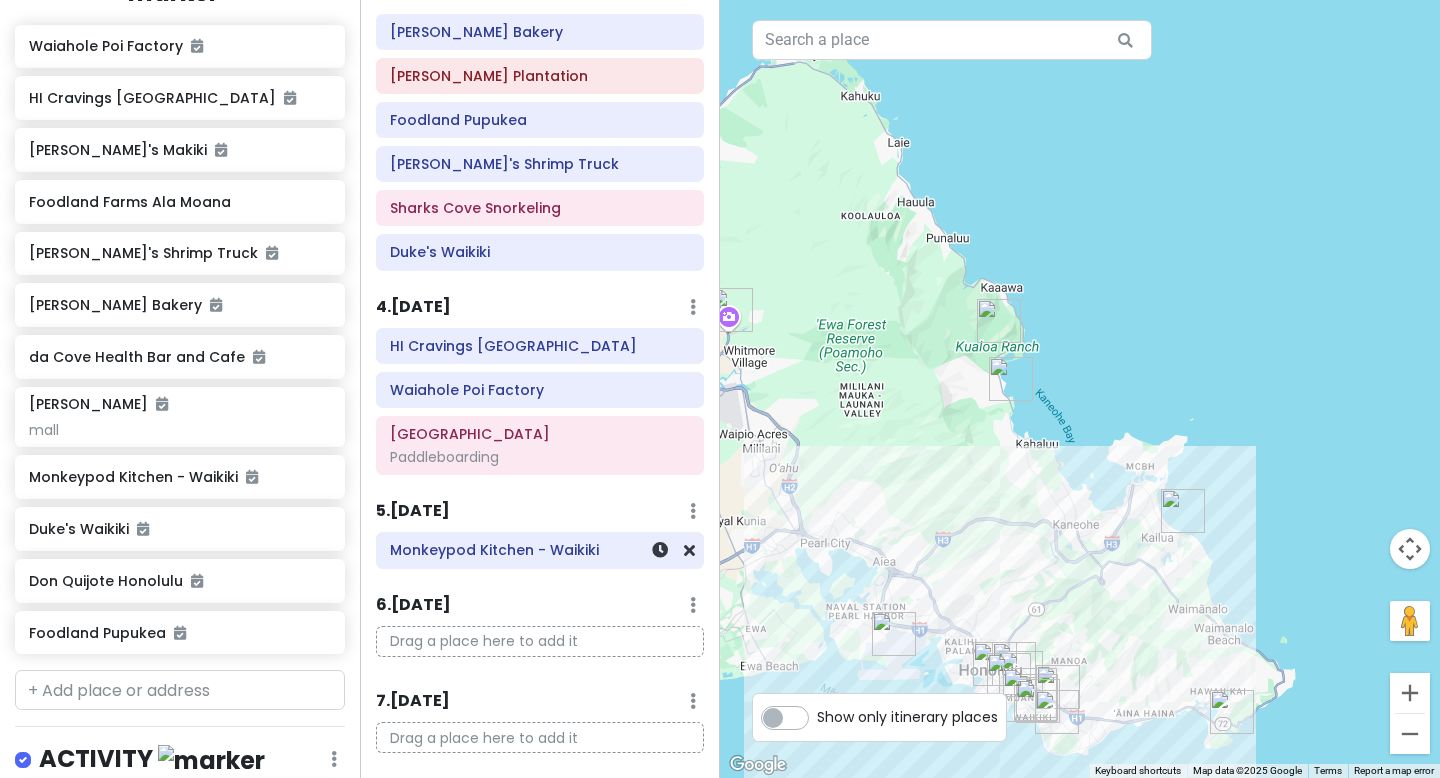 scroll, scrollTop: 563, scrollLeft: 0, axis: vertical 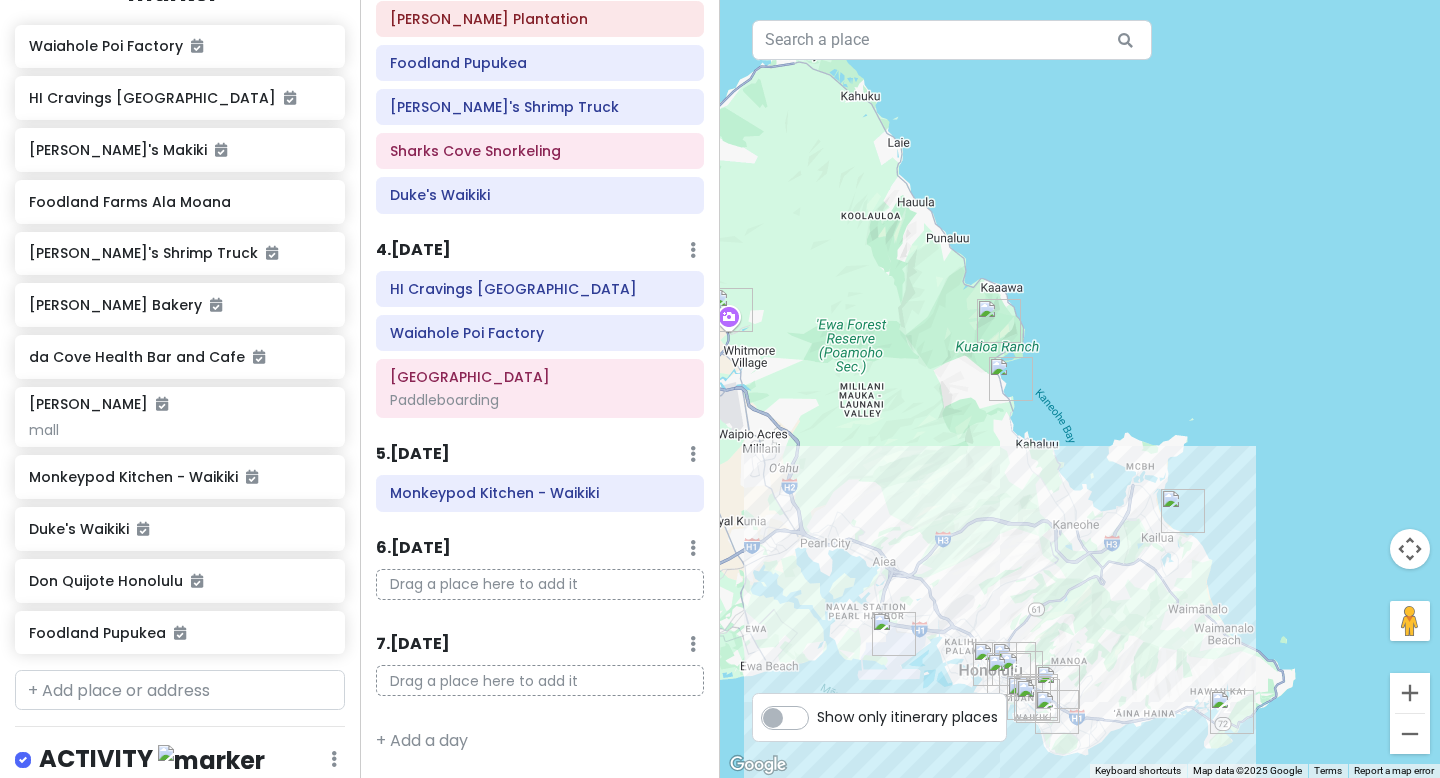 drag, startPoint x: 810, startPoint y: 479, endPoint x: 840, endPoint y: 299, distance: 182.48288 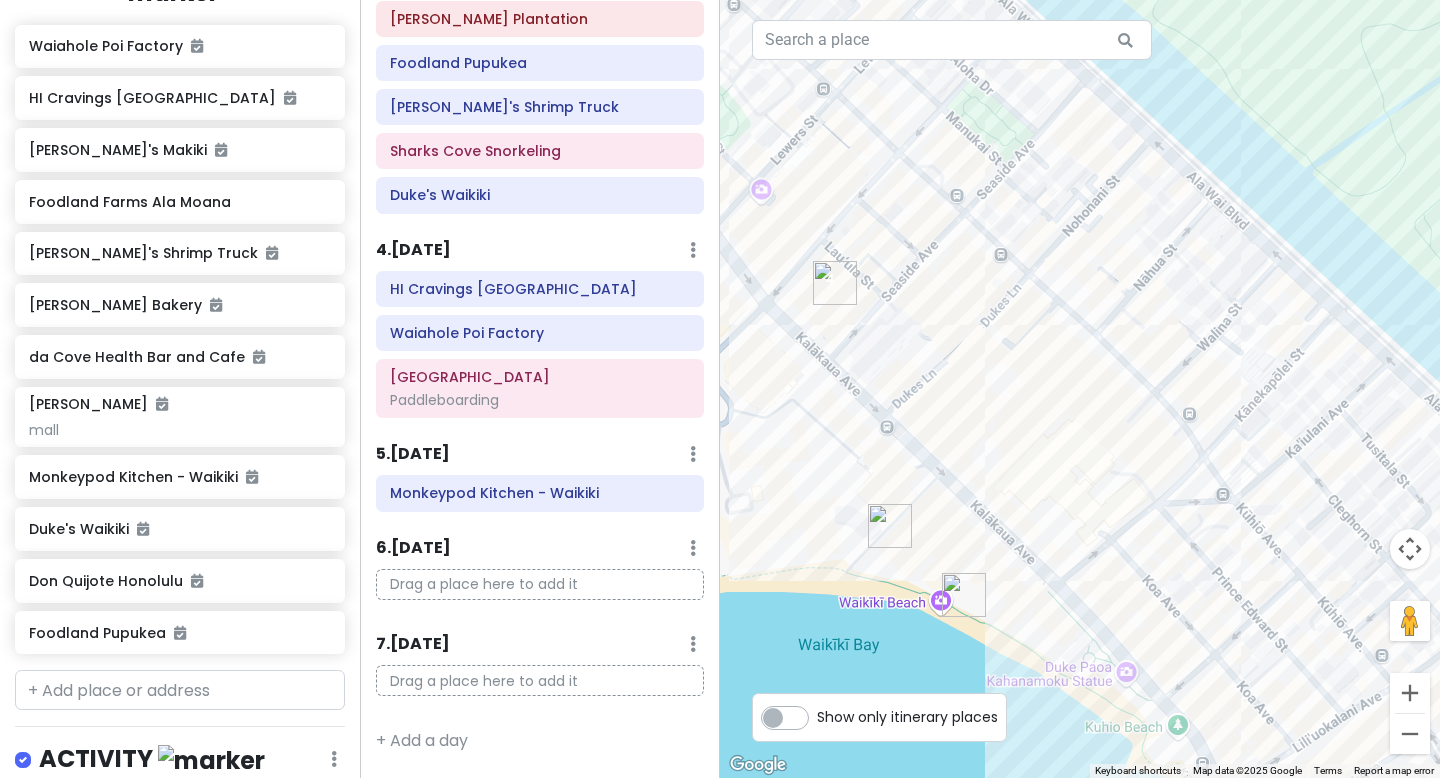 drag, startPoint x: 983, startPoint y: 467, endPoint x: 1004, endPoint y: 315, distance: 153.4438 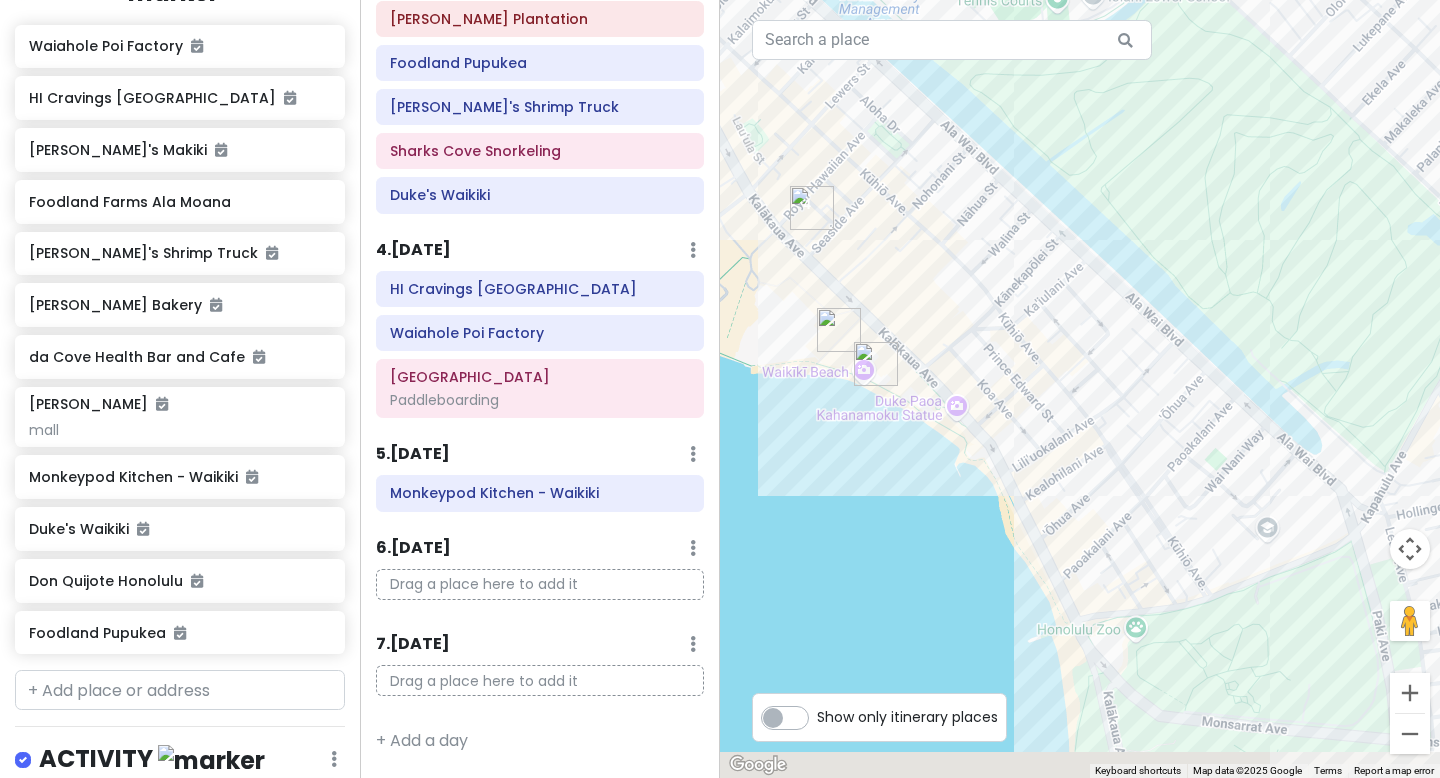drag, startPoint x: 1004, startPoint y: 315, endPoint x: 872, endPoint y: 222, distance: 161.47136 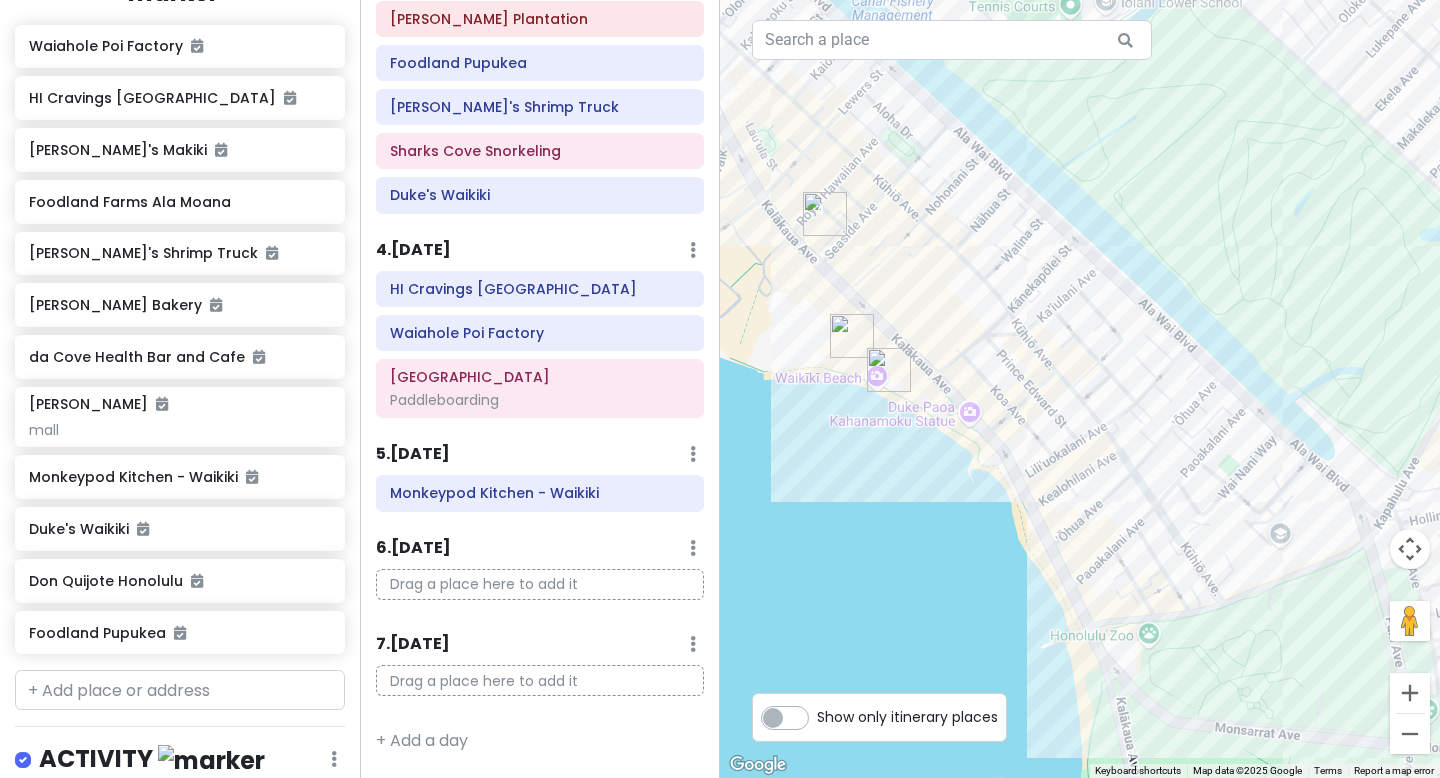 drag, startPoint x: 872, startPoint y: 222, endPoint x: 958, endPoint y: 290, distance: 109.63576 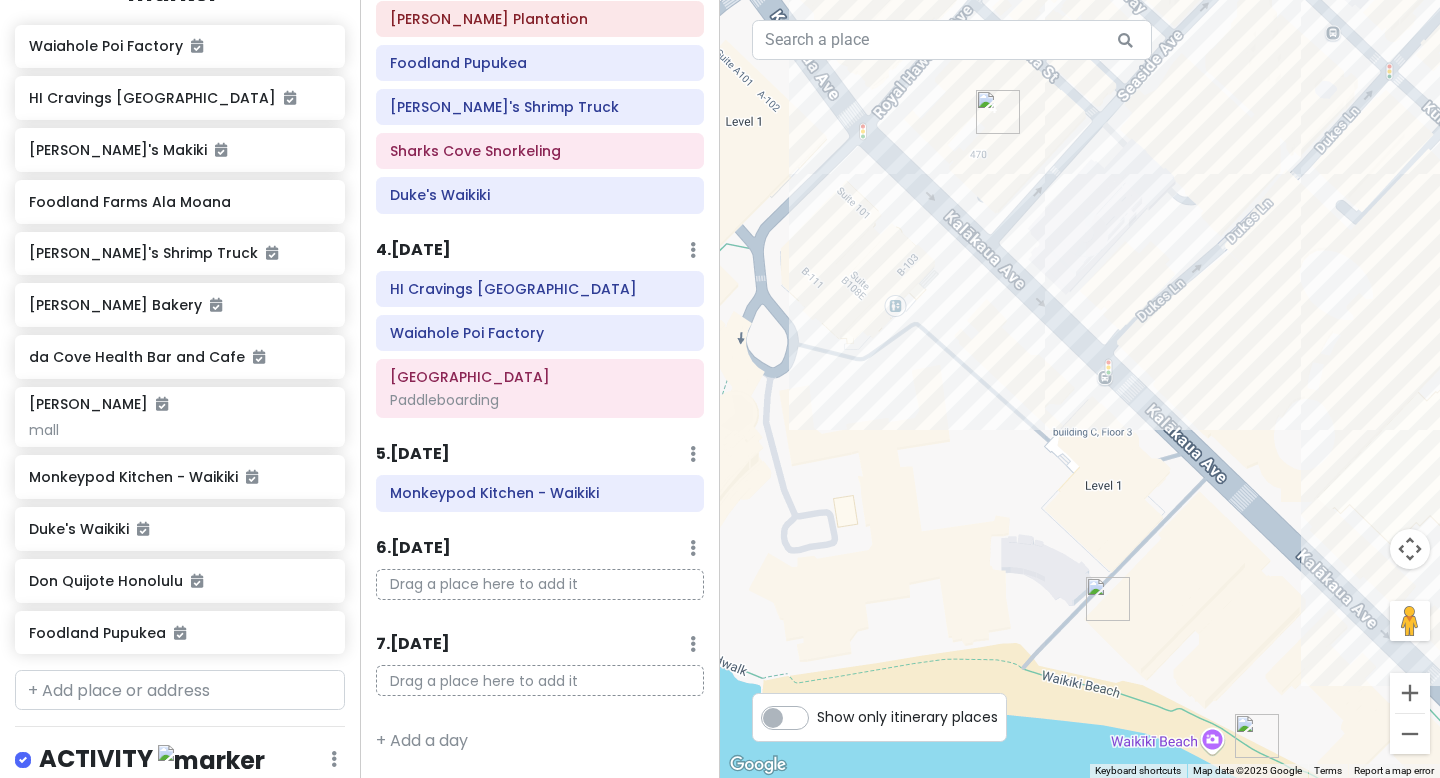 drag, startPoint x: 939, startPoint y: 289, endPoint x: 902, endPoint y: 163, distance: 131.32022 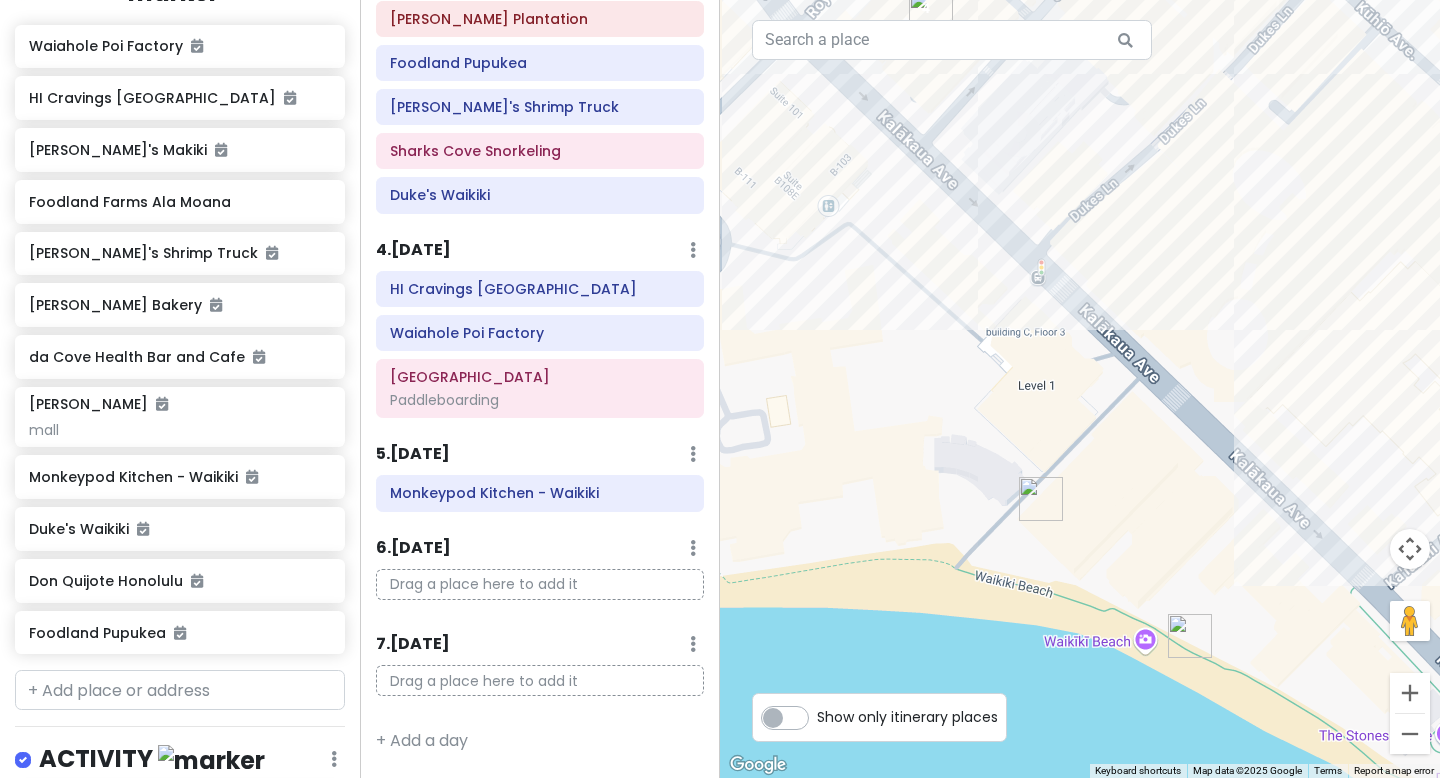 drag, startPoint x: 982, startPoint y: 248, endPoint x: 889, endPoint y: 115, distance: 162.28987 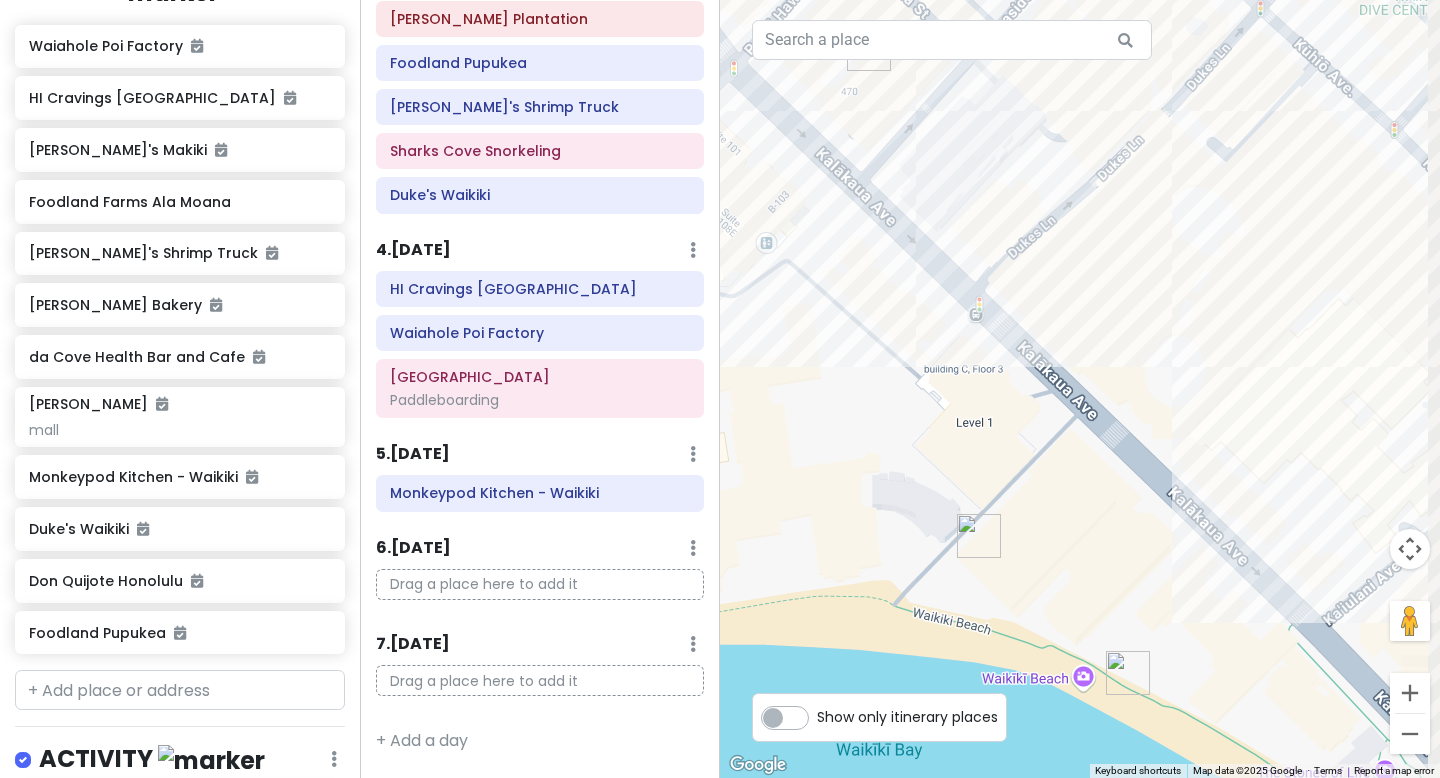 drag, startPoint x: 932, startPoint y: 138, endPoint x: 868, endPoint y: 265, distance: 142.21463 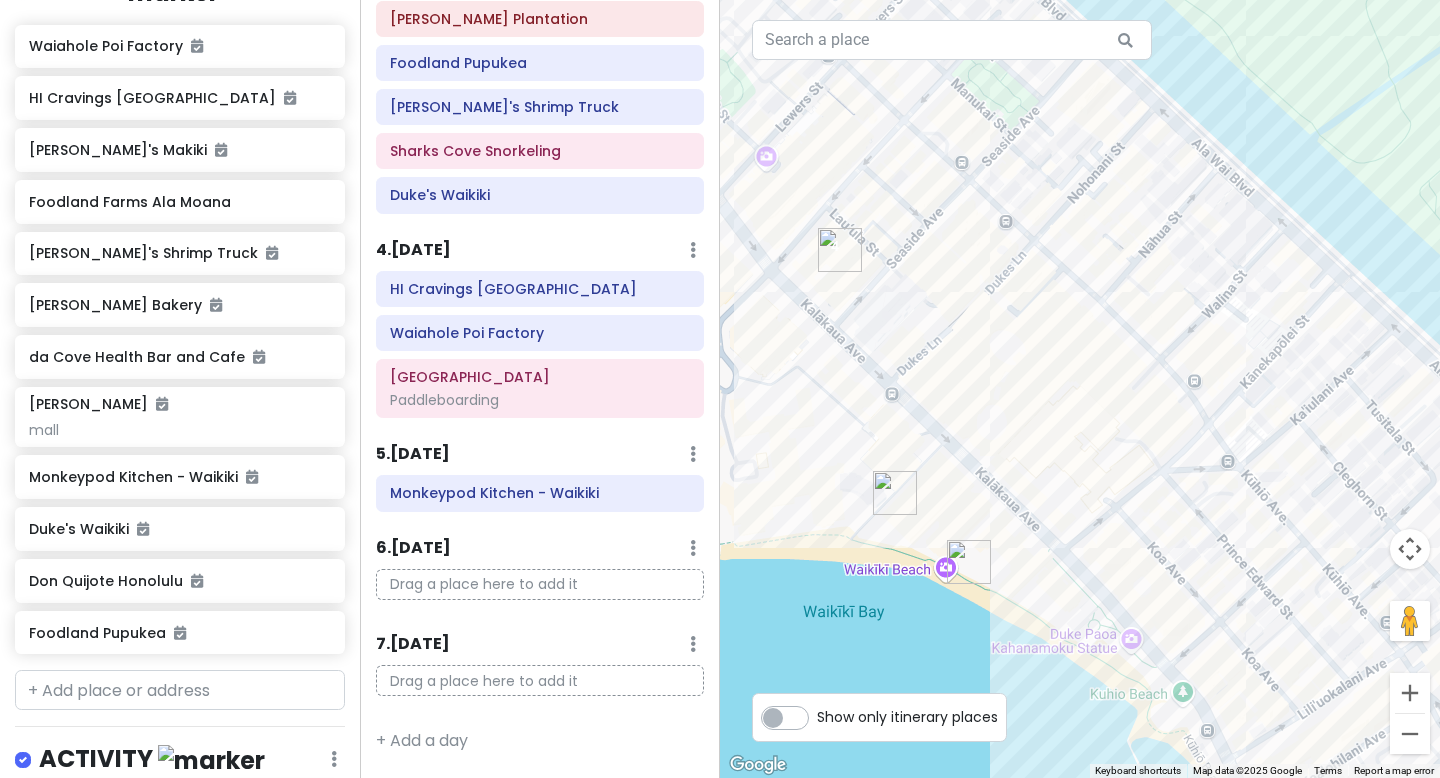 click at bounding box center (1080, 389) 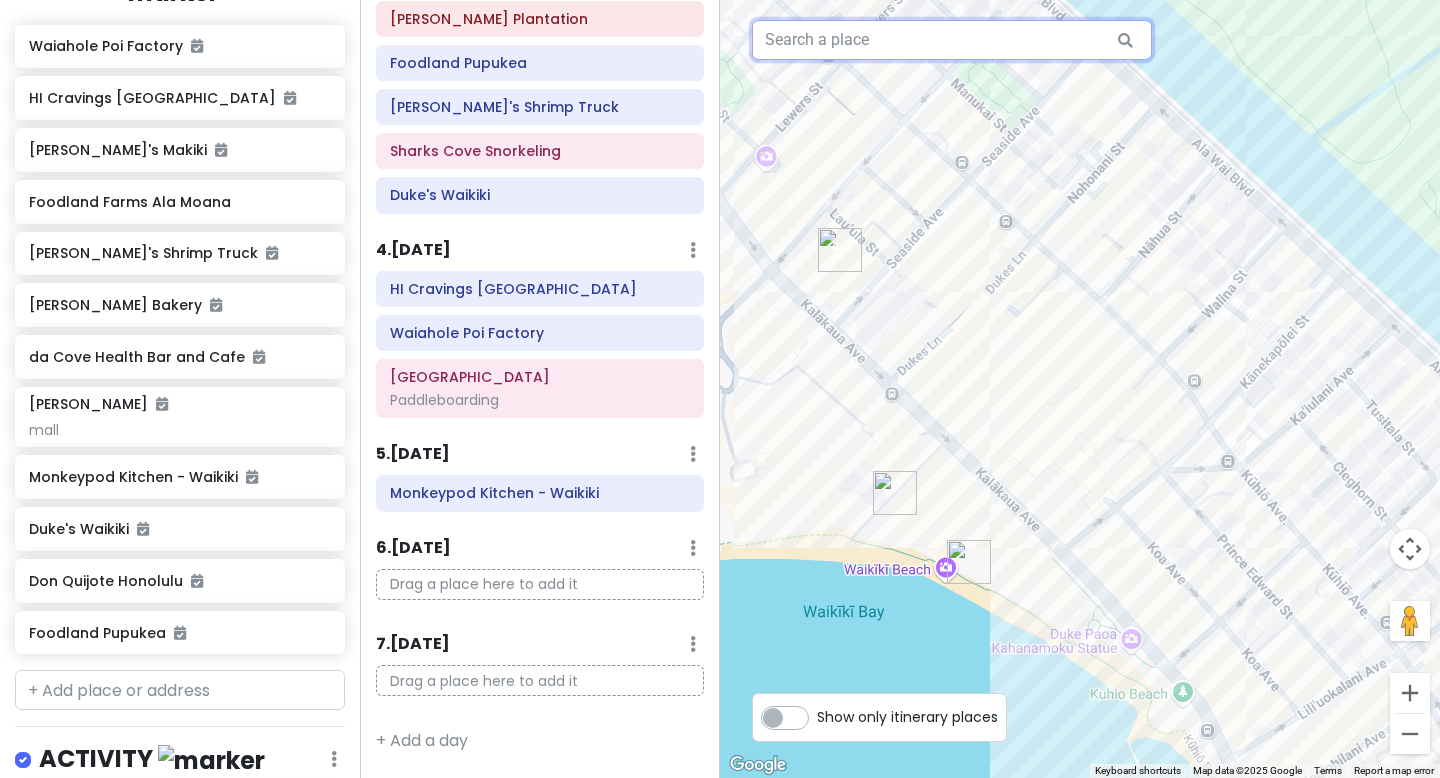 click at bounding box center (952, 40) 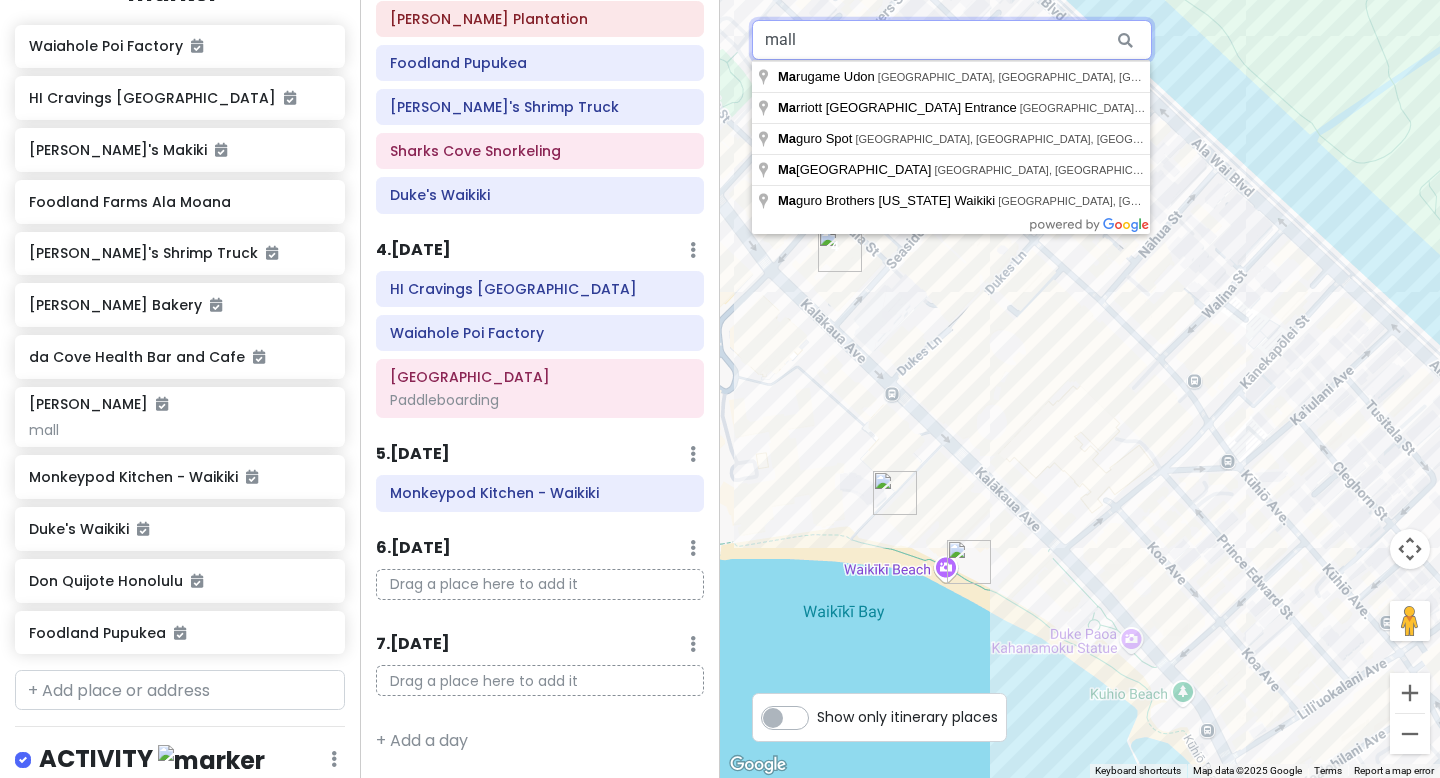 type on "mall" 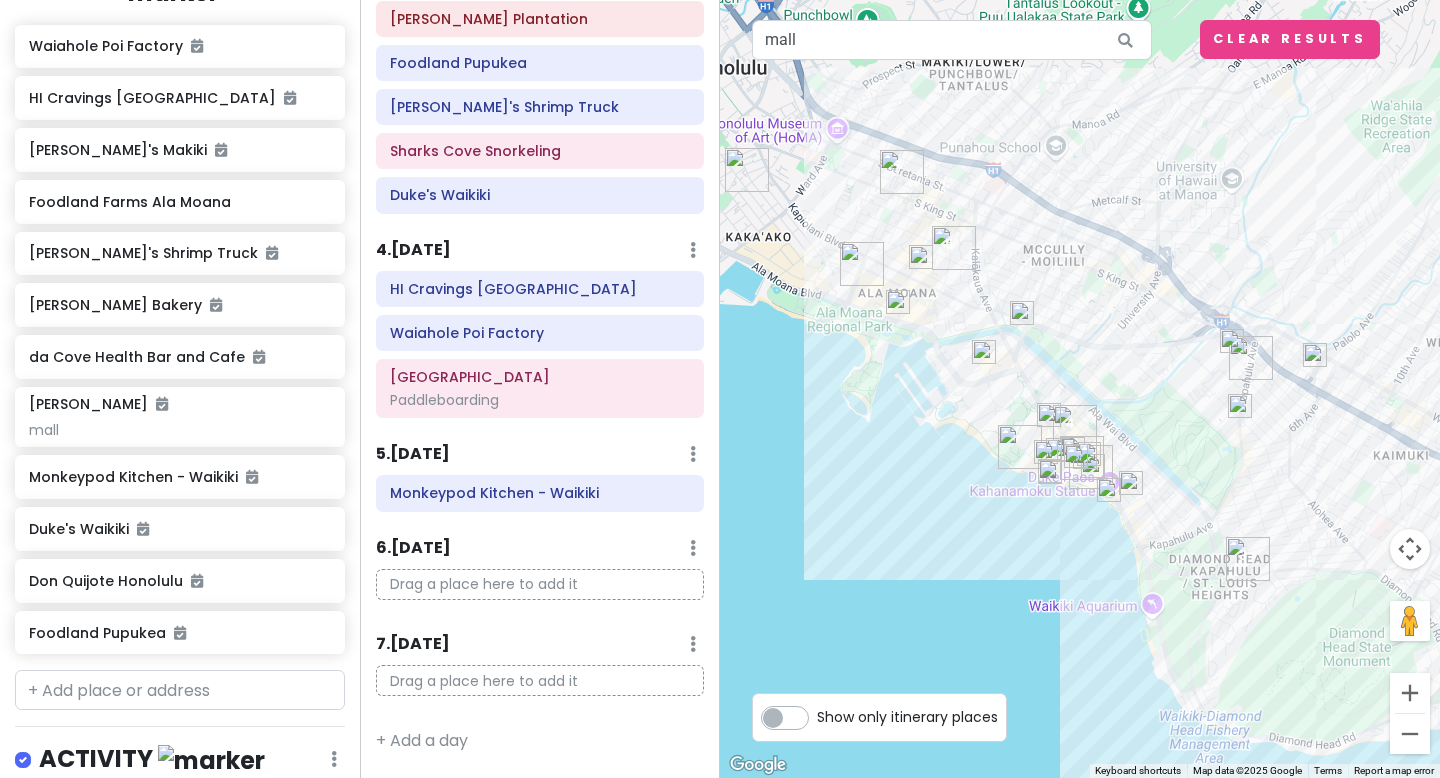 drag, startPoint x: 1033, startPoint y: 435, endPoint x: 960, endPoint y: 417, distance: 75.18643 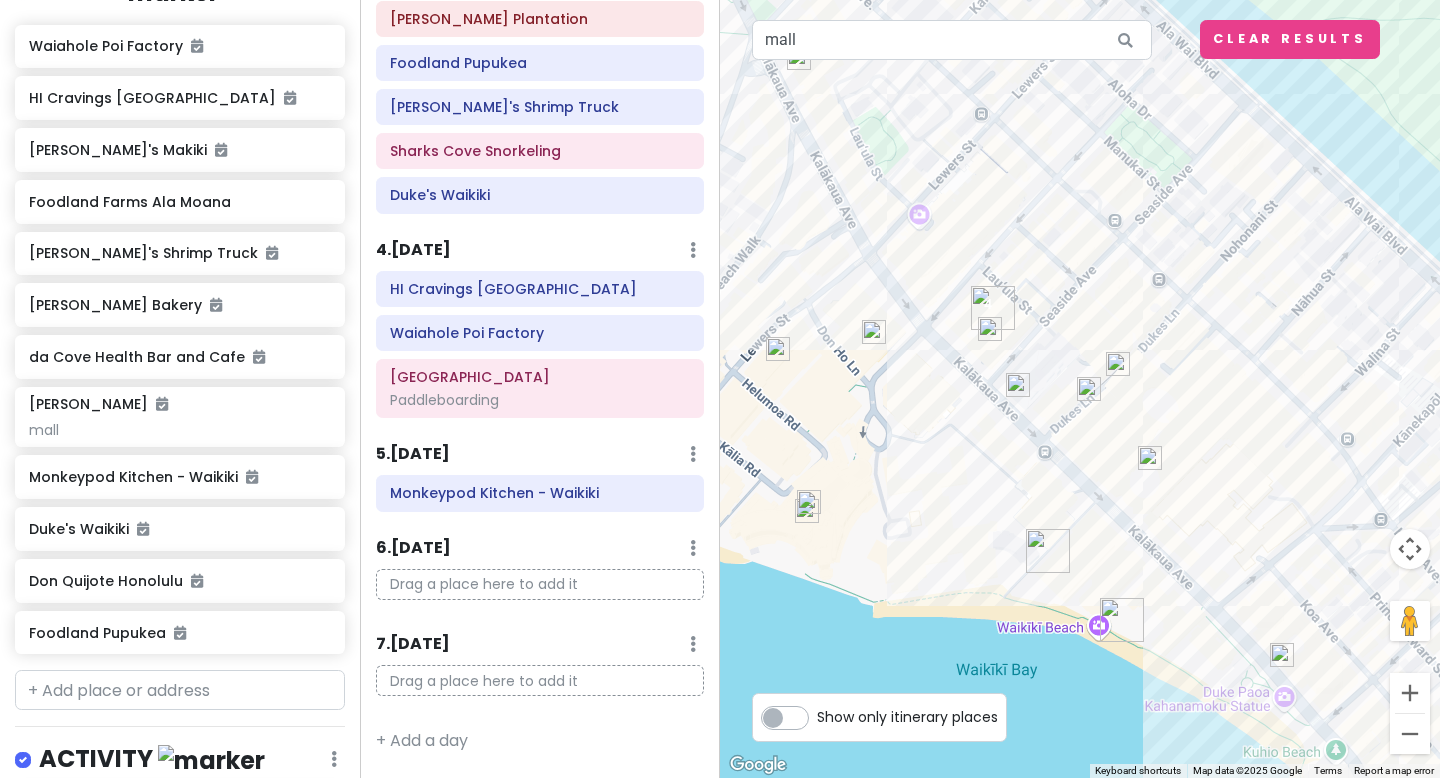 click at bounding box center (990, 329) 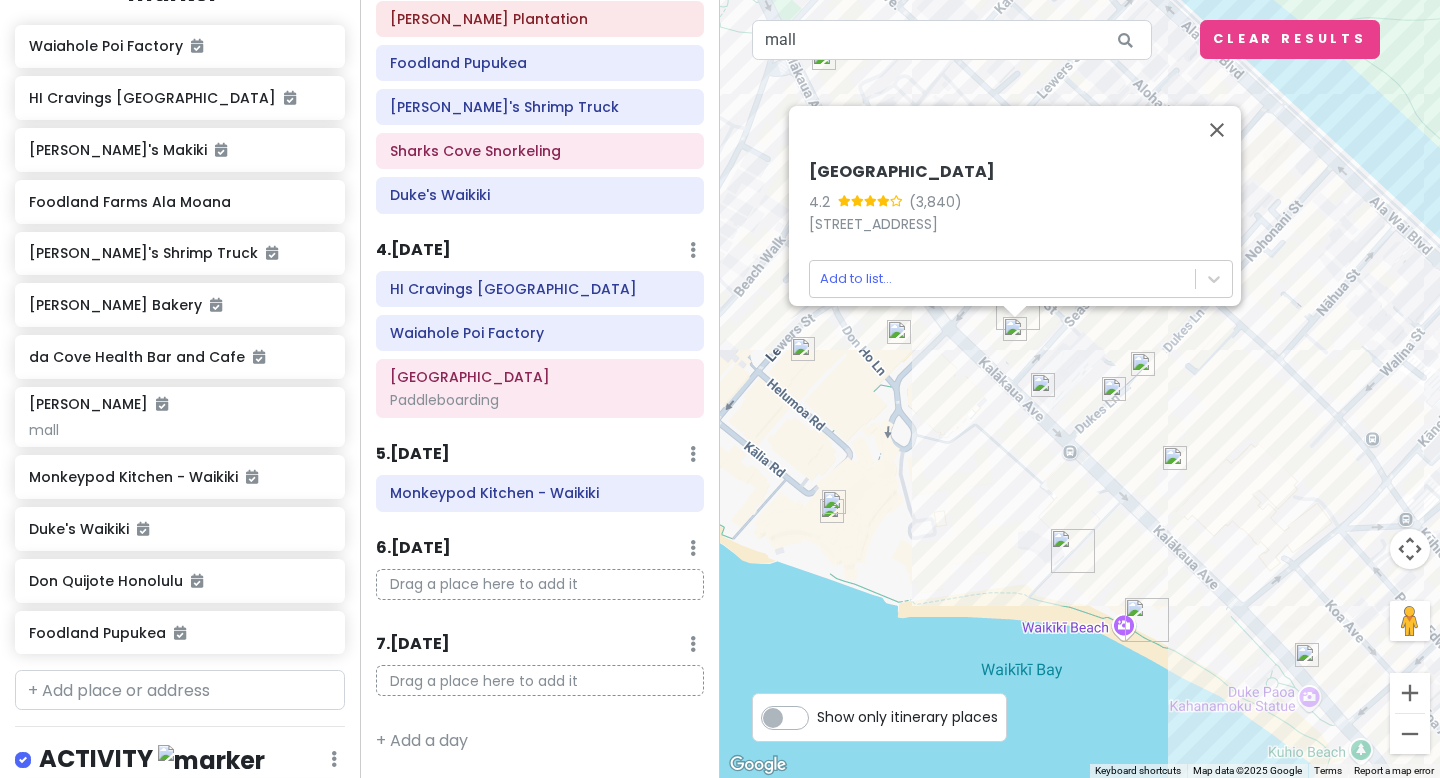 click at bounding box center (1043, 385) 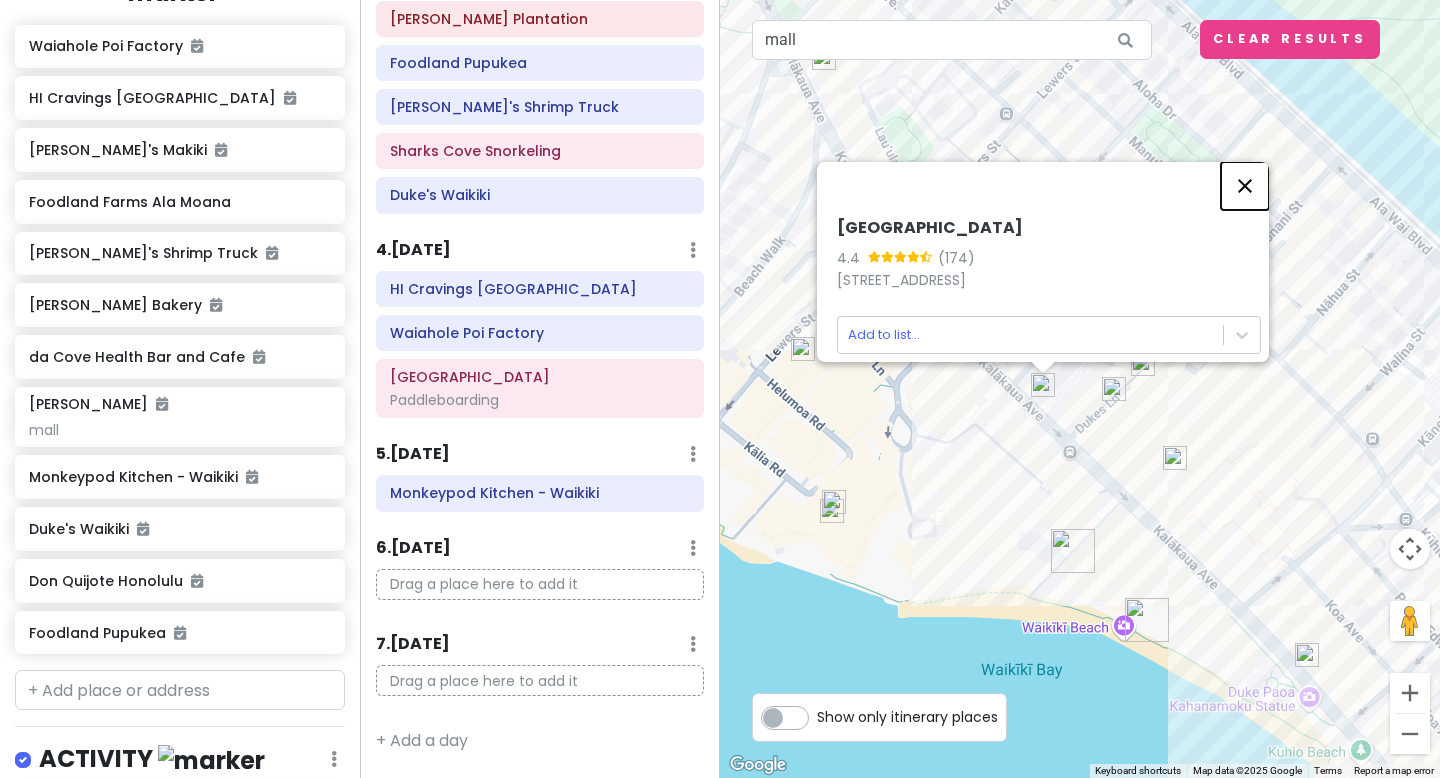 click at bounding box center [1245, 186] 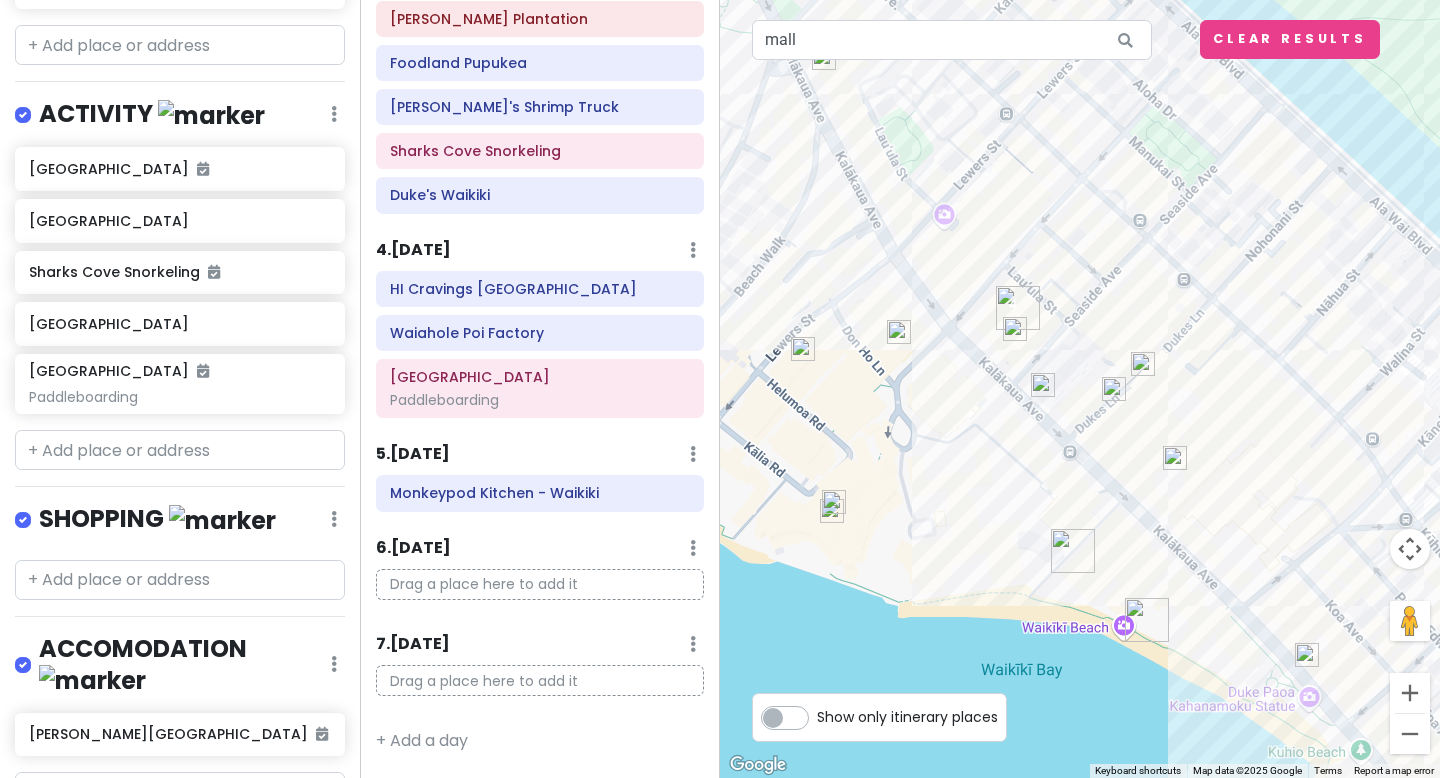 scroll, scrollTop: 1169, scrollLeft: 0, axis: vertical 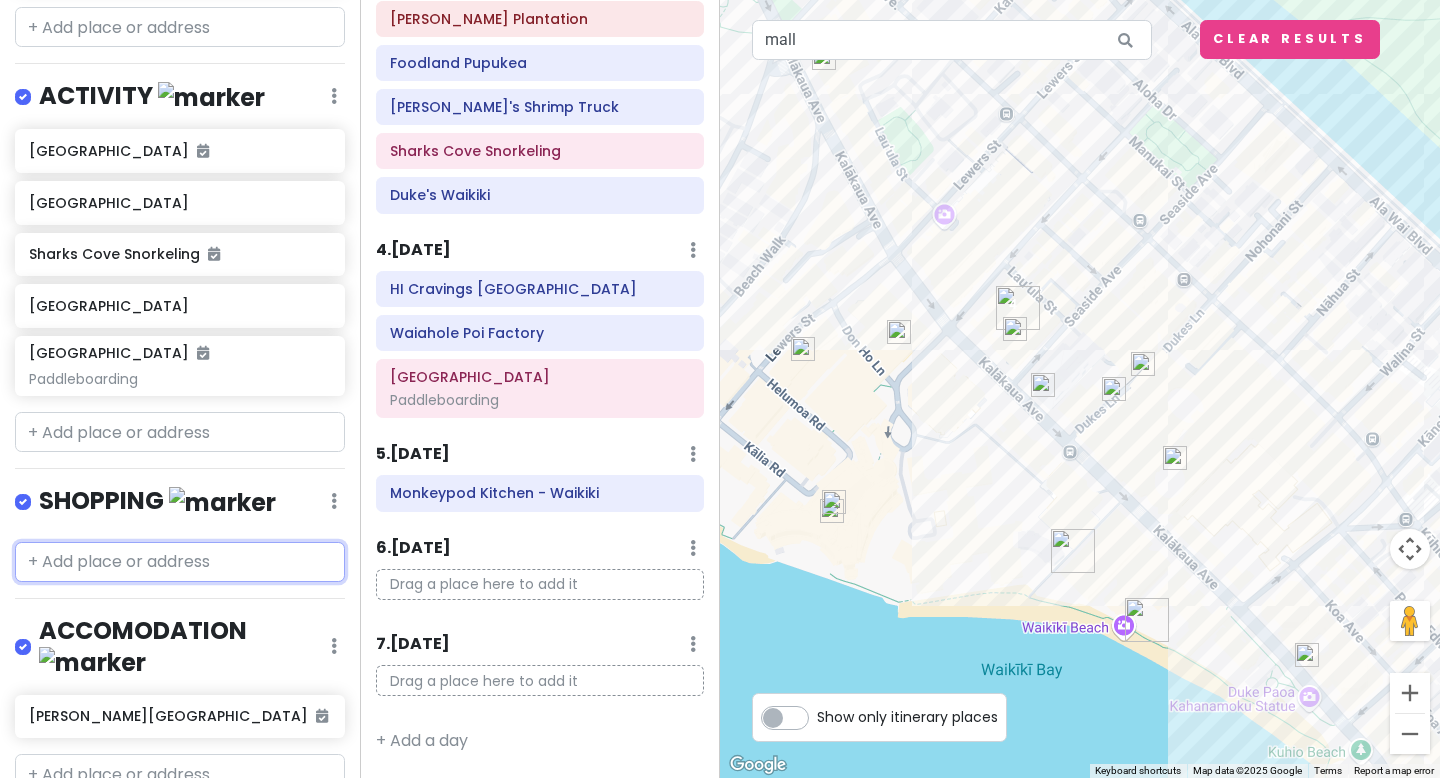 click at bounding box center [180, 562] 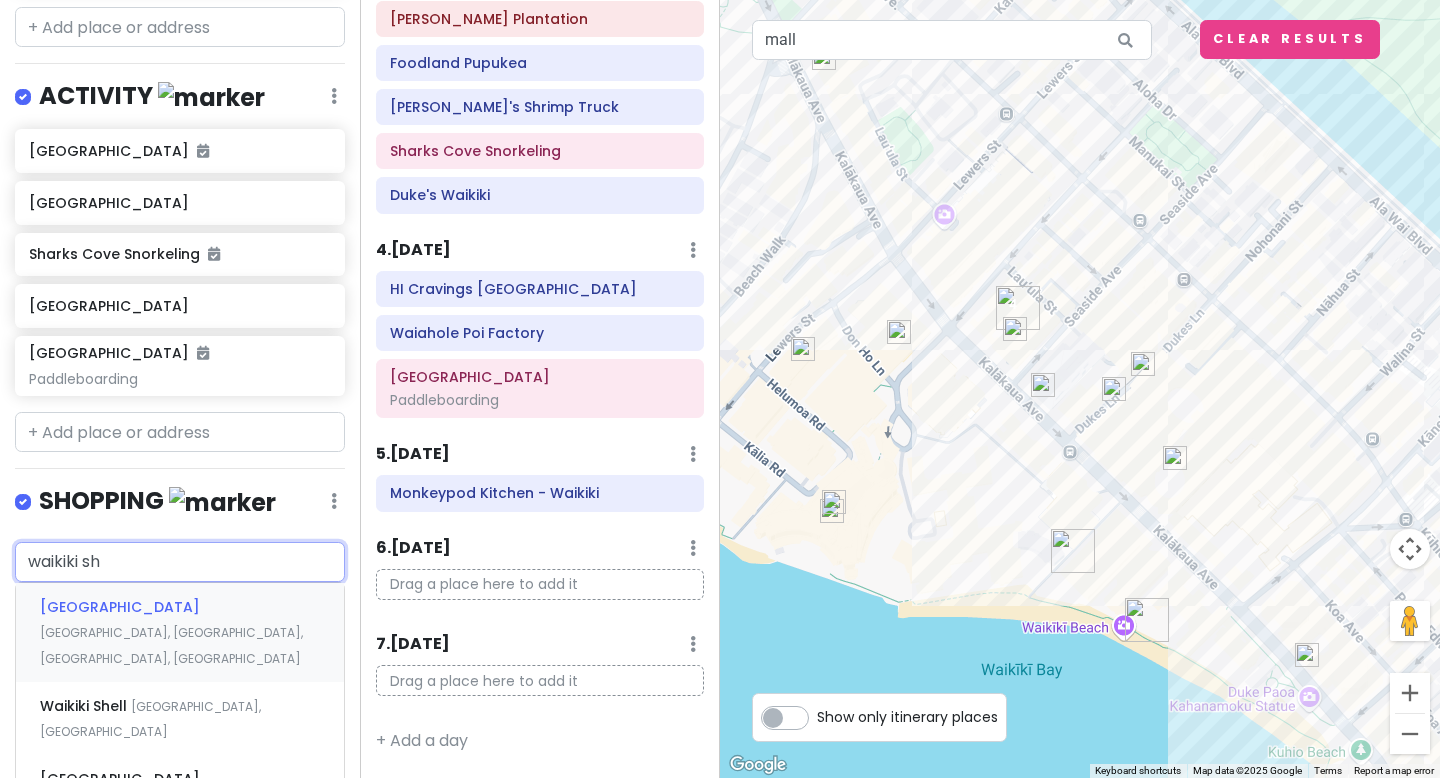 type on "waikiki sho" 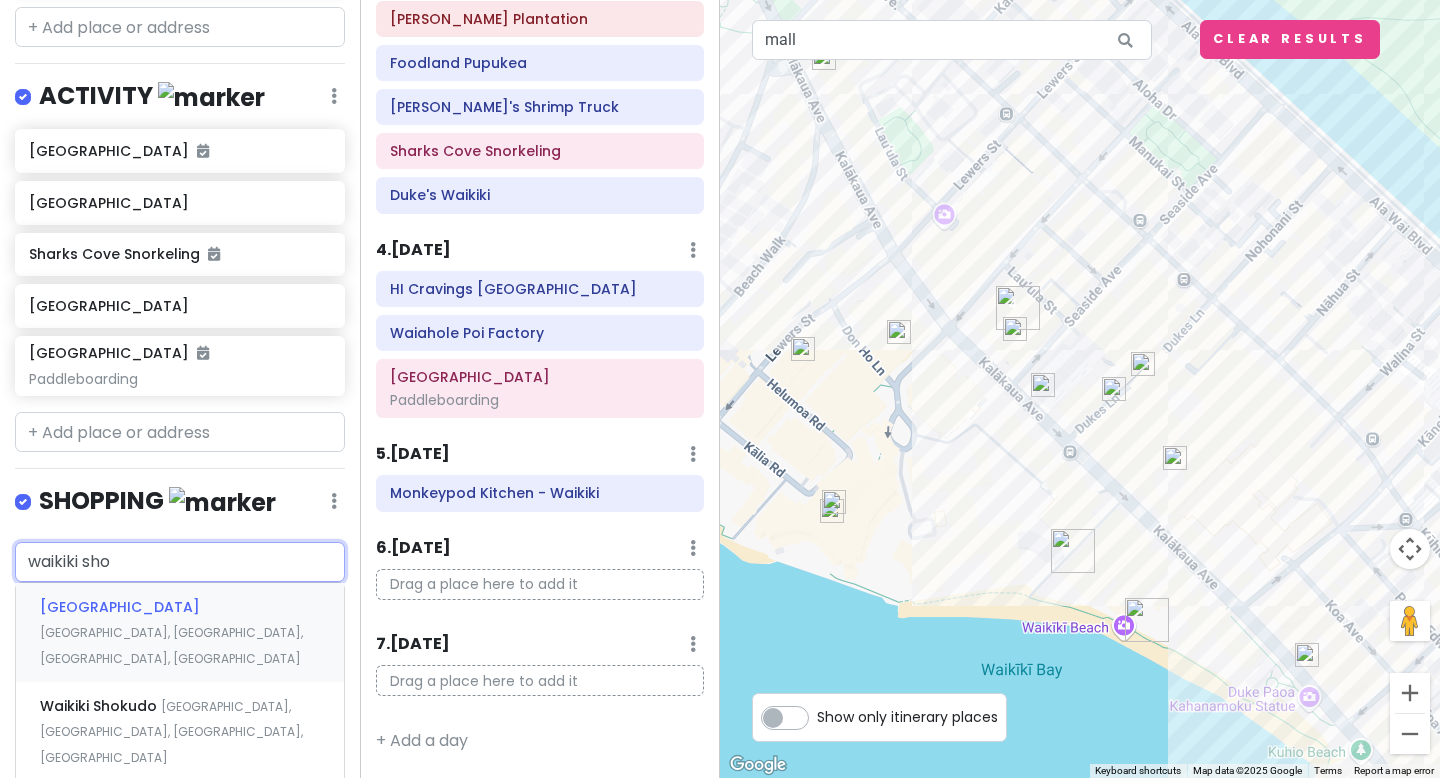 click on "[GEOGRAPHIC_DATA]" at bounding box center [120, 607] 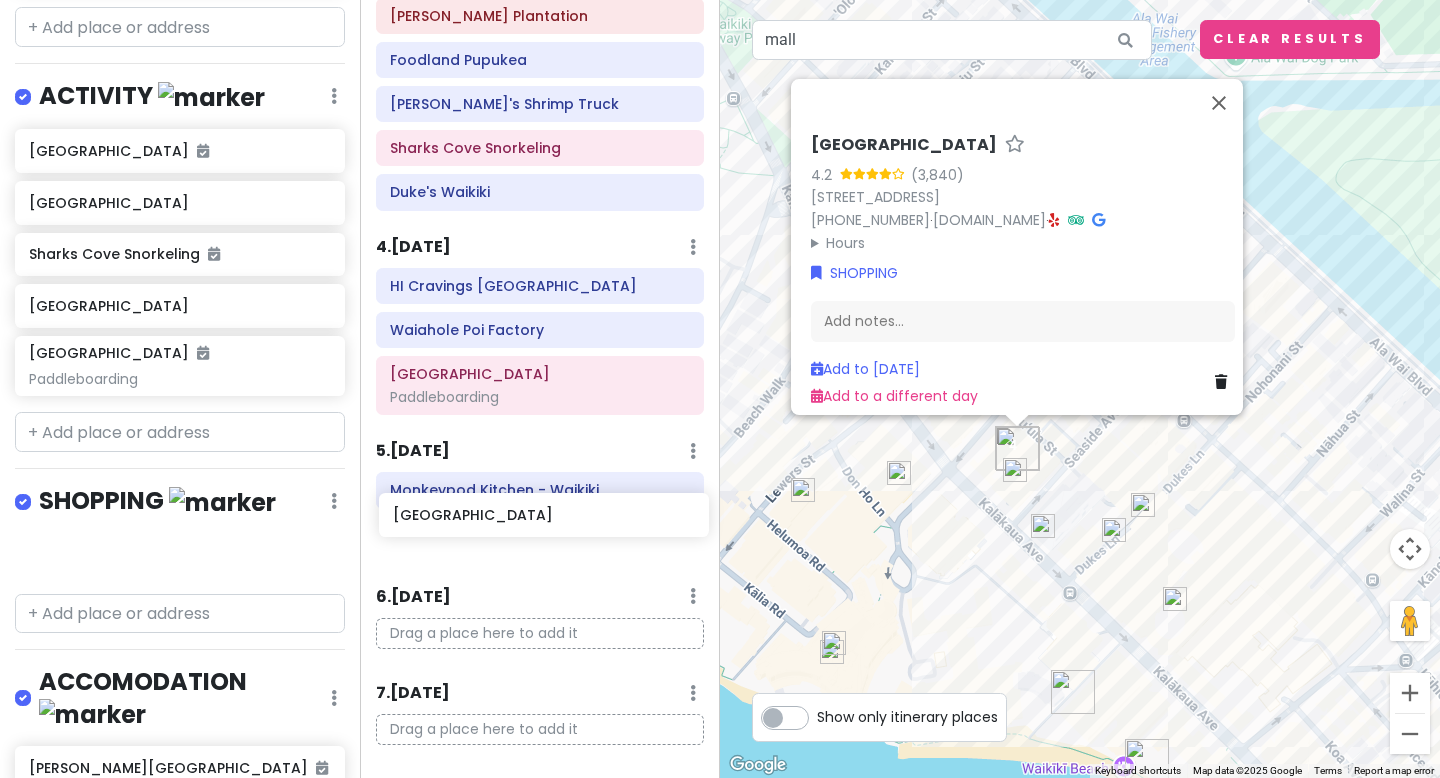 drag, startPoint x: 168, startPoint y: 547, endPoint x: 532, endPoint y: 513, distance: 365.58447 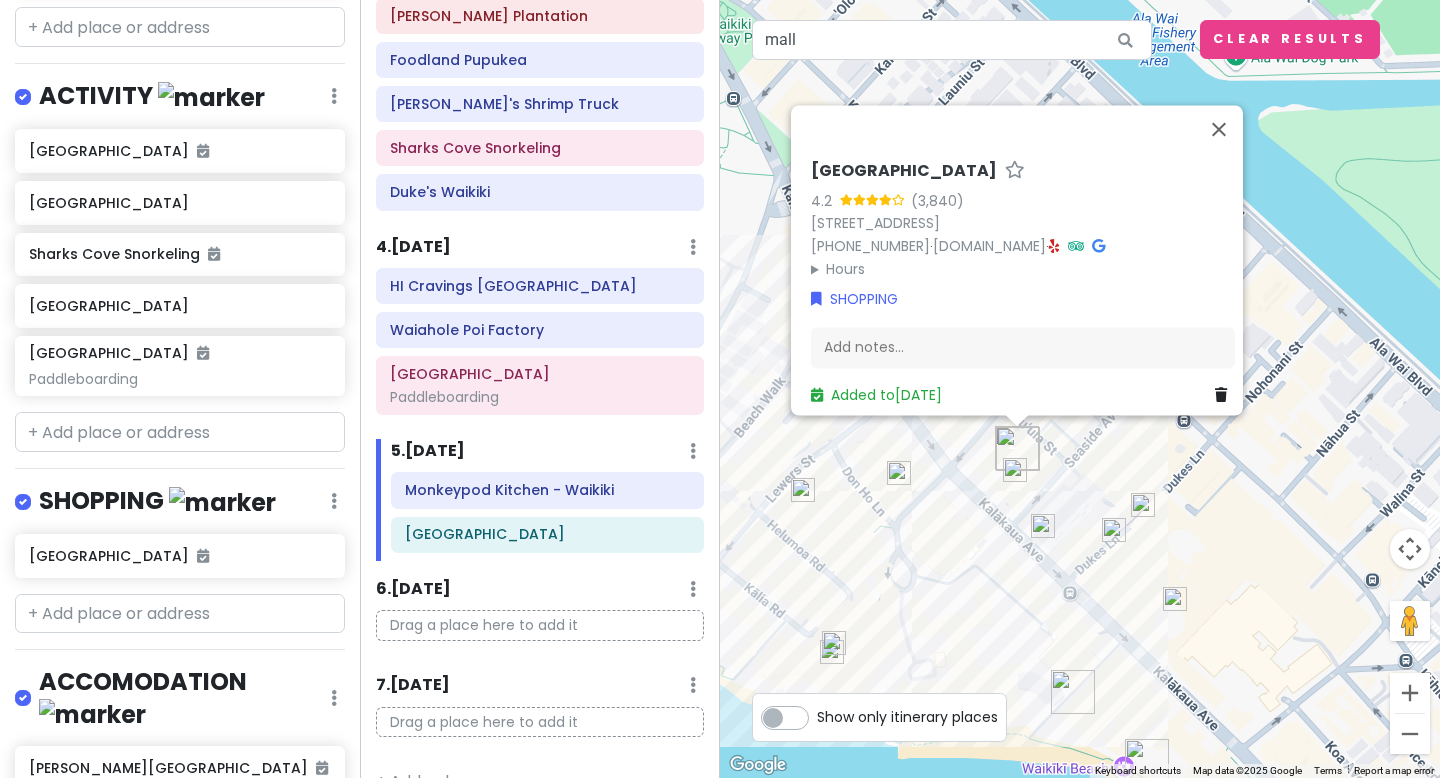 scroll, scrollTop: 566, scrollLeft: 0, axis: vertical 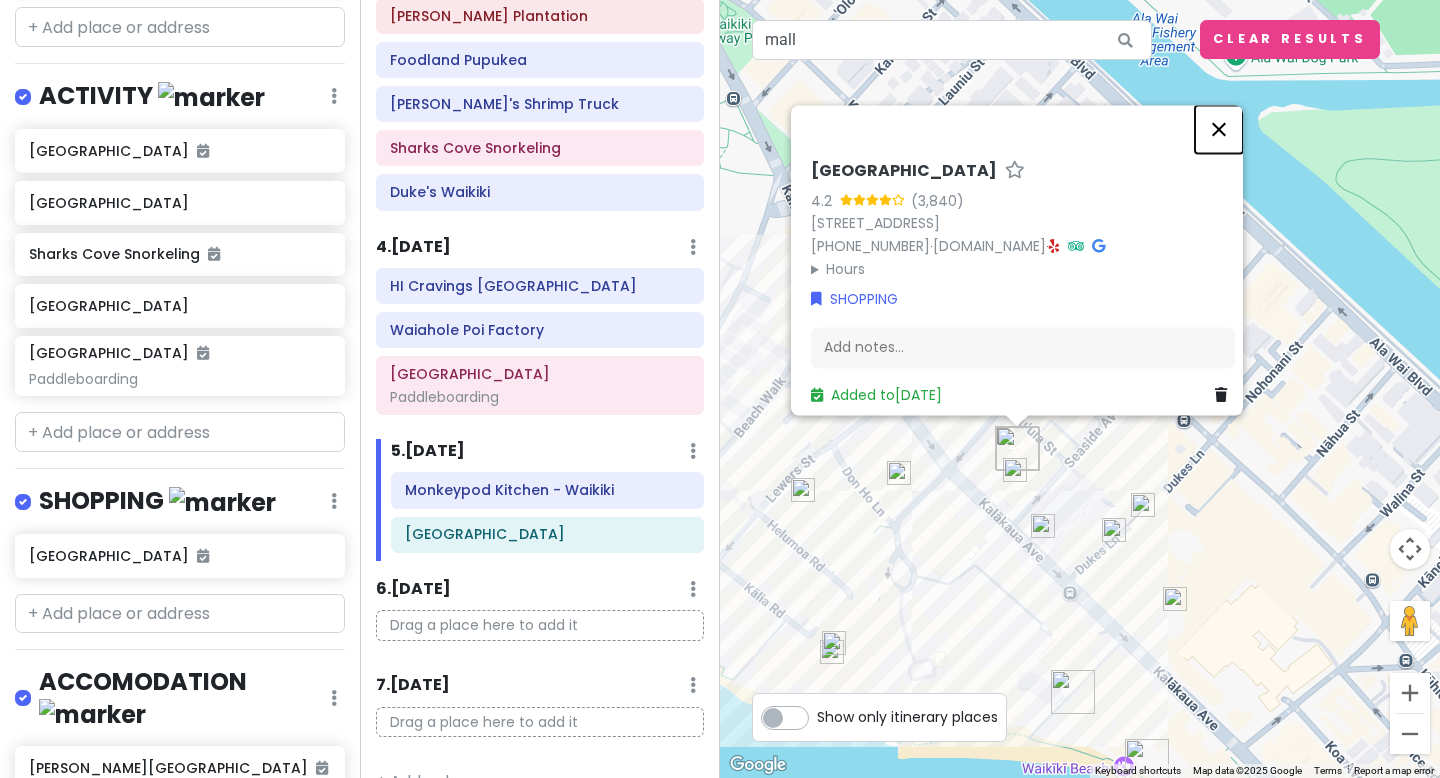 click at bounding box center (1219, 129) 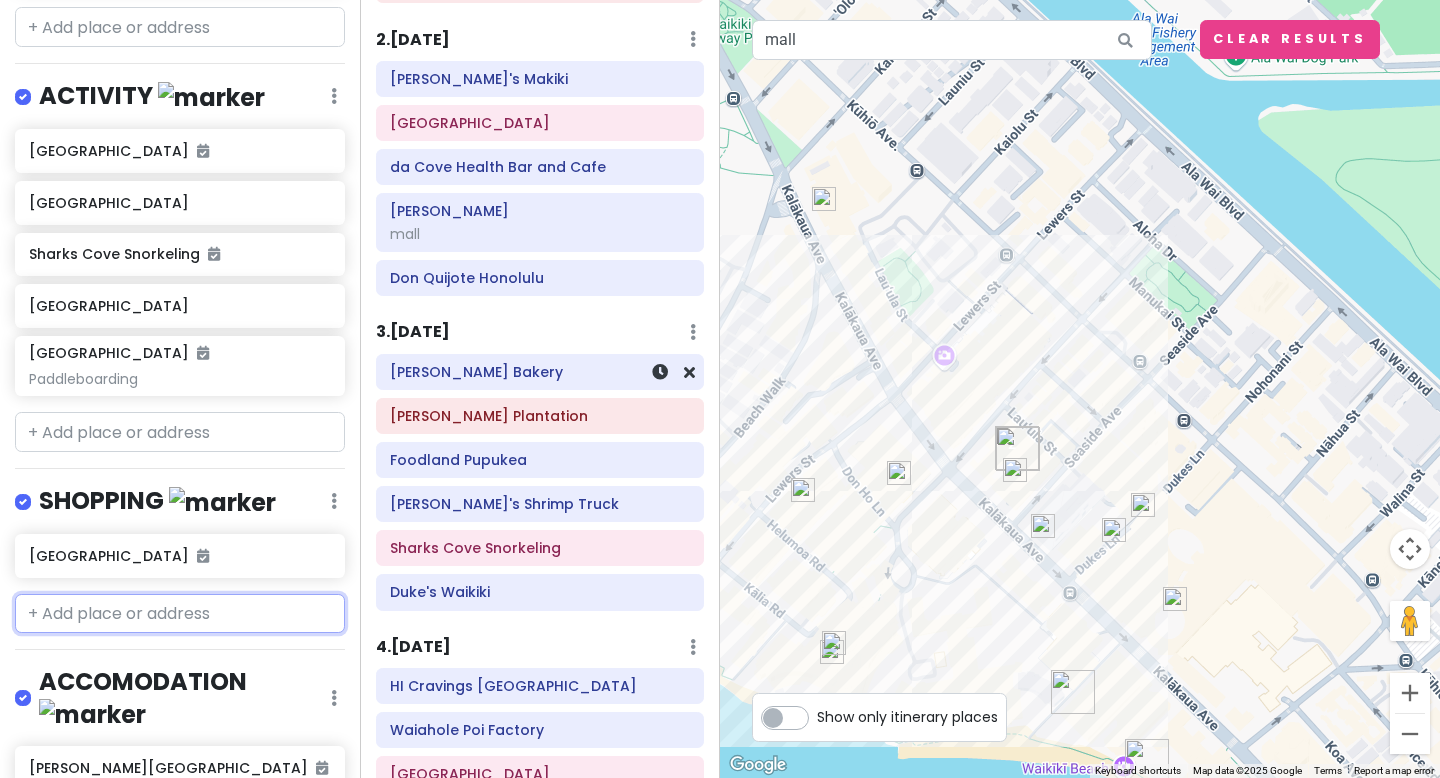 scroll, scrollTop: 118, scrollLeft: 0, axis: vertical 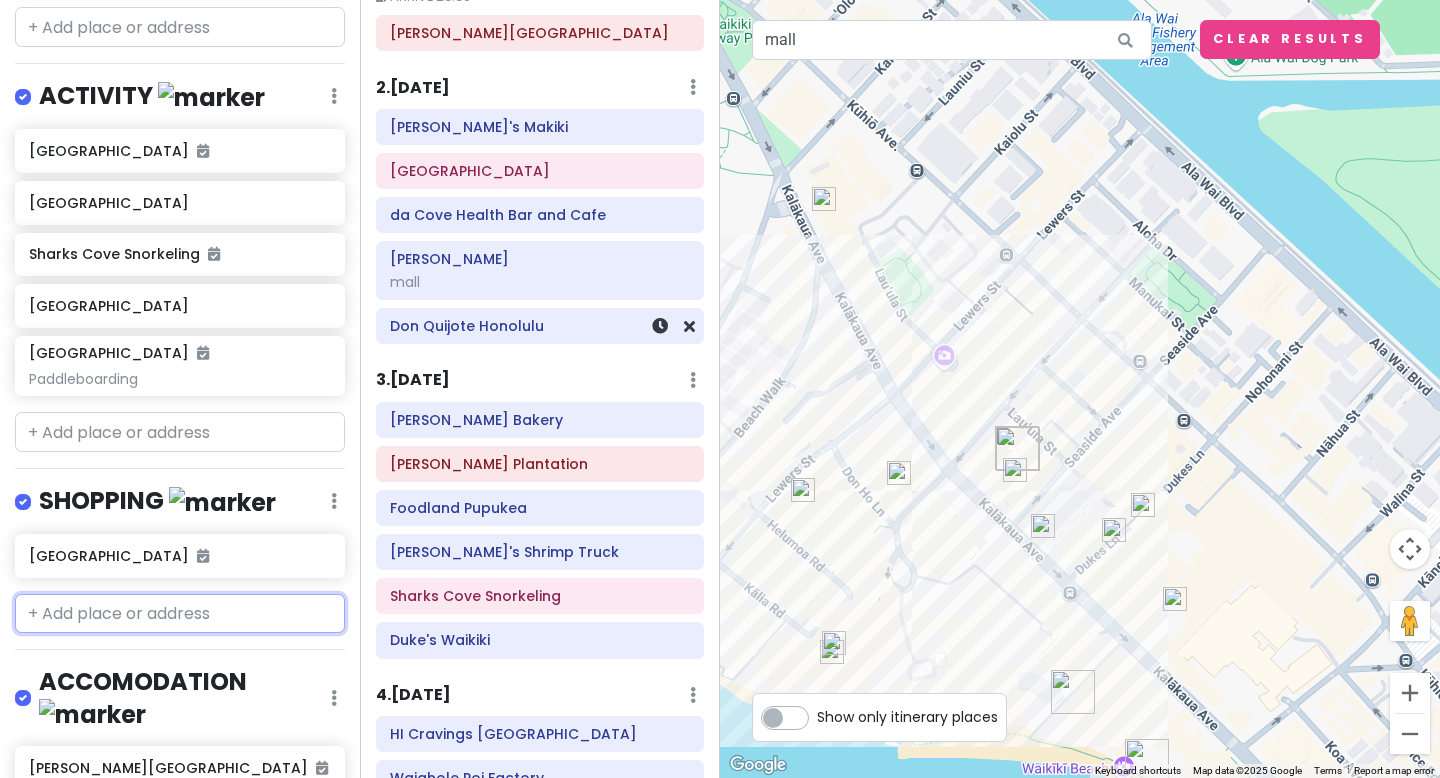 click on "Don Quijote Honolulu" at bounding box center [540, 326] 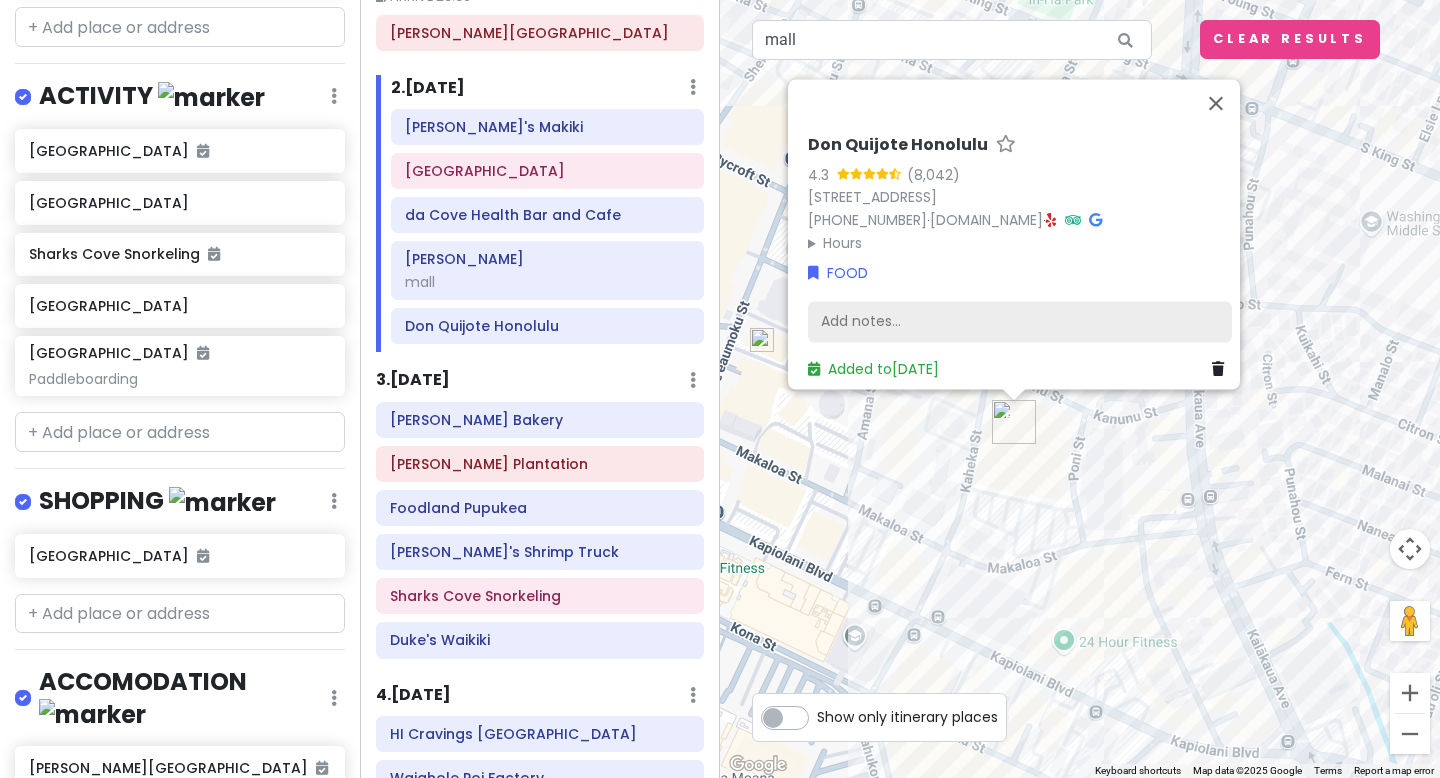 click on "Add notes..." at bounding box center [1020, 322] 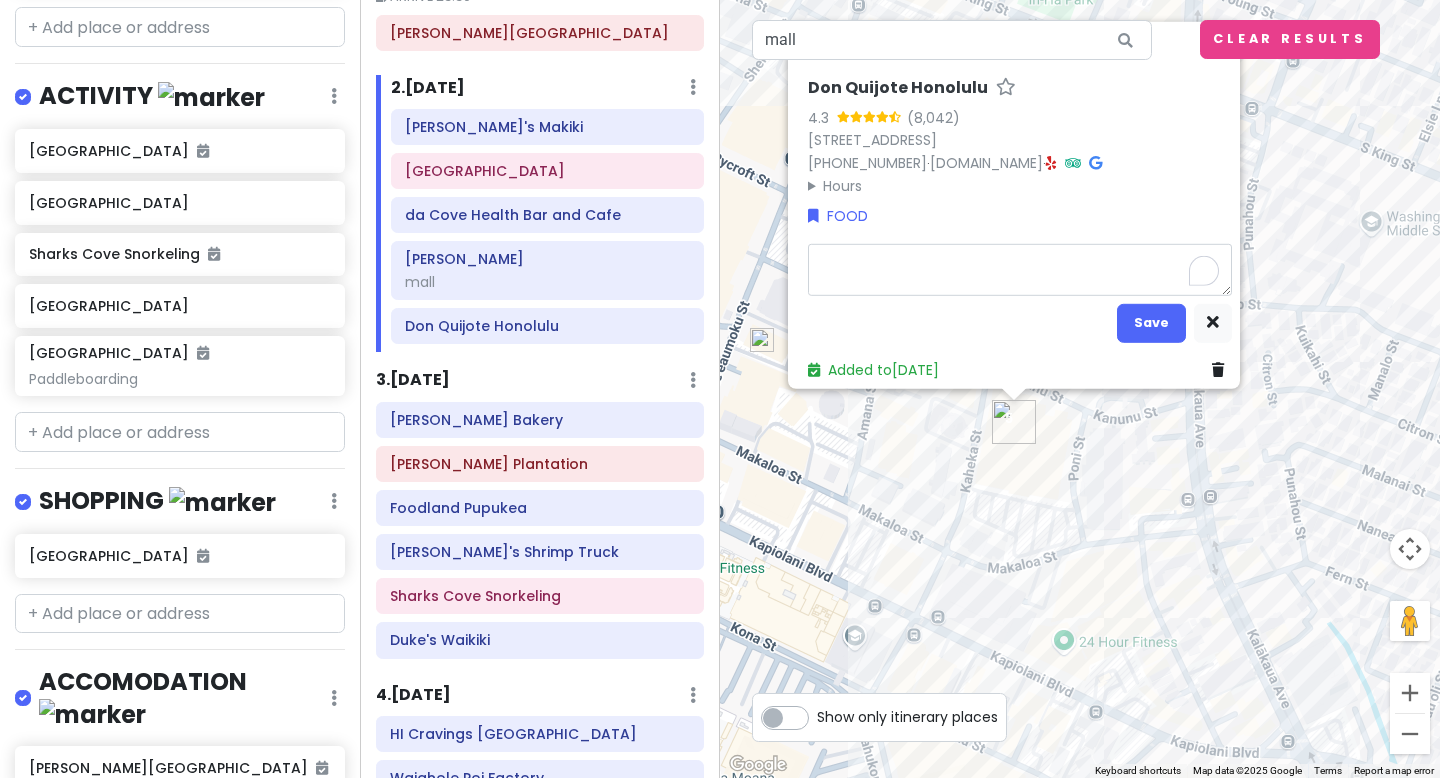 type on "x" 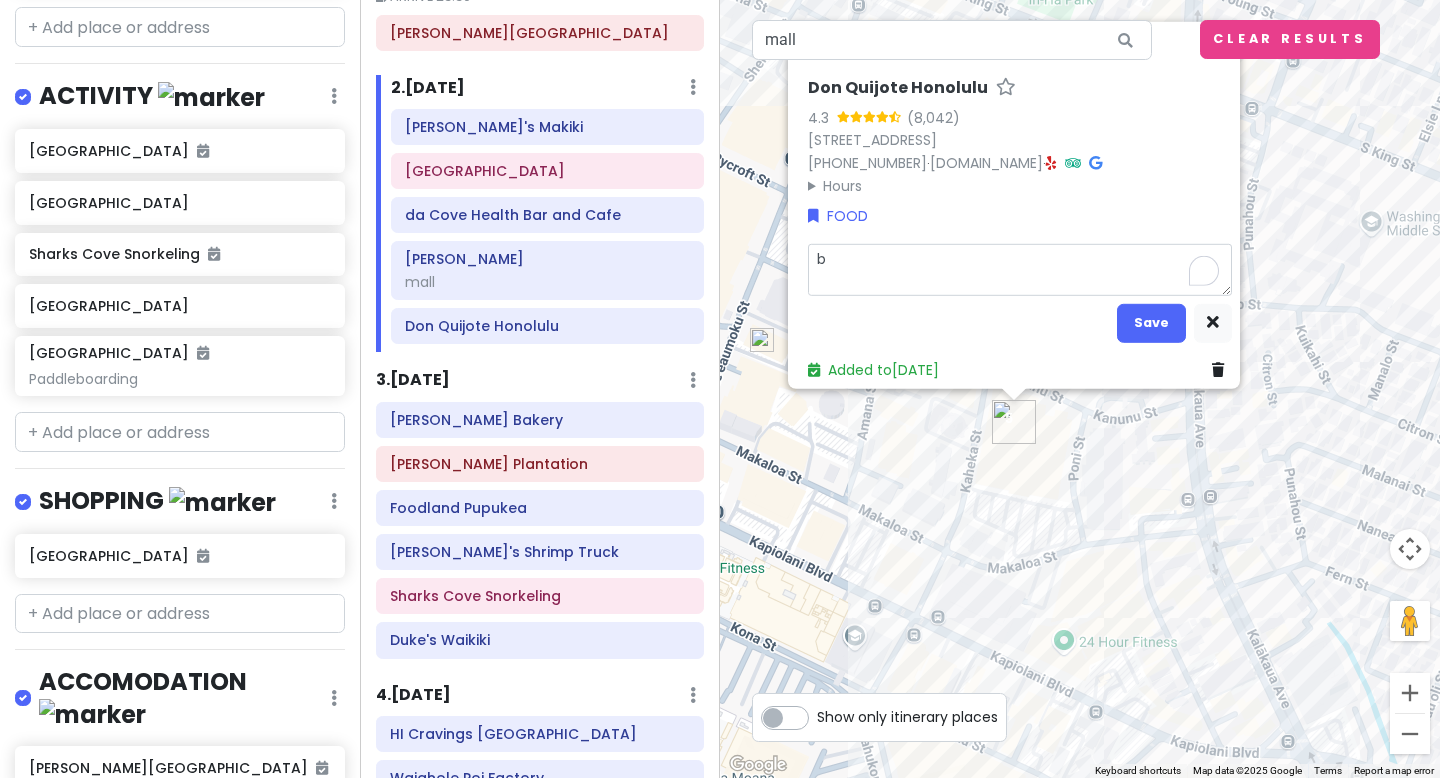 type on "x" 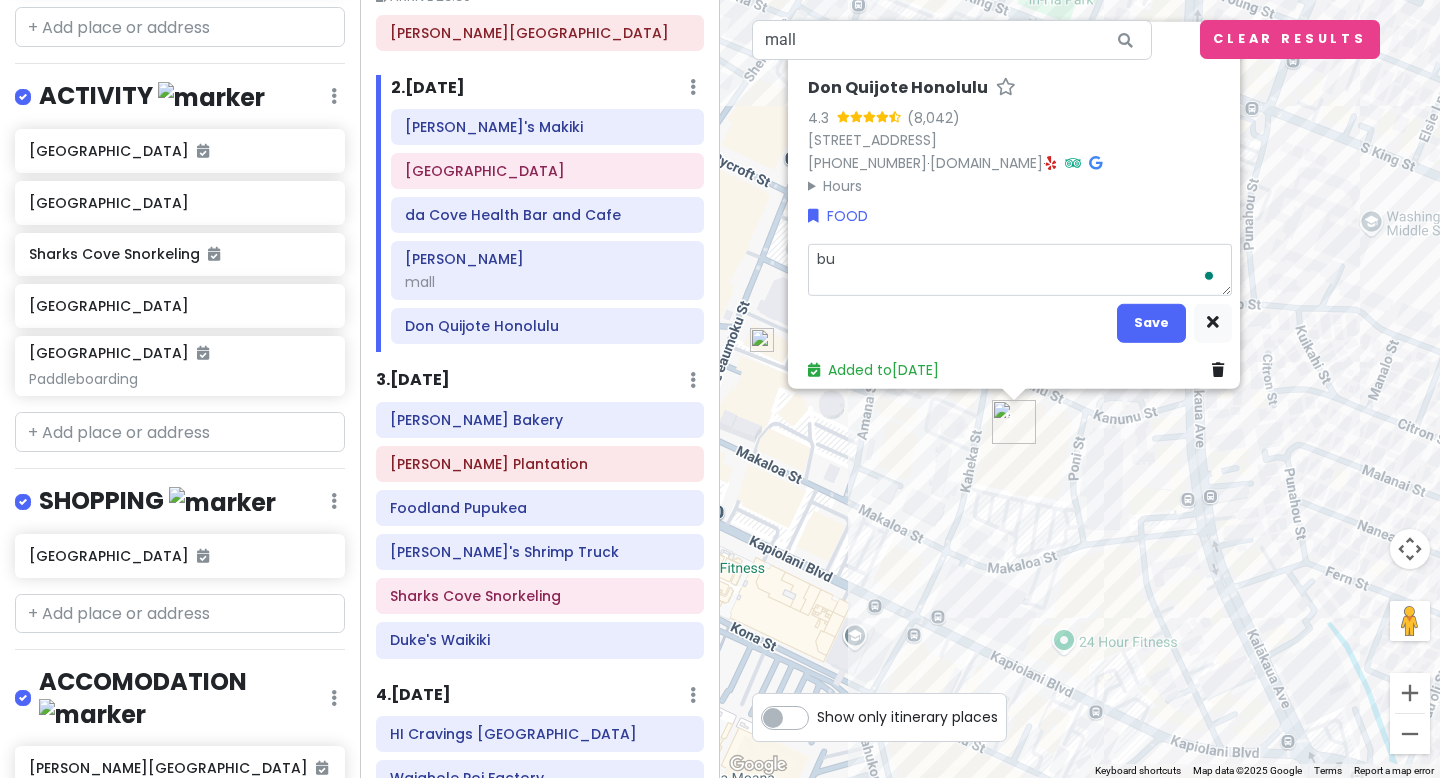 type on "x" 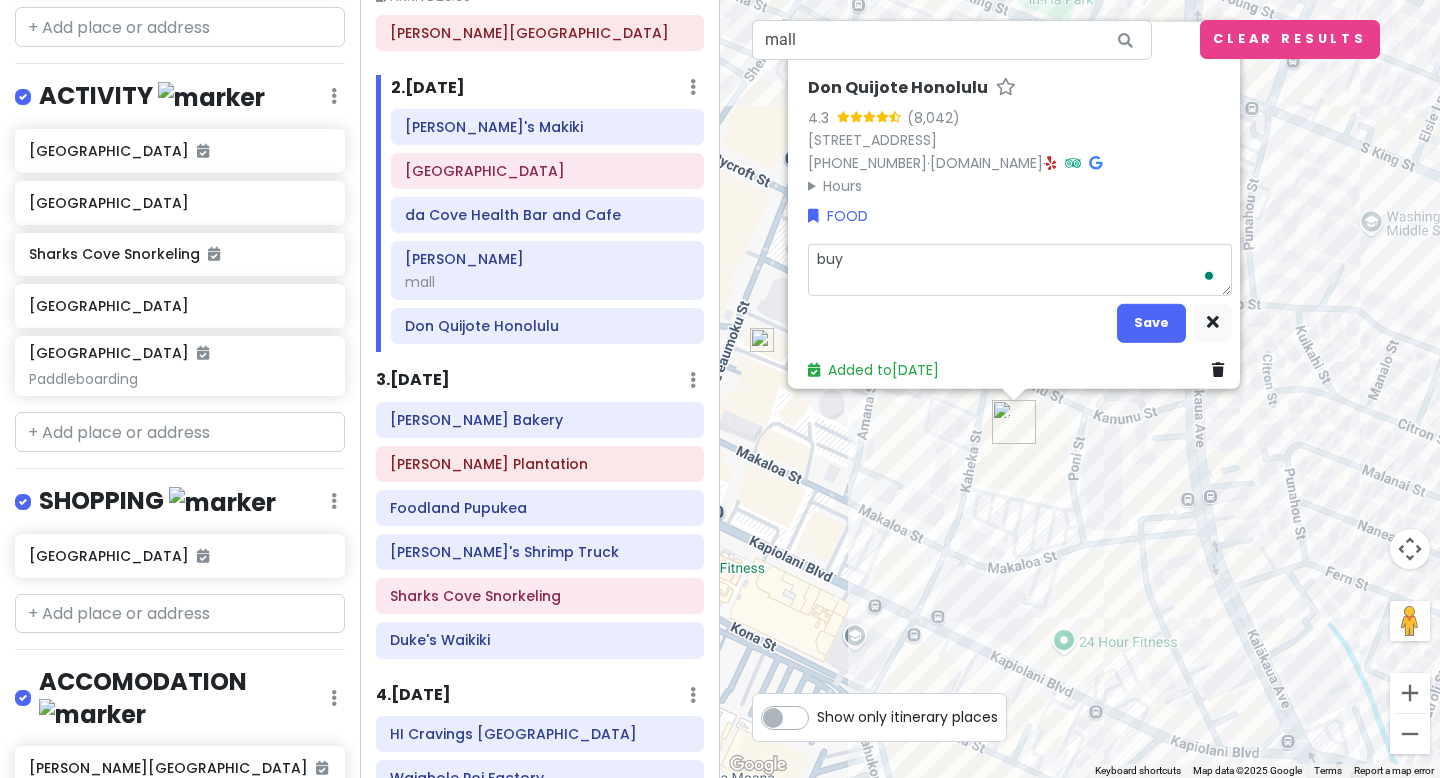 type on "x" 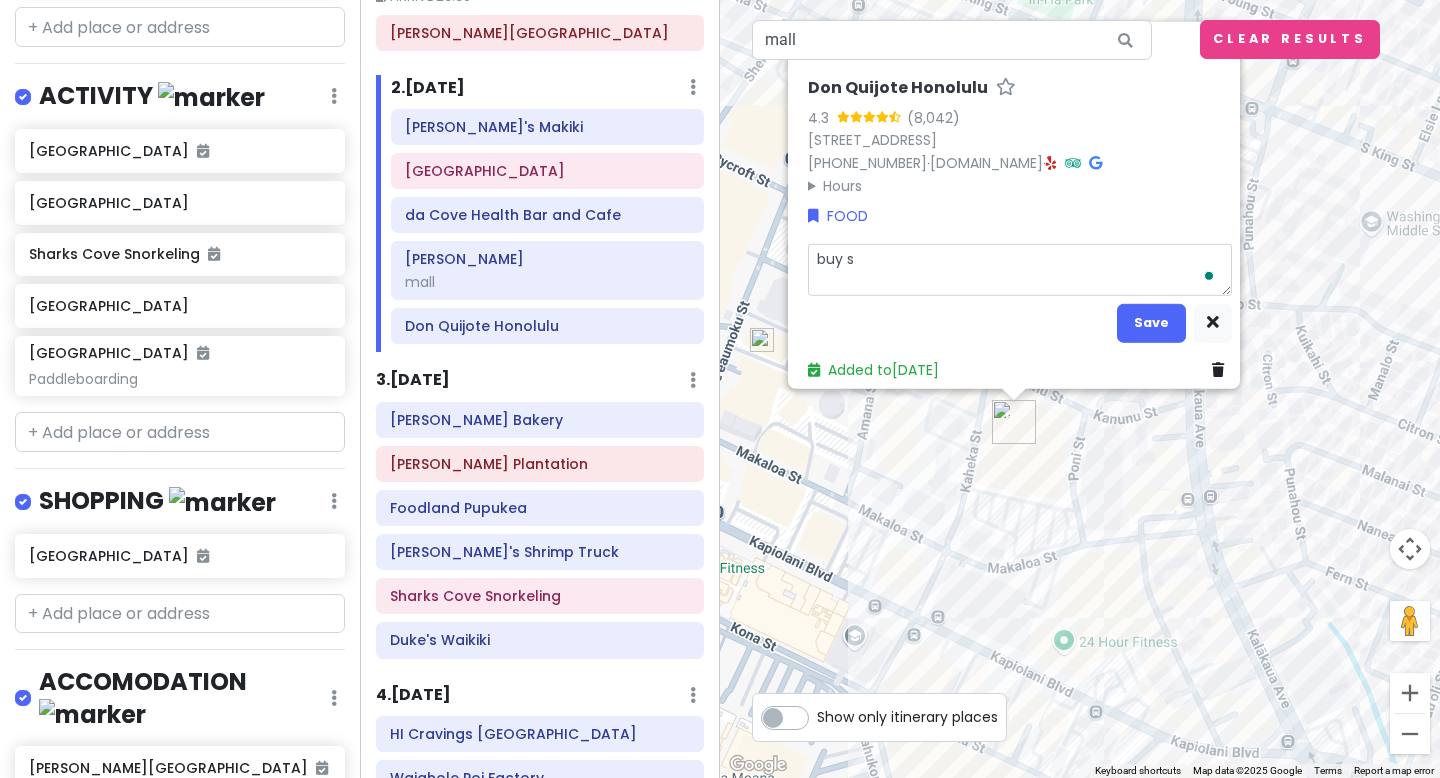 type on "x" 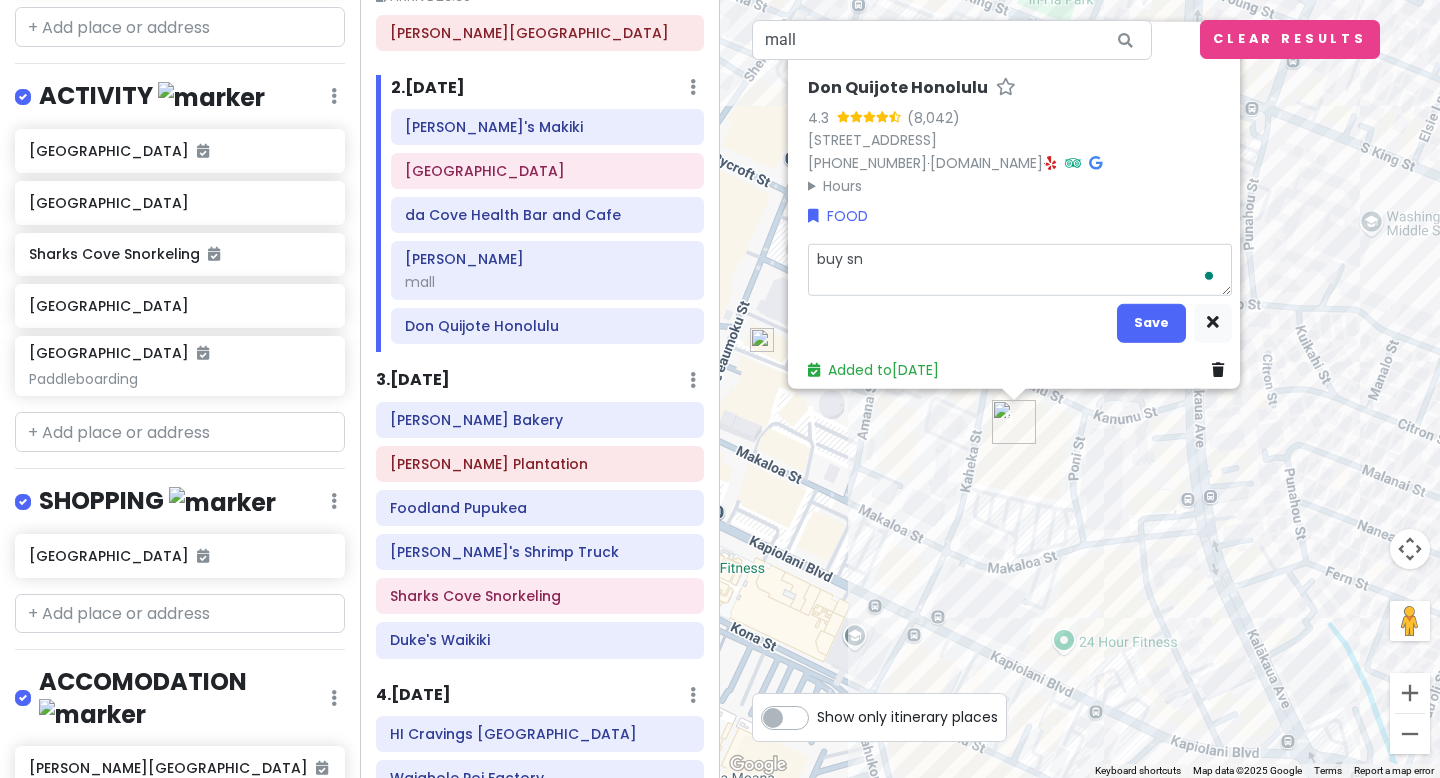 type on "x" 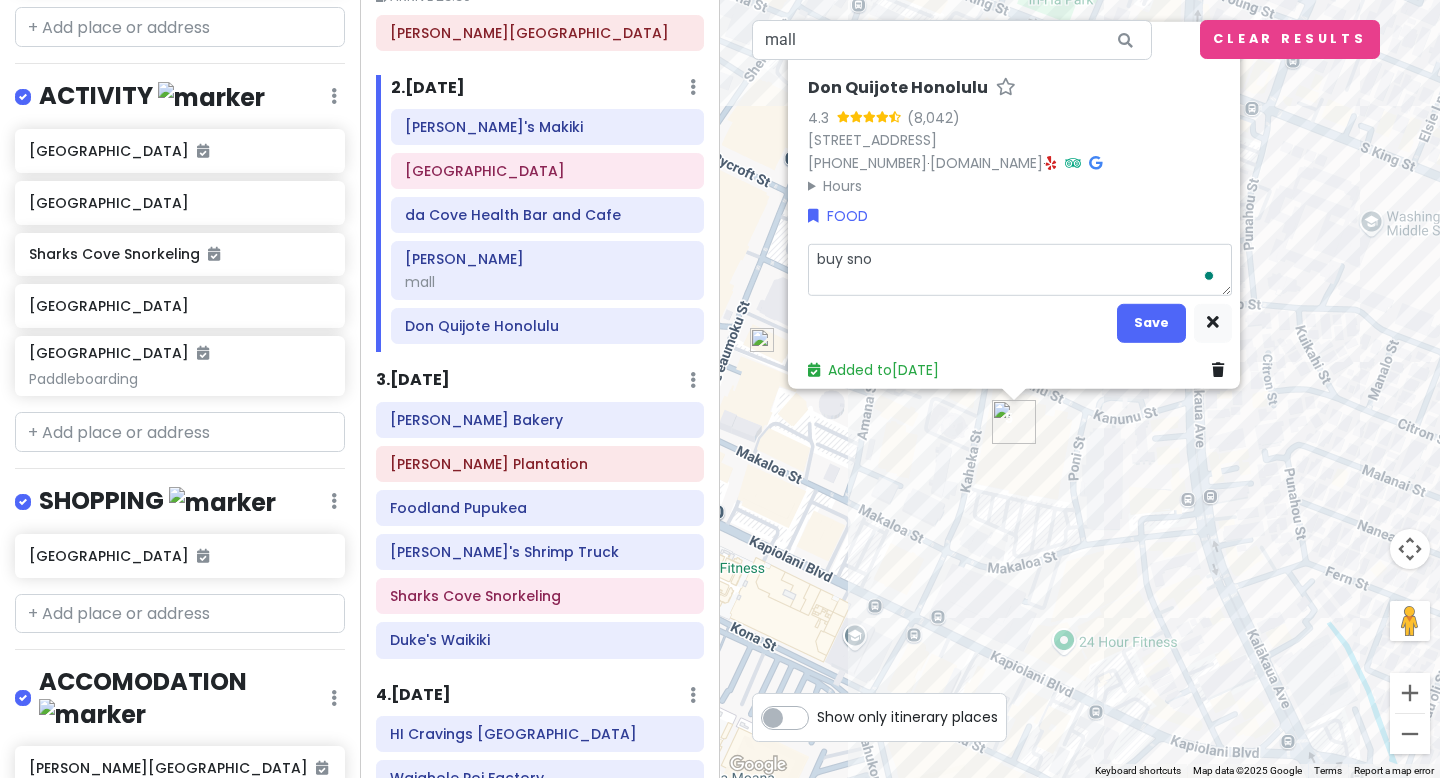 type on "x" 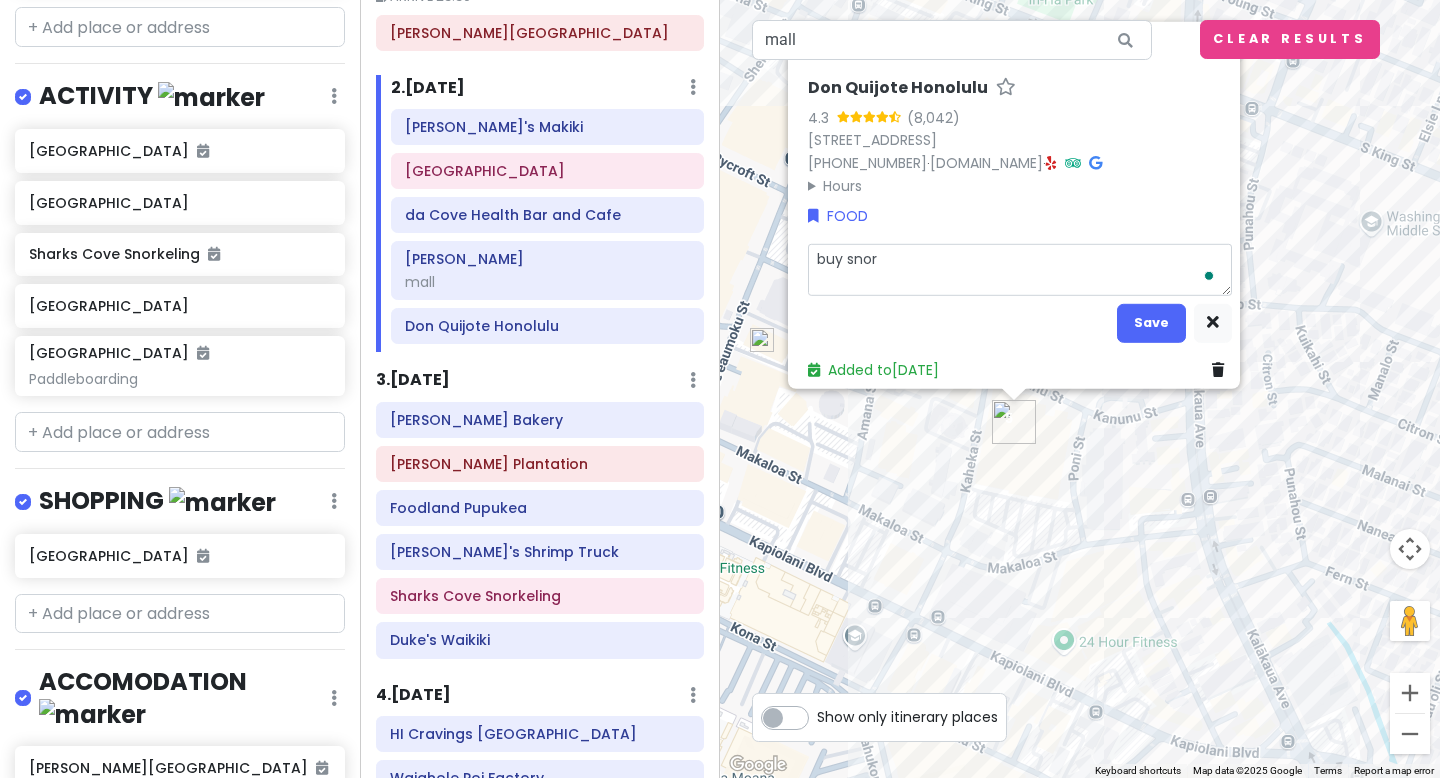 type on "x" 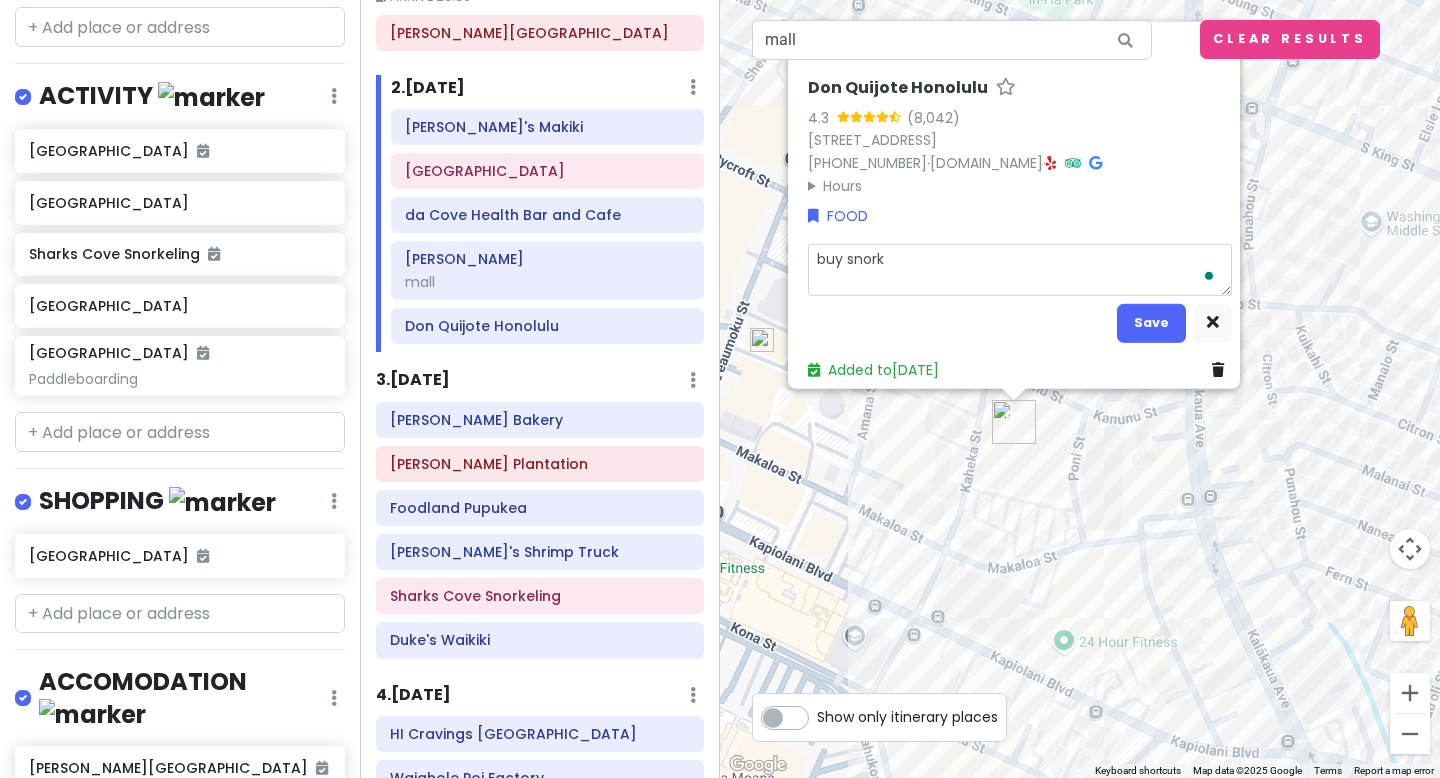 type on "x" 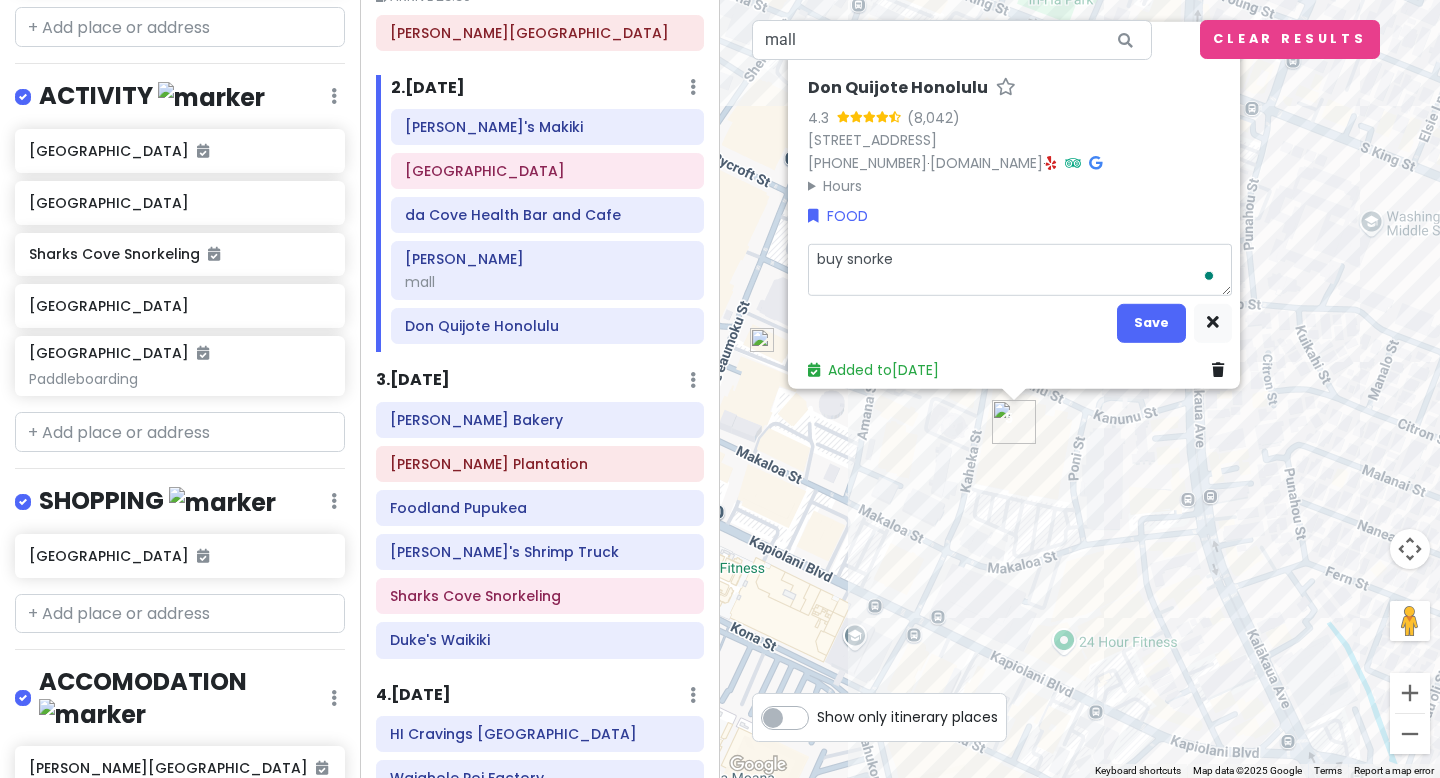 type on "x" 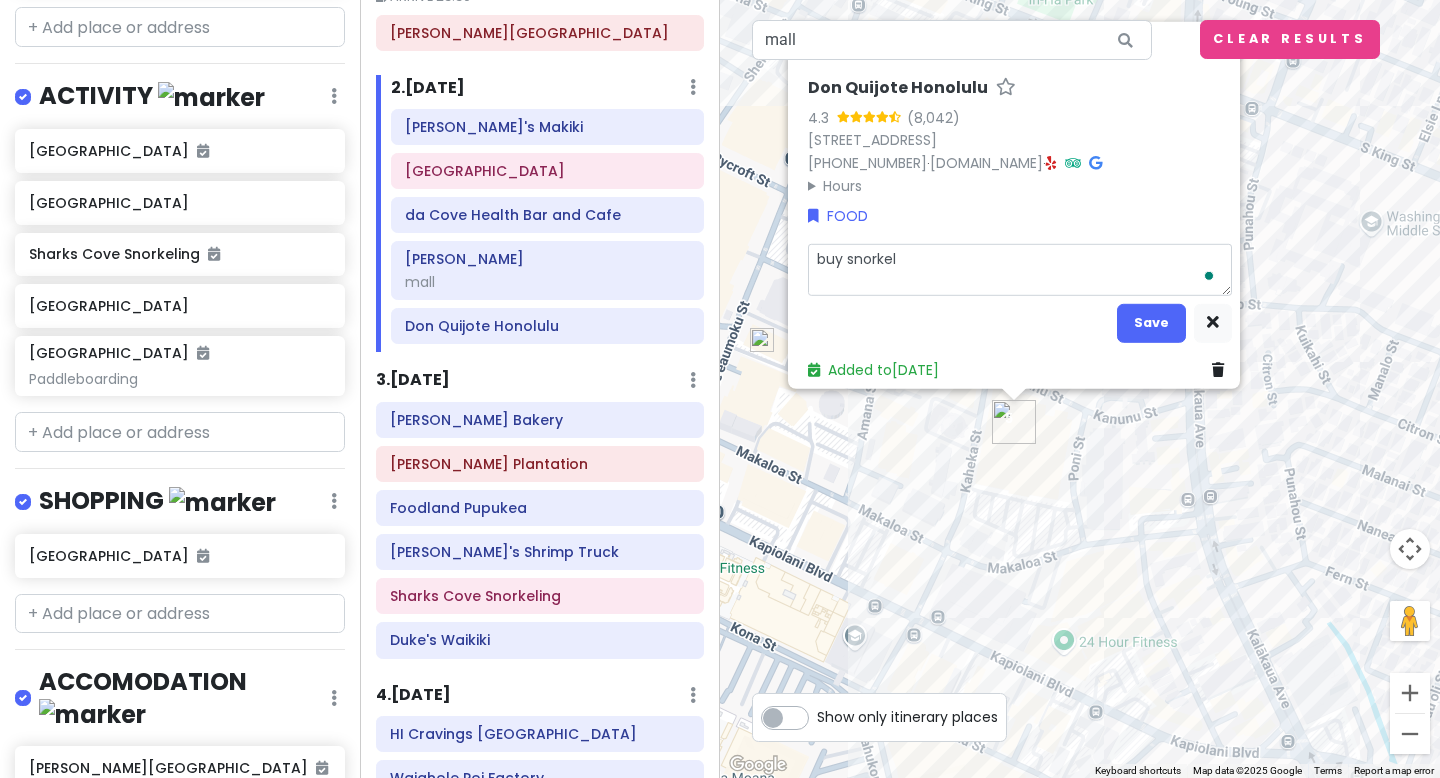 type on "x" 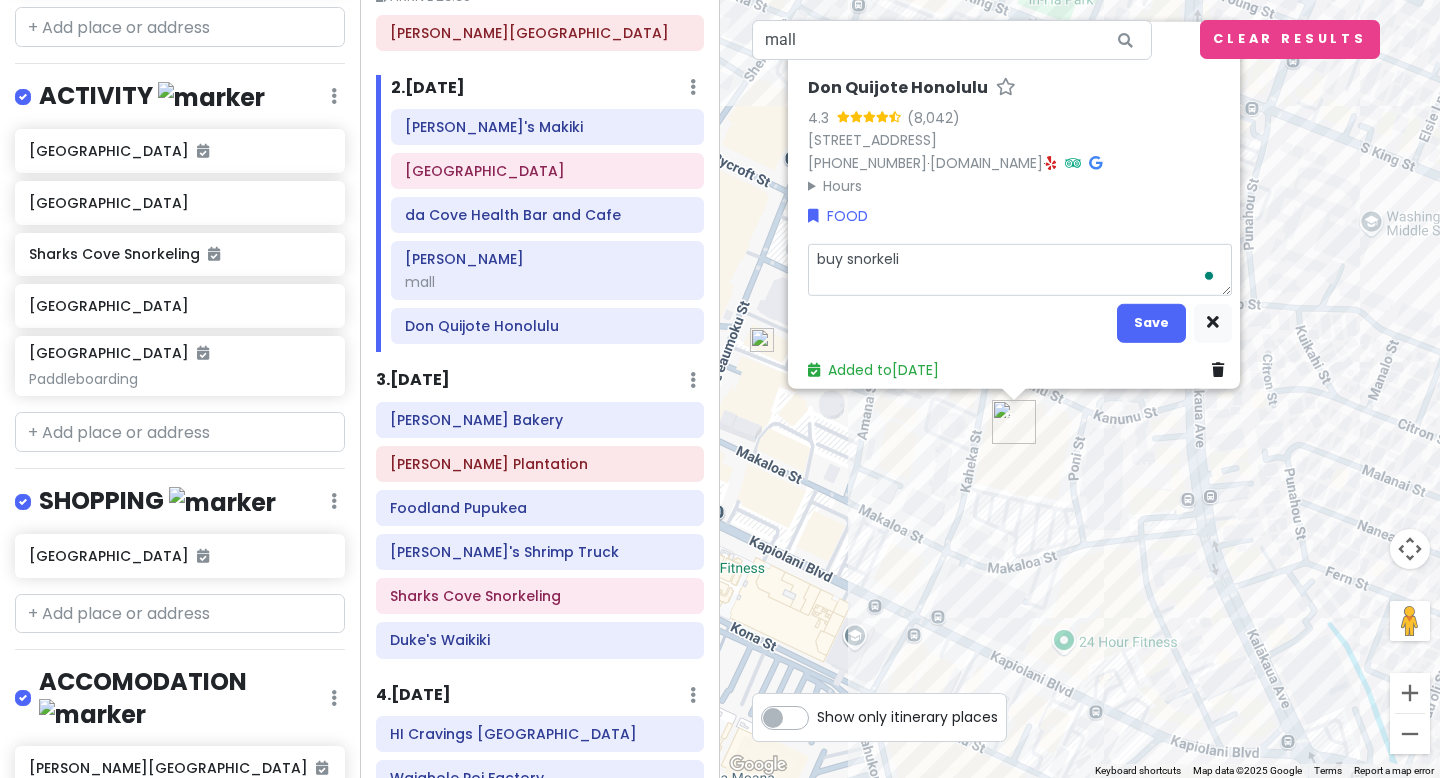 type on "x" 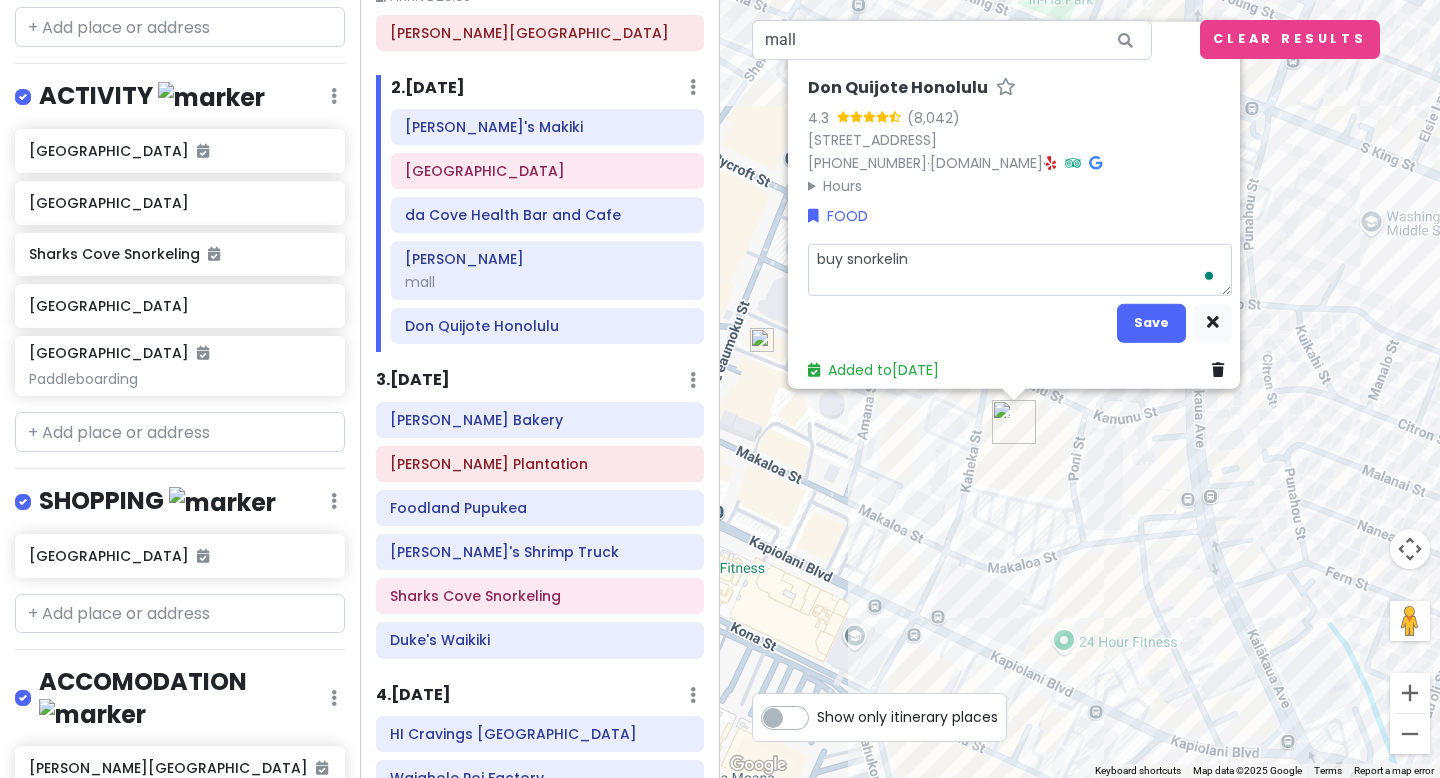 type on "x" 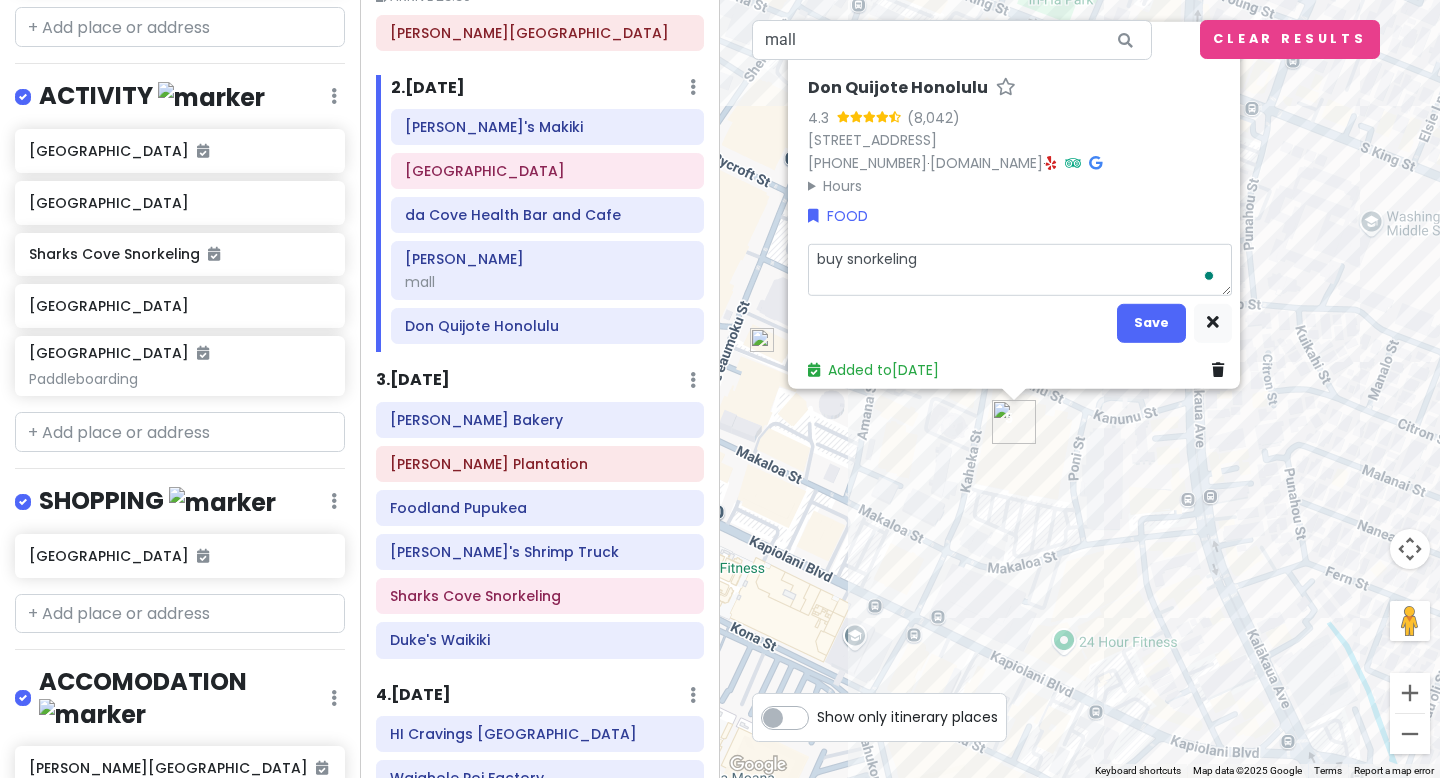type on "x" 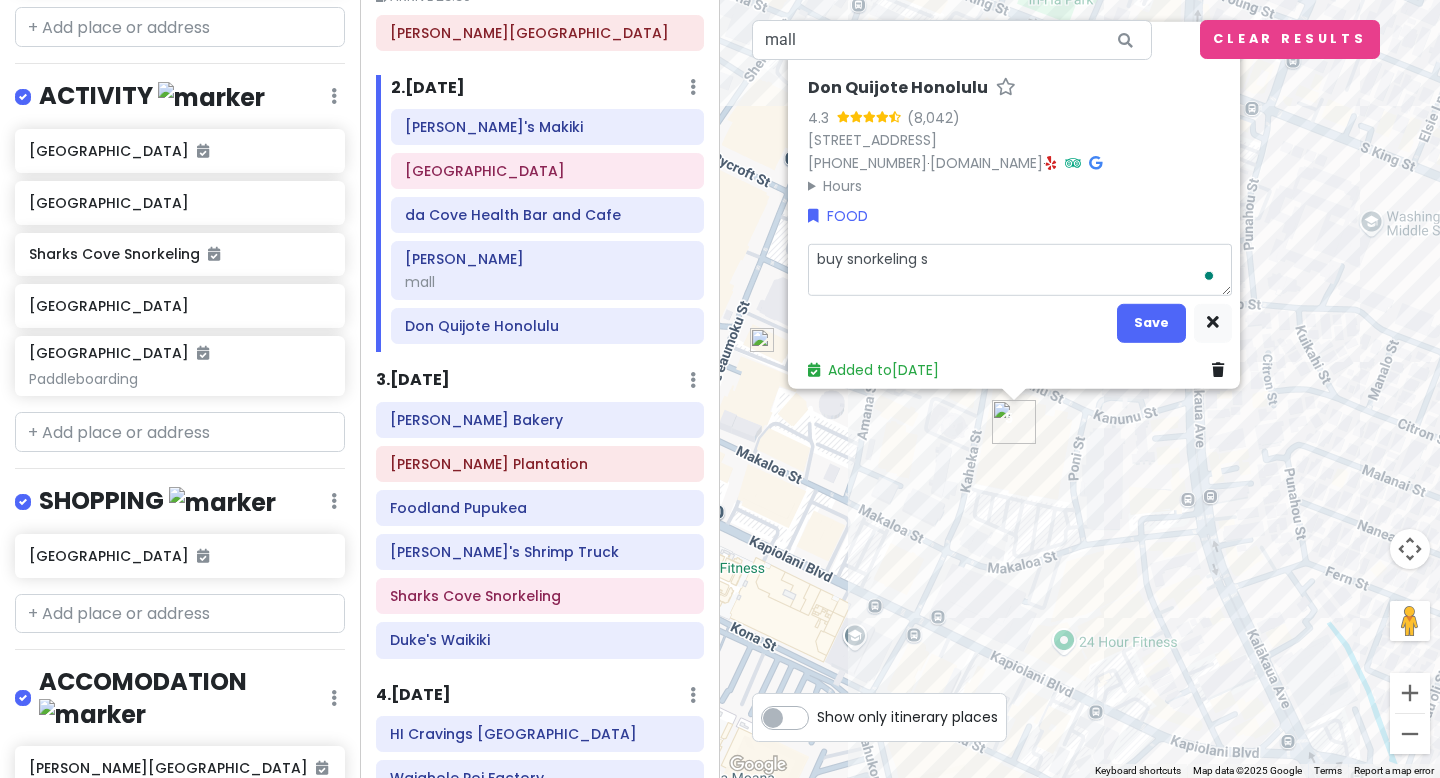 type on "x" 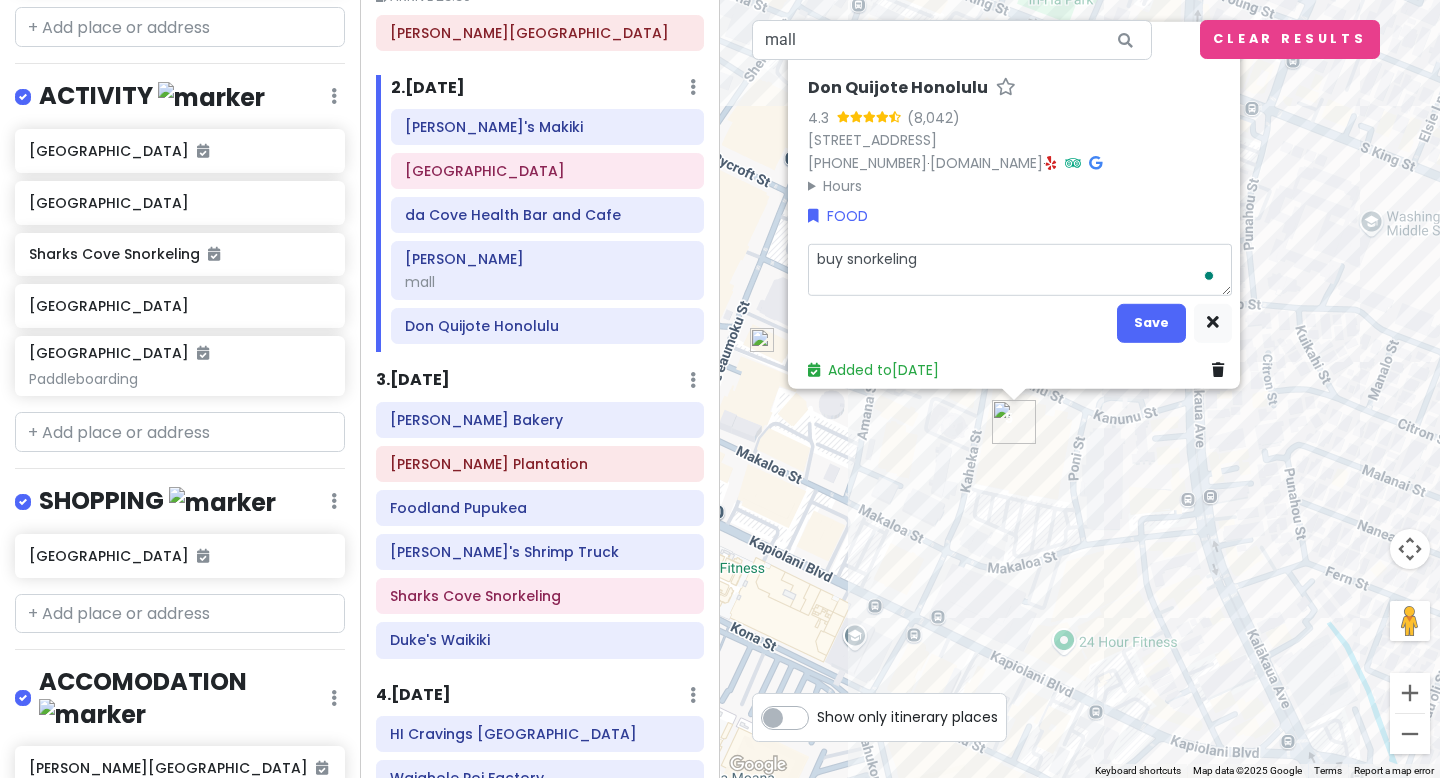 type on "x" 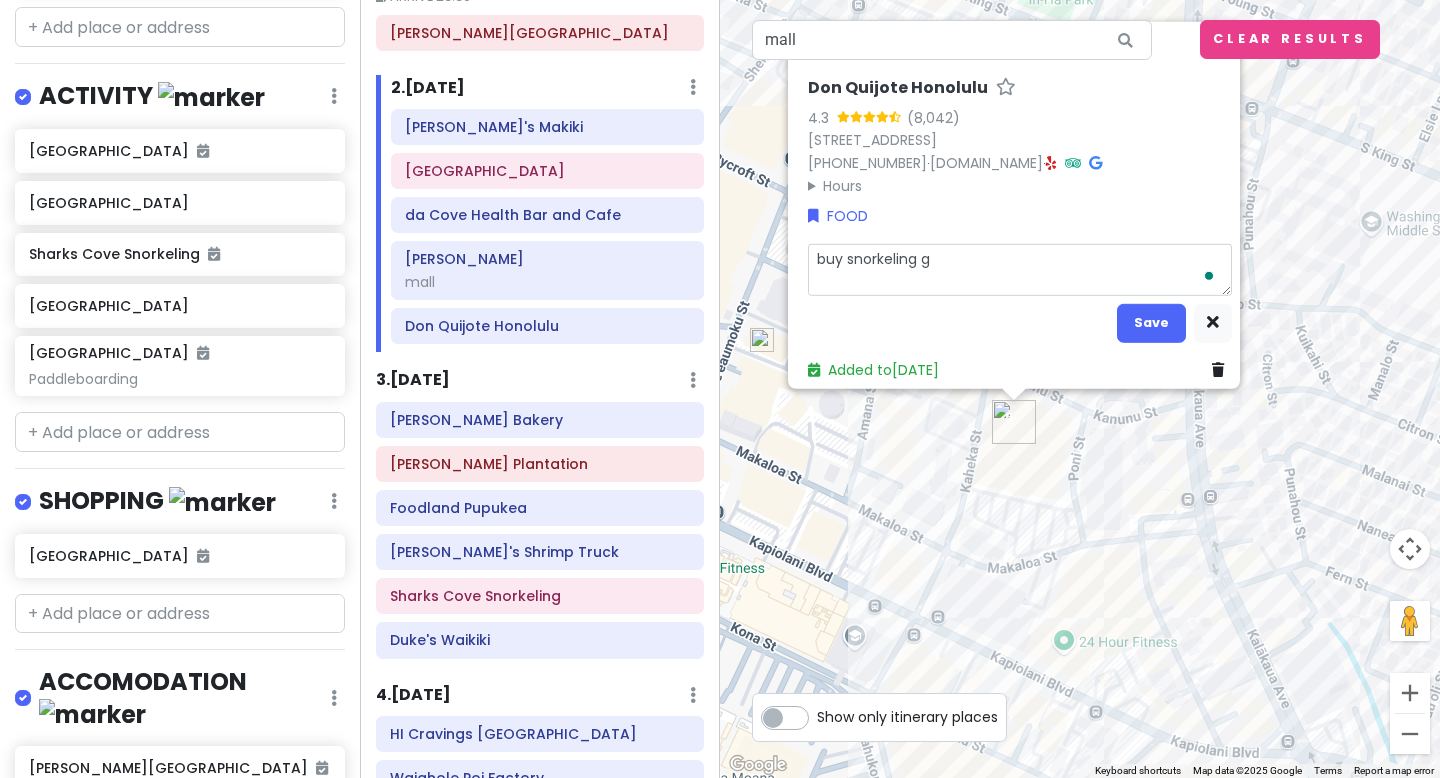 type on "x" 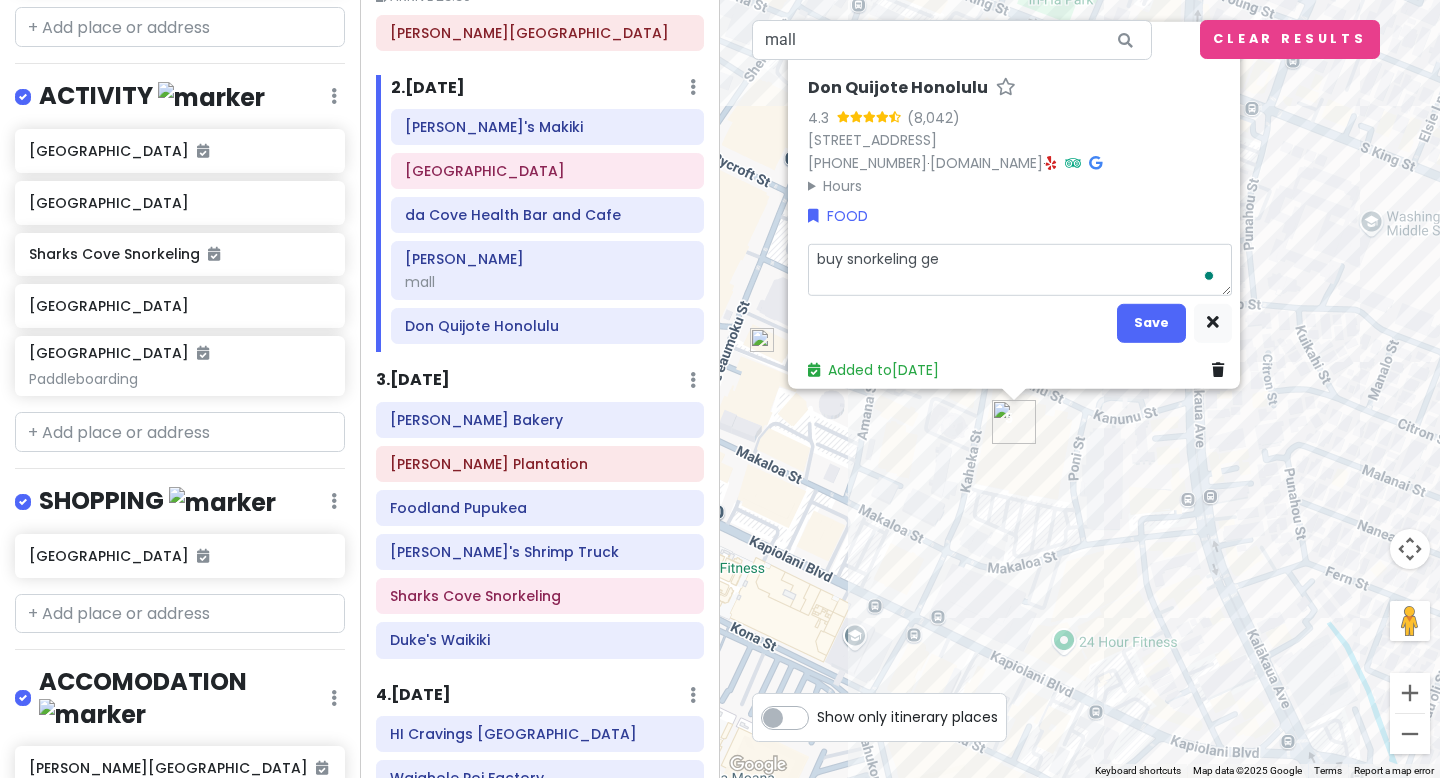 type on "x" 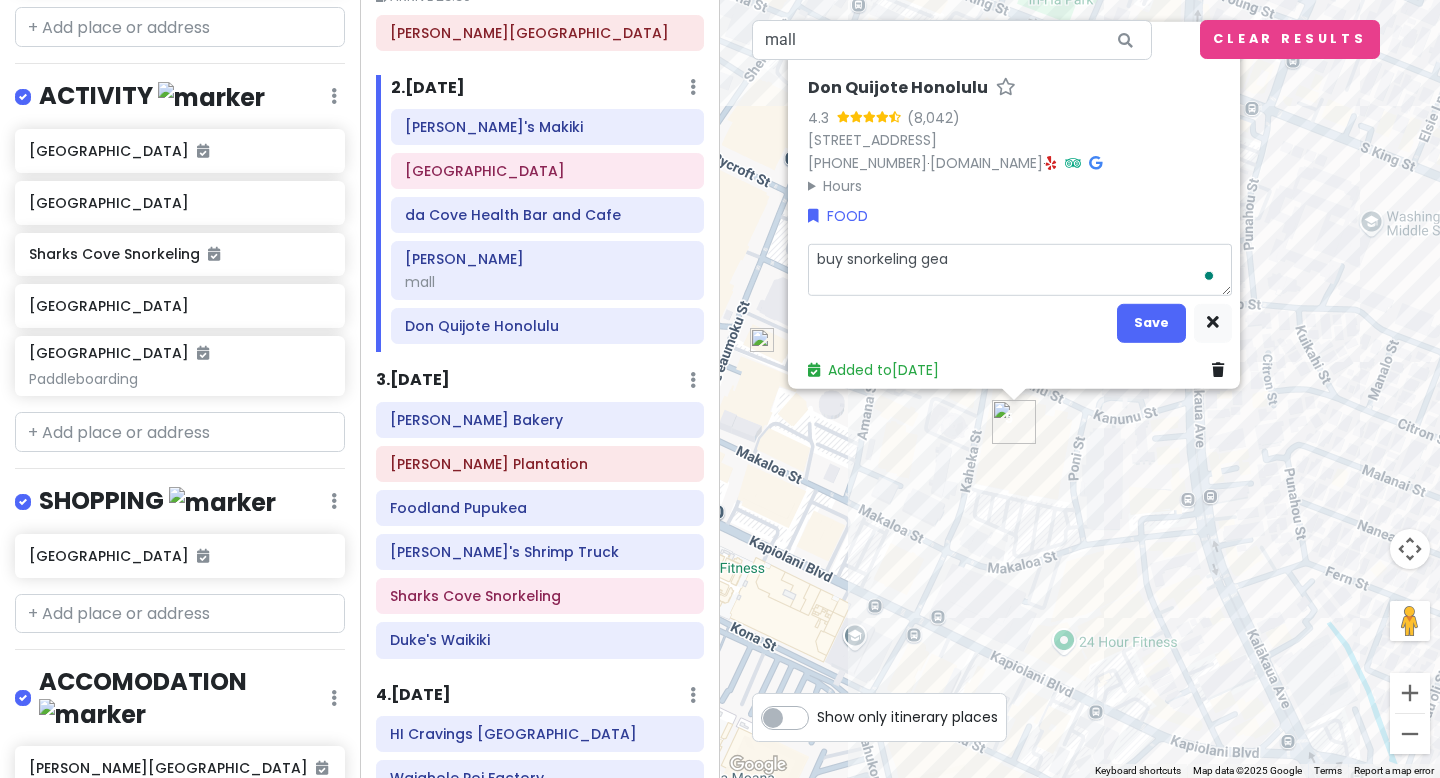 type on "x" 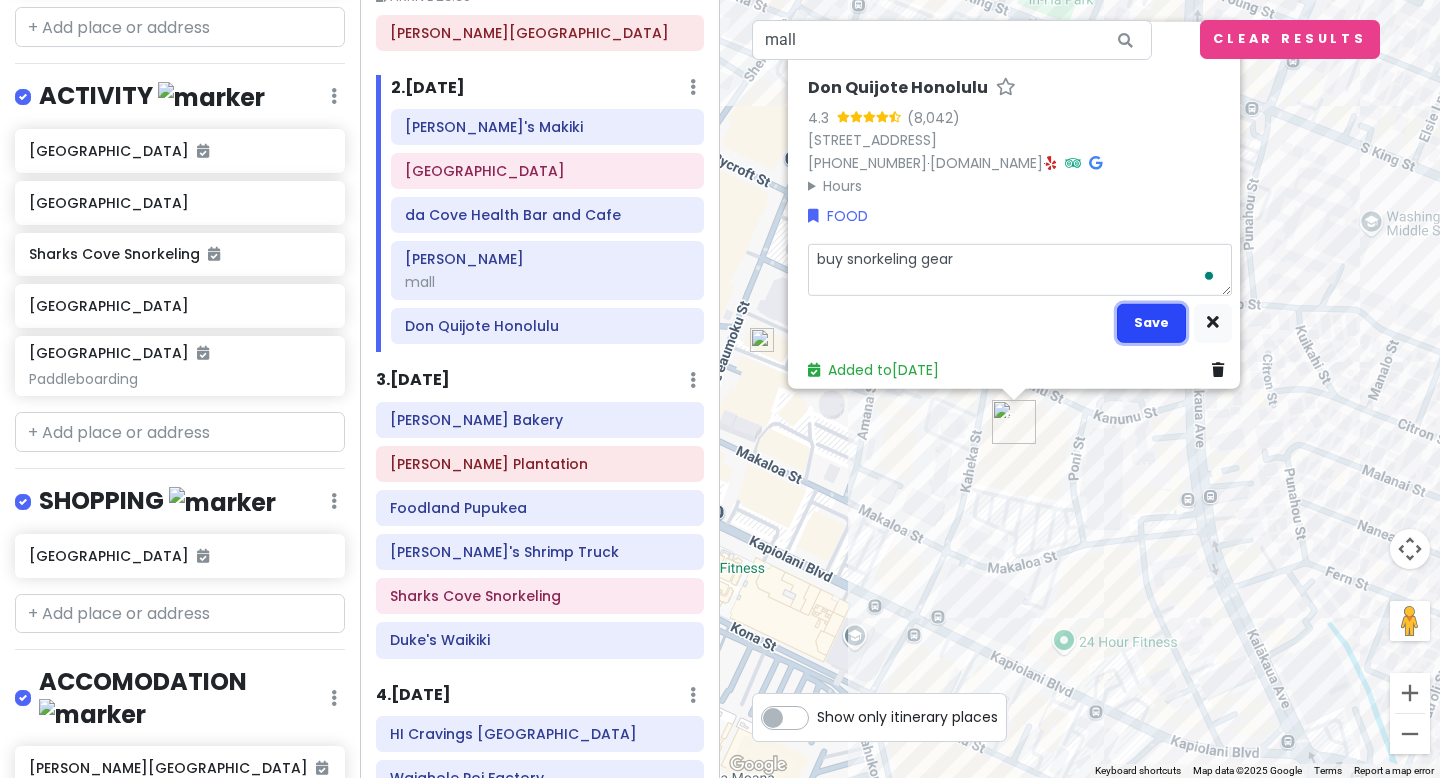 click on "Save" at bounding box center [1151, 322] 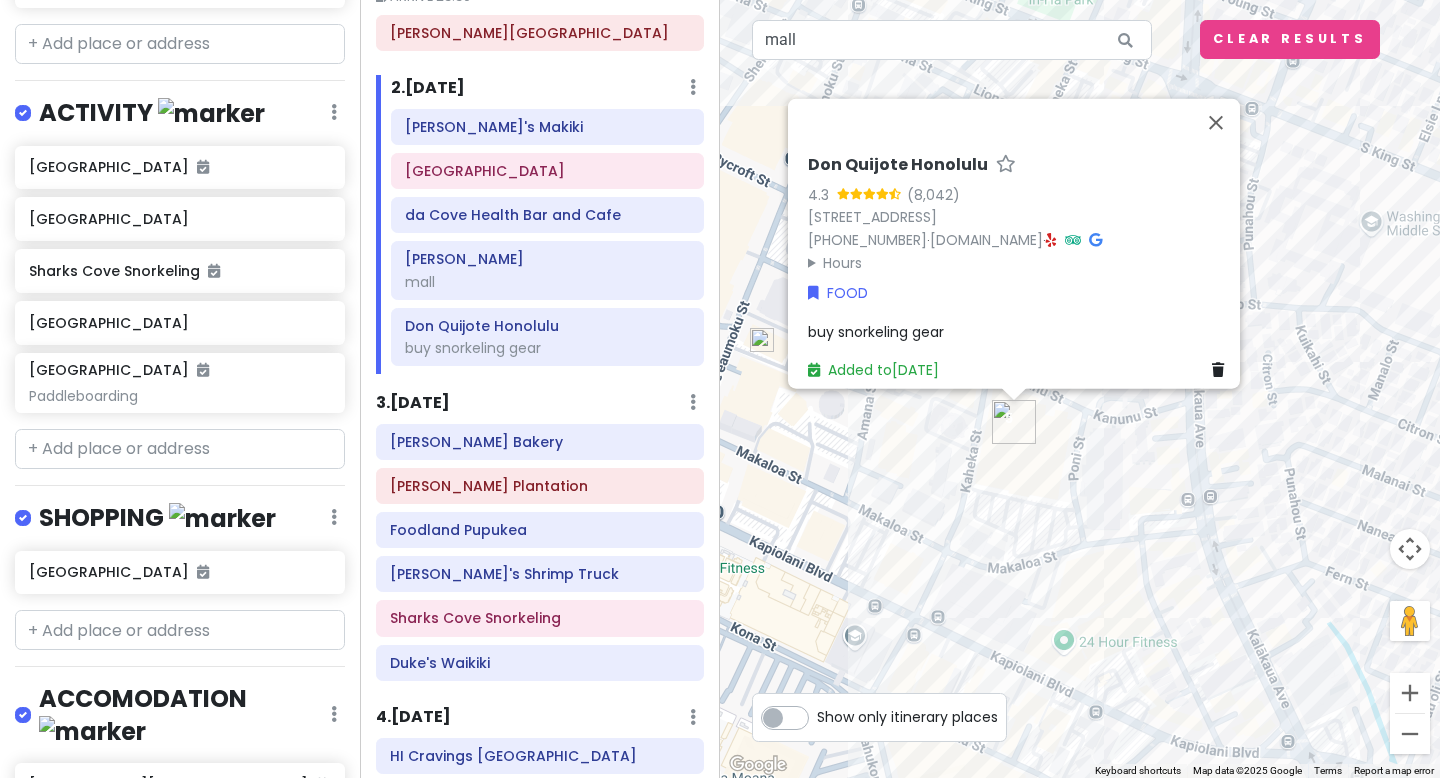 scroll, scrollTop: 1186, scrollLeft: 0, axis: vertical 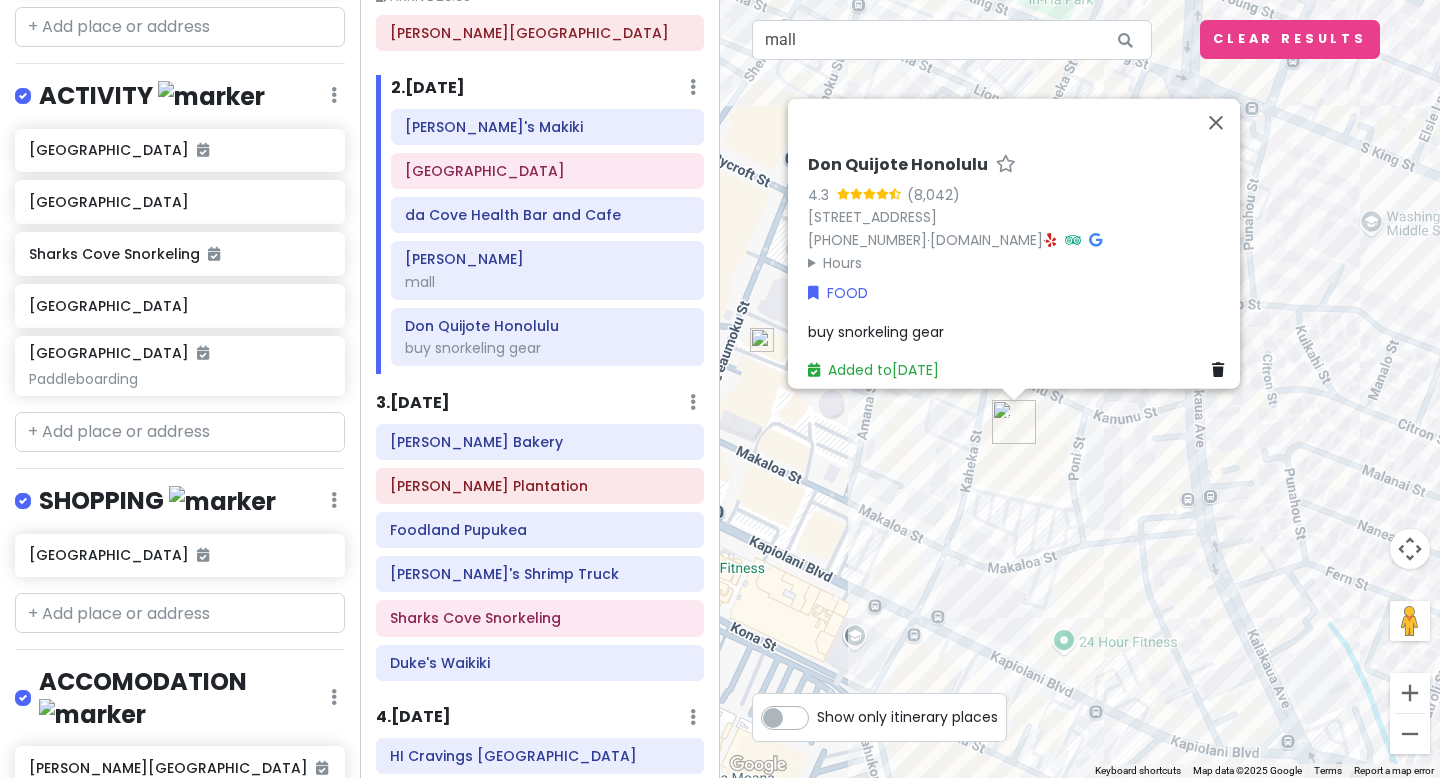 click on "Itinerary × 1 .  Thu 8/28 Edit Day Notes Delete Day   ARRIVE 23:30 Daniel K. Inouye International Airport 2 .  Fri 8/29 Add Day Notes Delete Day Zippy's Makiki Hanauma Bay da Cove Health Bar and Cafe Udon Yama mall Don Quijote Honolulu buy snorkeling gear 3 .  Sat 8/30 Add Day Notes Delete Day Leonard's Bakery Dole Plantation Foodland Pupukea Giovanni's Shrimp Truck Sharks Cove Snorkeling Duke's Waikiki 4 .  Sun 8/31 Add Day Notes Delete Day HI Cravings Honolulu Waiahole Poi Factory Kailua Beach Park Paddleboarding 5 .  Mon 9/1 Add Day Notes Delete Day Monkeypod Kitchen - Waikiki Waikiki Shopping Plaza 6 .  Tue 9/2 Add Day Notes Delete Day Drag a place here to add it 7 .  Wed 9/3 Add Day Notes Delete Day Drag a place here to add it + Add a day" at bounding box center (540, 389) 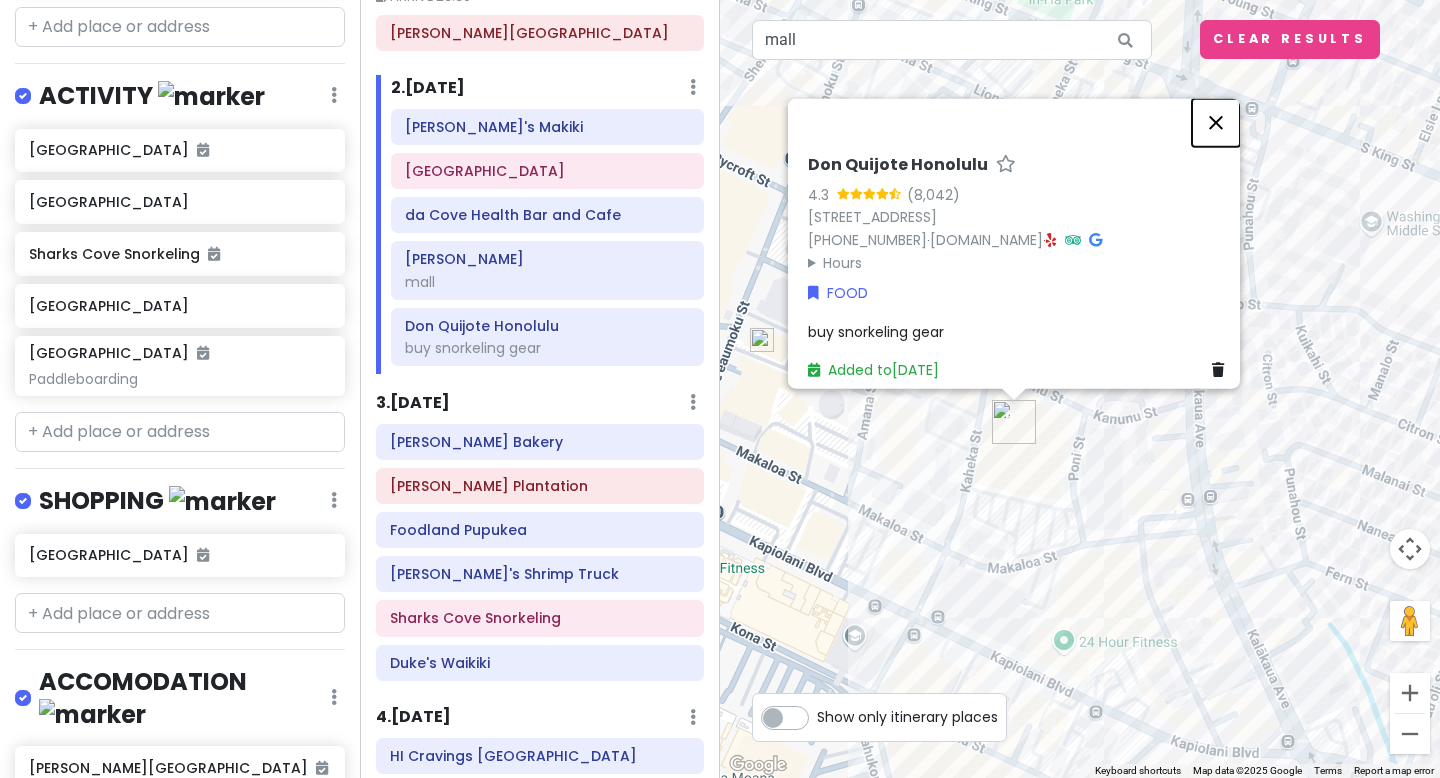 click at bounding box center [1216, 123] 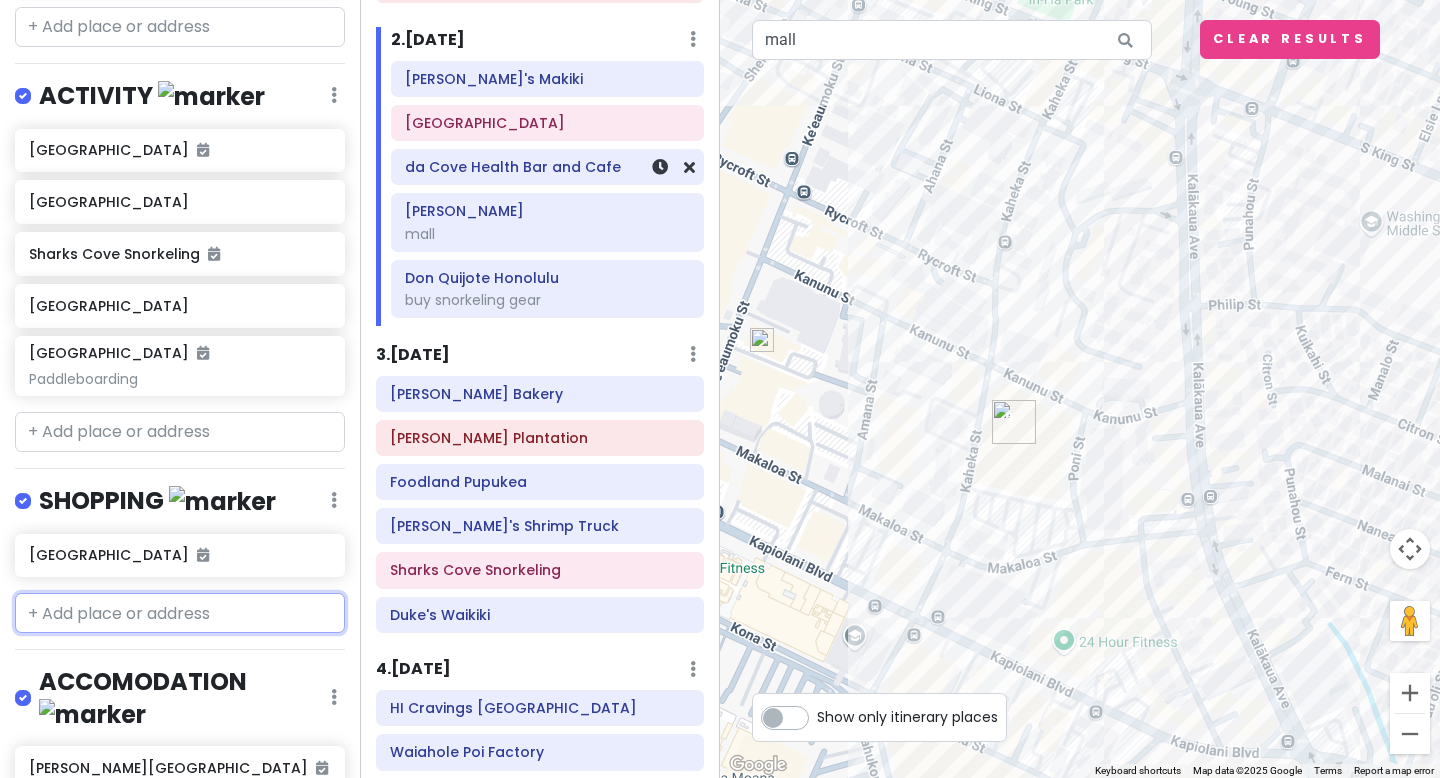 scroll, scrollTop: 197, scrollLeft: 0, axis: vertical 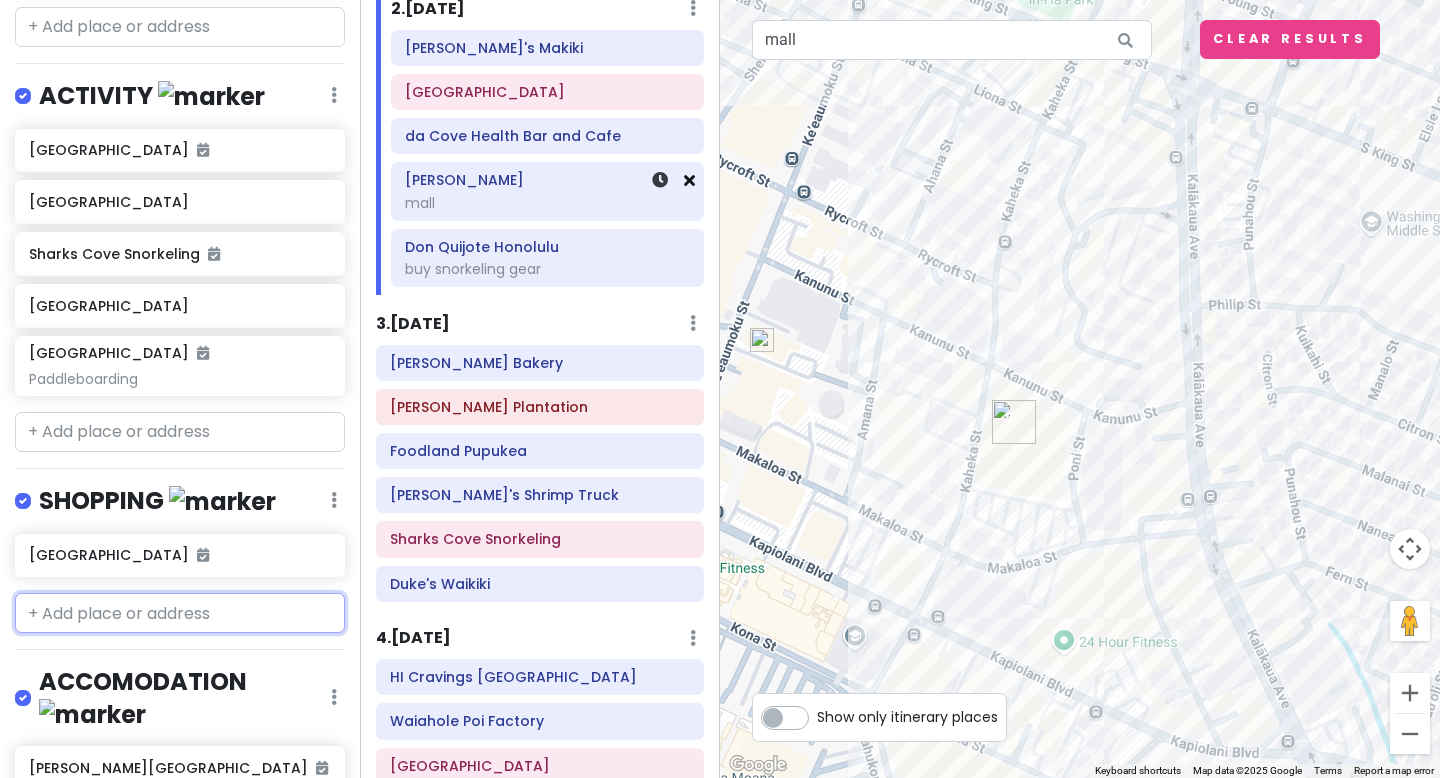 click at bounding box center [689, 180] 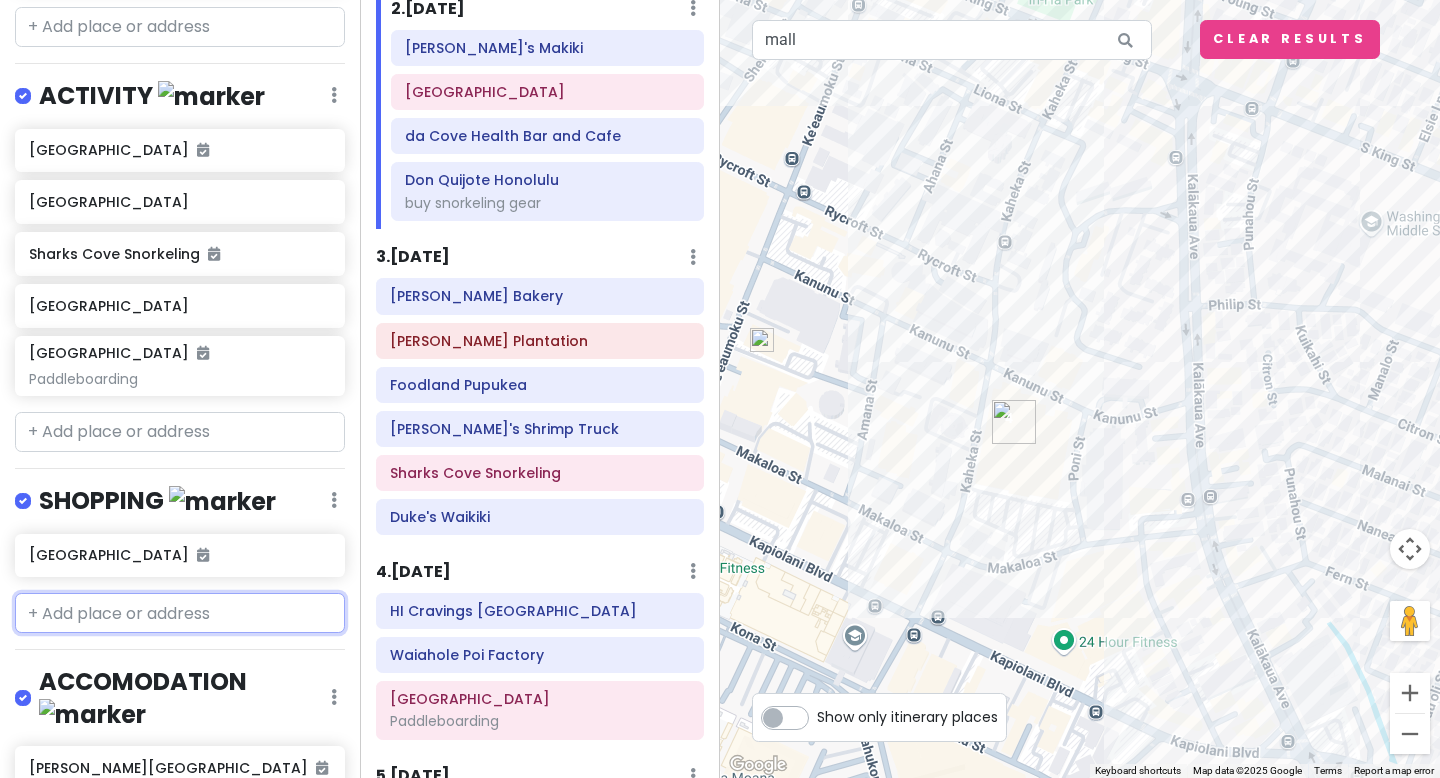 scroll, scrollTop: 1287, scrollLeft: 0, axis: vertical 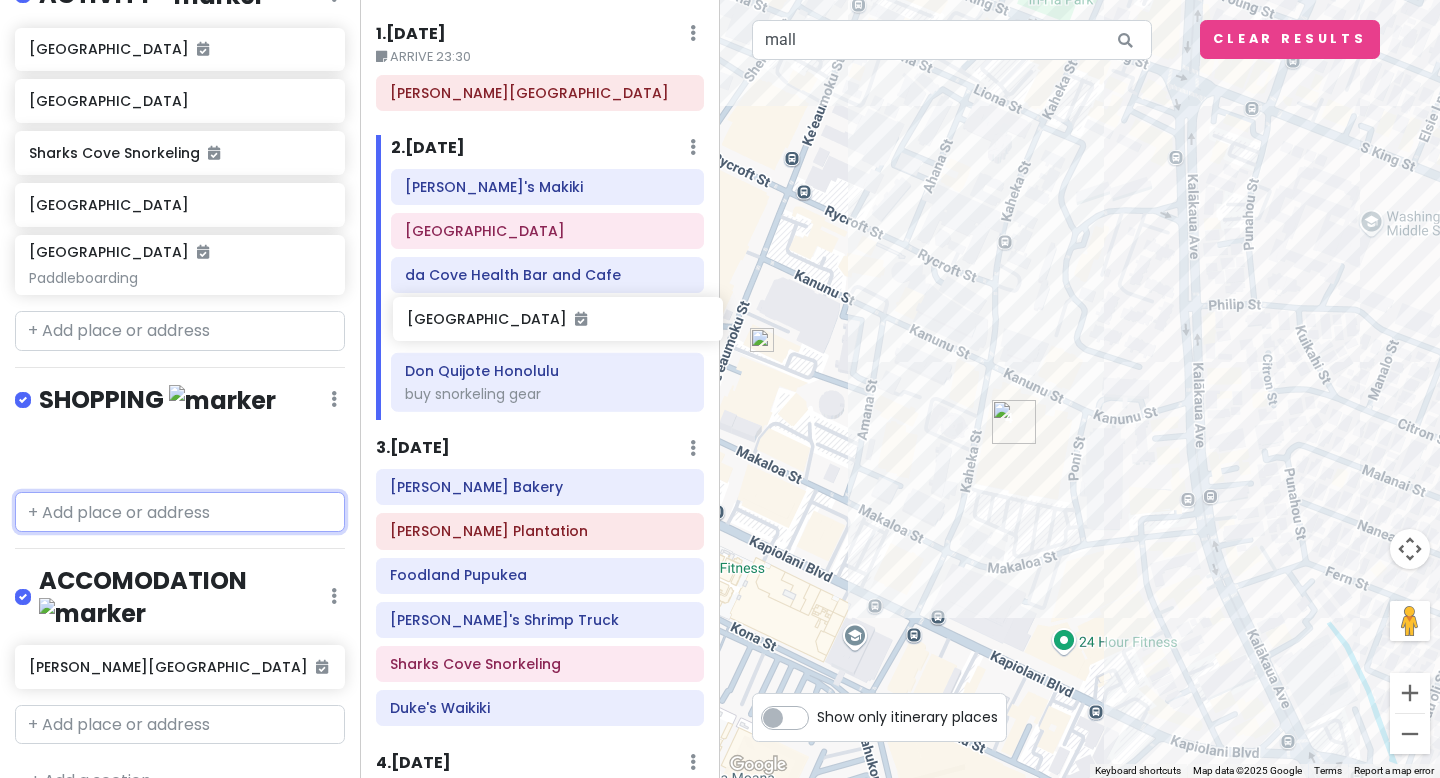 drag, startPoint x: 205, startPoint y: 451, endPoint x: 582, endPoint y: 324, distance: 397.81653 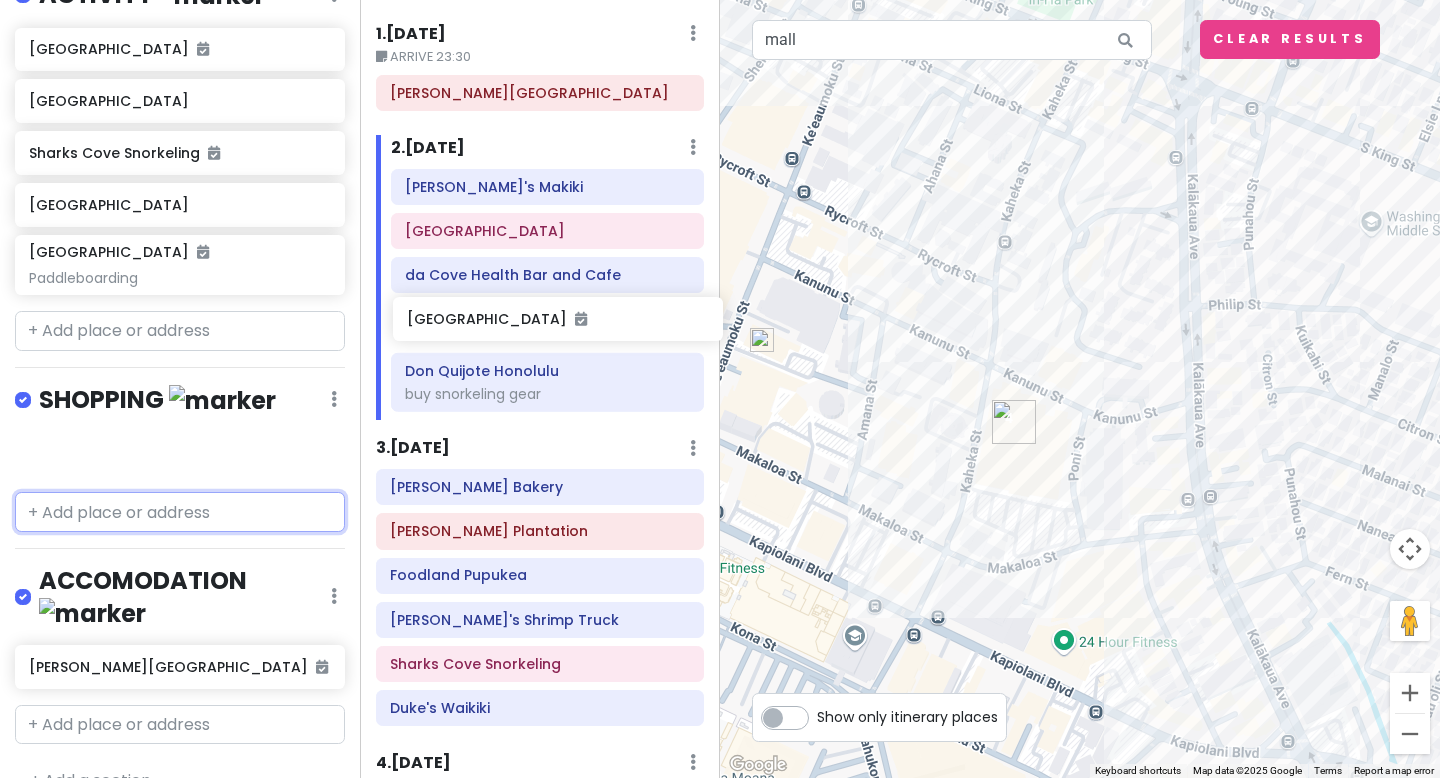 click on "OAHU Private Change Dates Make a Copy Delete Trip Go Pro ⚡️ Give Feedback 💡 Support Scout ☕️ Itinerary Share Notes Add notes... ATTRACTION   Edit Reorder Delete List Dole Plantation FOOD   Edit Reorder Delete List Waiahole Poi Factory HI Cravings Honolulu Zippy's Makiki Foodland Farms Ala Moana Giovanni's Shrimp Truck Leonard's Bakery da Cove Health Bar and Cafe Udon Yama mall Monkeypod Kitchen - Waikiki Duke's Waikiki Don Quijote Honolulu buy snorkeling gear Foodland Pupukea ACTIVITY   Edit Reorder Delete List Hanauma Bay Kualoa Ranch Sharks Cove Snorkeling Waikīkī Beach Kailua Beach Park Paddleboarding SHOPPING   Edit Reorder Delete List Waikiki Shopping Plaza ACCOMODATION   Edit Reorder Delete List Daniel K. Inouye International Airport + Add a section Itinerary × 1 .  Thu 8/28 Edit Day Notes Delete Day   ARRIVE 23:30 Daniel K. Inouye International Airport 2 .  Fri 8/29 Add Day Notes Delete Day Zippy's Makiki Hanauma Bay da Cove Health Bar and Cafe Don Quijote Honolulu buy snorkeling gear 3" at bounding box center [720, 389] 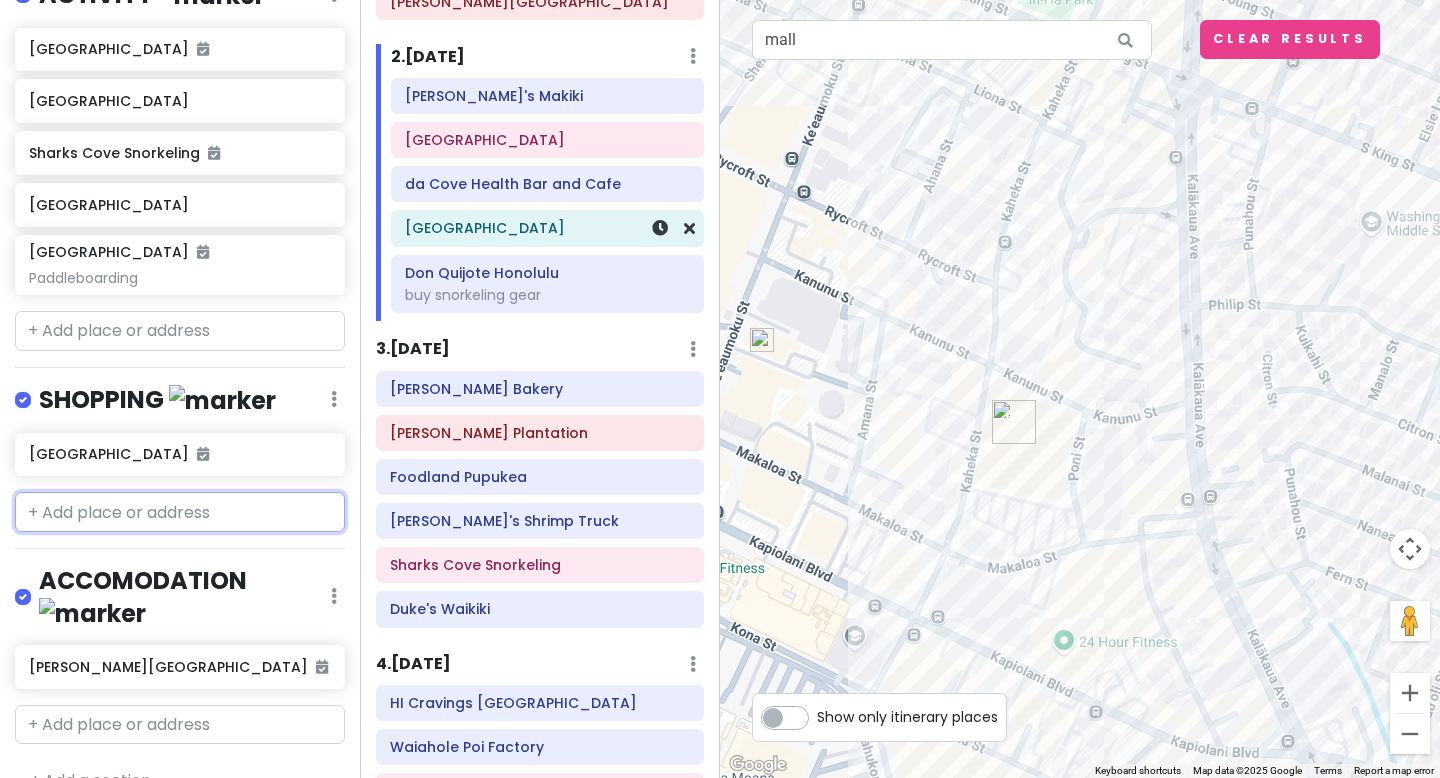 scroll, scrollTop: 148, scrollLeft: 0, axis: vertical 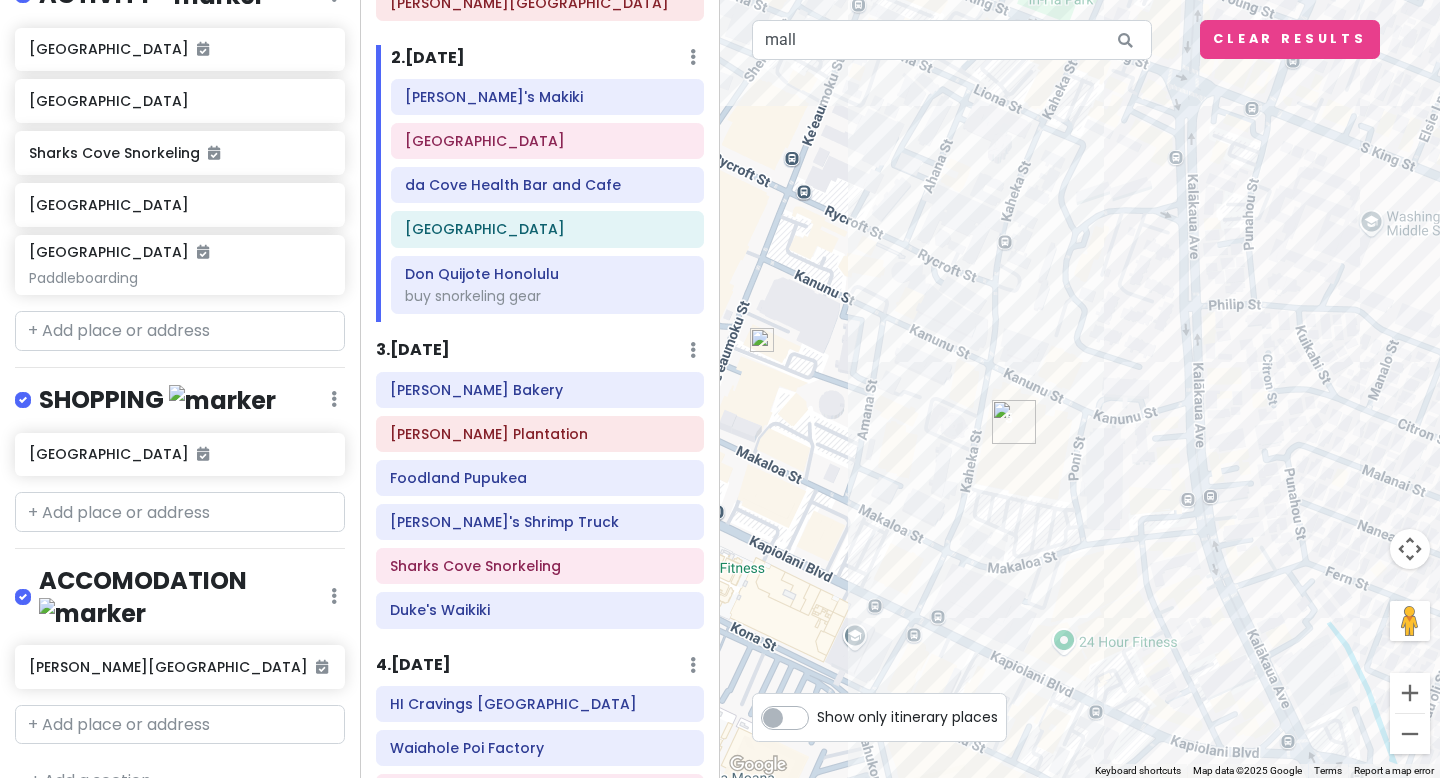 click on "3 .  Sat 8/30 Add Day Notes Delete Day" at bounding box center (540, 355) 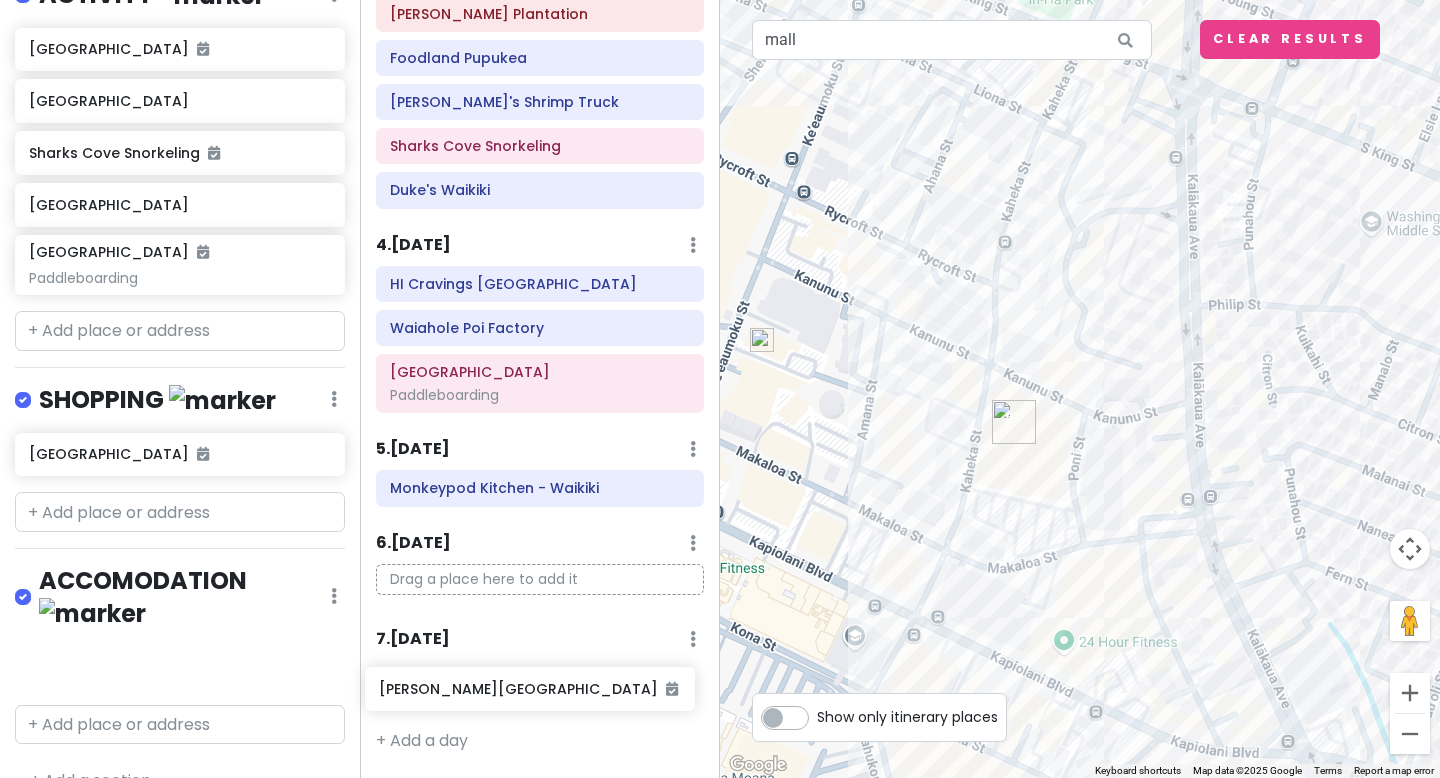 drag, startPoint x: 215, startPoint y: 622, endPoint x: 565, endPoint y: 684, distance: 355.449 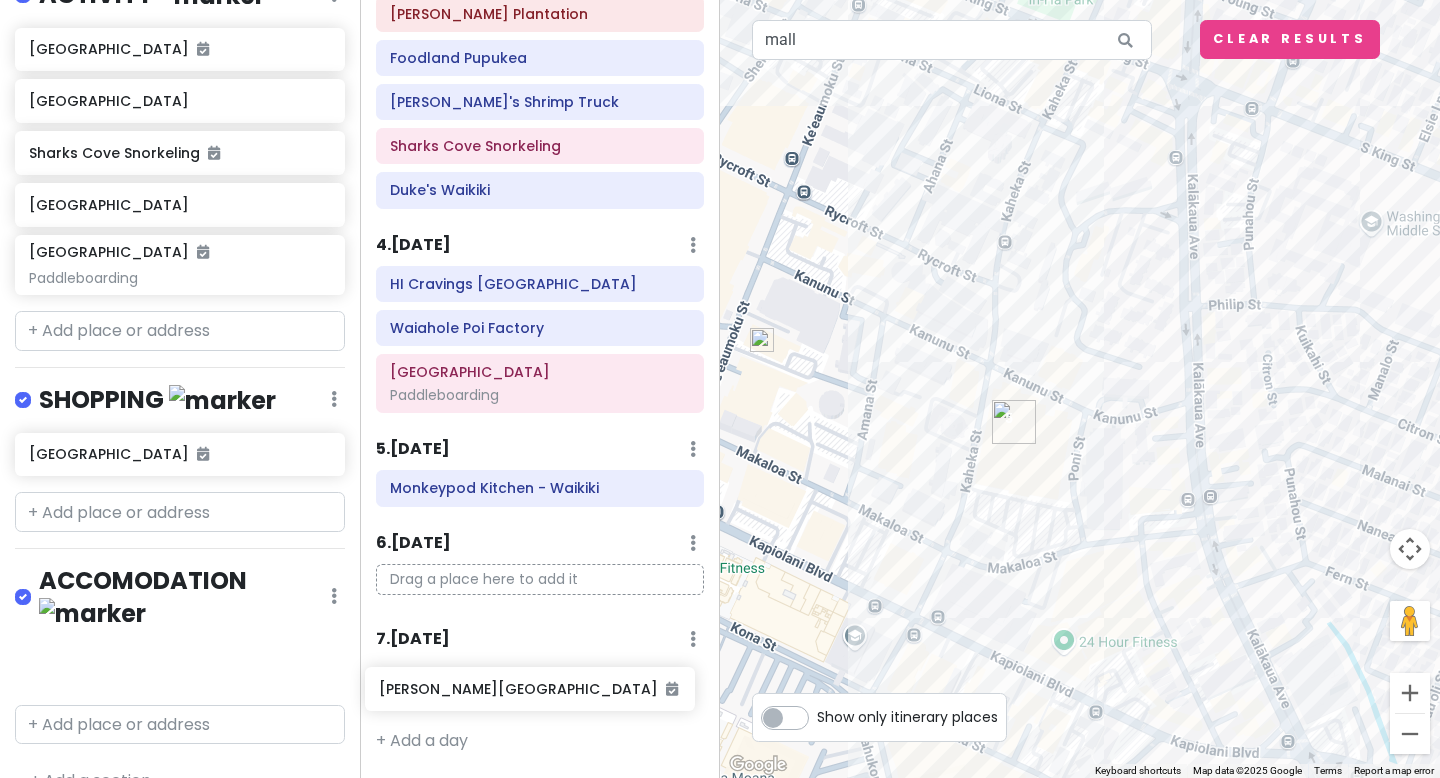click on "OAHU Private Change Dates Make a Copy Delete Trip Go Pro ⚡️ Give Feedback 💡 Support Scout ☕️ Itinerary Share Notes Add notes... ATTRACTION   Edit Reorder Delete List Dole Plantation FOOD   Edit Reorder Delete List Waiahole Poi Factory HI Cravings Honolulu Zippy's Makiki Foodland Farms Ala Moana Giovanni's Shrimp Truck Leonard's Bakery da Cove Health Bar and Cafe Udon Yama mall Monkeypod Kitchen - Waikiki Duke's Waikiki Don Quijote Honolulu buy snorkeling gear Foodland Pupukea ACTIVITY   Edit Reorder Delete List Hanauma Bay Kualoa Ranch Sharks Cove Snorkeling Waikīkī Beach Kailua Beach Park Paddleboarding SHOPPING   Edit Reorder Delete List Waikiki Shopping Plaza ACCOMODATION   Edit Reorder Delete List Daniel K. Inouye International Airport + Add a section Itinerary × 1 .  Thu 8/28 Edit Day Notes Delete Day   ARRIVE 23:30 Daniel K. Inouye International Airport 2 .  Fri 8/29 Add Day Notes Delete Day Zippy's Makiki Hanauma Bay da Cove Health Bar and Cafe Waikiki Shopping Plaza Don Quijote Honolulu" at bounding box center [720, 389] 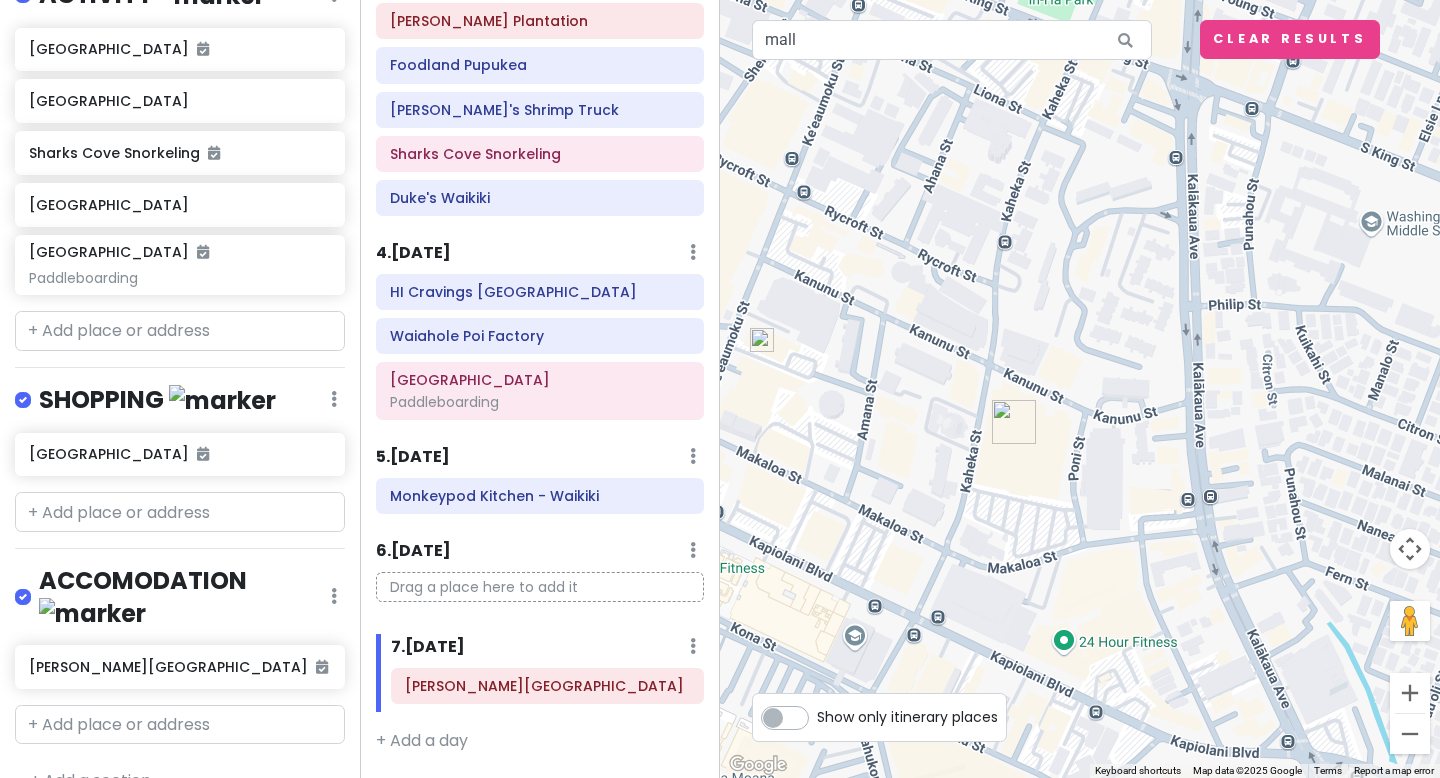 scroll, scrollTop: 563, scrollLeft: 0, axis: vertical 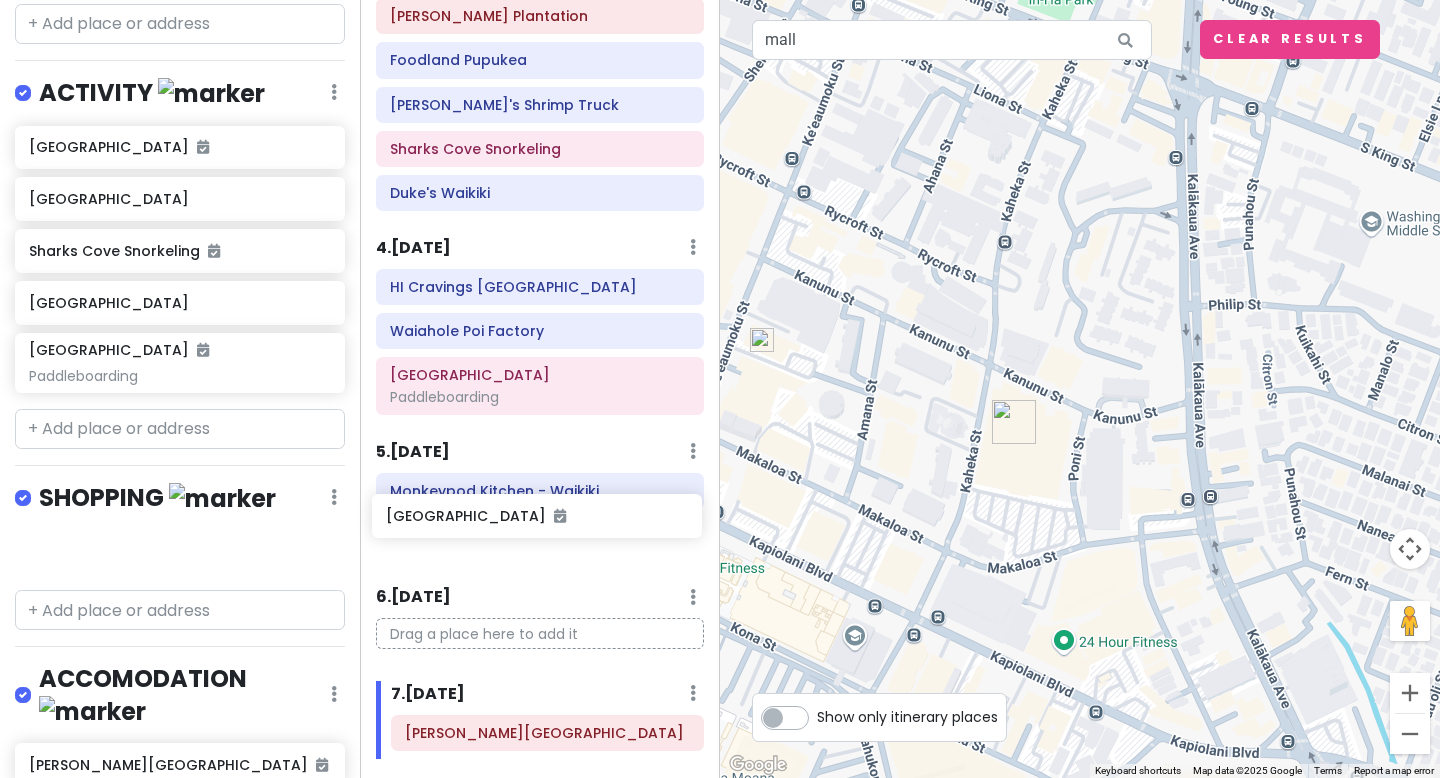 drag, startPoint x: 182, startPoint y: 543, endPoint x: 539, endPoint y: 513, distance: 358.2583 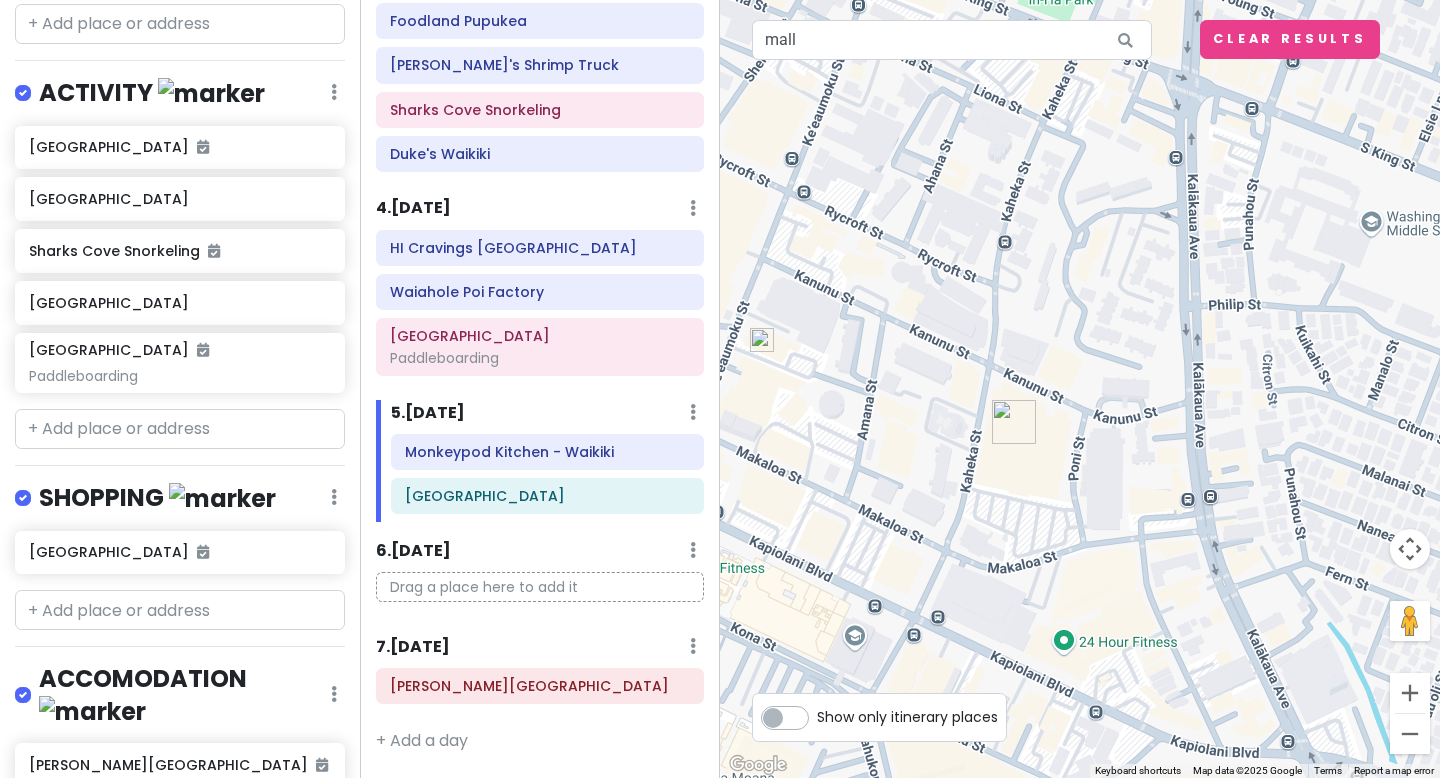 scroll, scrollTop: 524, scrollLeft: 0, axis: vertical 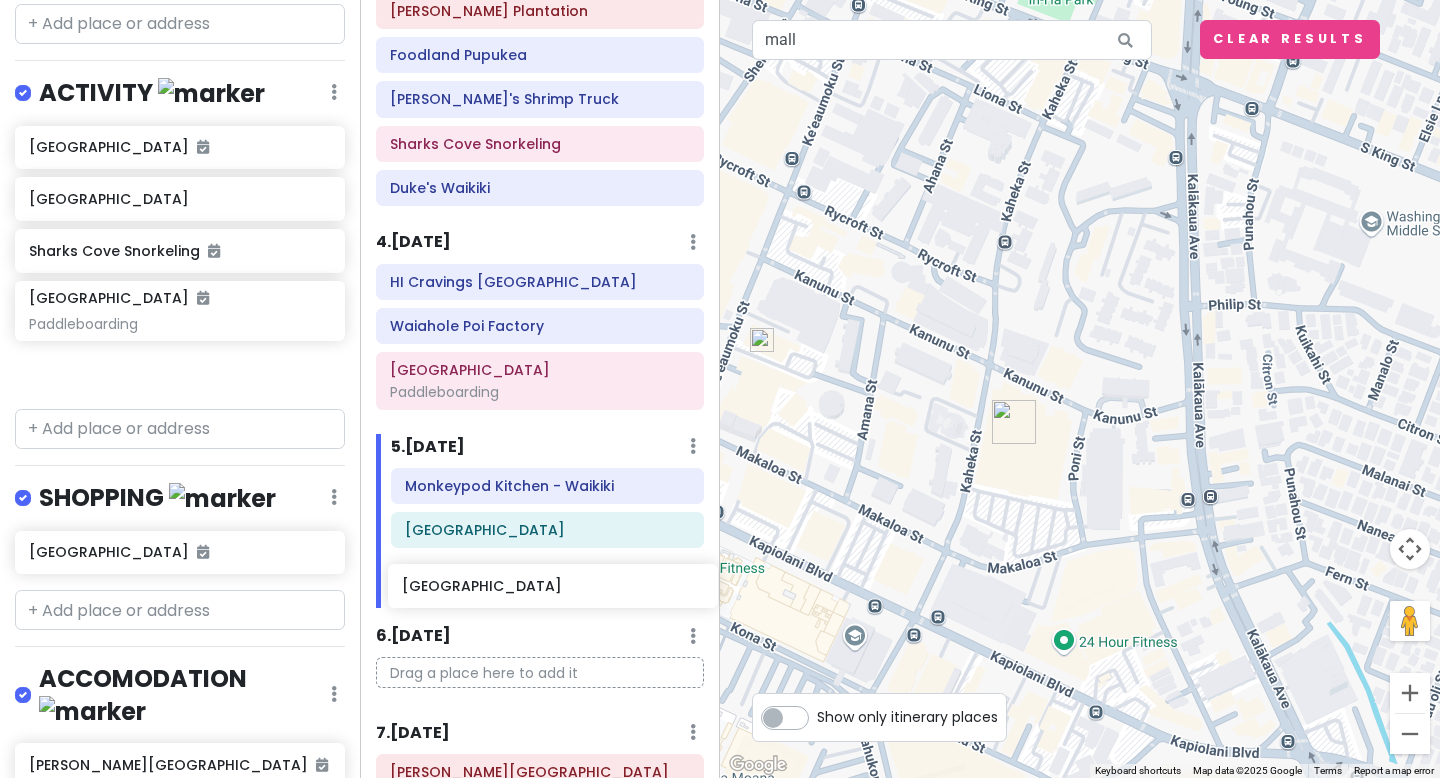 drag, startPoint x: 168, startPoint y: 306, endPoint x: 541, endPoint y: 595, distance: 471.85803 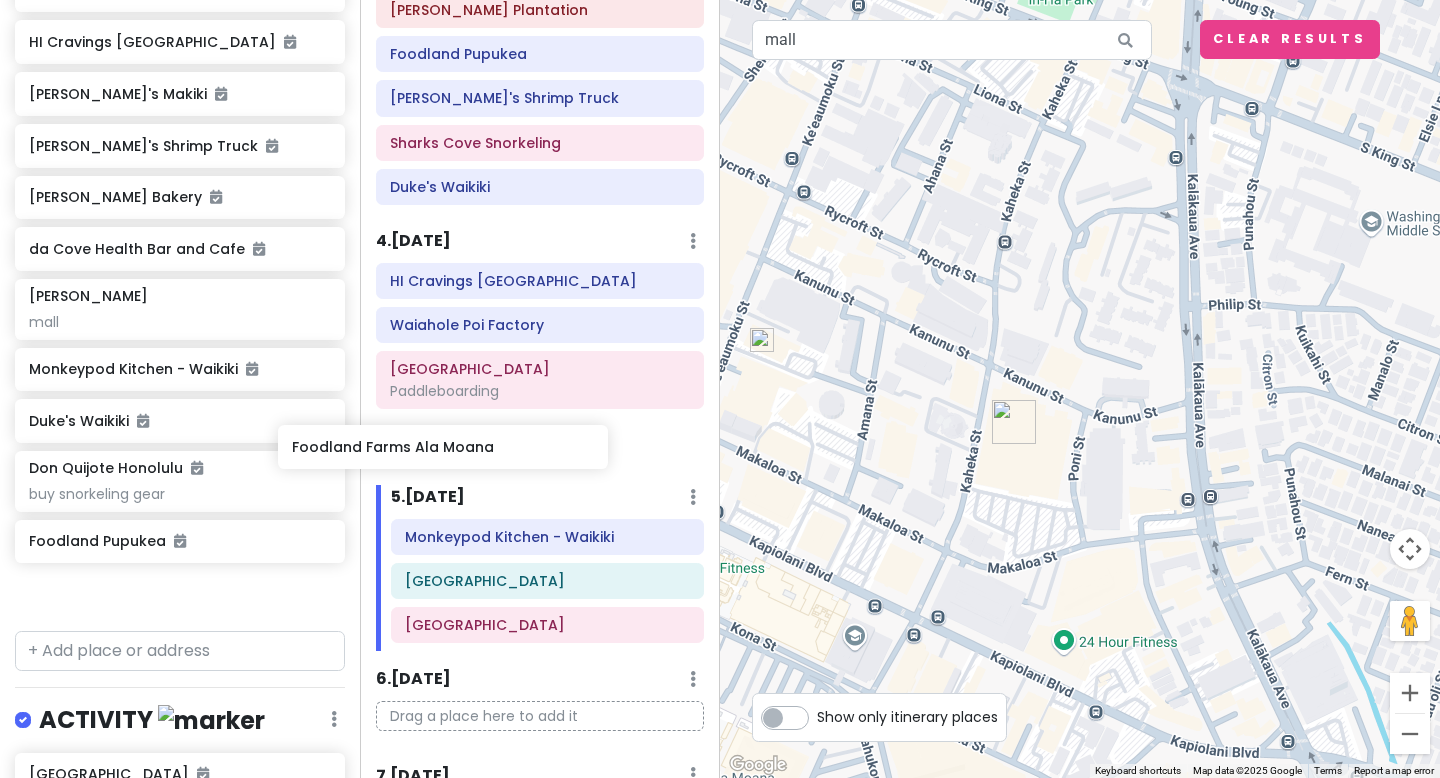 scroll, scrollTop: 561, scrollLeft: 0, axis: vertical 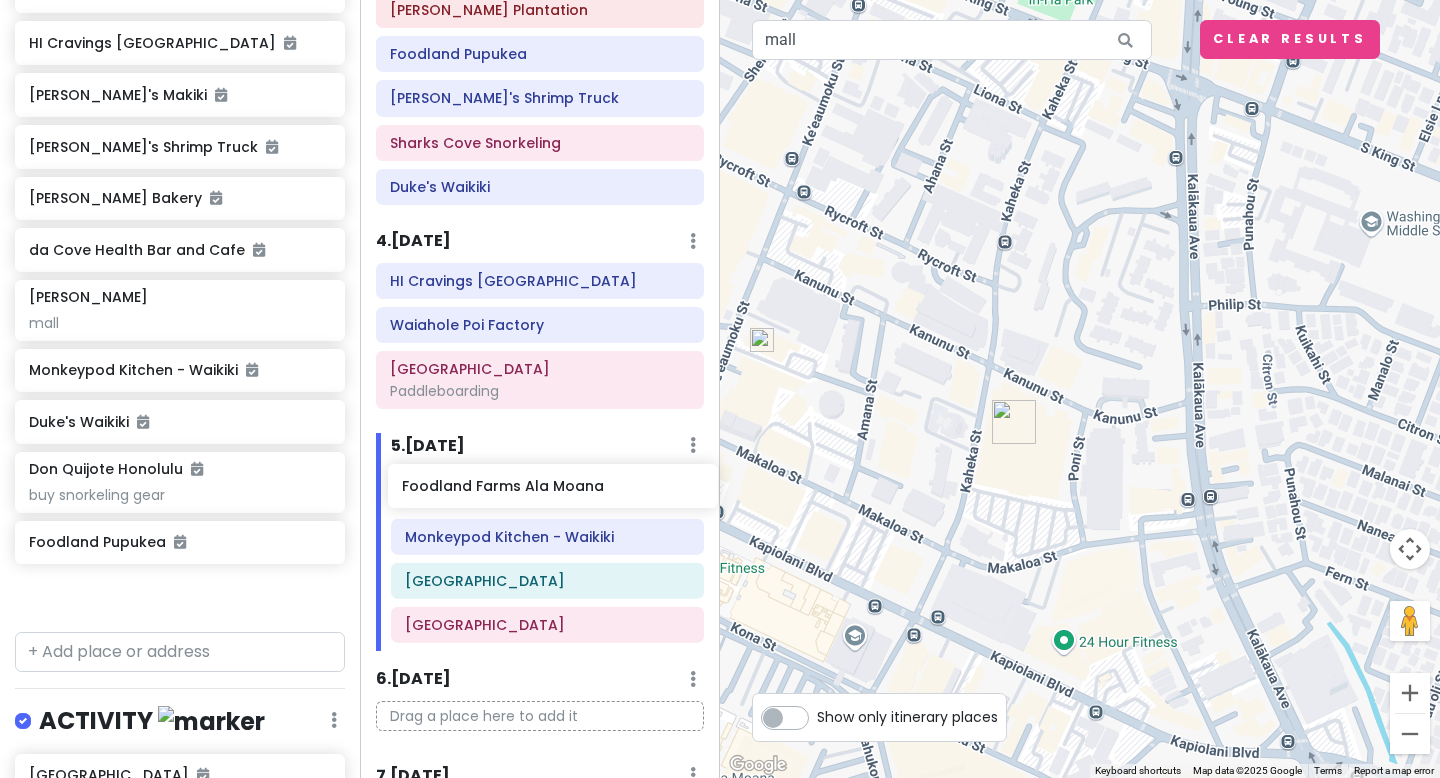 drag, startPoint x: 215, startPoint y: 153, endPoint x: 588, endPoint y: 497, distance: 507.4101 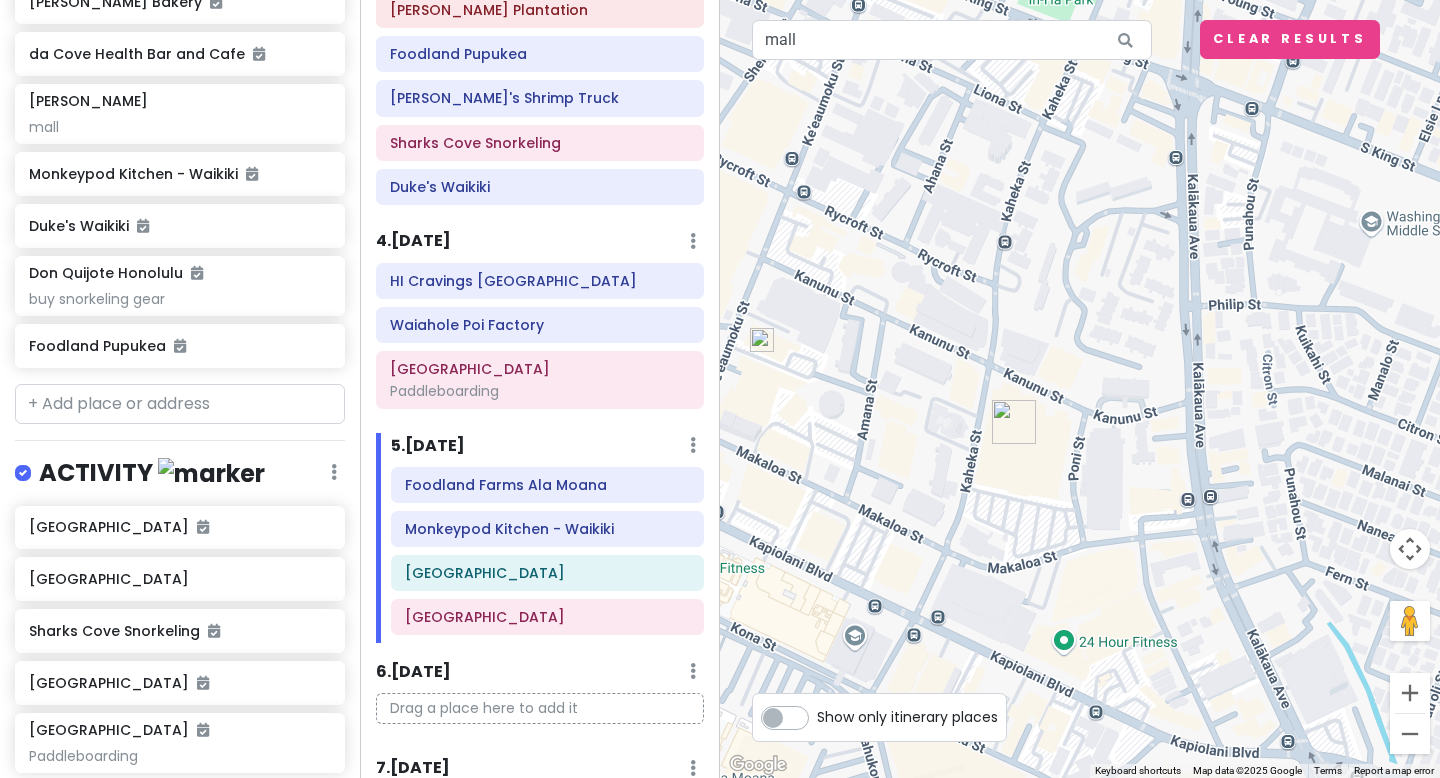 scroll, scrollTop: 1185, scrollLeft: 0, axis: vertical 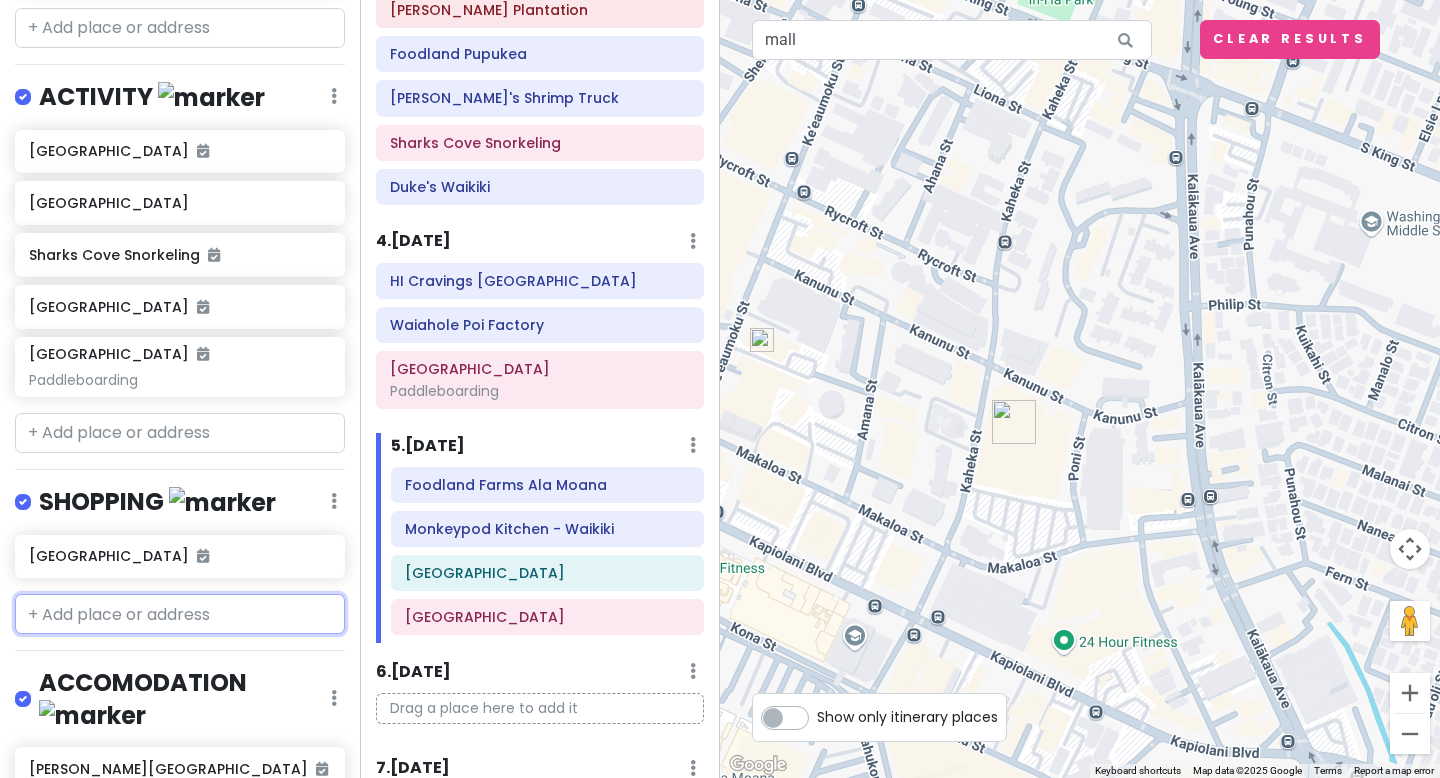 click at bounding box center [180, 614] 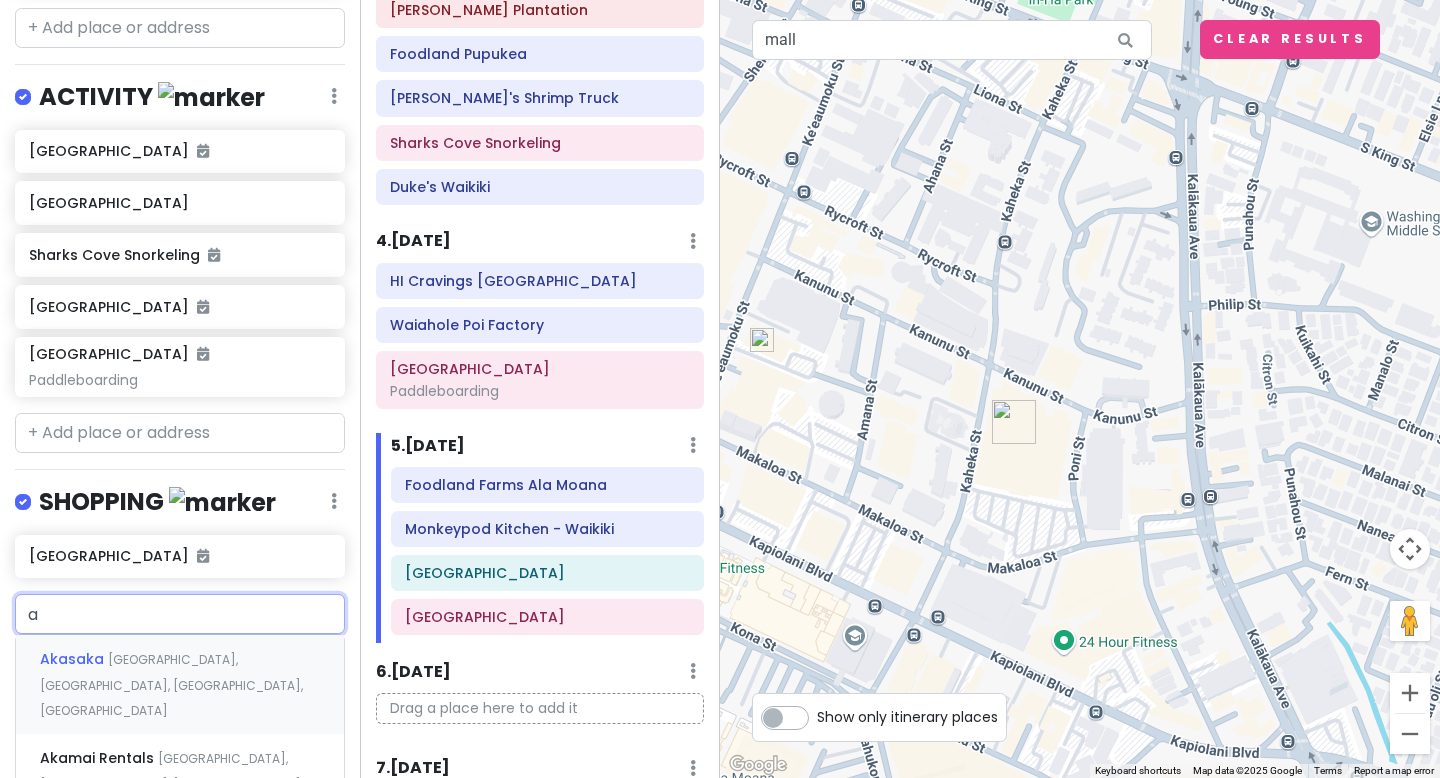 type on "al" 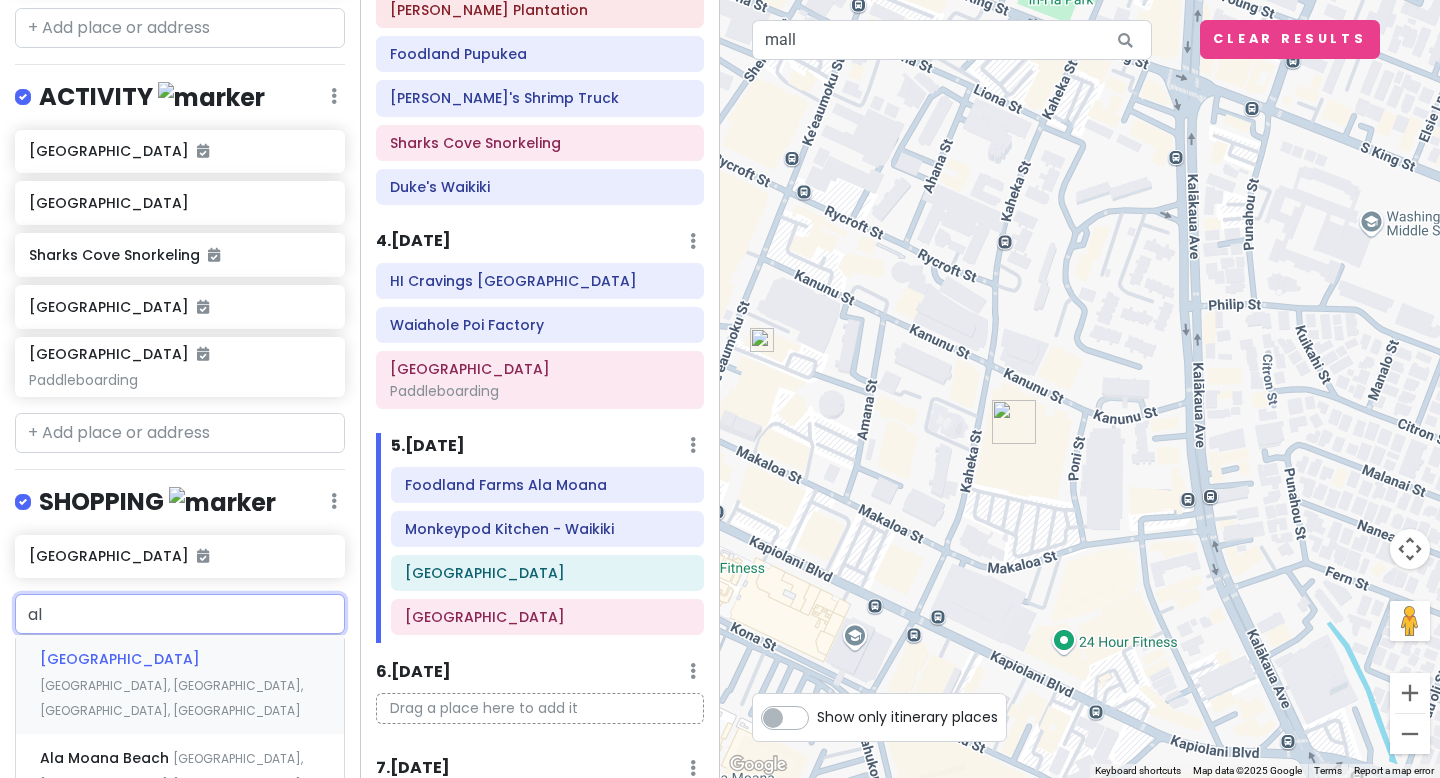 click on "Ala Moana Center   Ala Moana Boulevard, Honolulu, HI, USA" at bounding box center (180, 684) 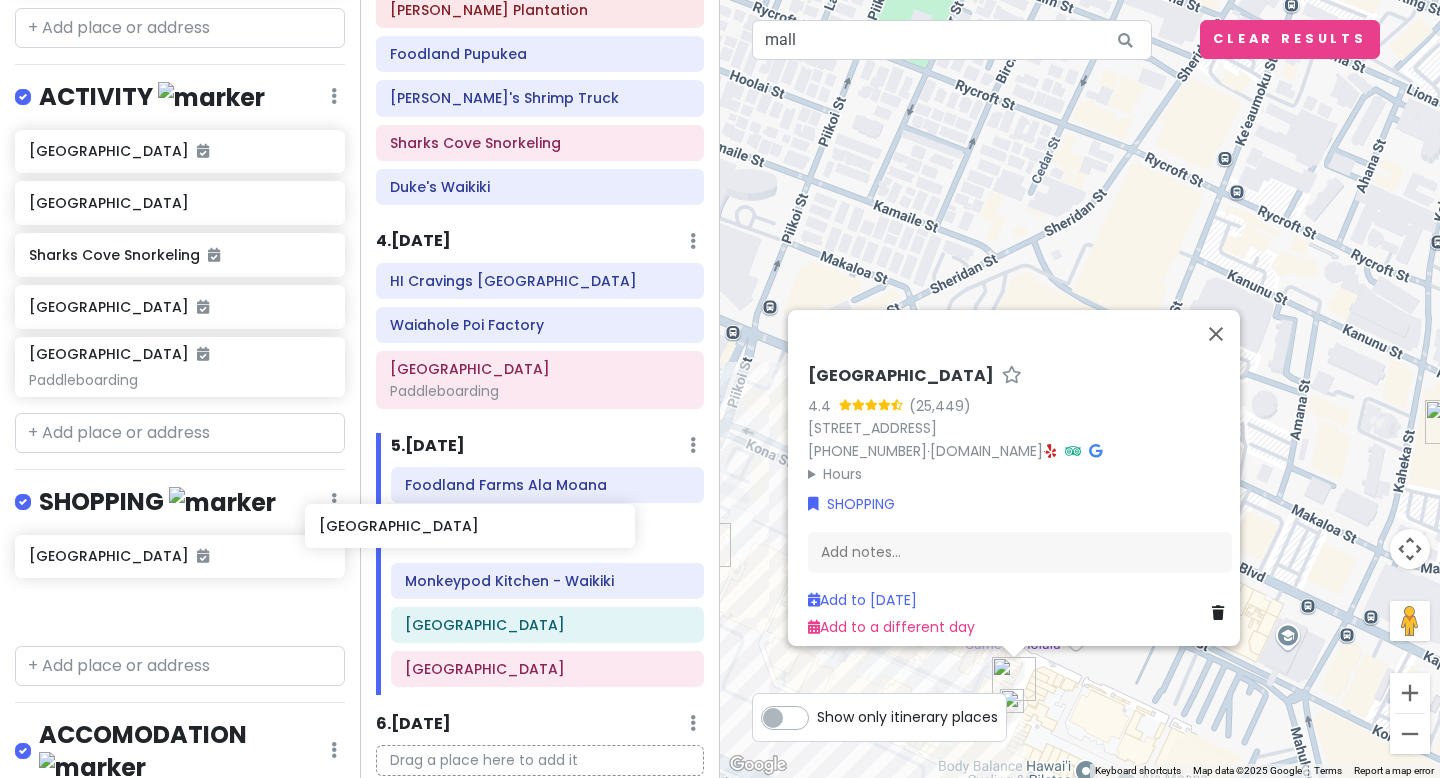 scroll, scrollTop: 1186, scrollLeft: 0, axis: vertical 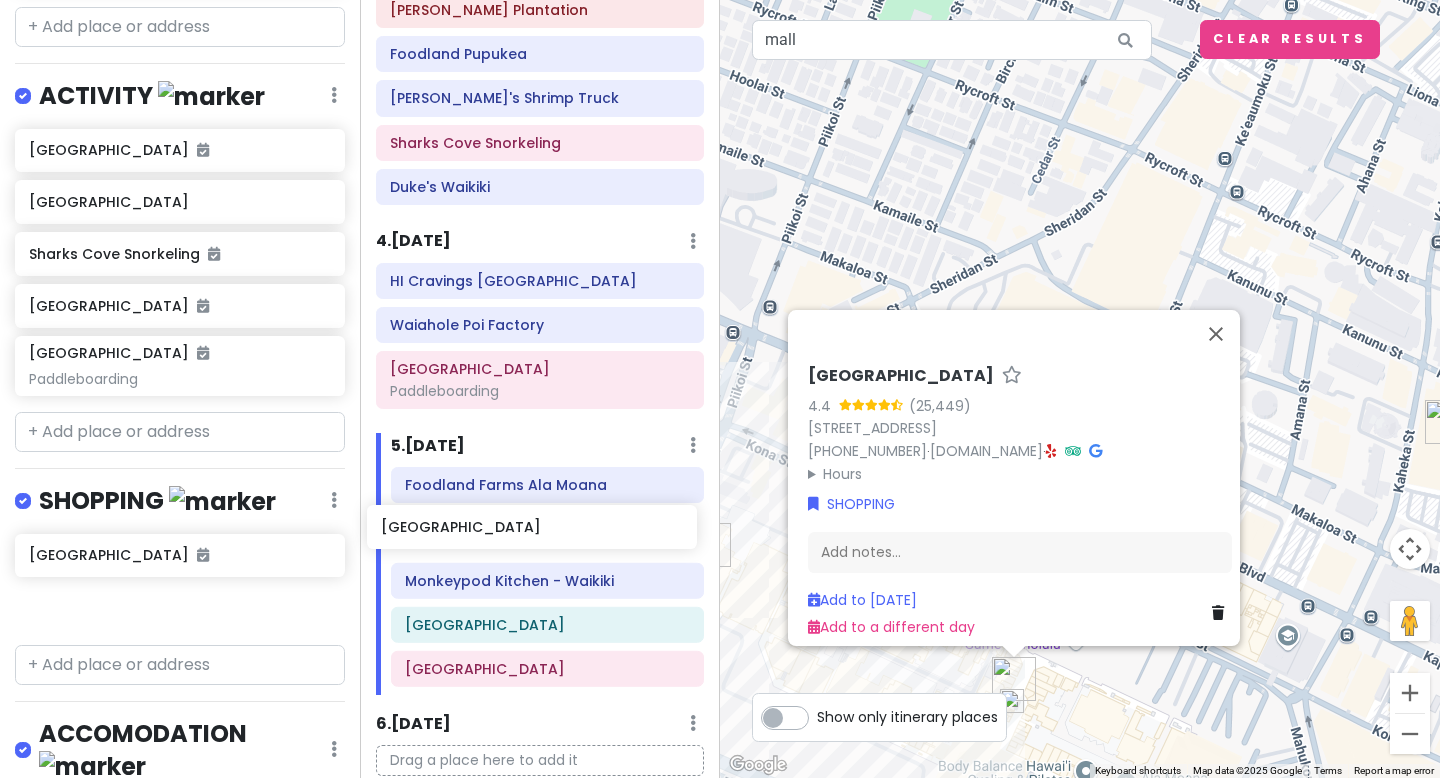 drag, startPoint x: 129, startPoint y: 603, endPoint x: 481, endPoint y: 528, distance: 359.90137 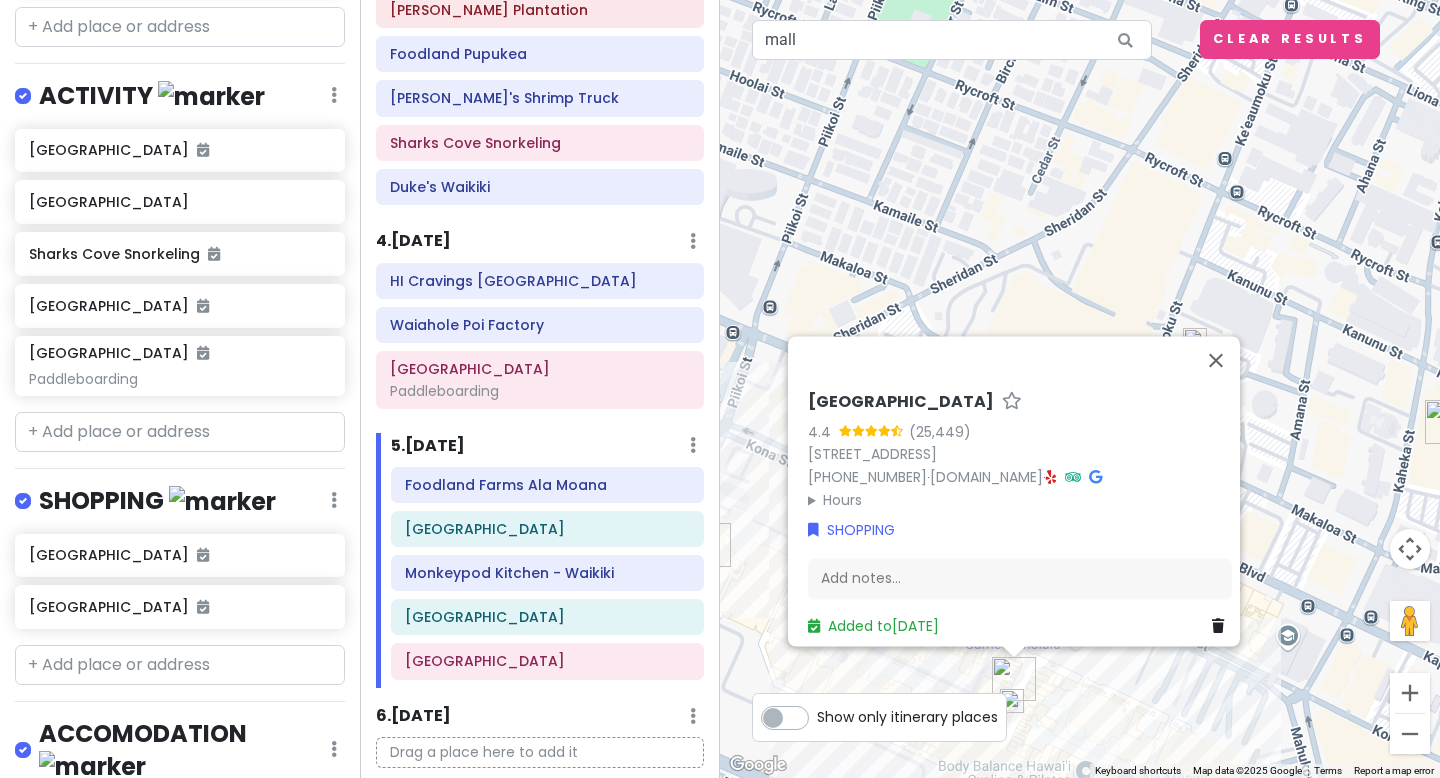 scroll, scrollTop: 696, scrollLeft: 0, axis: vertical 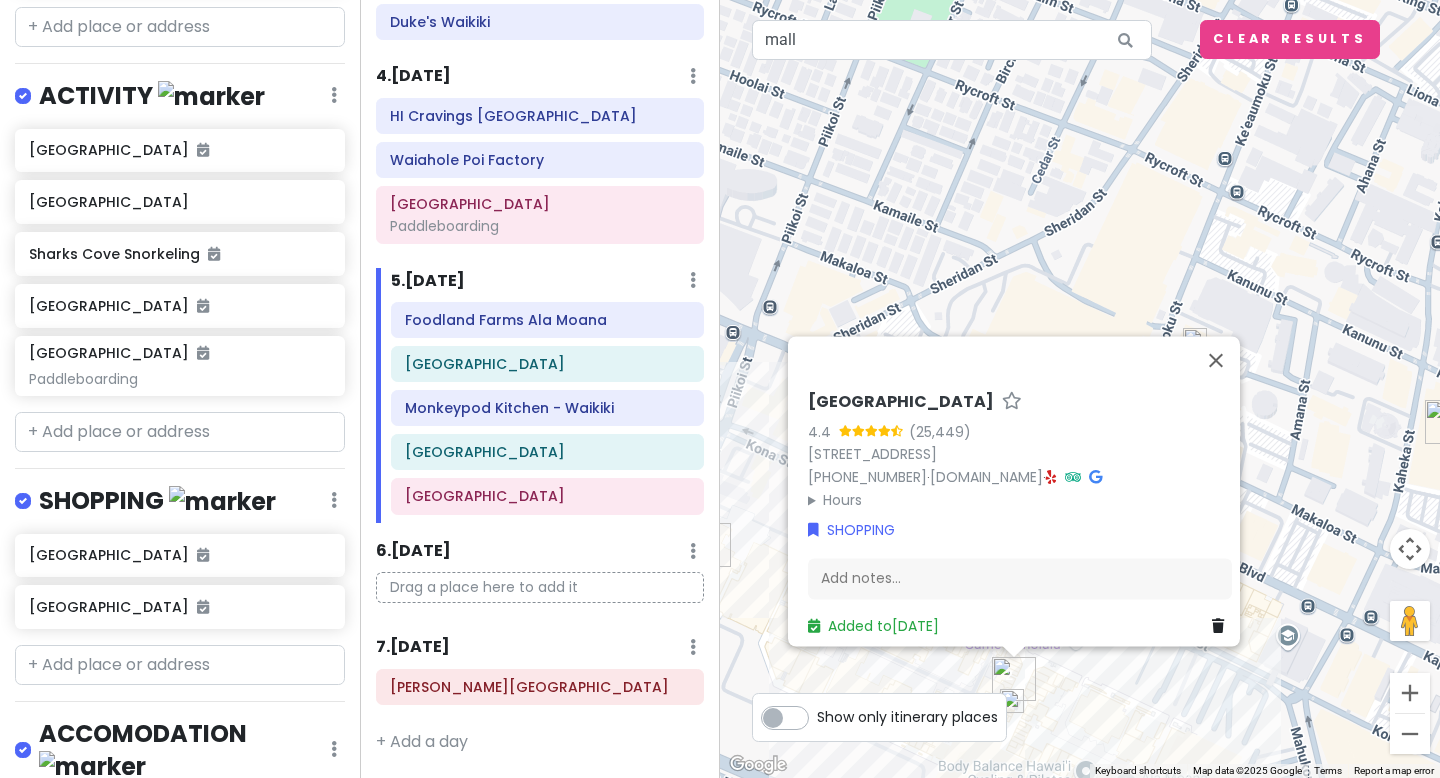 click on "6 .  Tue 9/2 Add Day Notes Delete Day" at bounding box center [540, 556] 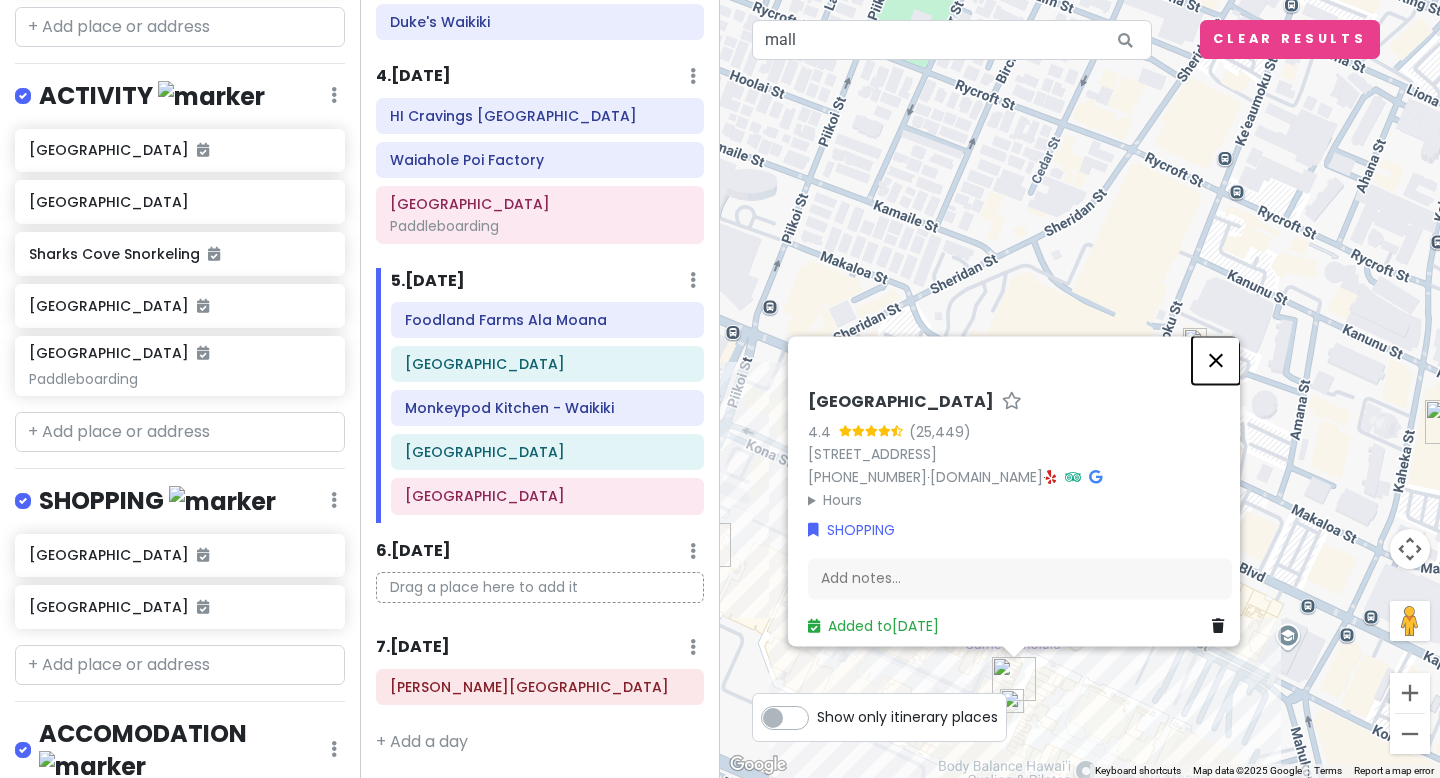 click at bounding box center [1216, 360] 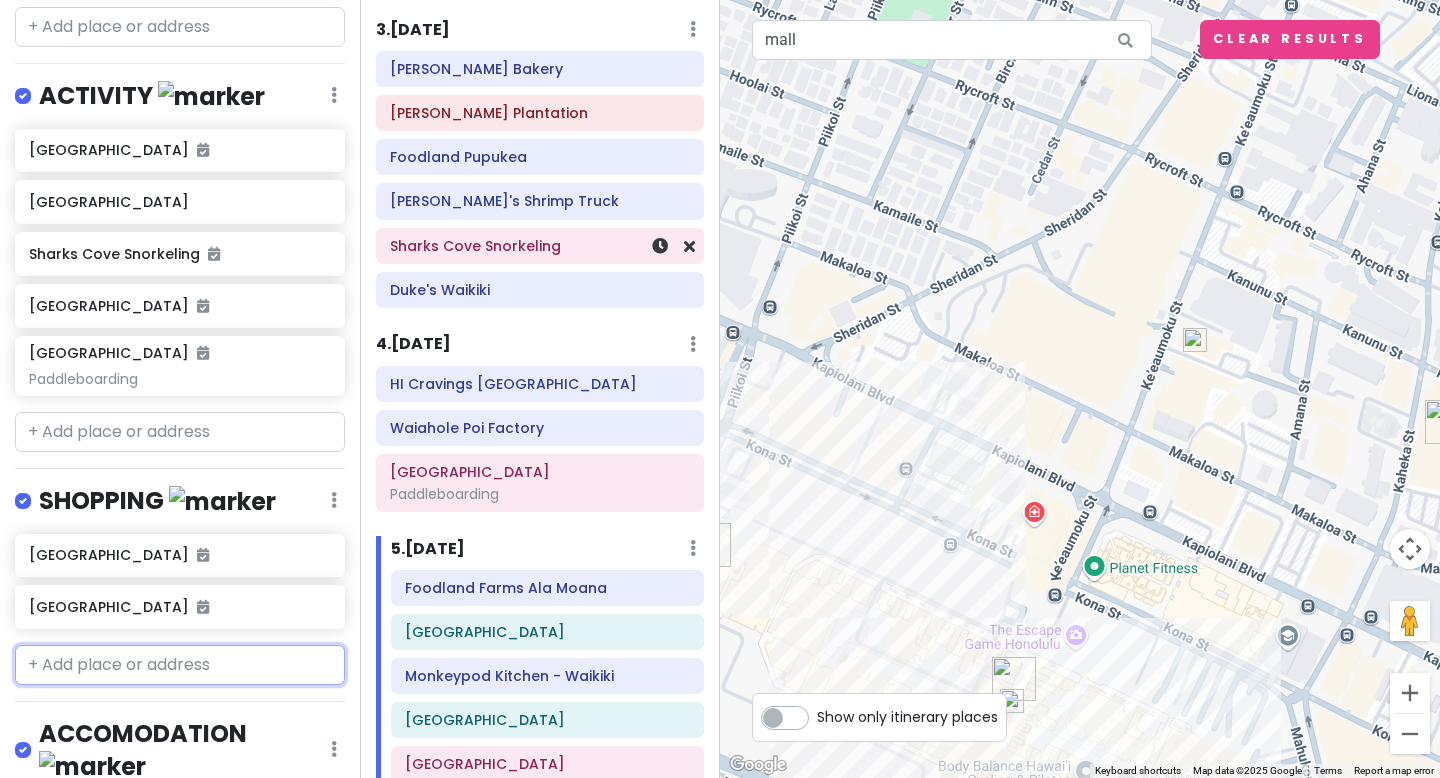 scroll, scrollTop: 452, scrollLeft: 0, axis: vertical 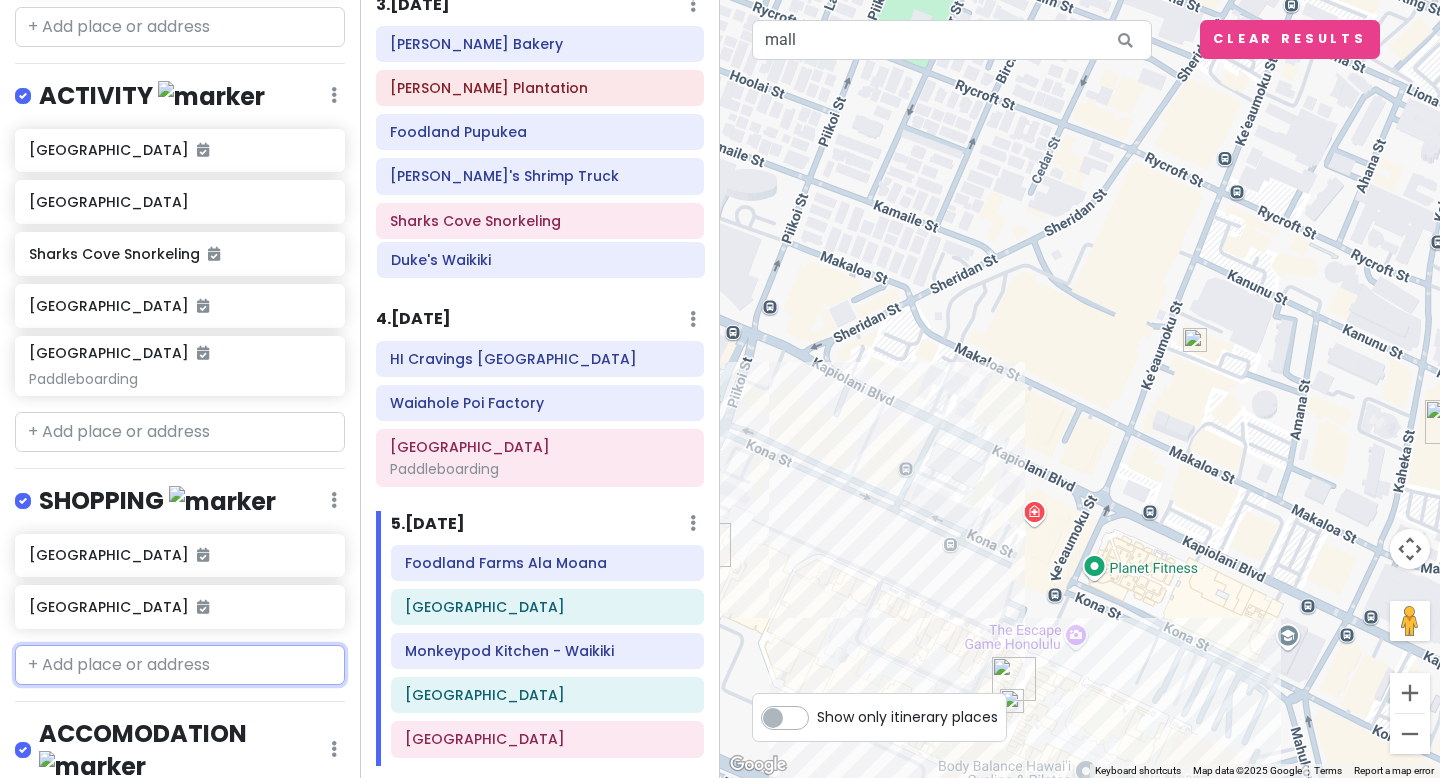 click on "Leonard's Bakery Dole Plantation Foodland Pupukea Giovanni's Shrimp Truck Sharks Cove Snorkeling Duke's Waikiki" 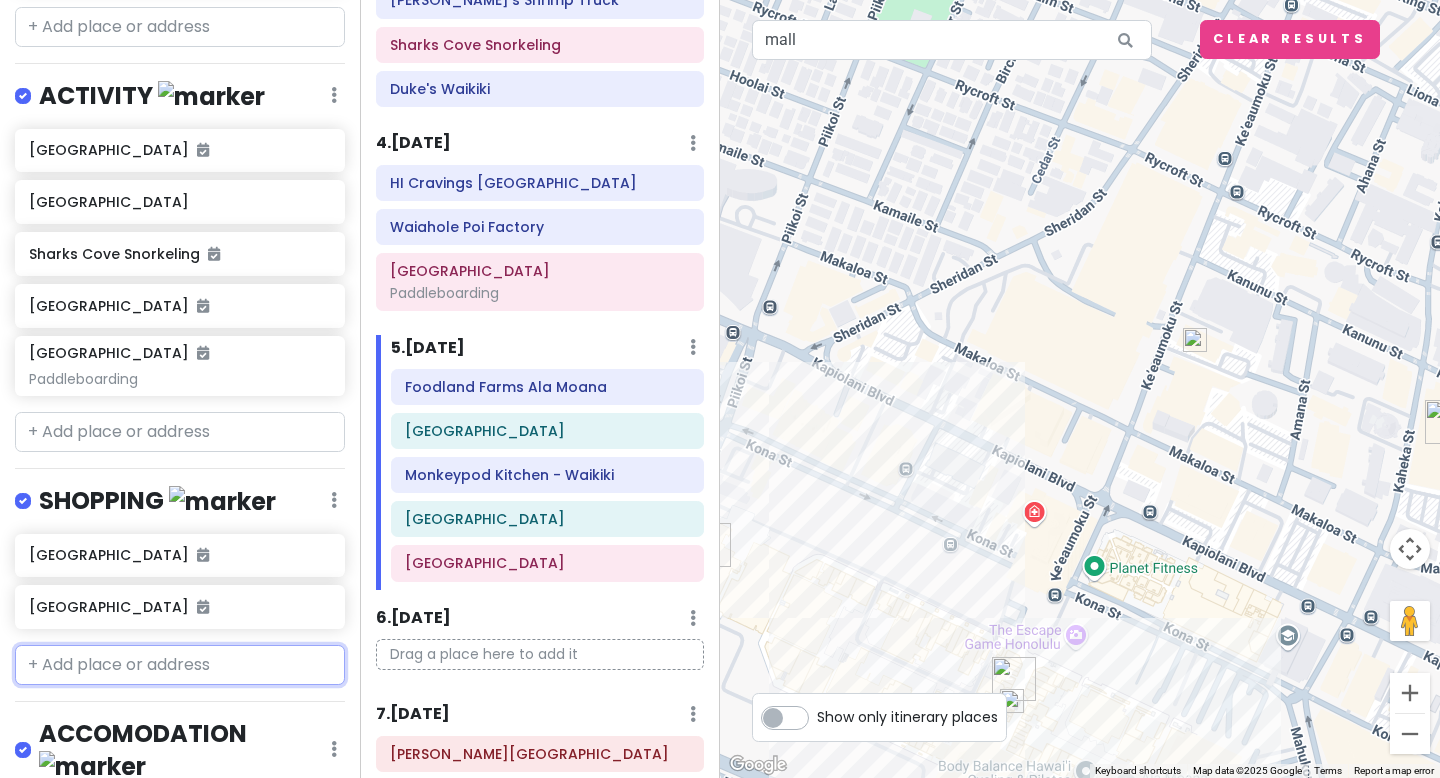 scroll, scrollTop: 696, scrollLeft: 0, axis: vertical 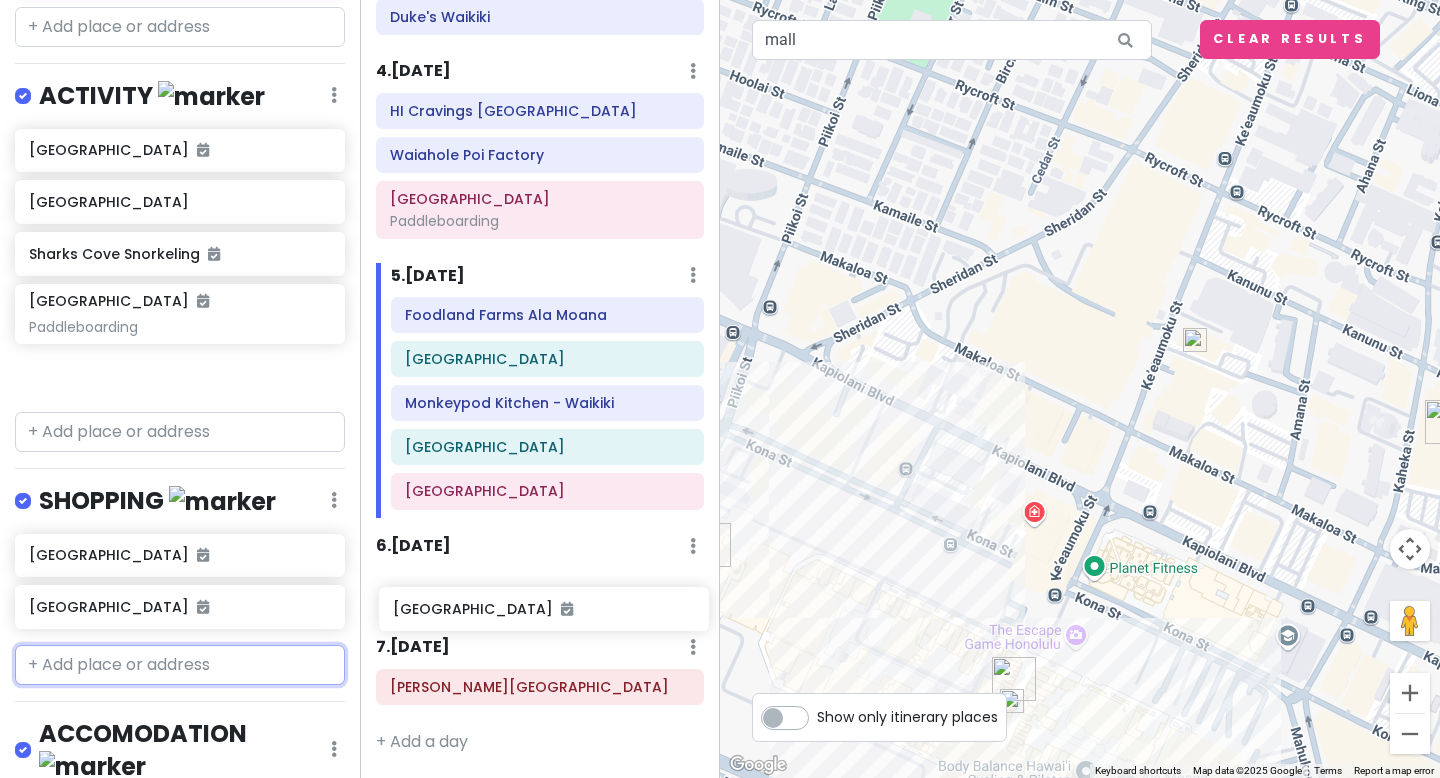 drag, startPoint x: 236, startPoint y: 308, endPoint x: 597, endPoint y: 604, distance: 466.83722 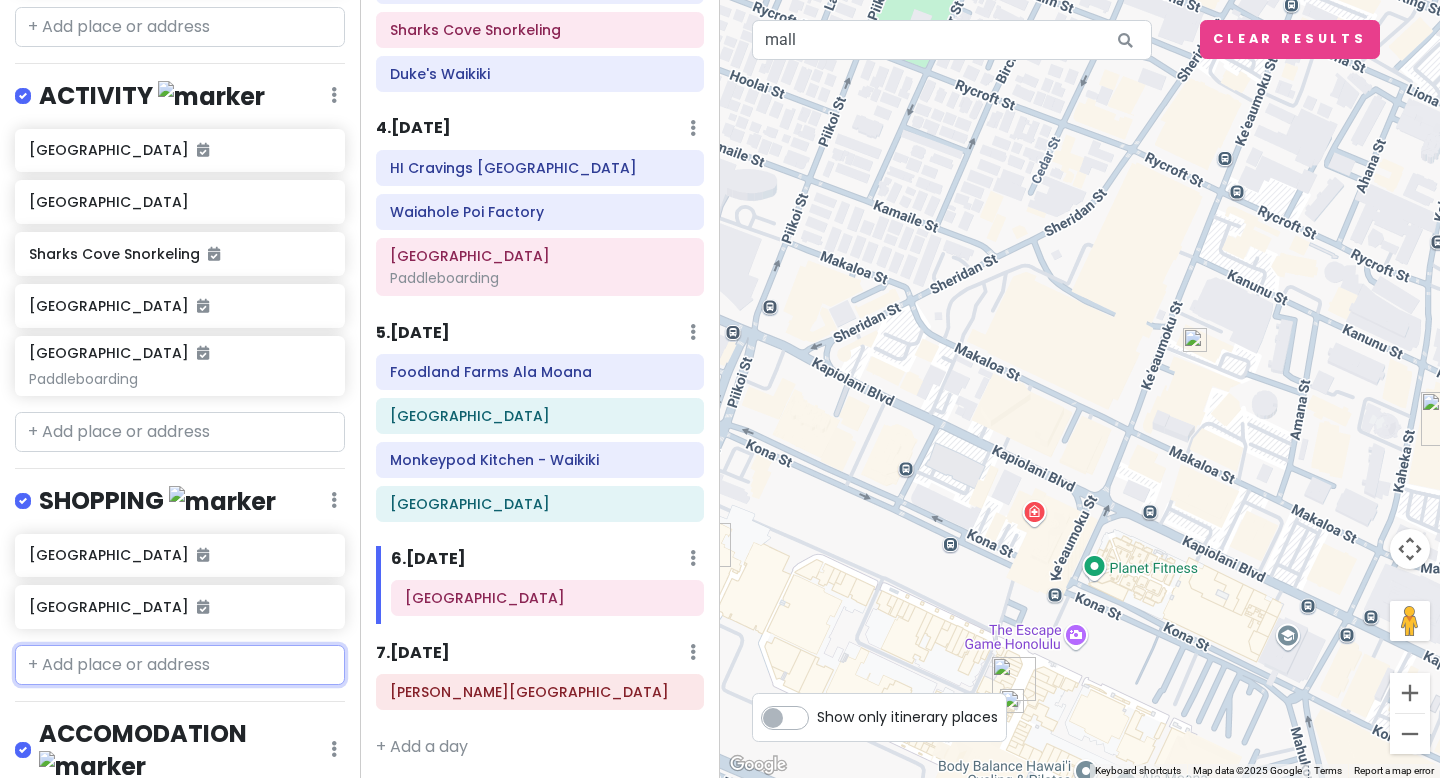 scroll, scrollTop: 649, scrollLeft: 0, axis: vertical 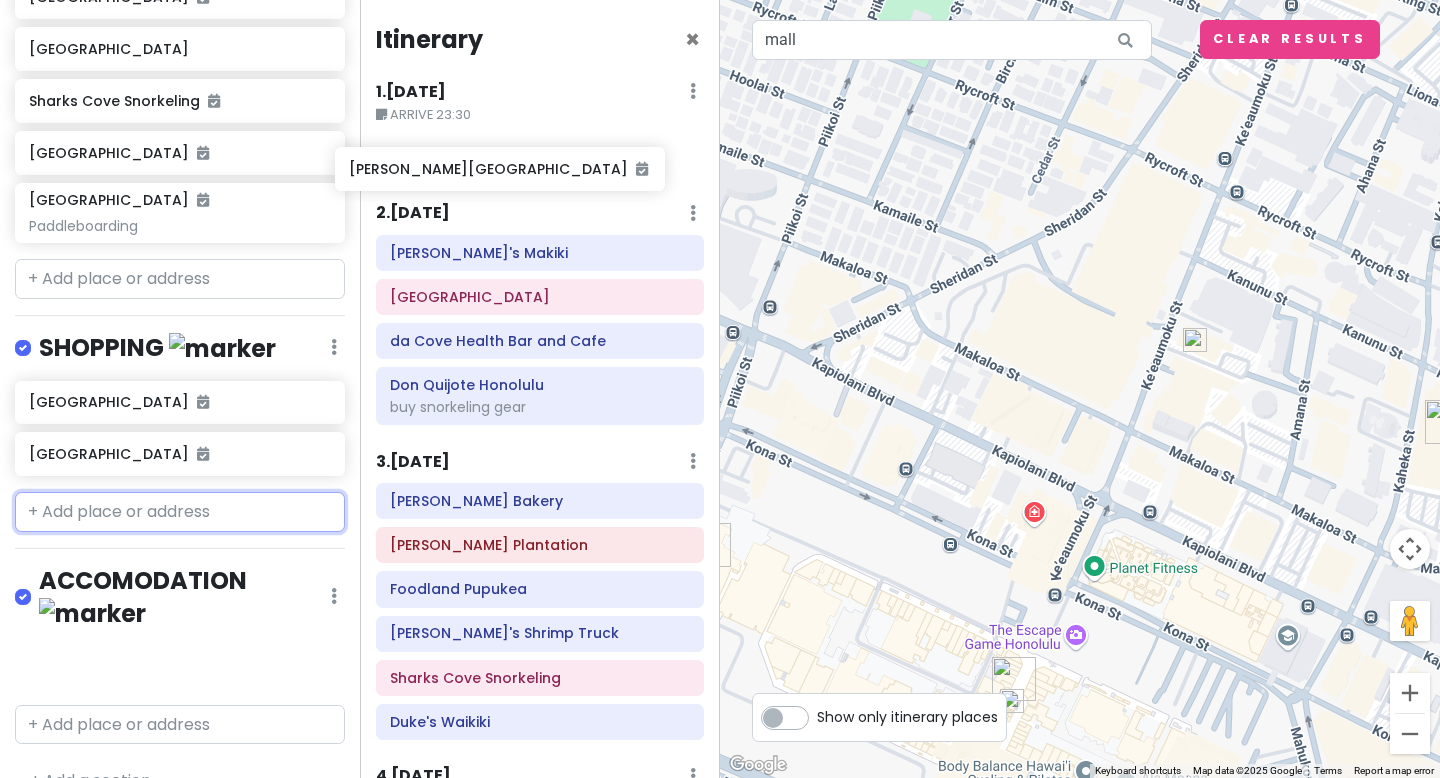 drag, startPoint x: 225, startPoint y: 632, endPoint x: 545, endPoint y: 174, distance: 558.7164 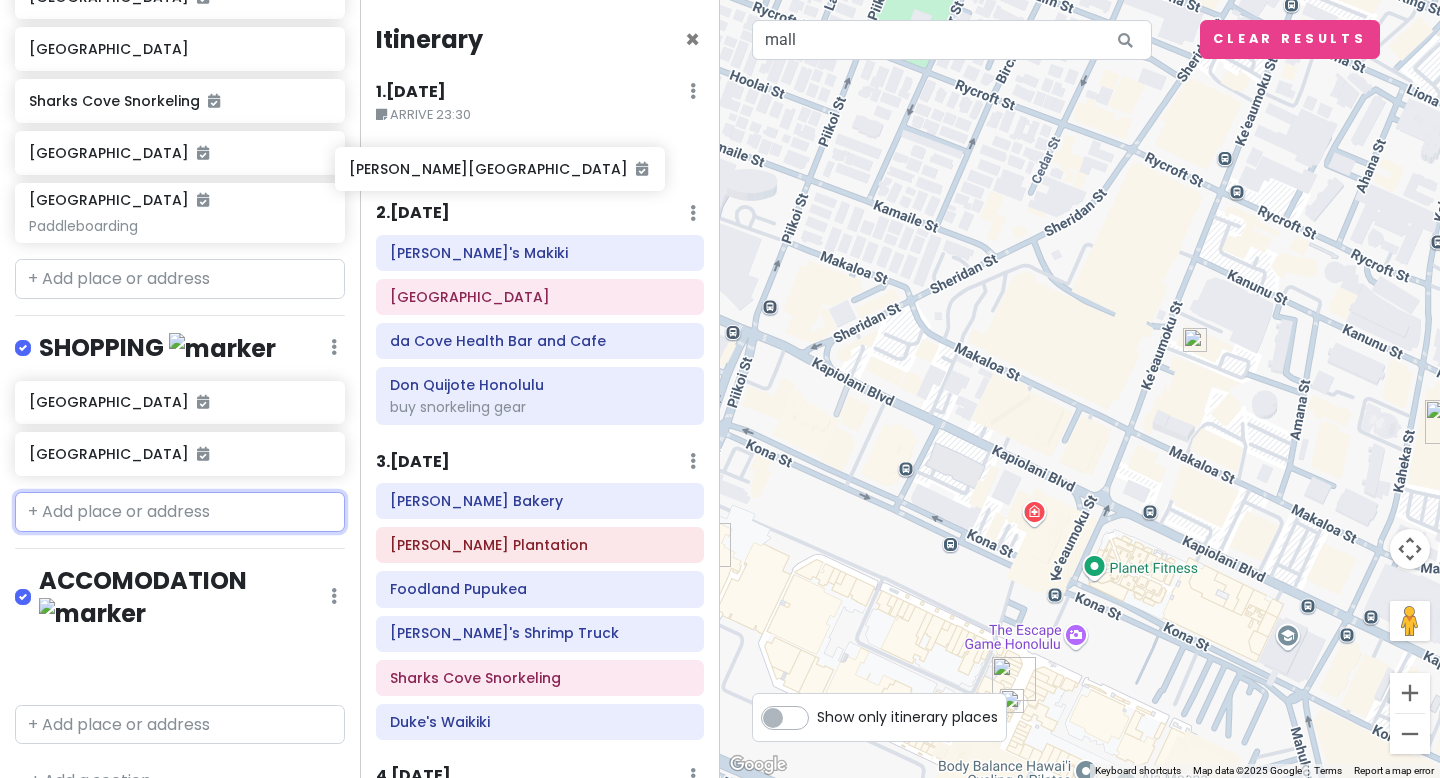 click on "OAHU Private Change Dates Make a Copy Delete Trip Go Pro ⚡️ Give Feedback 💡 Support Scout ☕️ Itinerary Share Notes Add notes... ATTRACTION   Edit Reorder Delete List Dole Plantation FOOD   Edit Reorder Delete List Waiahole Poi Factory HI Cravings Honolulu Zippy's Makiki Foodland Farms Ala Moana Giovanni's Shrimp Truck Leonard's Bakery da Cove Health Bar and Cafe Udon Yama mall Monkeypod Kitchen - Waikiki Duke's Waikiki Don Quijote Honolulu buy snorkeling gear Foodland Pupukea ACTIVITY   Edit Reorder Delete List Hanauma Bay Kualoa Ranch Sharks Cove Snorkeling Waikīkī Beach Kailua Beach Park Paddleboarding SHOPPING   Edit Reorder Delete List Waikiki Shopping Plaza Ala Moana Center ACCOMODATION   Edit Reorder Delete List Daniel K. Inouye International Airport + Add a section Itinerary × 1 .  Thu 8/28 Edit Day Notes Delete Day   ARRIVE 23:30 2 .  Fri 8/29 Add Day Notes Delete Day Zippy's Makiki Hanauma Bay da Cove Health Bar and Cafe Don Quijote Honolulu buy snorkeling gear 3 .  Sat 8/30 Delete Day" at bounding box center [720, 389] 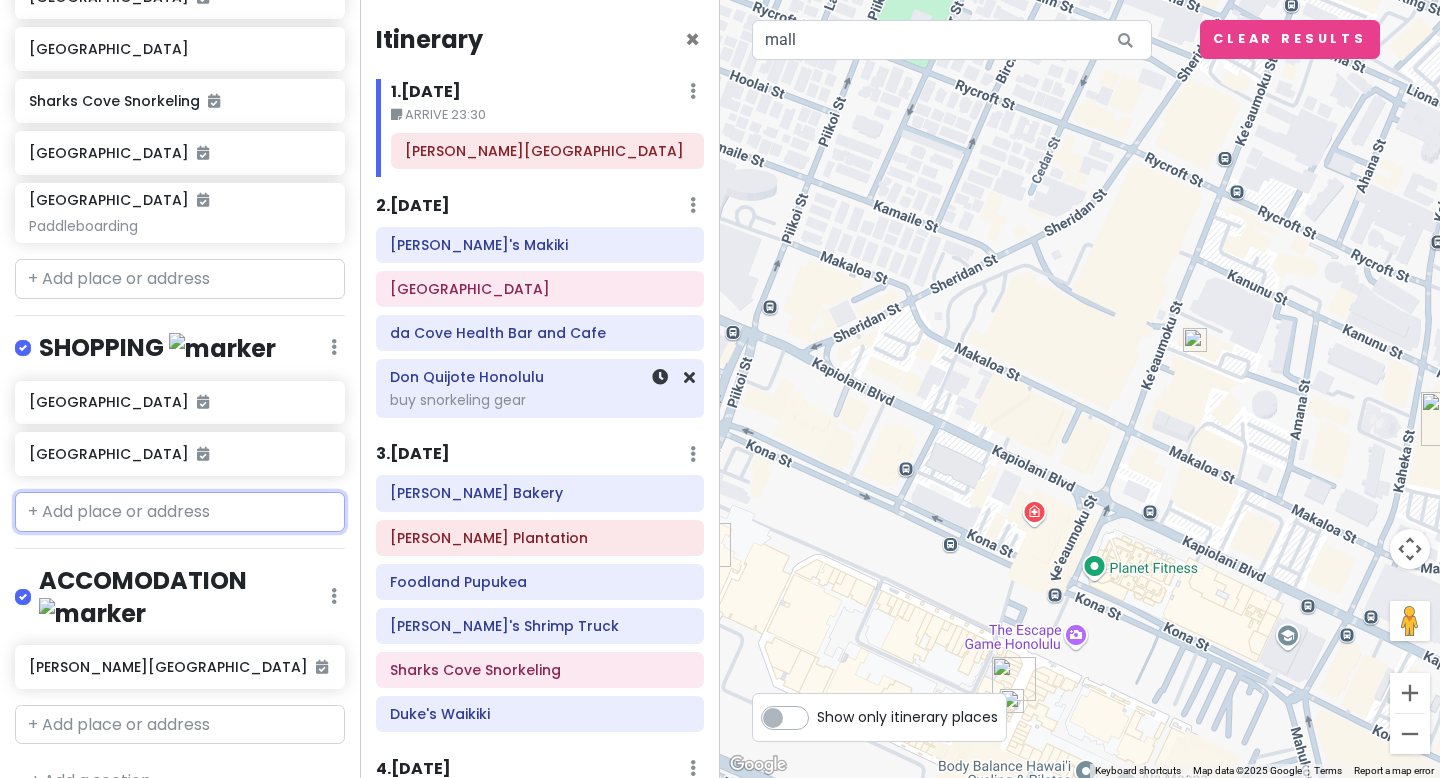 scroll, scrollTop: 649, scrollLeft: 0, axis: vertical 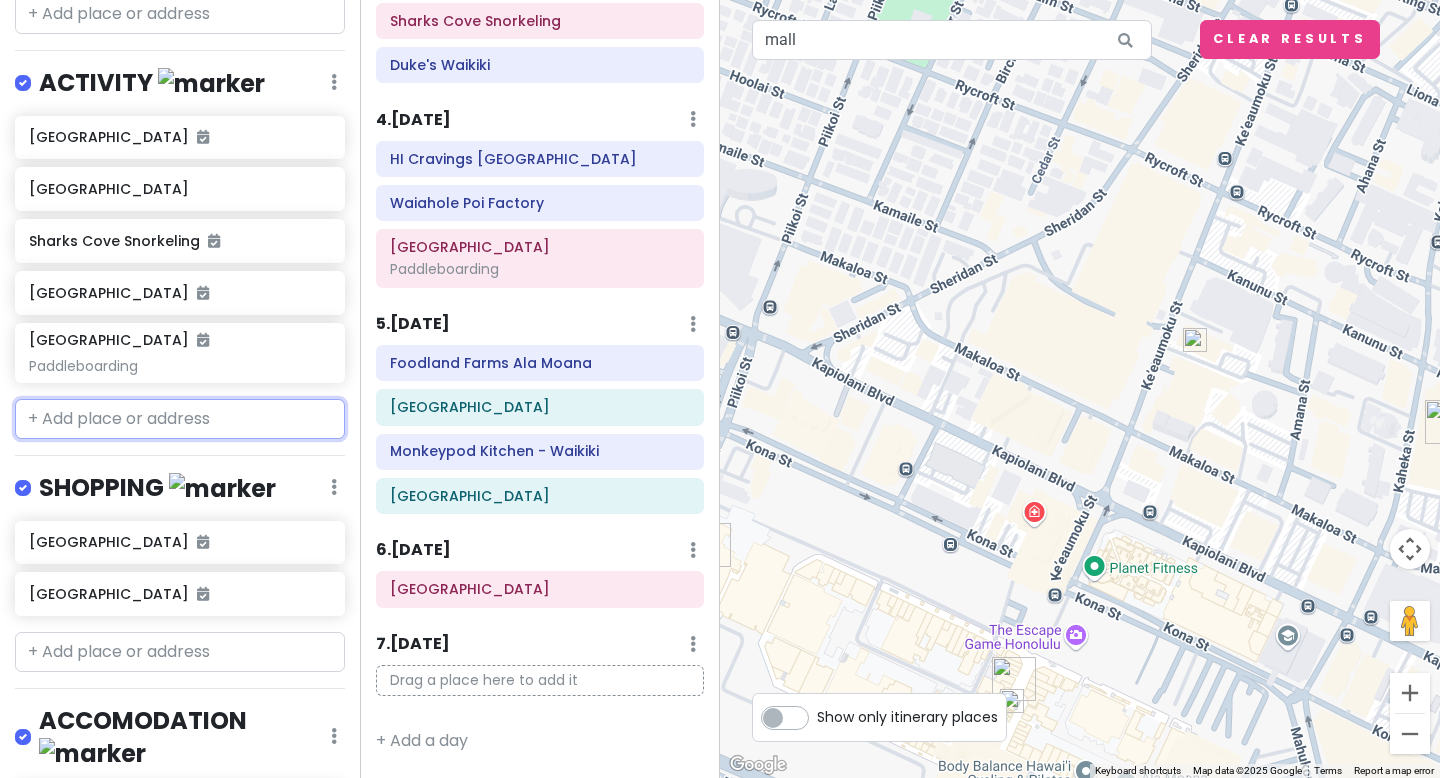 click at bounding box center [180, 419] 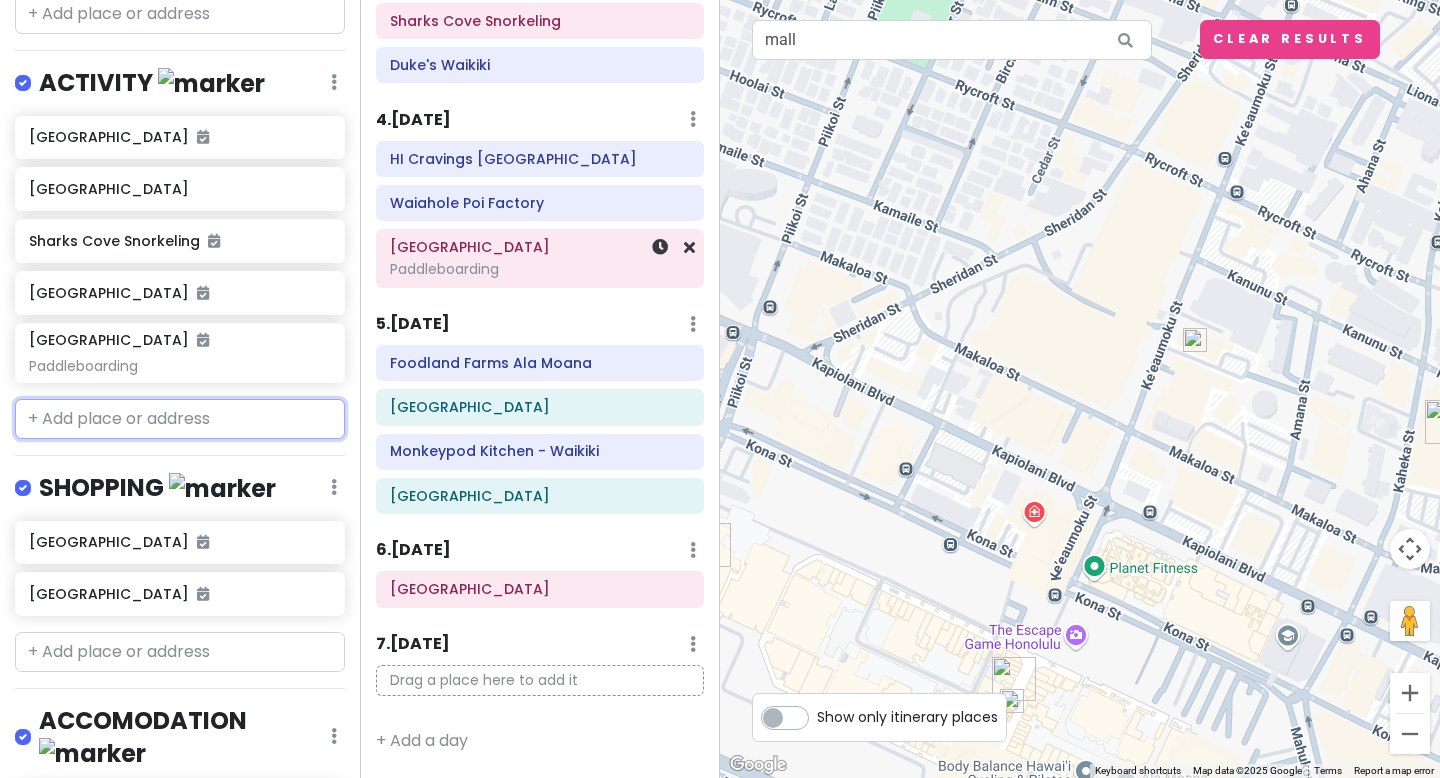scroll, scrollTop: 0, scrollLeft: 0, axis: both 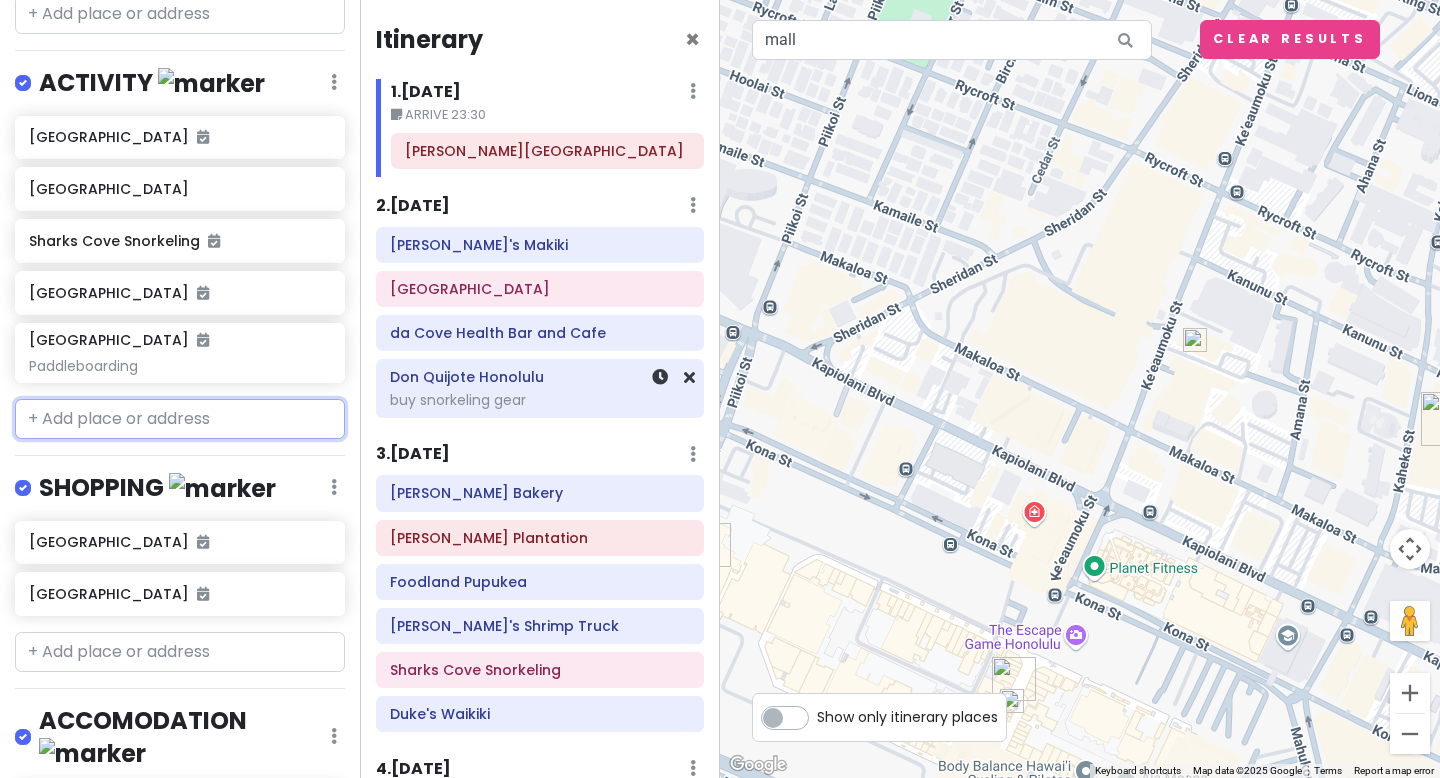 click on "Don Quijote Honolulu" at bounding box center [540, 377] 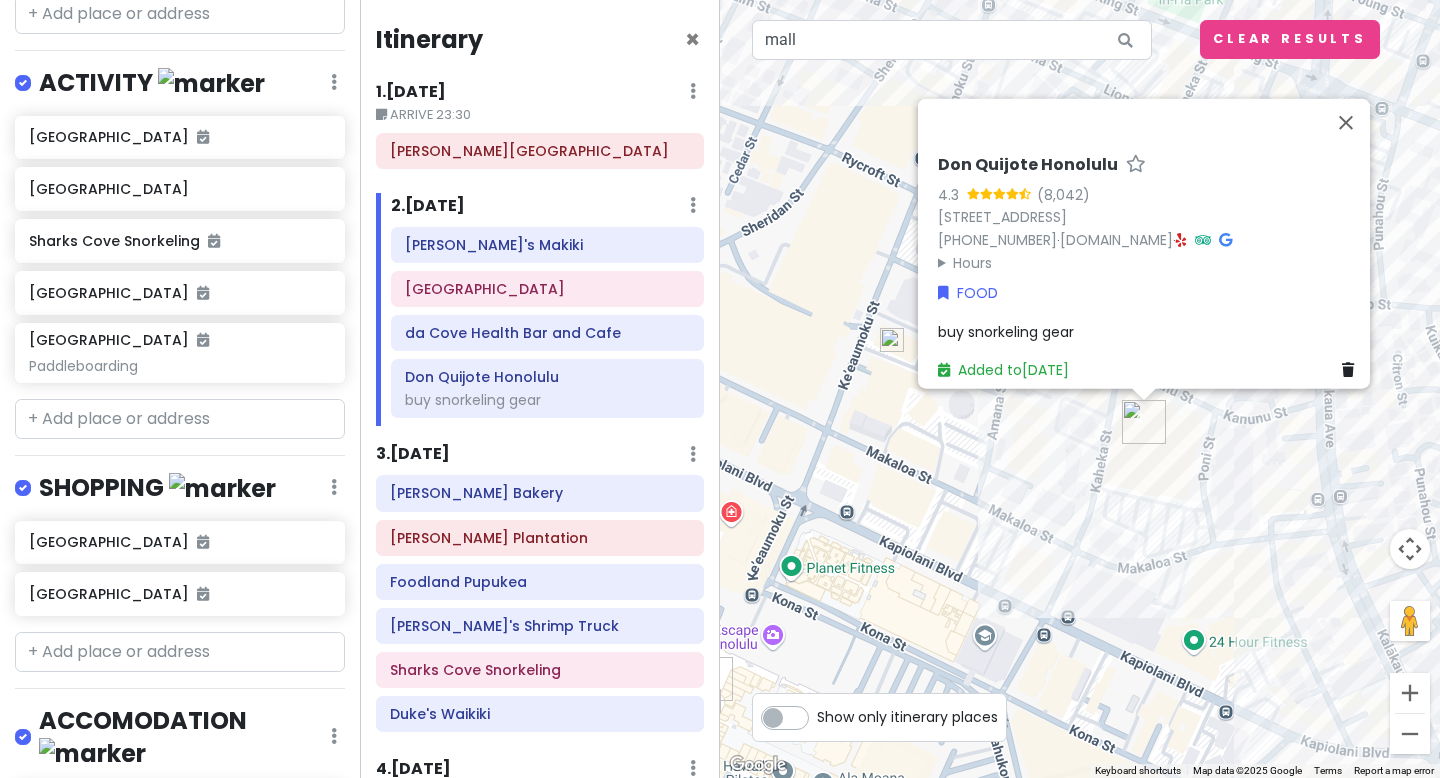 click on "Hours" at bounding box center [1150, 262] 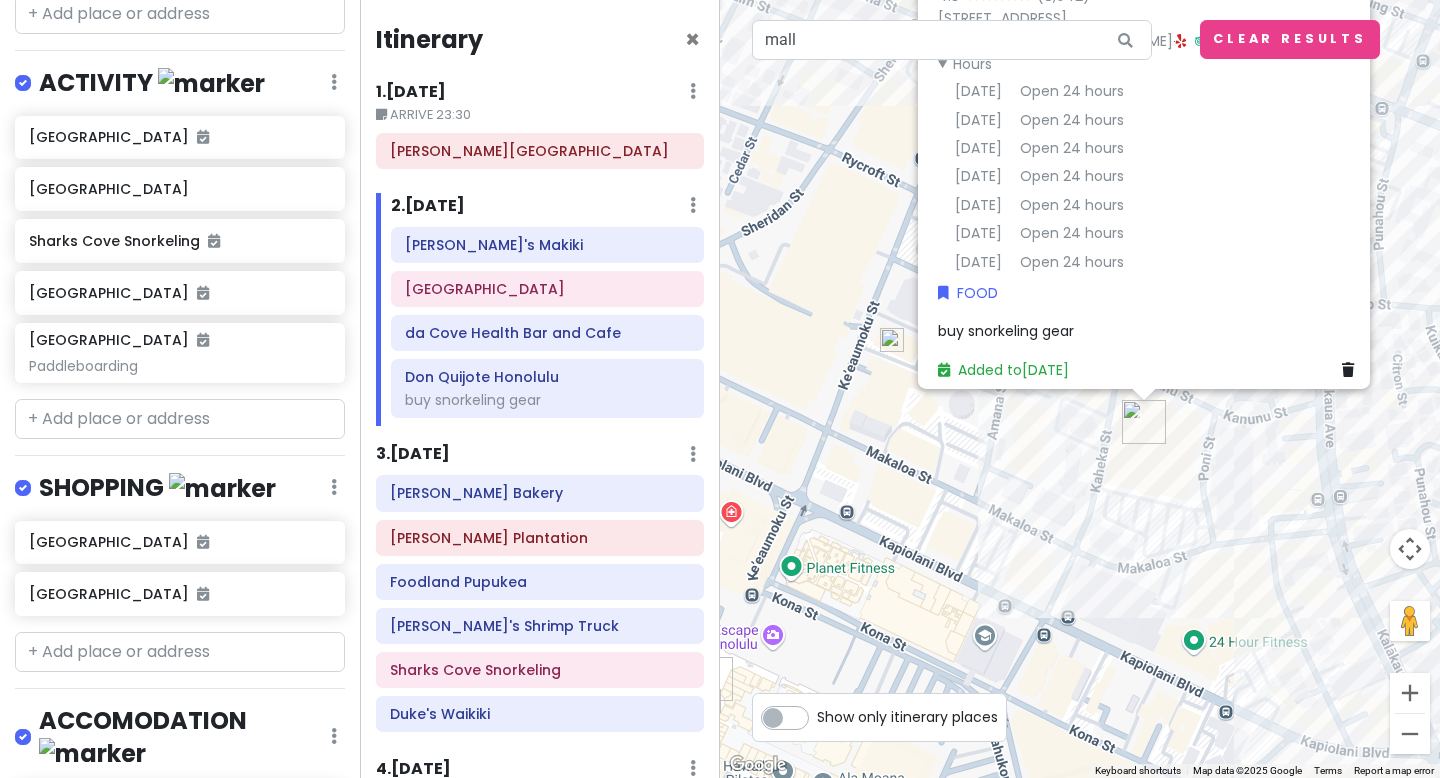 click on "[DATE]" at bounding box center (978, 233) 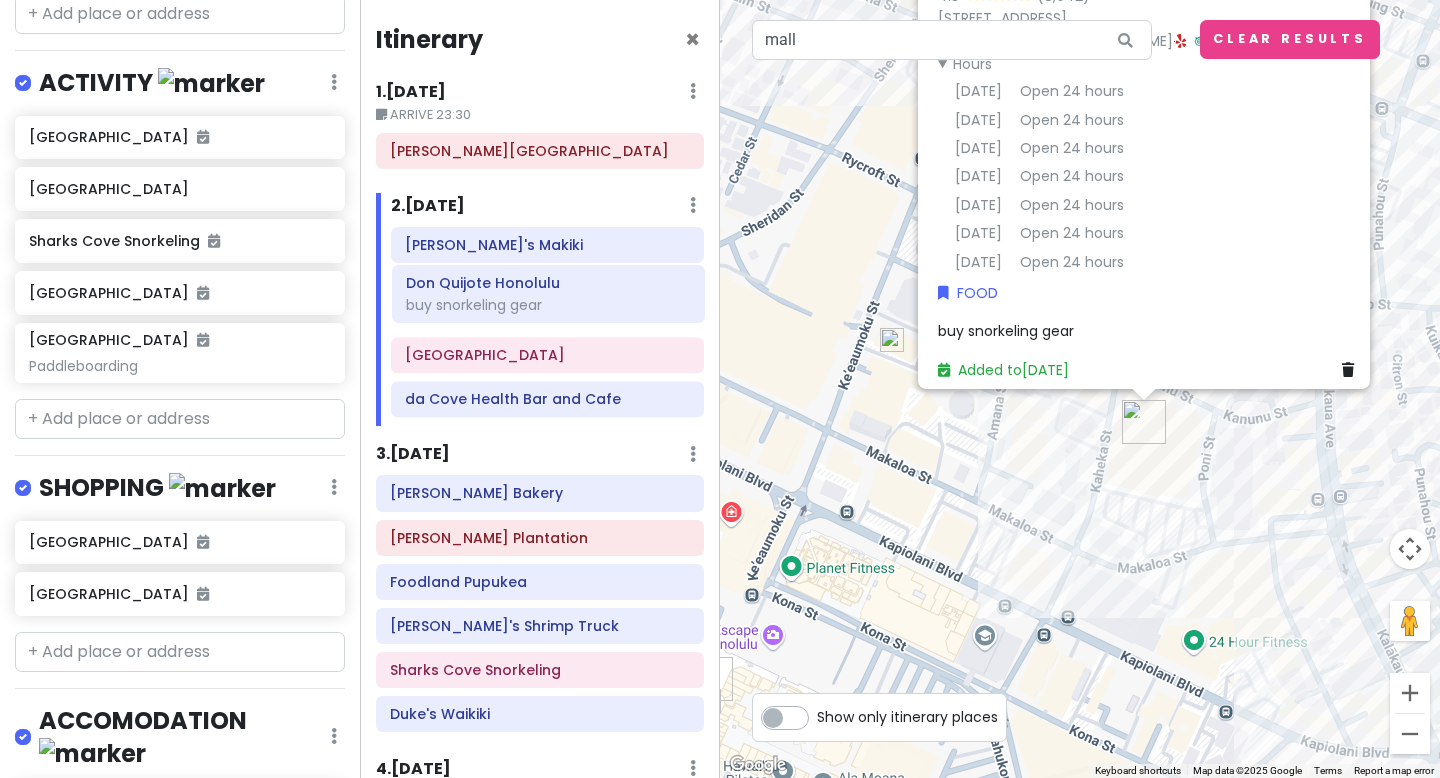 drag, startPoint x: 554, startPoint y: 382, endPoint x: 555, endPoint y: 287, distance: 95.005264 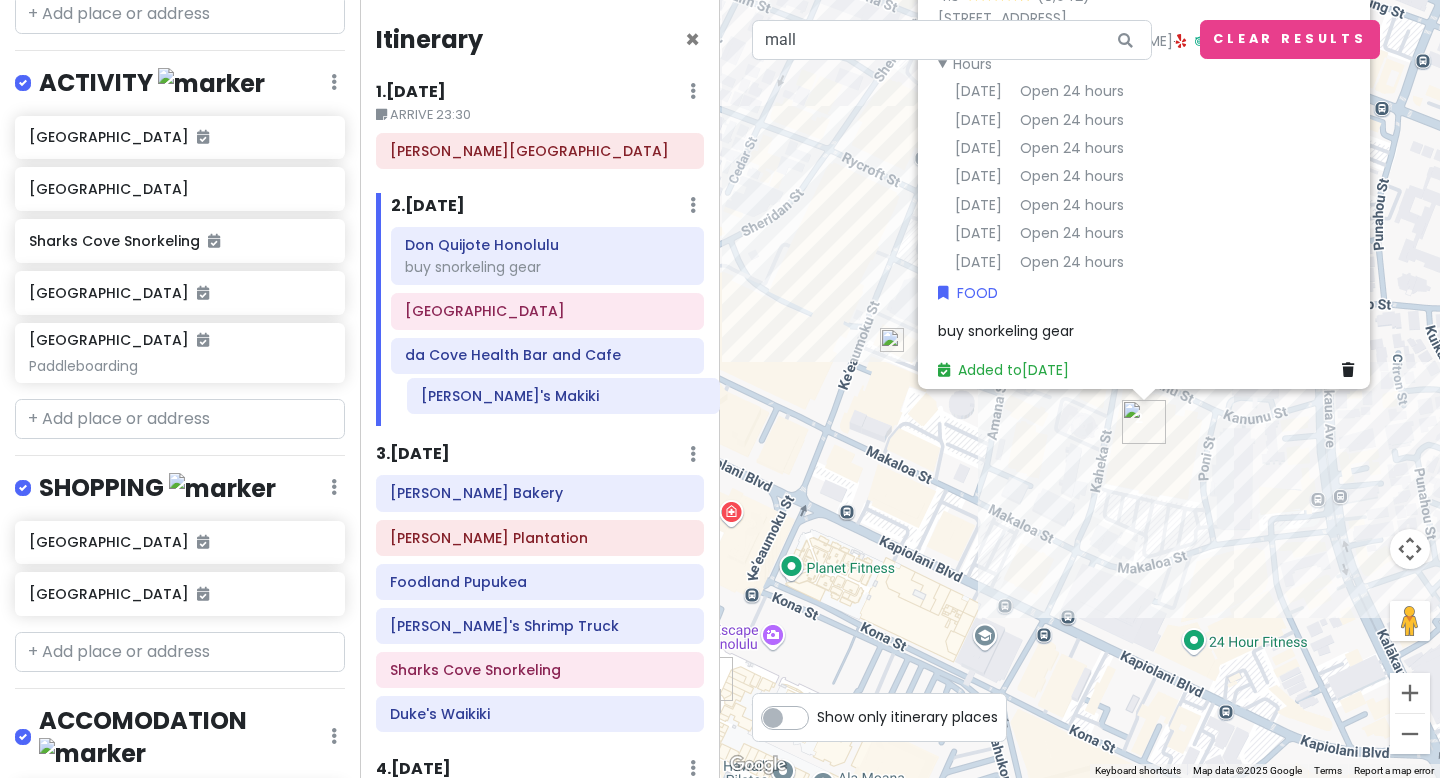 drag, startPoint x: 558, startPoint y: 247, endPoint x: 567, endPoint y: 398, distance: 151.26797 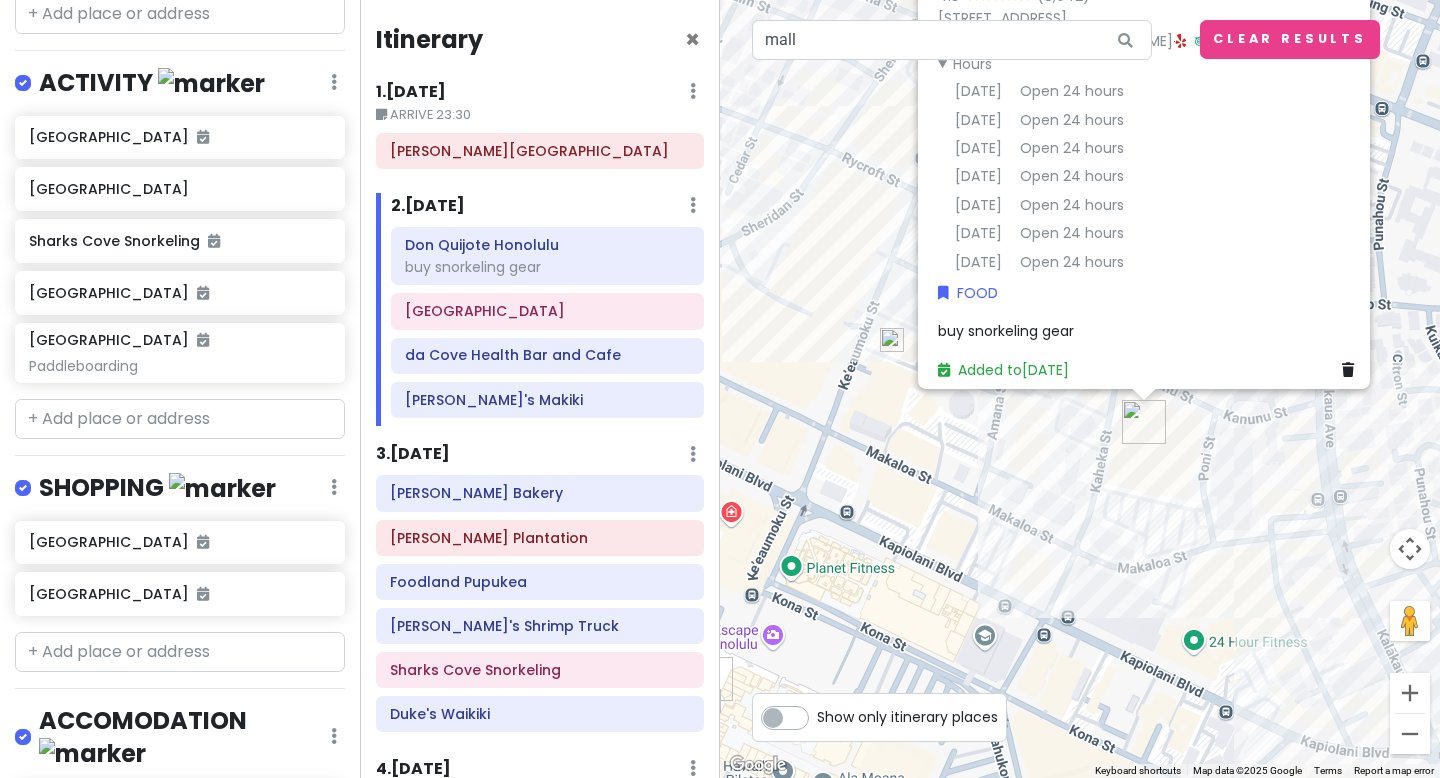 click on "Don Quijote Honolulu 4.3        (8,042) 801 Kaheka St, Honolulu, HI 96814, USA (808) 973-4800   ·   donquijotehawaii.com   ·   Hours Monday  Open 24 hours Tuesday  Open 24 hours Wednesday  Open 24 hours Thursday  Open 24 hours Friday  Open 24 hours Saturday  Open 24 hours Sunday  Open 24 hours FOOD buy snorkeling gear Added to  Fri 8/29" at bounding box center (1080, 389) 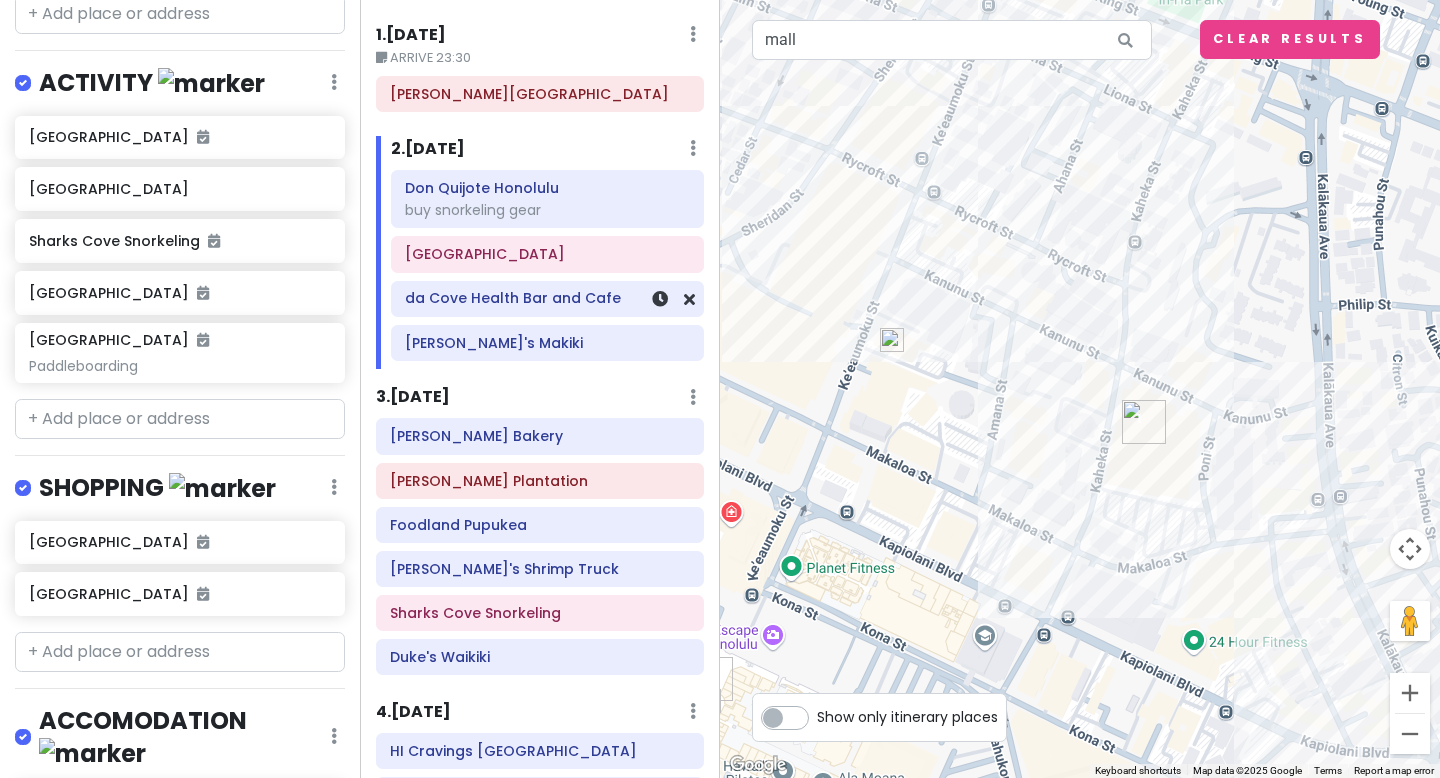 scroll, scrollTop: 70, scrollLeft: 0, axis: vertical 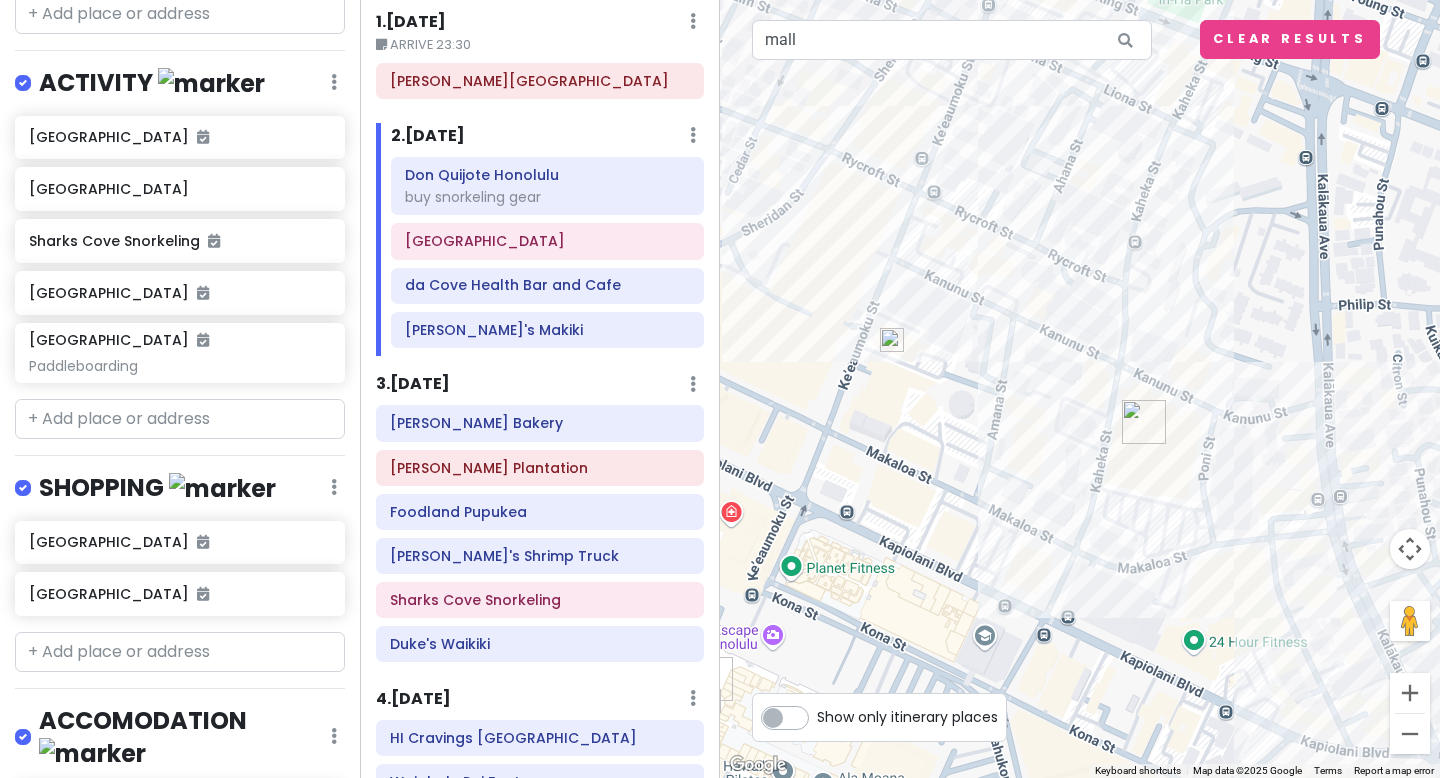 click on "Itinerary × 1 .  Thu 8/28 Edit Day Notes Delete Day   ARRIVE 23:30 Daniel K. Inouye International Airport 2 .  Fri 8/29 Add Day Notes Delete Day Don Quijote Honolulu buy snorkeling gear Hanauma Bay da Cove Health Bar and Cafe Zippy's Makiki 3 .  Sat 8/30 Add Day Notes Delete Day Leonard's Bakery Dole Plantation Foodland Pupukea Giovanni's Shrimp Truck Sharks Cove Snorkeling Duke's Waikiki 4 .  Sun 8/31 Add Day Notes Delete Day HI Cravings Honolulu Waiahole Poi Factory Kailua Beach Park Paddleboarding 5 .  Mon 9/1 Add Day Notes Delete Day Foodland Farms Ala Moana Ala Moana Center Monkeypod Kitchen - Waikiki Waikiki Shopping Plaza 6 .  Tue 9/2 Add Day Notes Delete Day Waikīkī Beach 7 .  Wed 9/3 Add Day Notes Delete Day Drag a place here to add it + Add a day" at bounding box center (540, 389) 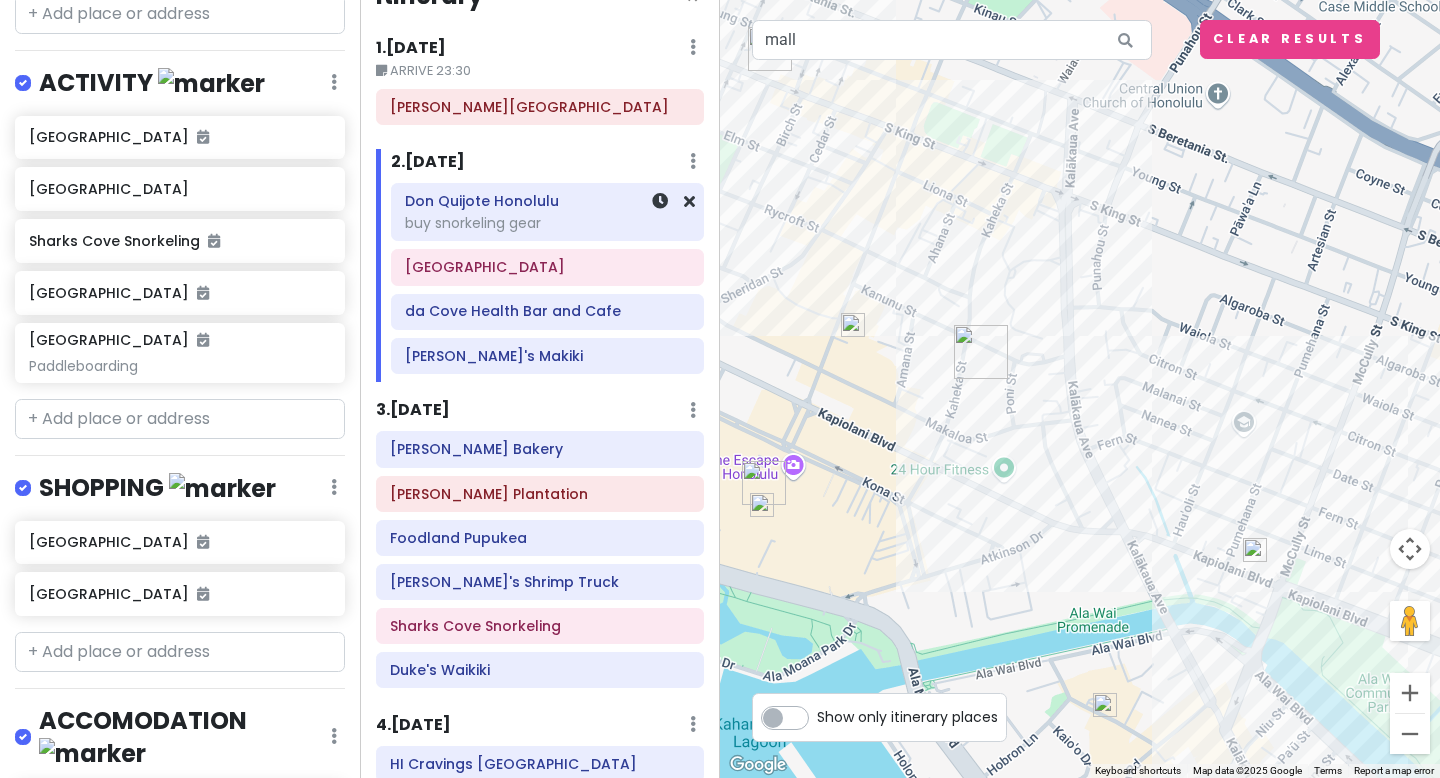 scroll, scrollTop: 31, scrollLeft: 0, axis: vertical 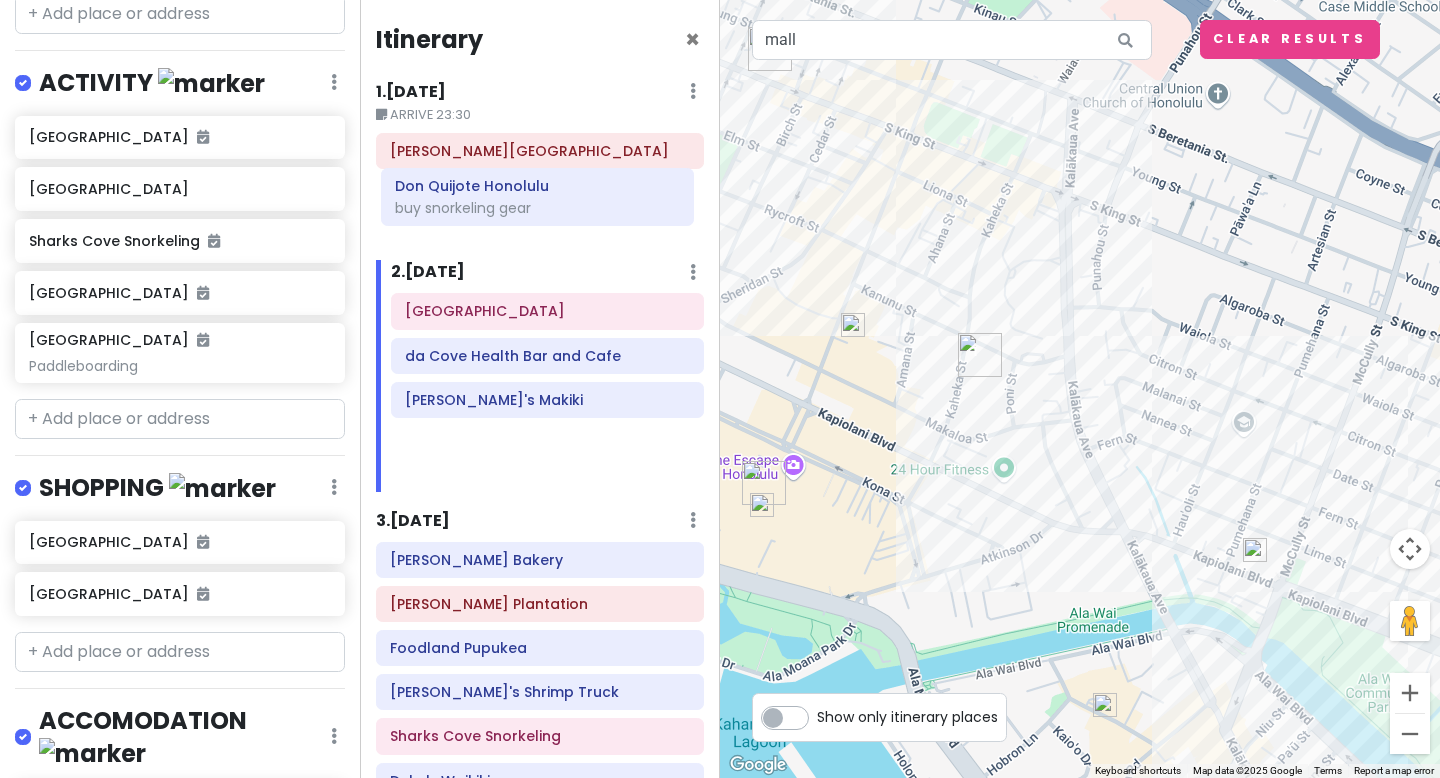 drag, startPoint x: 513, startPoint y: 227, endPoint x: 503, endPoint y: 199, distance: 29.732138 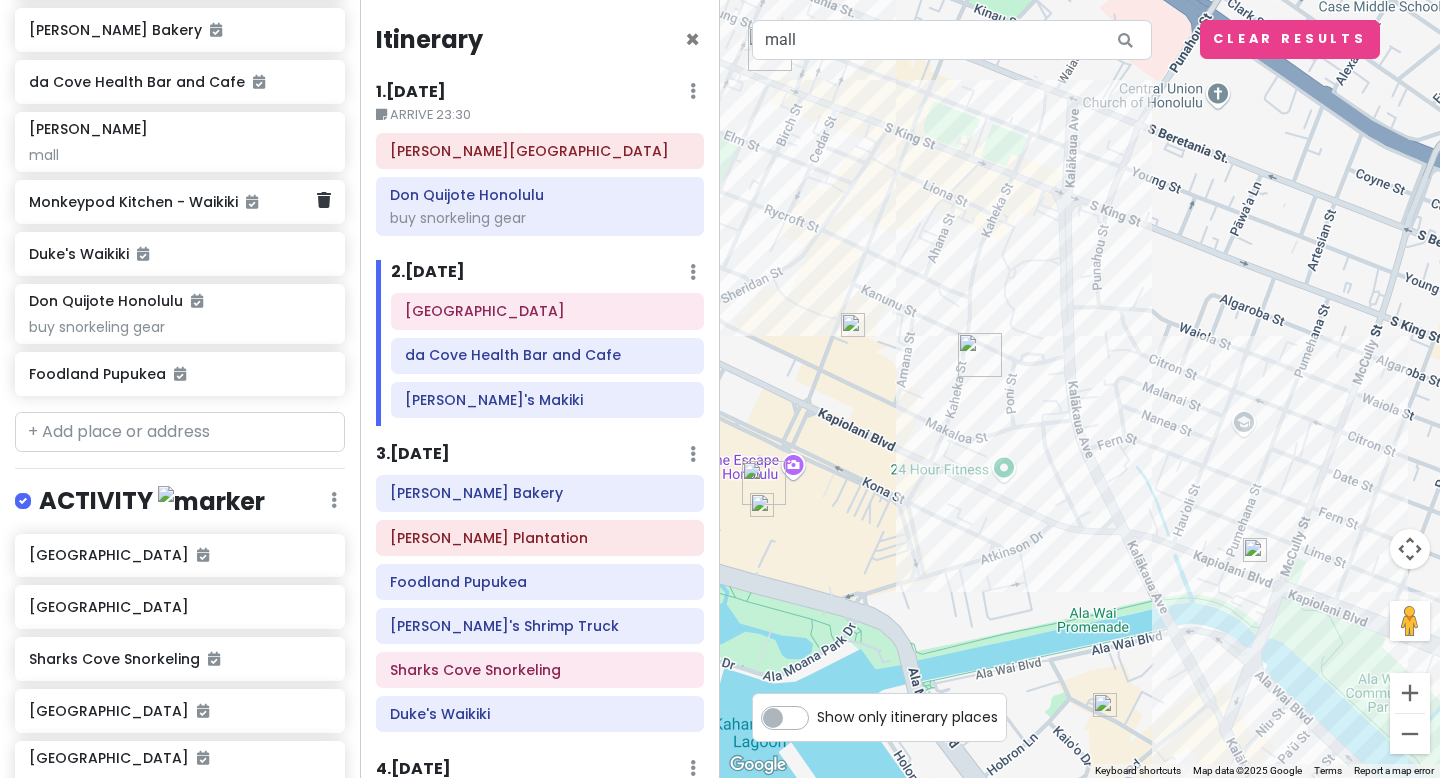 scroll, scrollTop: 738, scrollLeft: 0, axis: vertical 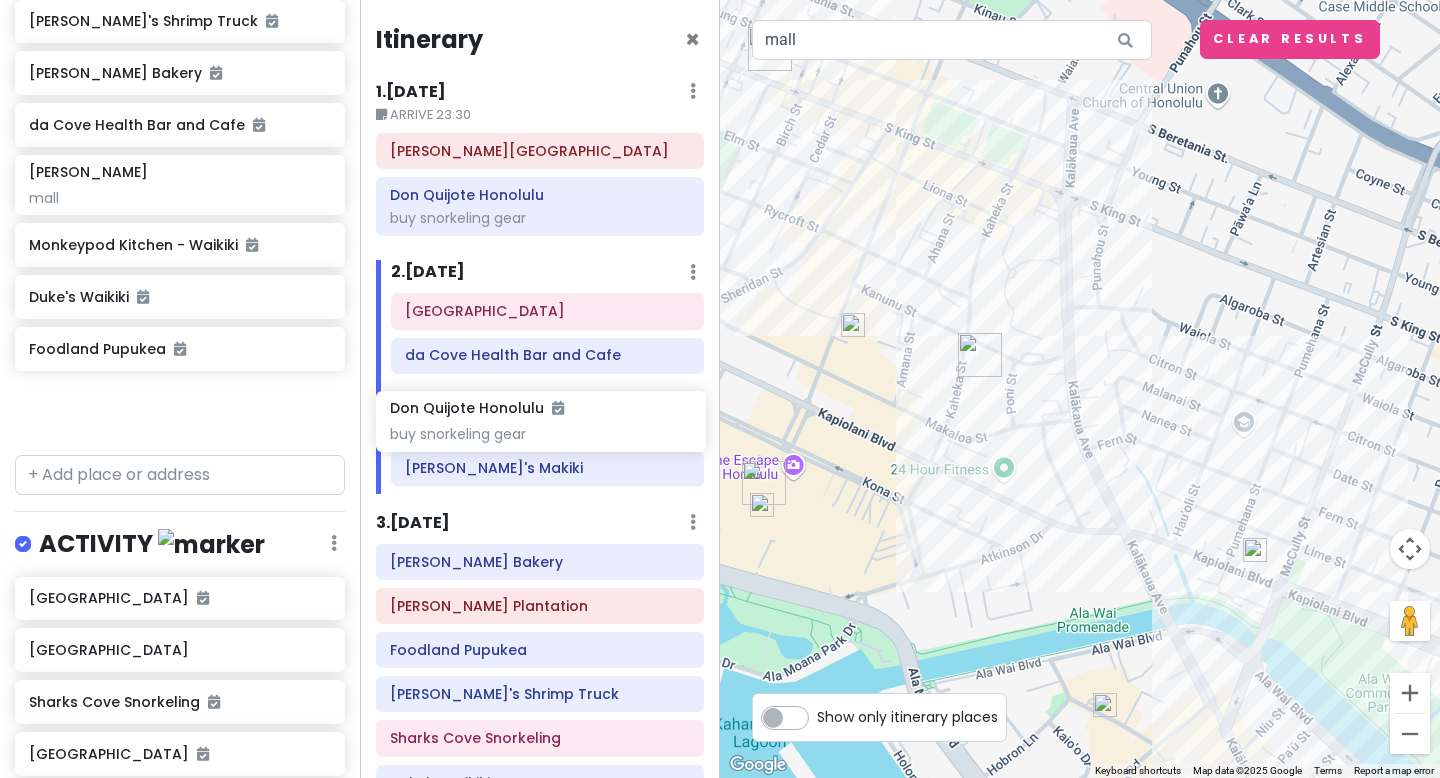 drag, startPoint x: 140, startPoint y: 368, endPoint x: 503, endPoint y: 444, distance: 370.8706 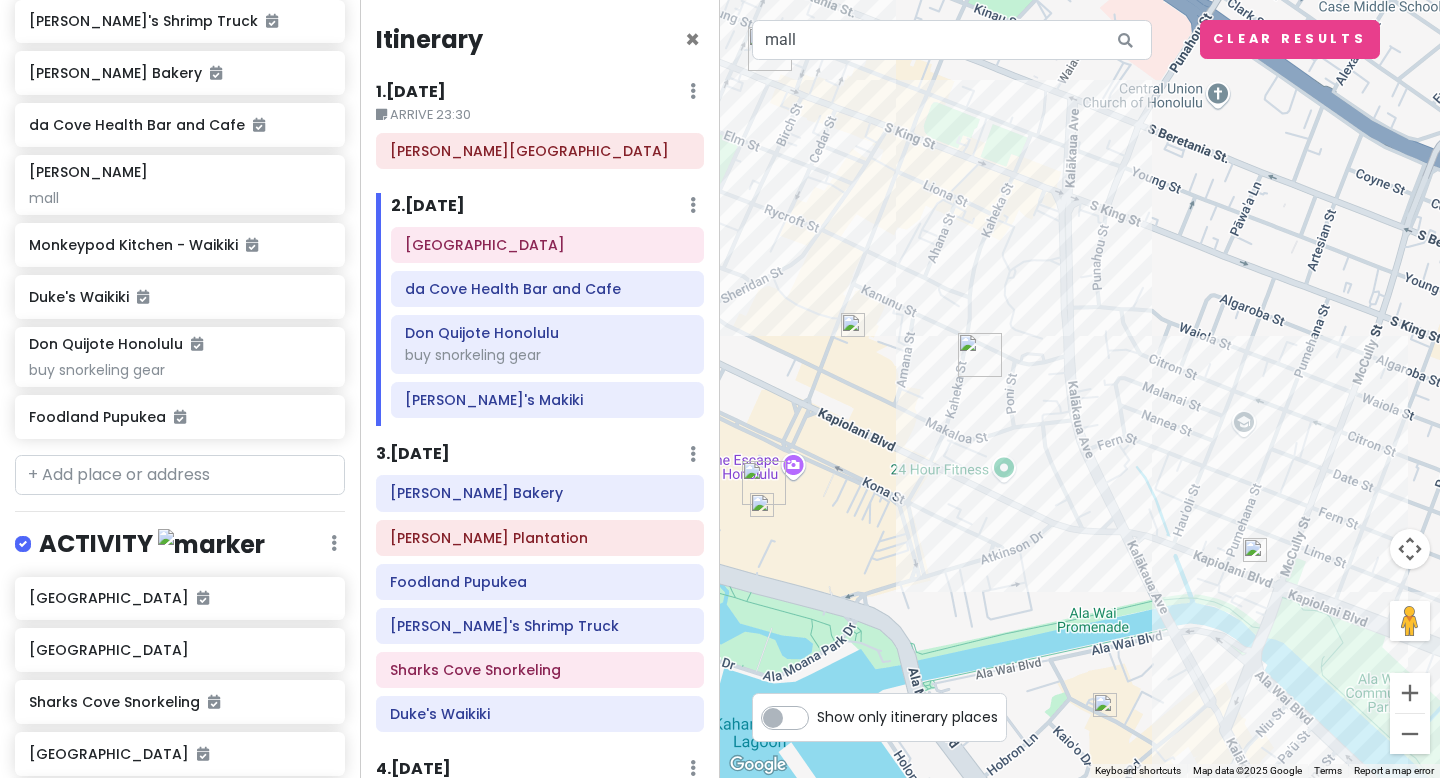 scroll, scrollTop: 670, scrollLeft: 0, axis: vertical 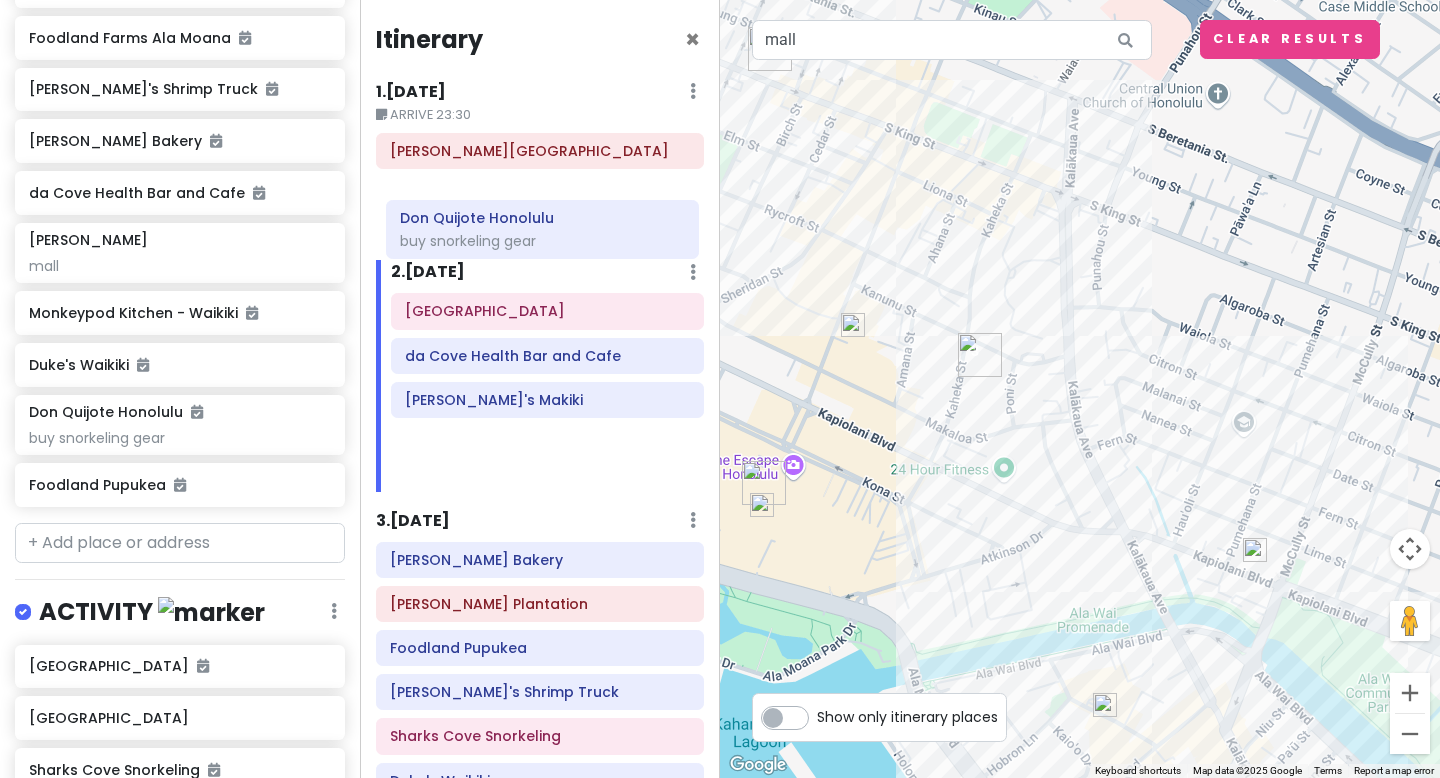 drag, startPoint x: 512, startPoint y: 359, endPoint x: 505, endPoint y: 222, distance: 137.17871 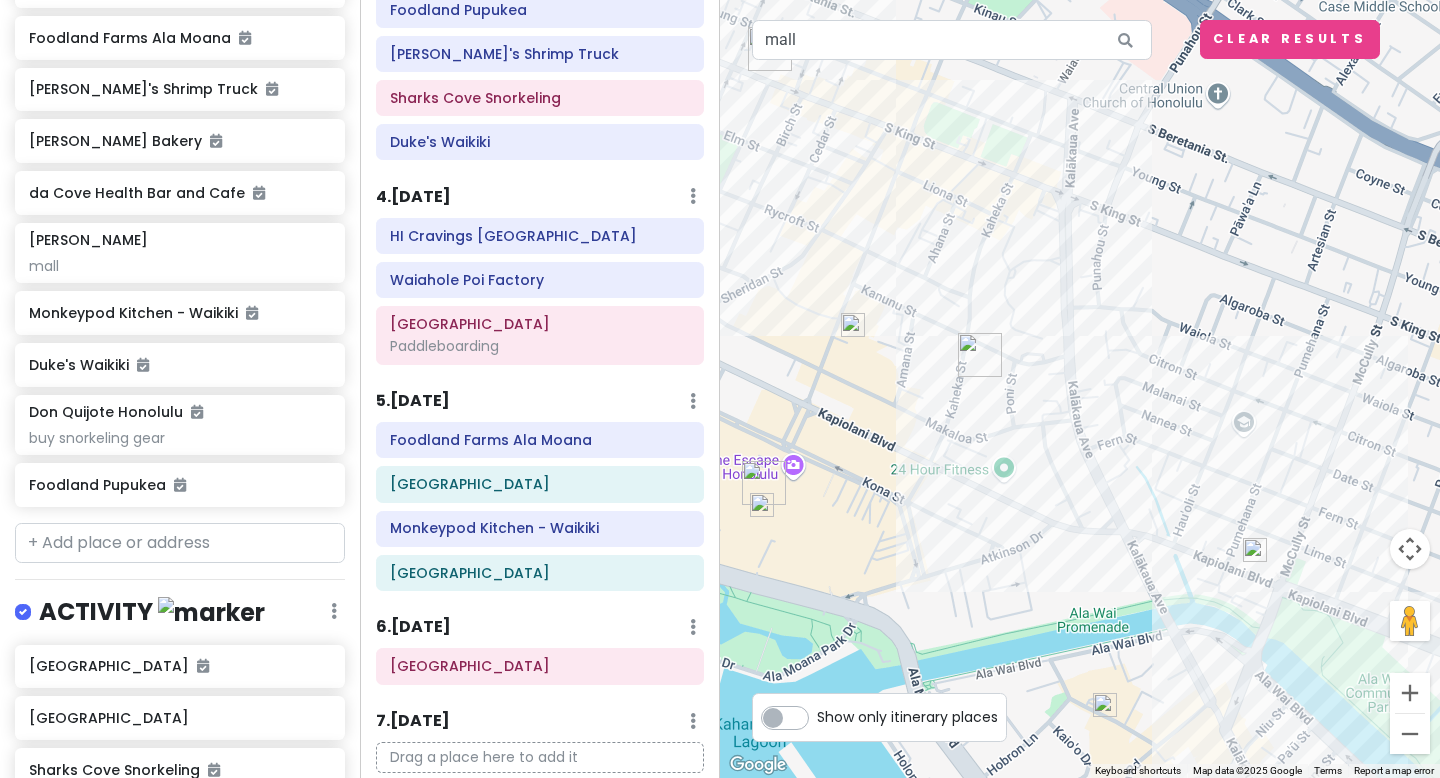 scroll, scrollTop: 649, scrollLeft: 0, axis: vertical 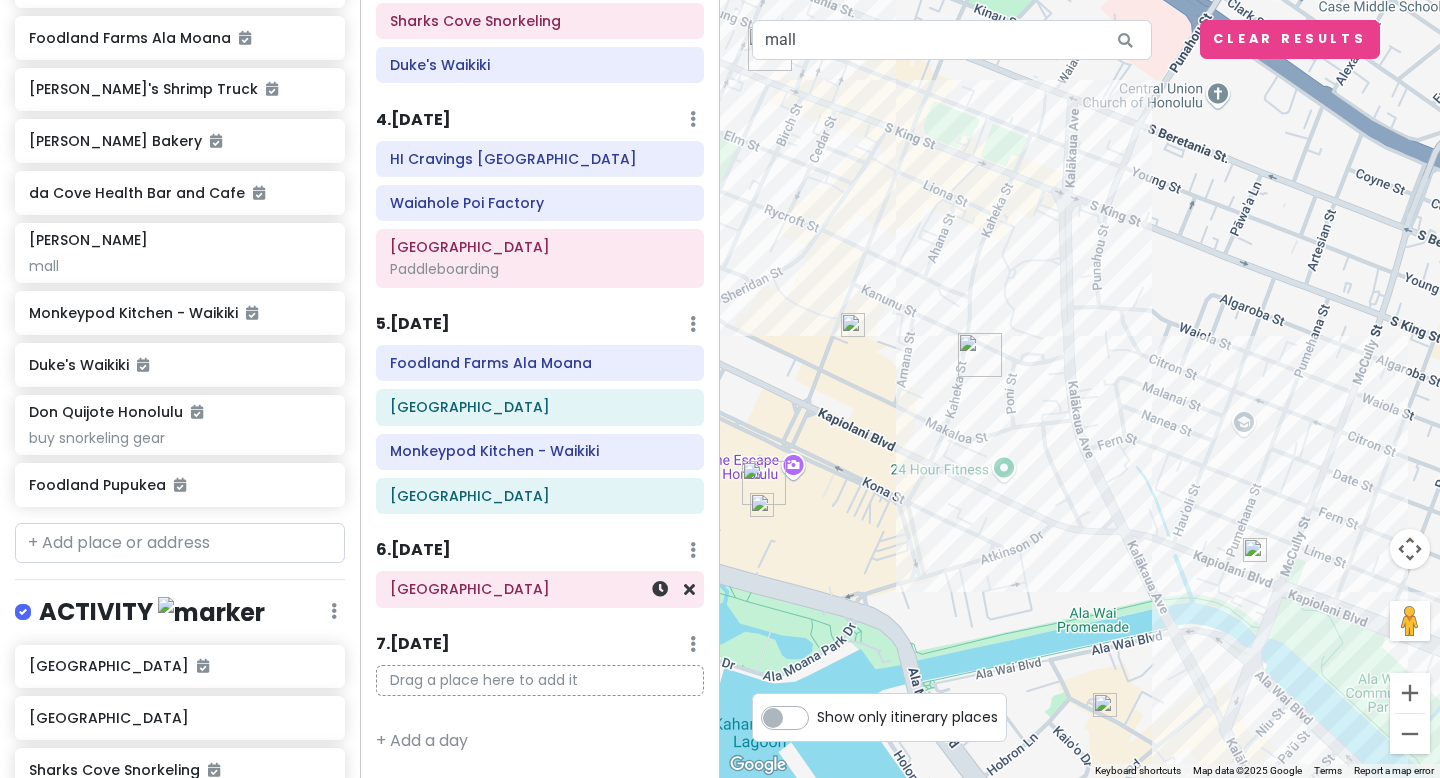 click on "[GEOGRAPHIC_DATA]" at bounding box center (540, 589) 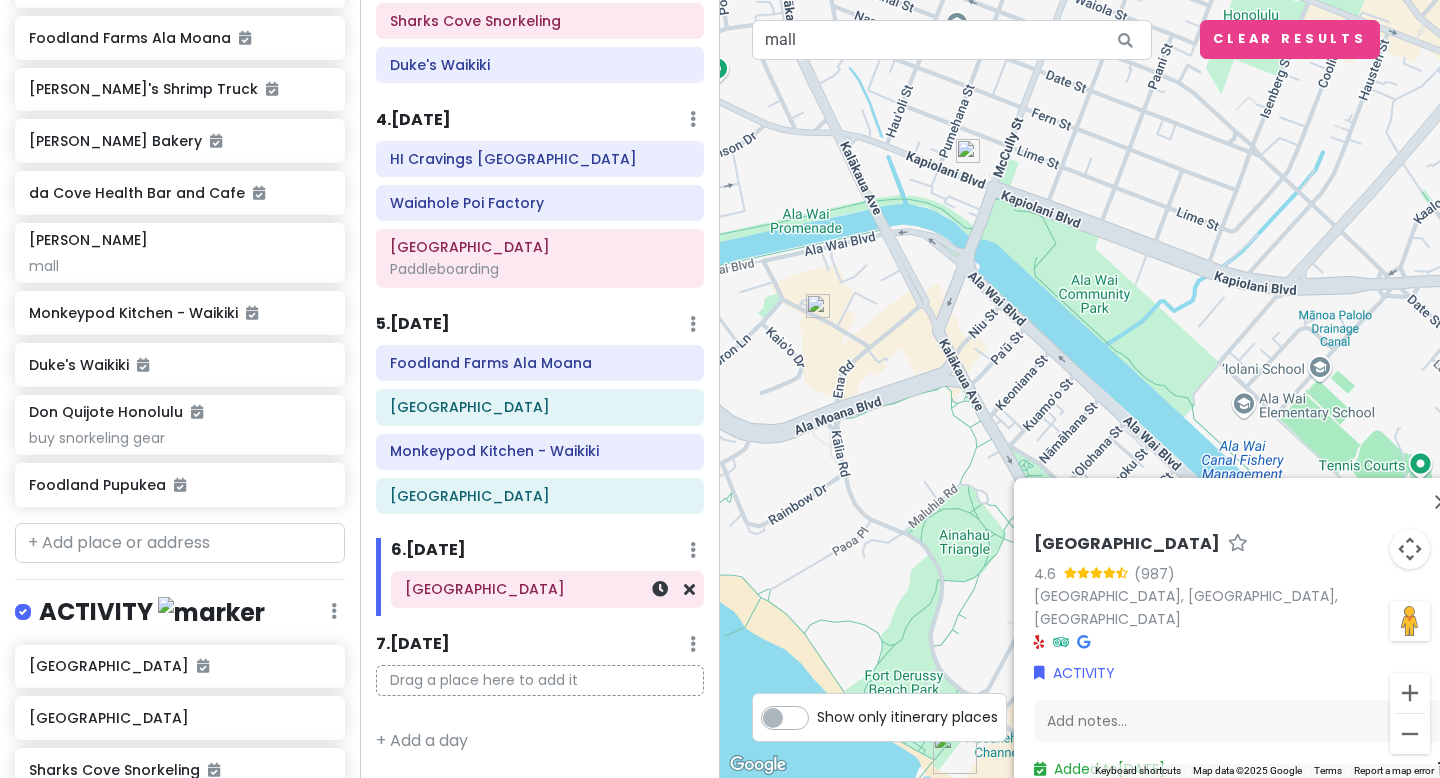 click on "[GEOGRAPHIC_DATA]" at bounding box center [547, 589] 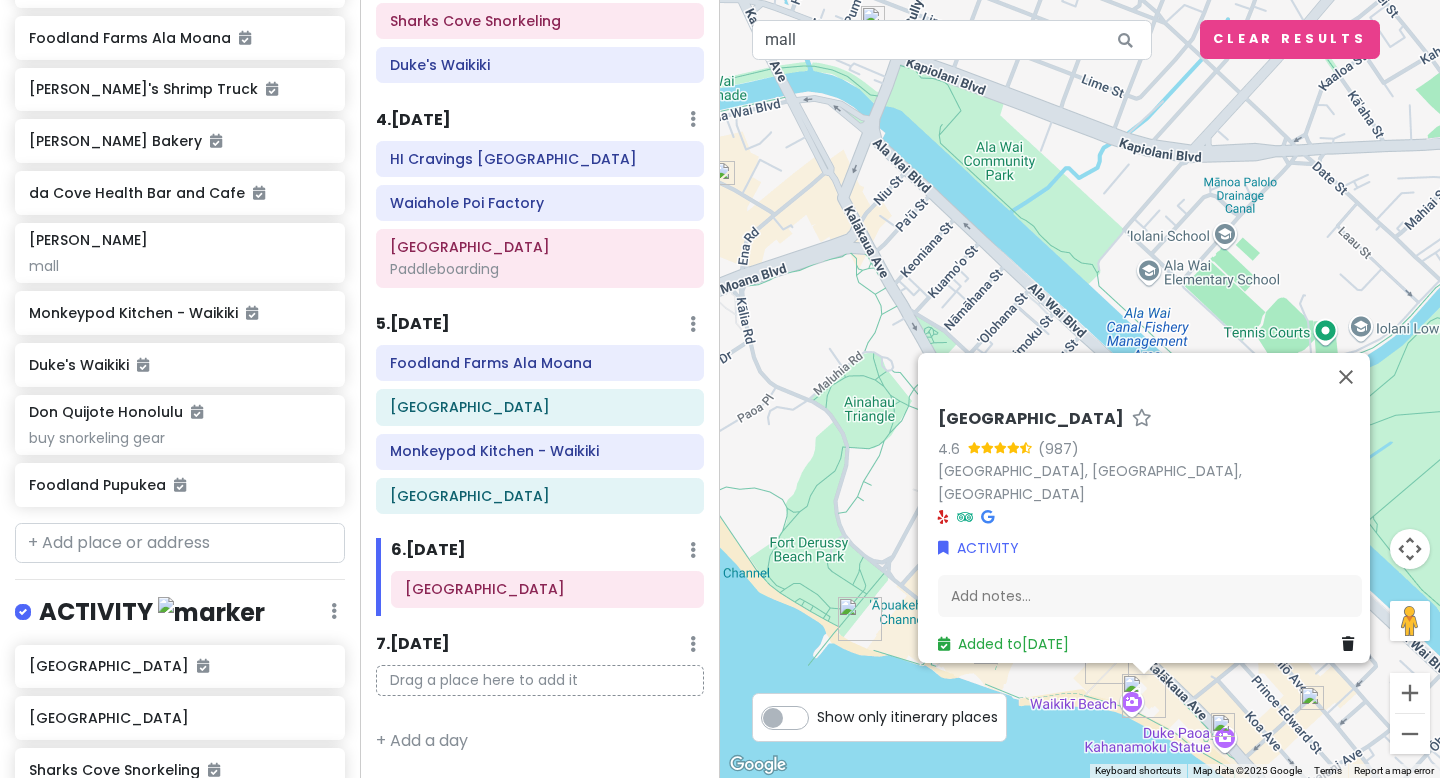 click on "6 .  Tue 9/2 Add Day Notes Delete Day" at bounding box center [547, 555] 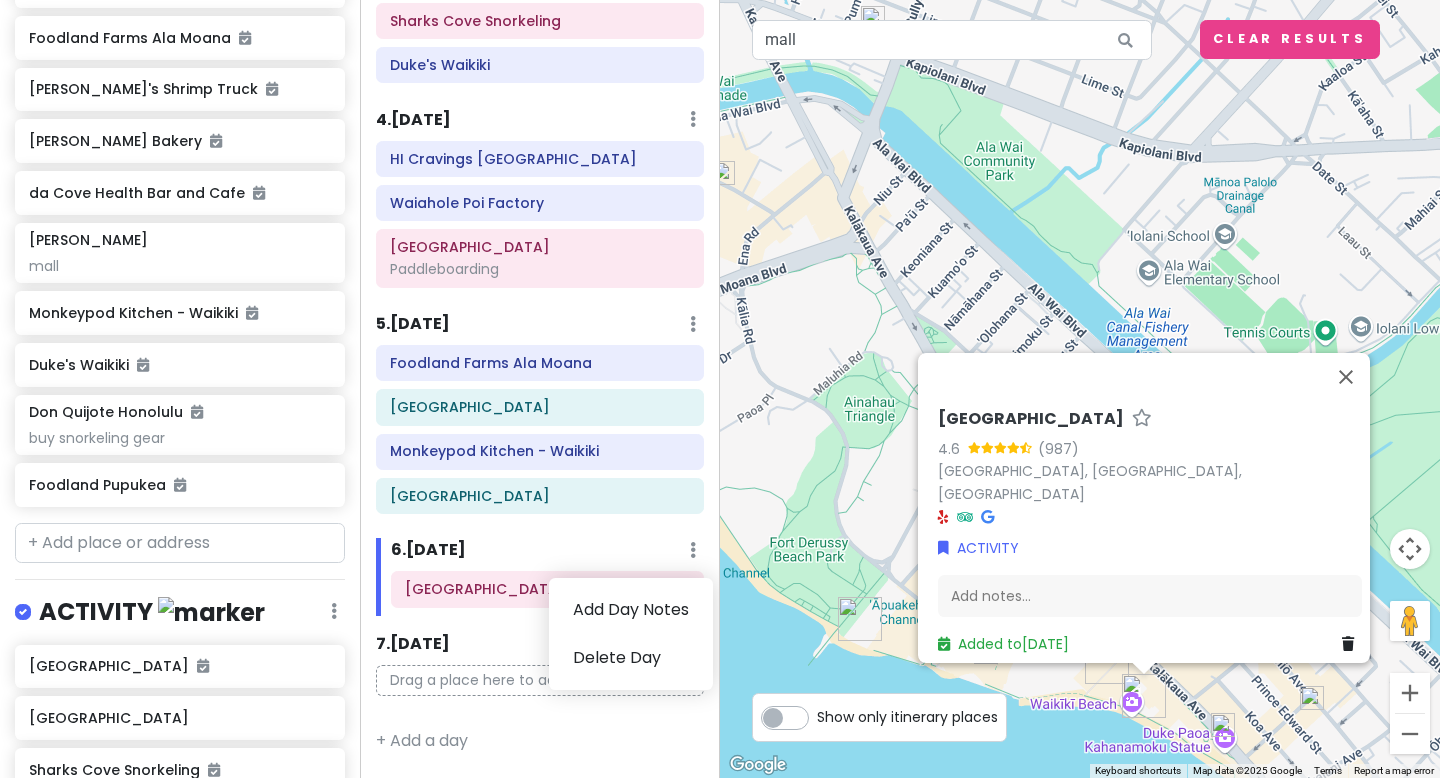 click at bounding box center [693, 550] 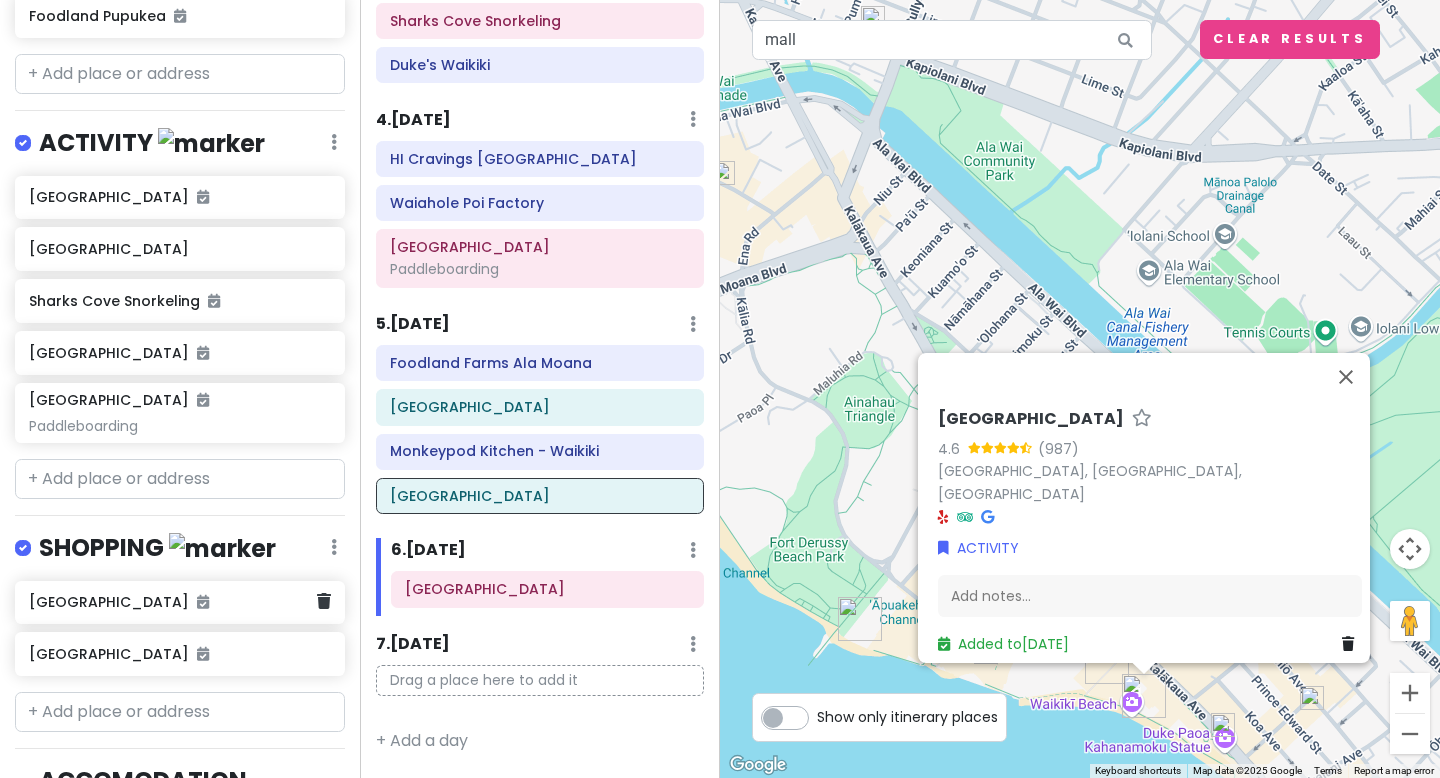 scroll, scrollTop: 1151, scrollLeft: 0, axis: vertical 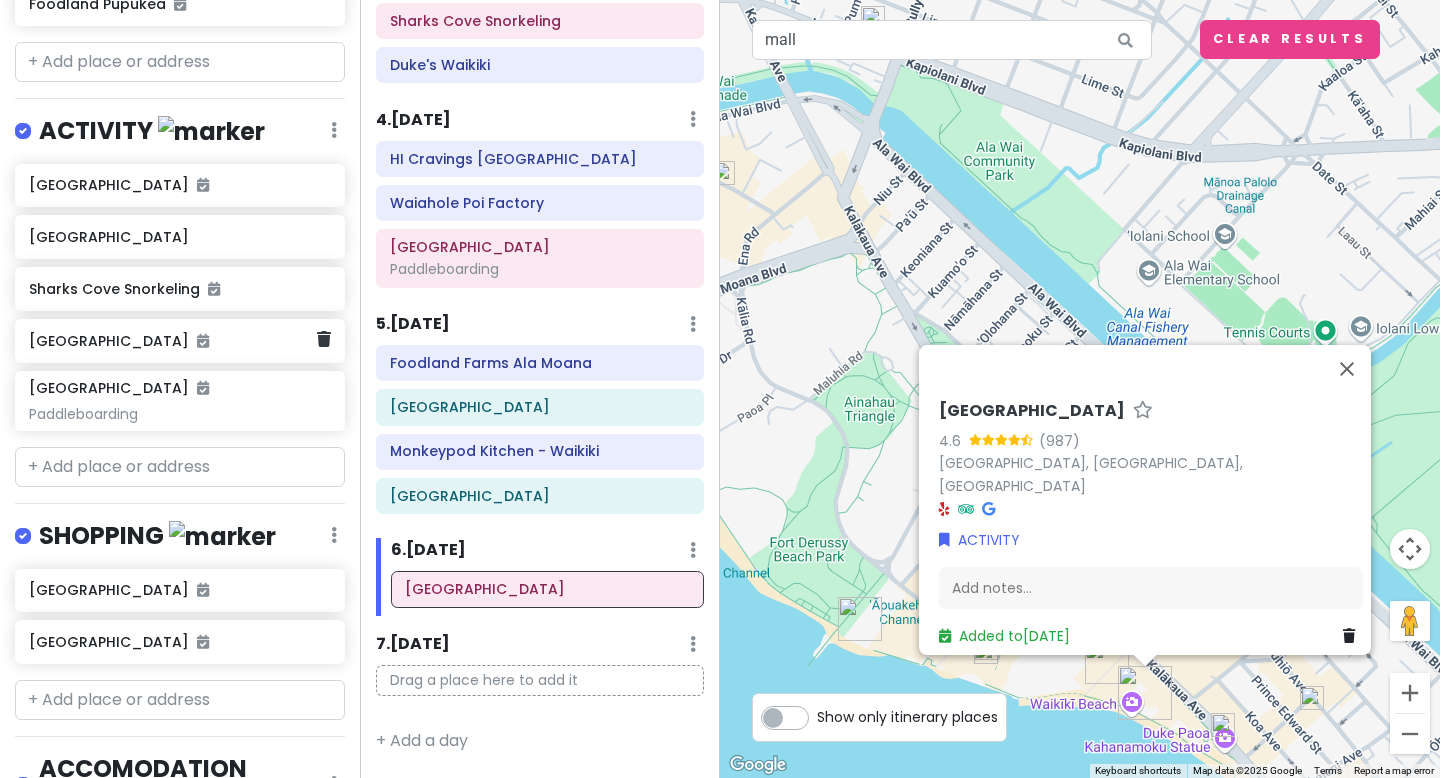 click on "[GEOGRAPHIC_DATA]" 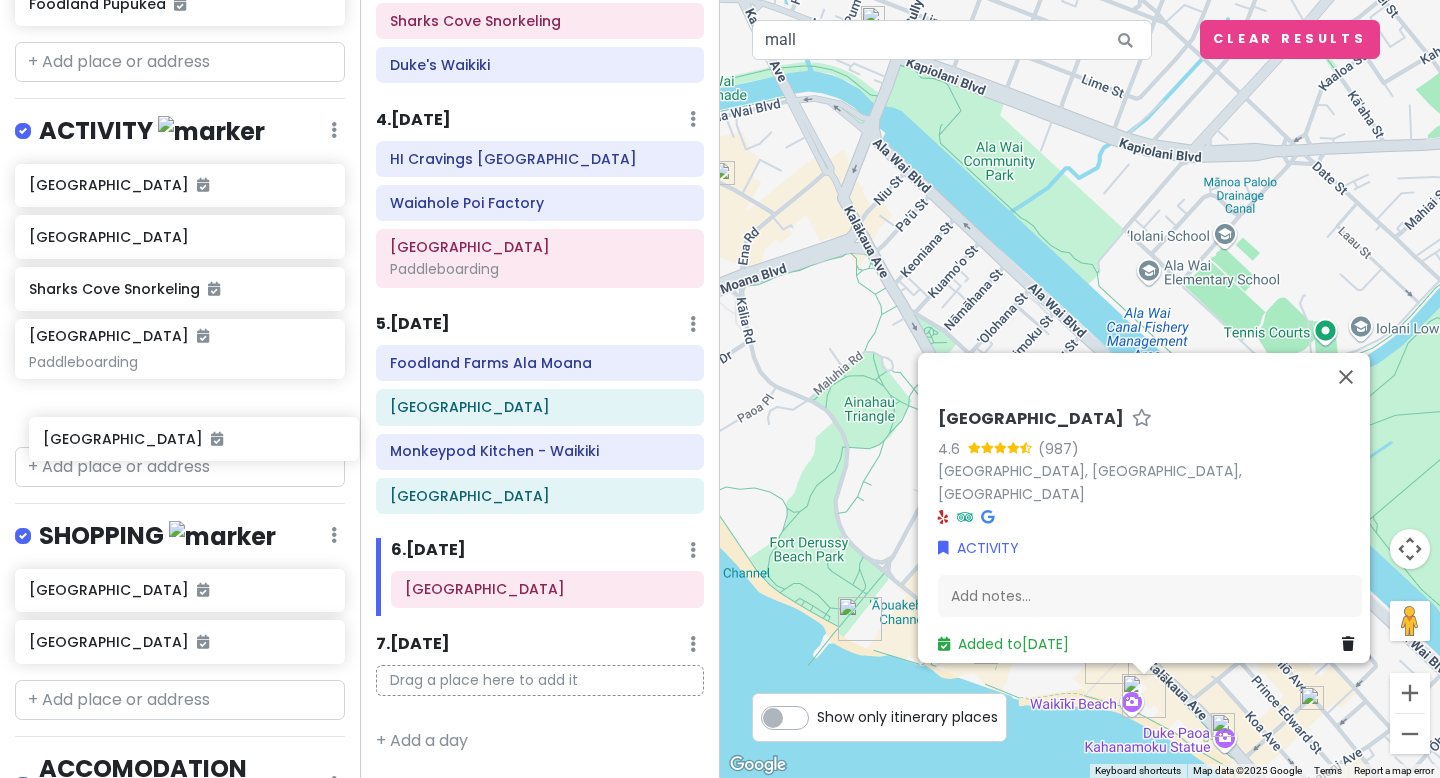 drag, startPoint x: 208, startPoint y: 345, endPoint x: 208, endPoint y: 424, distance: 79 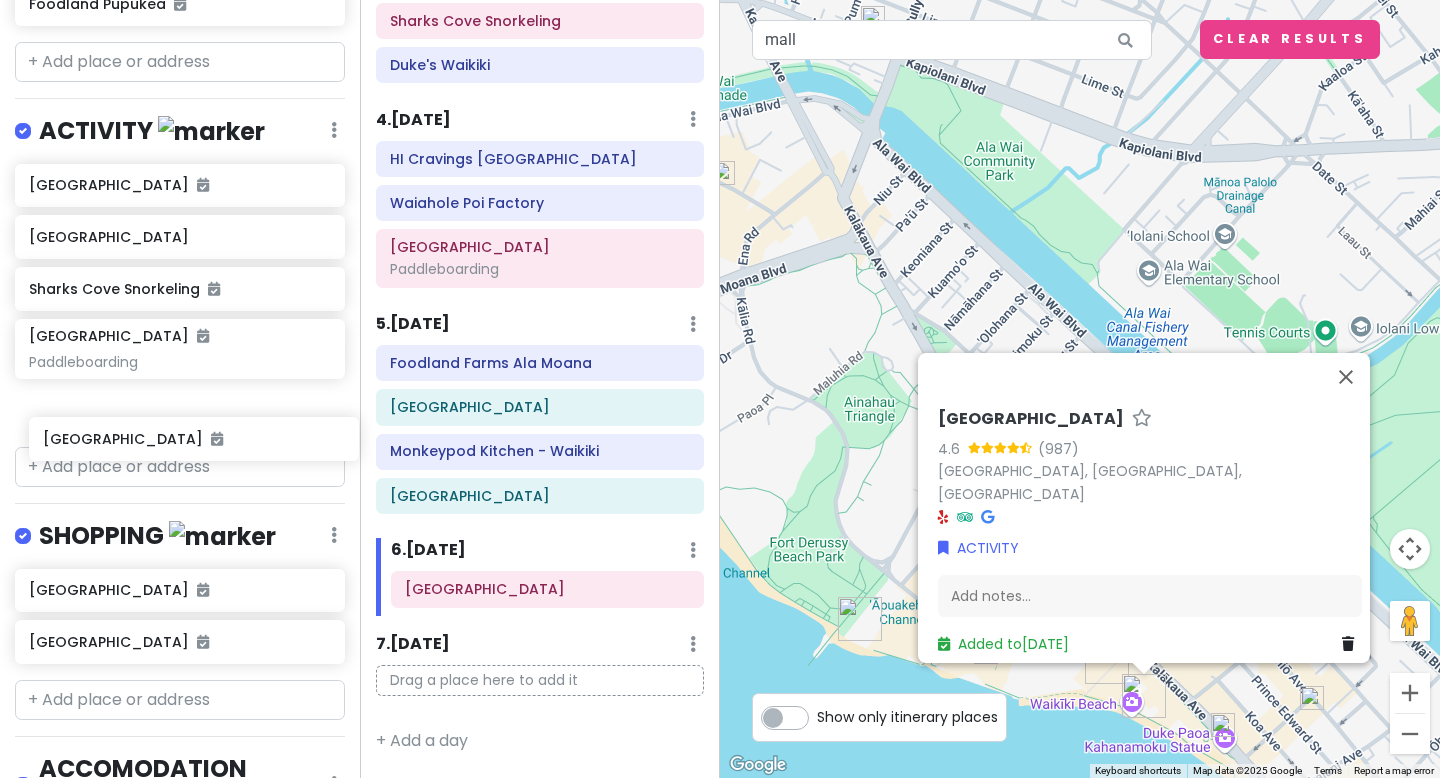 click on "Hanauma Bay Kualoa Ranch Sharks Cove Snorkeling Waikīkī Beach Kailua Beach Park Paddleboarding" at bounding box center [180, 302] 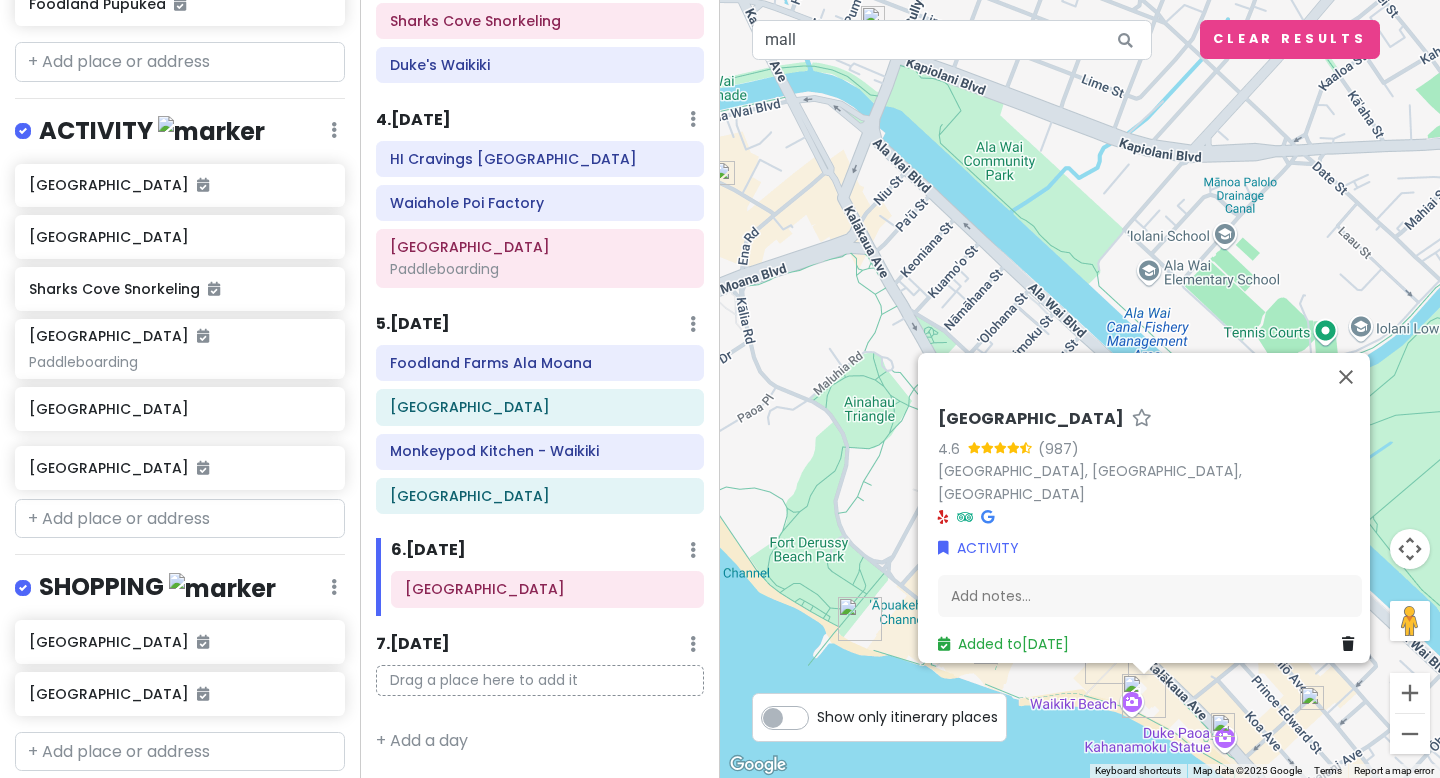 drag, startPoint x: 216, startPoint y: 413, endPoint x: 216, endPoint y: 479, distance: 66 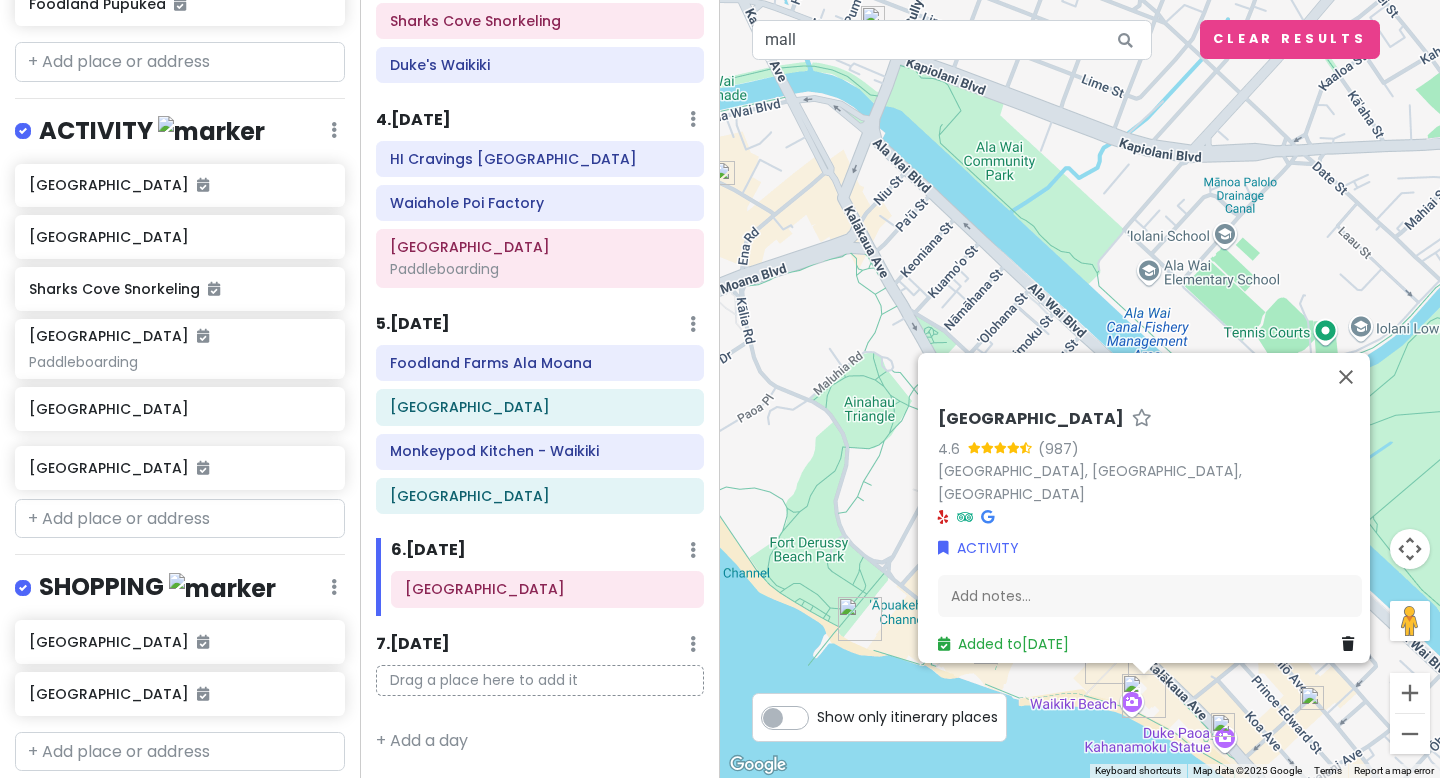click on "Hanauma Bay Kualoa Ranch Sharks Cove Snorkeling Kailua Beach Park Paddleboarding Waikīkī Beach Waikīkī Beach" at bounding box center [180, 327] 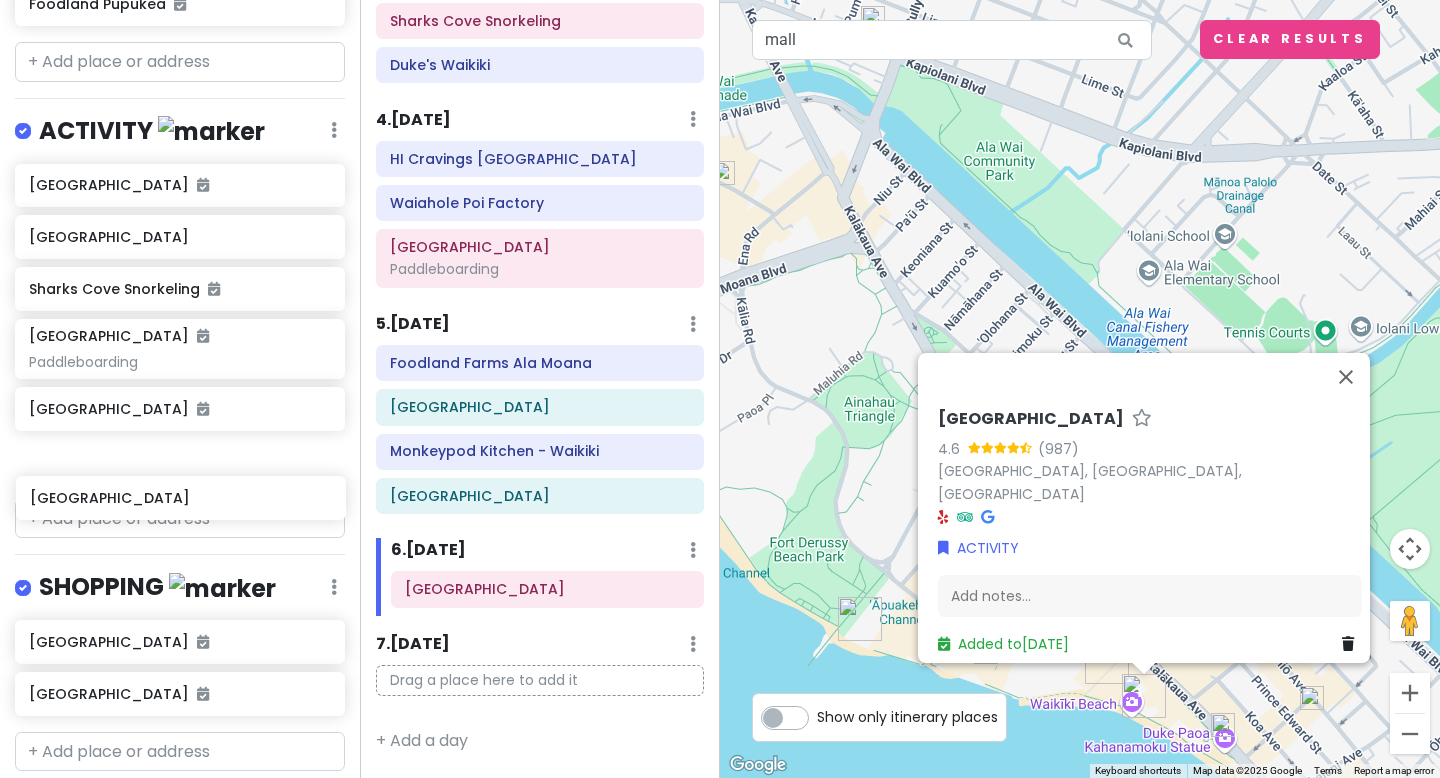 drag, startPoint x: 220, startPoint y: 408, endPoint x: 221, endPoint y: 504, distance: 96.00521 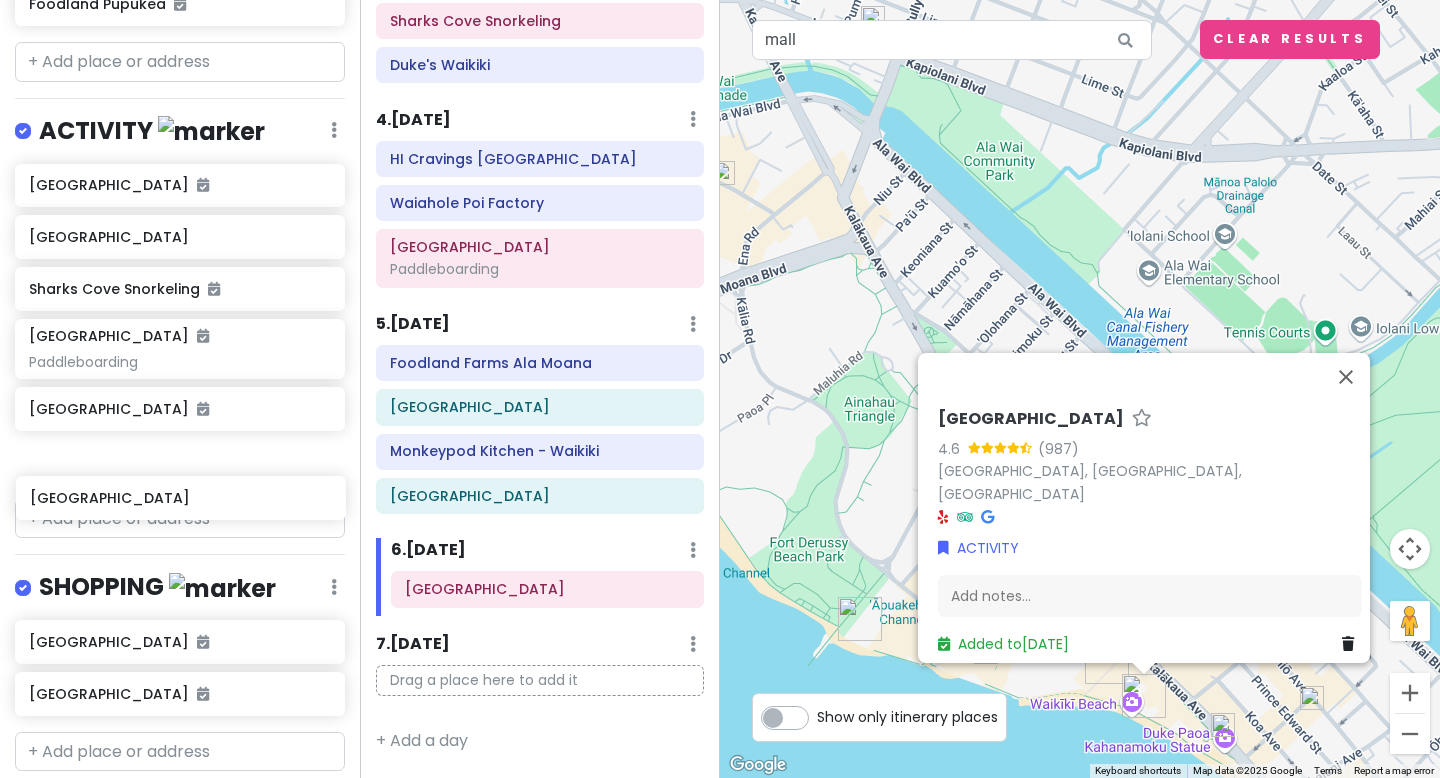 click on "OAHU Private Change Dates Make a Copy Delete Trip Go Pro ⚡️ Give Feedback 💡 Support Scout ☕️ Itinerary Share Notes Add notes... ATTRACTION   Edit Reorder Delete List Dole Plantation FOOD   Edit Reorder Delete List Waiahole Poi Factory HI Cravings Honolulu Zippy's Makiki Foodland Farms Ala Moana Giovanni's Shrimp Truck Leonard's Bakery da Cove Health Bar and Cafe Udon Yama mall Monkeypod Kitchen - Waikiki Duke's Waikiki Don Quijote Honolulu buy snorkeling gear Foodland Pupukea ACTIVITY   Edit Reorder Delete List Hanauma Bay Kualoa Ranch Sharks Cove Snorkeling Kailua Beach Park Paddleboarding Waikīkī Beach Waikīkī Beach SHOPPING   Edit Reorder Delete List Waikiki Shopping Plaza Ala Moana Center ACCOMODATION   Edit Reorder Delete List Daniel K. Inouye International Airport + Add a section" at bounding box center (180, 389) 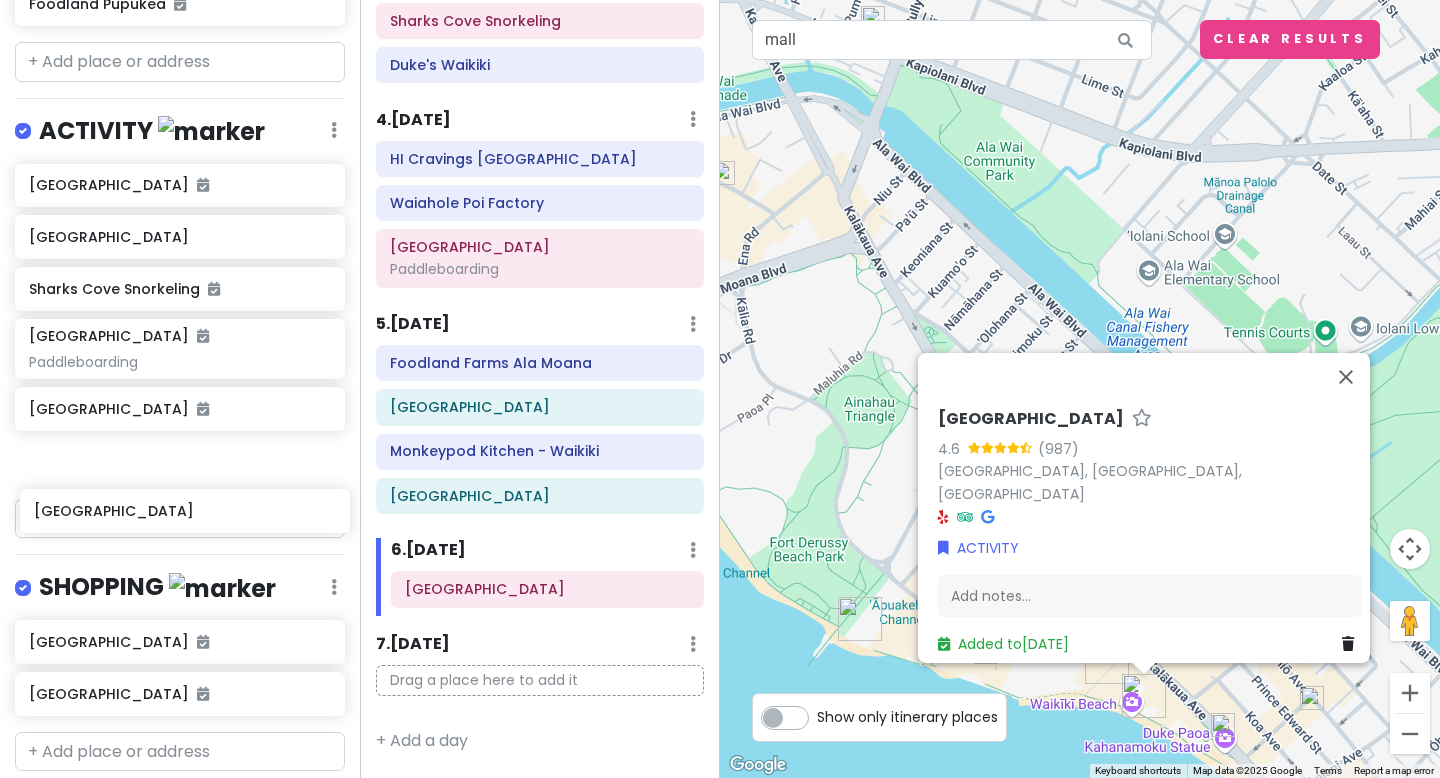 drag, startPoint x: 219, startPoint y: 412, endPoint x: 224, endPoint y: 519, distance: 107.11676 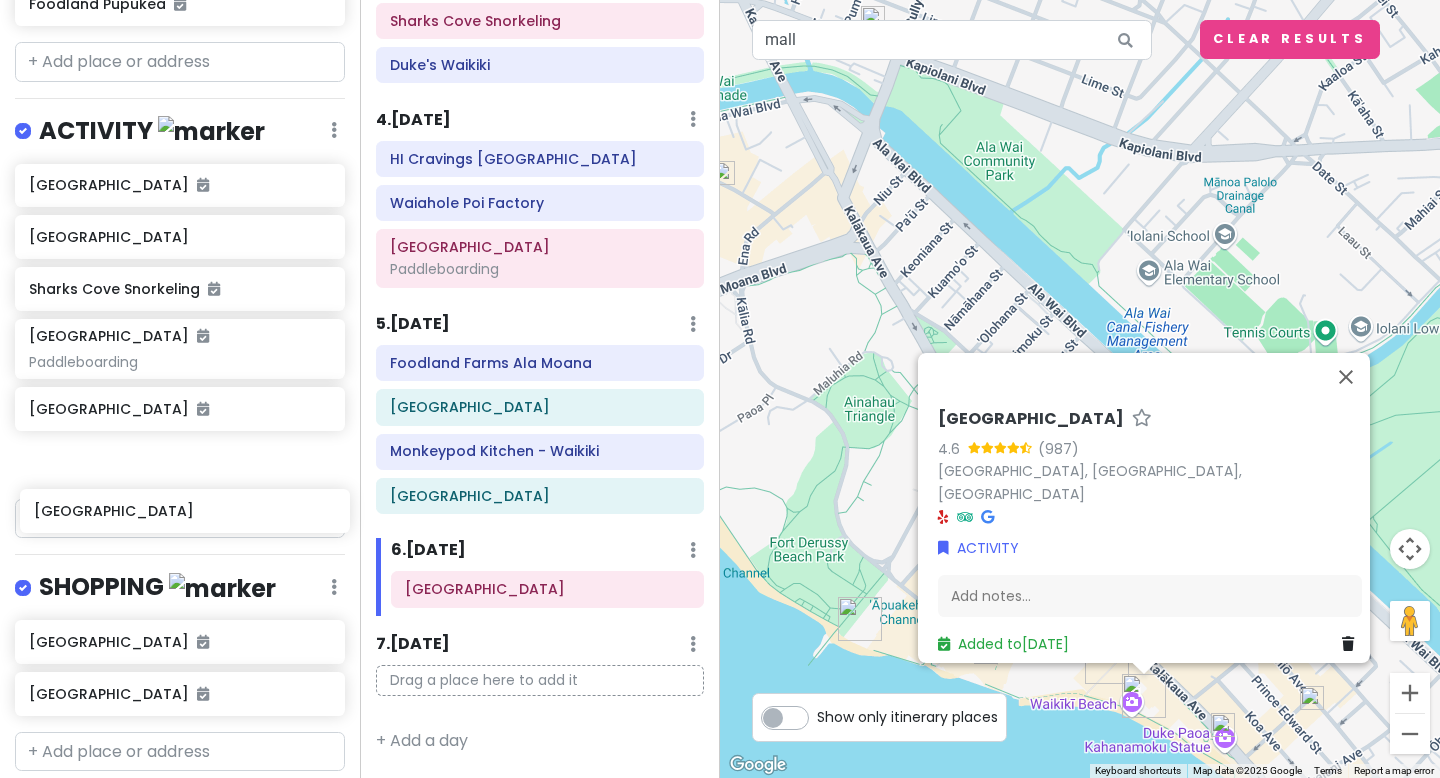 click on "OAHU Private Change Dates Make a Copy Delete Trip Go Pro ⚡️ Give Feedback 💡 Support Scout ☕️ Itinerary Share Notes Add notes... ATTRACTION   Edit Reorder Delete List Dole Plantation FOOD   Edit Reorder Delete List Waiahole Poi Factory HI Cravings Honolulu Zippy's Makiki Foodland Farms Ala Moana Giovanni's Shrimp Truck Leonard's Bakery da Cove Health Bar and Cafe Udon Yama mall Monkeypod Kitchen - Waikiki Duke's Waikiki Don Quijote Honolulu buy snorkeling gear Foodland Pupukea ACTIVITY   Edit Reorder Delete List Hanauma Bay Kualoa Ranch Sharks Cove Snorkeling Kailua Beach Park Paddleboarding Waikīkī Beach Waikīkī Beach SHOPPING   Edit Reorder Delete List Waikiki Shopping Plaza Ala Moana Center ACCOMODATION   Edit Reorder Delete List Daniel K. Inouye International Airport + Add a section" at bounding box center [180, 389] 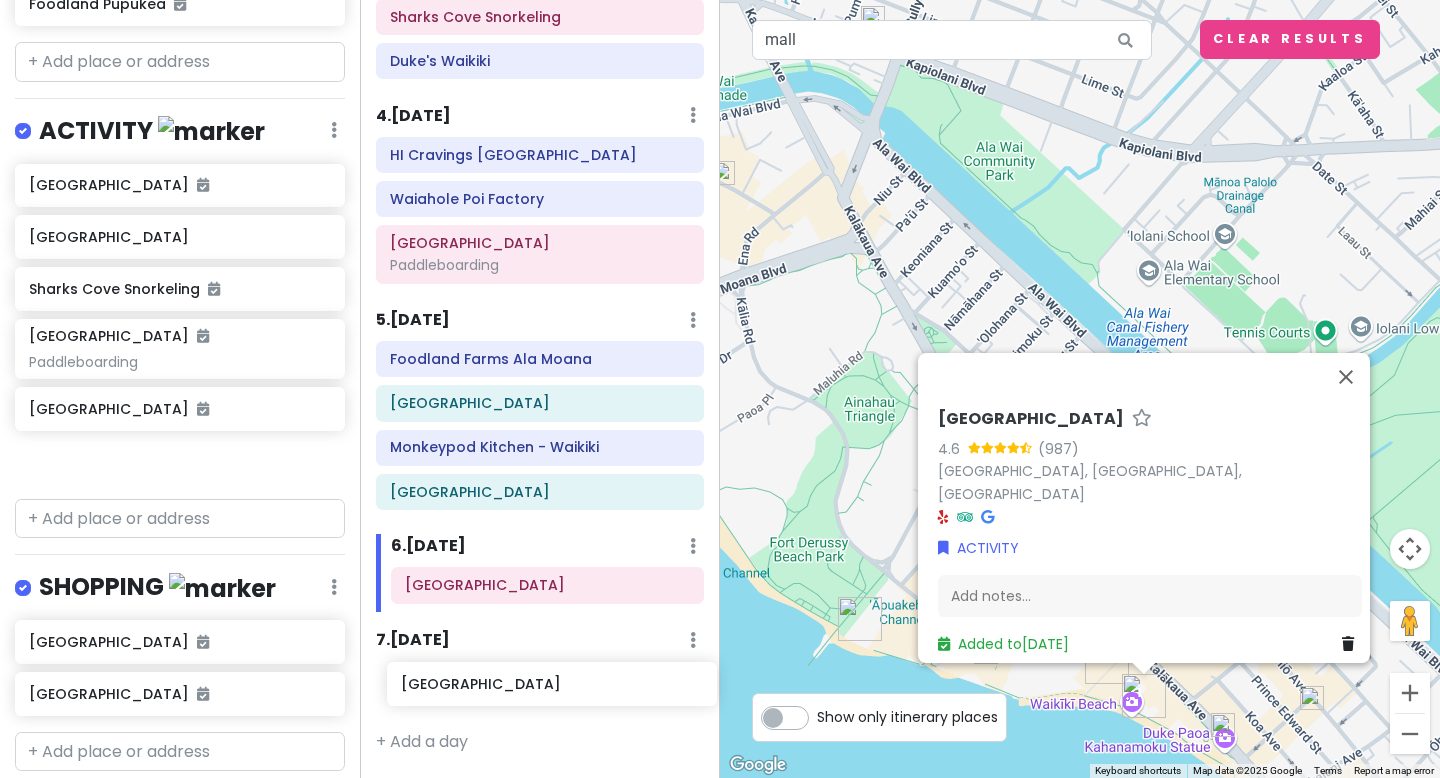 scroll, scrollTop: 654, scrollLeft: 0, axis: vertical 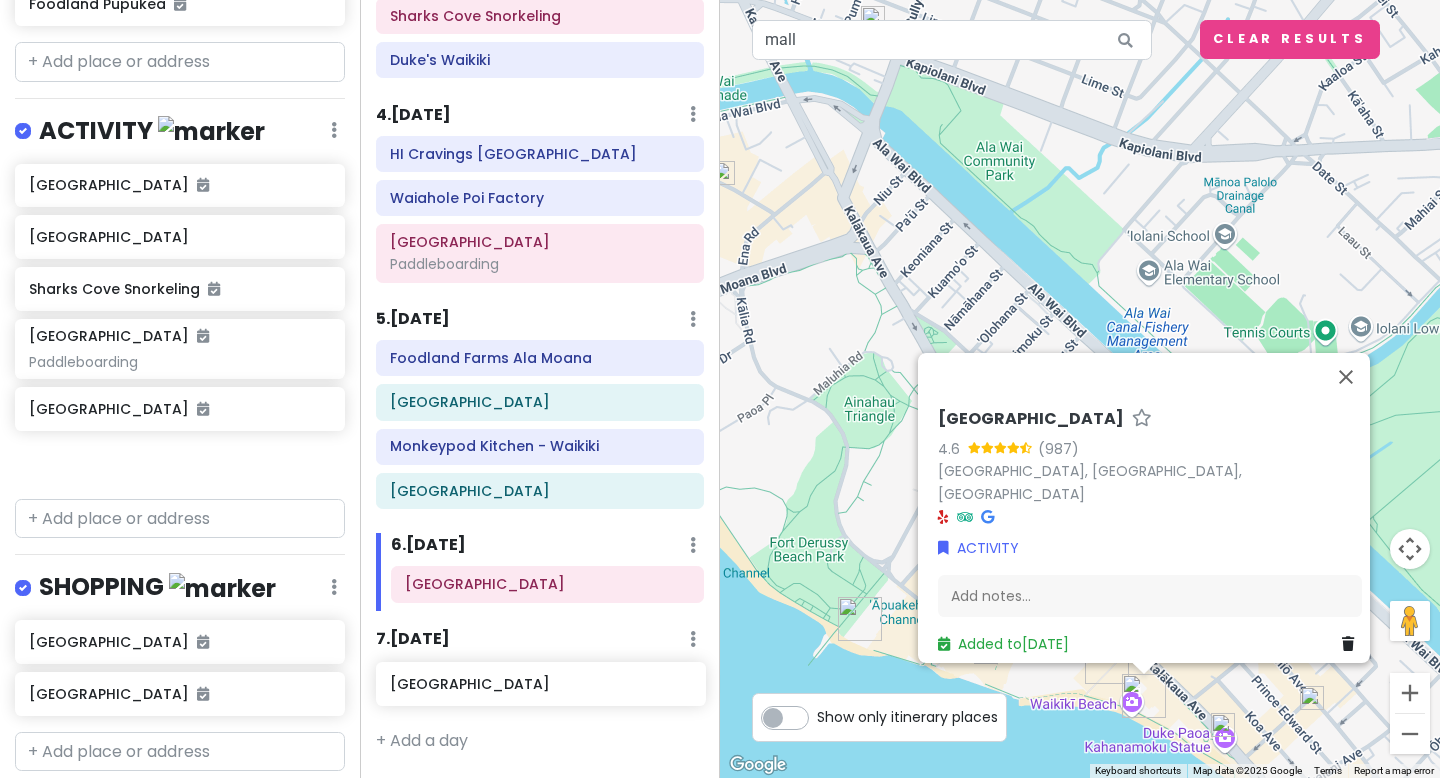drag, startPoint x: 232, startPoint y: 409, endPoint x: 593, endPoint y: 689, distance: 456.85992 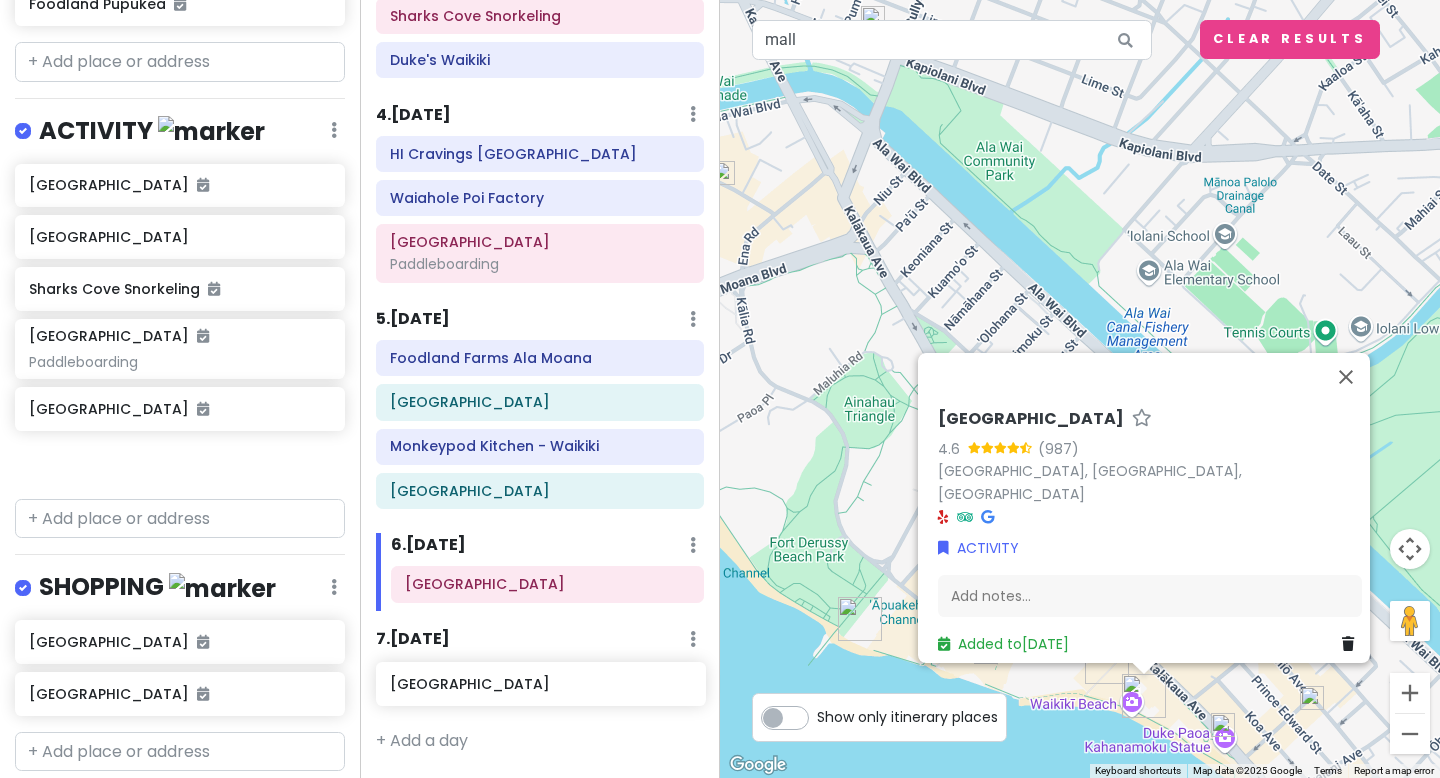 click on "OAHU Private Change Dates Make a Copy Delete Trip Go Pro ⚡️ Give Feedback 💡 Support Scout ☕️ Itinerary Share Notes Add notes... ATTRACTION   Edit Reorder Delete List Dole Plantation FOOD   Edit Reorder Delete List Waiahole Poi Factory HI Cravings Honolulu Zippy's Makiki Foodland Farms Ala Moana Giovanni's Shrimp Truck Leonard's Bakery da Cove Health Bar and Cafe Udon Yama mall Monkeypod Kitchen - Waikiki Duke's Waikiki Don Quijote Honolulu buy snorkeling gear Foodland Pupukea ACTIVITY   Edit Reorder Delete List Hanauma Bay Kualoa Ranch Sharks Cove Snorkeling Kailua Beach Park Paddleboarding Waikīkī Beach Waikīkī Beach SHOPPING   Edit Reorder Delete List Waikiki Shopping Plaza Ala Moana Center ACCOMODATION   Edit Reorder Delete List Daniel K. Inouye International Airport + Add a section Itinerary × 1 .  Thu 8/28 Edit Day Notes Delete Day   ARRIVE 23:30 Daniel K. Inouye International Airport Don Quijote Honolulu buy snorkeling gear 2 .  Fri 8/29 Add Day Notes Delete Day Hanauma Bay 3 .  4 .  5" at bounding box center [720, 389] 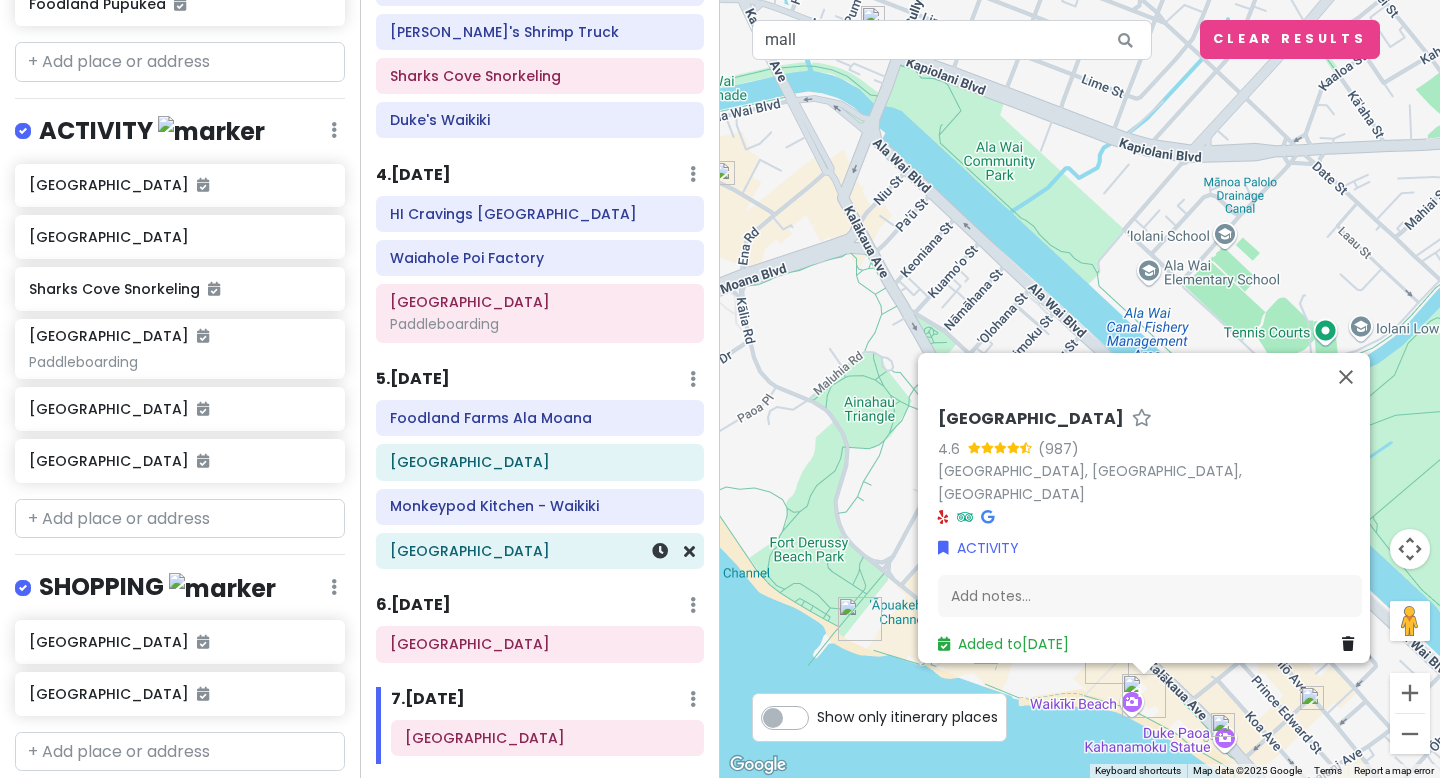 scroll, scrollTop: 646, scrollLeft: 0, axis: vertical 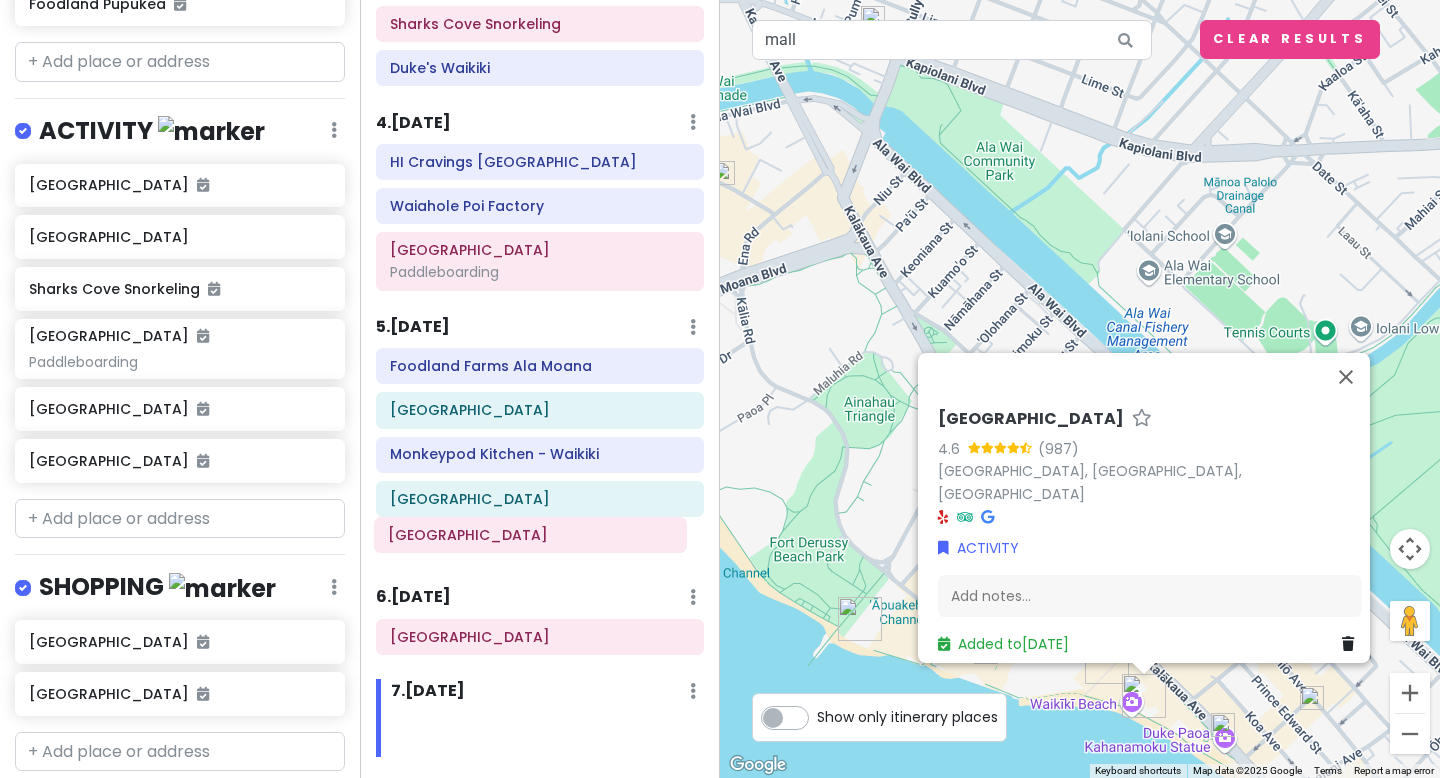 drag, startPoint x: 466, startPoint y: 680, endPoint x: 449, endPoint y: 529, distance: 151.95393 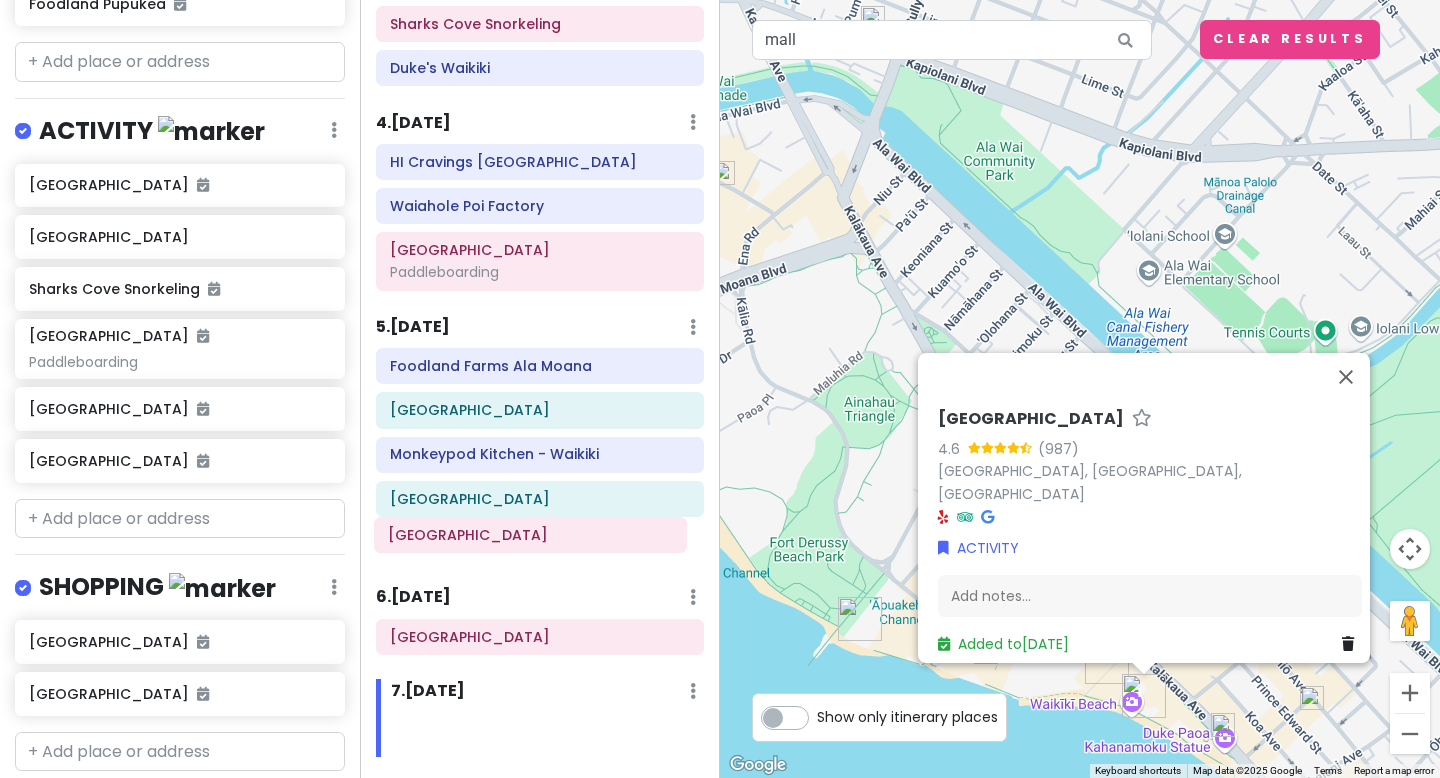 click on "Itinerary × 1 .  Thu 8/28 Edit Day Notes Delete Day   ARRIVE 23:30 Daniel K. Inouye International Airport Don Quijote Honolulu buy snorkeling gear 2 .  Fri 8/29 Add Day Notes Delete Day Hanauma Bay da Cove Health Bar and Cafe Zippy's Makiki 3 .  Sat 8/30 Add Day Notes Delete Day Leonard's Bakery Dole Plantation Foodland Pupukea Giovanni's Shrimp Truck Sharks Cove Snorkeling Duke's Waikiki 4 .  Sun 8/31 Add Day Notes Delete Day HI Cravings Honolulu Waiahole Poi Factory Kailua Beach Park Paddleboarding 5 .  Mon 9/1 Add Day Notes Delete Day Foodland Farms Ala Moana Ala Moana Center Monkeypod Kitchen - Waikiki Waikiki Shopping Plaza 6 .  Tue 9/2 Add Day Notes Delete Day Waikīkī Beach 7 .  Wed 9/3 Add Day Notes Delete Day Waikīkī Beach + Add a day" at bounding box center (540, 389) 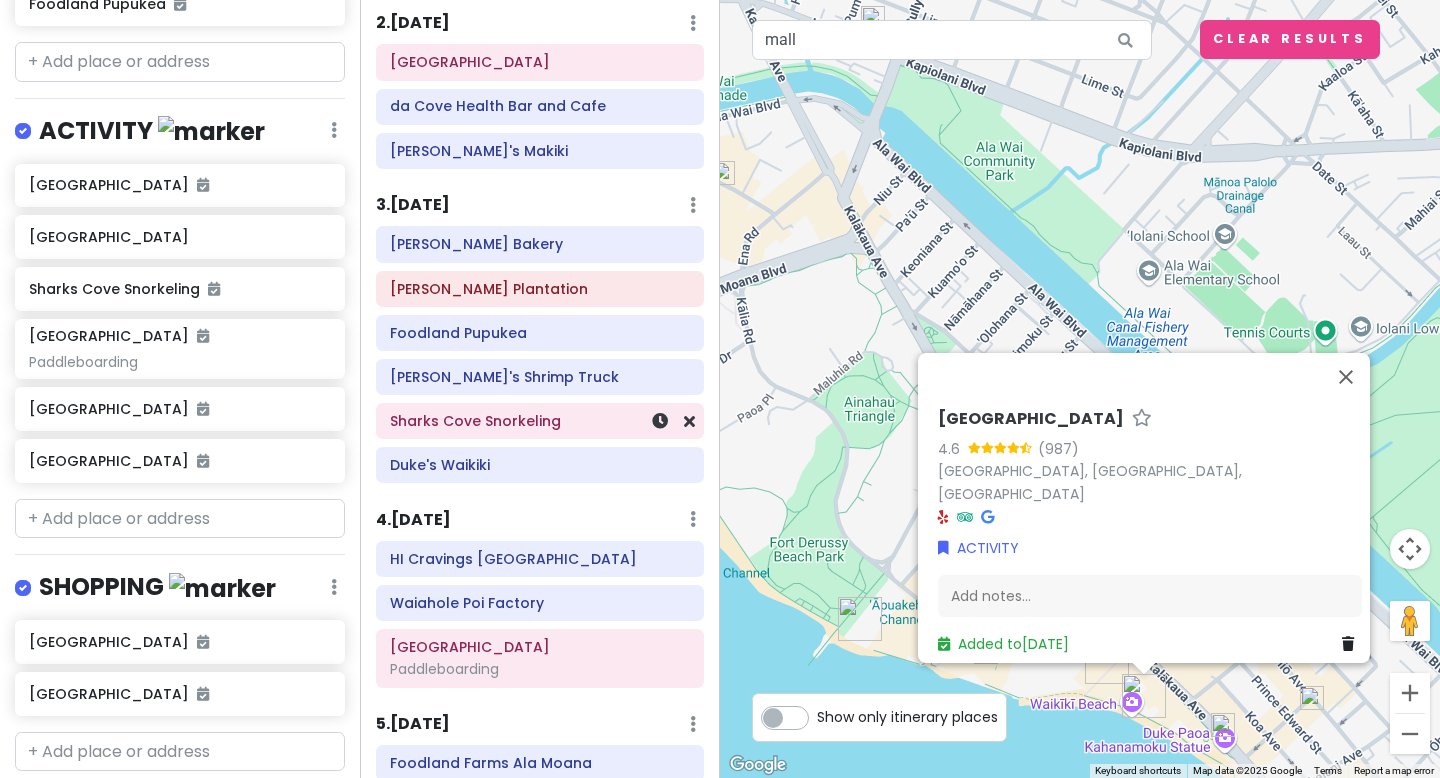 scroll, scrollTop: 252, scrollLeft: 0, axis: vertical 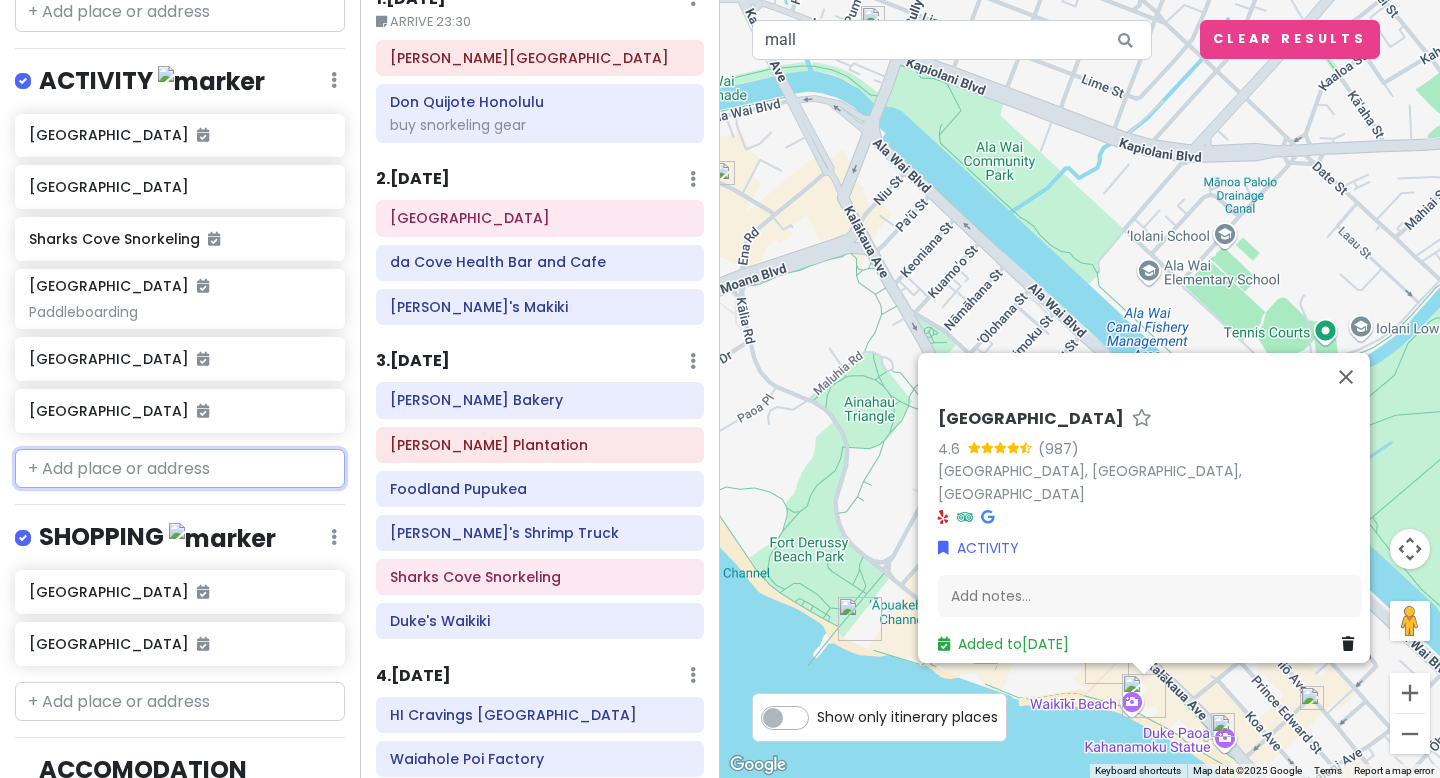 click at bounding box center [180, 469] 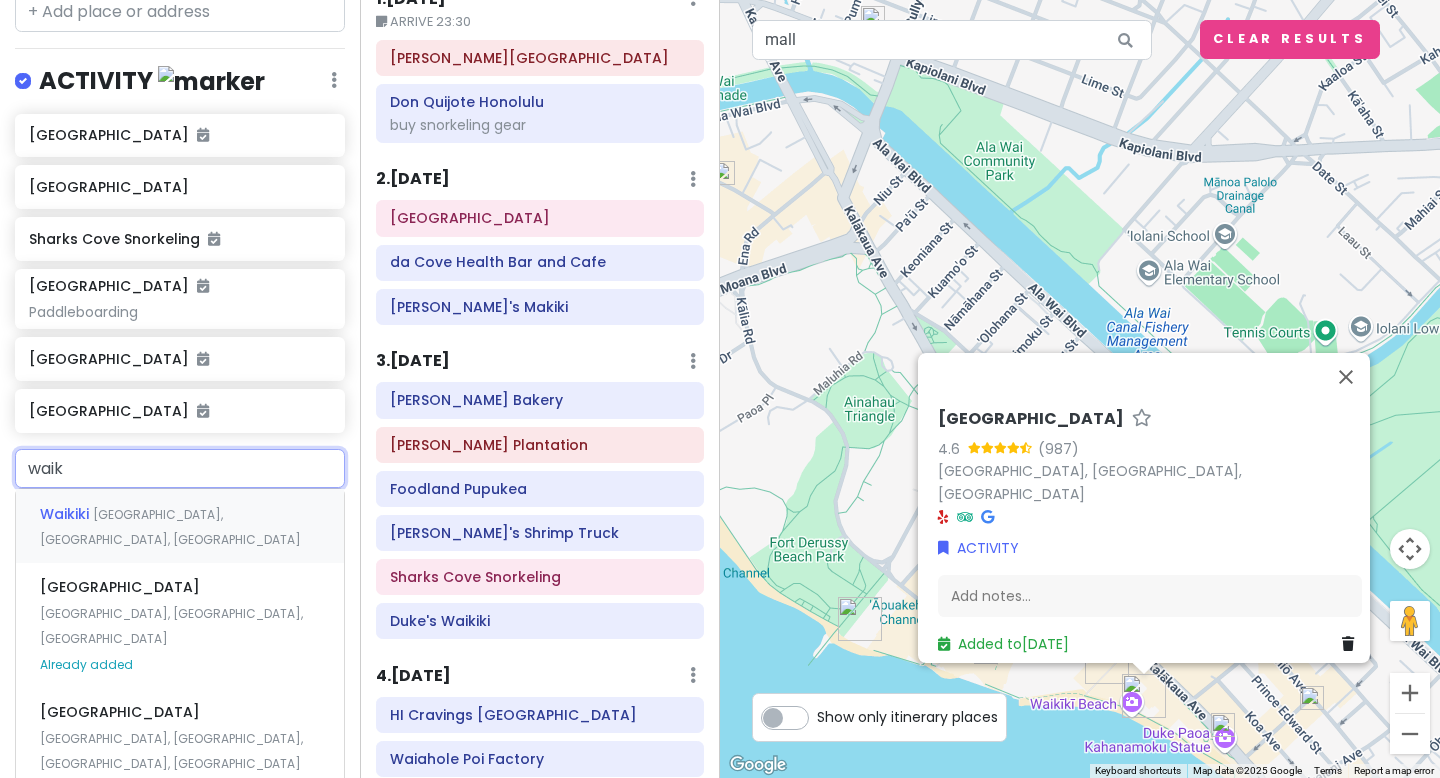 type on "waiki" 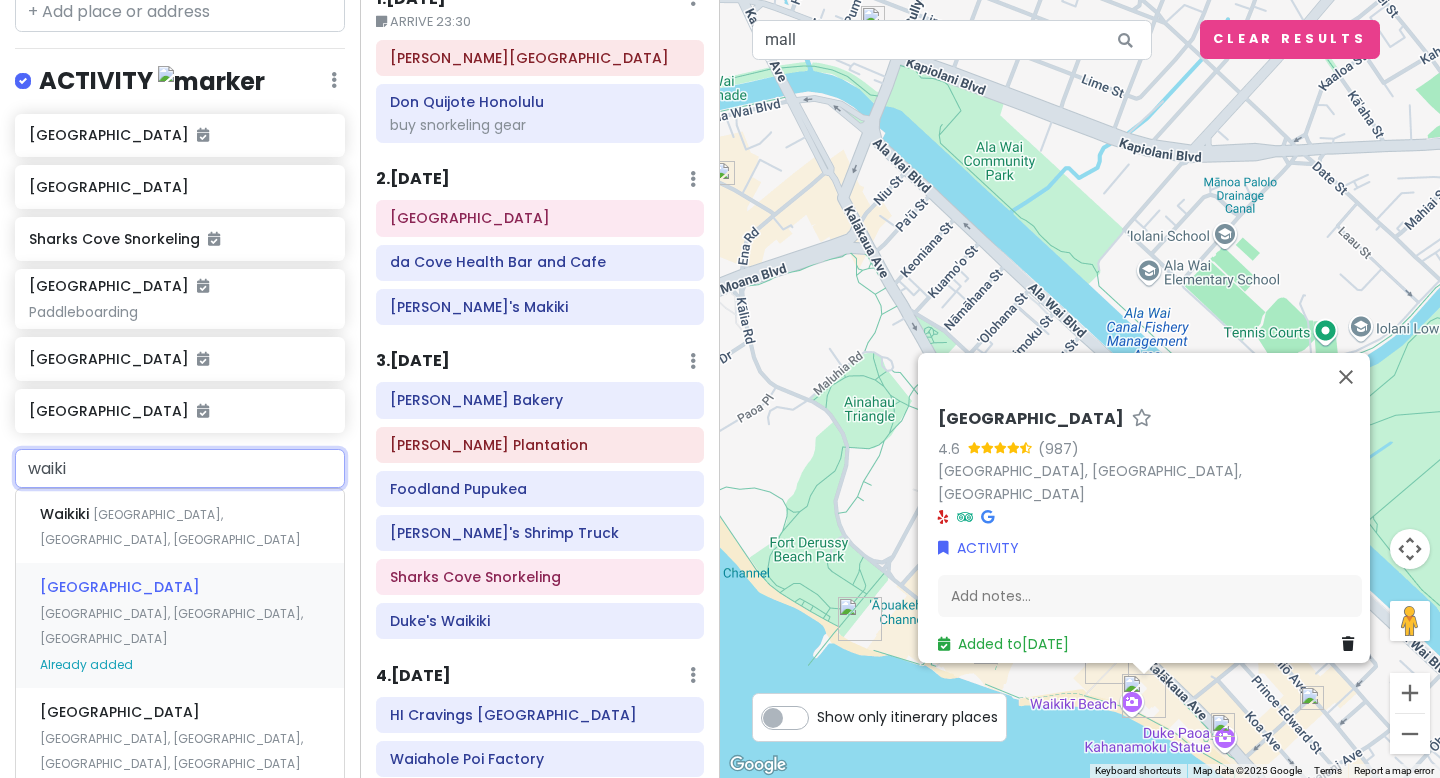 click on "[GEOGRAPHIC_DATA], [GEOGRAPHIC_DATA], [GEOGRAPHIC_DATA]" at bounding box center [170, 527] 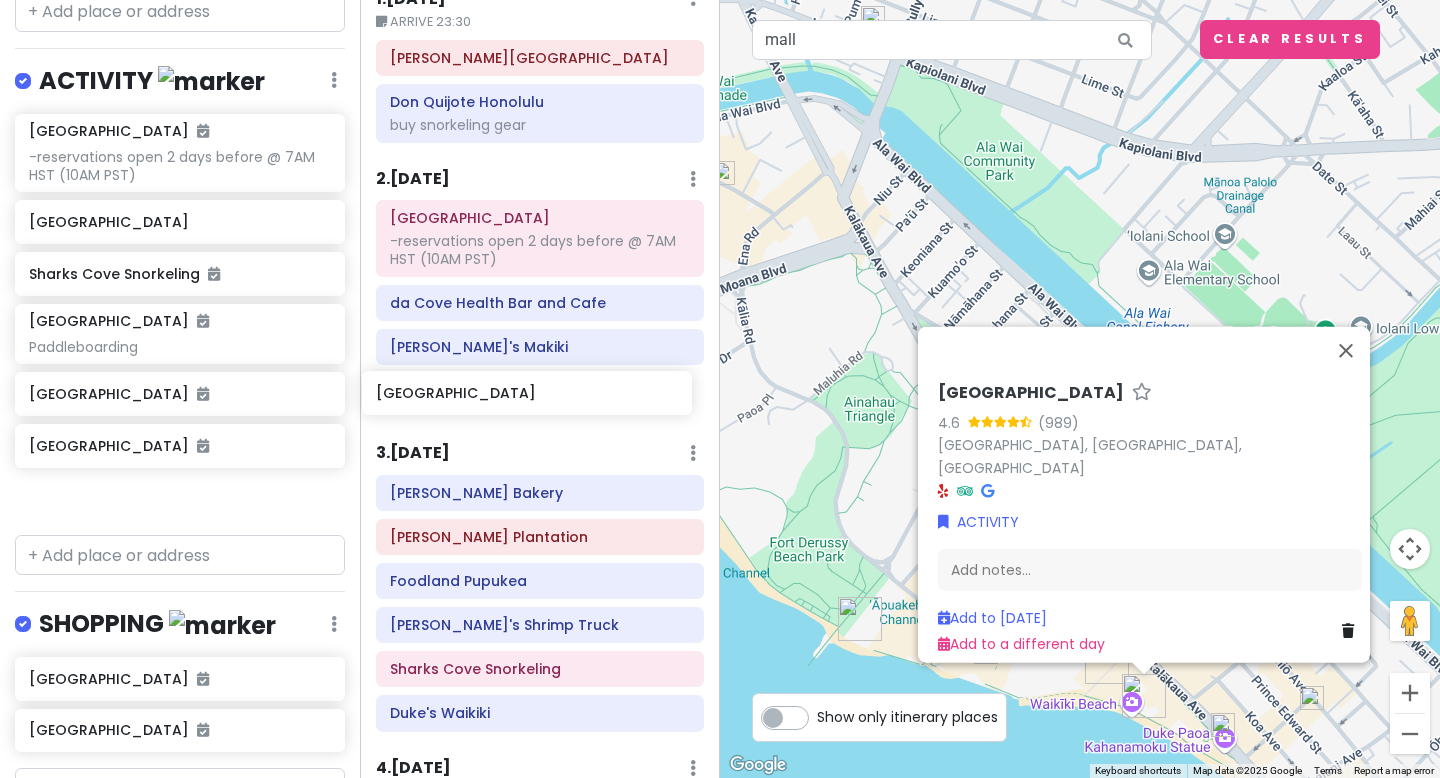 drag, startPoint x: 179, startPoint y: 495, endPoint x: 526, endPoint y: 395, distance: 361.12186 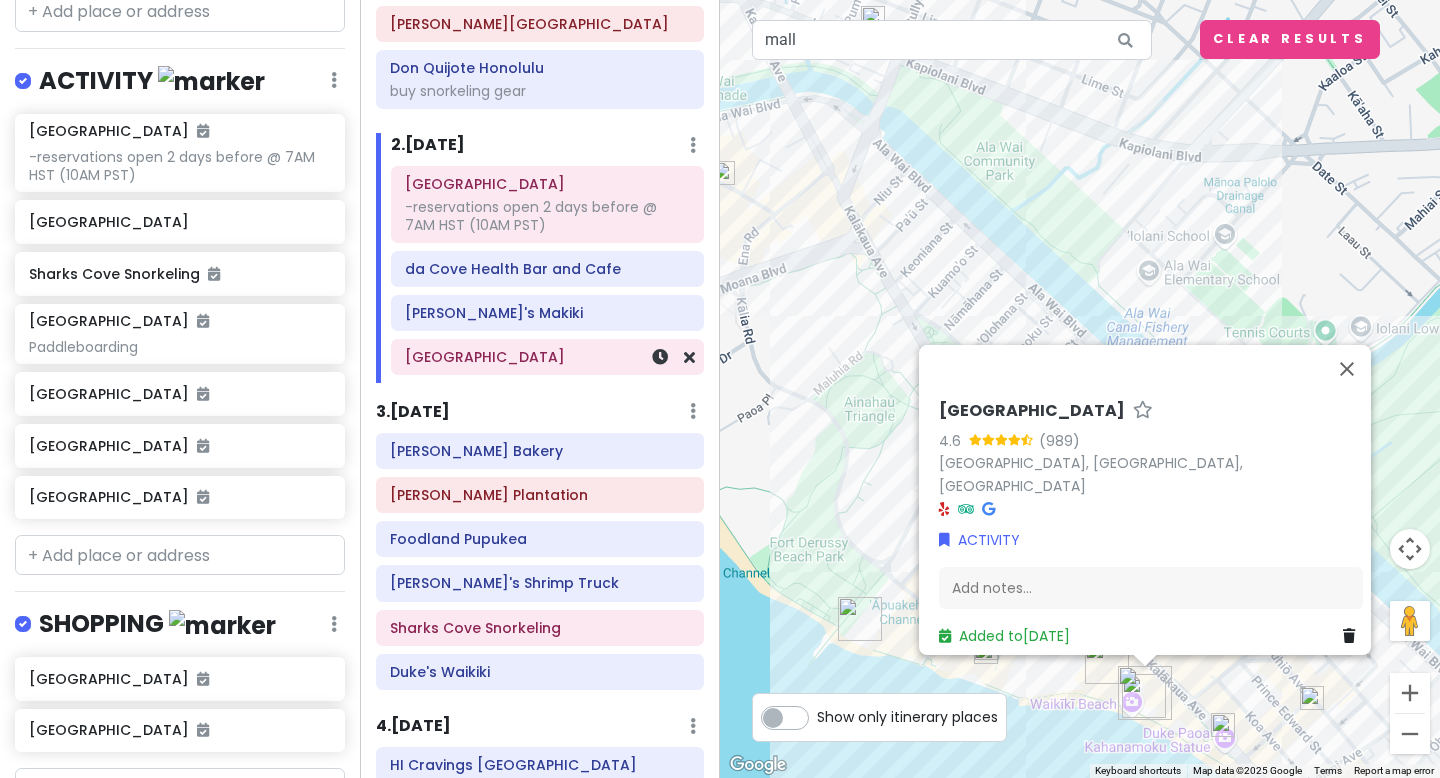 scroll, scrollTop: 133, scrollLeft: 0, axis: vertical 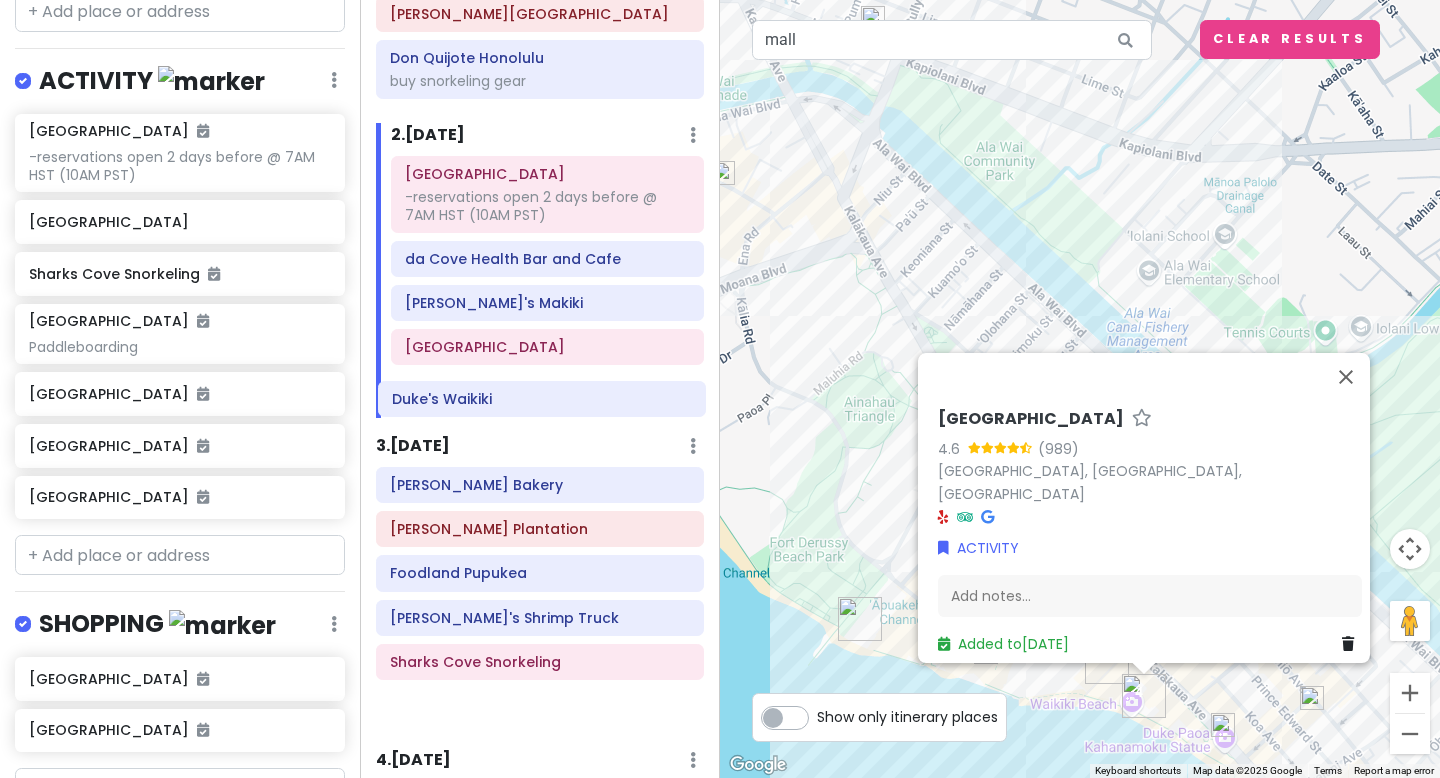 drag, startPoint x: 521, startPoint y: 657, endPoint x: 523, endPoint y: 390, distance: 267.00748 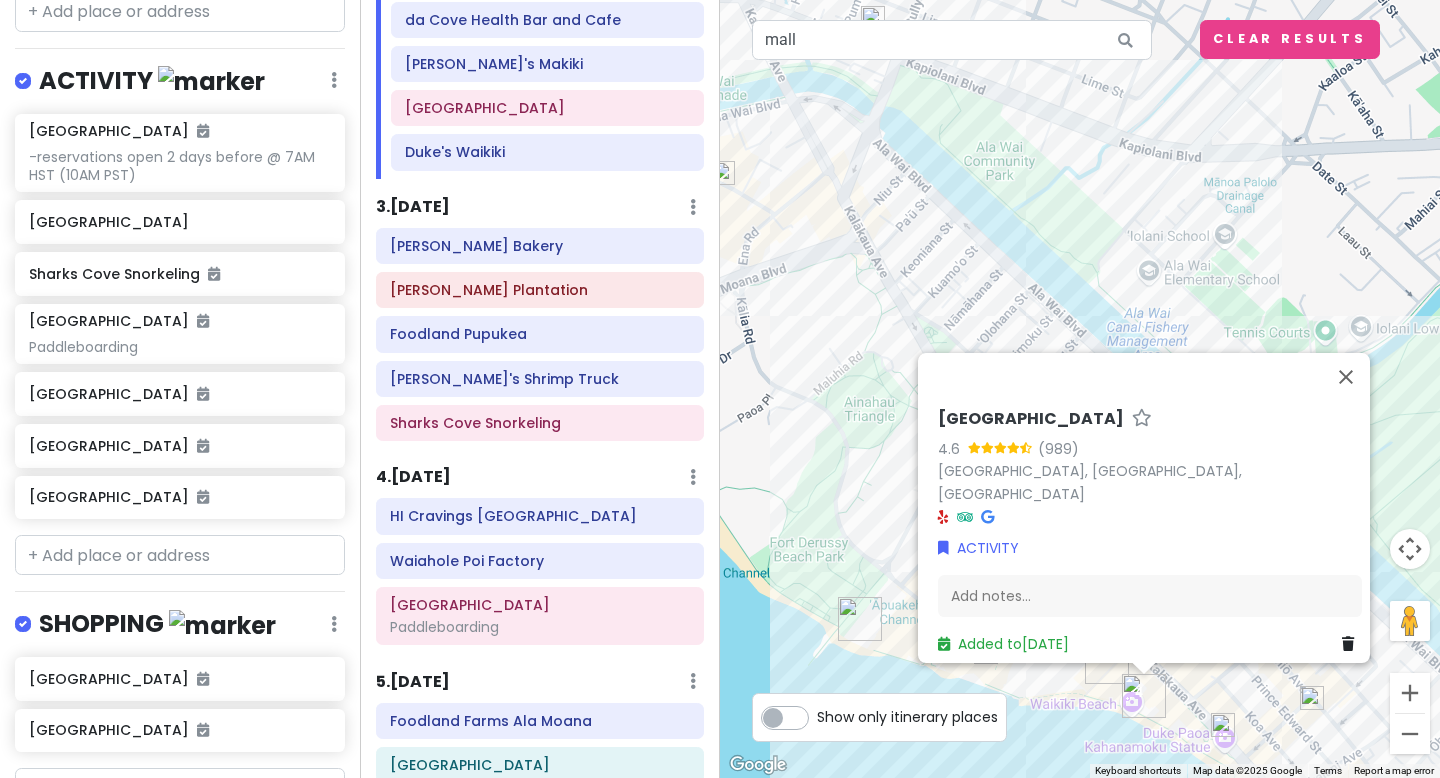 scroll, scrollTop: 381, scrollLeft: 0, axis: vertical 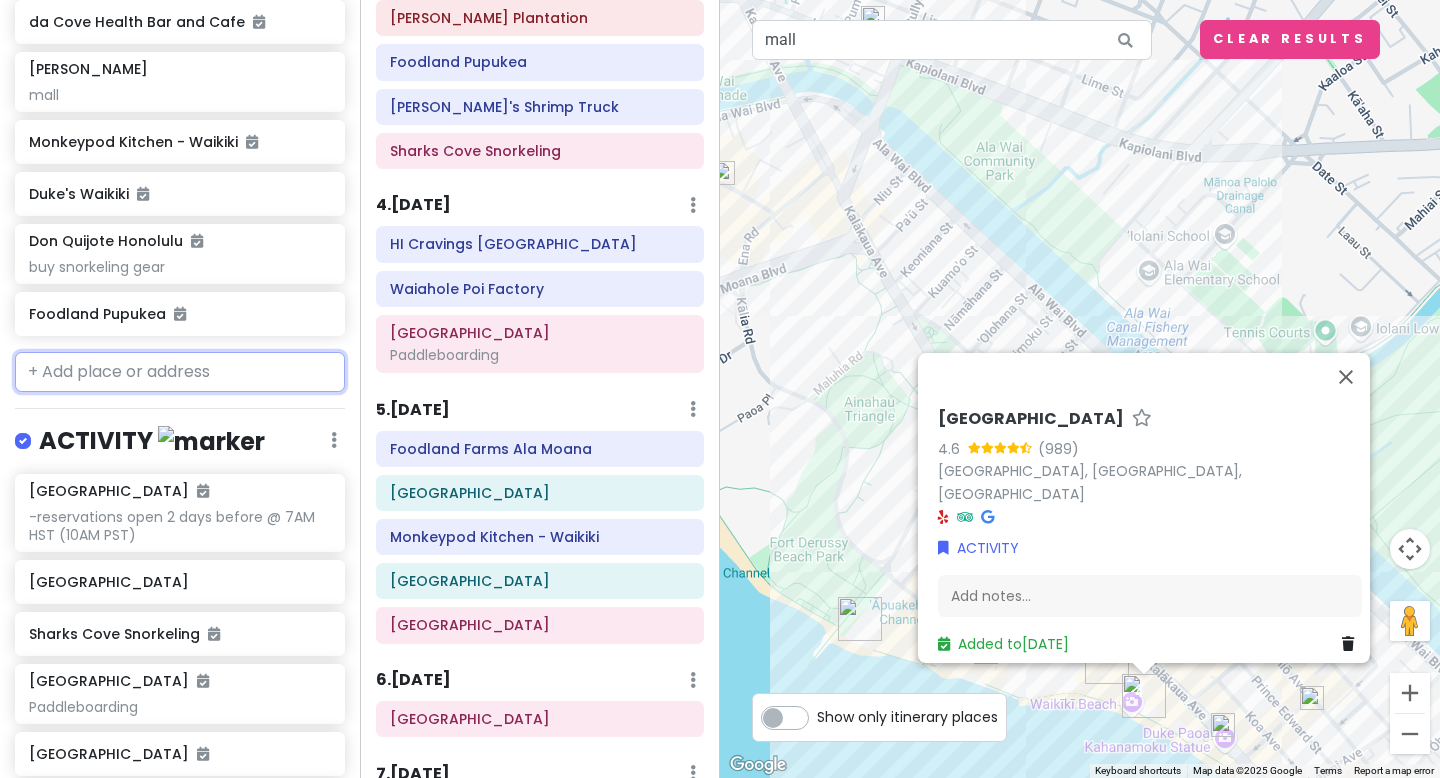 click at bounding box center (180, 372) 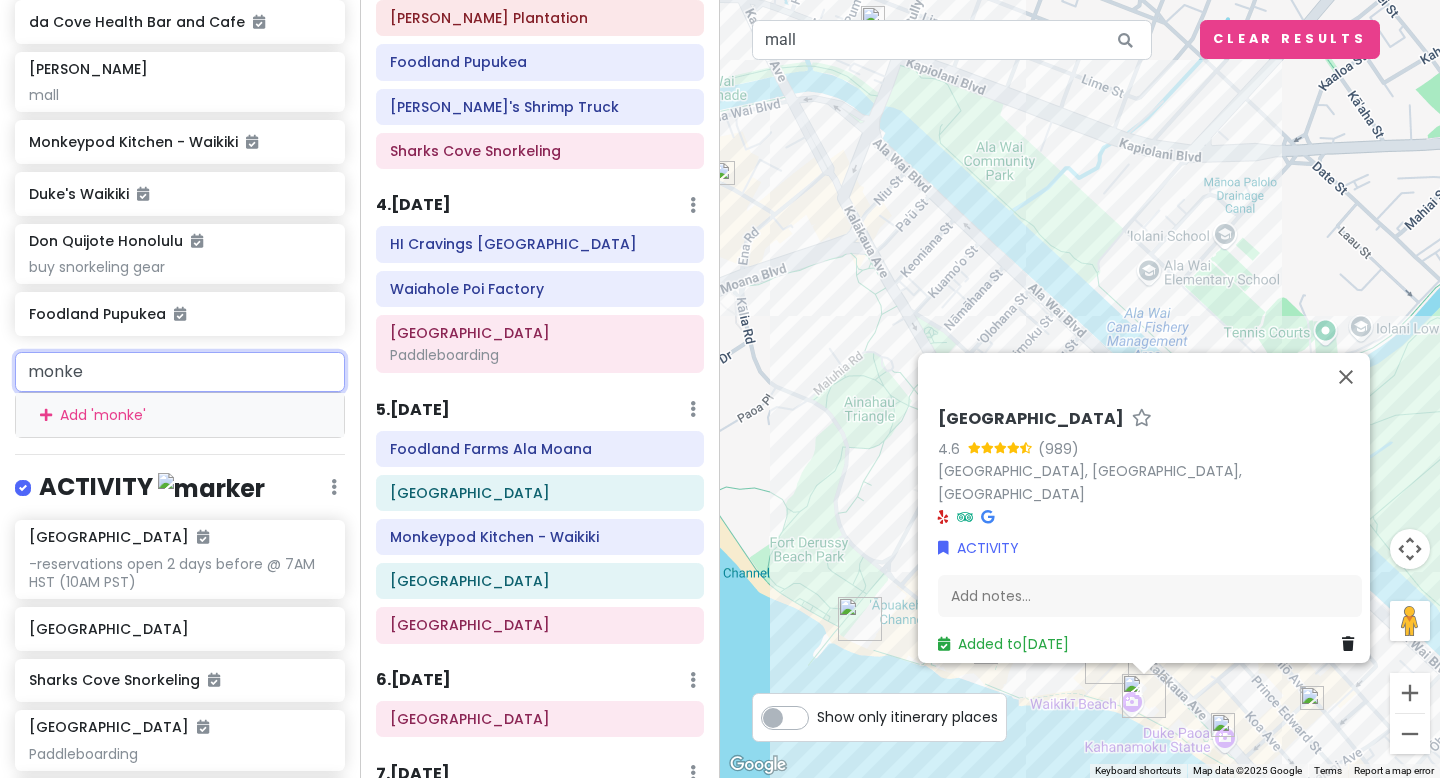 type on "monkey" 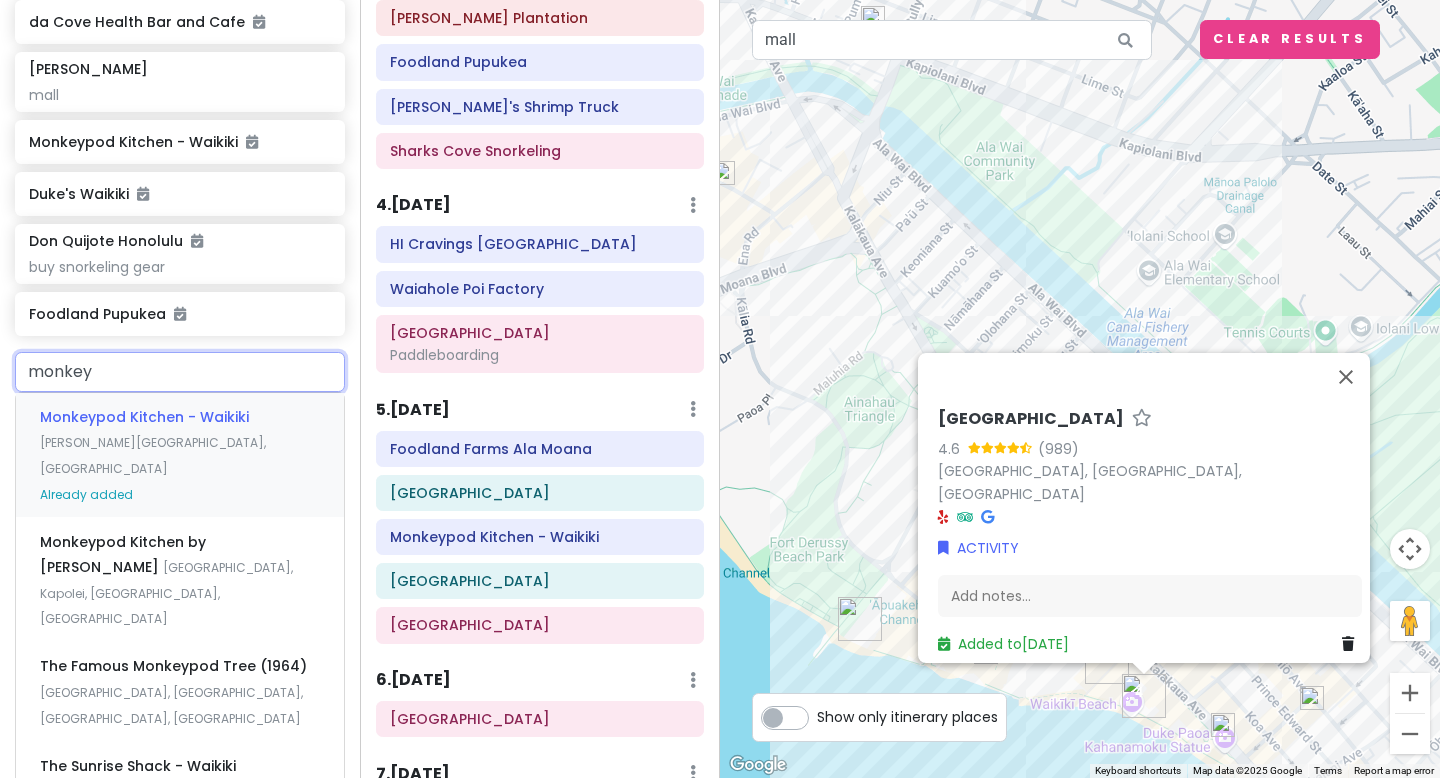 click on "Monkeypod Kitchen - Waikiki   Kālia Road, Honolulu, HI, USA Already added" at bounding box center (180, 455) 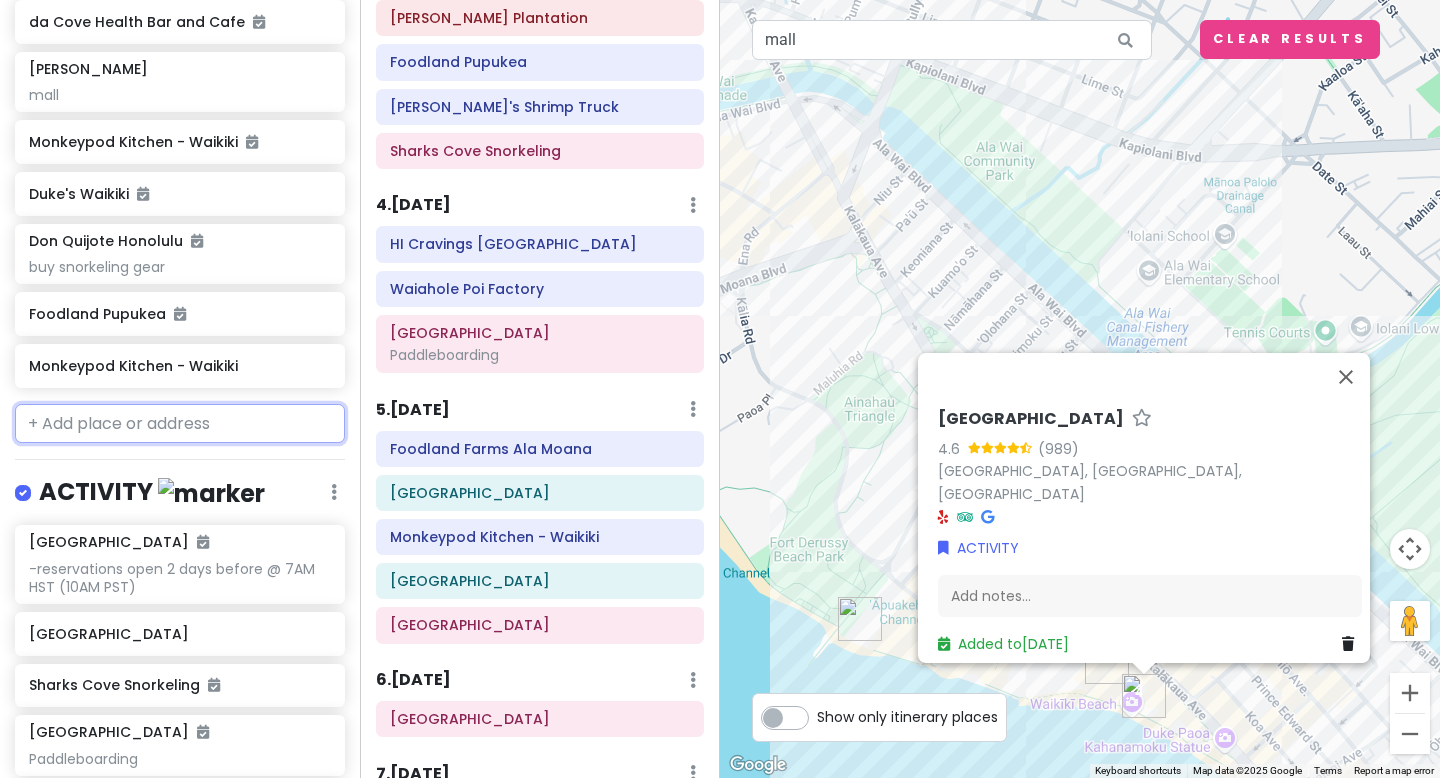 scroll, scrollTop: 893, scrollLeft: 0, axis: vertical 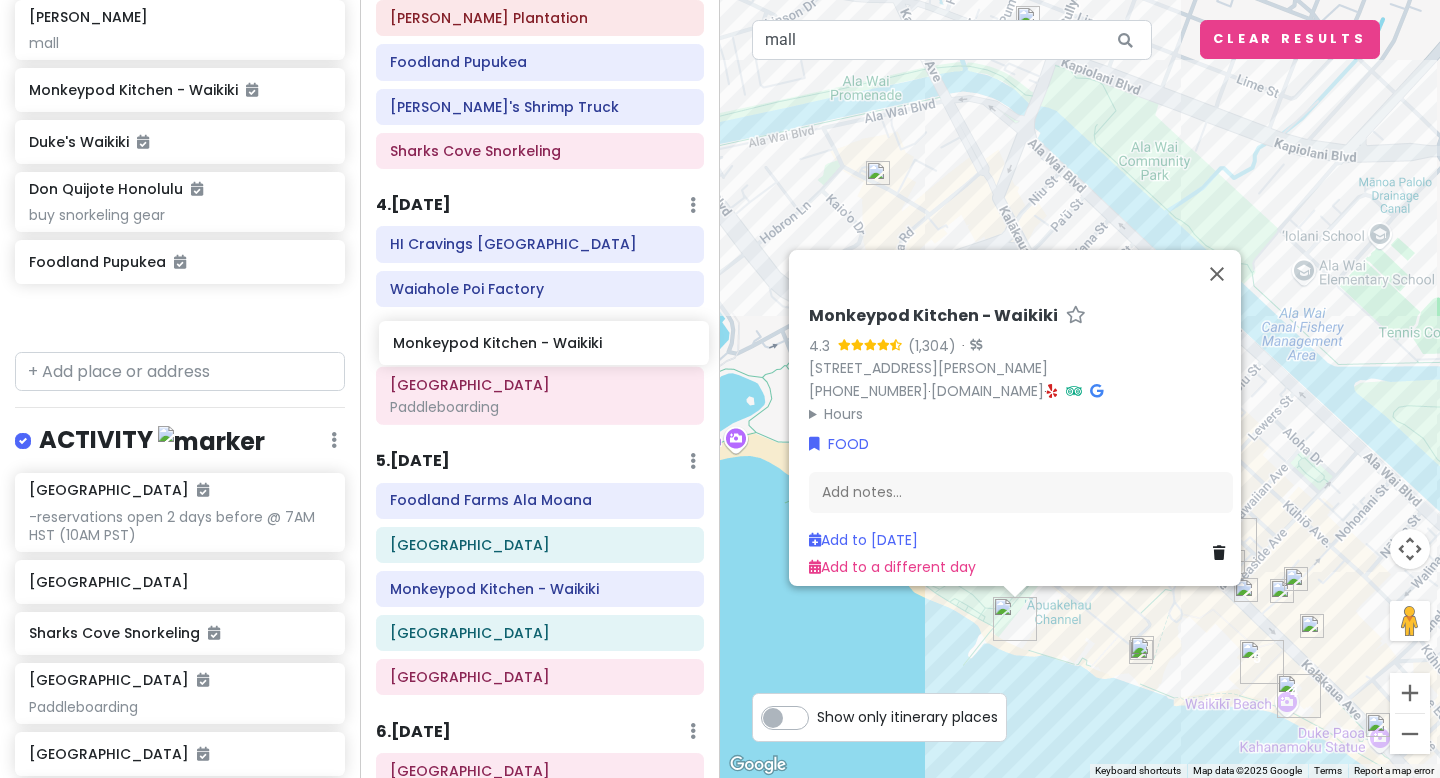 drag, startPoint x: 205, startPoint y: 319, endPoint x: 569, endPoint y: 351, distance: 365.4039 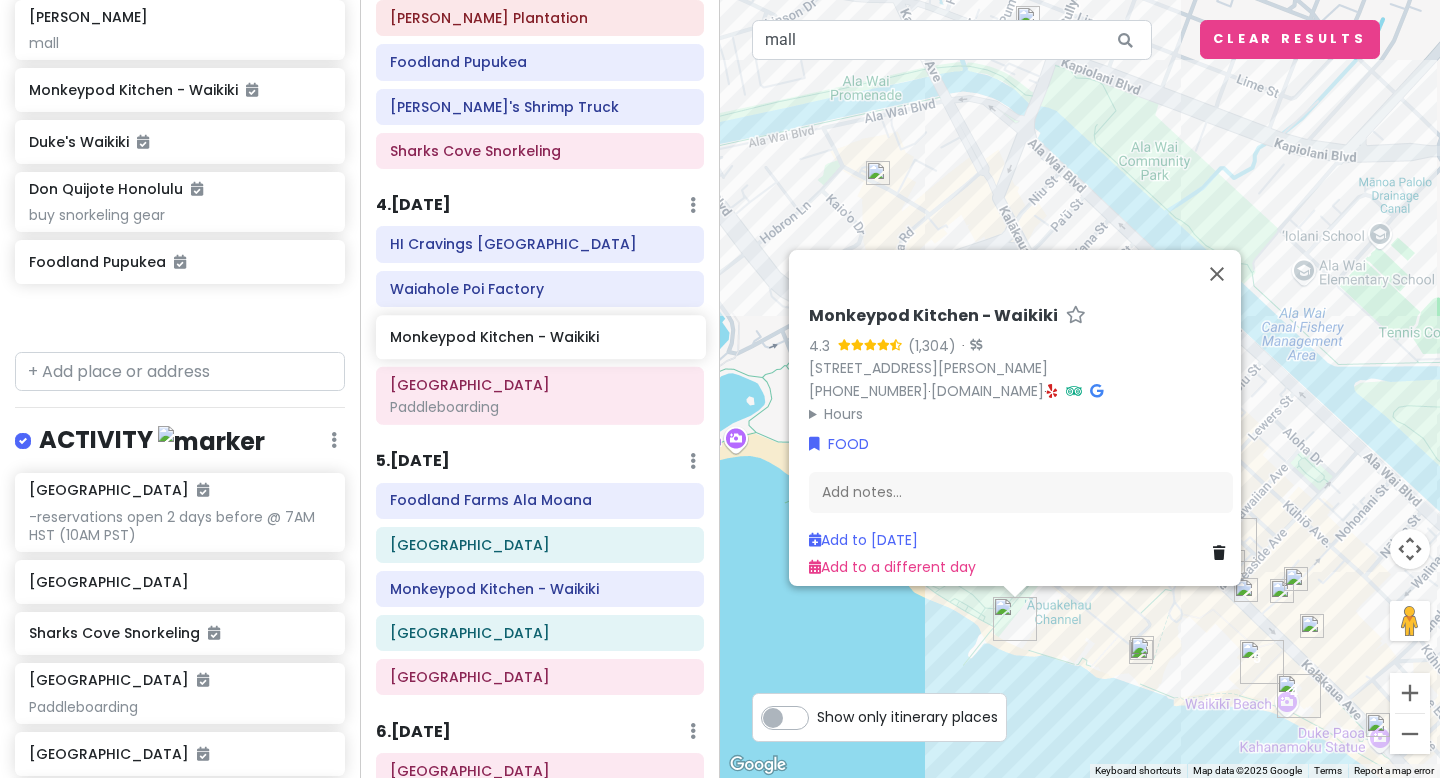 scroll, scrollTop: 841, scrollLeft: 0, axis: vertical 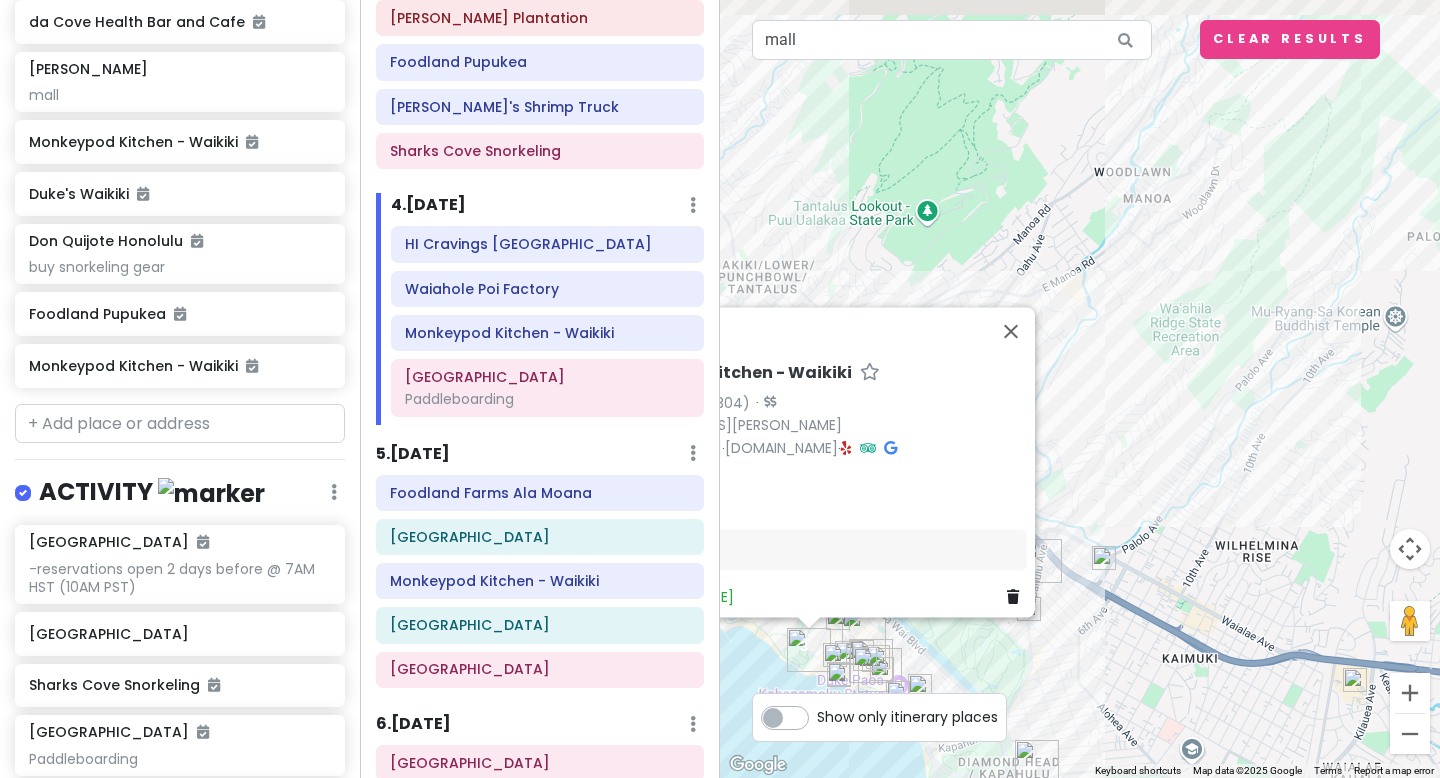 drag, startPoint x: 1373, startPoint y: 98, endPoint x: 1062, endPoint y: 516, distance: 521.00385 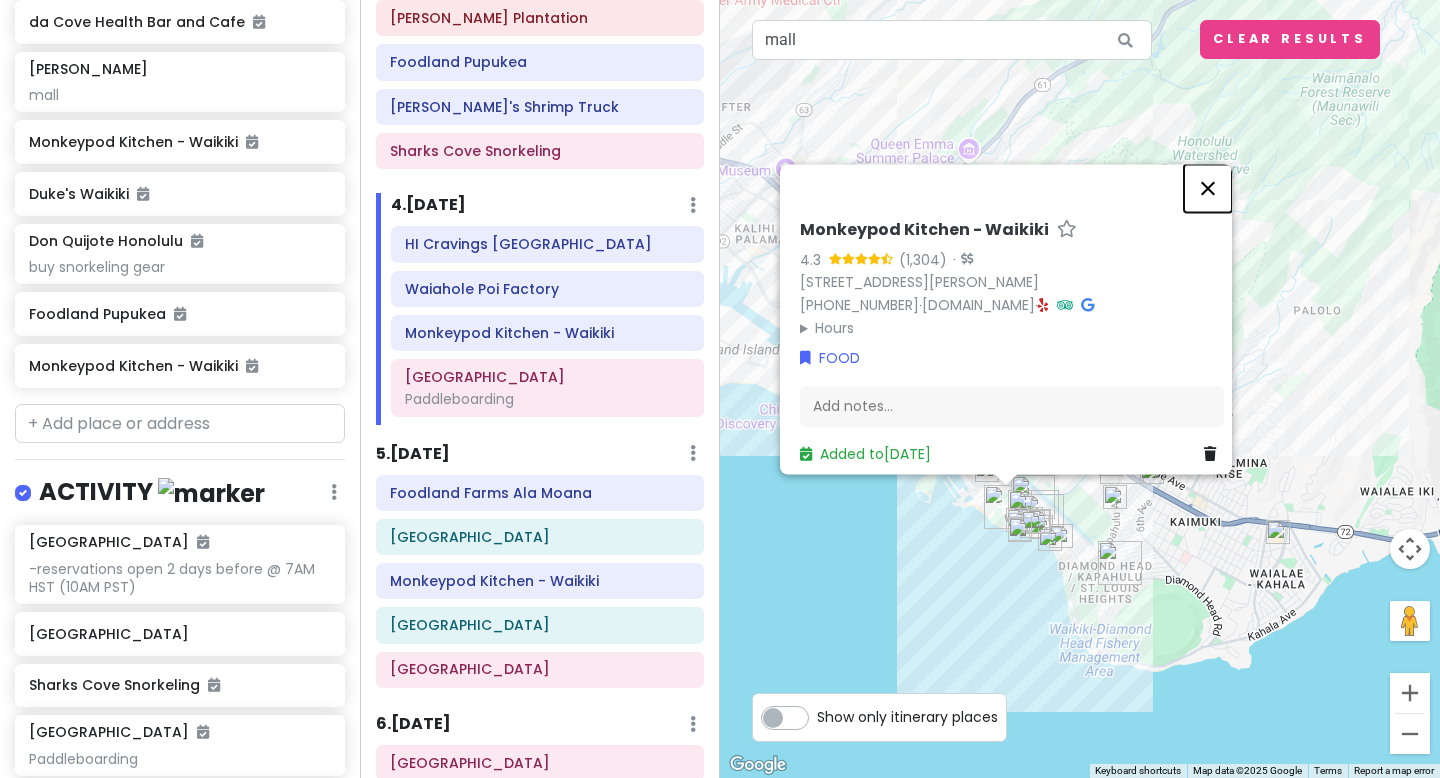 click at bounding box center [1208, 188] 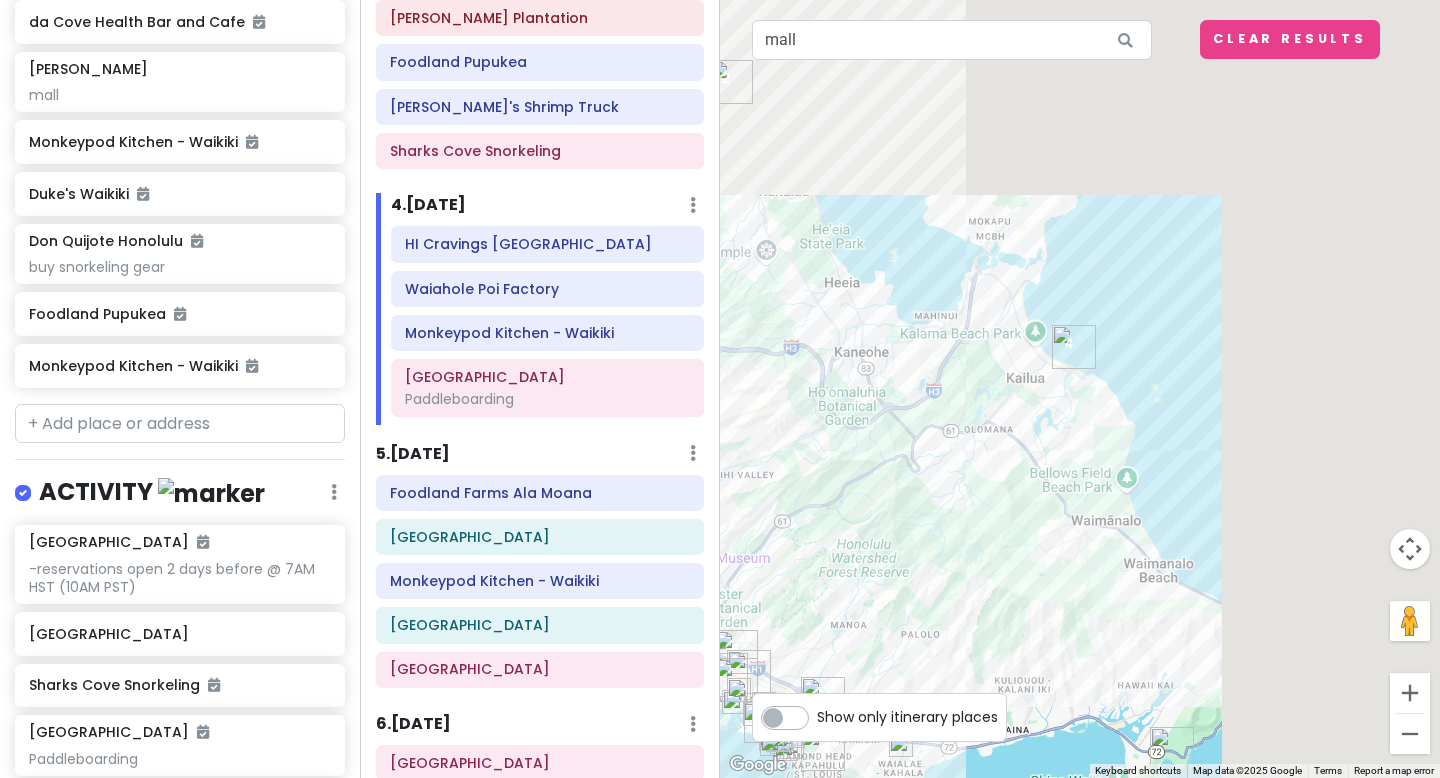 drag, startPoint x: 1302, startPoint y: 178, endPoint x: 889, endPoint y: 592, distance: 584.7777 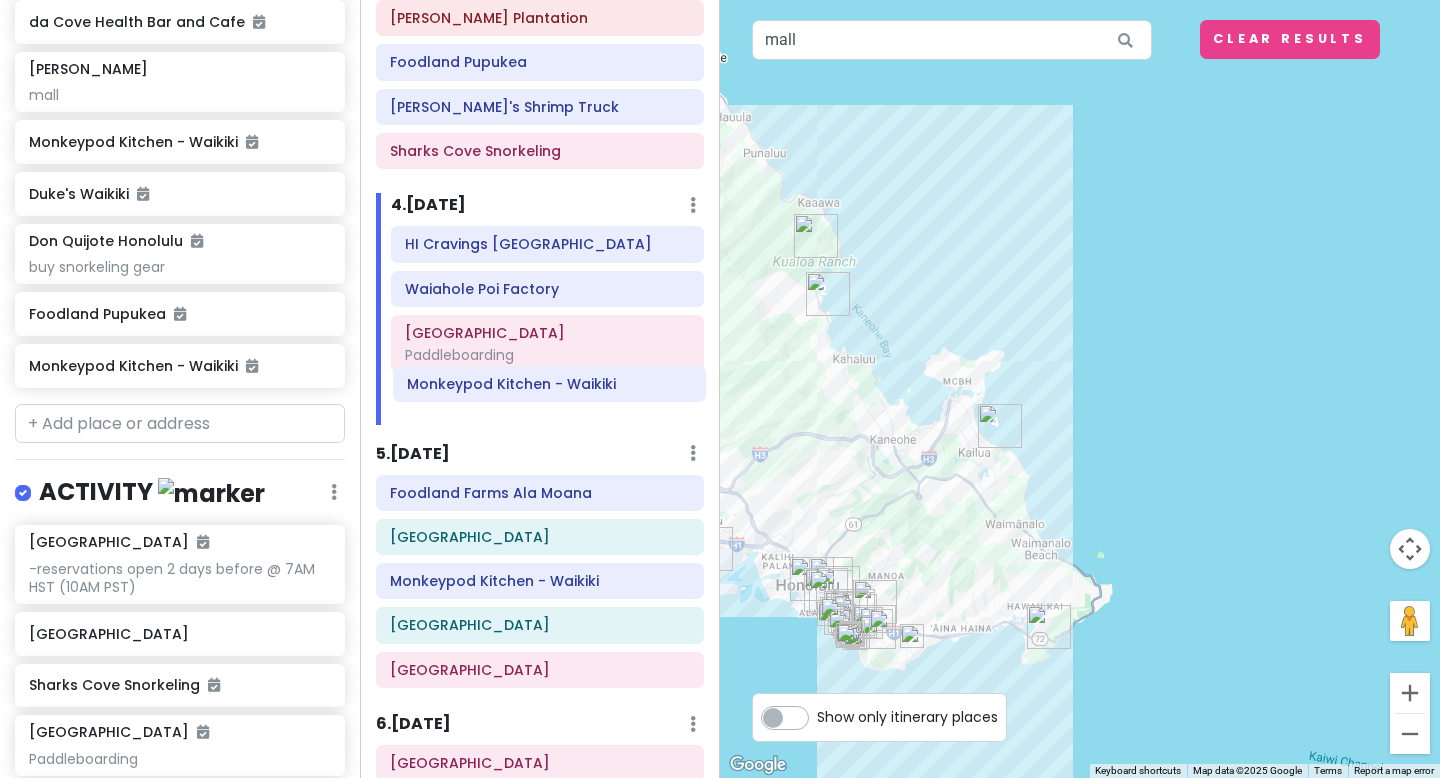 drag, startPoint x: 580, startPoint y: 343, endPoint x: 580, endPoint y: 409, distance: 66 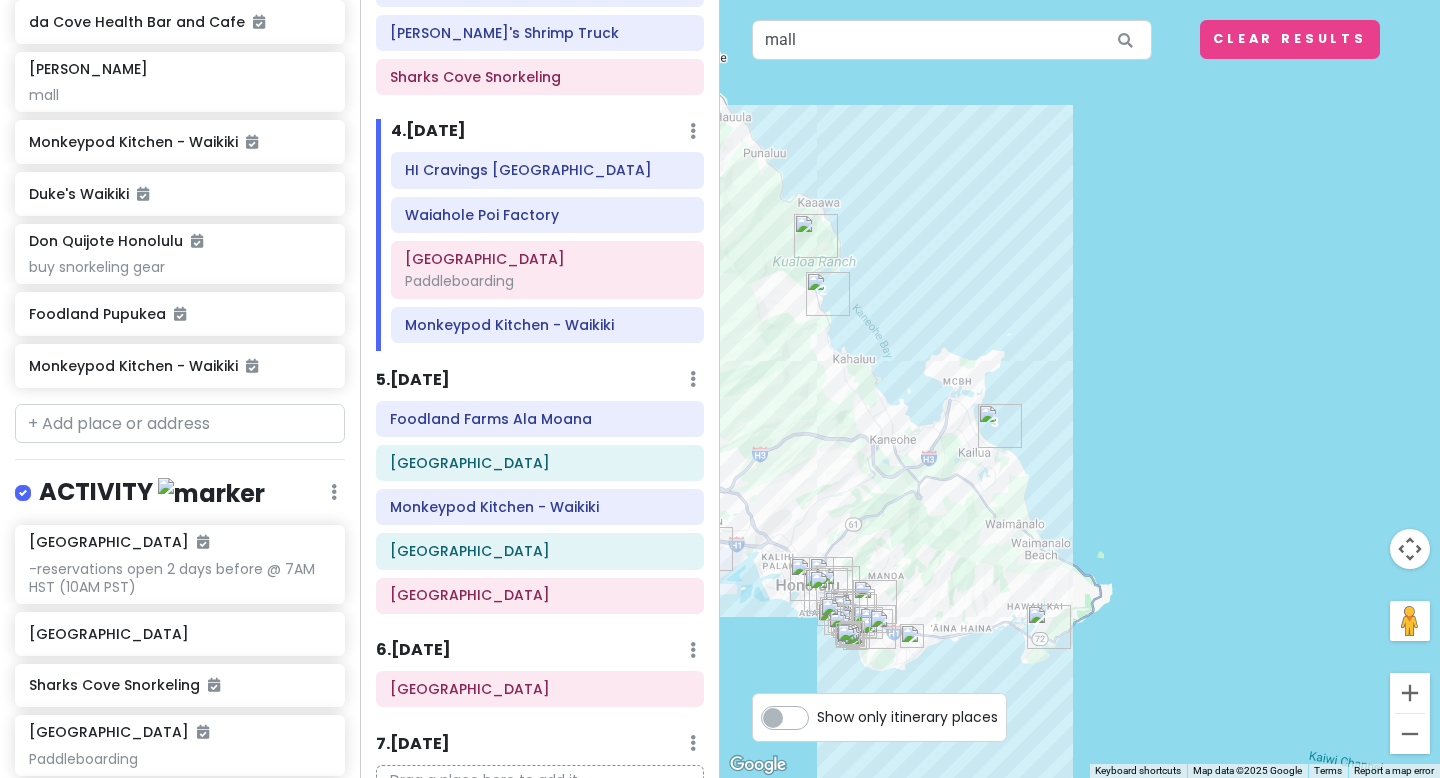 scroll, scrollTop: 725, scrollLeft: 0, axis: vertical 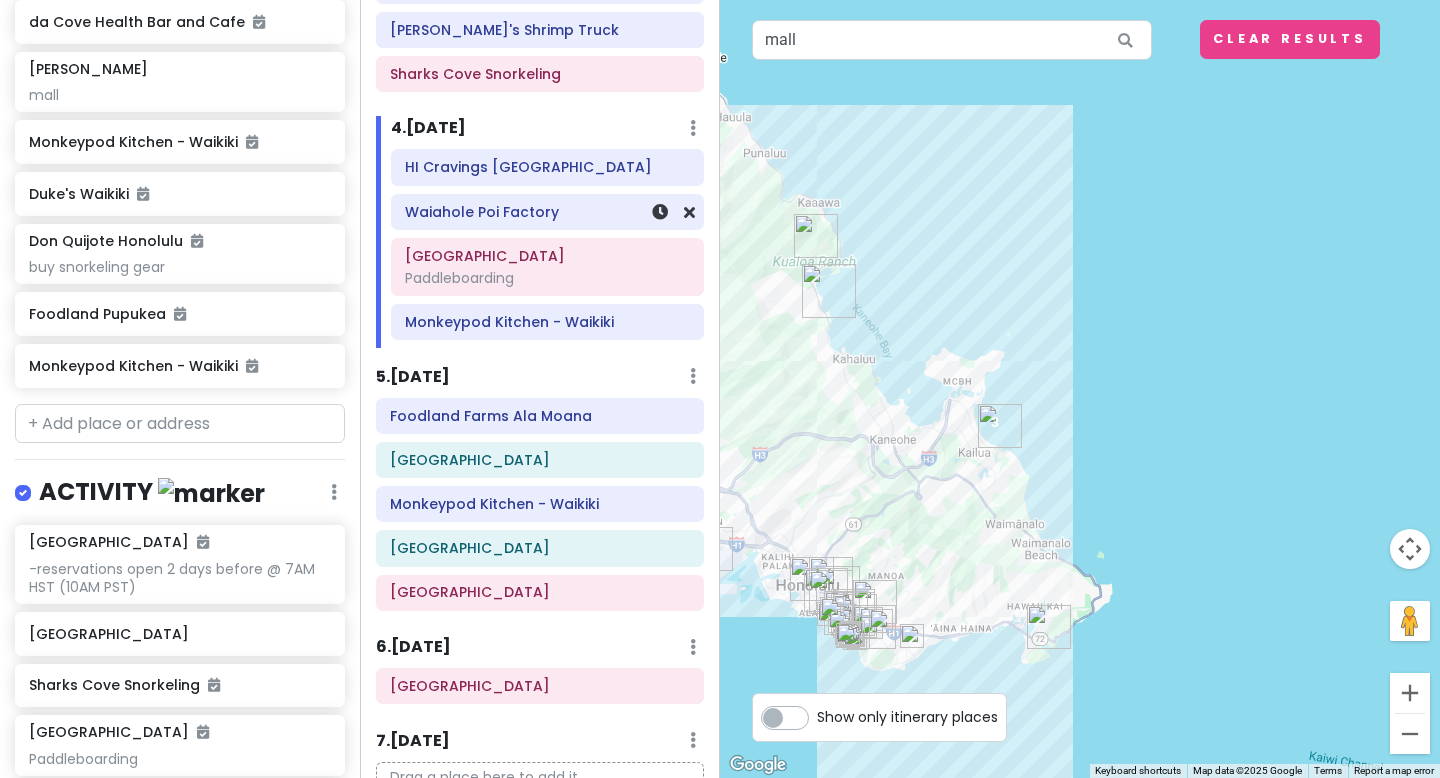 click on "Waiahole Poi Factory" at bounding box center [547, 212] 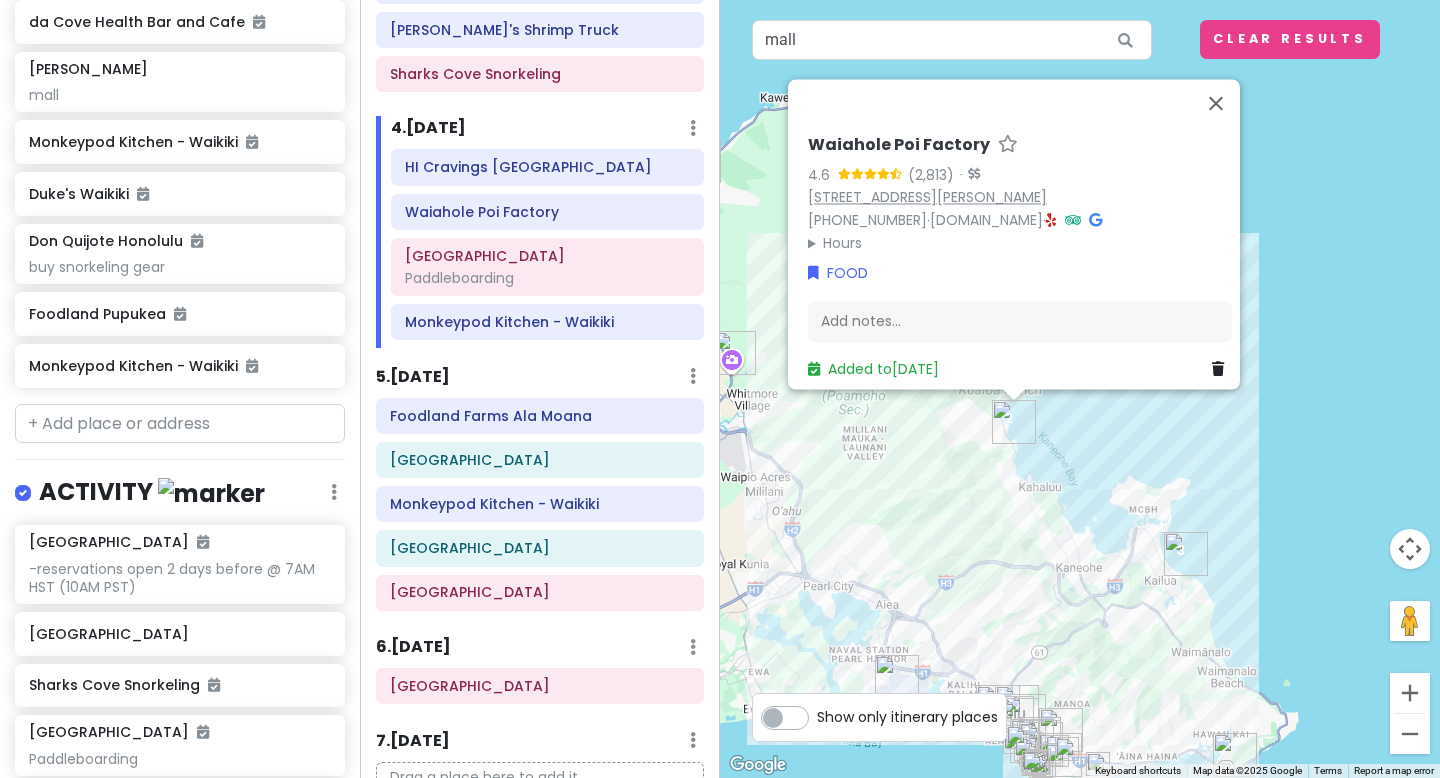 click on "48-140 Kamehameha Hwy, Kaneohe, HI 96744, USA" at bounding box center (927, 198) 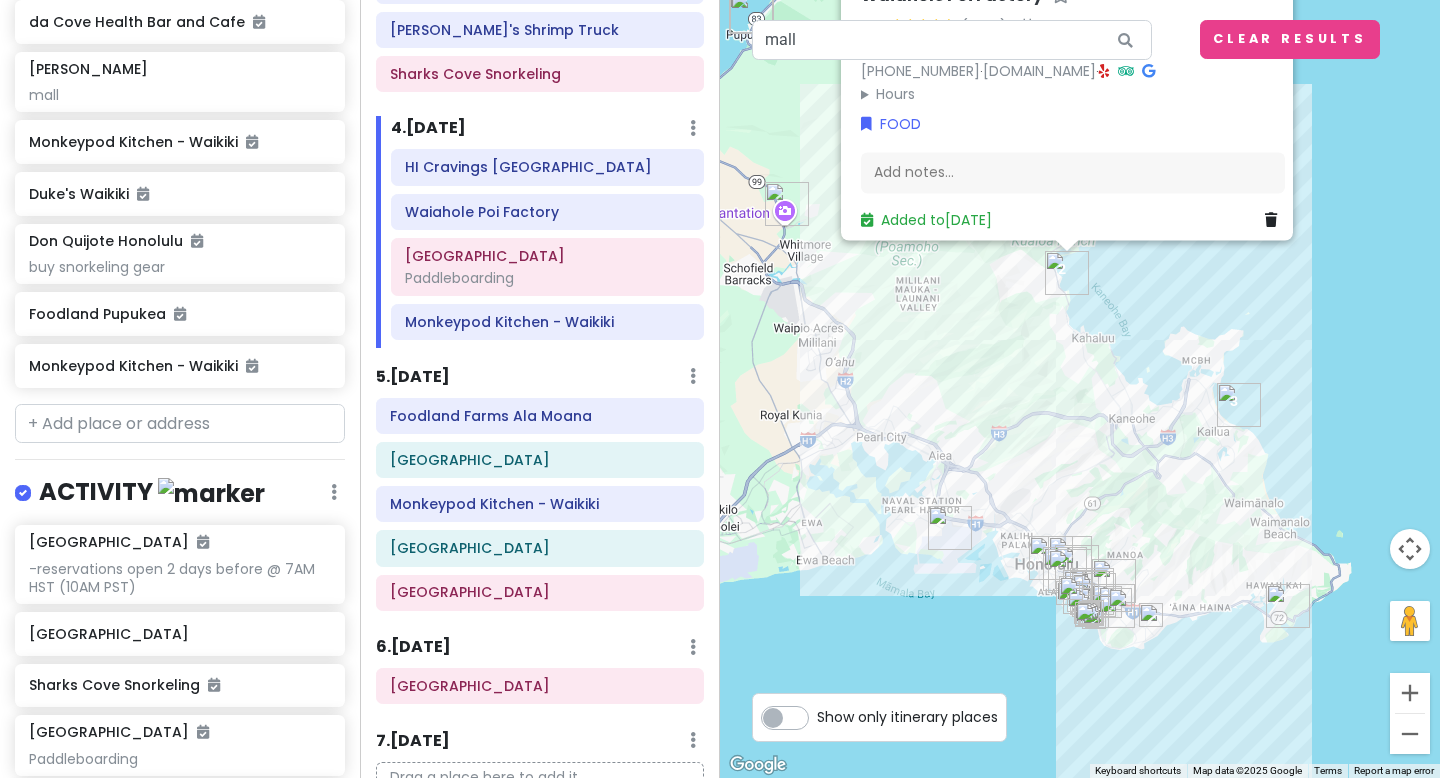 drag, startPoint x: 1254, startPoint y: 310, endPoint x: 1310, endPoint y: 148, distance: 171.40594 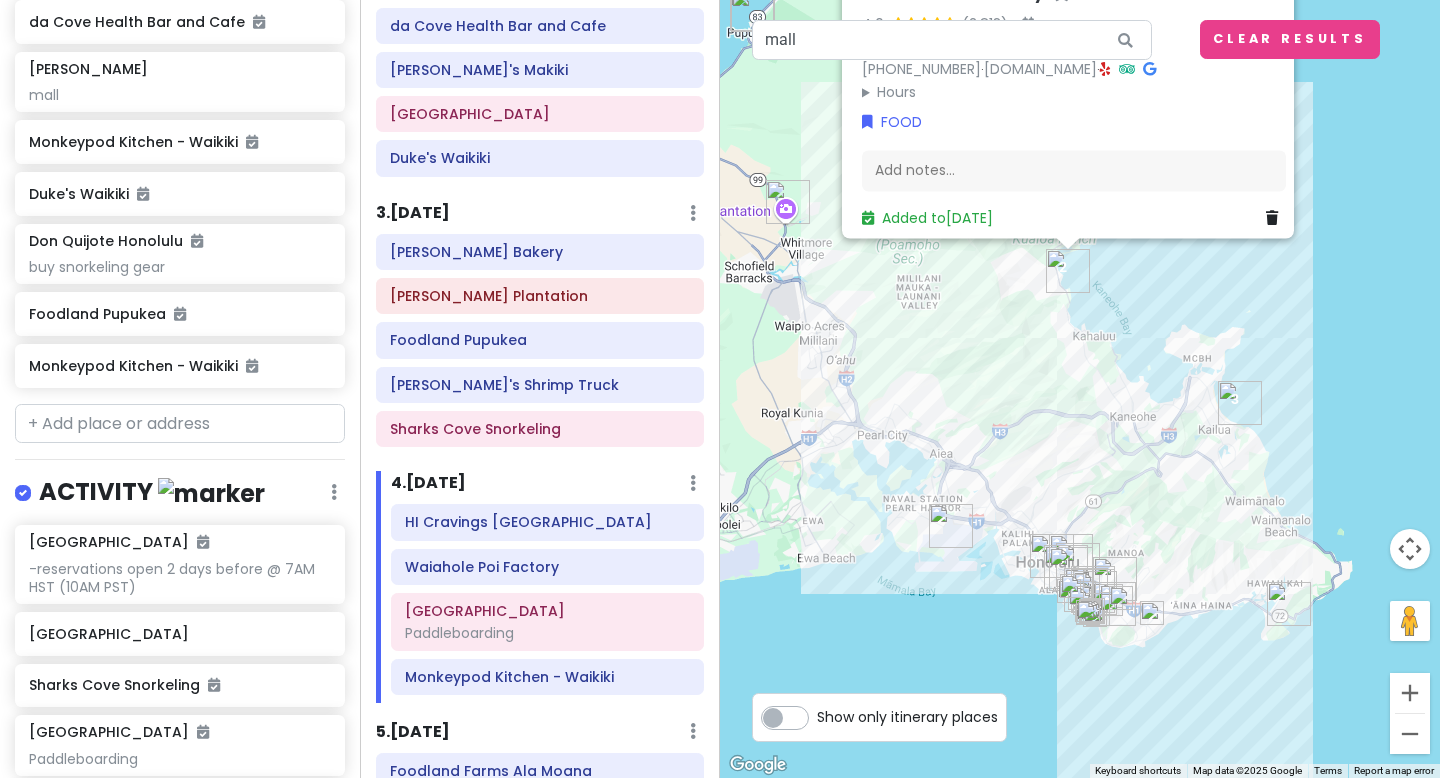 scroll, scrollTop: 407, scrollLeft: 0, axis: vertical 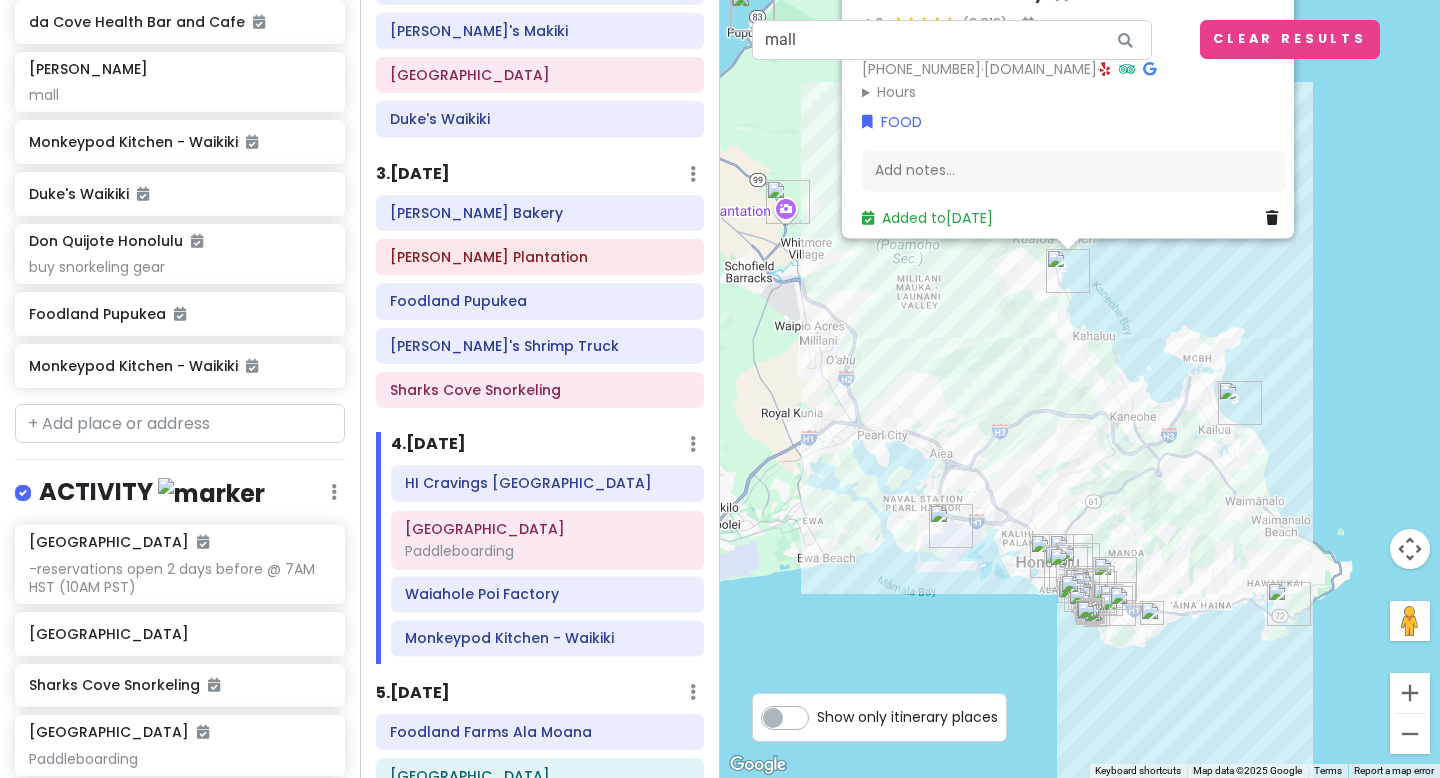 drag, startPoint x: 562, startPoint y: 603, endPoint x: 562, endPoint y: 551, distance: 52 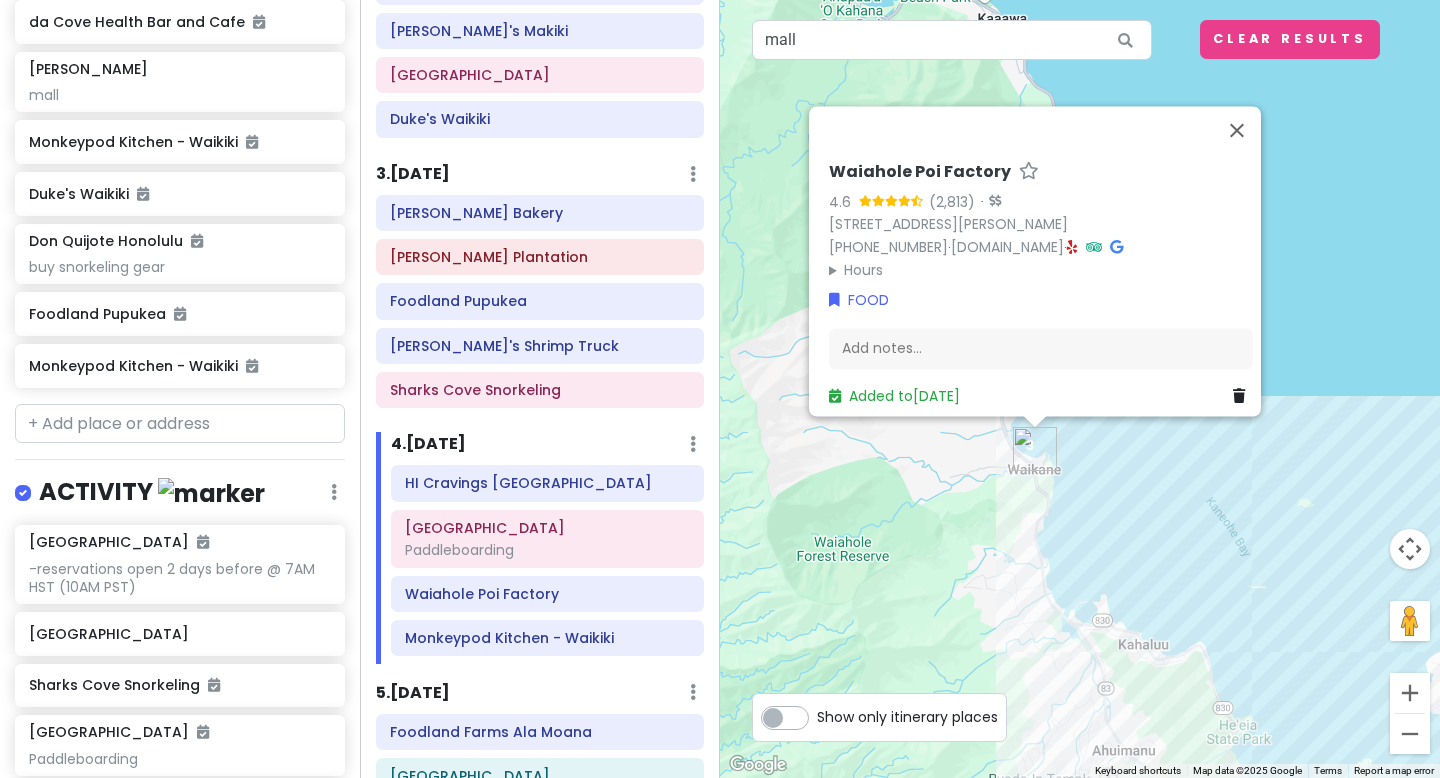 drag, startPoint x: 1357, startPoint y: 173, endPoint x: 1296, endPoint y: 351, distance: 188.16217 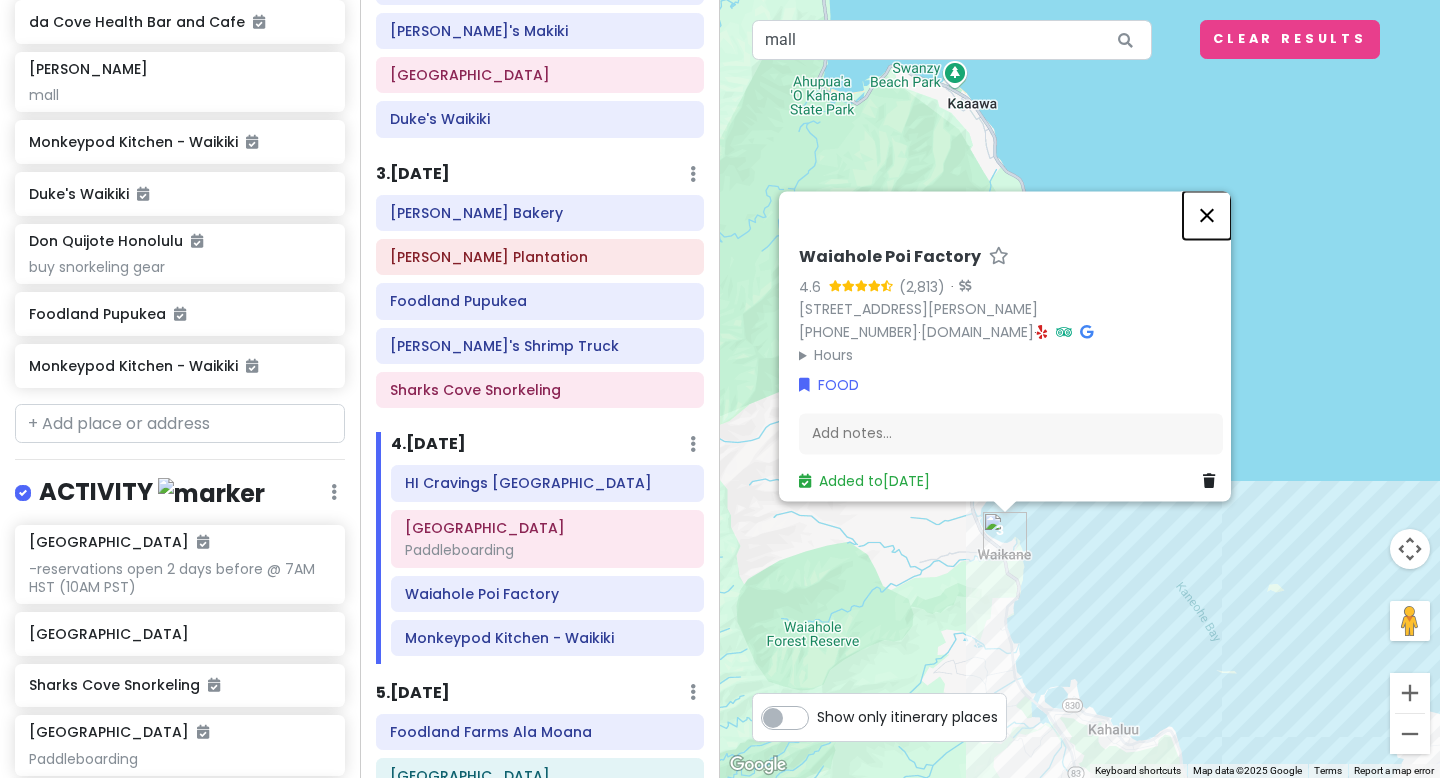 click at bounding box center (1207, 215) 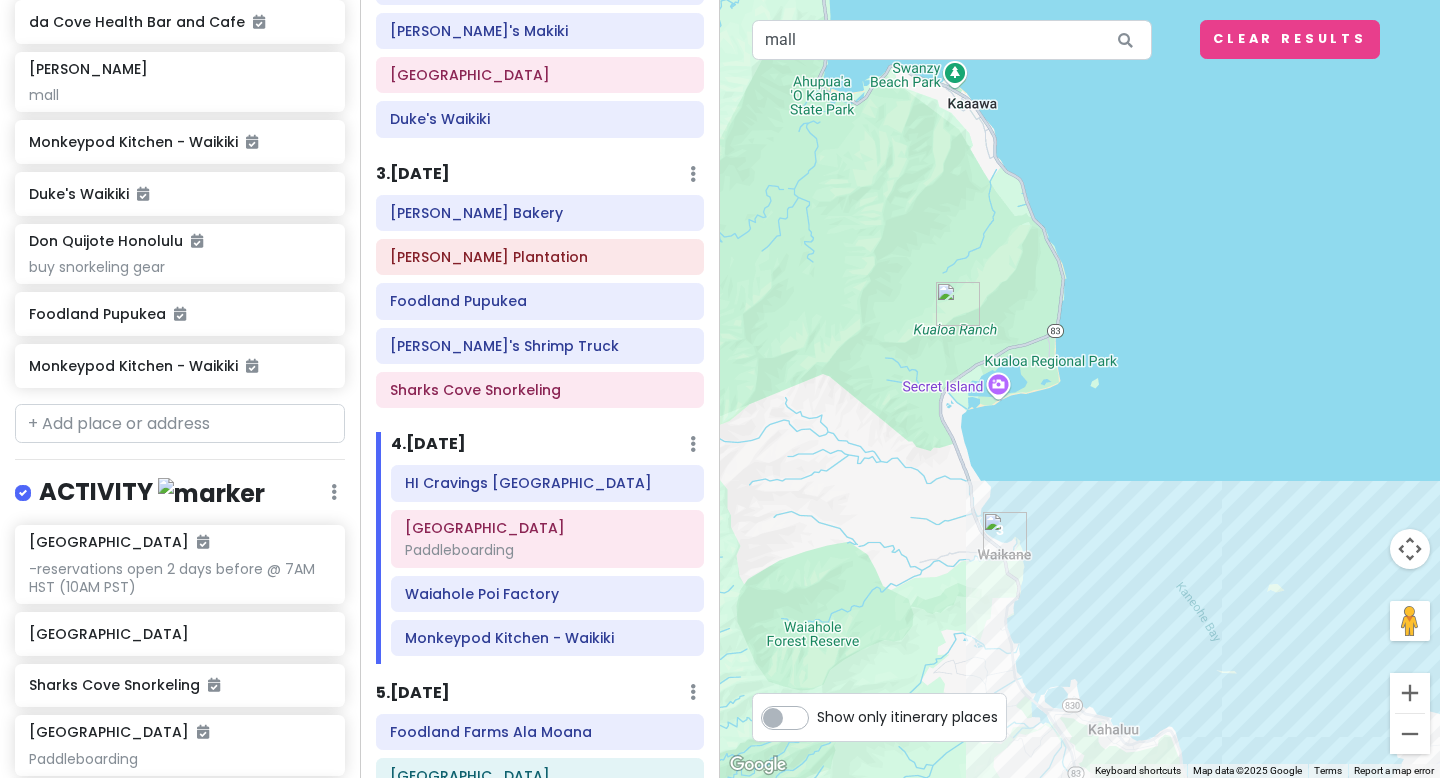 drag, startPoint x: 1064, startPoint y: 357, endPoint x: 1145, endPoint y: 335, distance: 83.9345 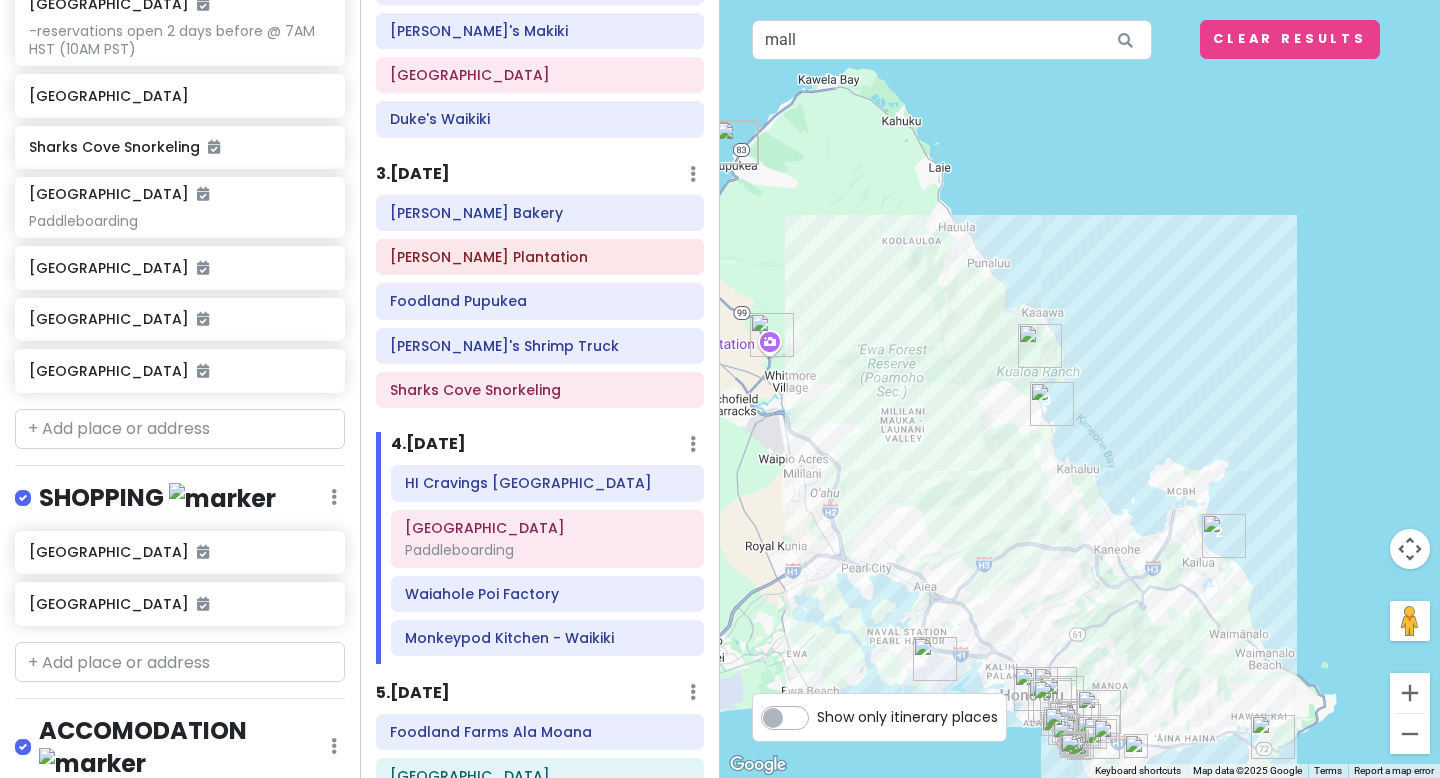 scroll, scrollTop: 1529, scrollLeft: 0, axis: vertical 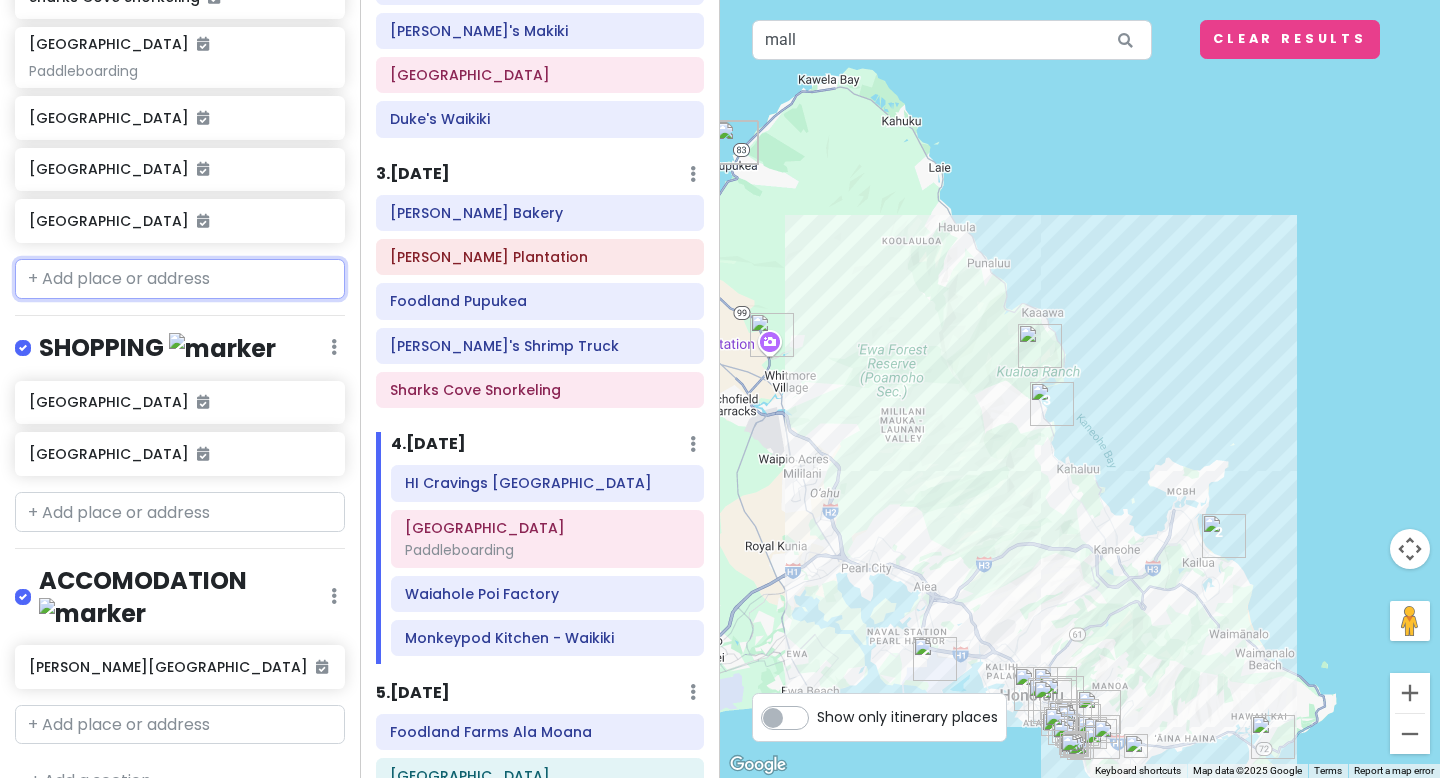 click at bounding box center [180, 279] 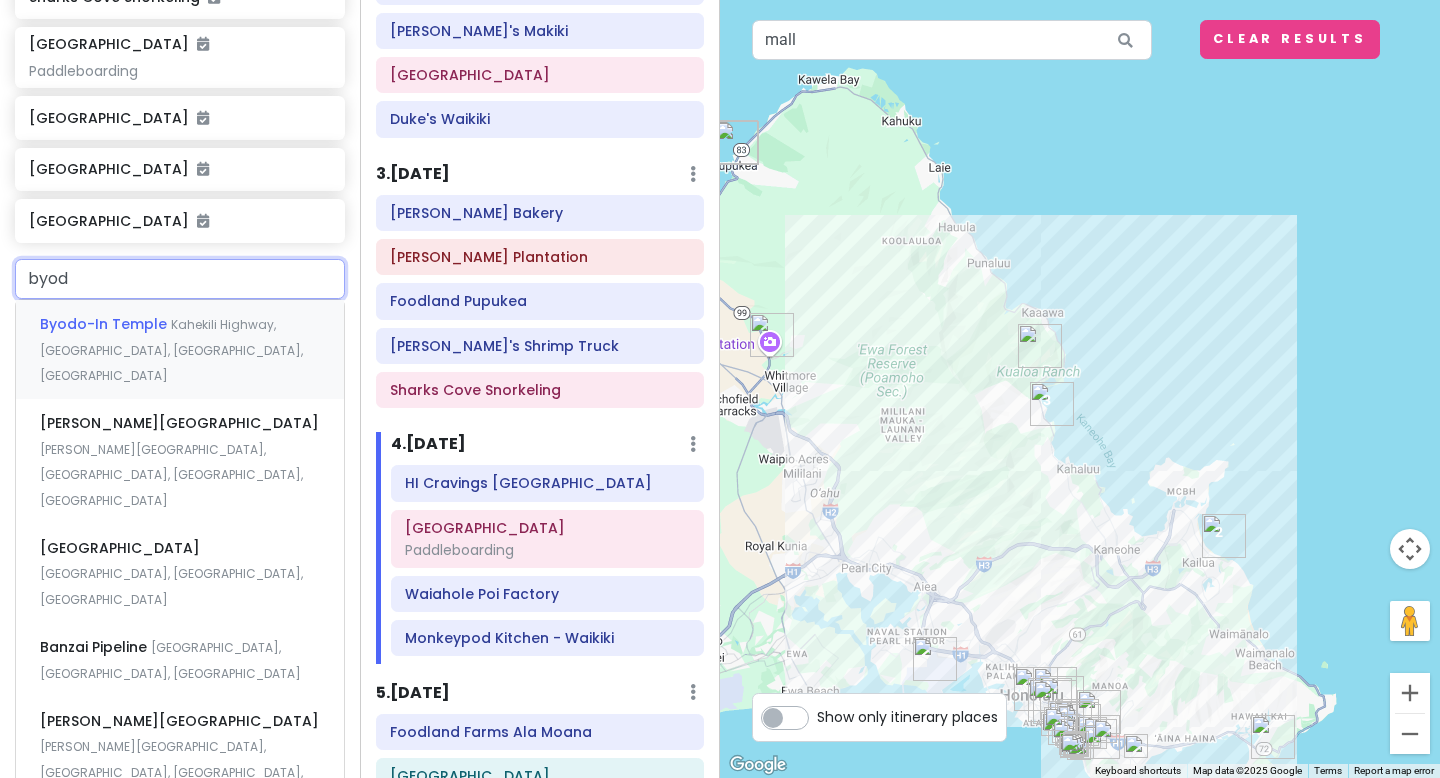 type on "byodo" 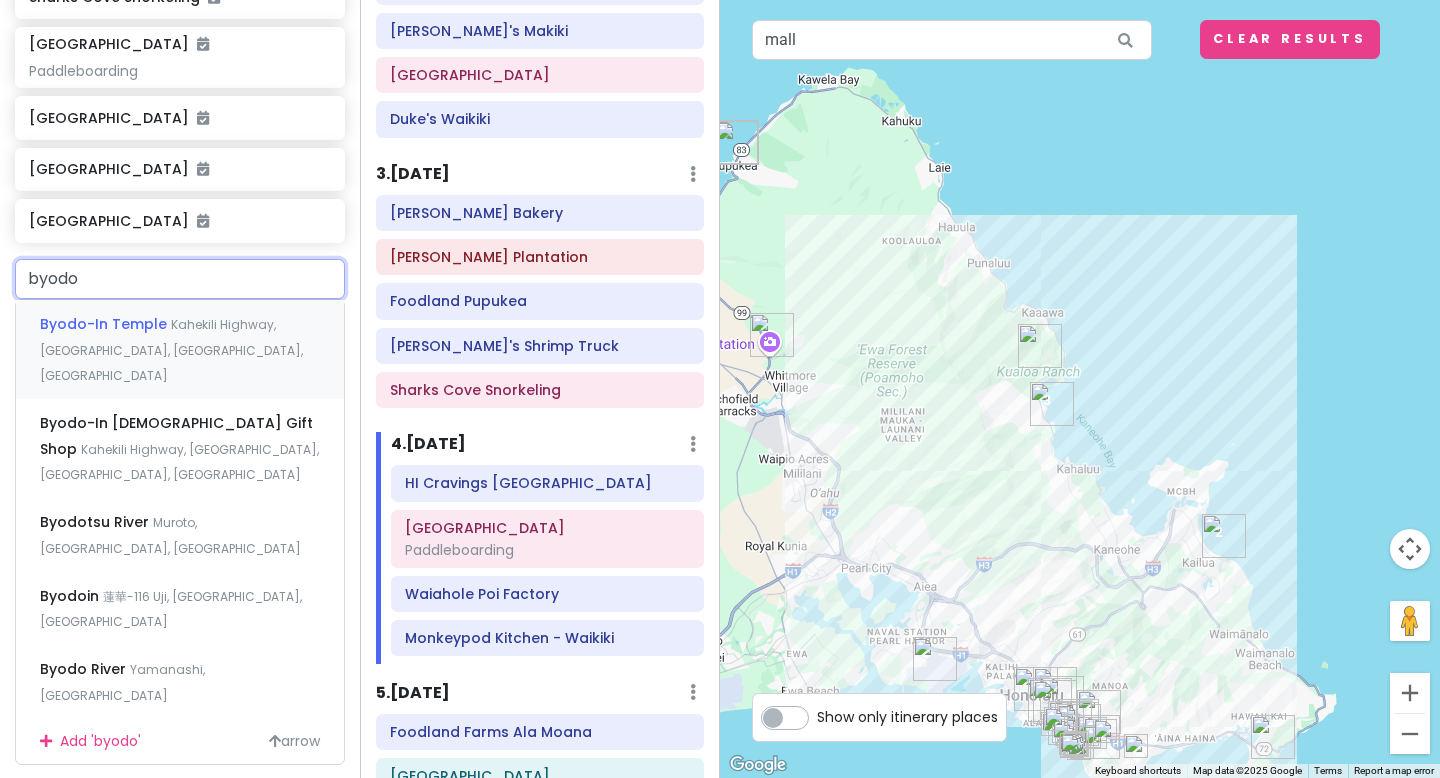 click on "Byodo-In Temple   Kahekili Highway, Kaneohe, HI, USA" at bounding box center (180, 349) 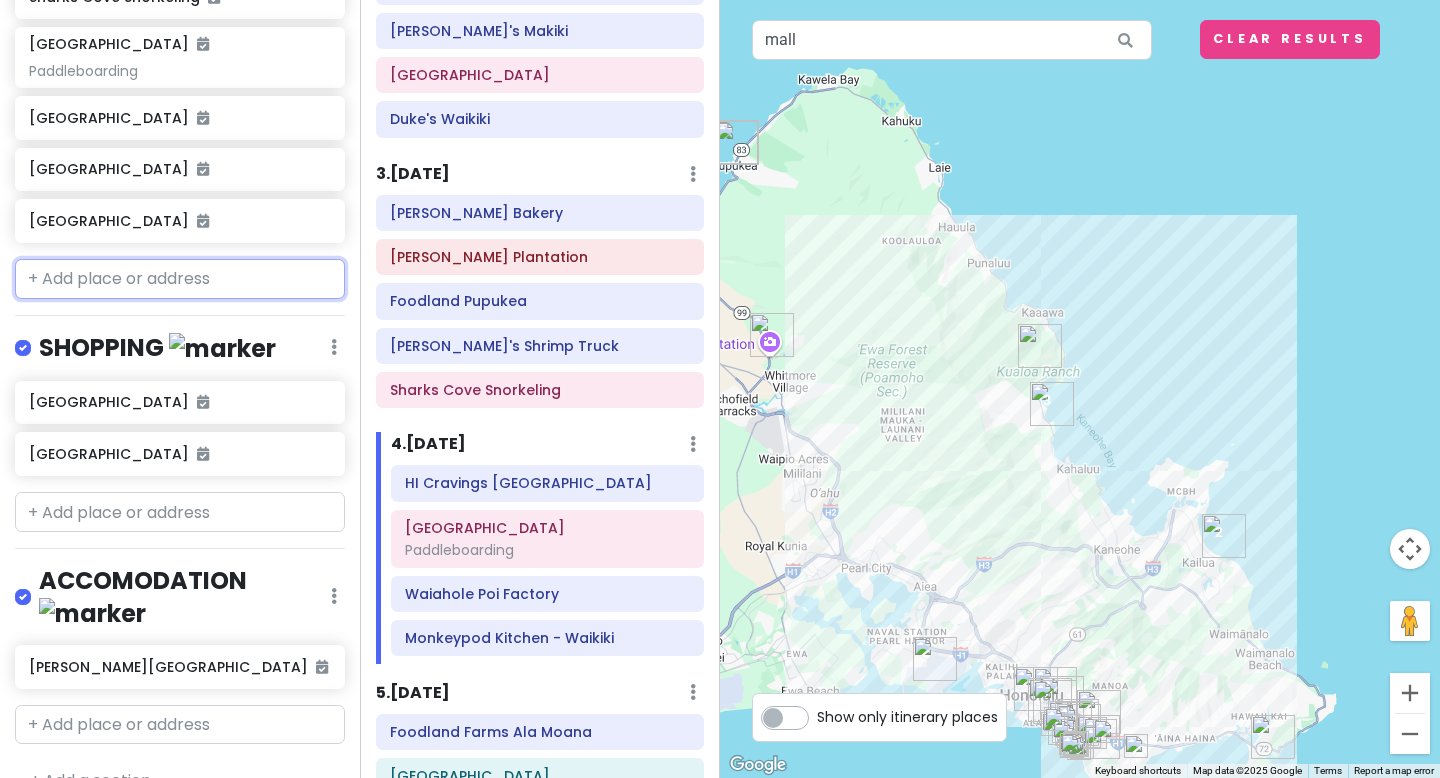 scroll, scrollTop: 1581, scrollLeft: 0, axis: vertical 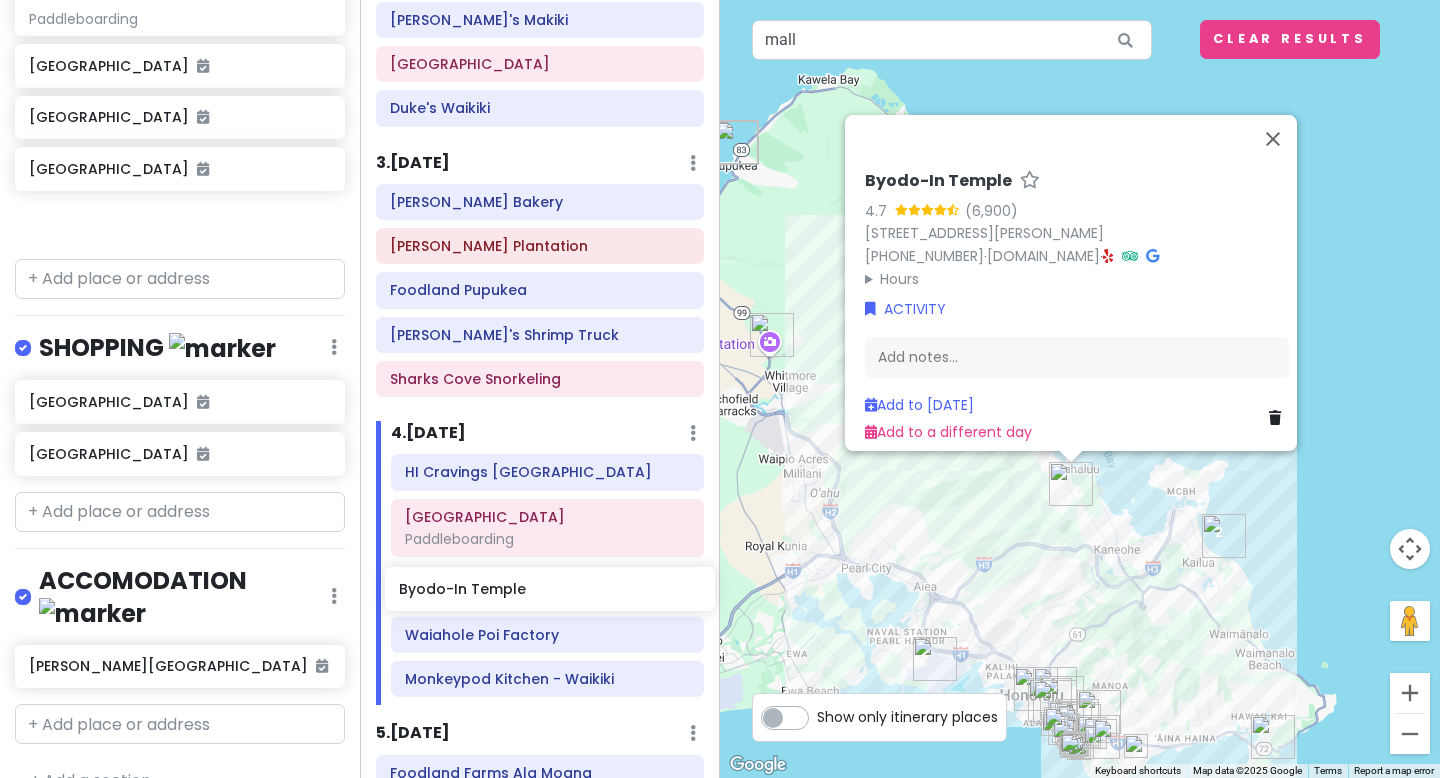 drag, startPoint x: 183, startPoint y: 221, endPoint x: 553, endPoint y: 594, distance: 525.38464 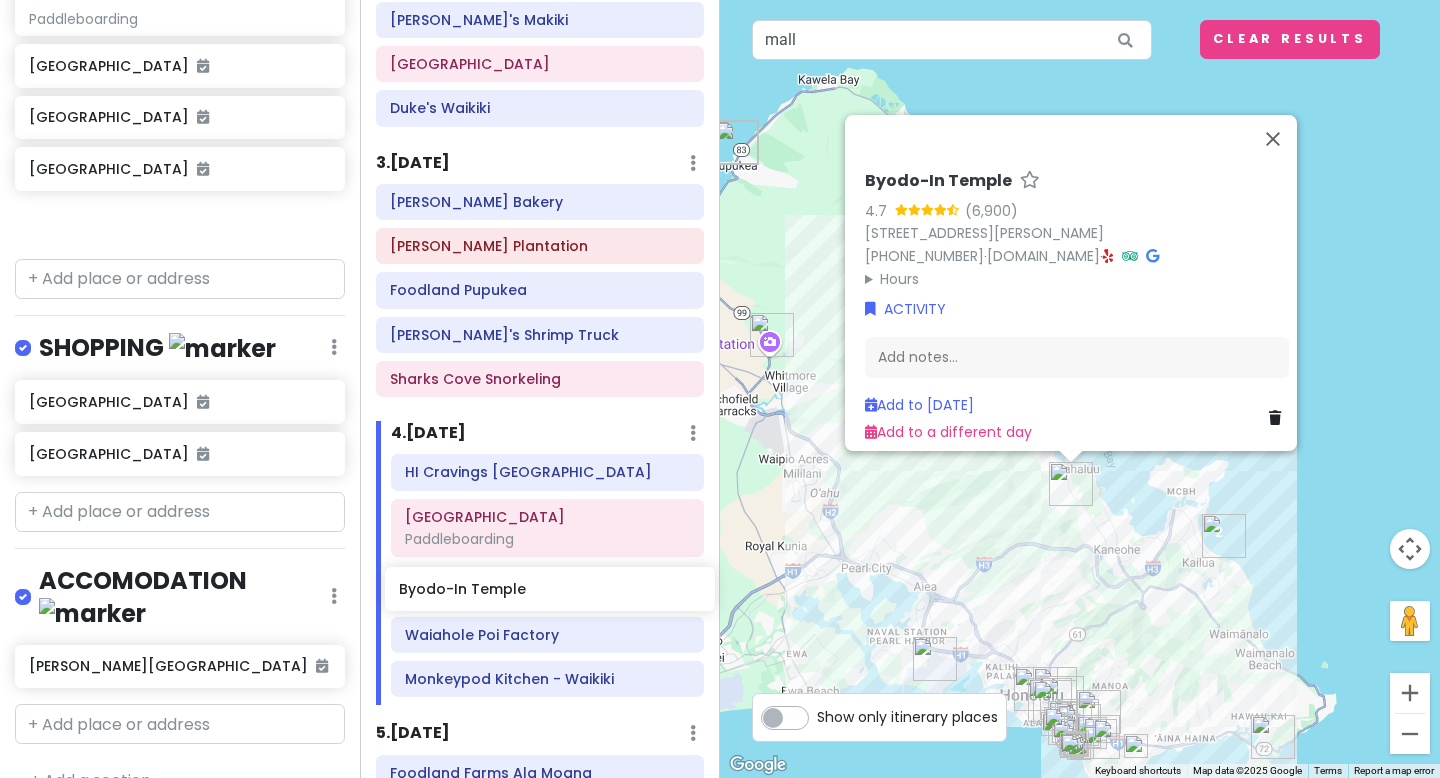 click on "OAHU Private Change Dates Make a Copy Delete Trip Go Pro ⚡️ Give Feedback 💡 Support Scout ☕️ Itinerary Share Notes Add notes... ATTRACTION   Edit Reorder Delete List Dole Plantation FOOD   Edit Reorder Delete List Waiahole Poi Factory HI Cravings Honolulu Zippy's Makiki Foodland Farms Ala Moana Giovanni's Shrimp Truck Leonard's Bakery da Cove Health Bar and Cafe Udon Yama mall Monkeypod Kitchen - Waikiki Duke's Waikiki Don Quijote Honolulu buy snorkeling gear Foodland Pupukea Monkeypod Kitchen - Waikiki ACTIVITY   Edit Reorder Delete List Hanauma Bay -reservations open 2 days before @ 7AM HST (10AM PST) Kualoa Ranch Sharks Cove Snorkeling Kailua Beach Park Paddleboarding Waikīkī Beach Waikīkī Beach Waikīkī Beach Byodo-In Temple SHOPPING   Edit Reorder Delete List Waikiki Shopping Plaza Ala Moana Center ACCOMODATION   Edit Reorder Delete List Daniel K. Inouye International Airport + Add a section Itinerary × 1 .  Thu 8/28 Edit Day Notes Delete Day   ARRIVE 23:30 Don Quijote Honolulu 2 .  3 4" at bounding box center (720, 389) 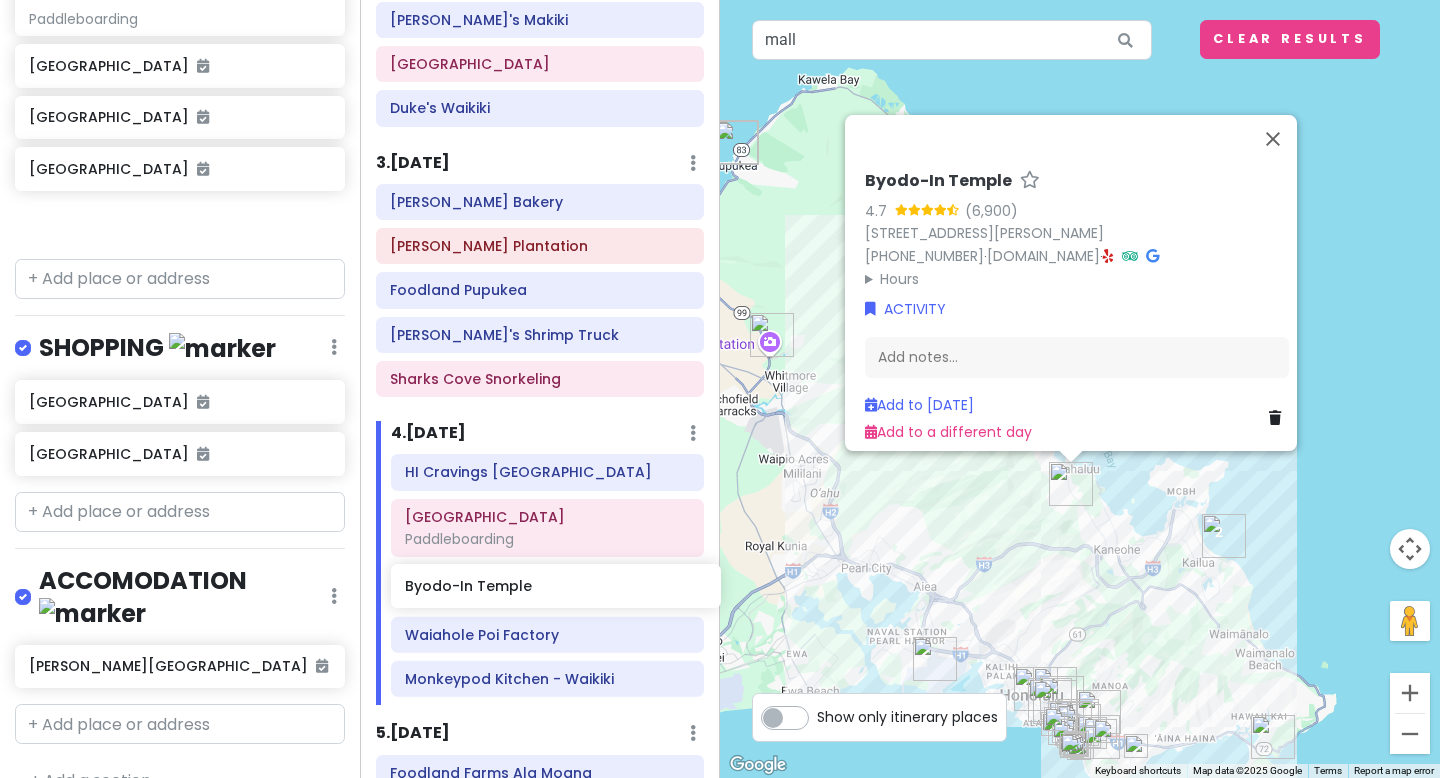 scroll, scrollTop: 421, scrollLeft: 0, axis: vertical 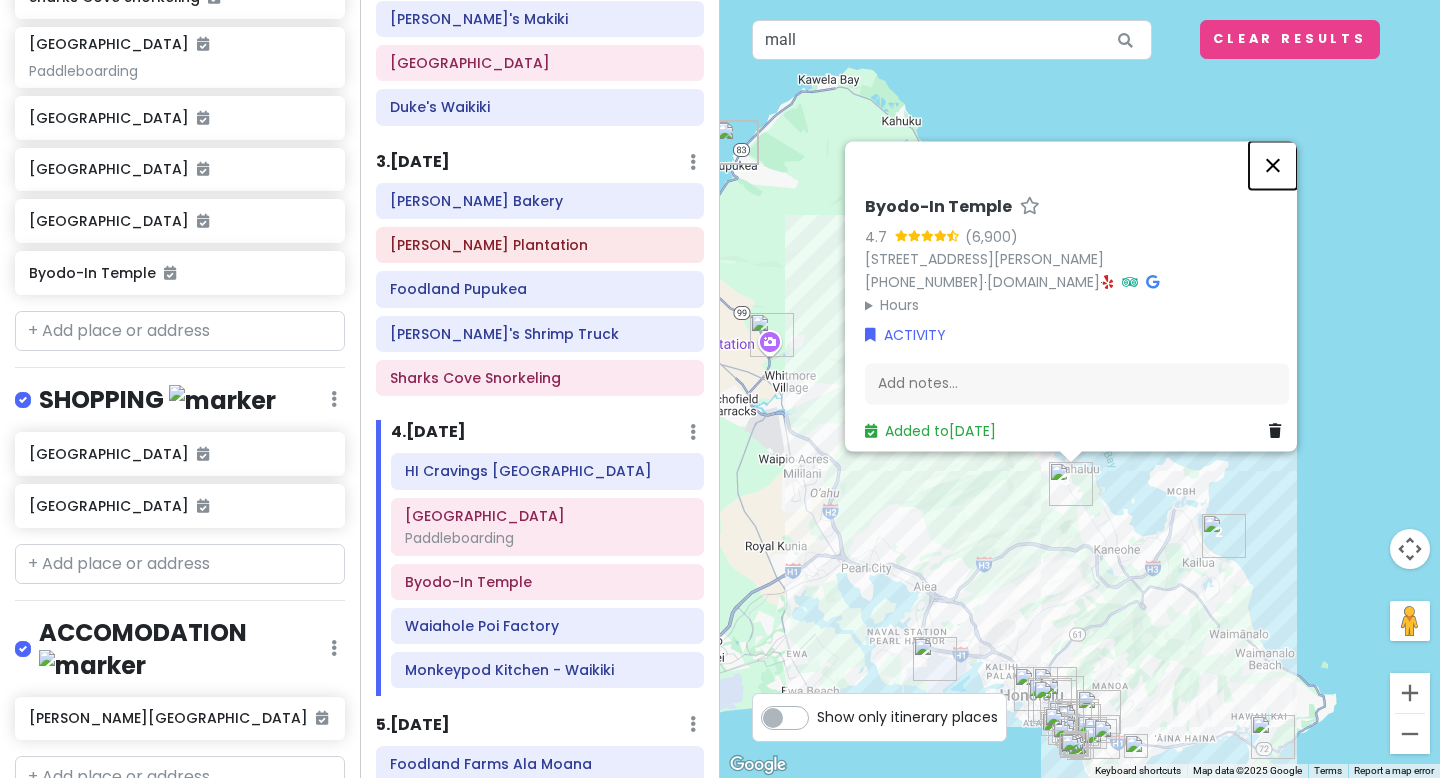 click at bounding box center (1273, 165) 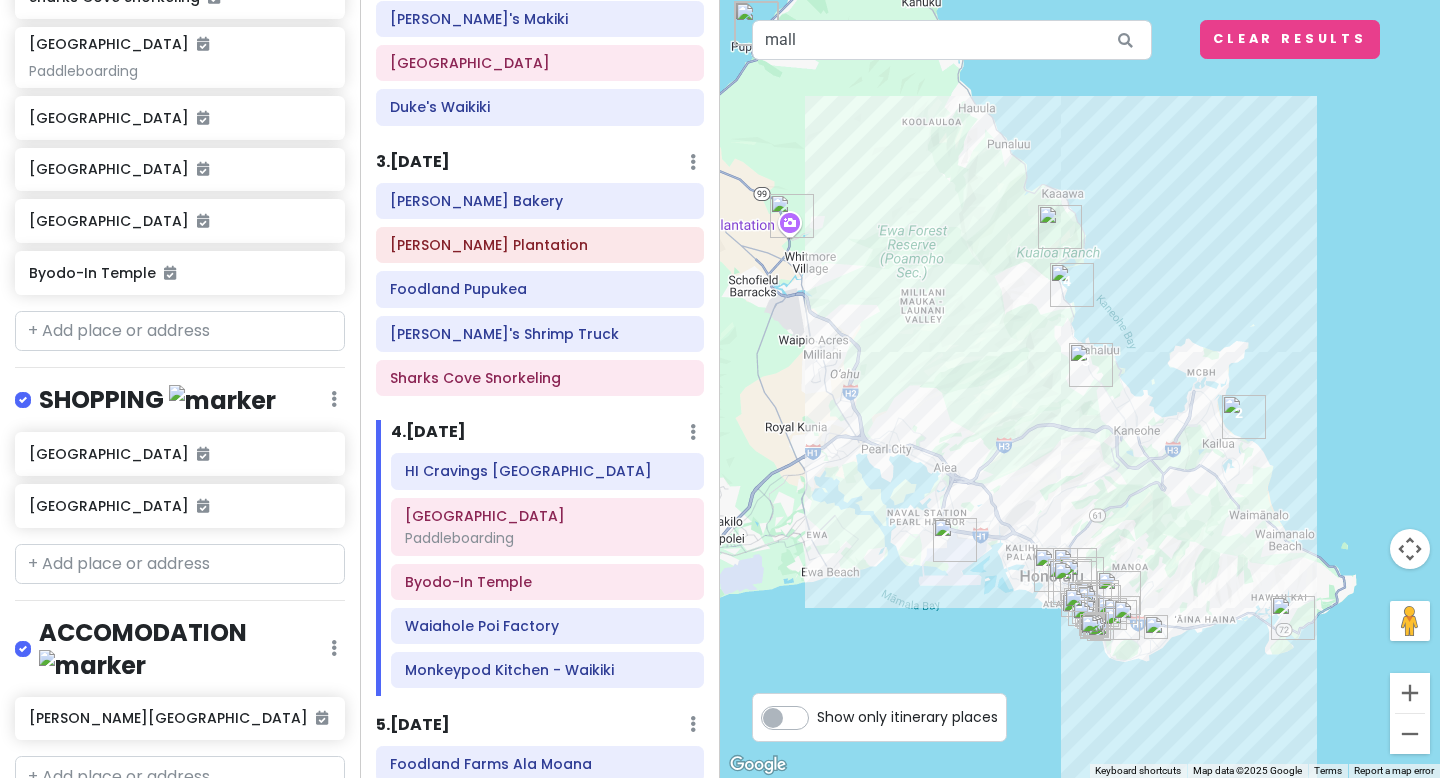 drag, startPoint x: 1093, startPoint y: 472, endPoint x: 1114, endPoint y: 336, distance: 137.61177 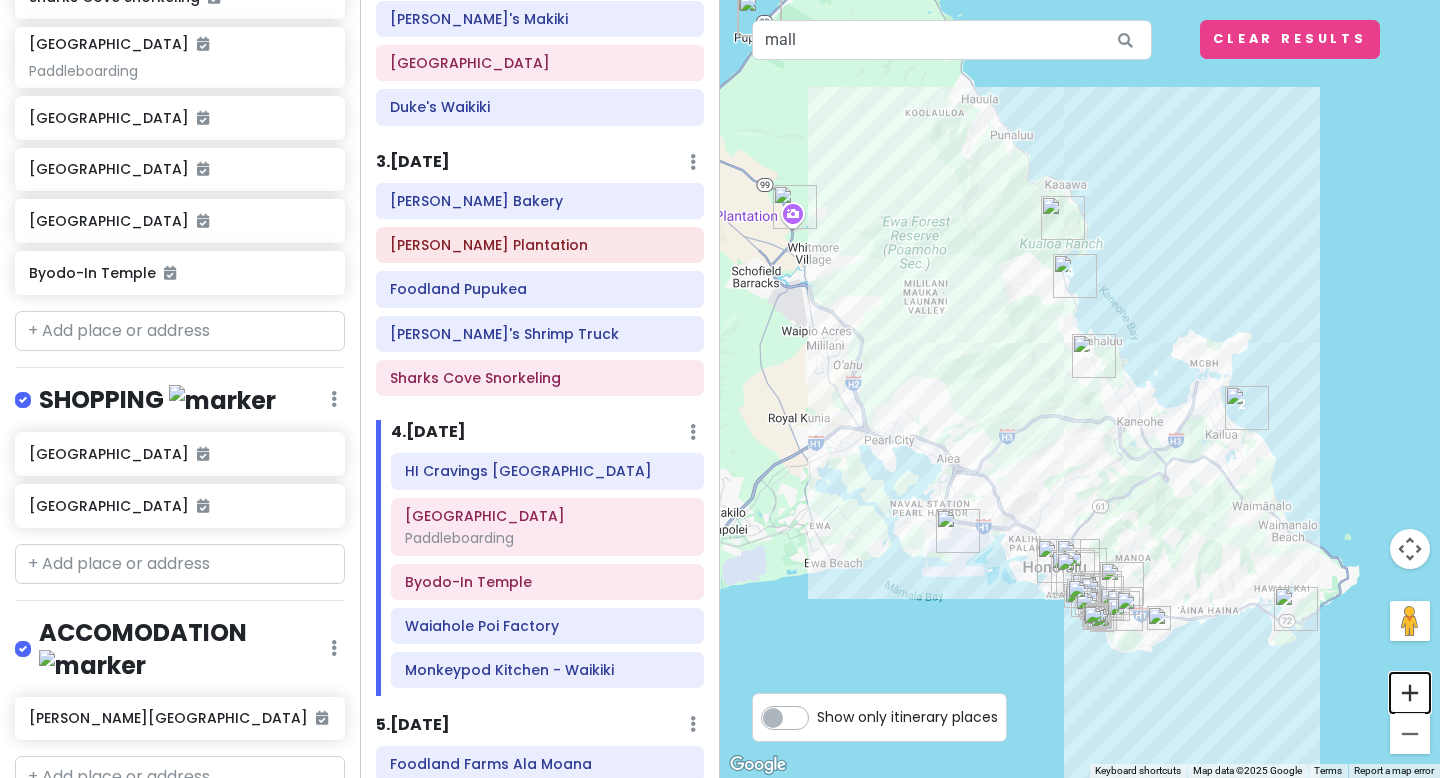 click at bounding box center [1410, 693] 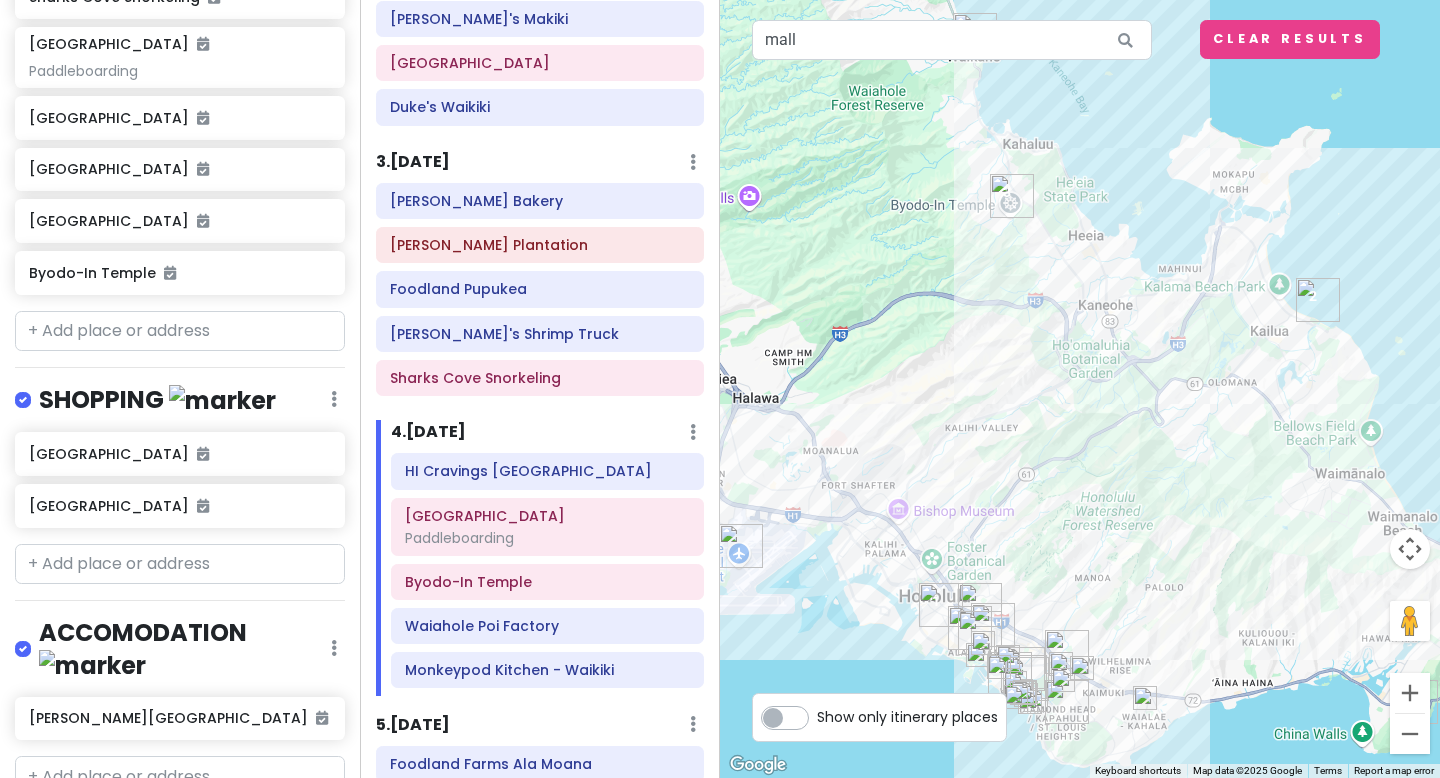 drag, startPoint x: 1320, startPoint y: 632, endPoint x: 1225, endPoint y: 480, distance: 179.24564 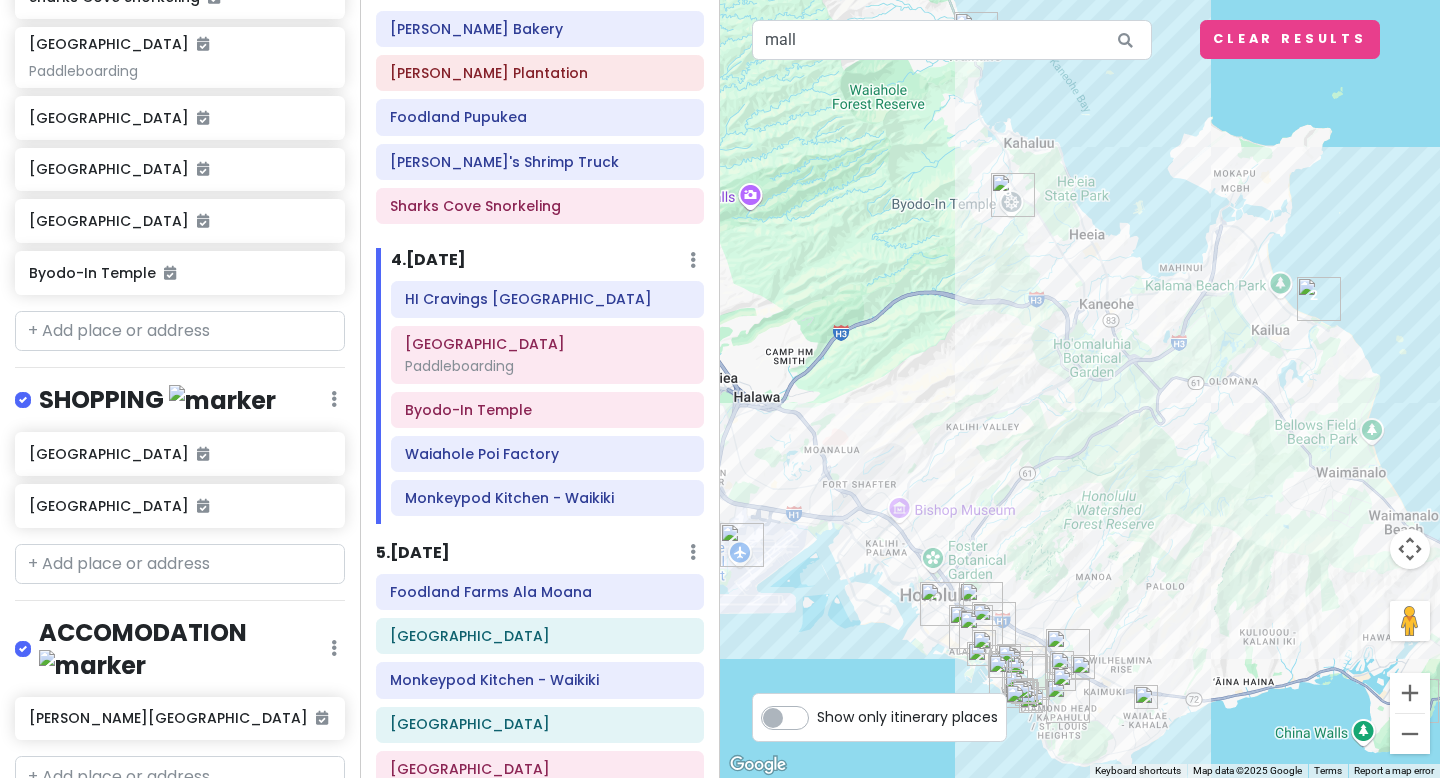 scroll, scrollTop: 587, scrollLeft: 0, axis: vertical 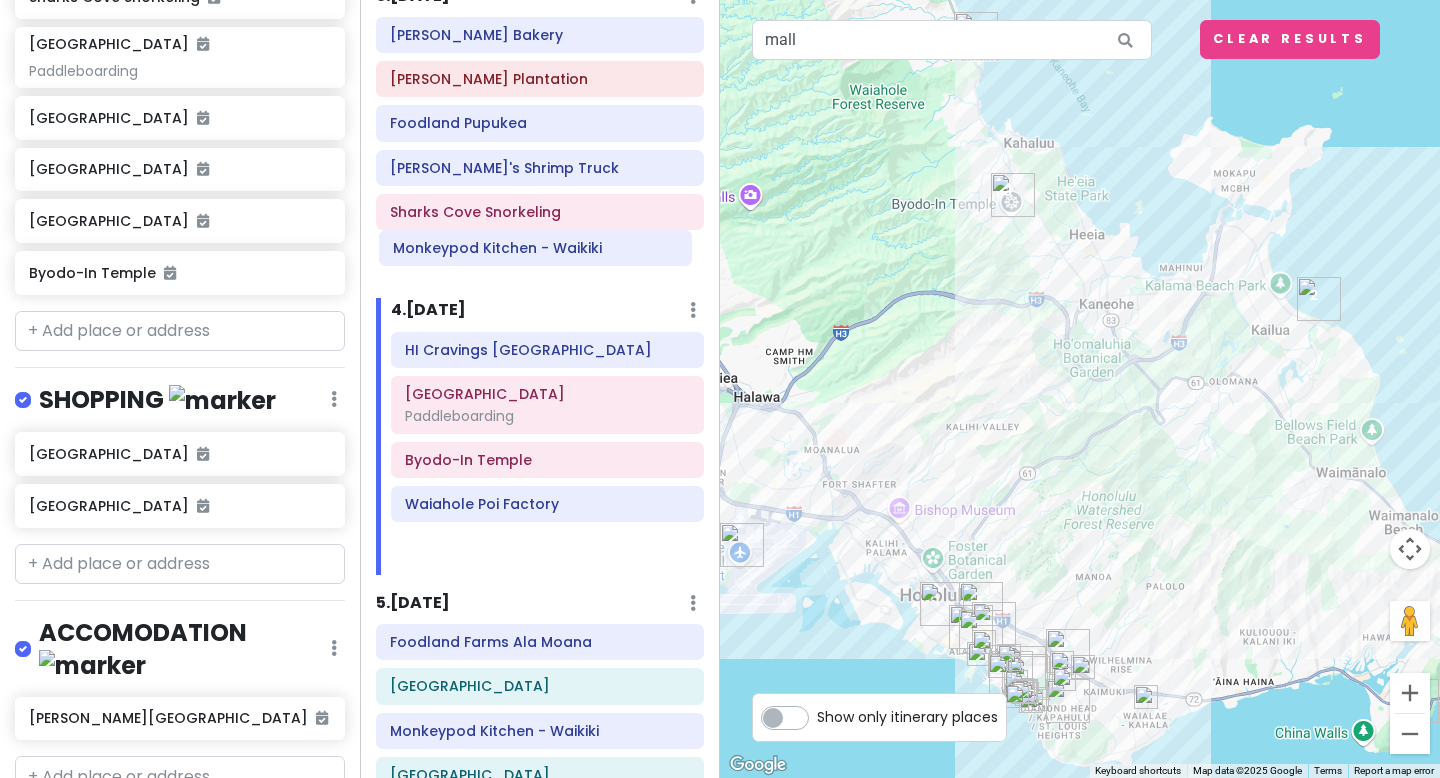 drag, startPoint x: 536, startPoint y: 515, endPoint x: 524, endPoint y: 258, distance: 257.28 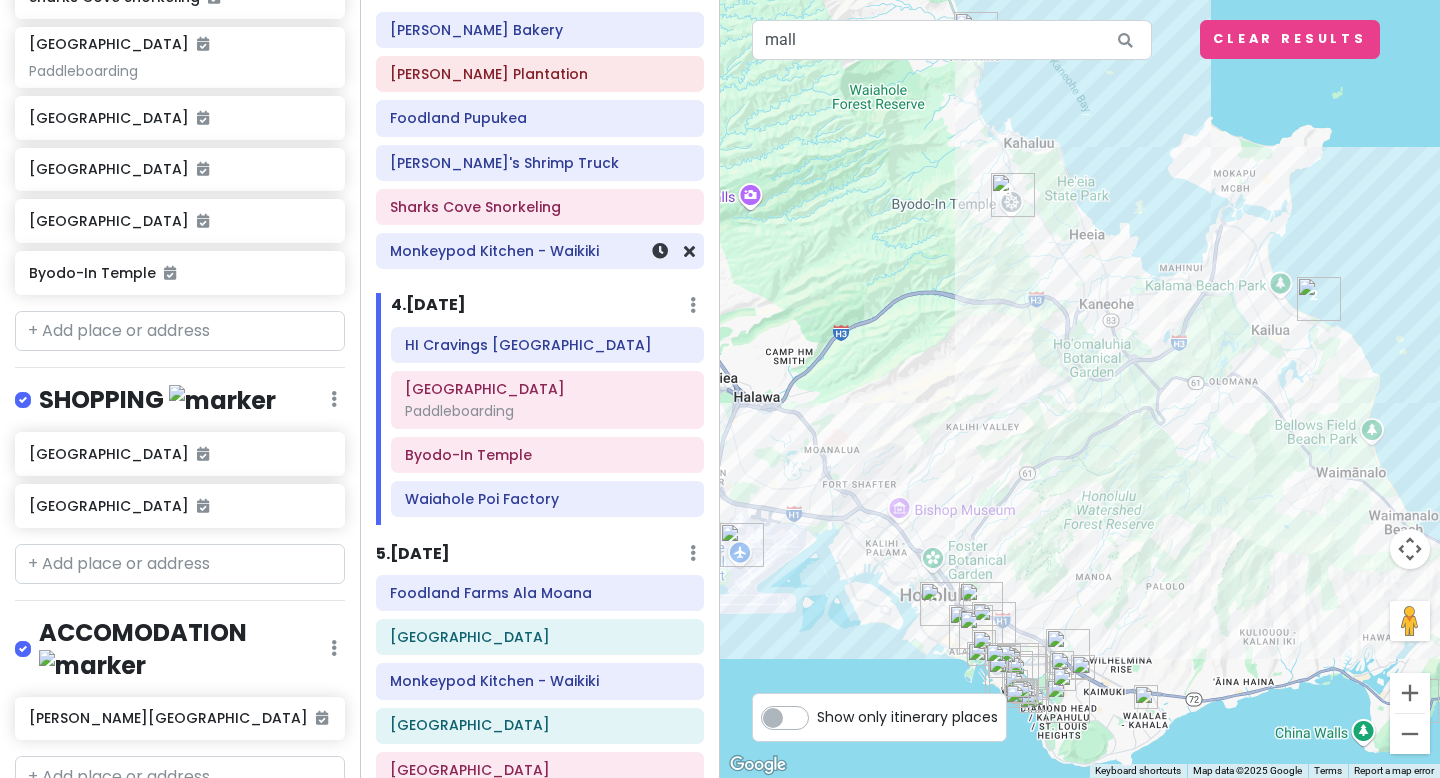 scroll, scrollTop: 617, scrollLeft: 0, axis: vertical 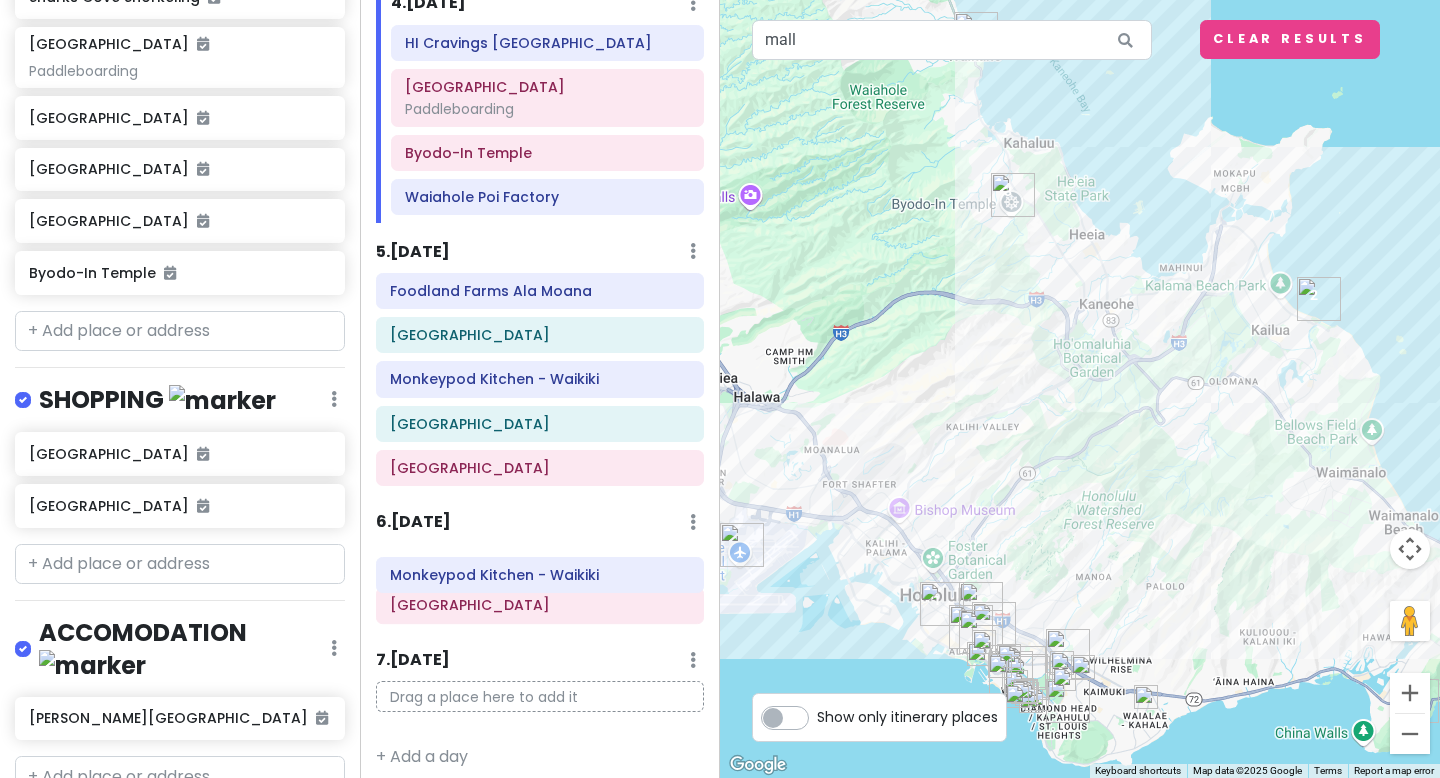 drag, startPoint x: 554, startPoint y: 236, endPoint x: 554, endPoint y: 585, distance: 349 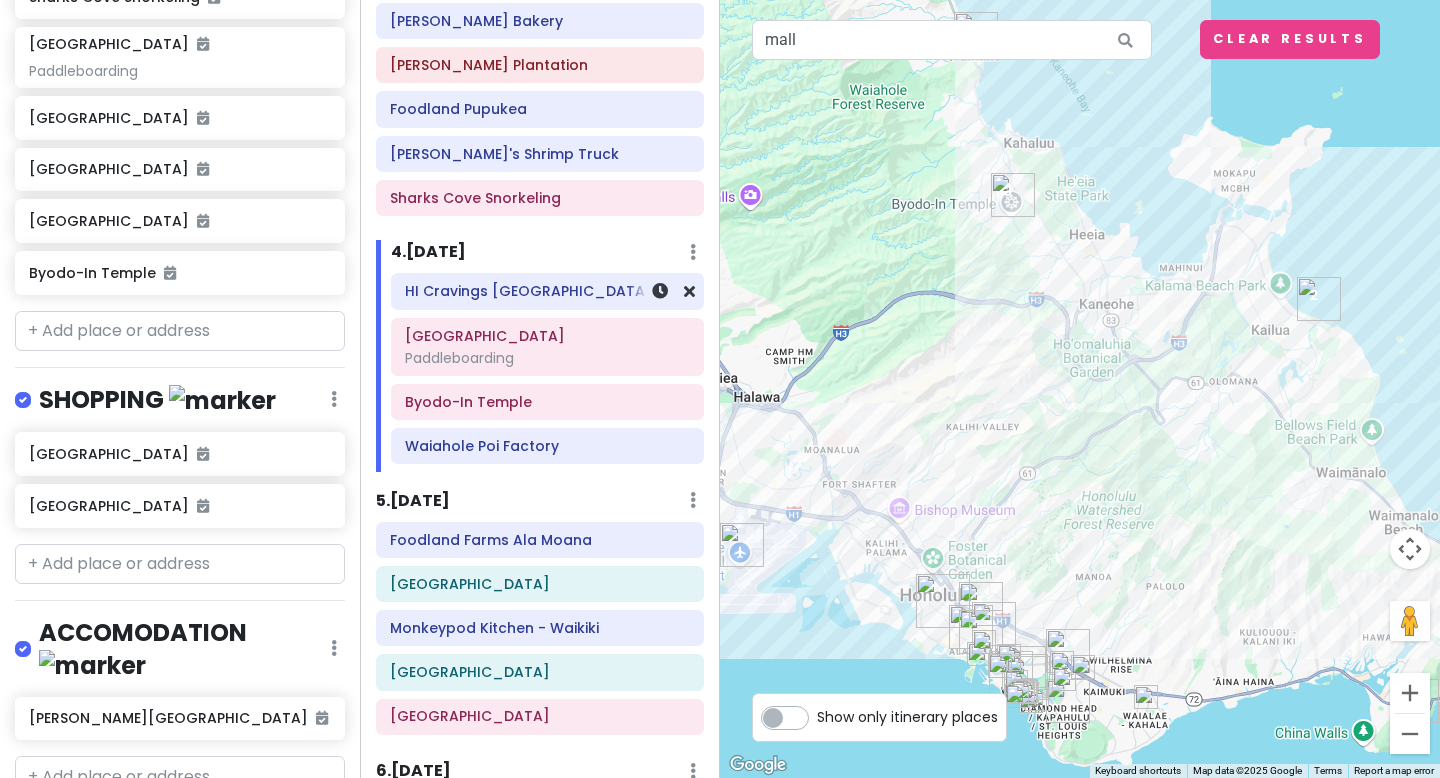 scroll, scrollTop: 866, scrollLeft: 0, axis: vertical 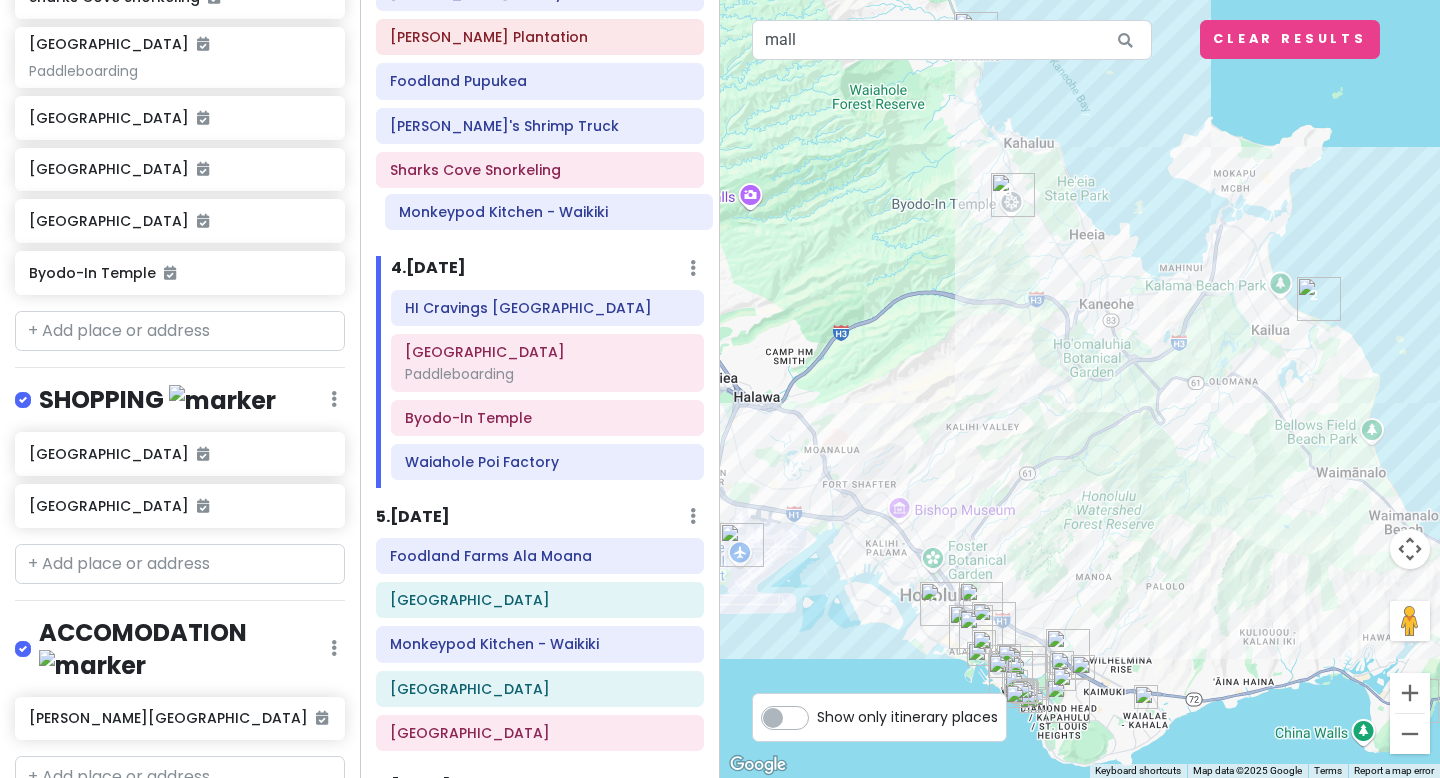 drag, startPoint x: 550, startPoint y: 543, endPoint x: 559, endPoint y: 209, distance: 334.12125 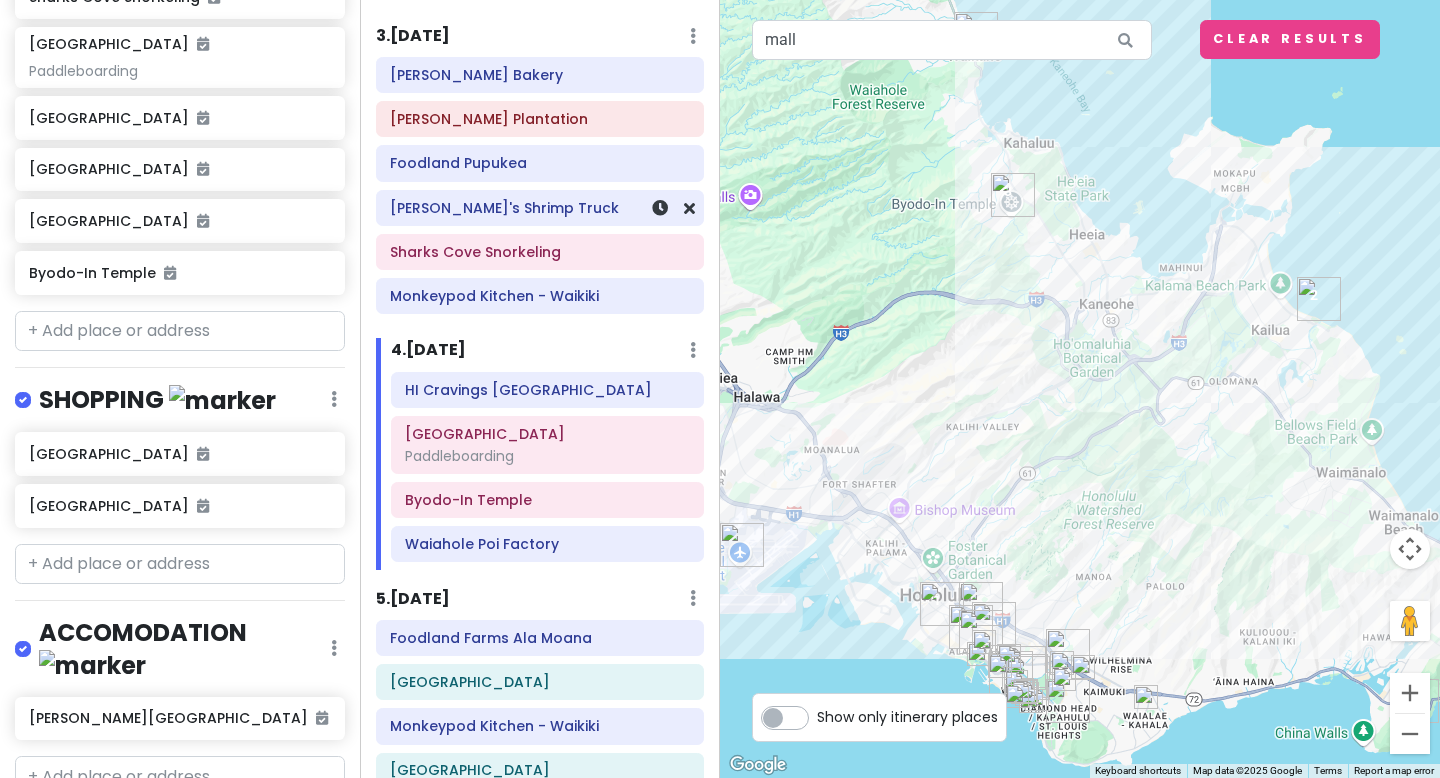 scroll, scrollTop: 534, scrollLeft: 0, axis: vertical 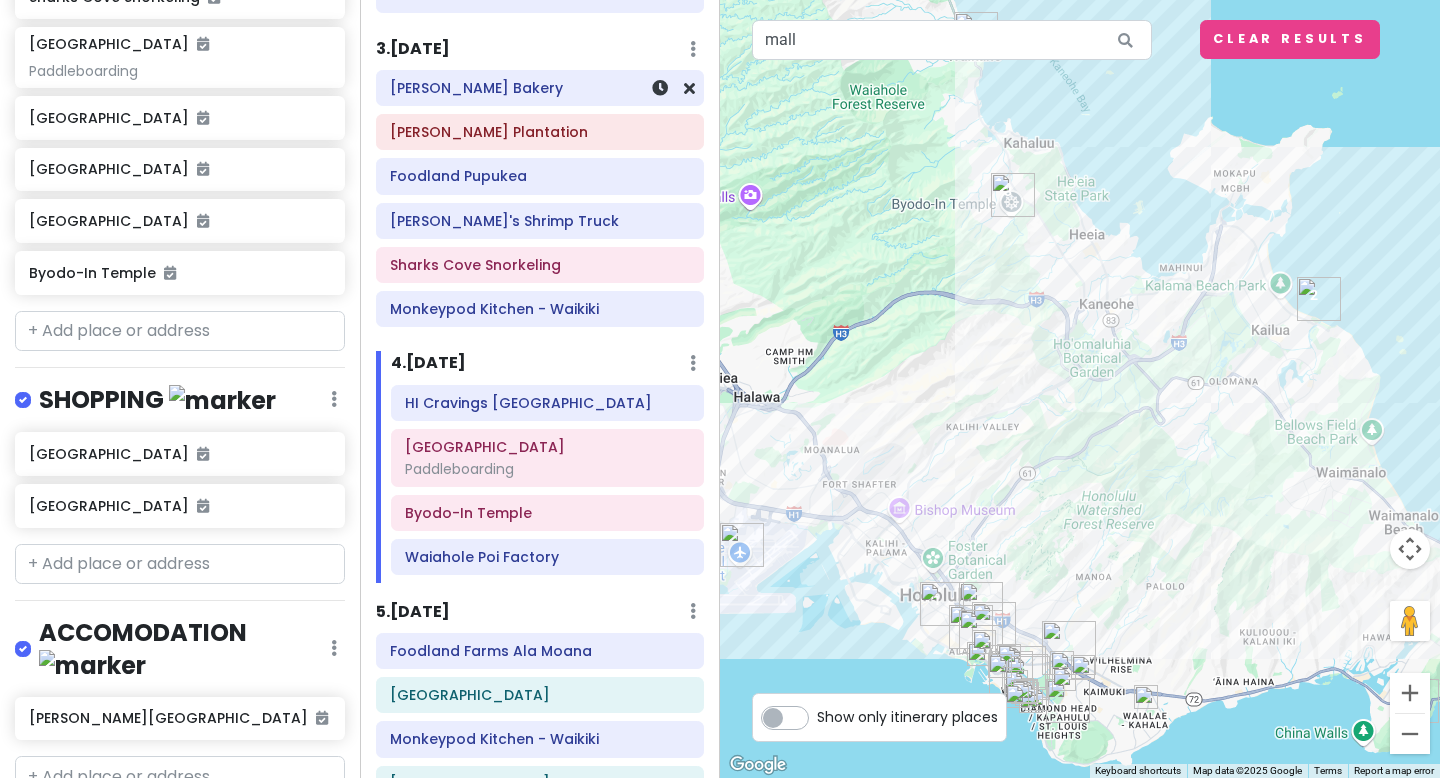 click on "[PERSON_NAME] Bakery" at bounding box center [540, 88] 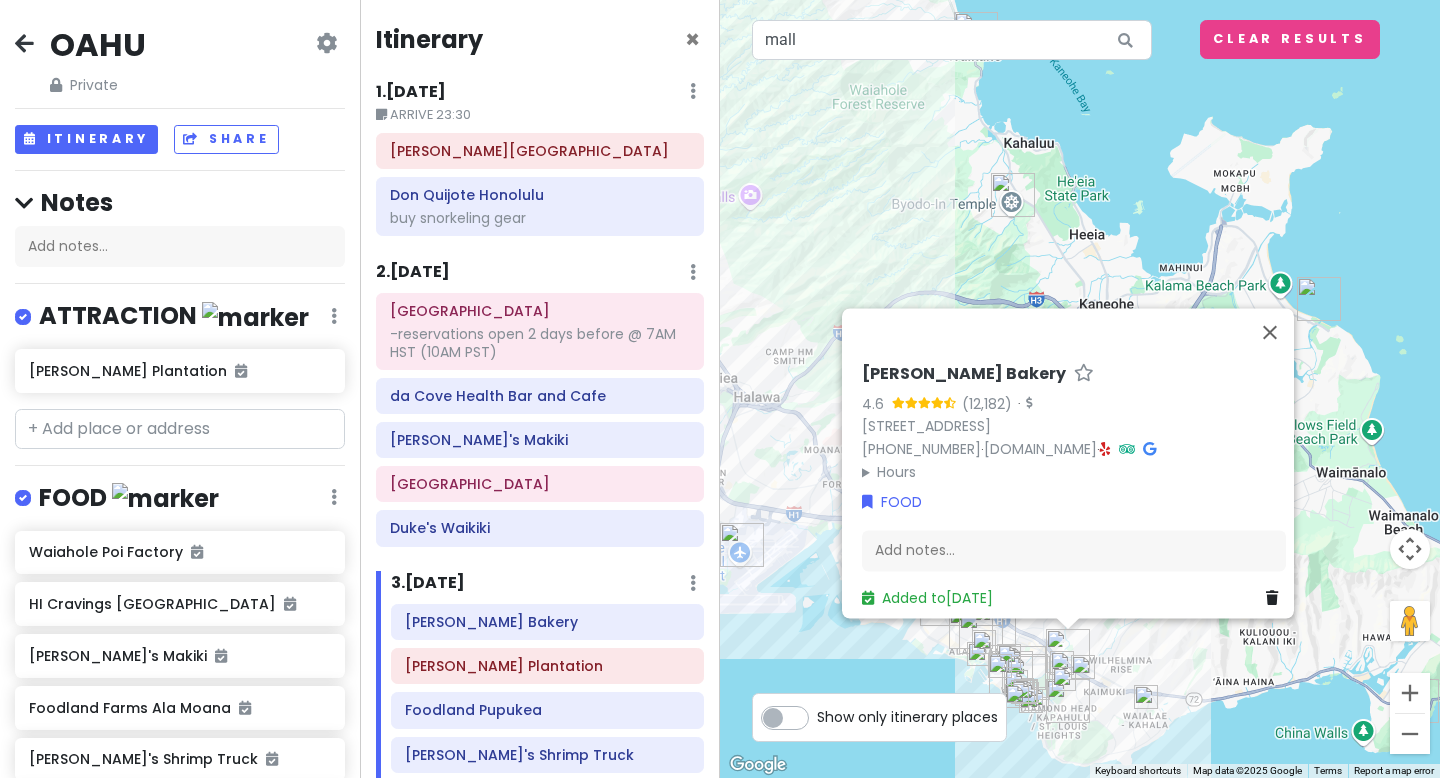 scroll, scrollTop: 0, scrollLeft: 0, axis: both 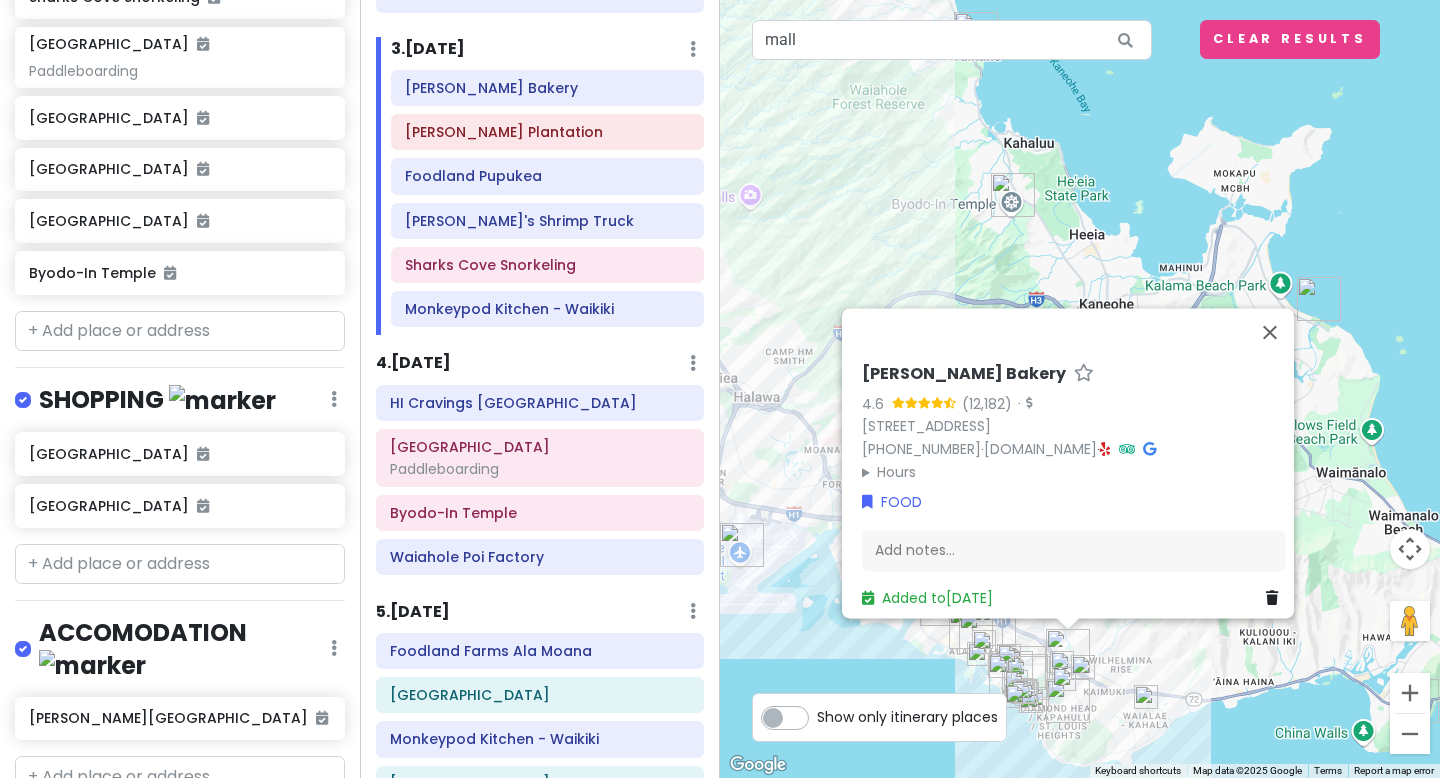 click on "Hours" at bounding box center [1074, 472] 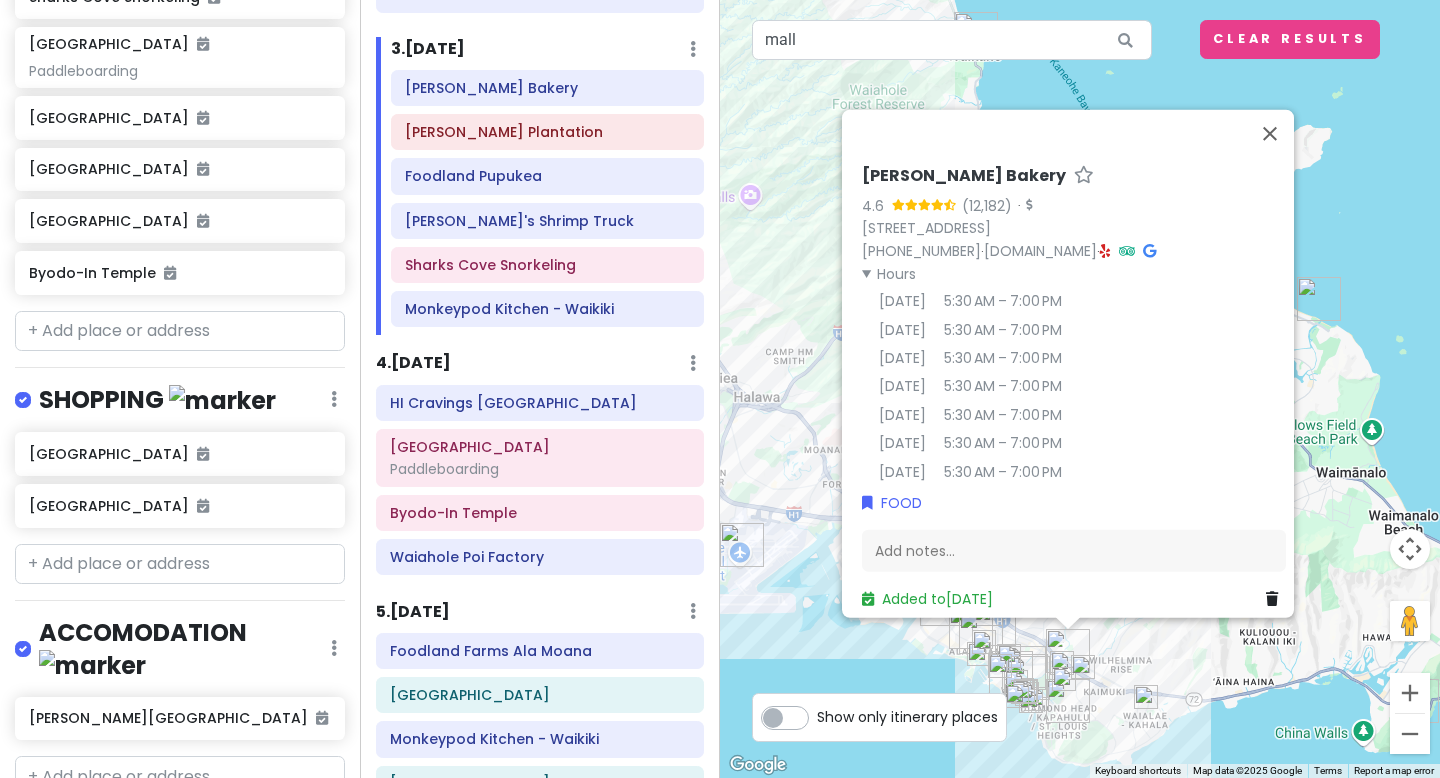 click on "[DATE]" at bounding box center (902, 471) 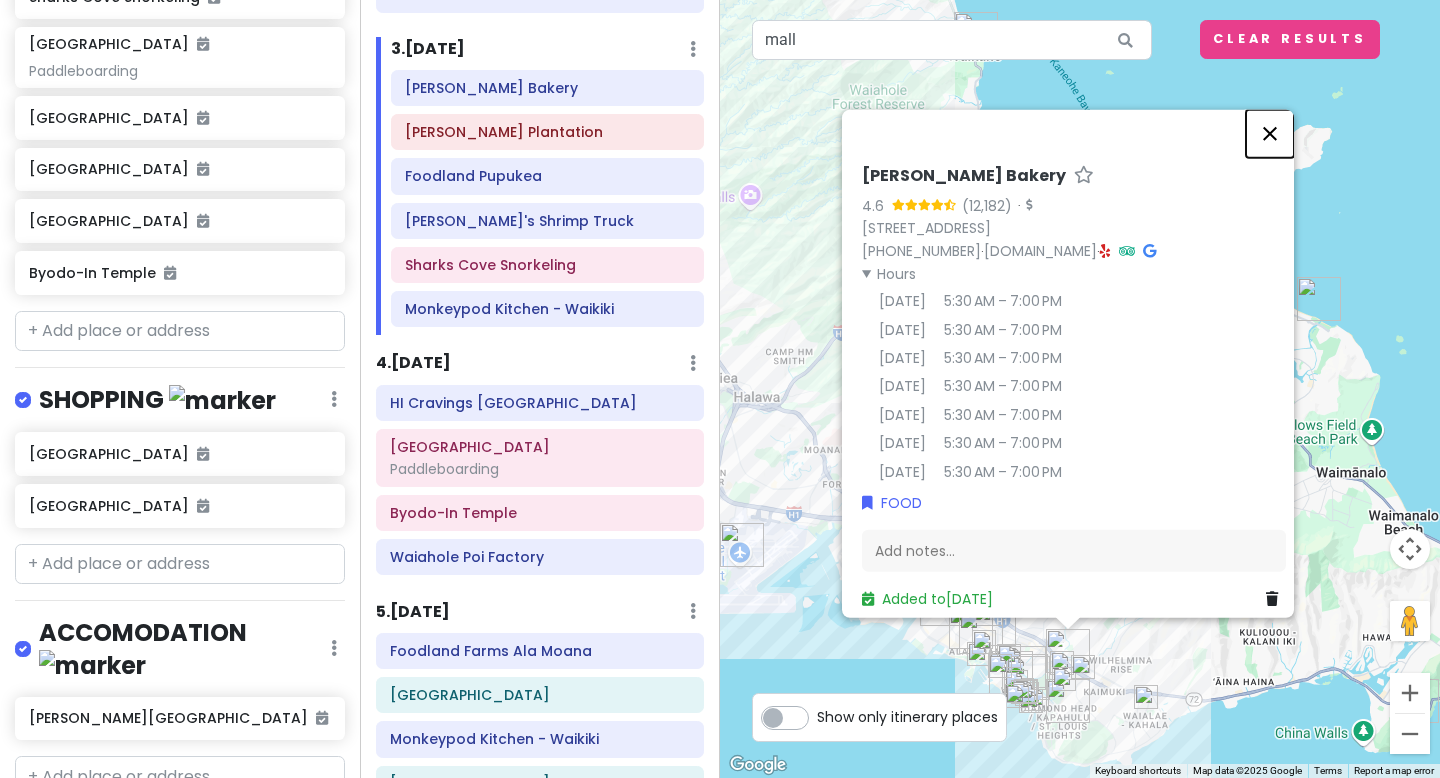 click at bounding box center [1270, 134] 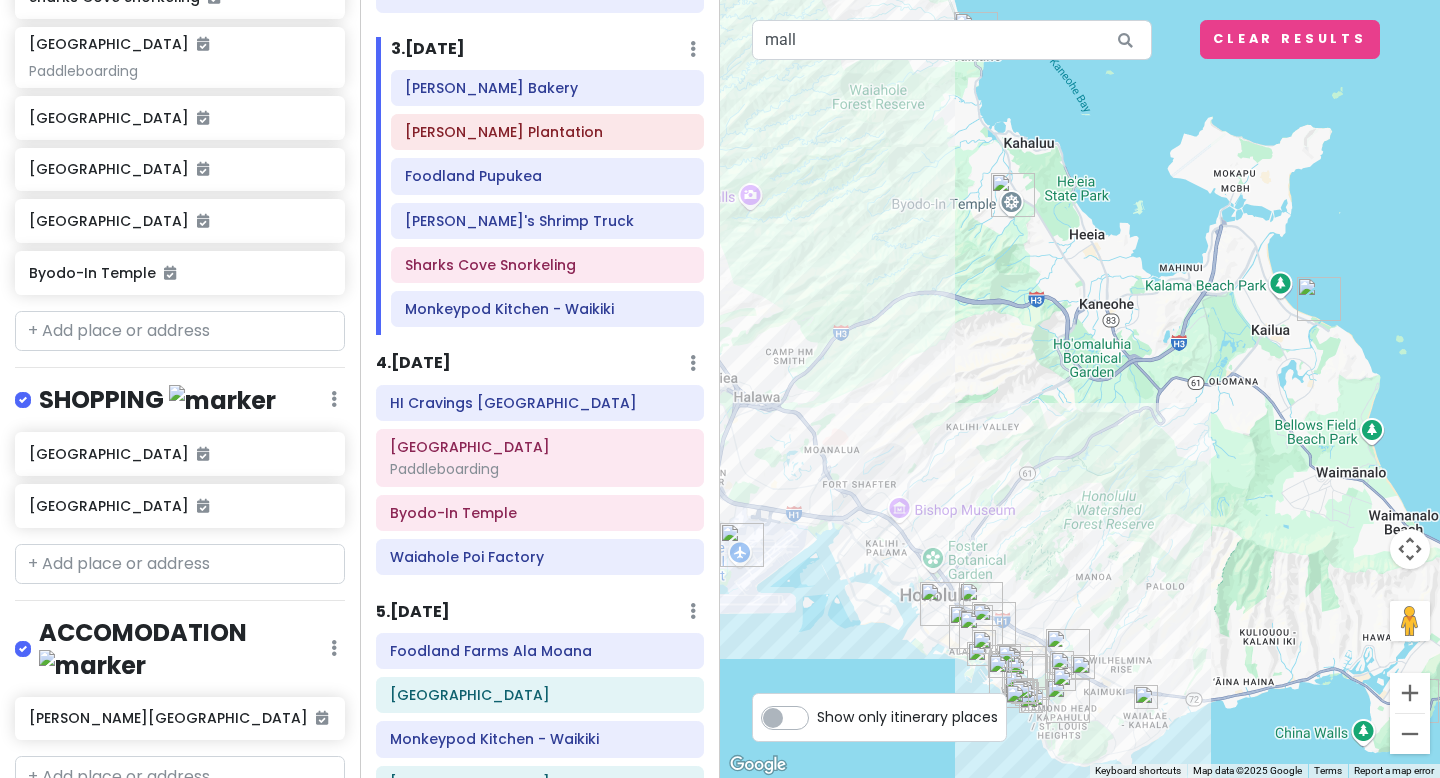 click on "4 .  [DATE] Add Day Notes Delete Day" at bounding box center (540, 368) 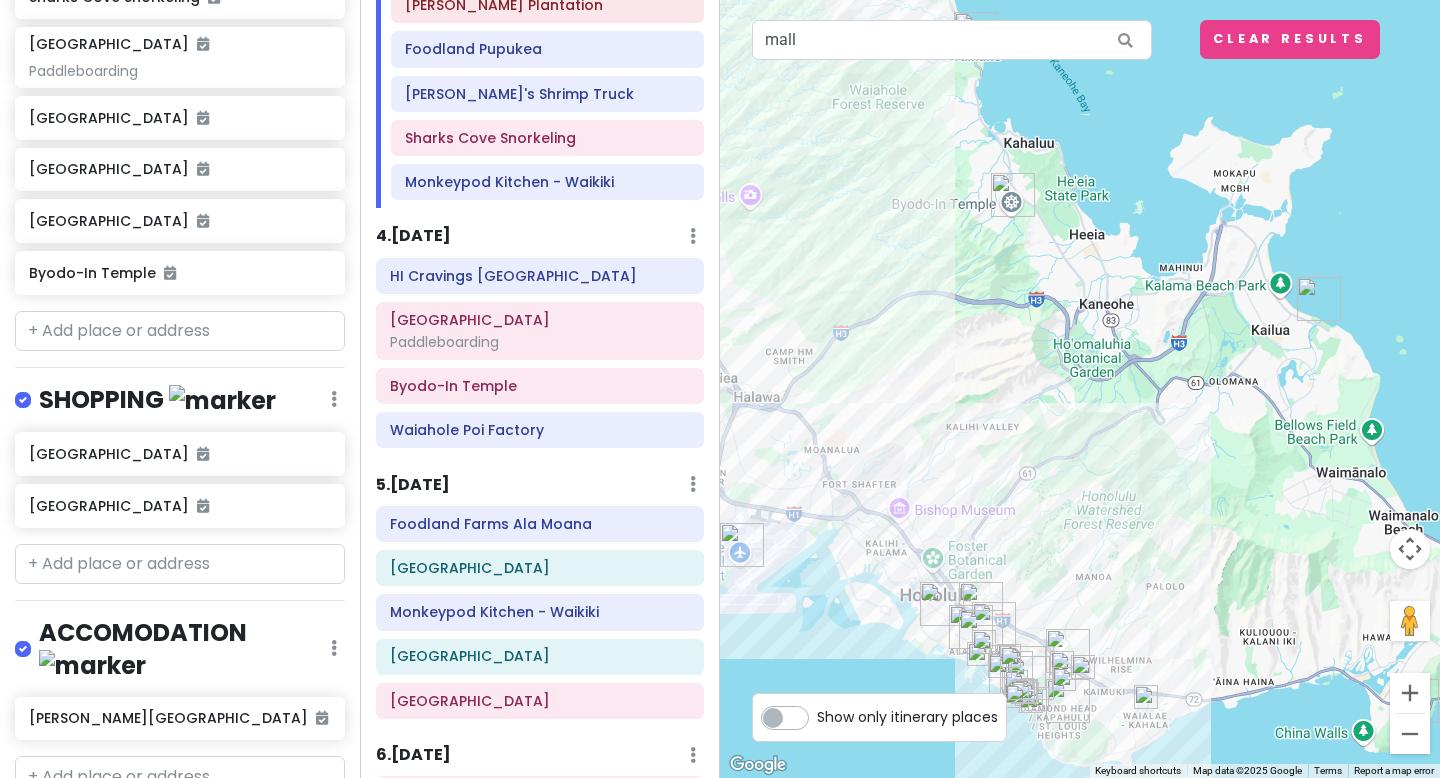 scroll, scrollTop: 866, scrollLeft: 0, axis: vertical 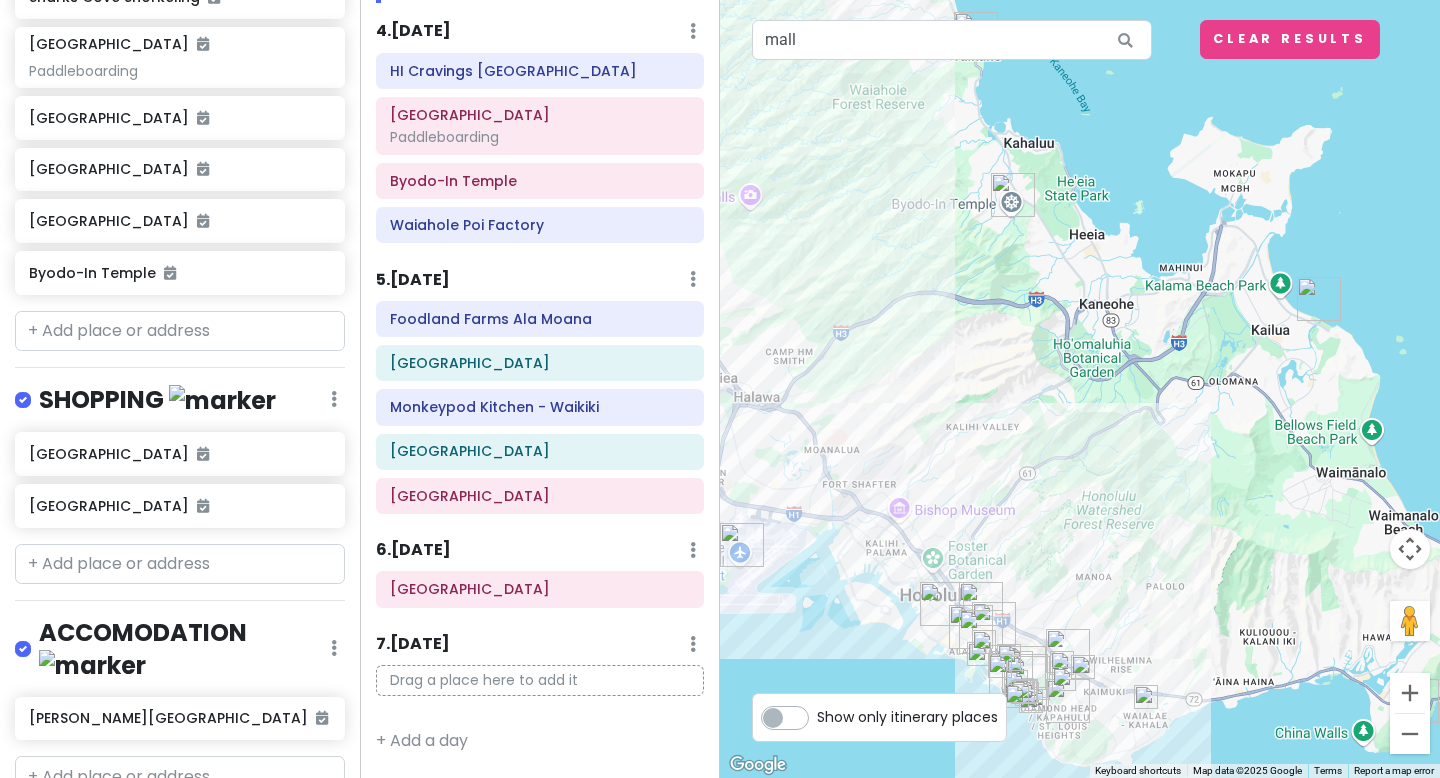 click on "7 .  [DATE] Add Day Notes Delete Day" at bounding box center (540, 649) 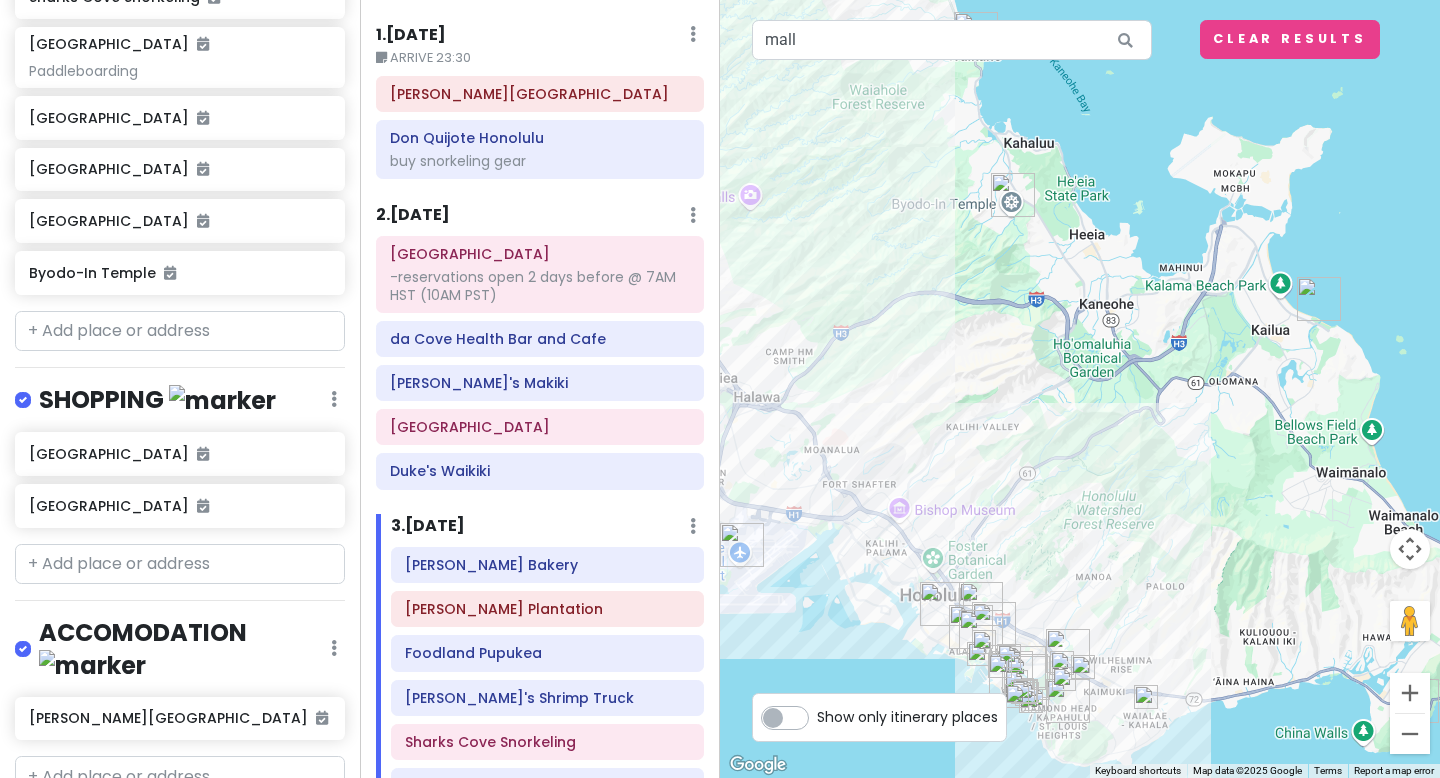 scroll, scrollTop: 56, scrollLeft: 0, axis: vertical 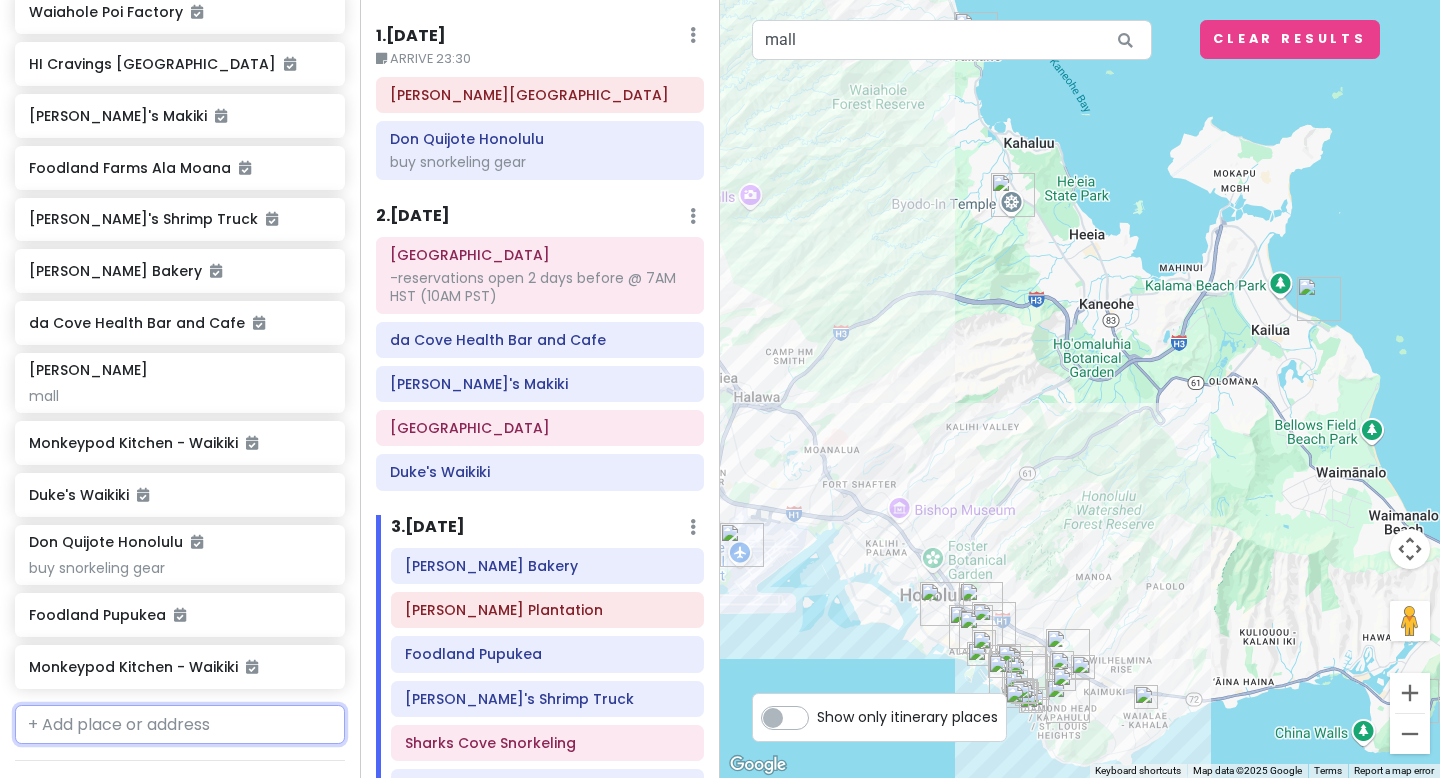 click at bounding box center (180, 725) 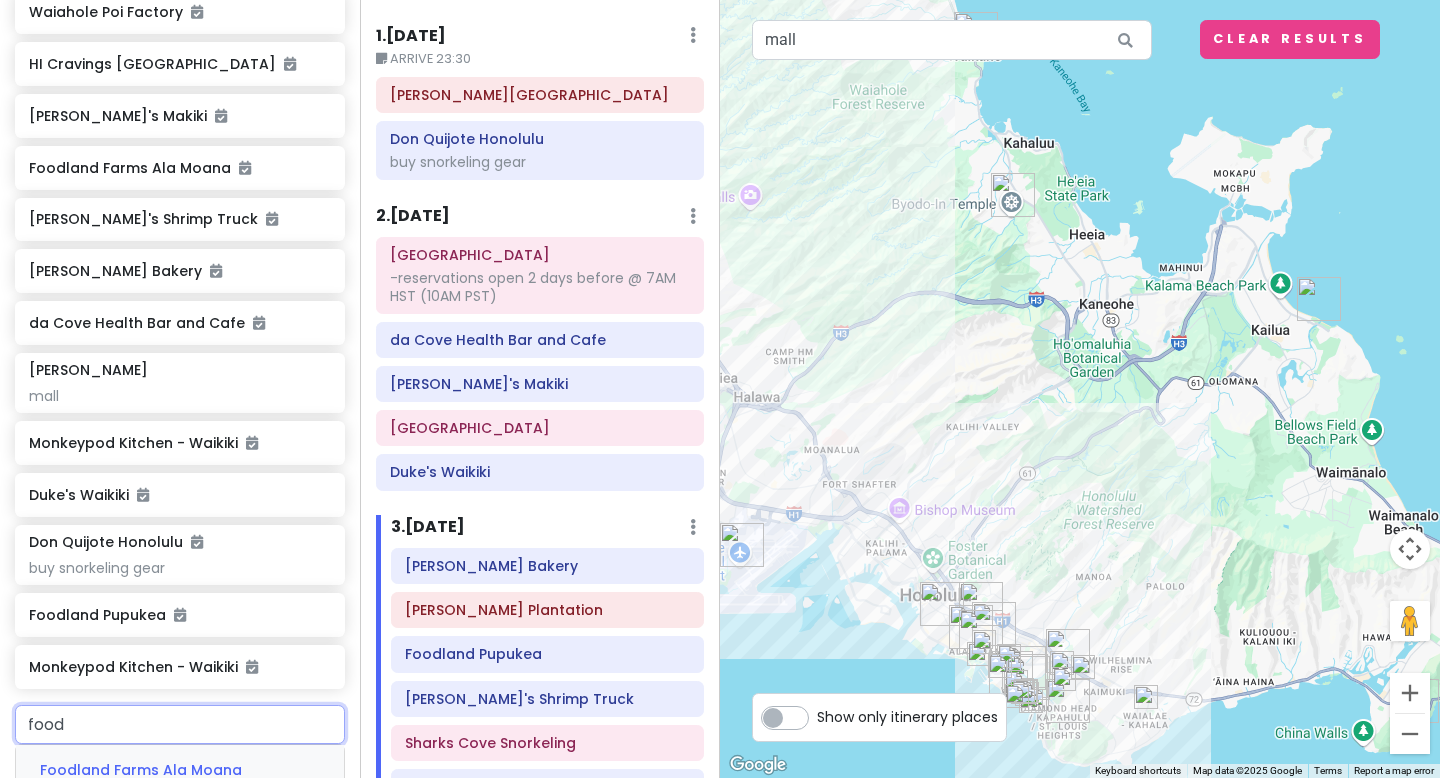 type on "foodl" 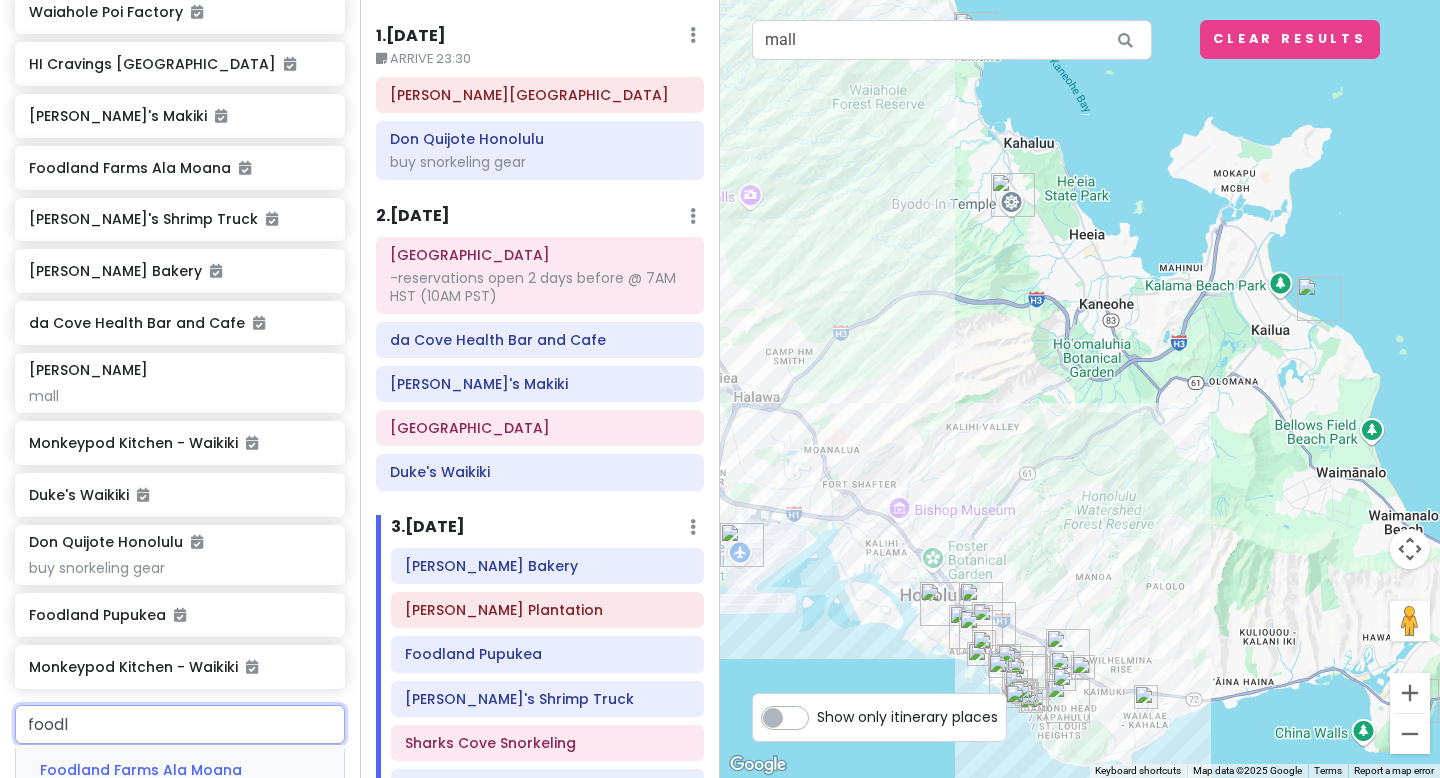 click on "Foodland Farms Ala Moana" at bounding box center [141, 770] 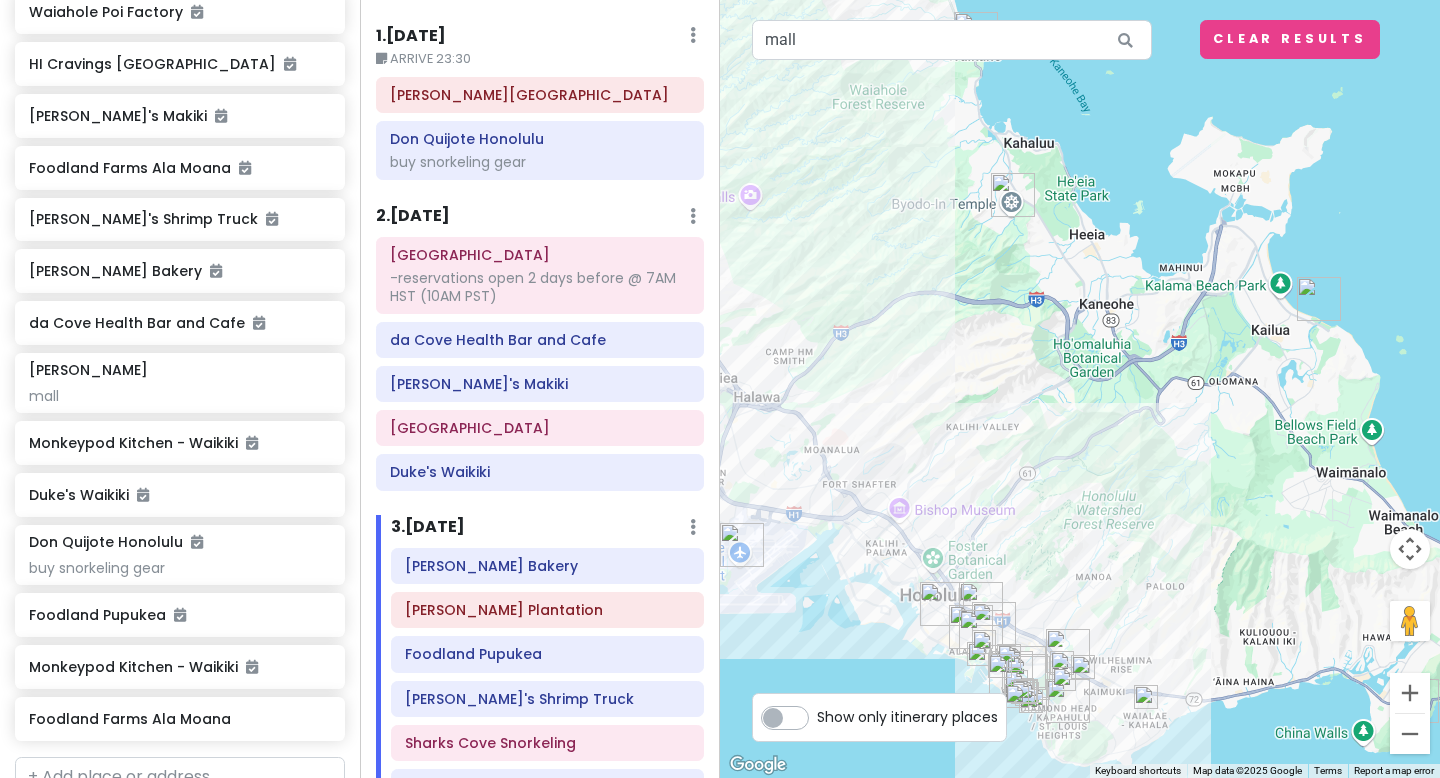 scroll, scrollTop: 592, scrollLeft: 0, axis: vertical 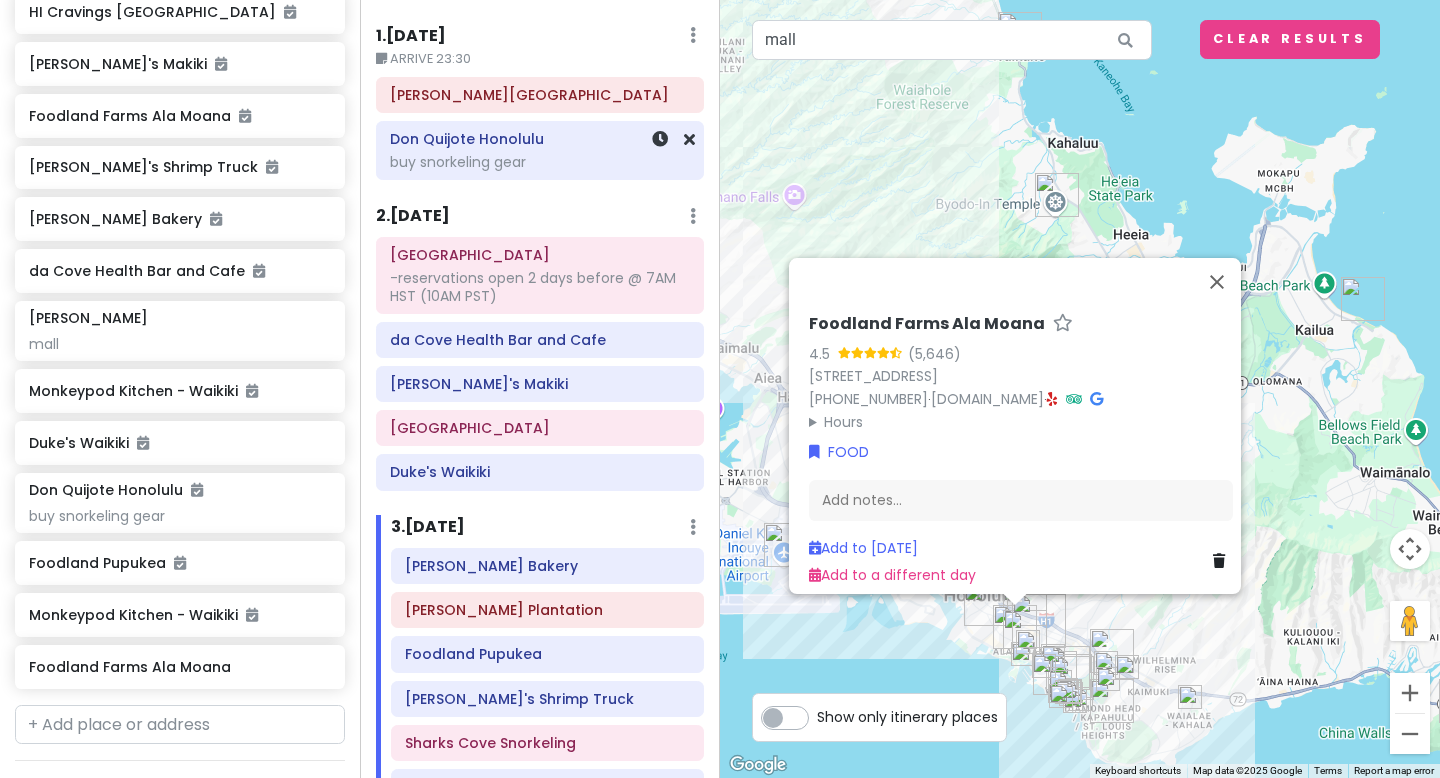 click on "buy snorkeling gear" at bounding box center [540, 162] 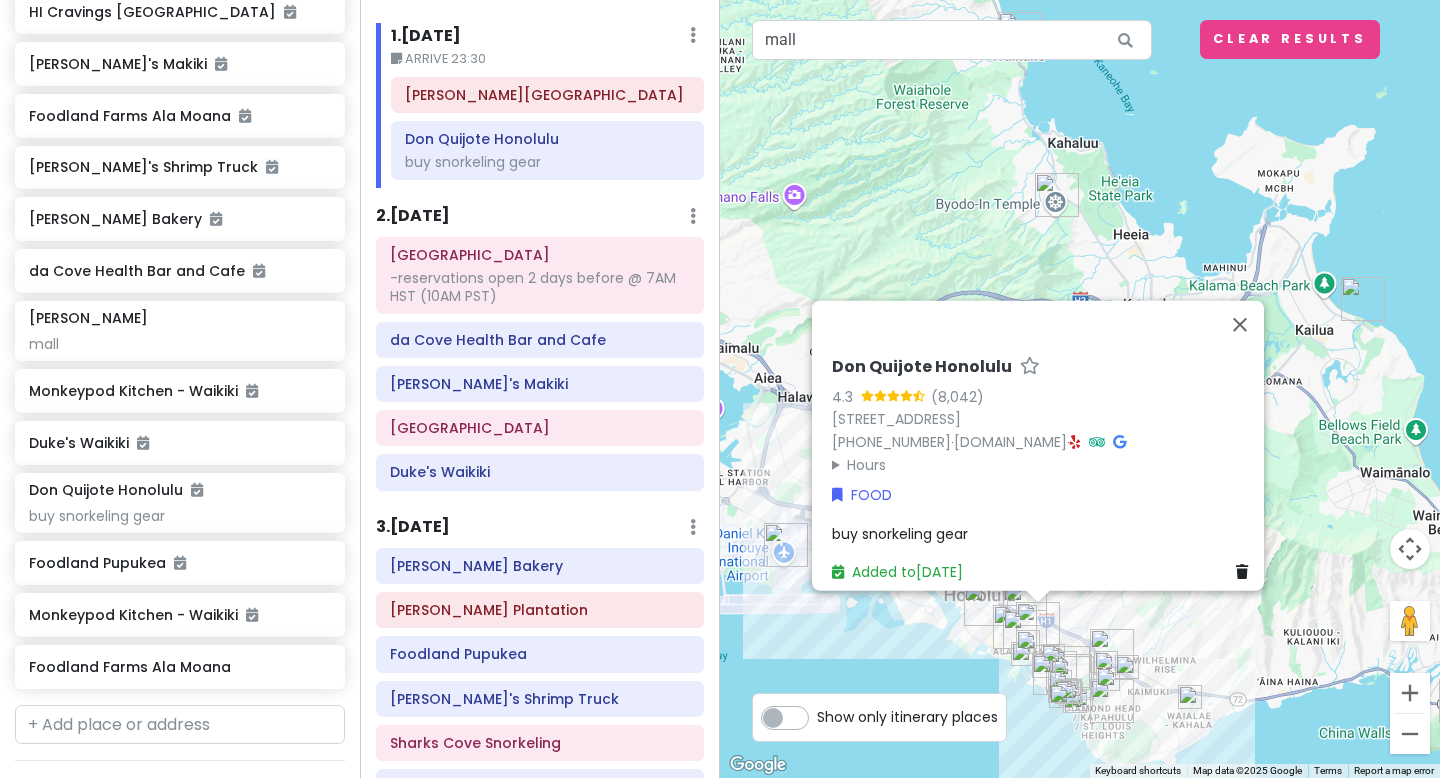 click on "buy snorkeling gear" at bounding box center (900, 533) 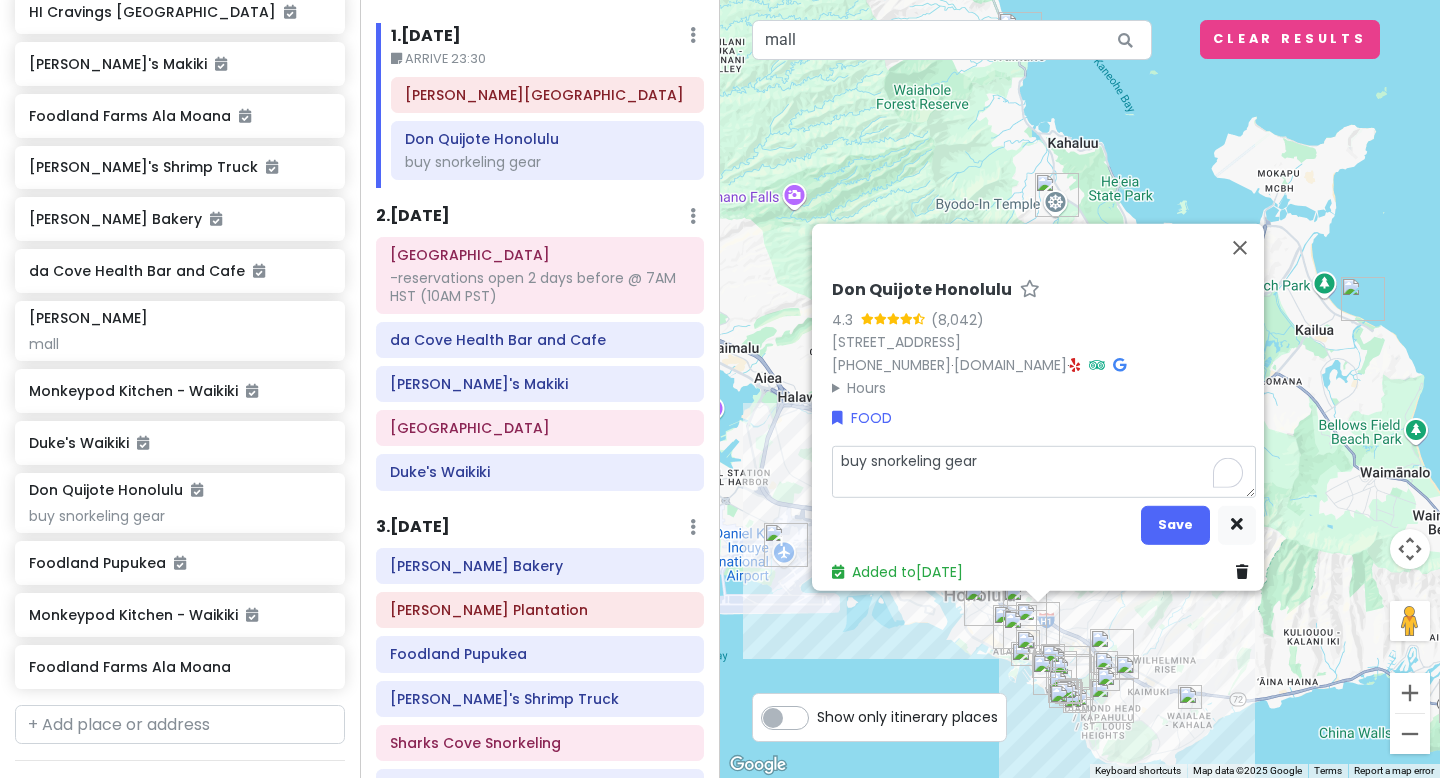 click on "buy snorkeling gear" at bounding box center [1044, 471] 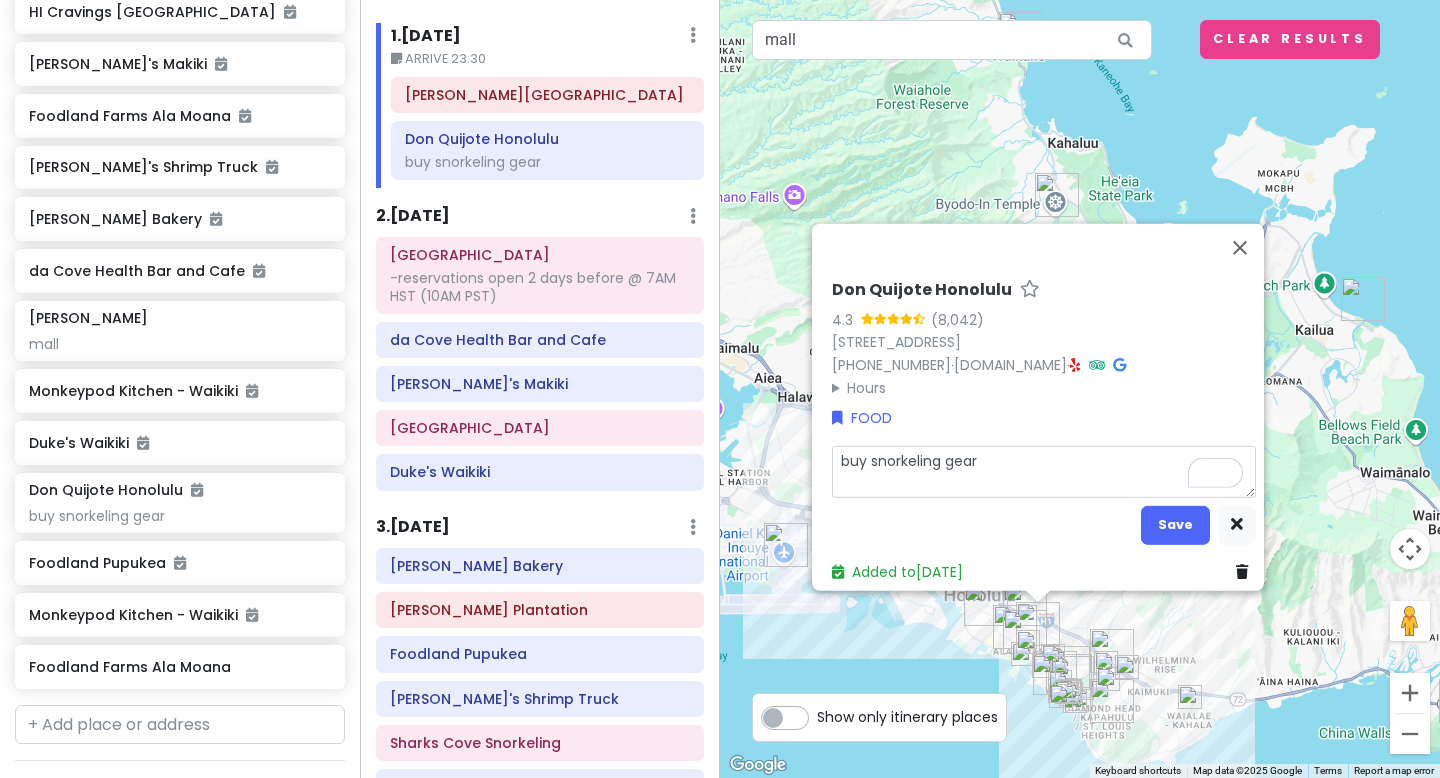 type on "x" 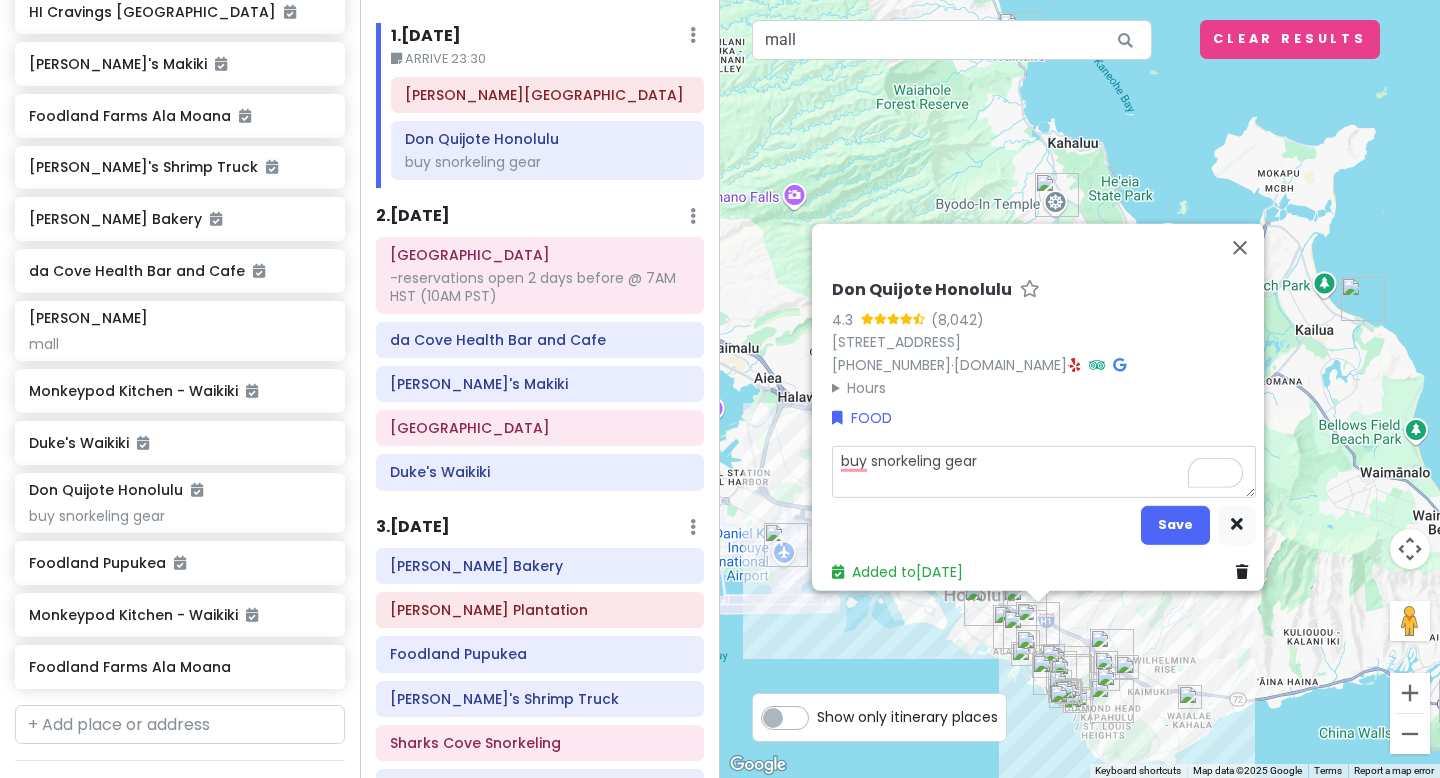 type on "x" 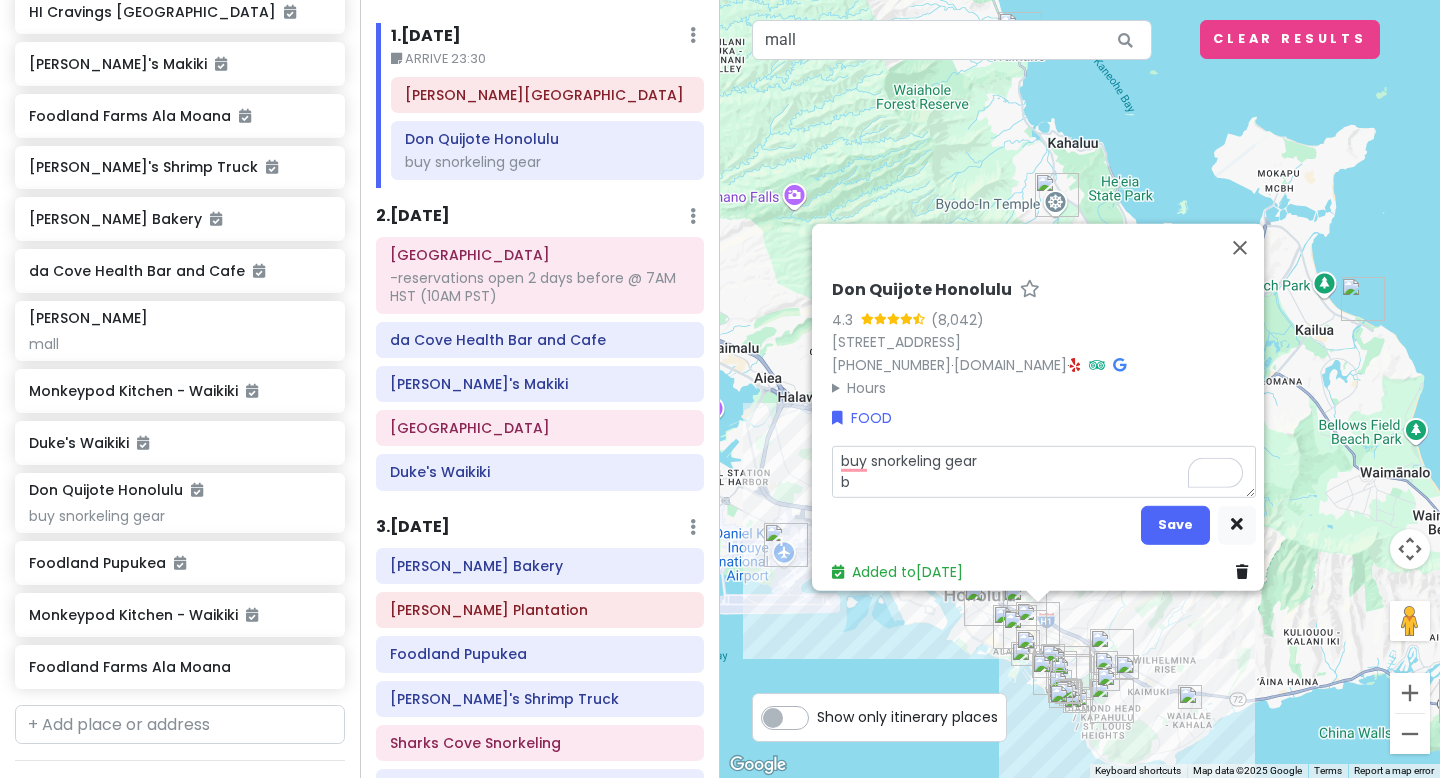 type on "x" 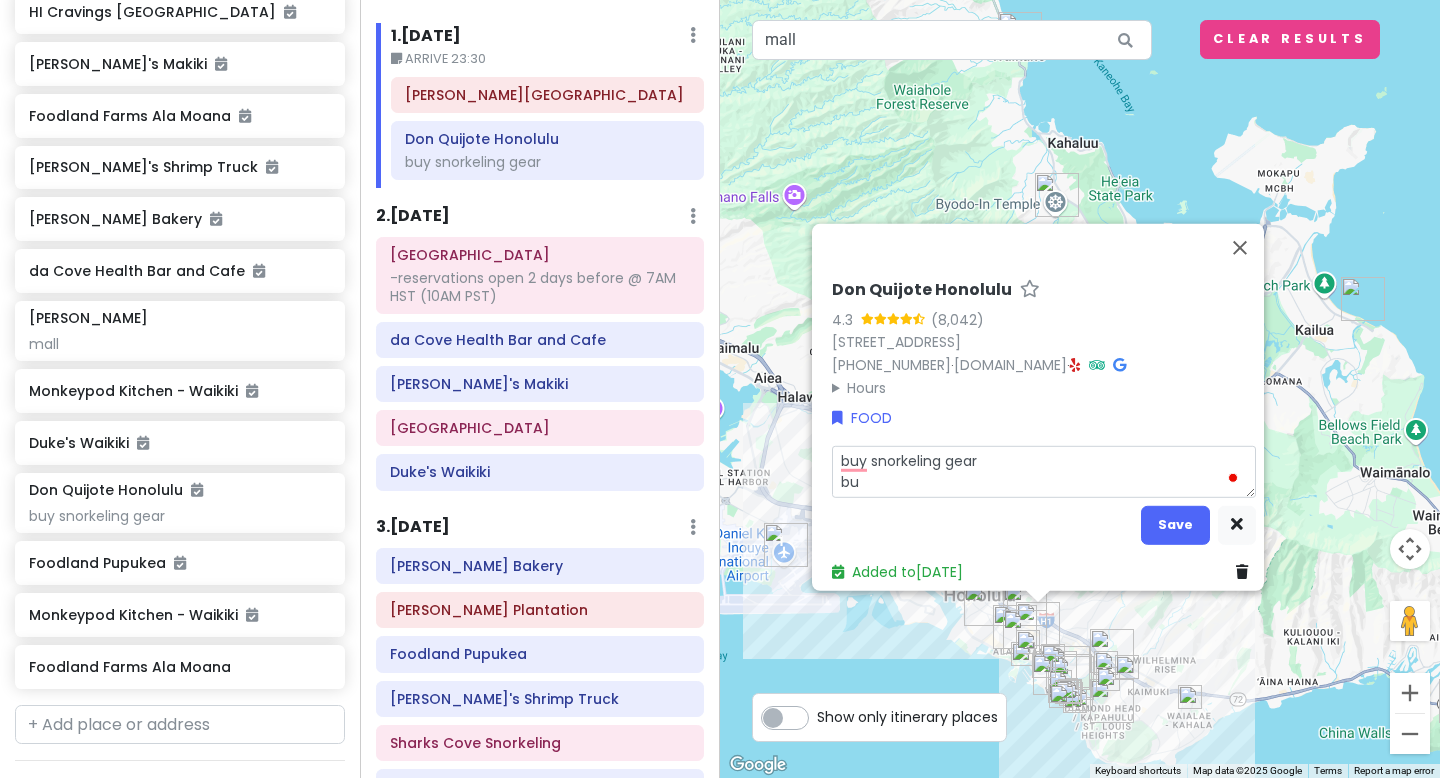 type on "x" 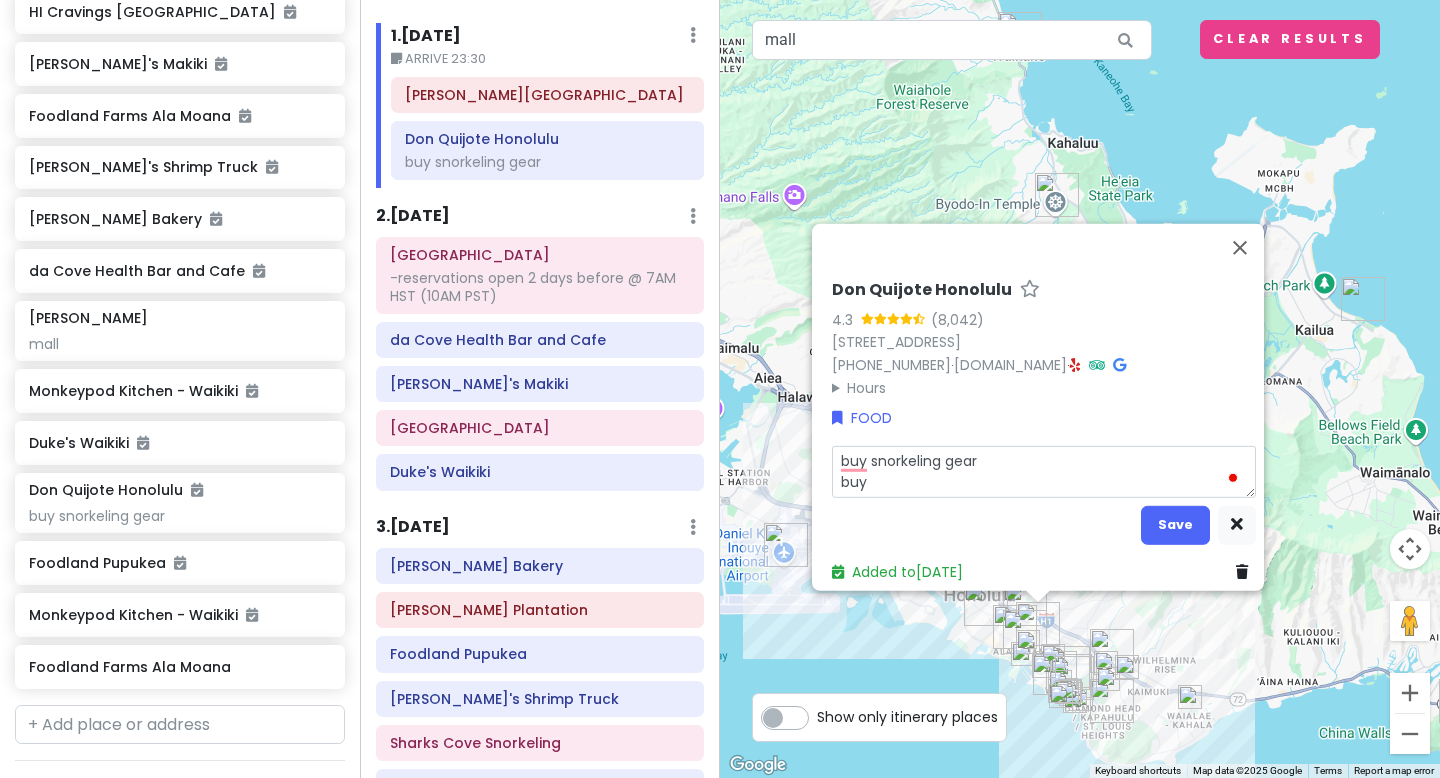 type on "x" 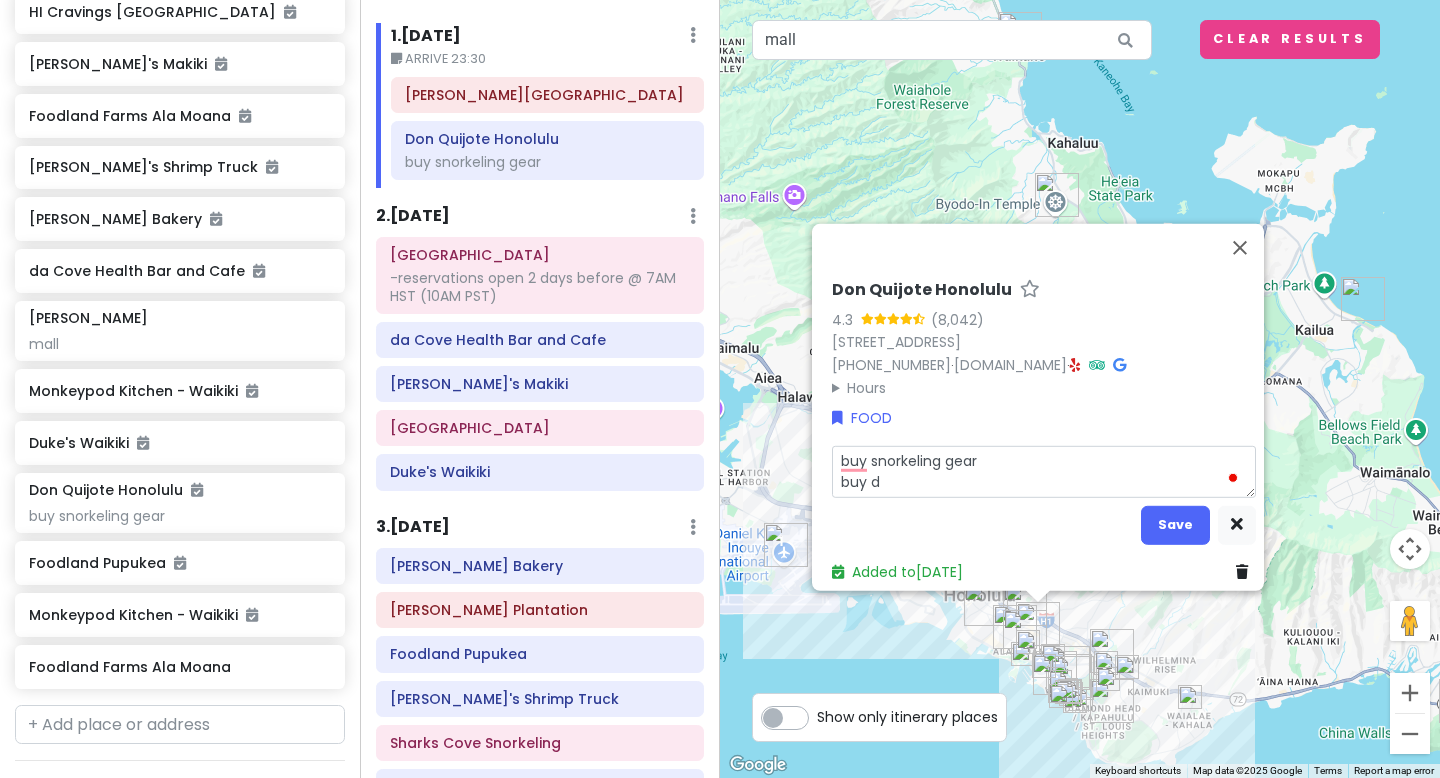 type on "x" 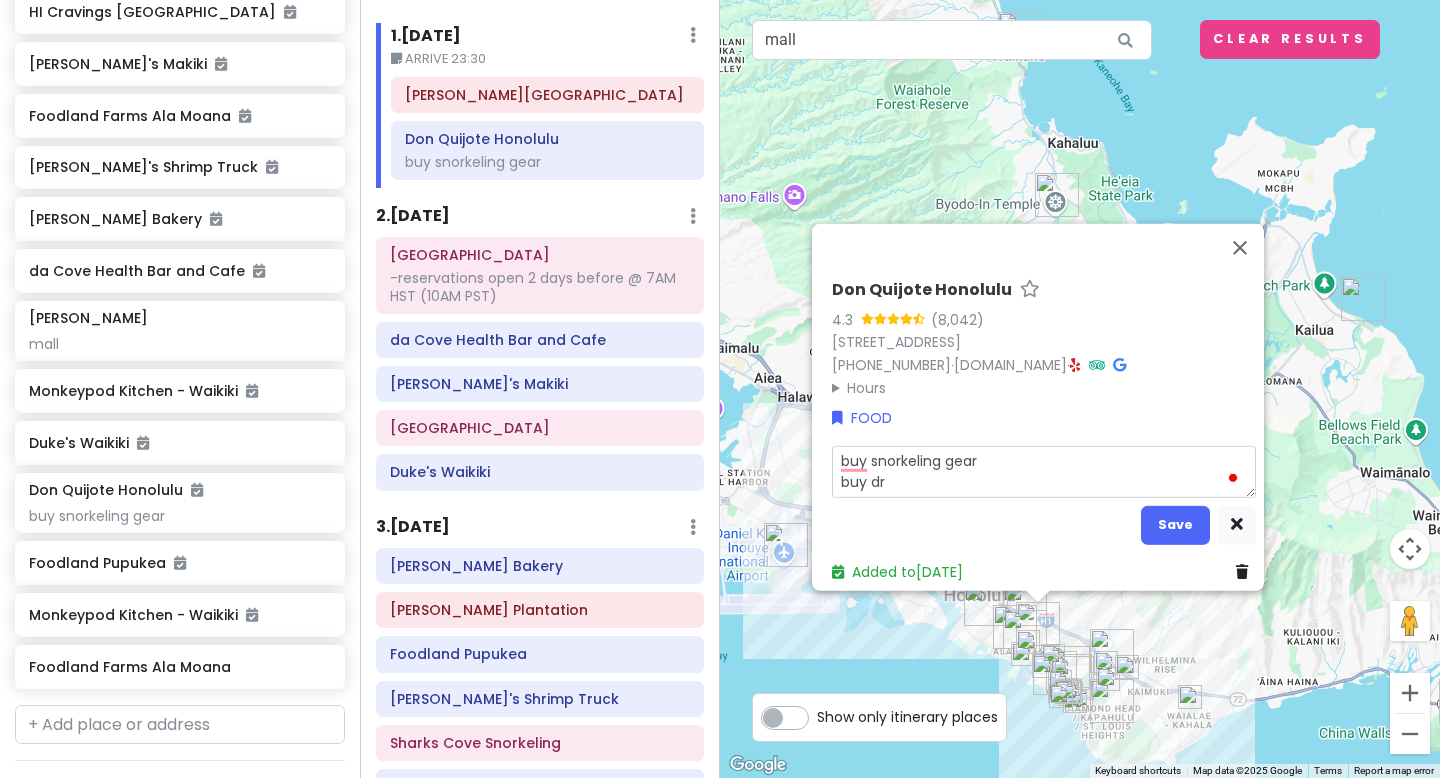 type on "x" 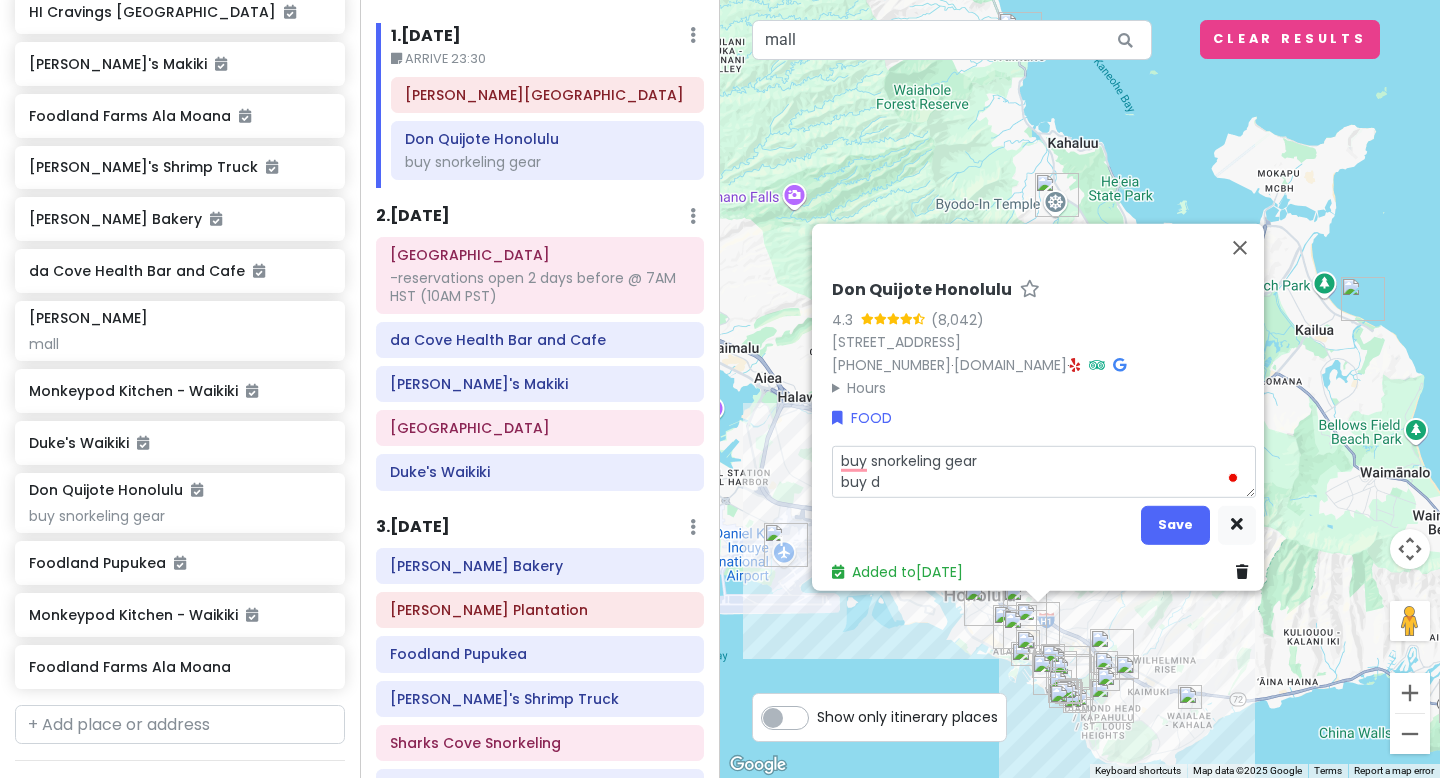 type on "x" 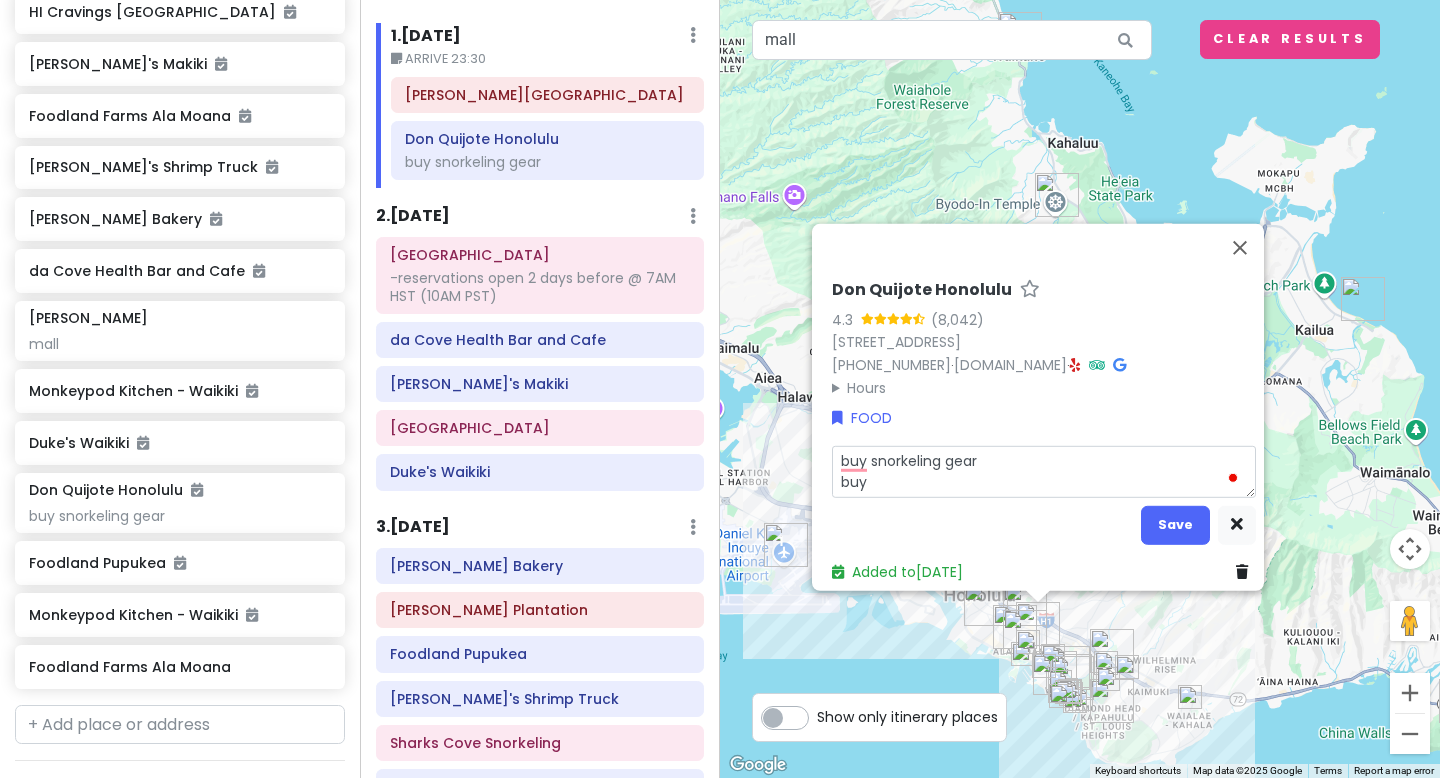 type on "x" 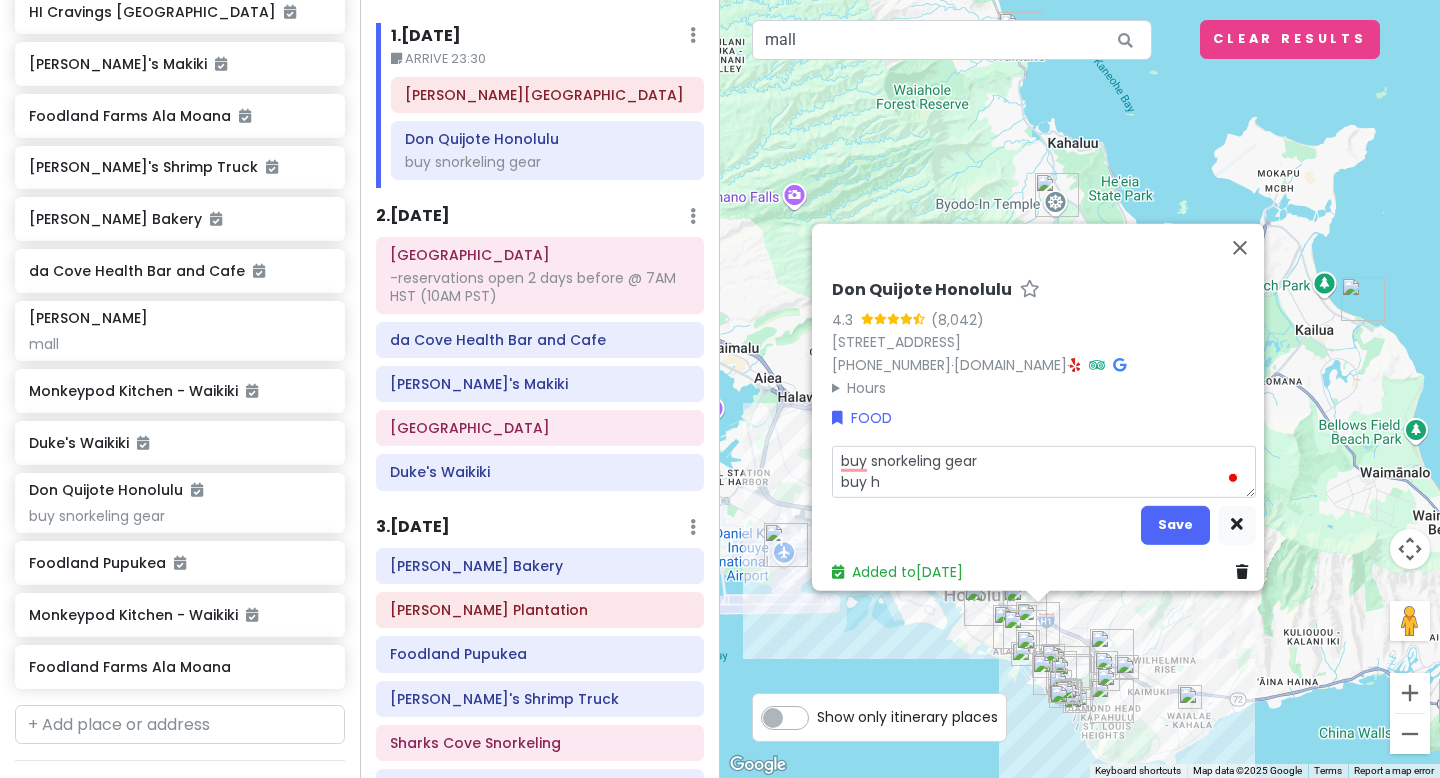 type on "x" 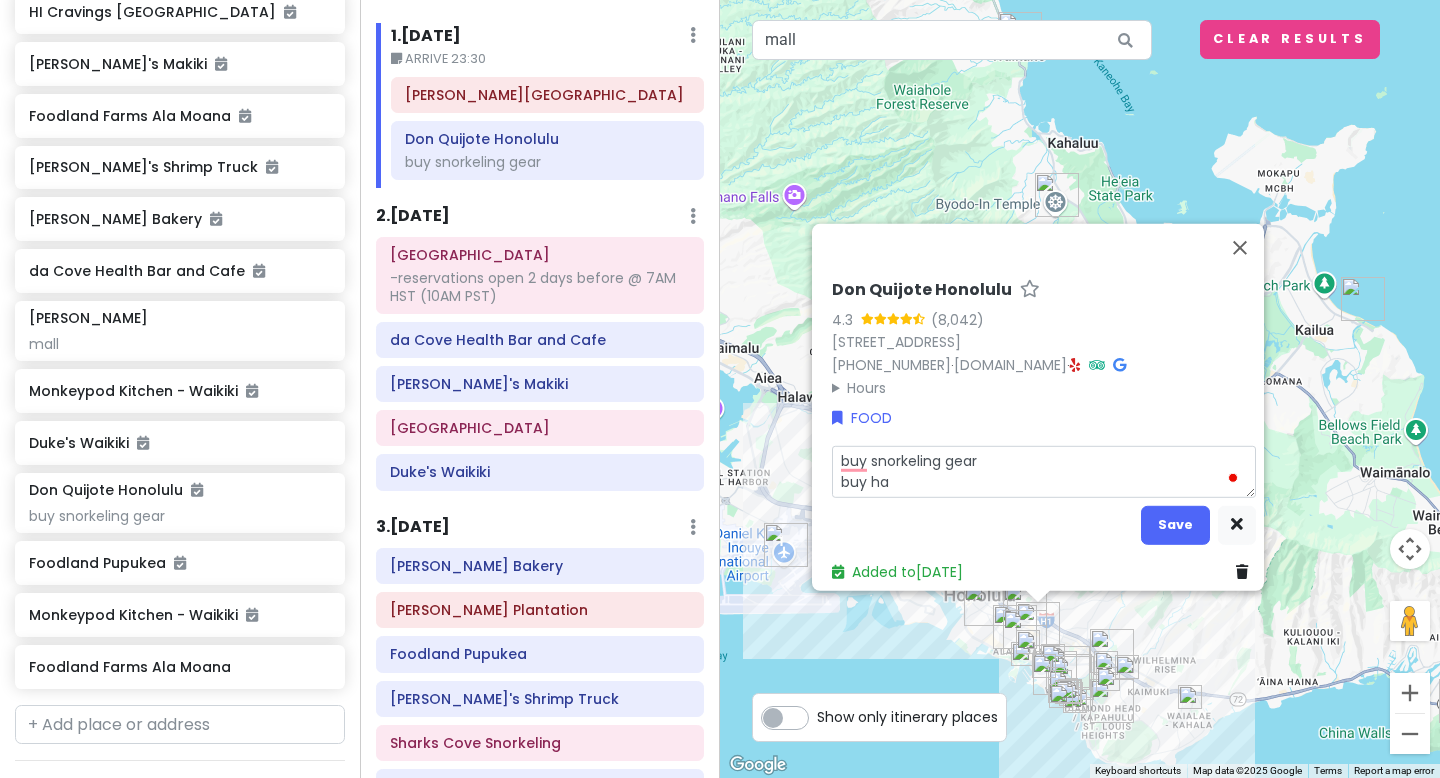 type on "x" 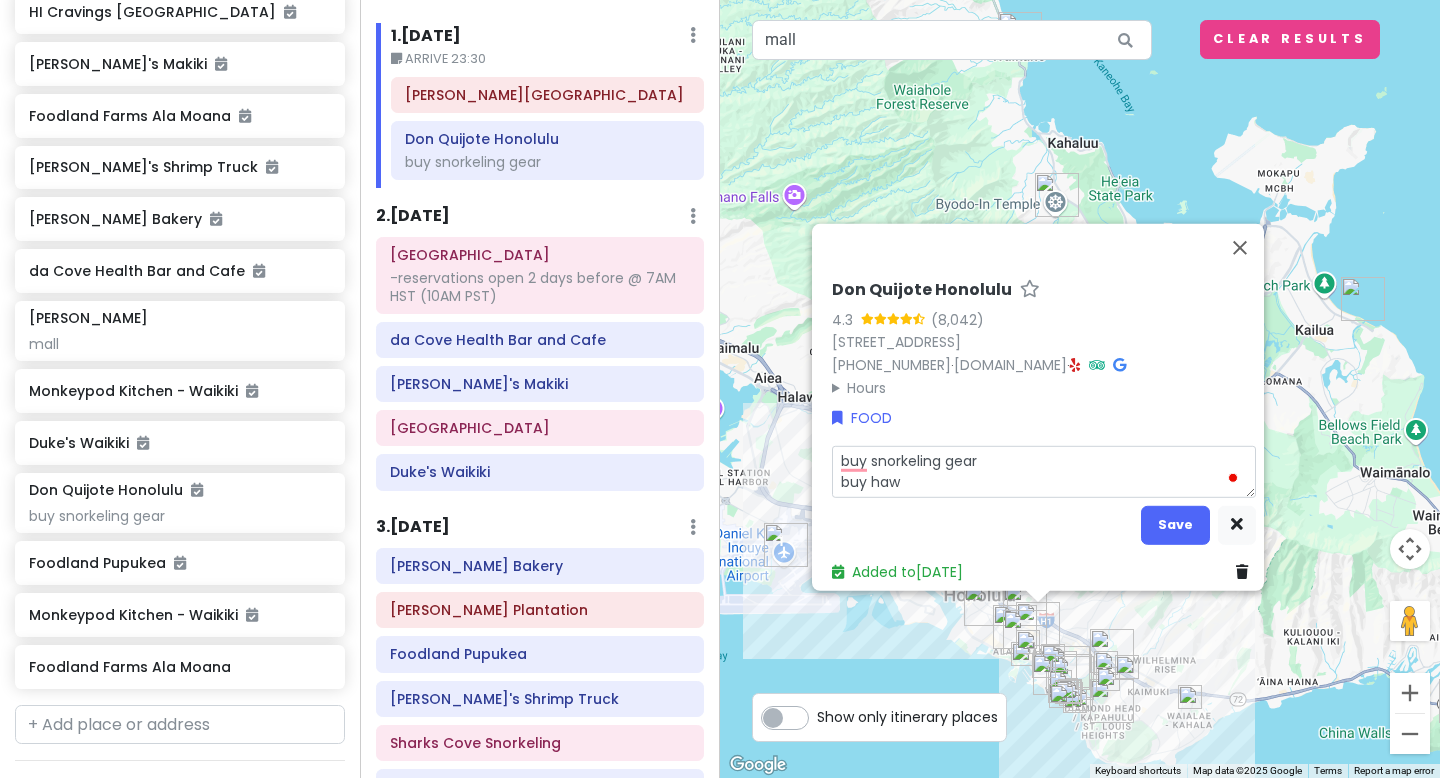 type on "x" 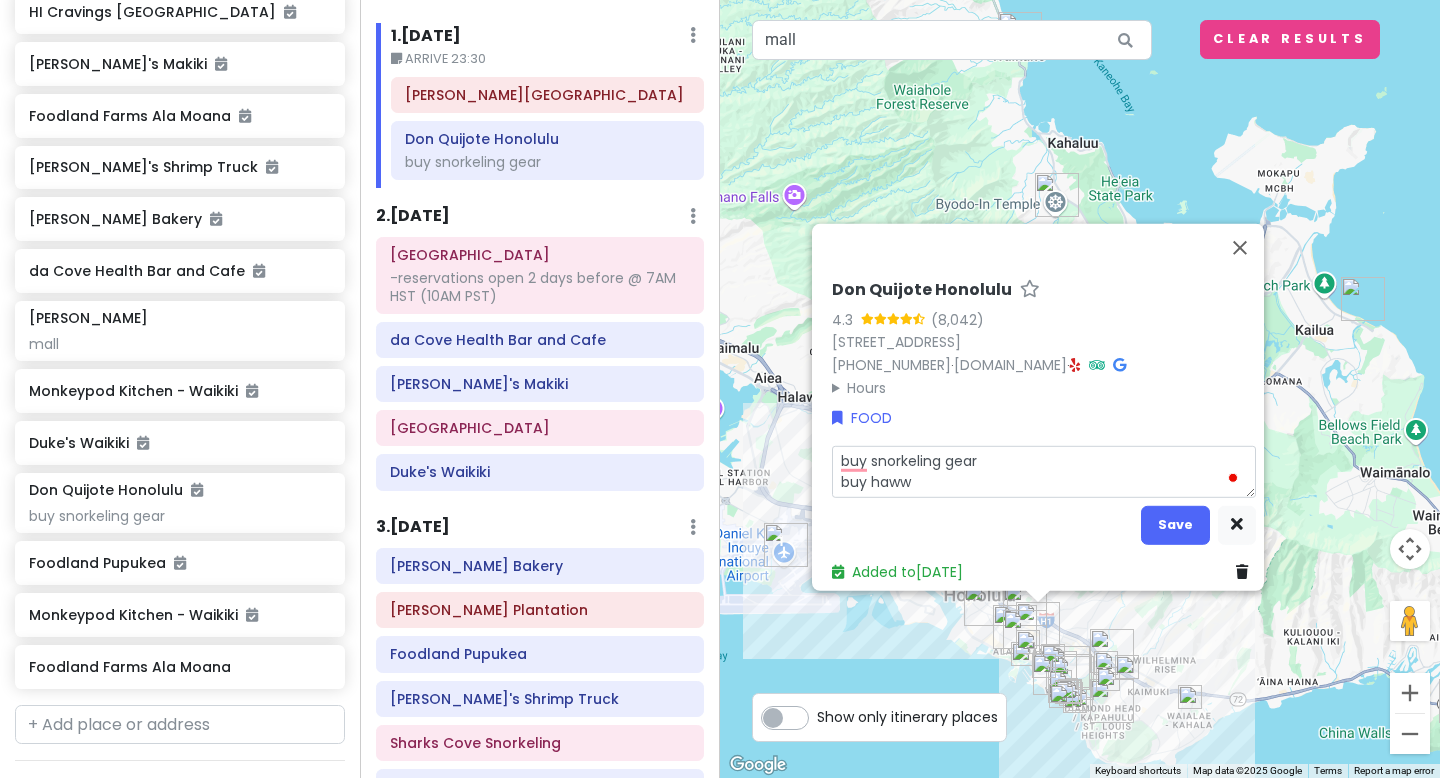 type on "x" 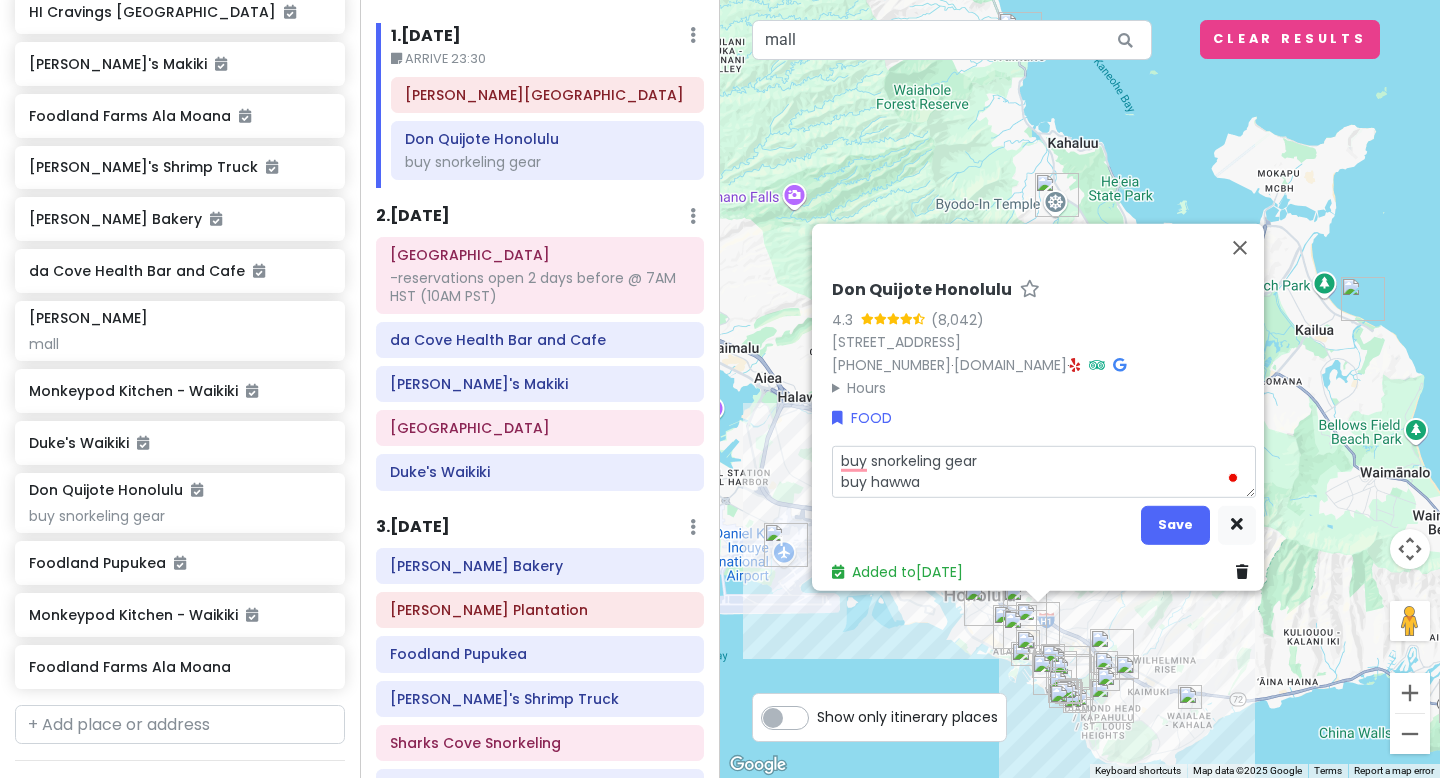 type on "x" 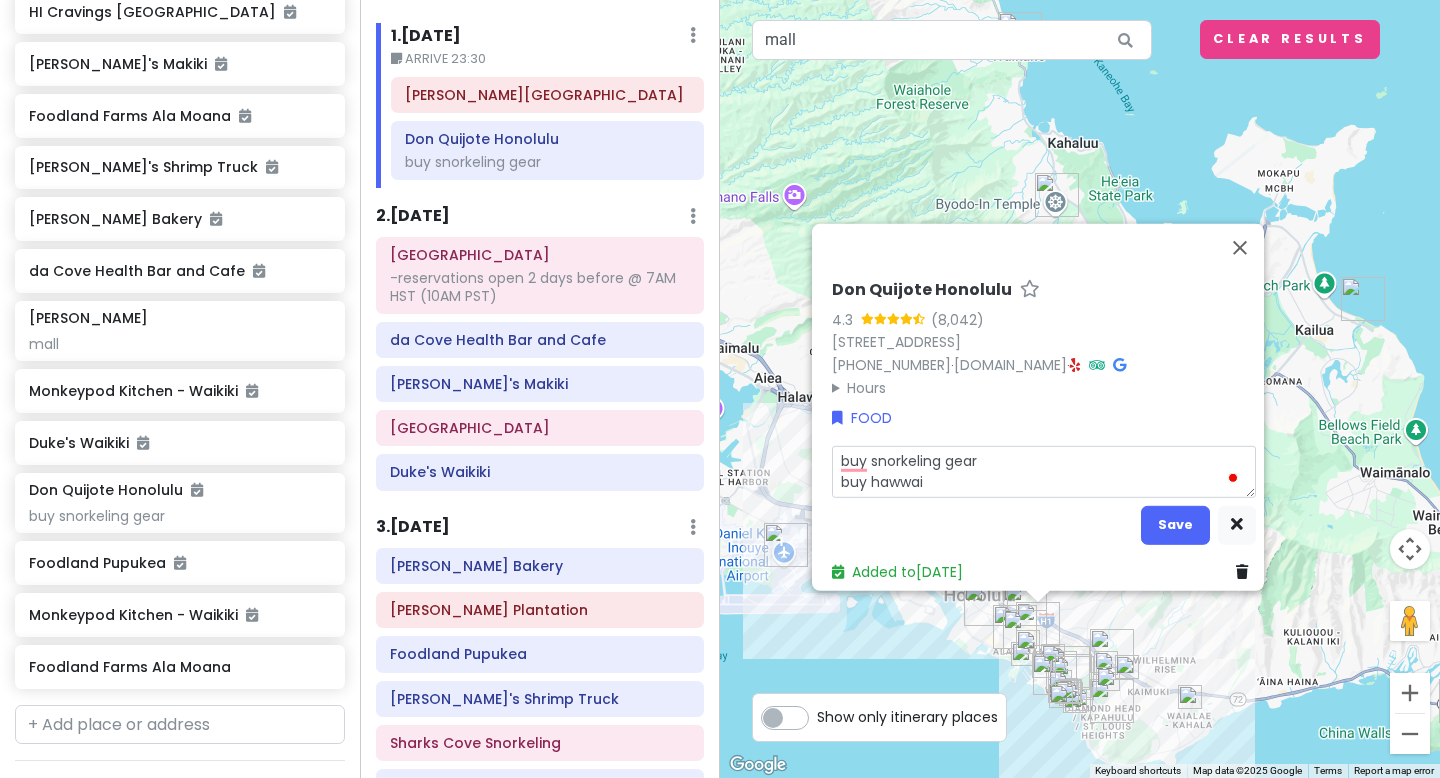 type on "x" 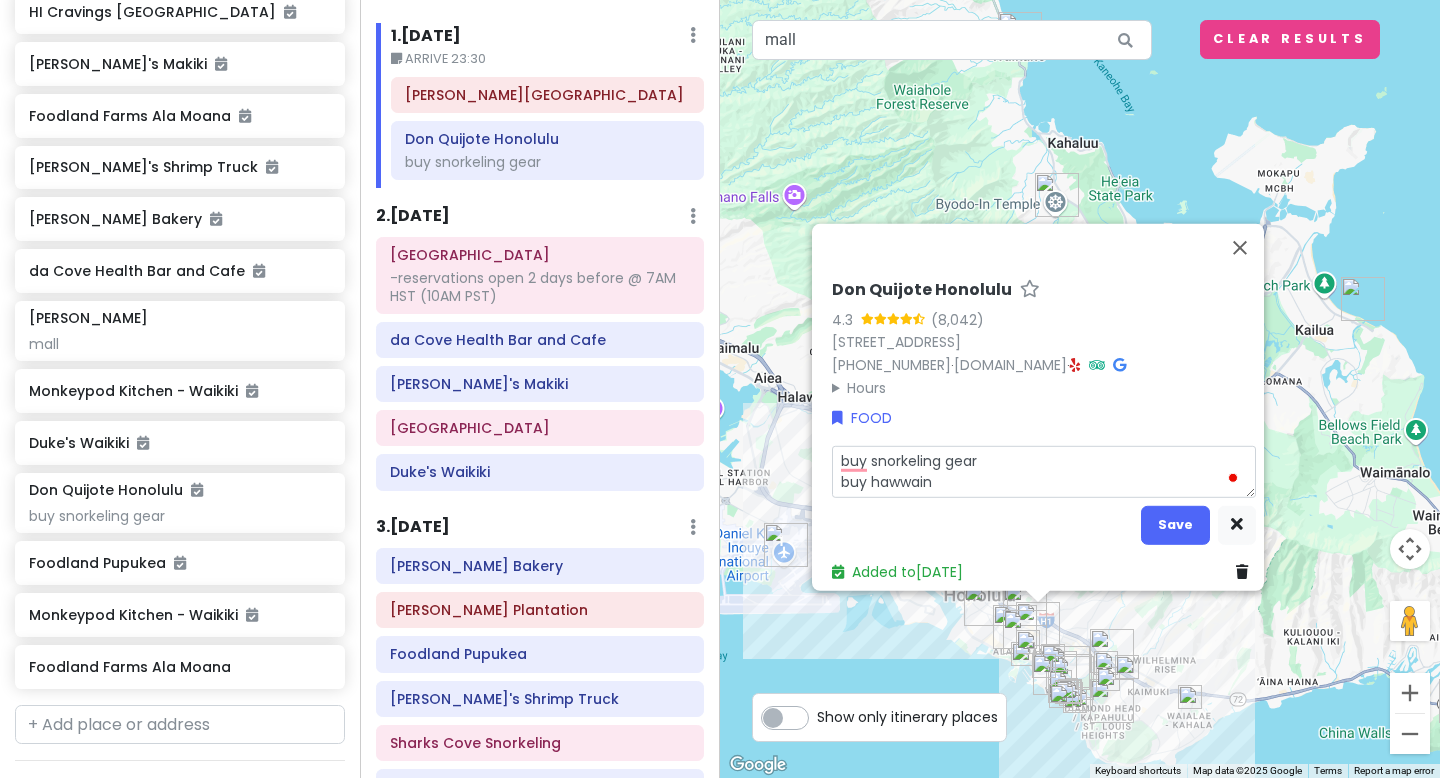type on "x" 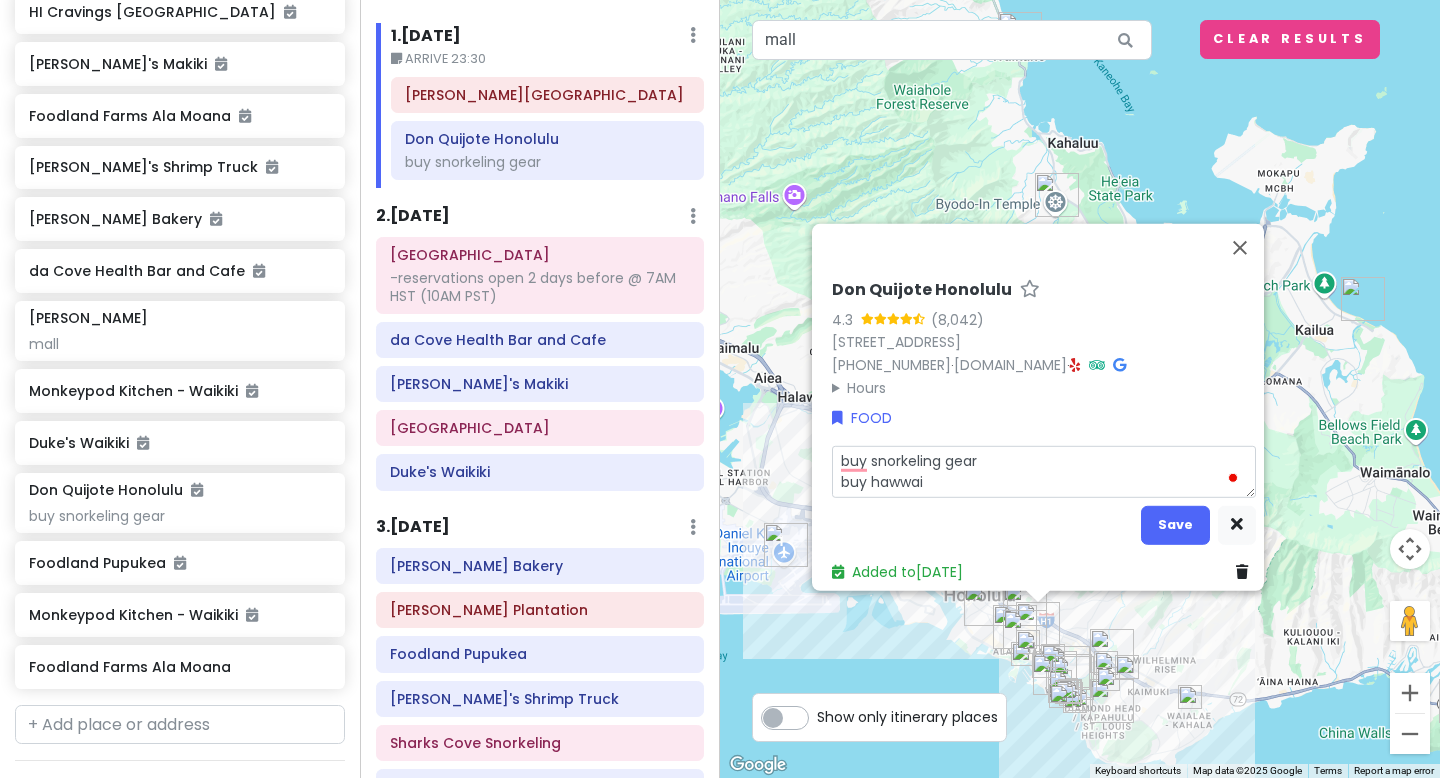 type on "x" 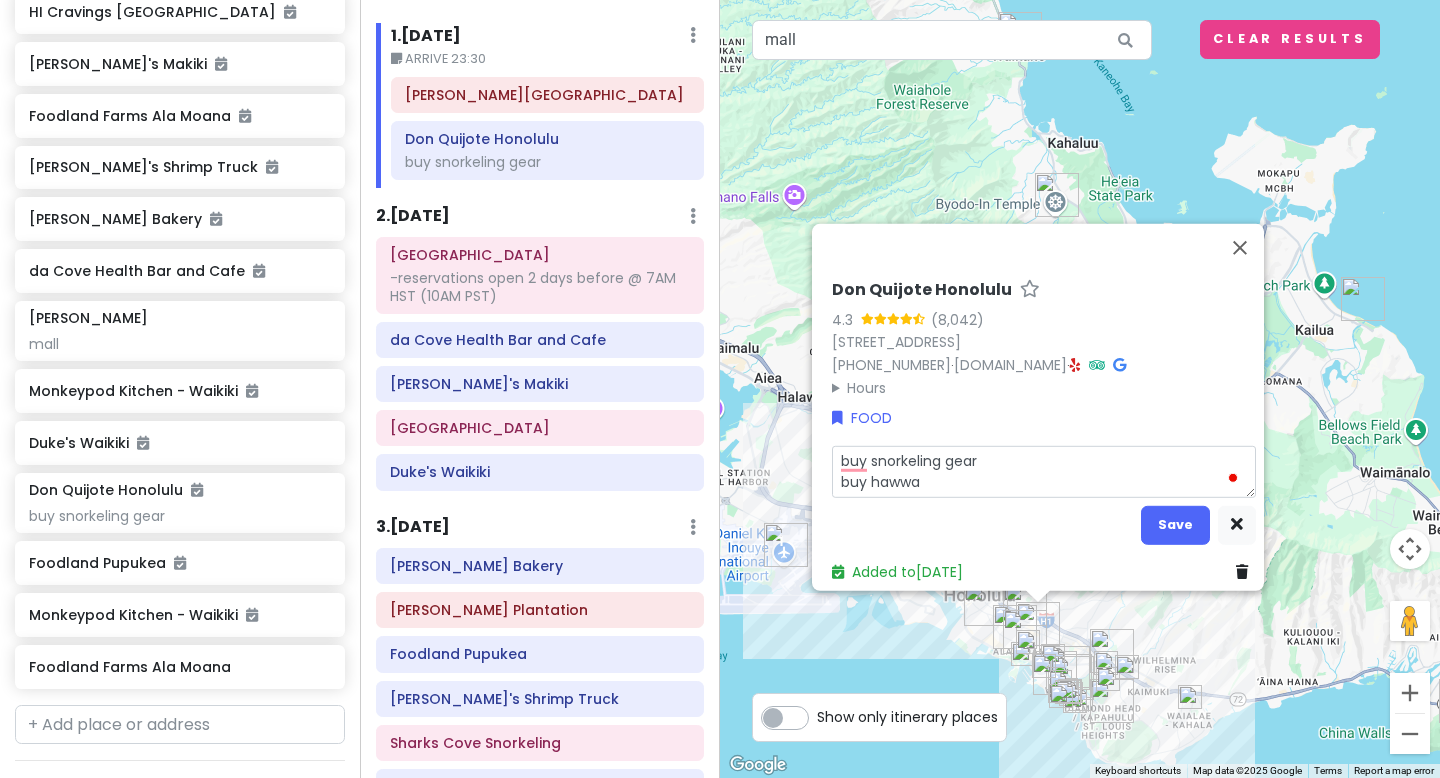 type on "x" 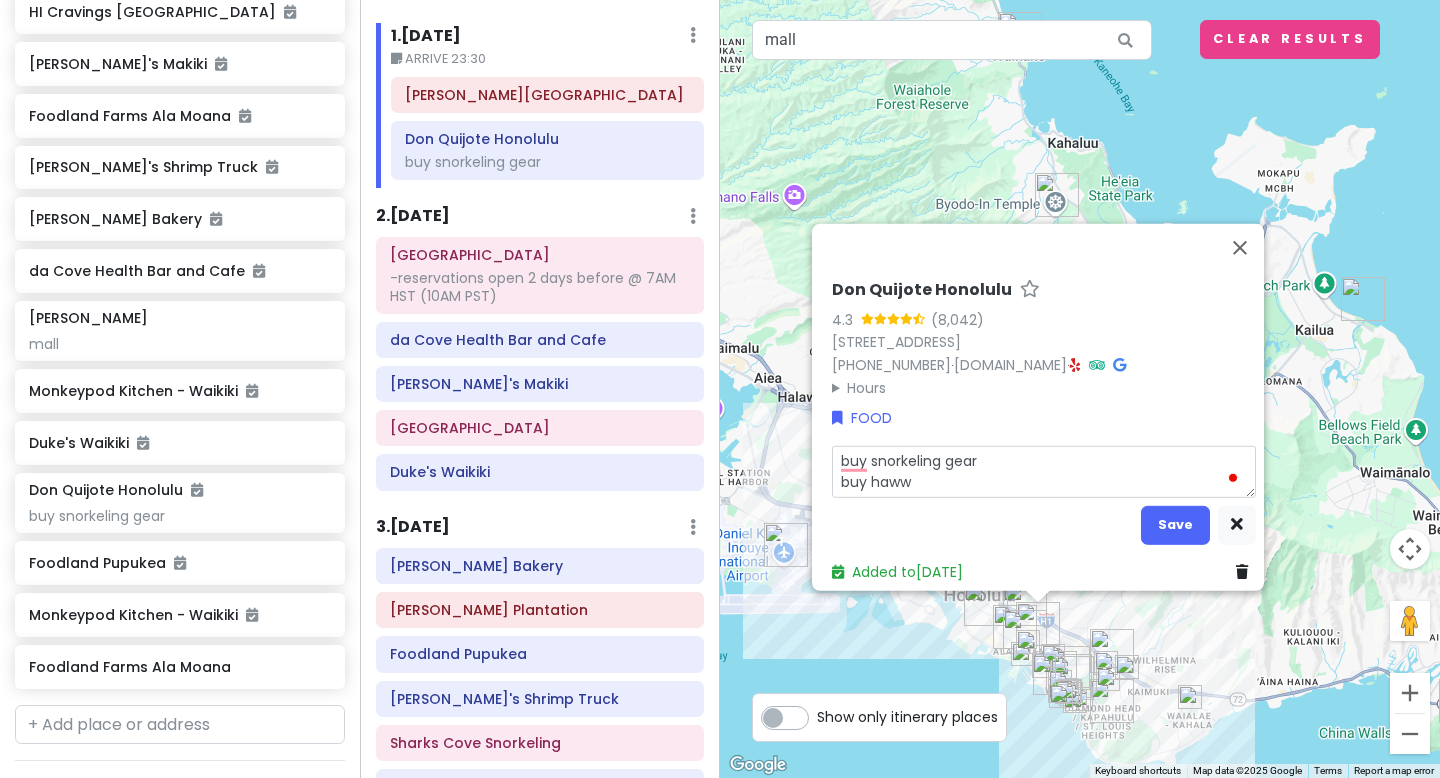 type on "x" 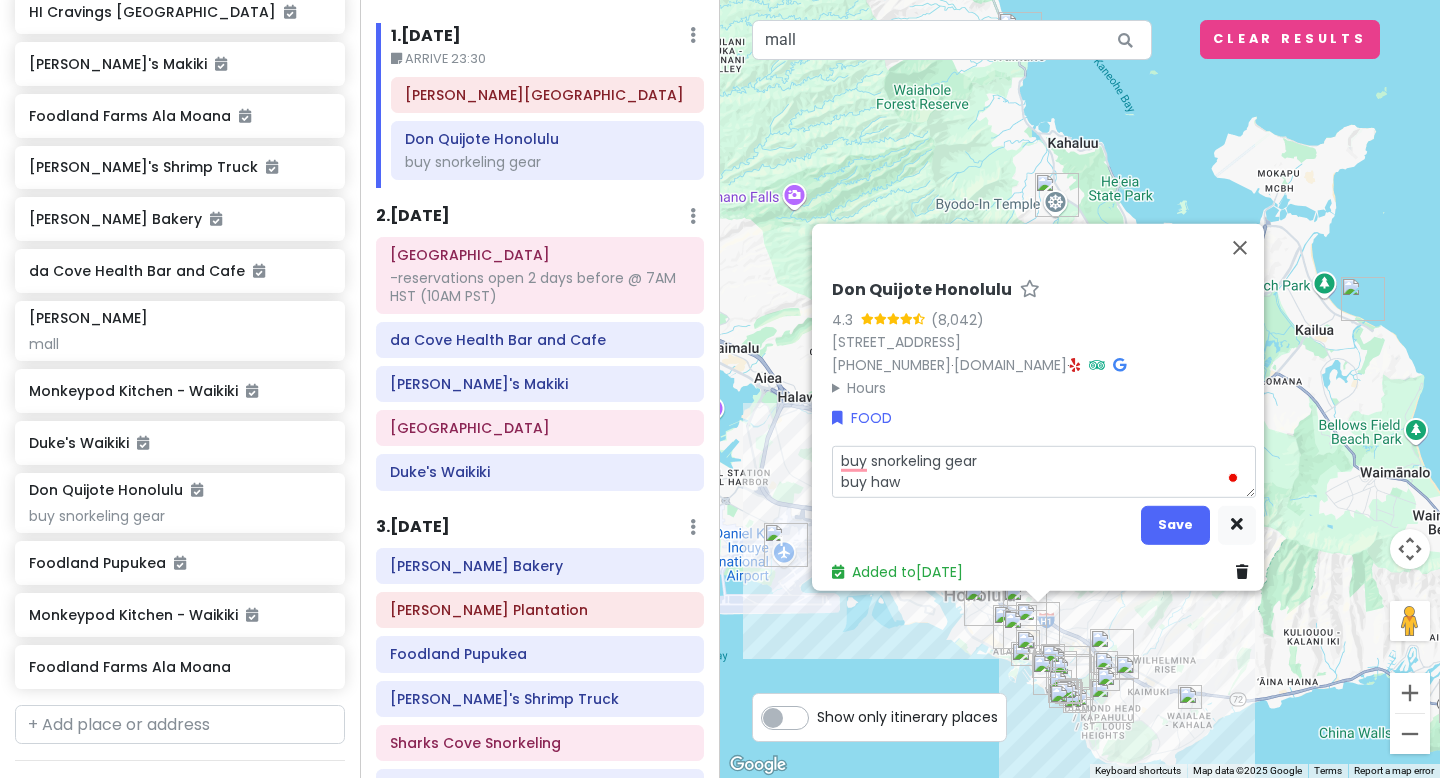 type on "x" 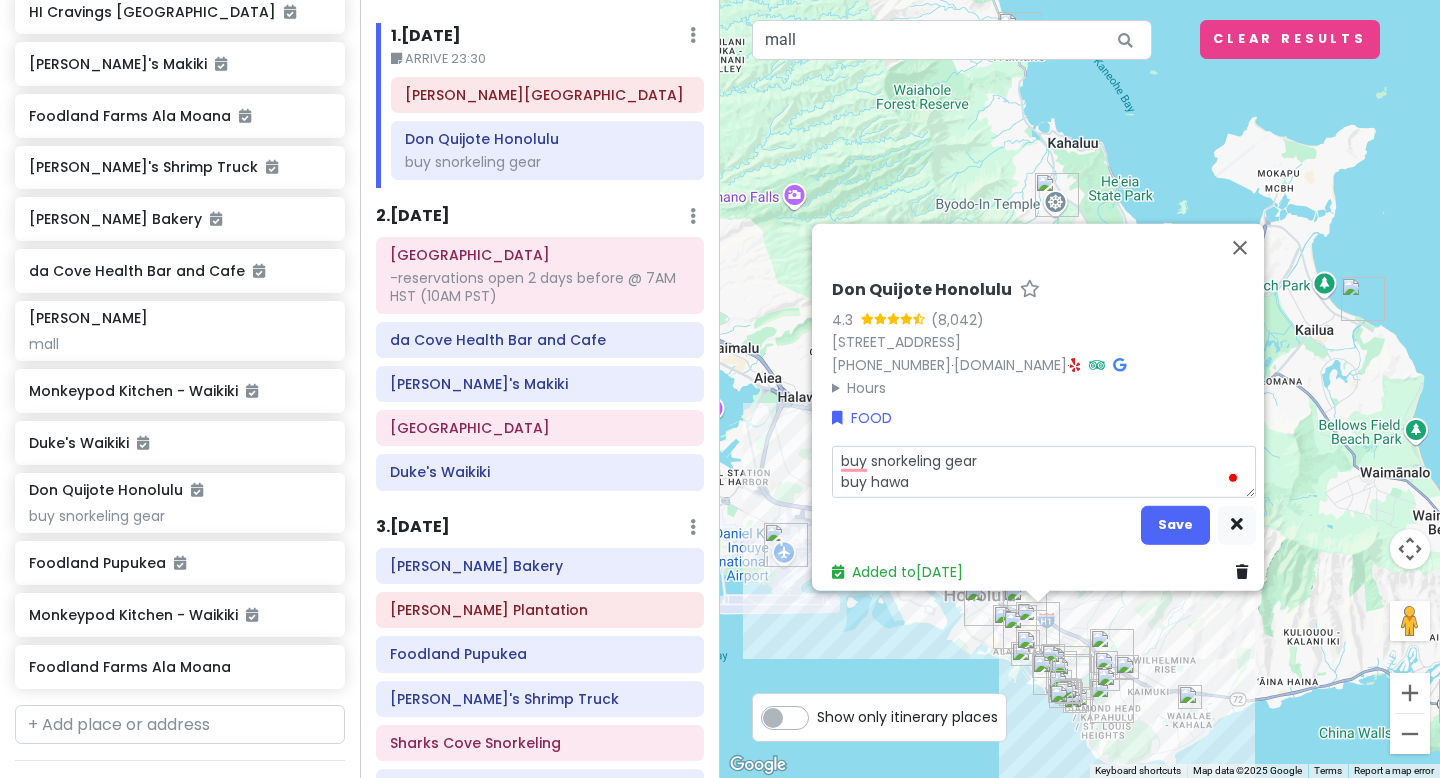type on "x" 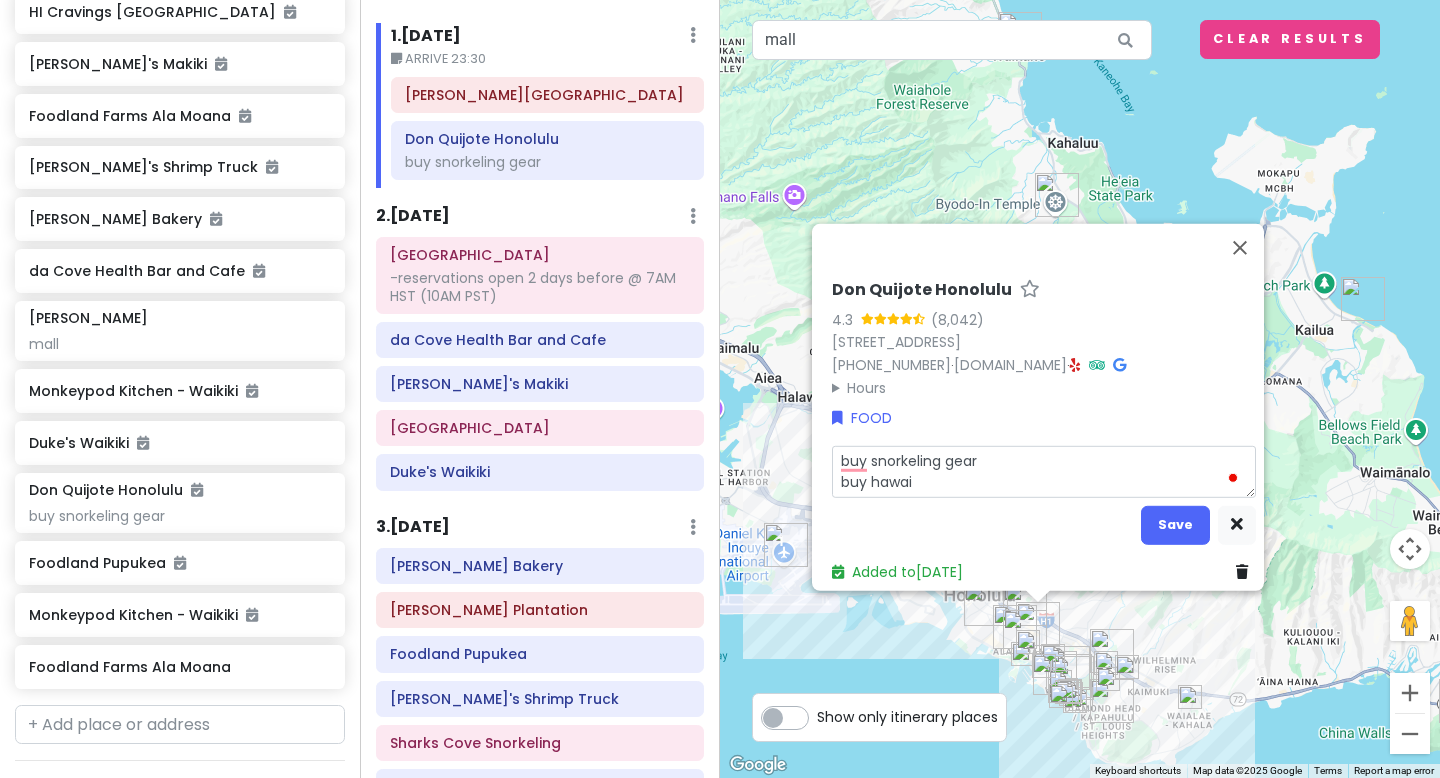 type on "x" 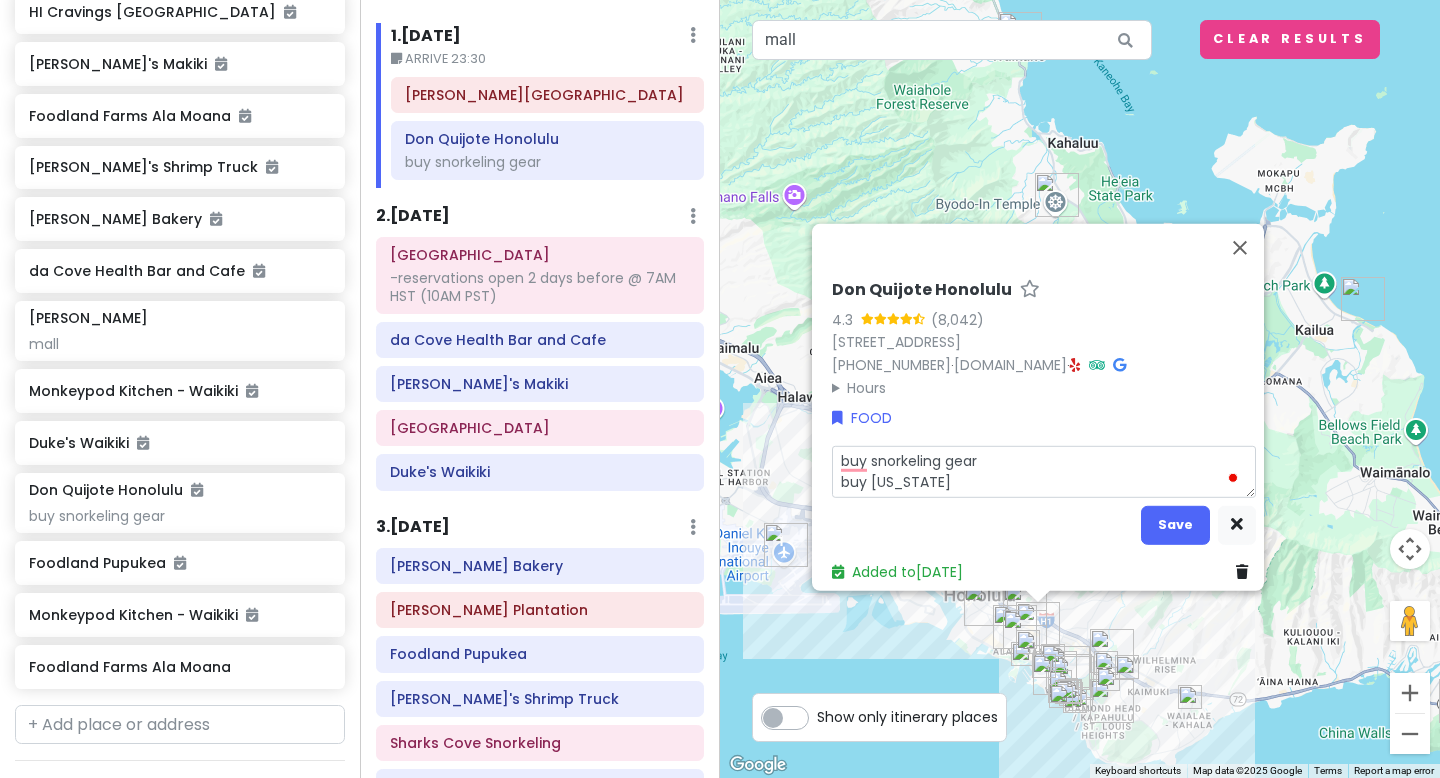 type on "x" 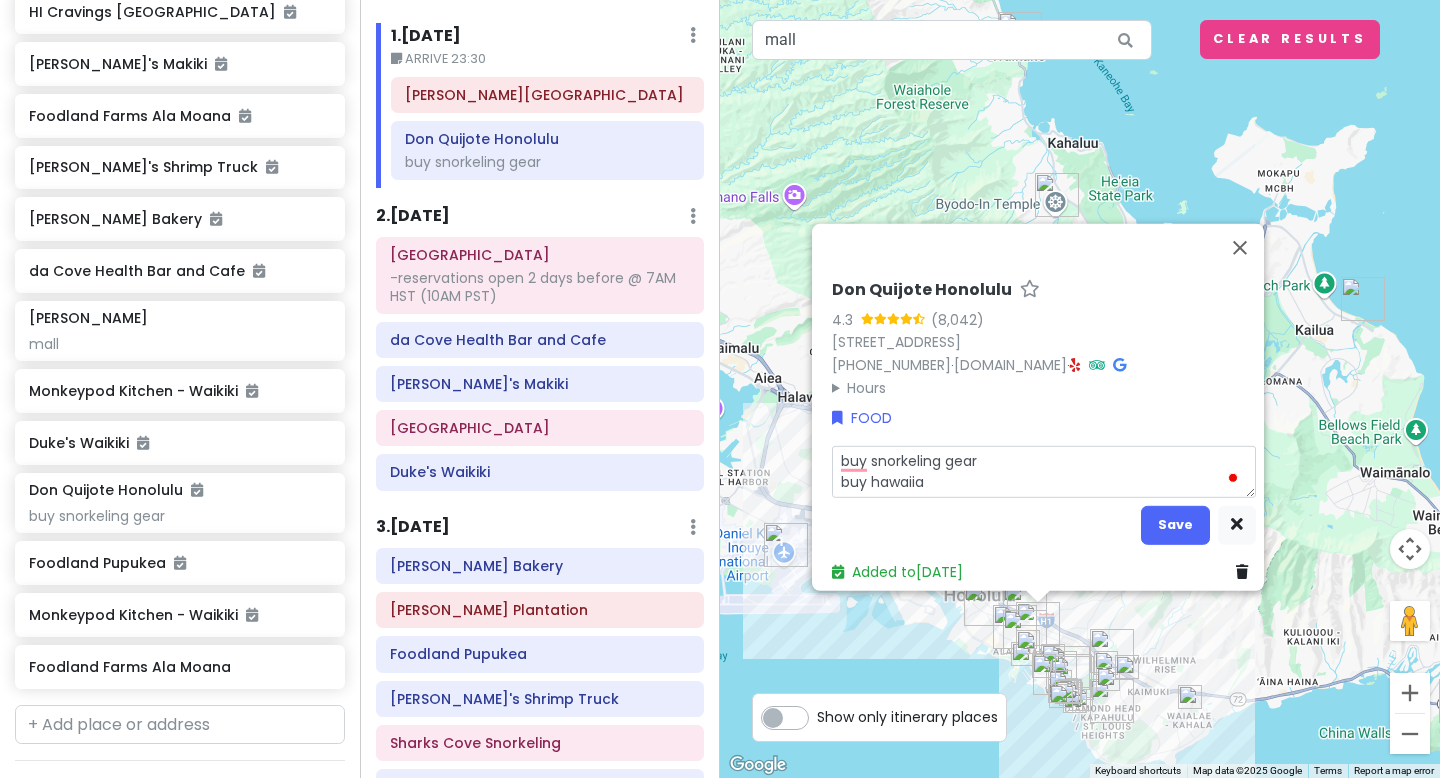 type on "x" 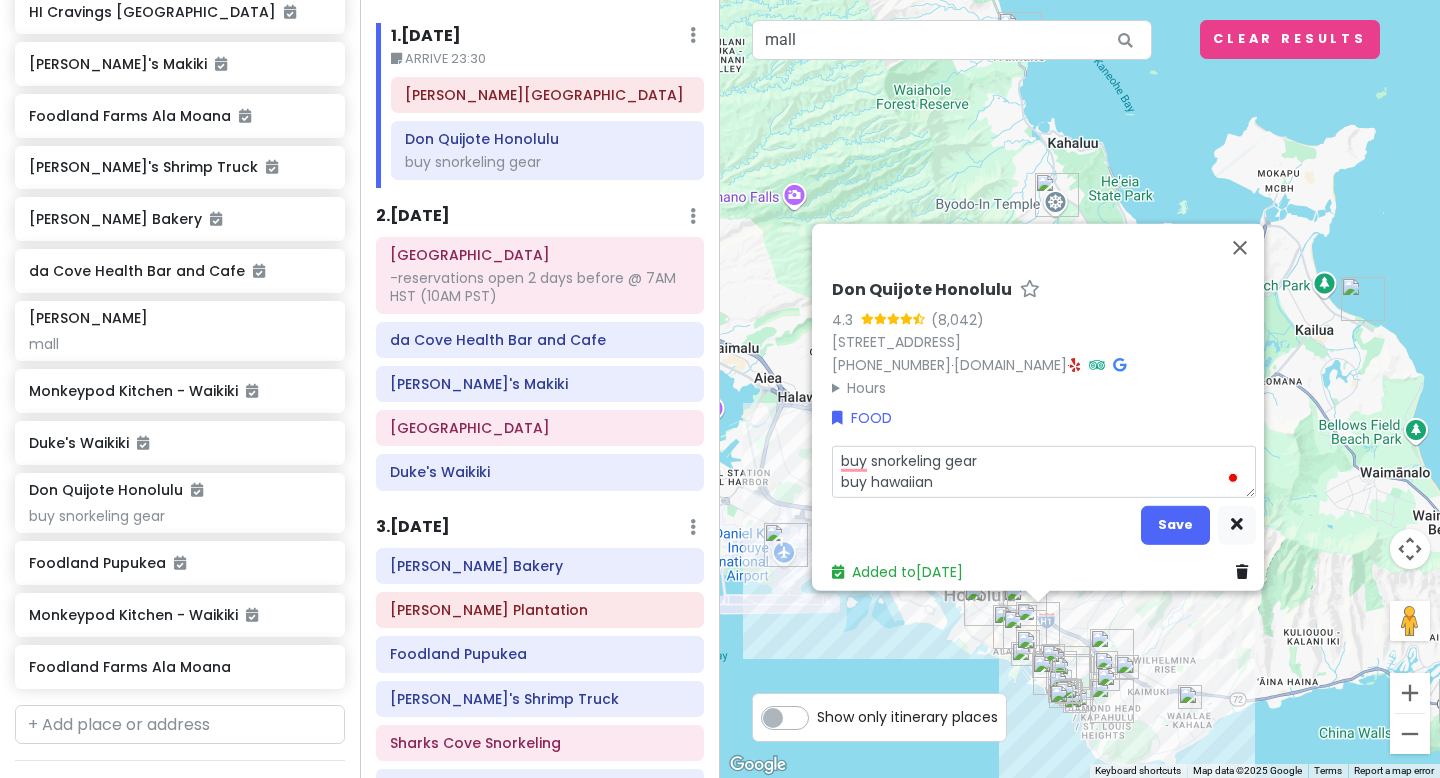 type on "x" 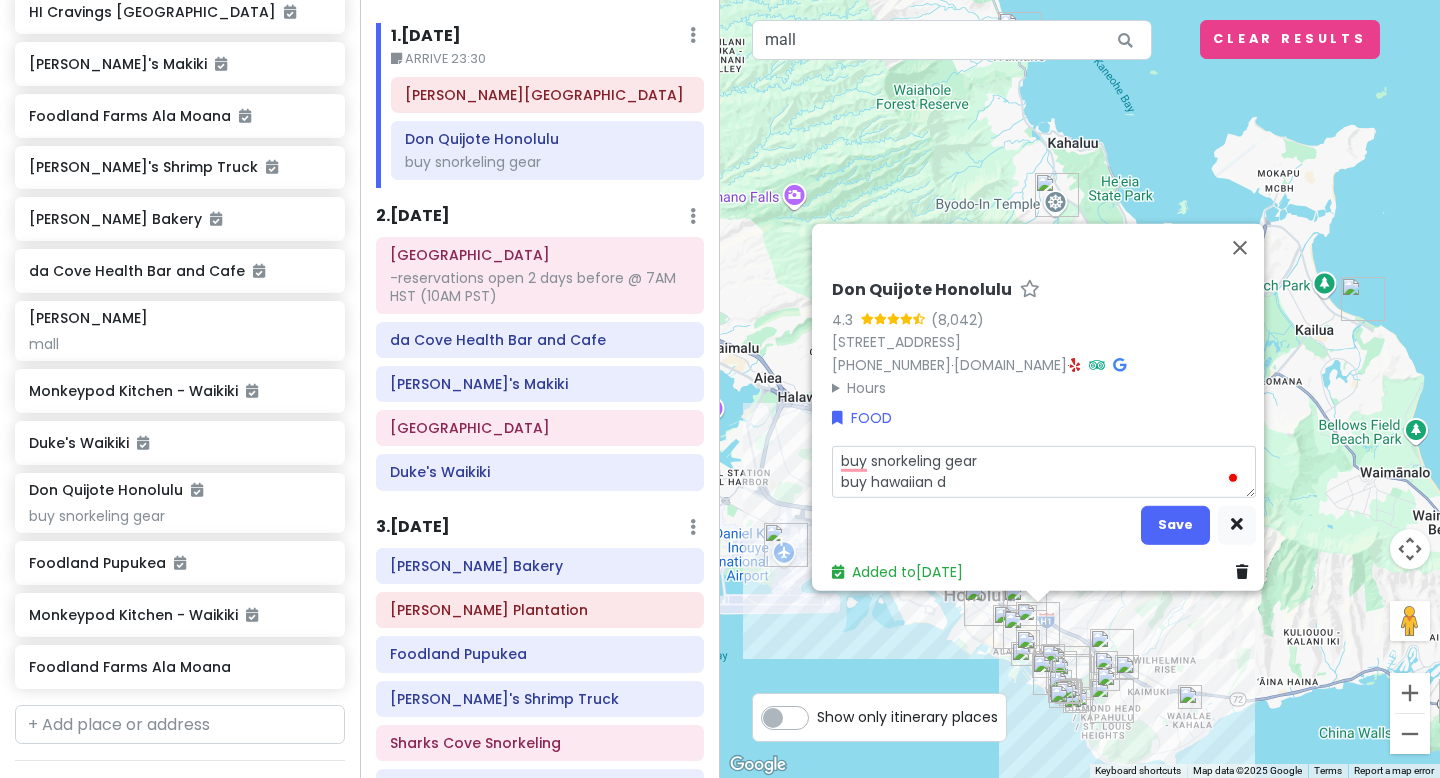 type on "x" 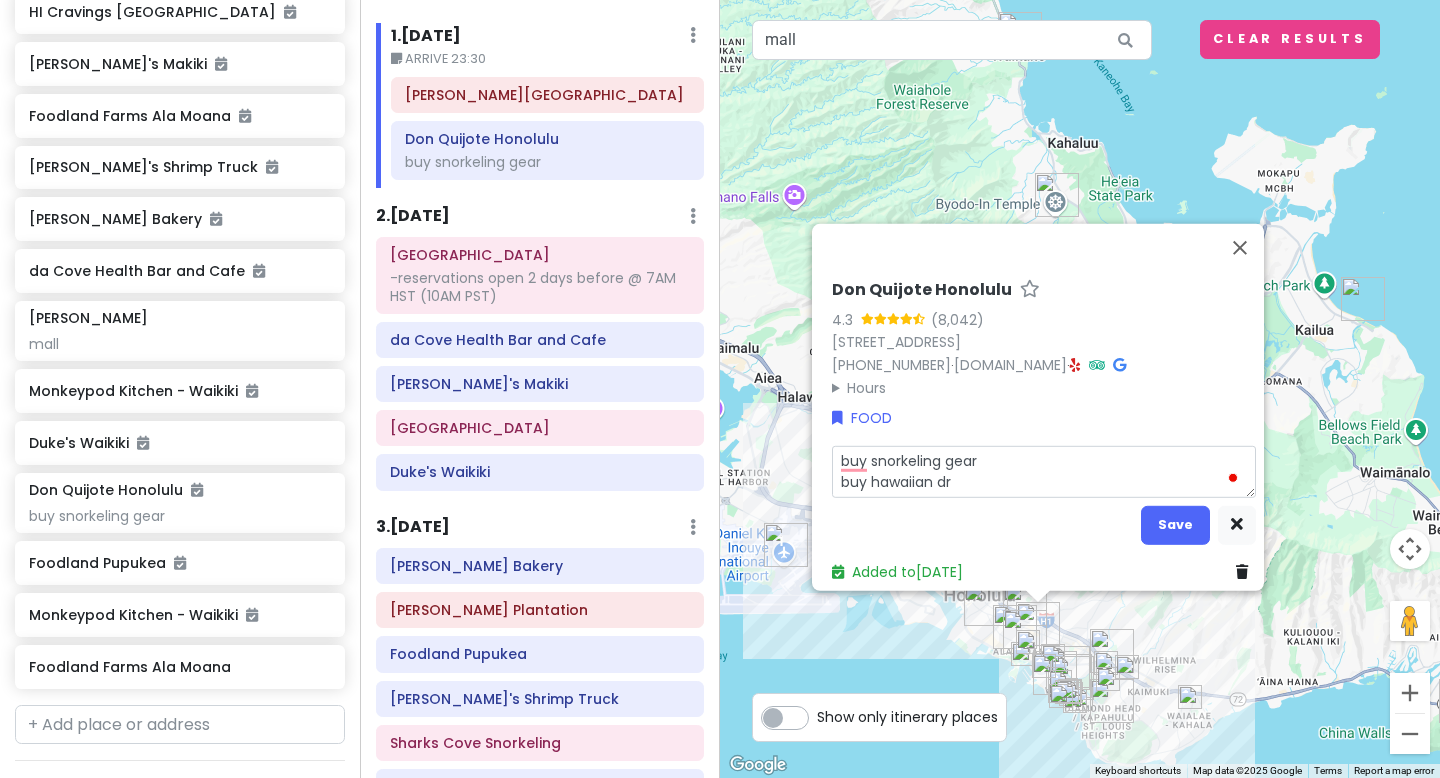 type on "x" 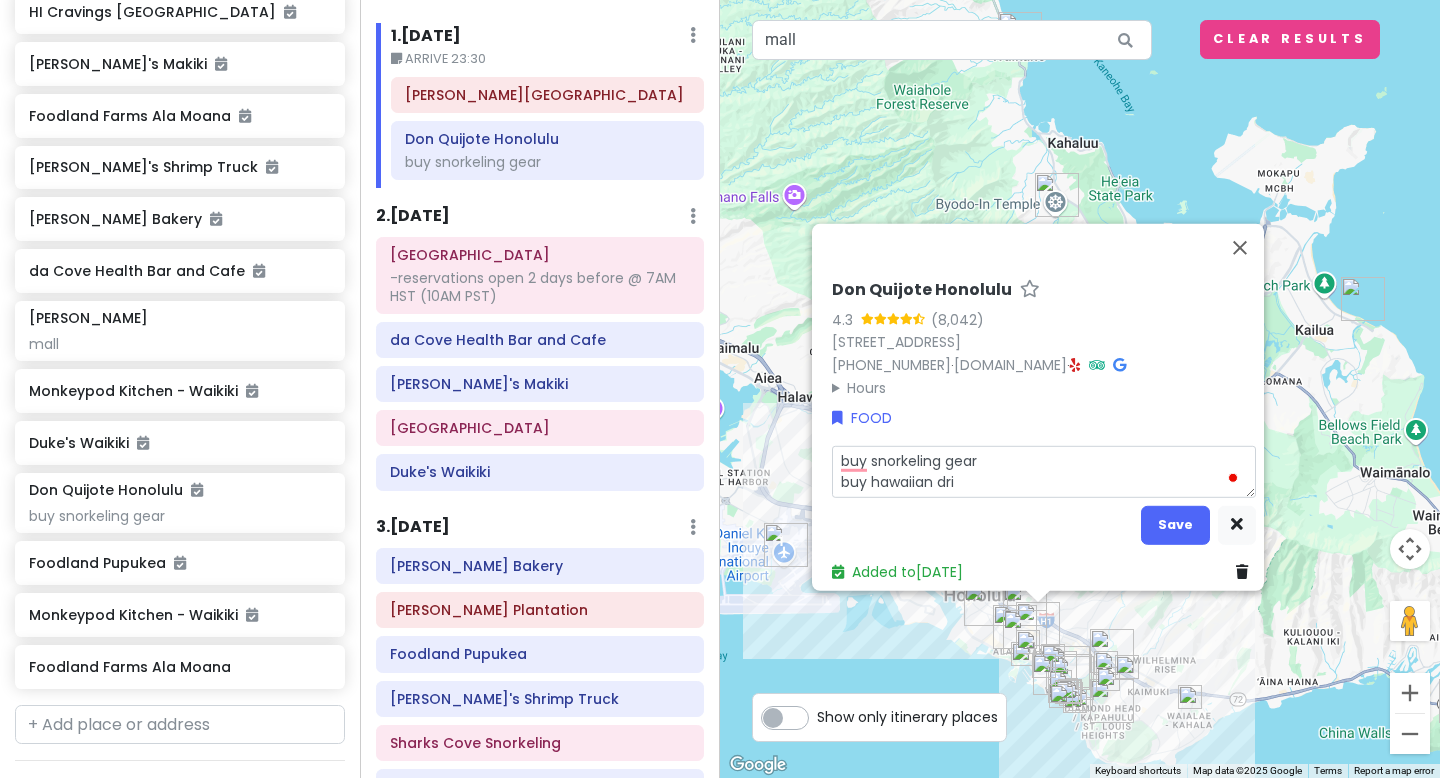 type on "x" 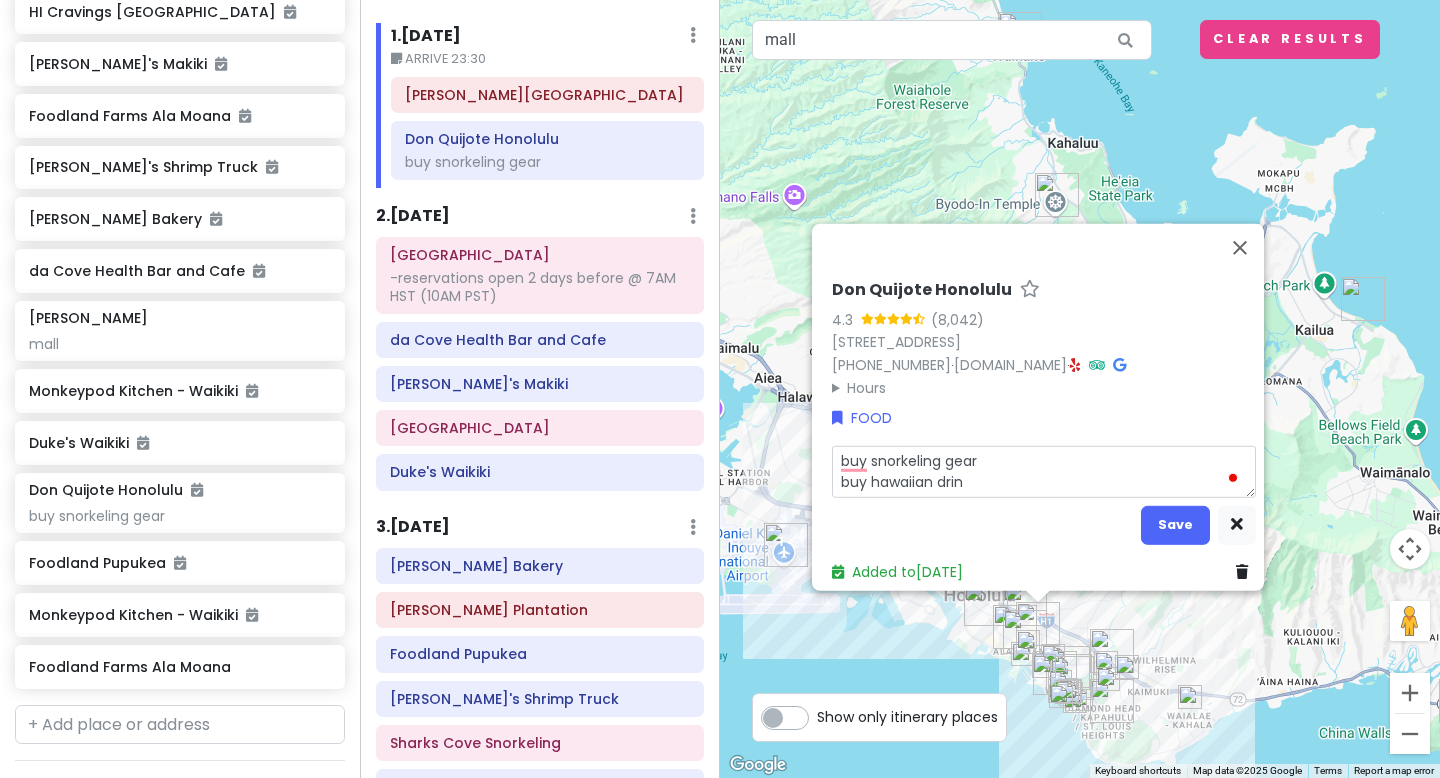 type on "x" 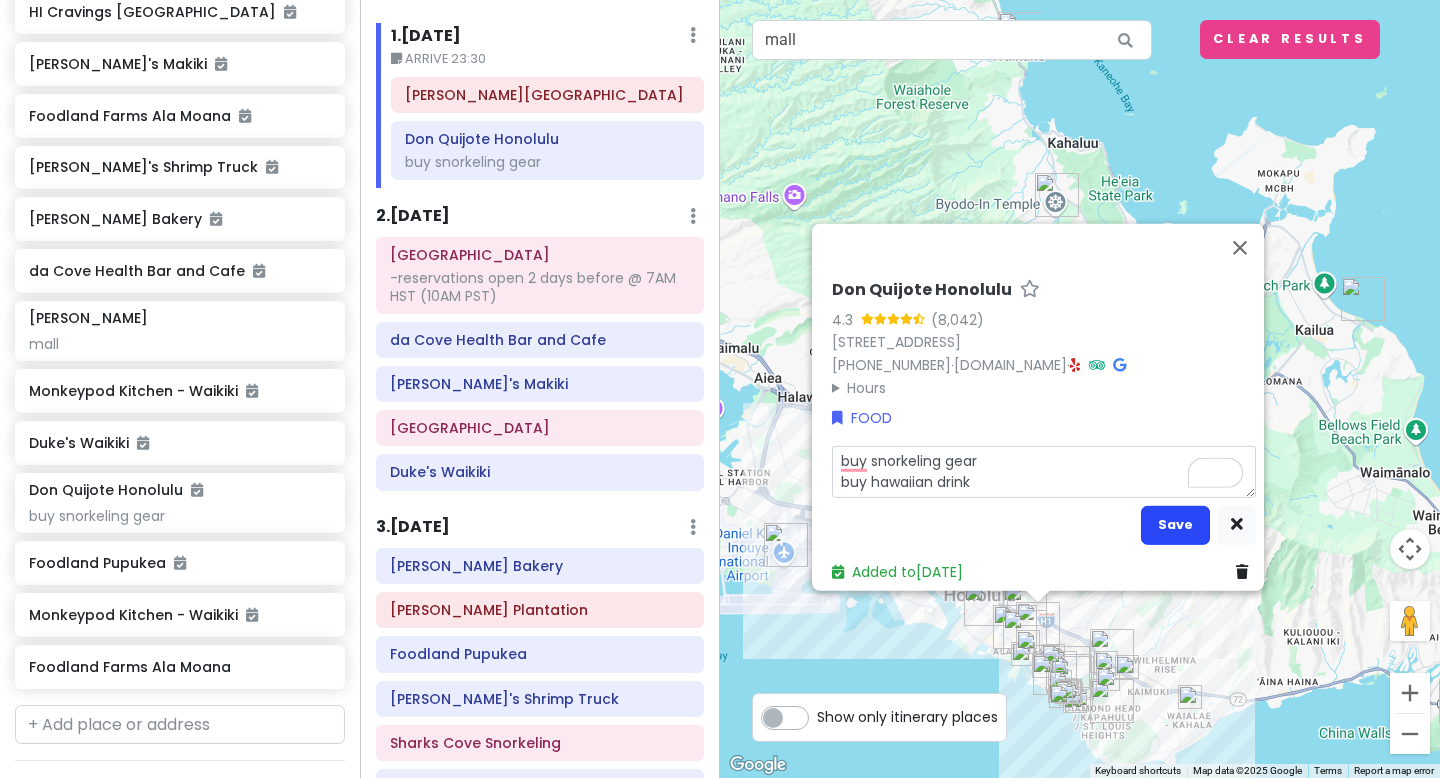 type on "x" 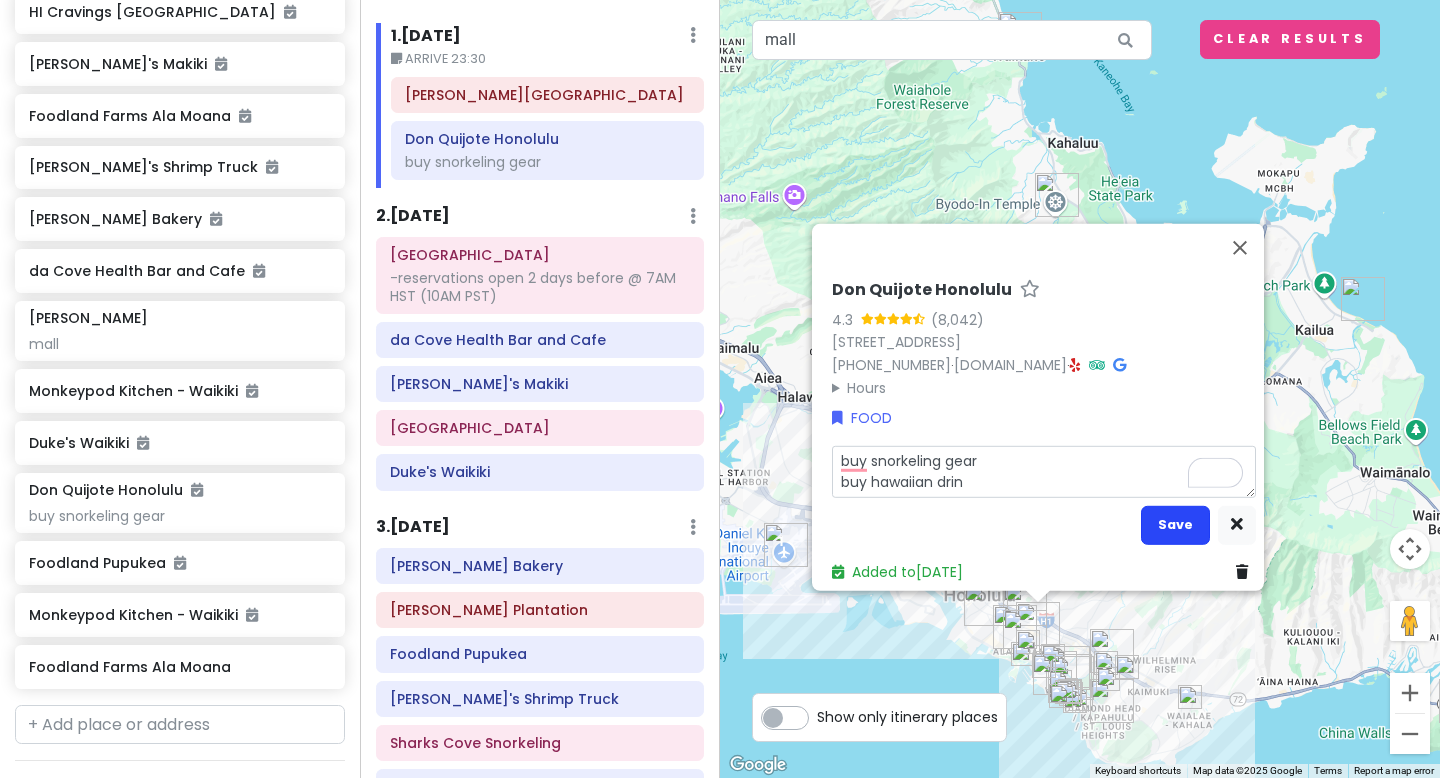 type on "x" 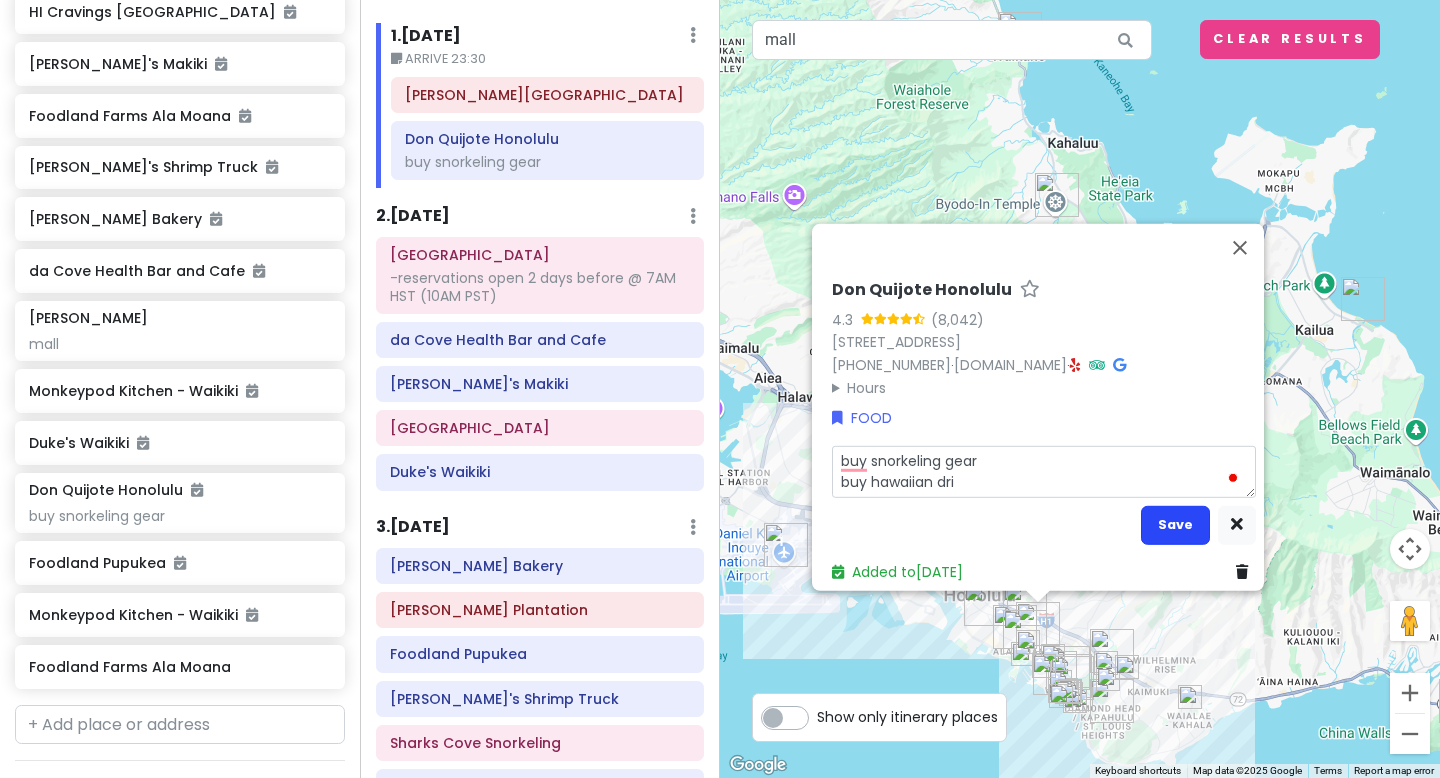 type on "x" 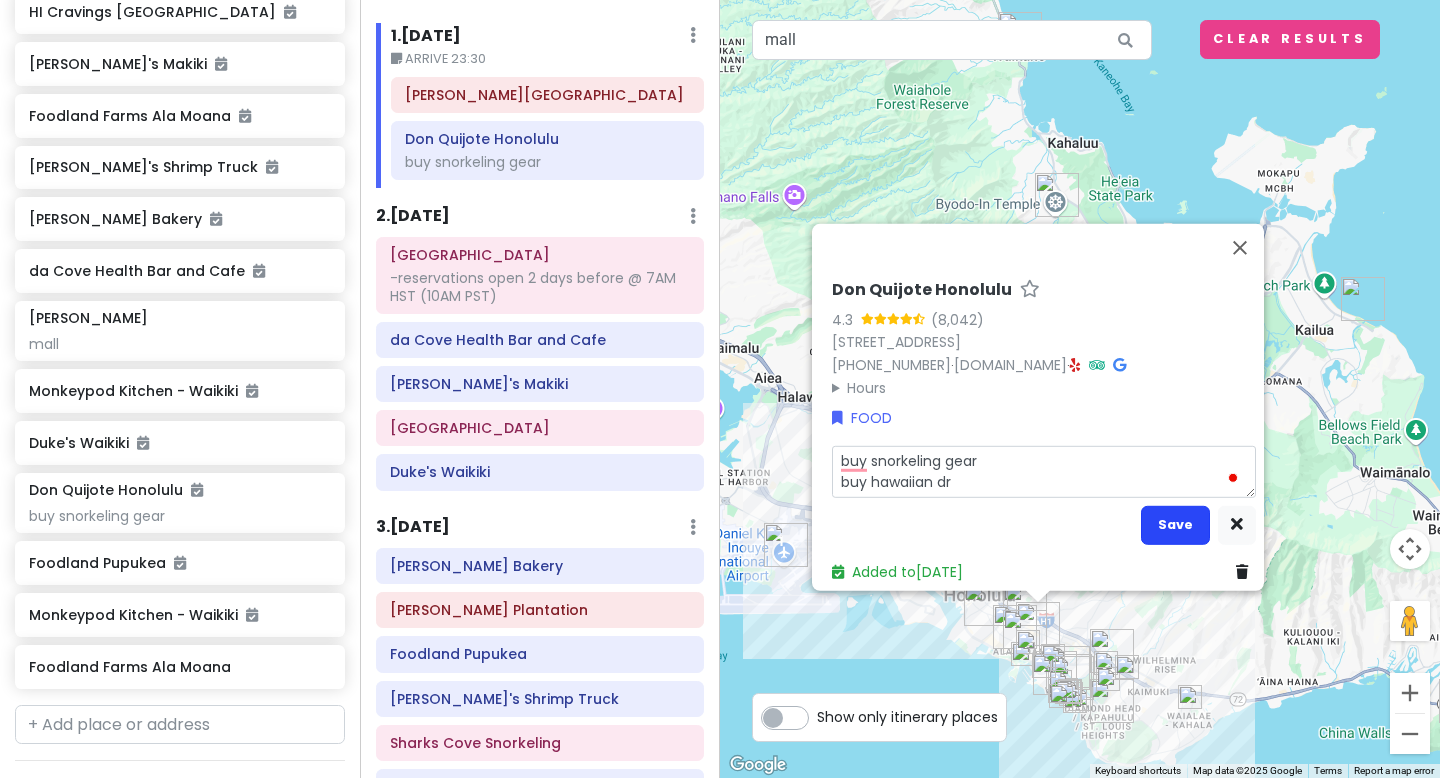 type on "x" 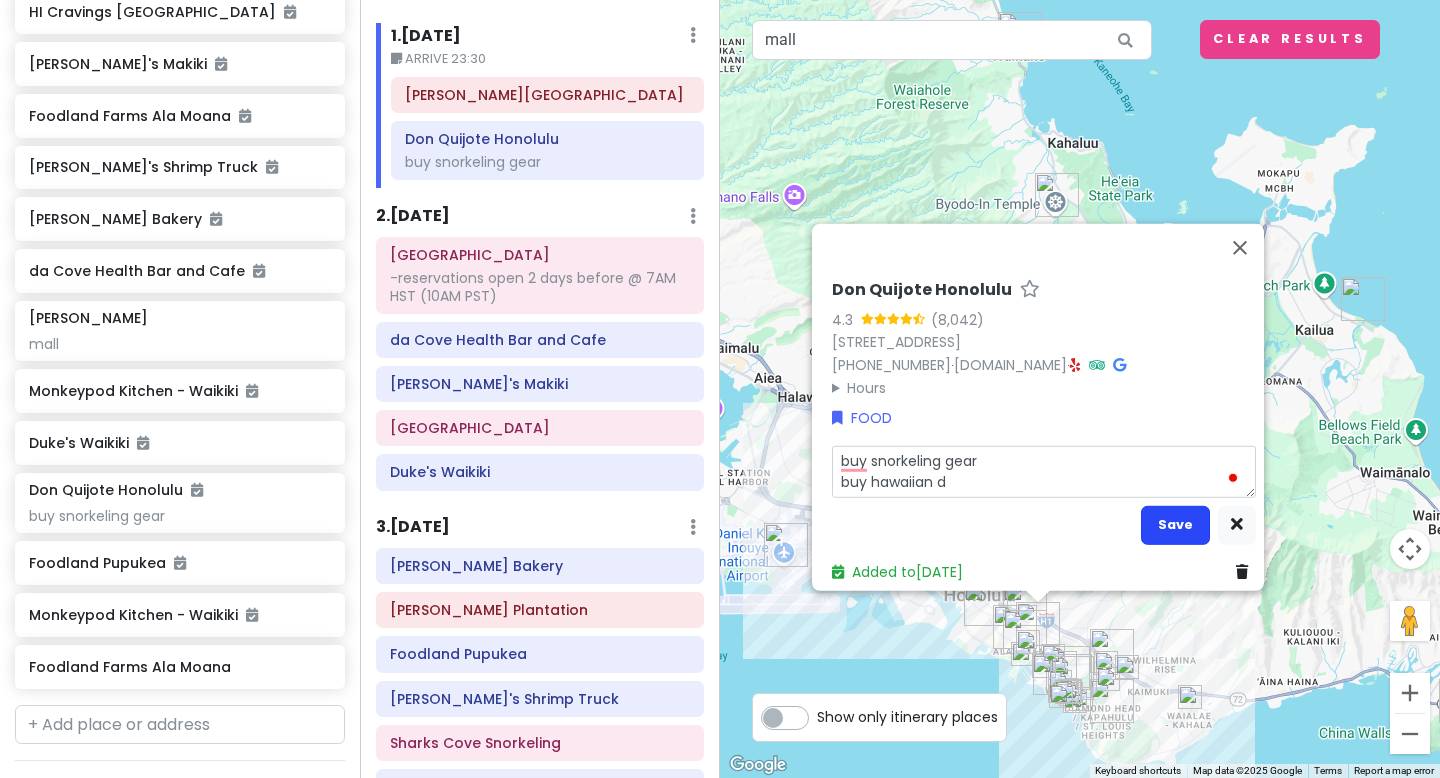 type on "x" 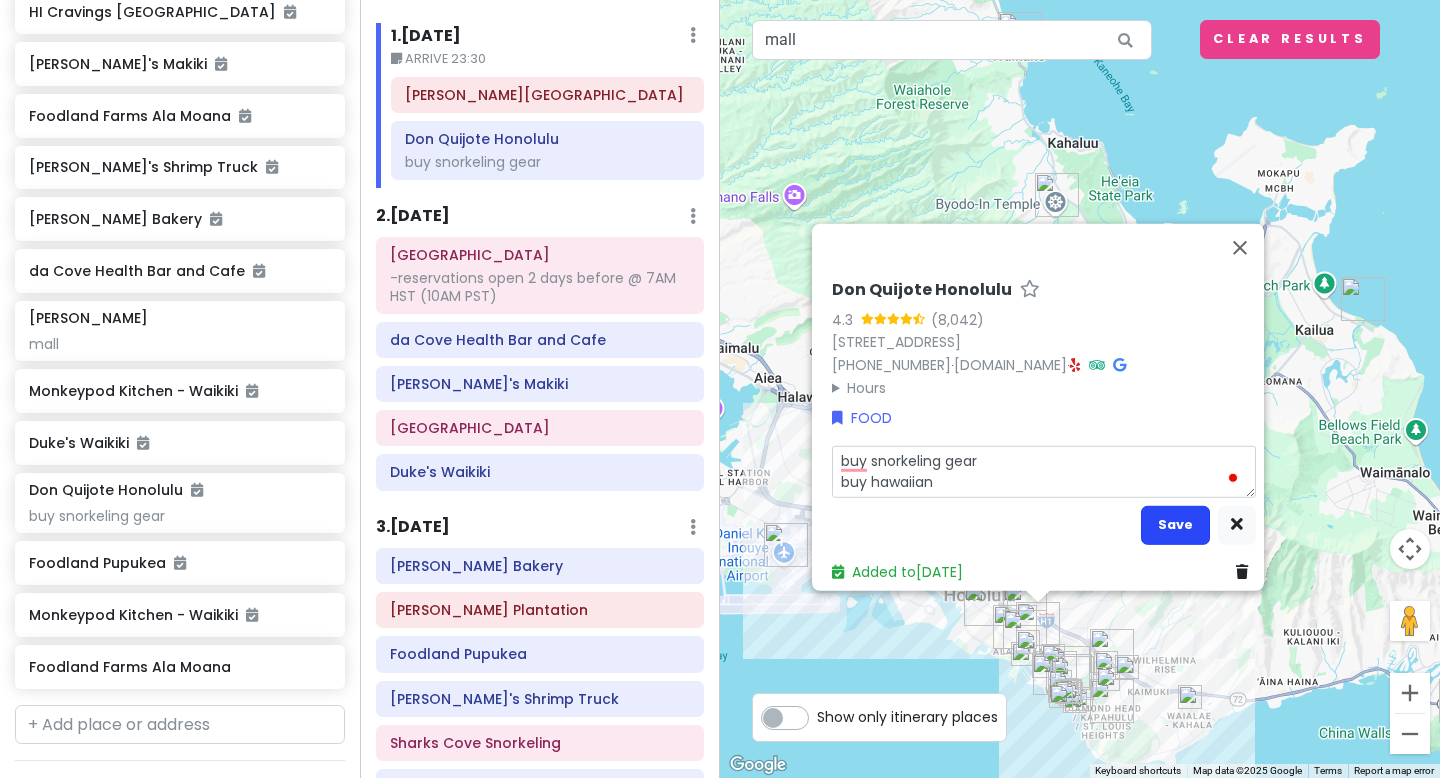 type on "x" 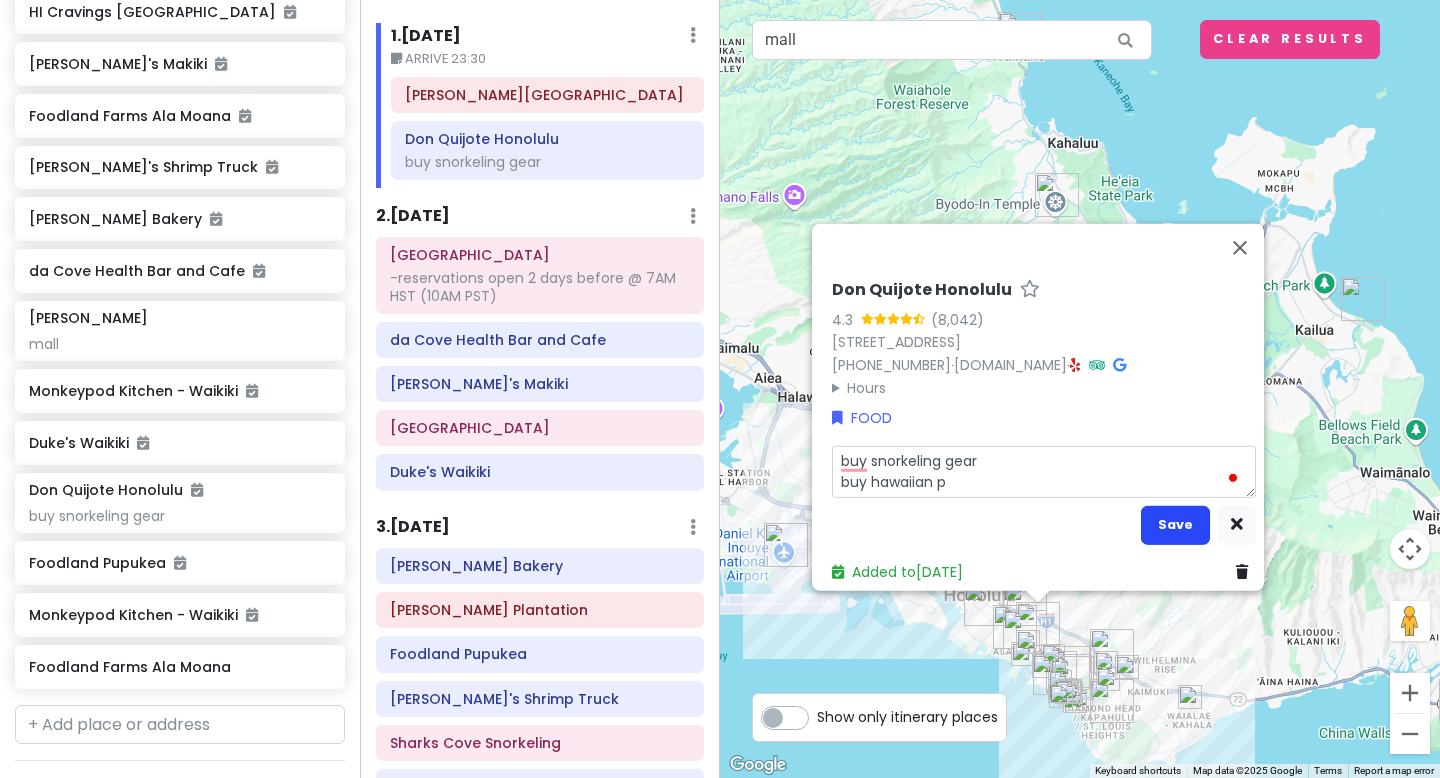 type on "x" 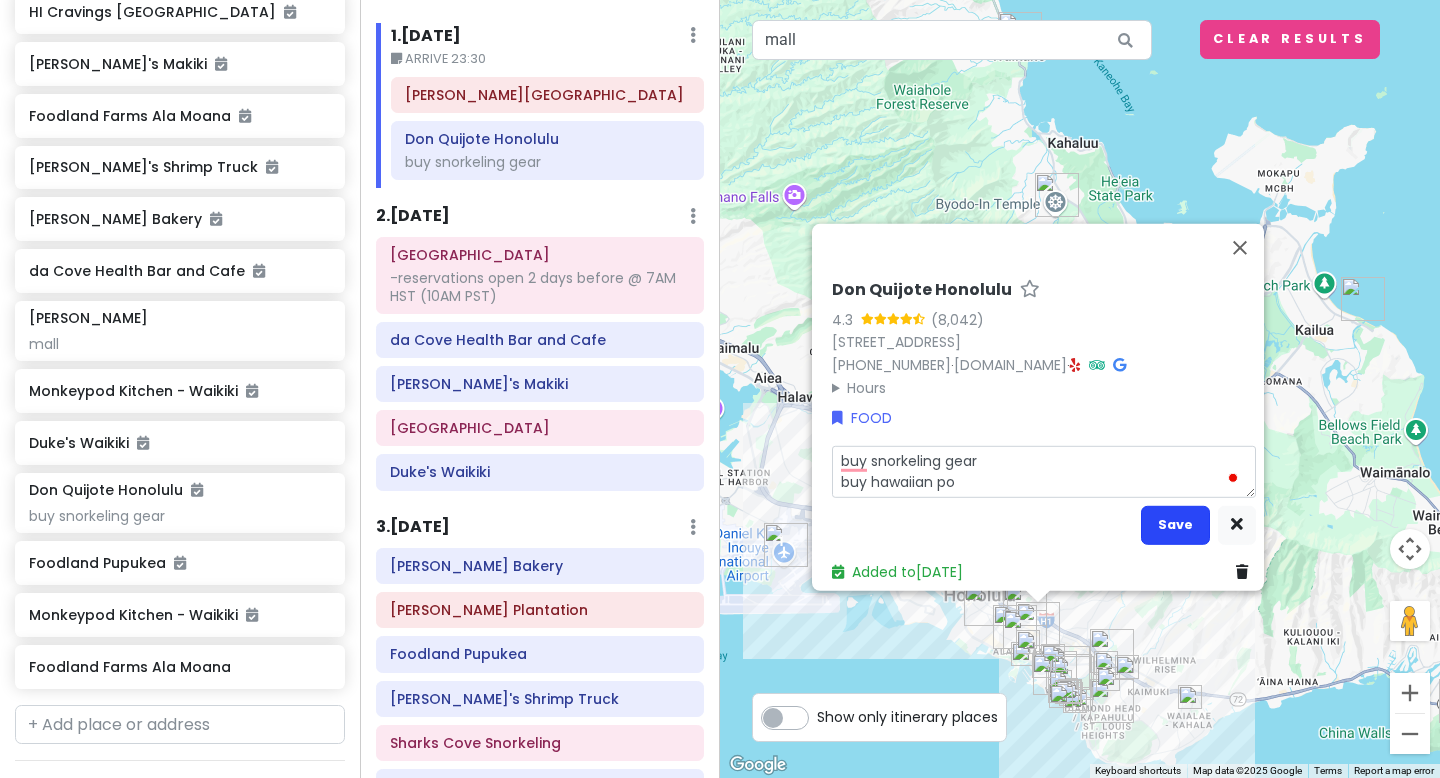 type on "x" 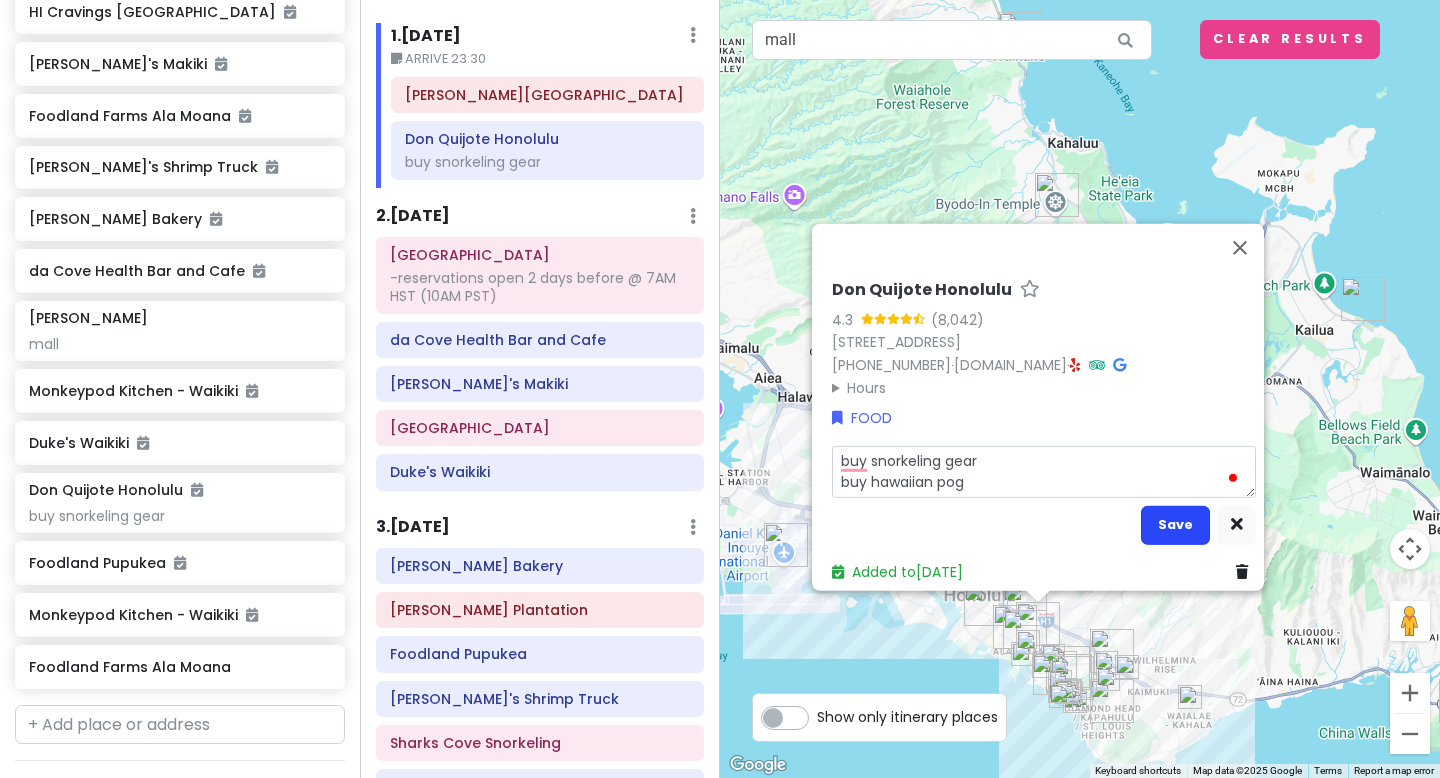 type on "buy snorkeling gear
buy hawaiian pog" 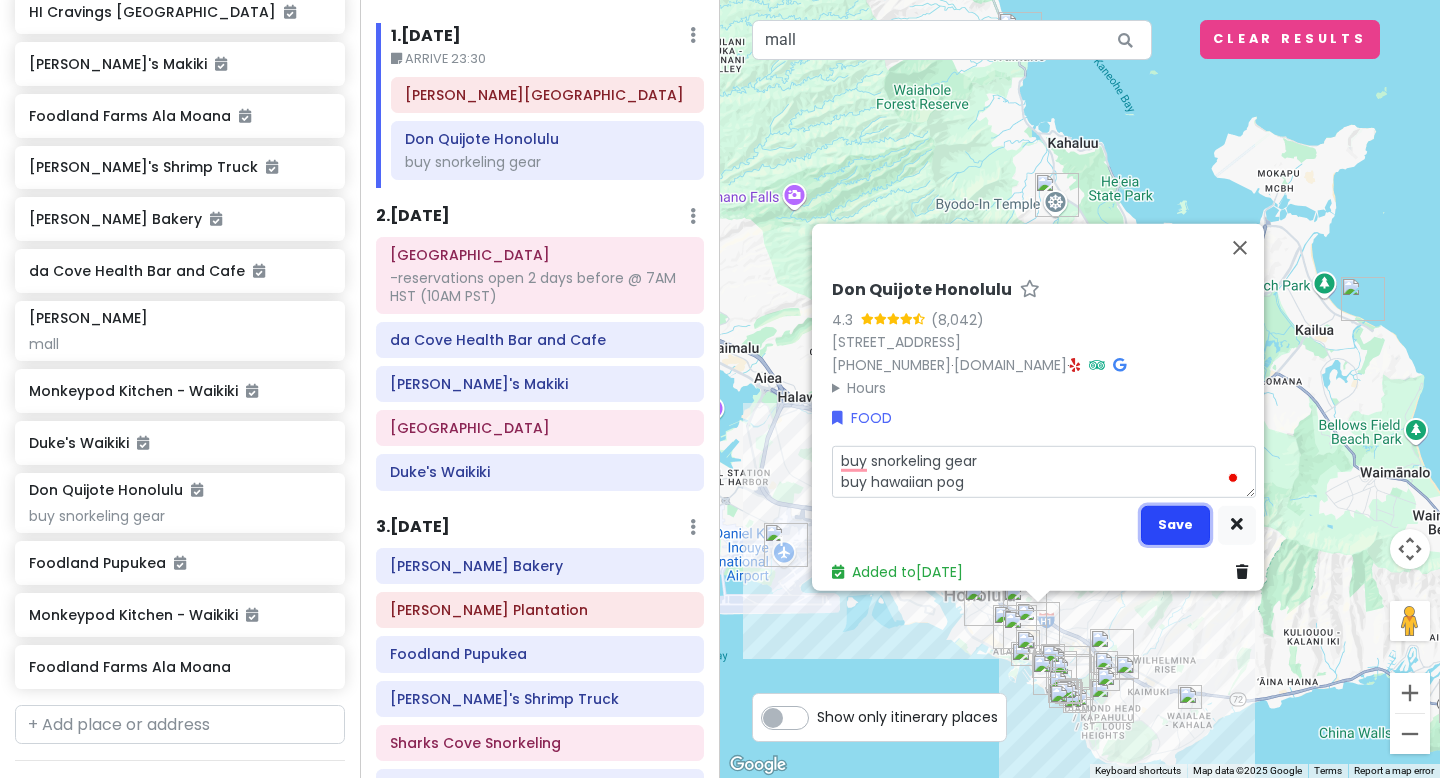 click on "Save" at bounding box center [1175, 524] 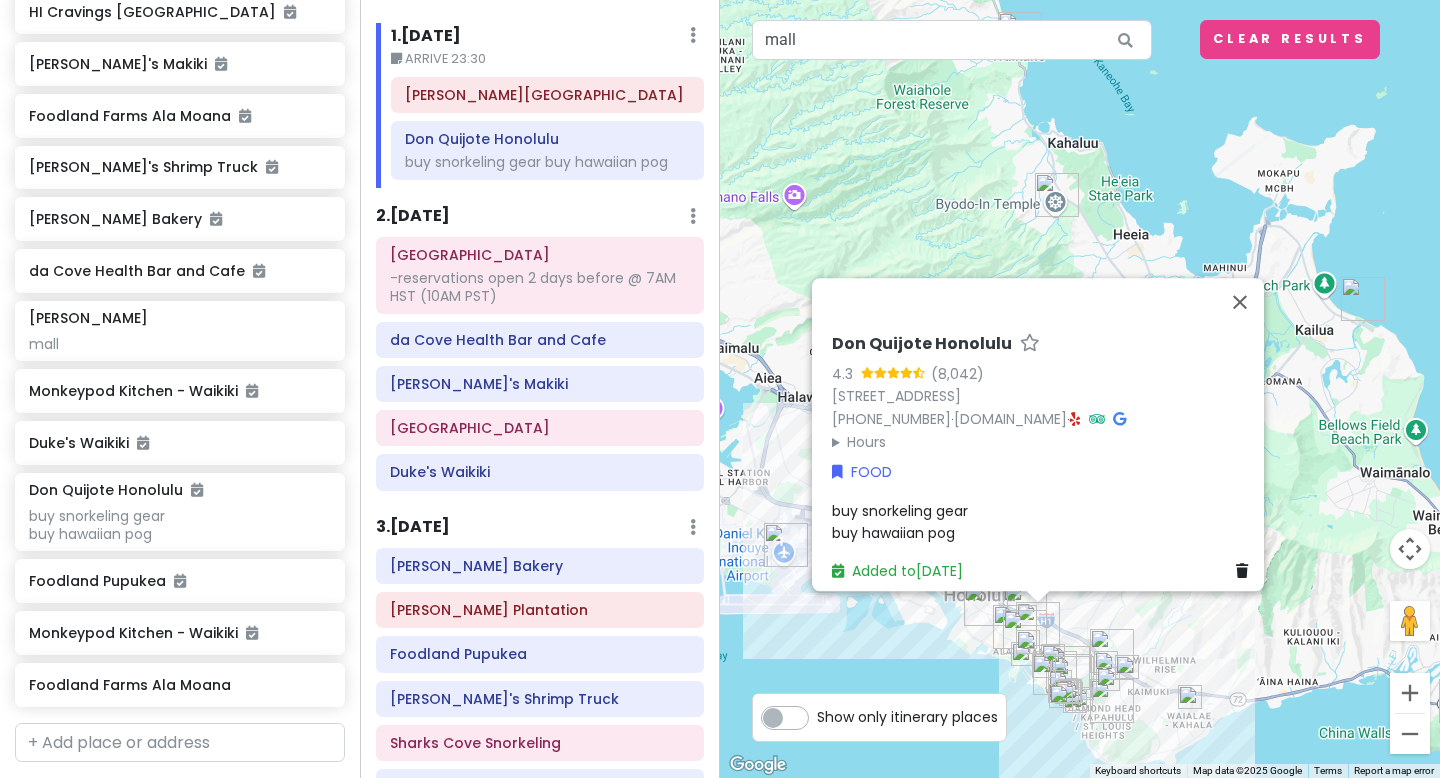 scroll, scrollTop: 610, scrollLeft: 0, axis: vertical 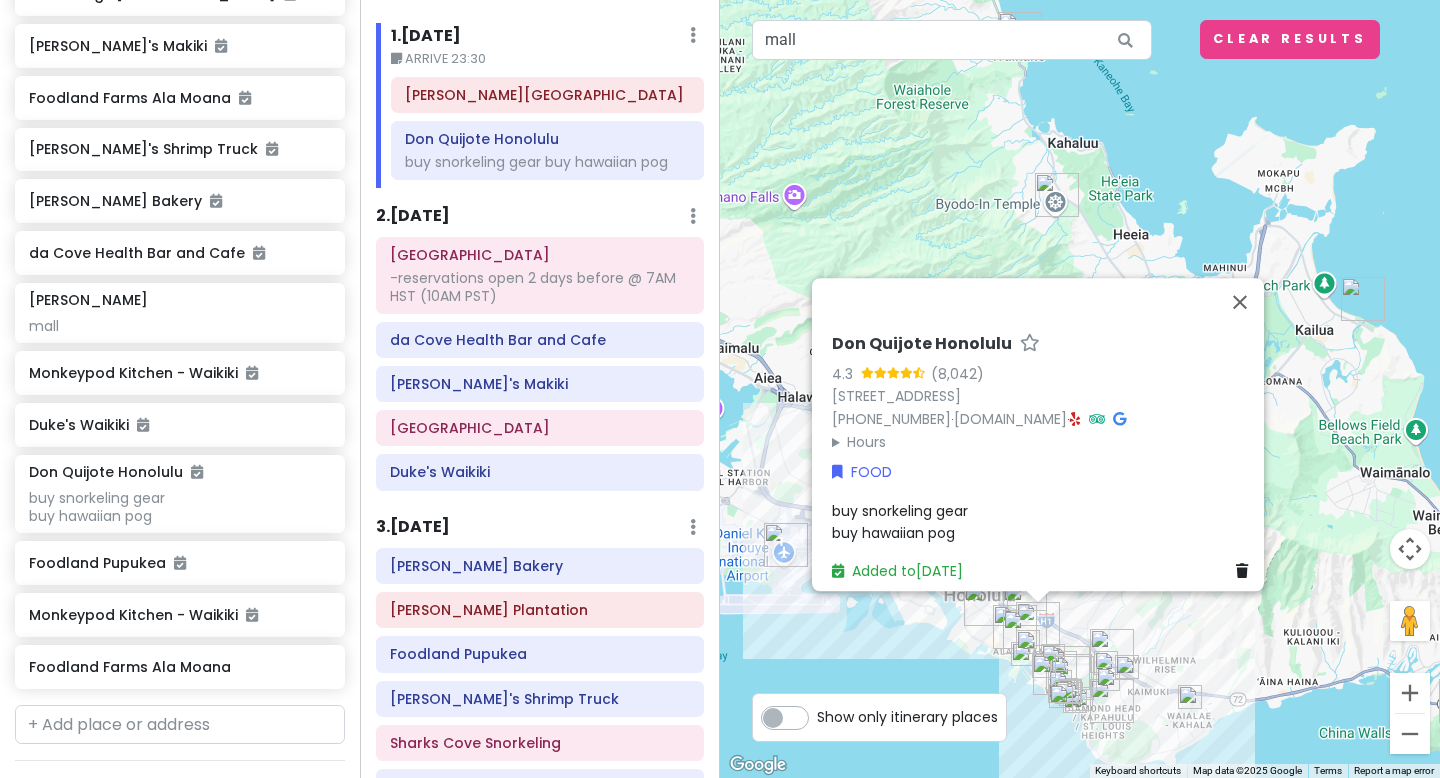 click on "buy snorkeling gear
buy hawaiian pog" at bounding box center (1044, 522) 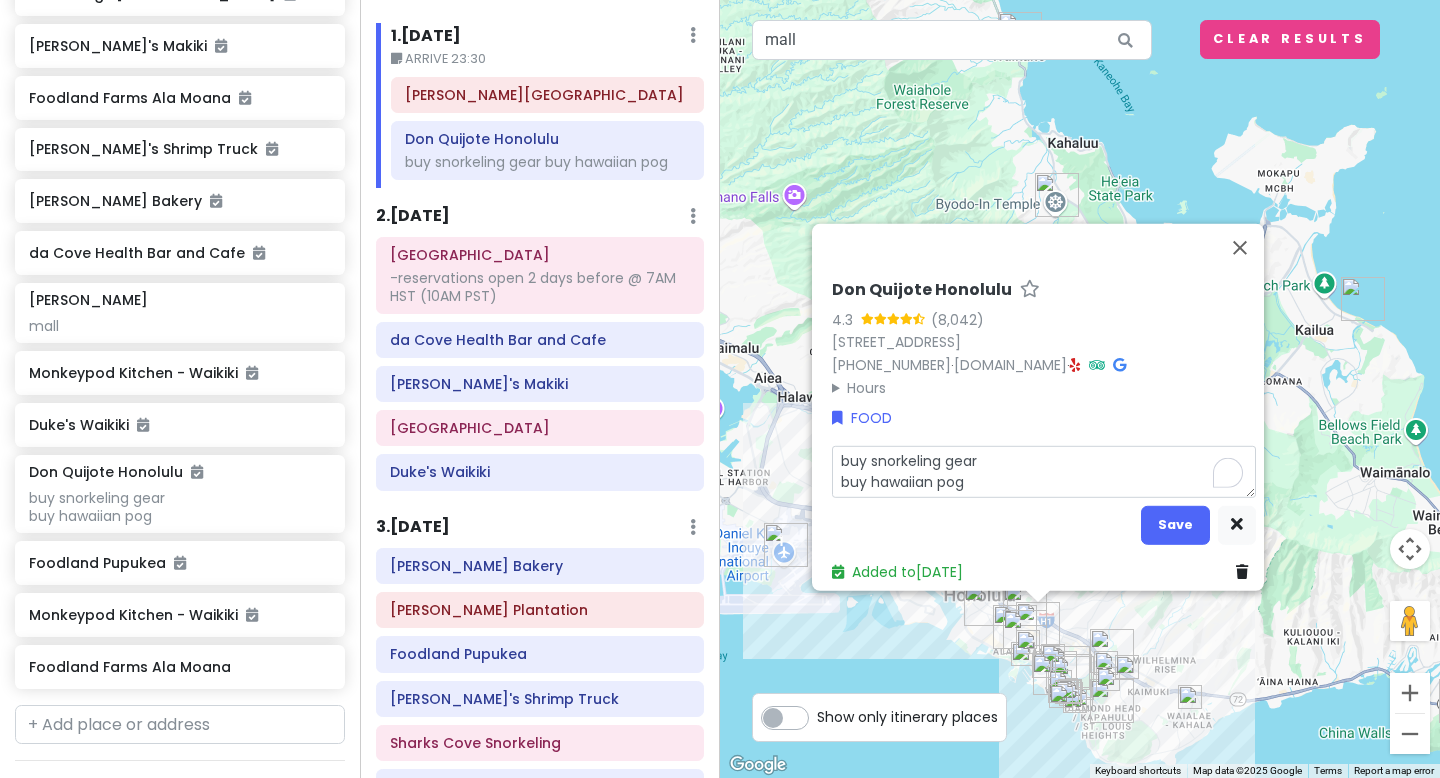 click on "buy snorkeling gear
buy hawaiian pog" at bounding box center [1044, 471] 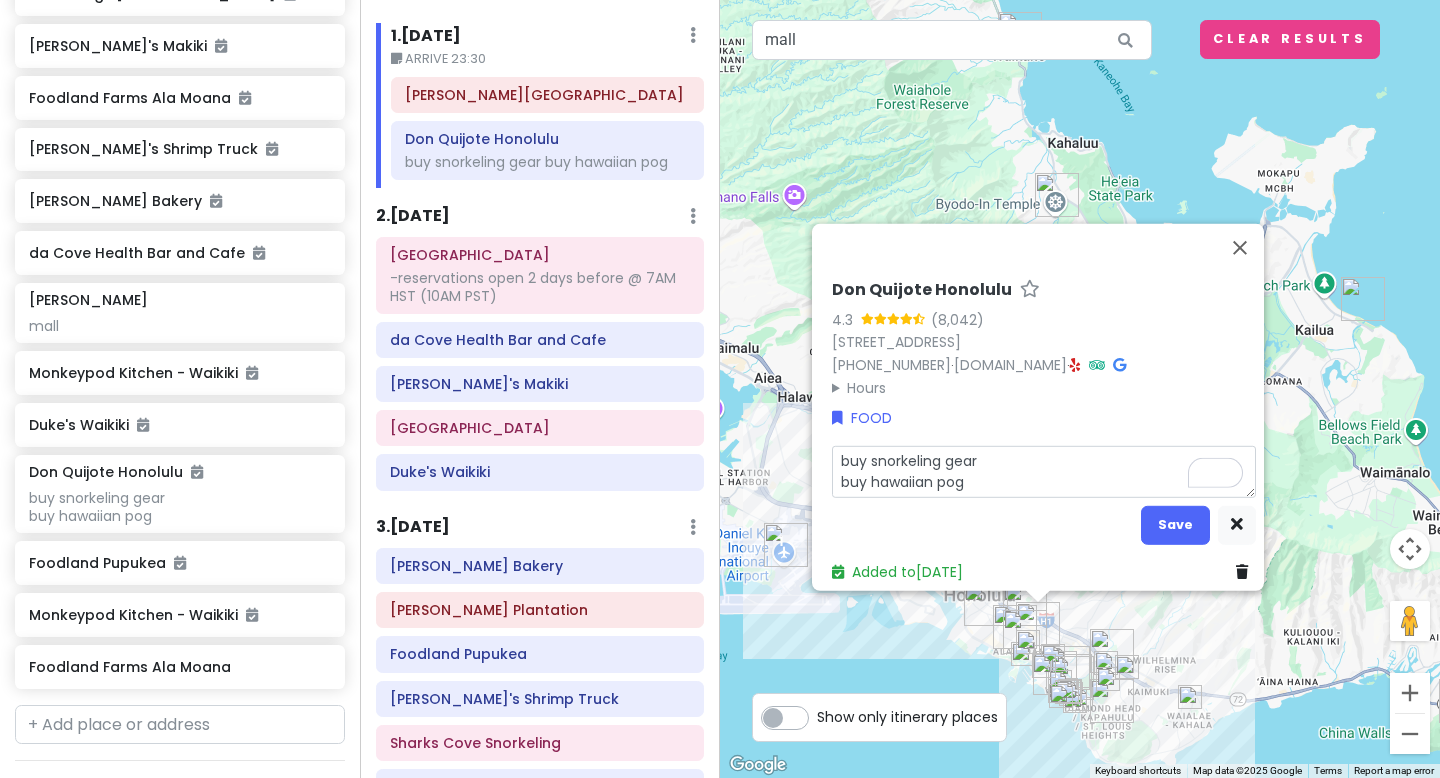 type on "x" 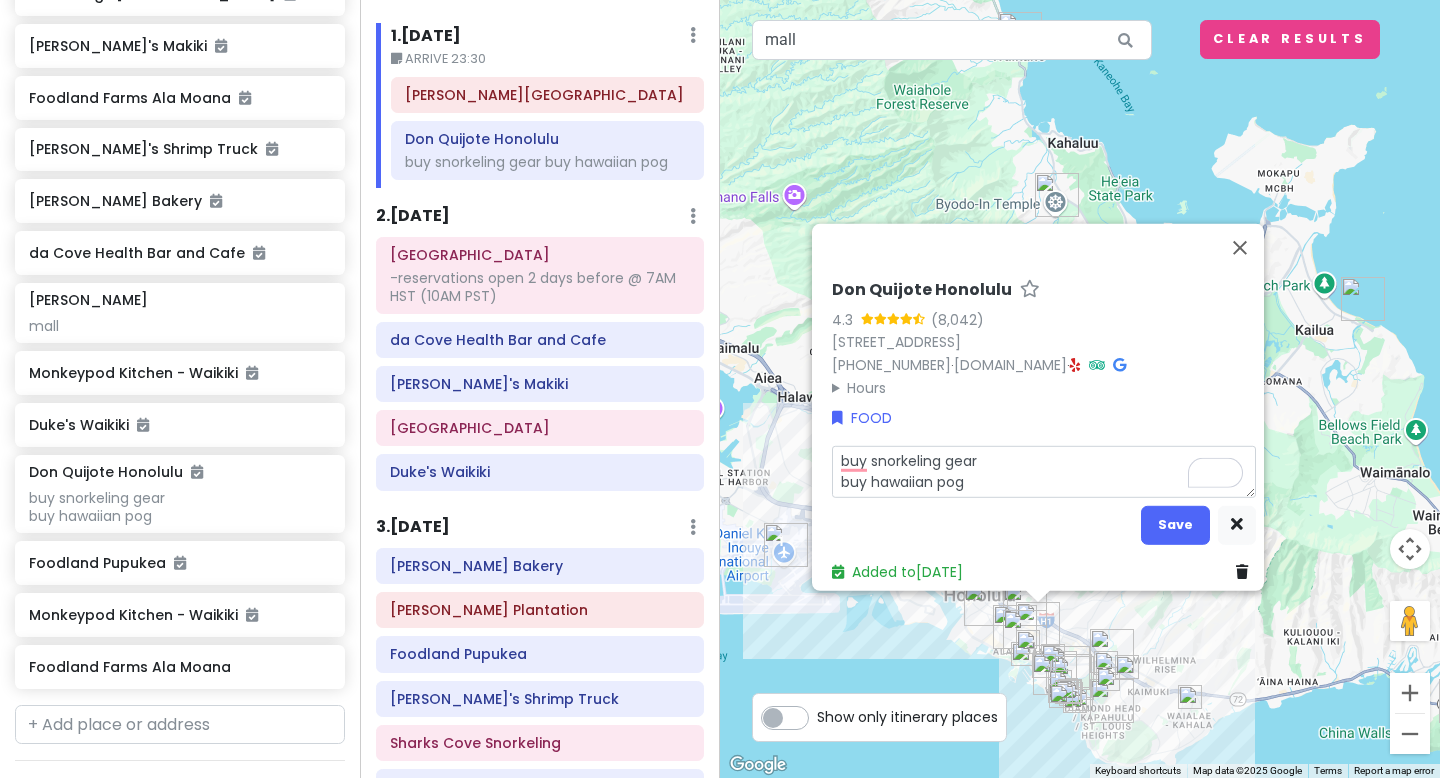 type on "buy snorkeling gear
buy hawaiian pog a" 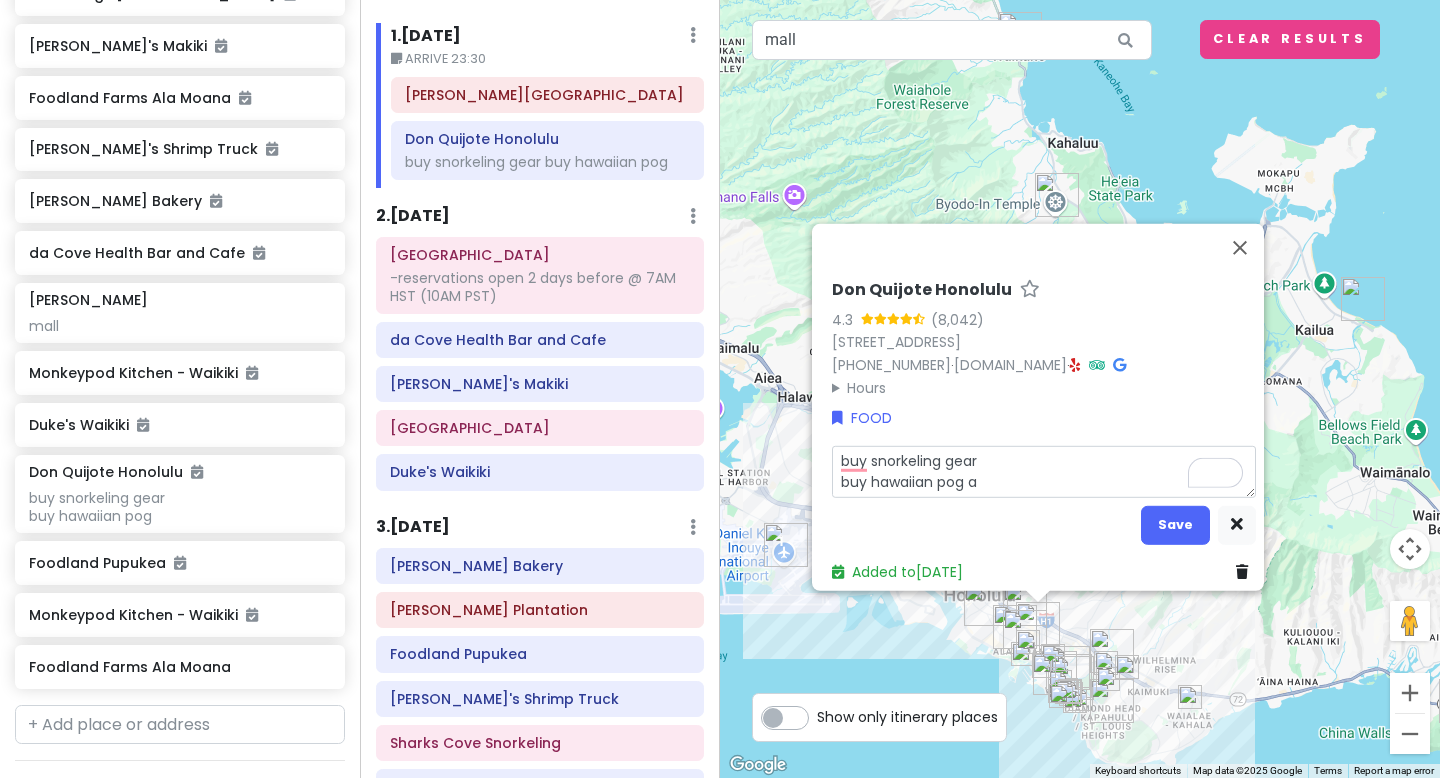 type on "x" 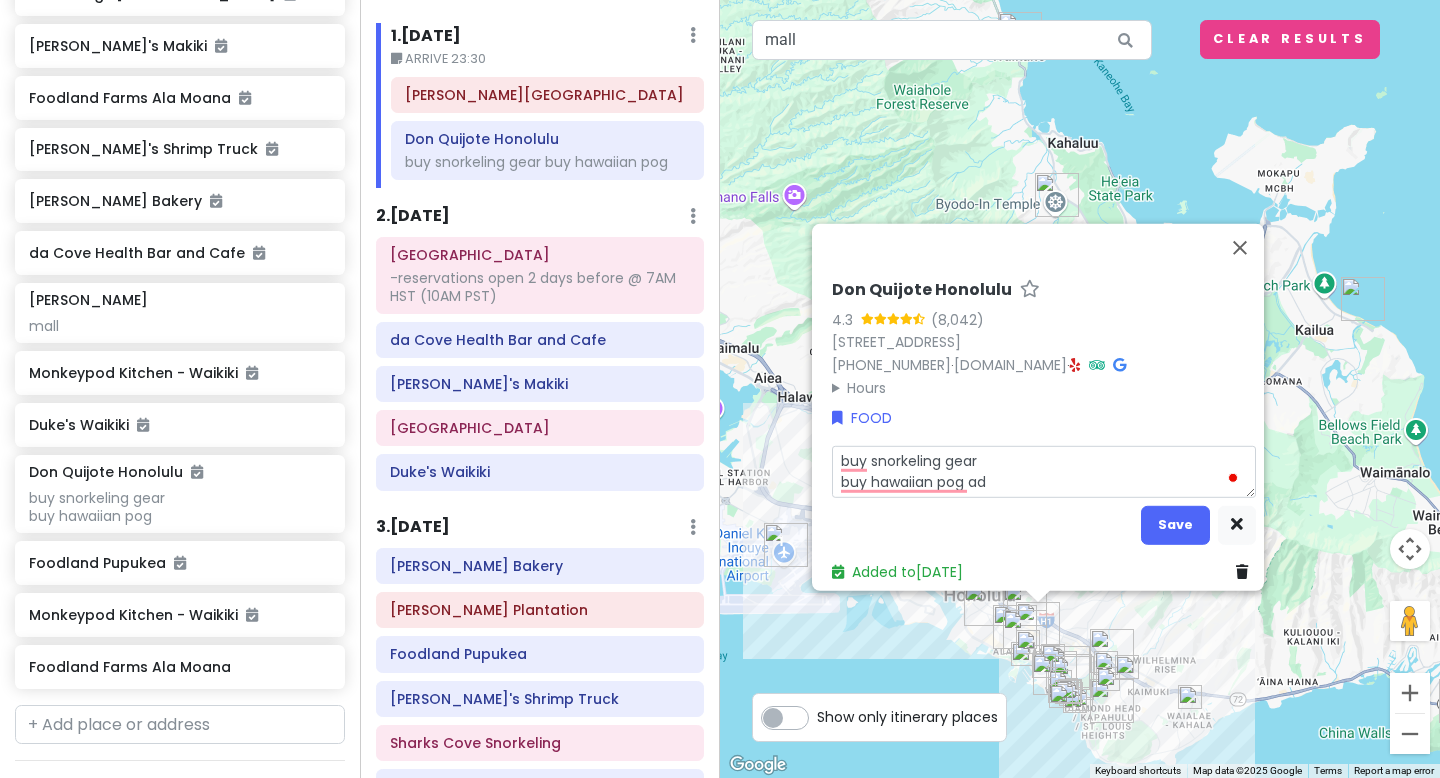 type on "x" 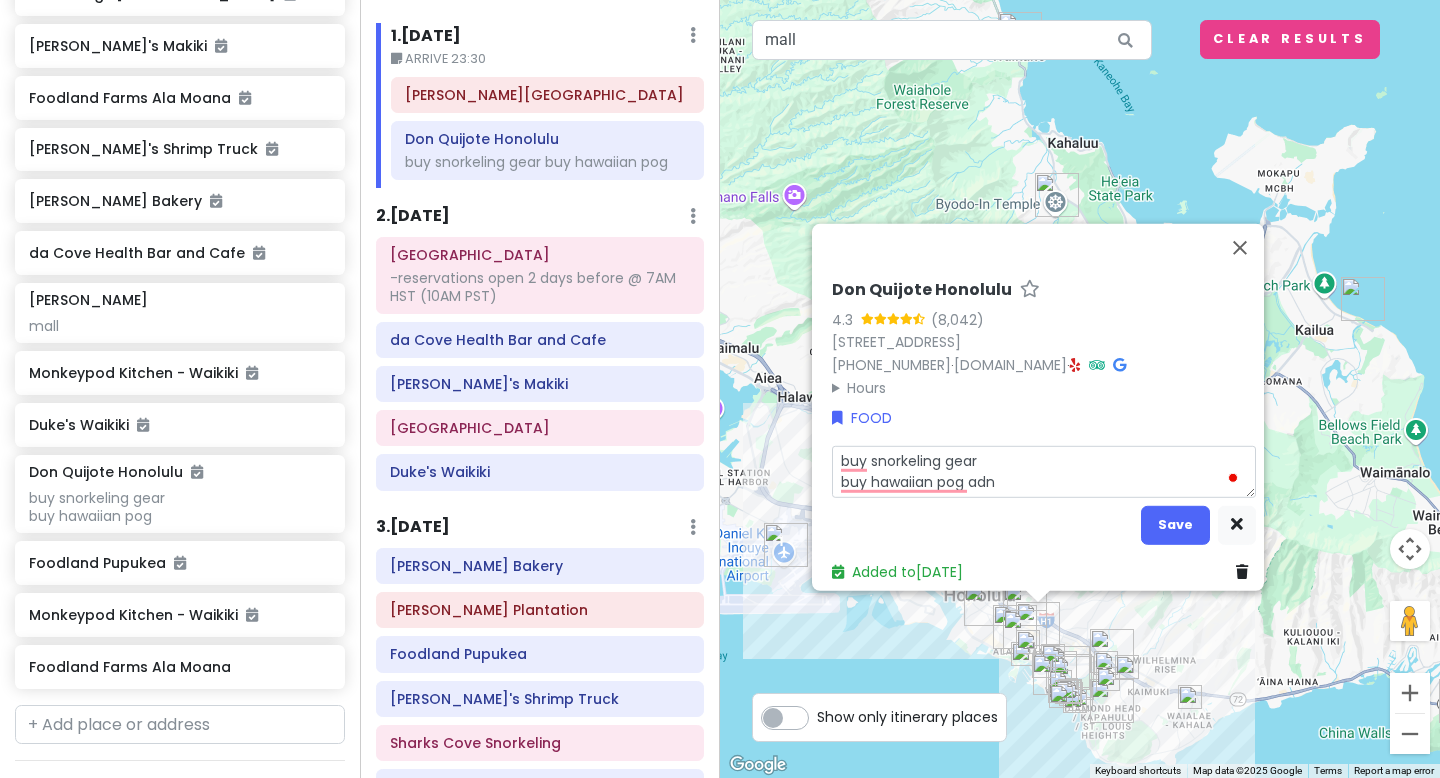 type on "x" 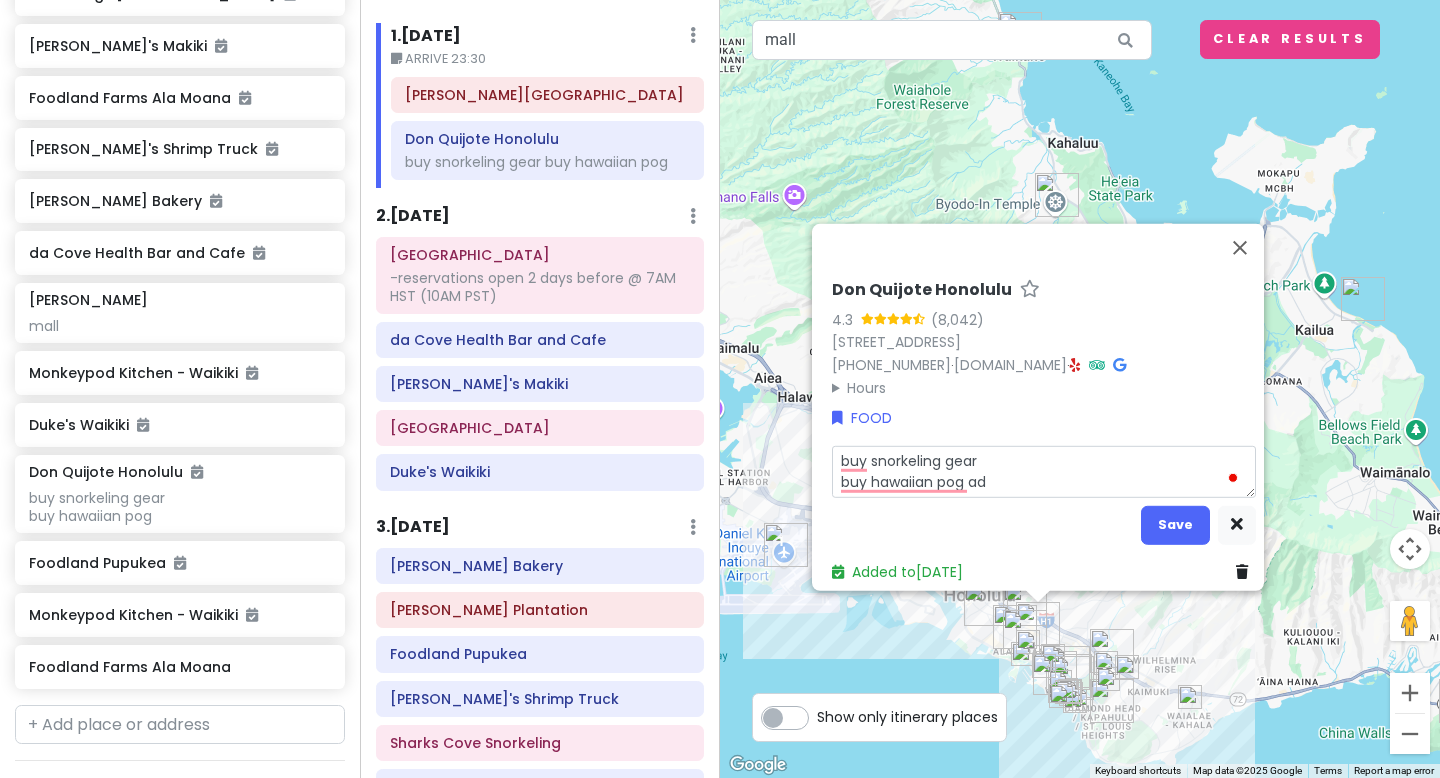 type on "x" 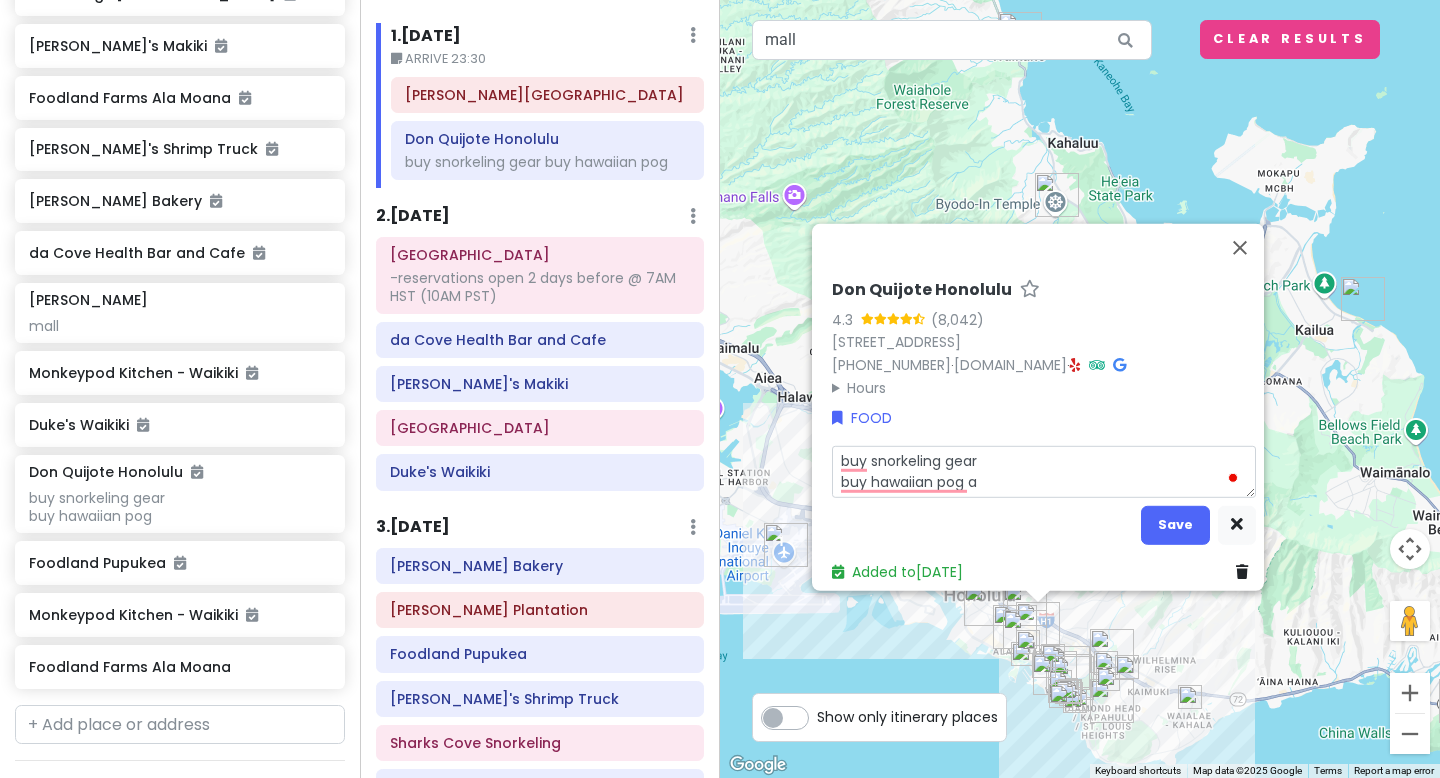 type on "x" 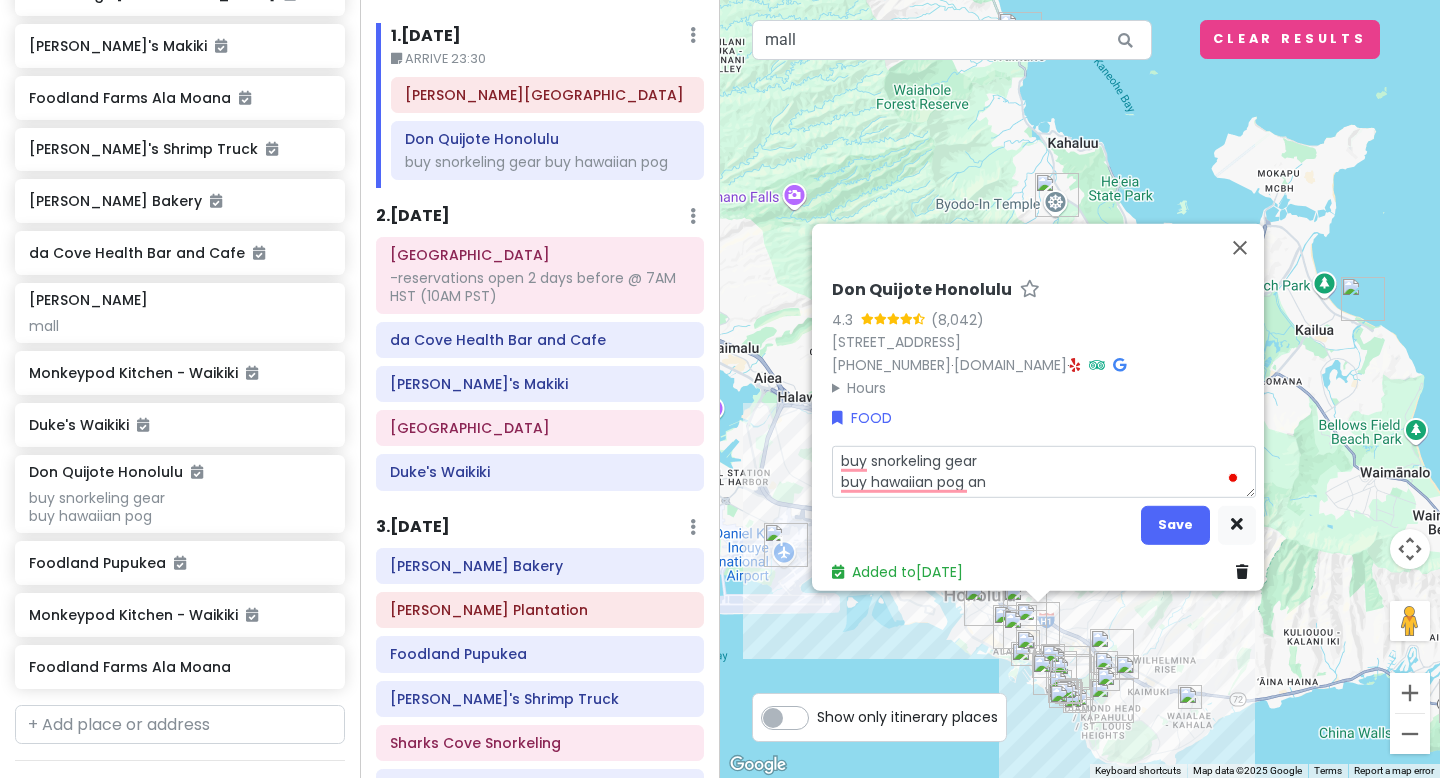 type on "x" 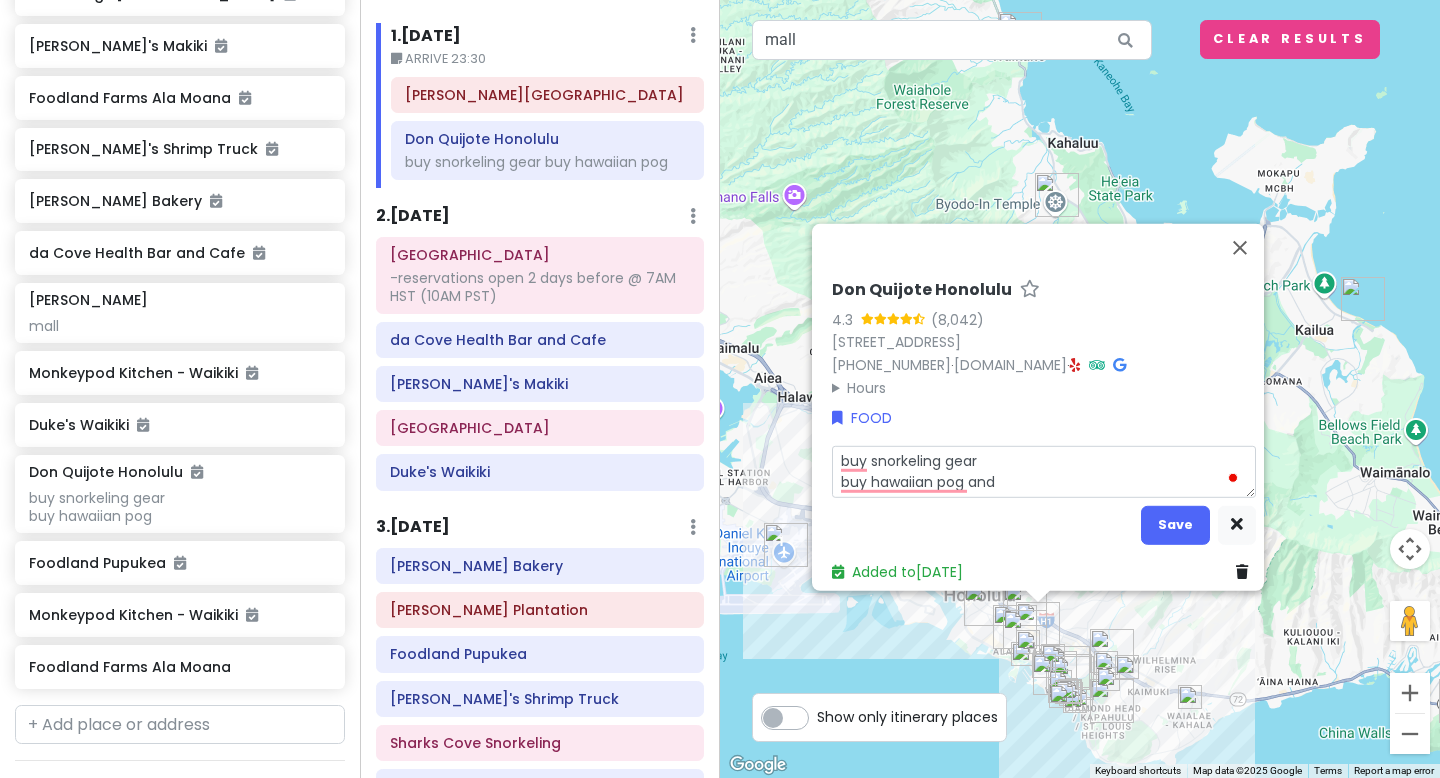 type on "x" 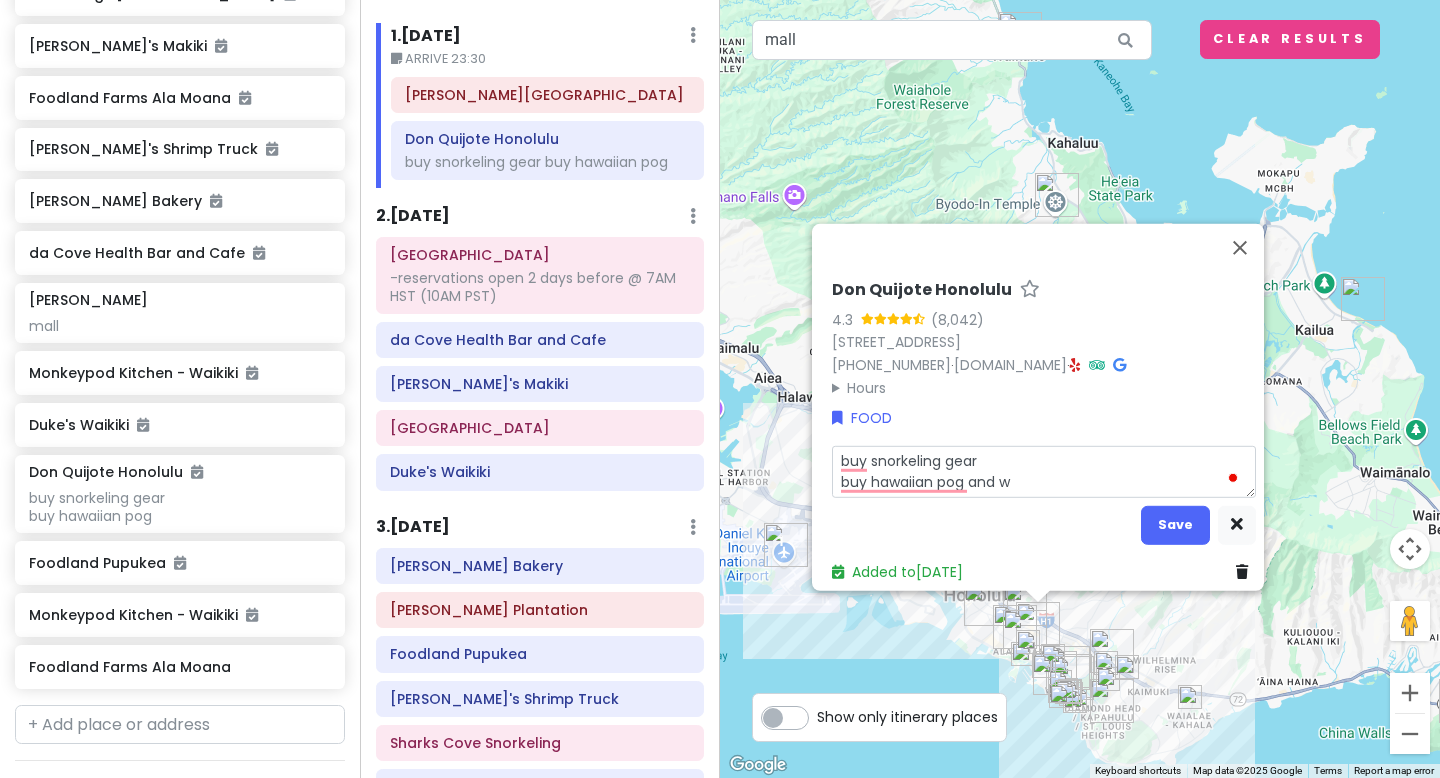 type on "x" 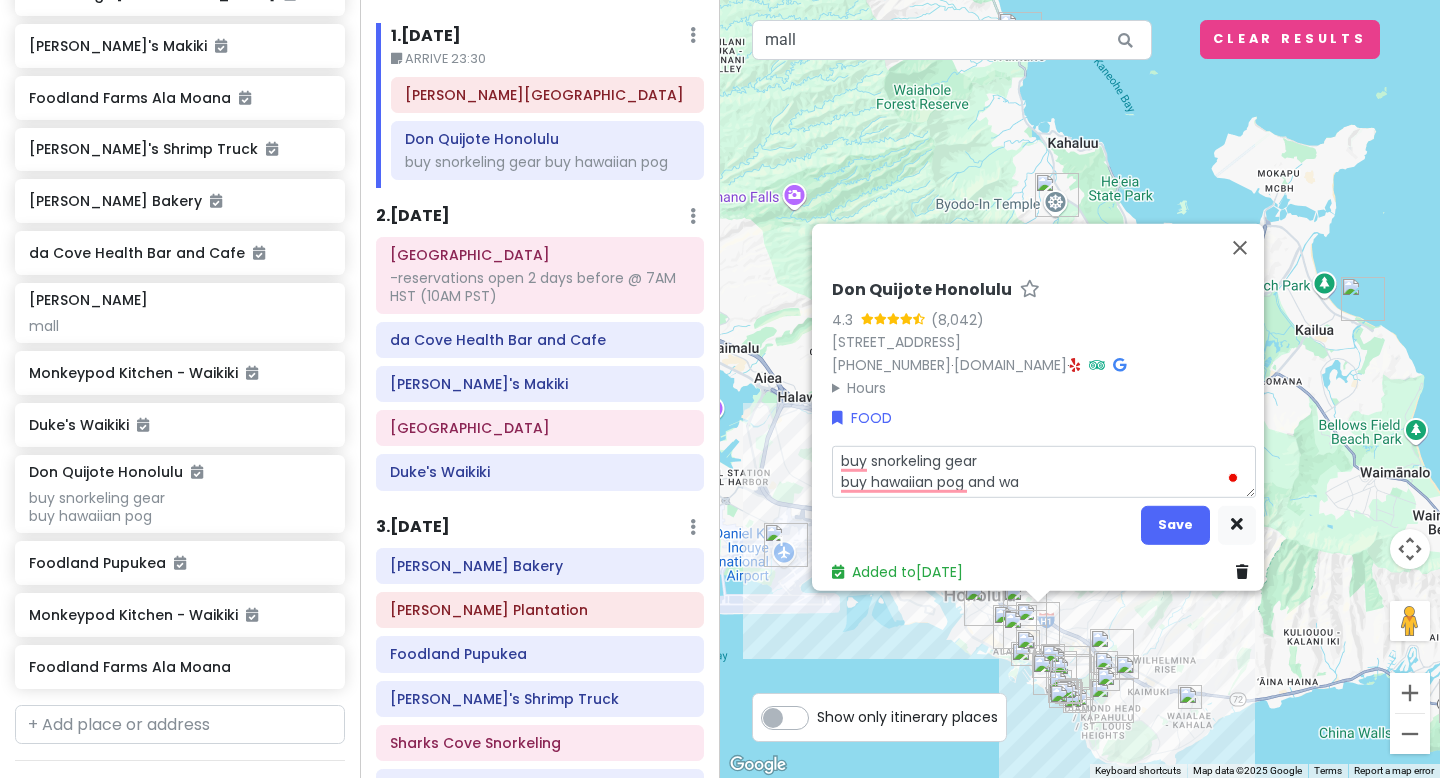 type on "x" 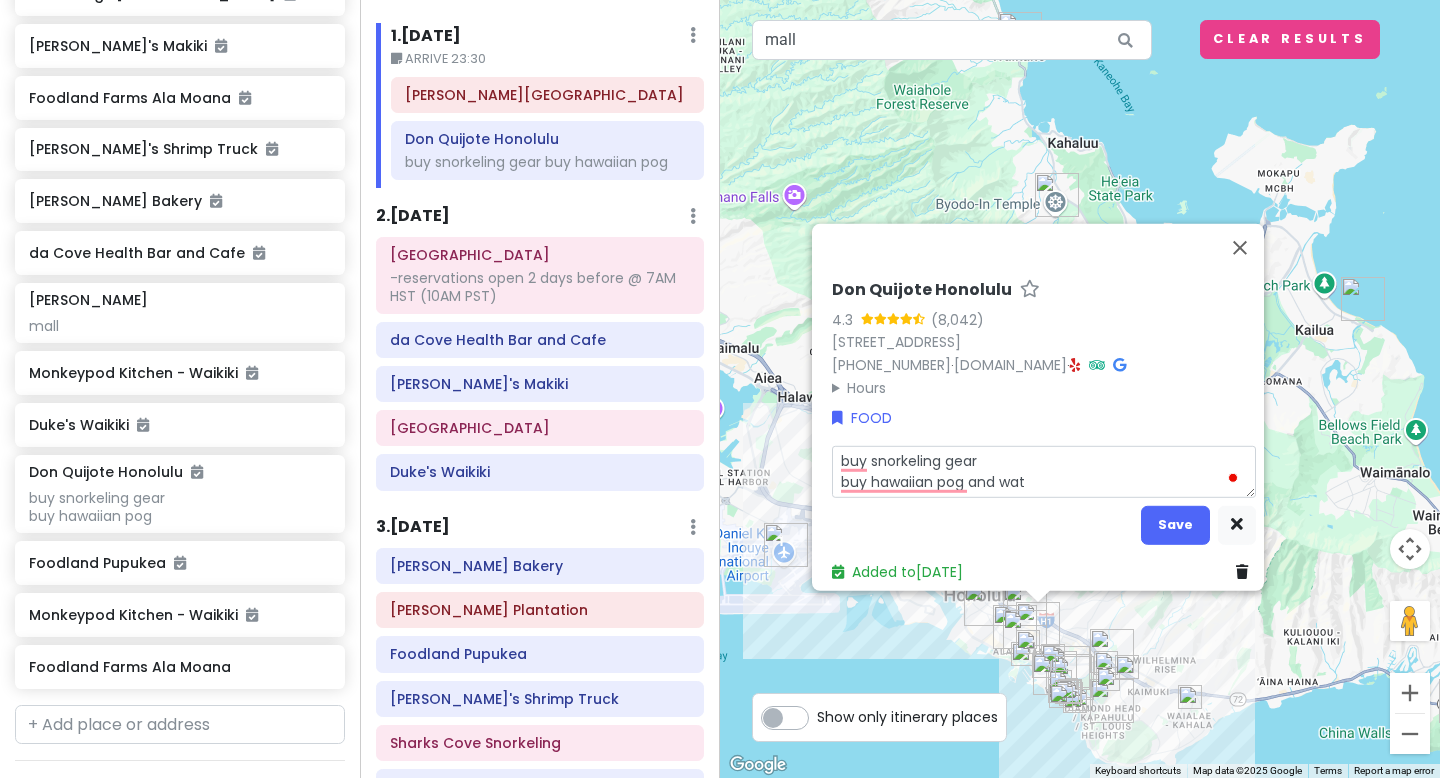 type on "x" 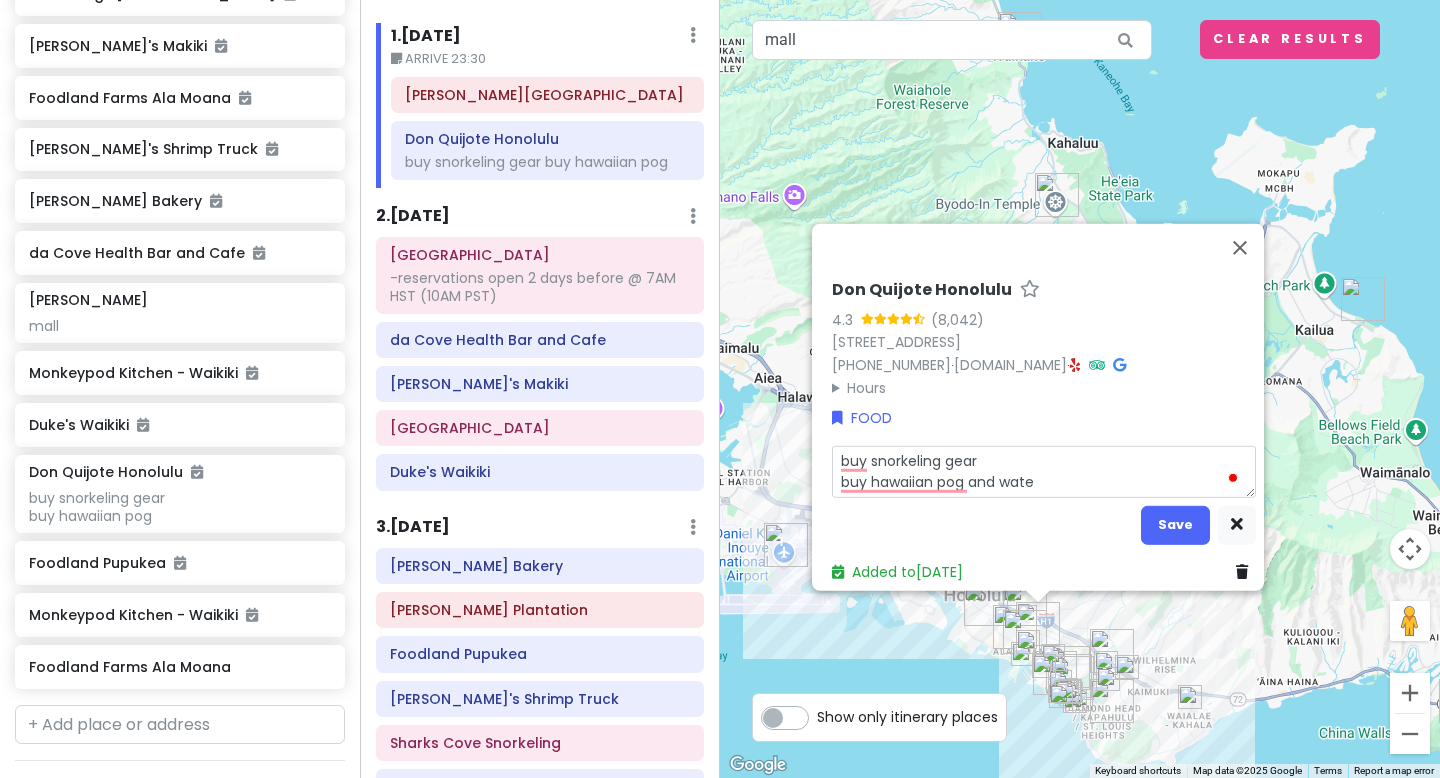 type on "x" 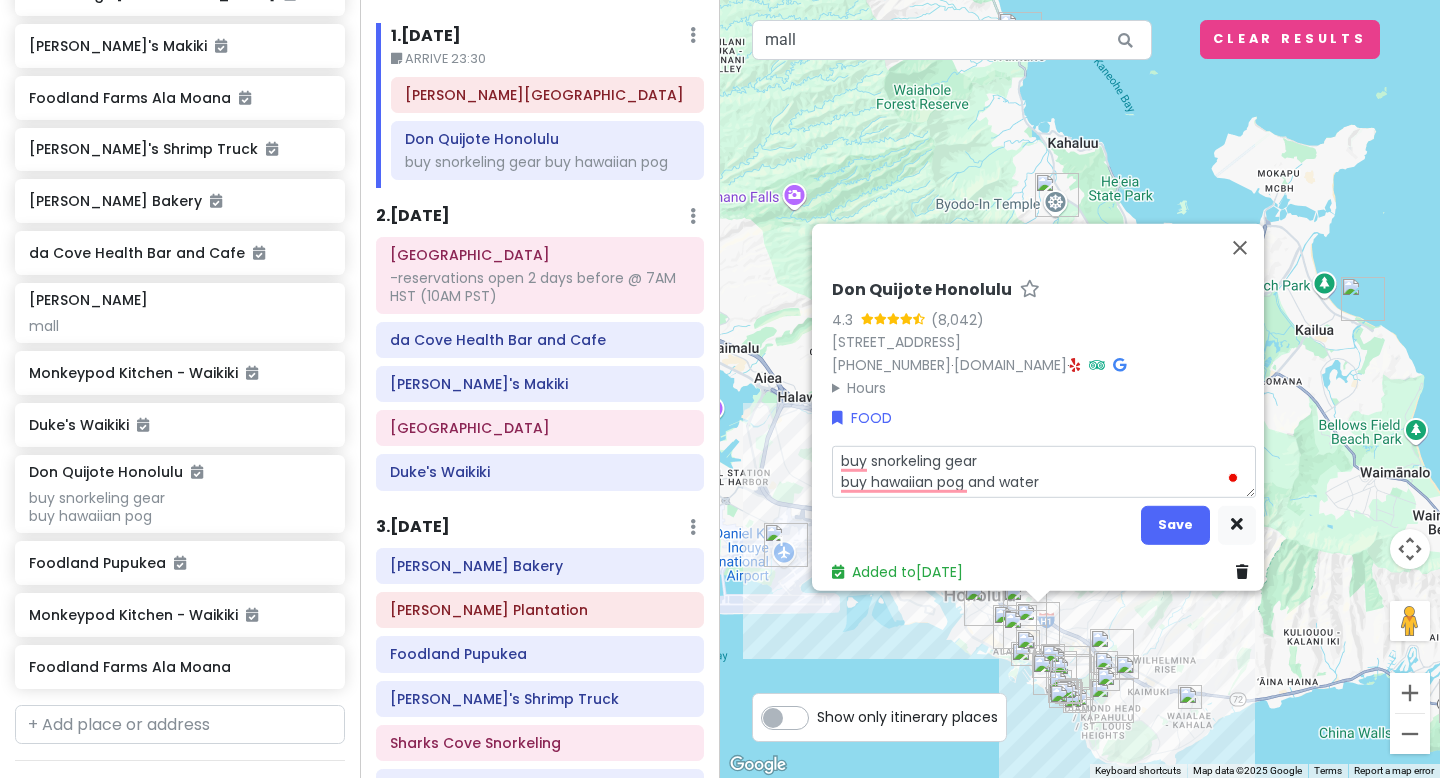type on "buy snorkeling gear
buy hawaiian pog and water" 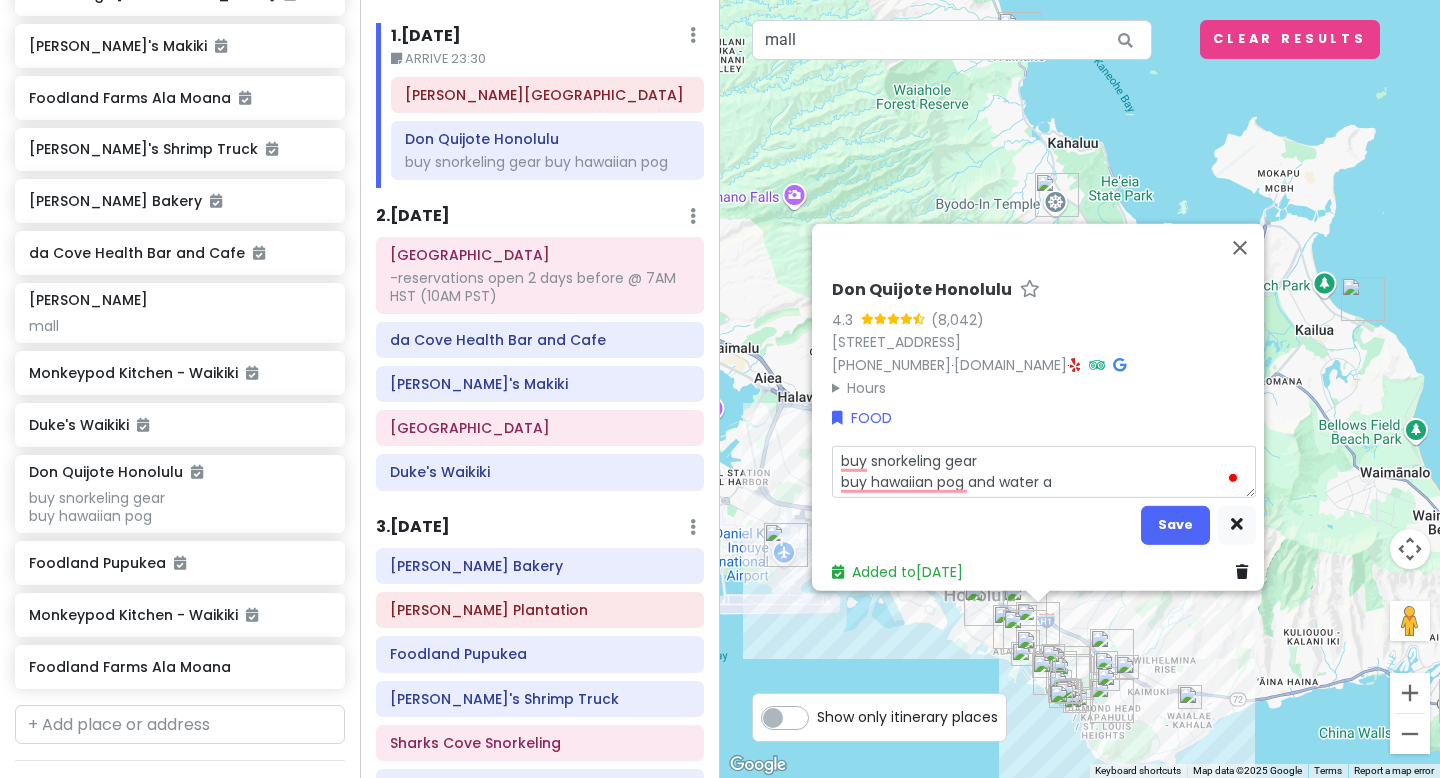 type on "x" 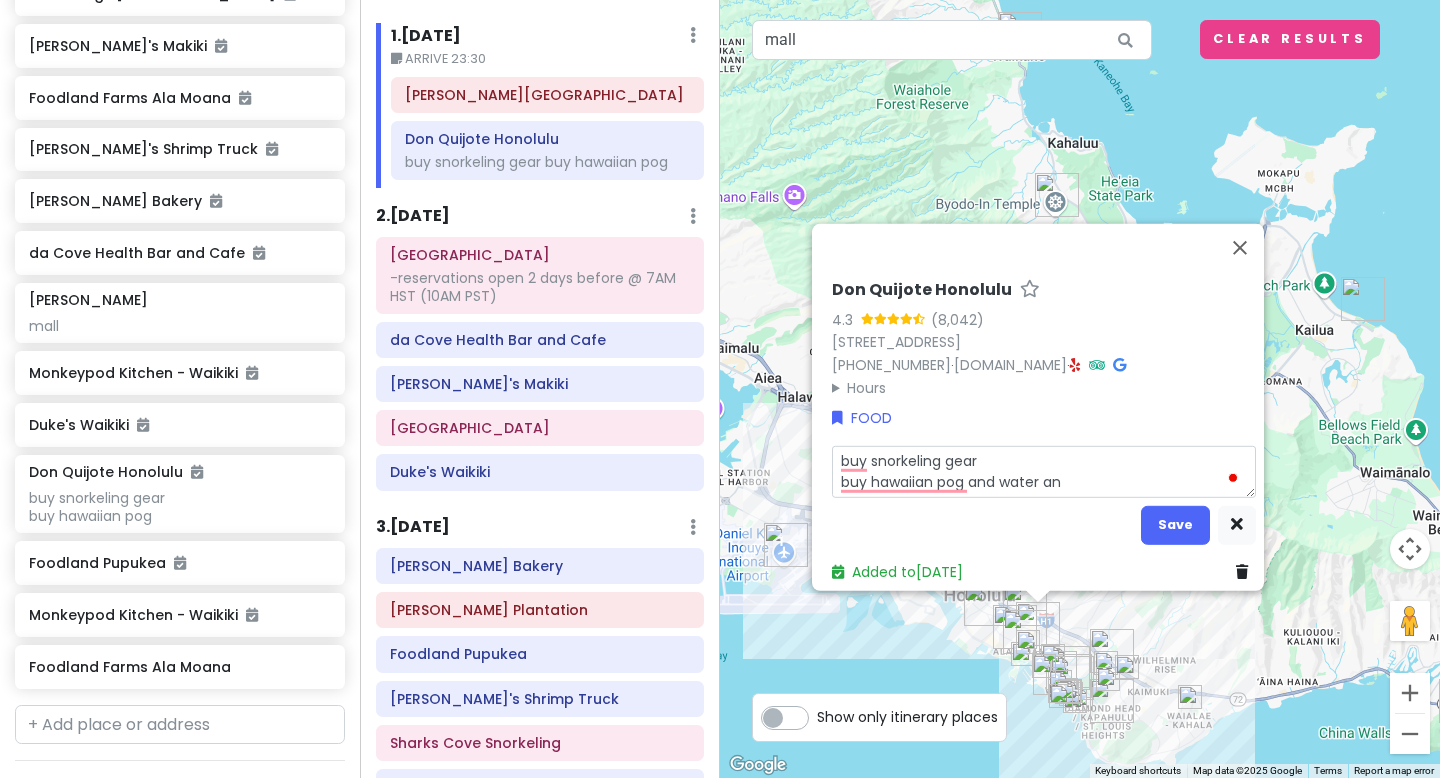type on "buy snorkeling gear
buy hawaiian pog and water and" 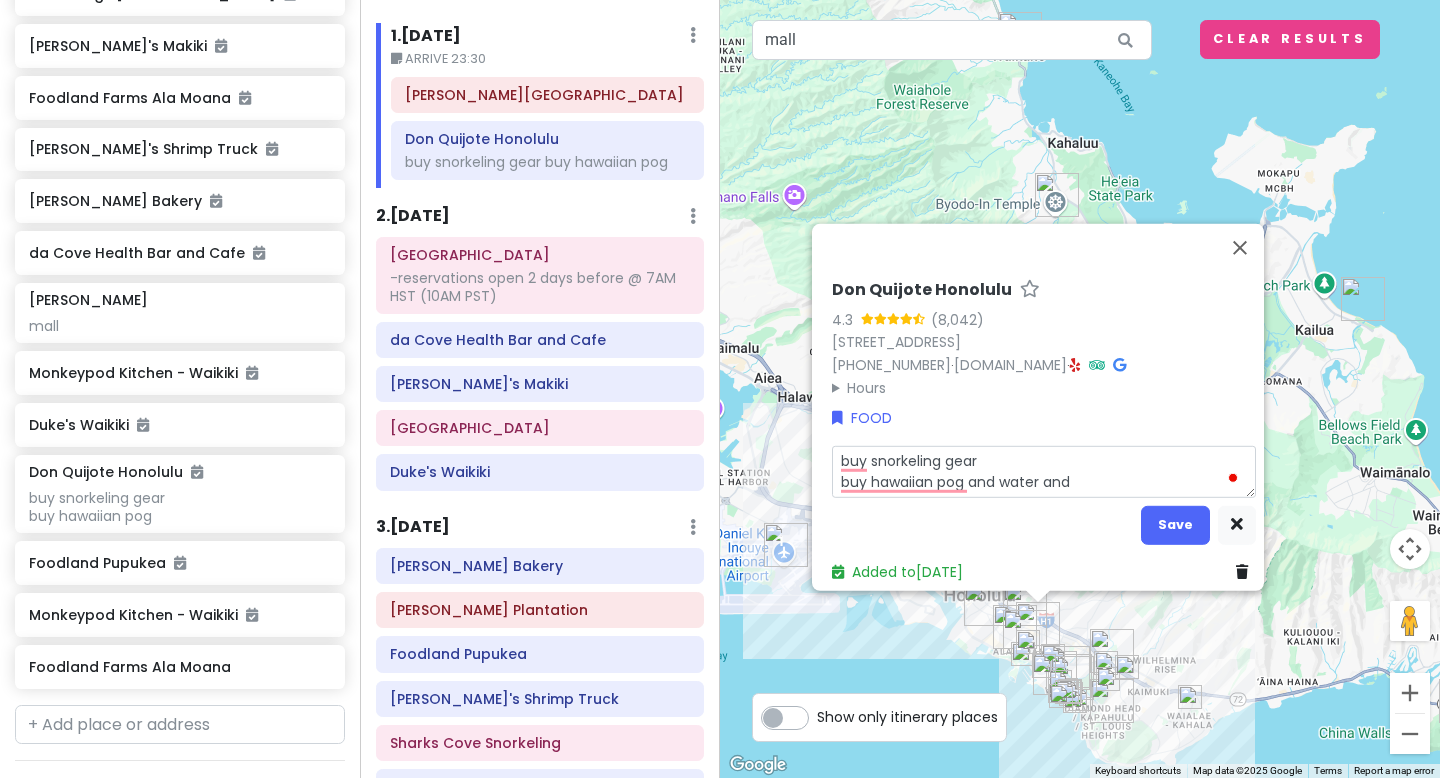 type on "x" 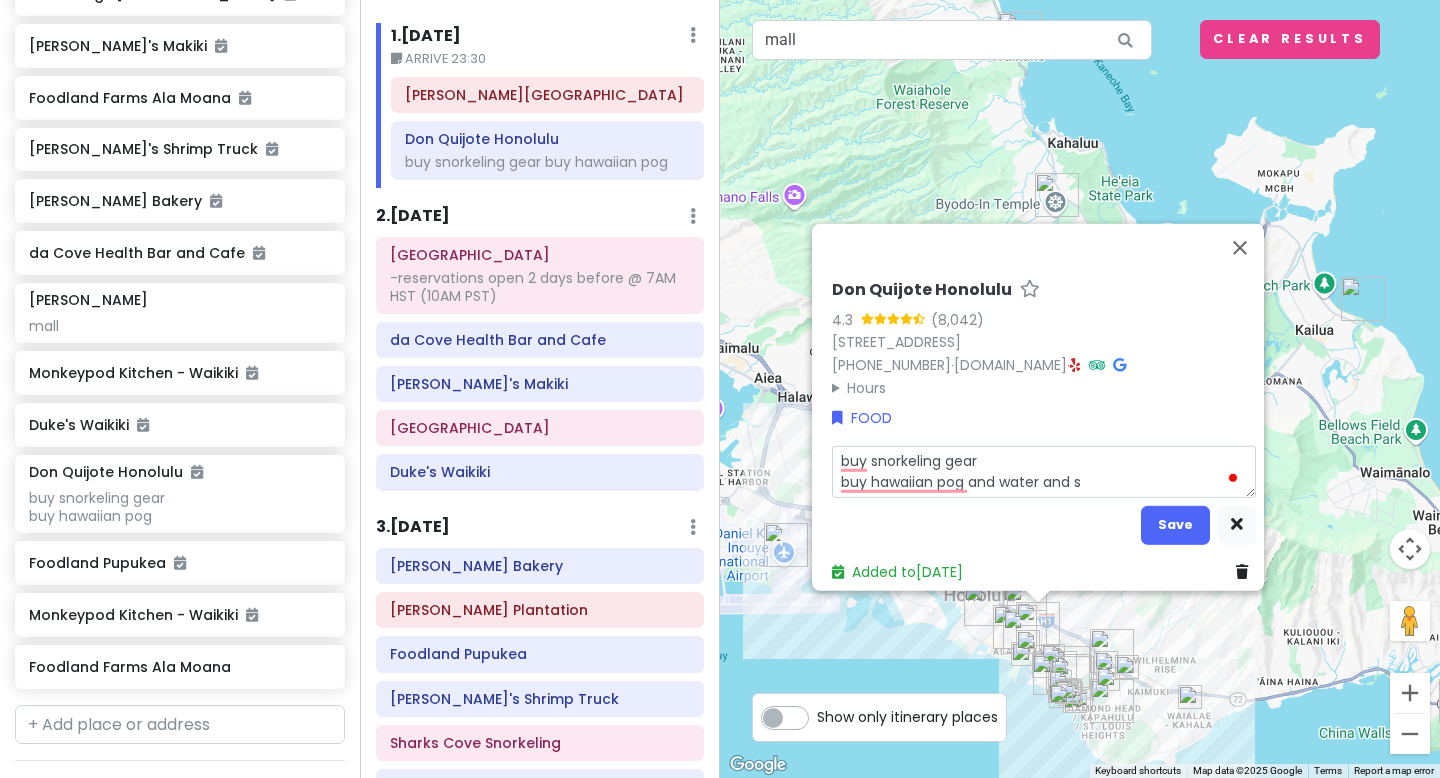 type on "x" 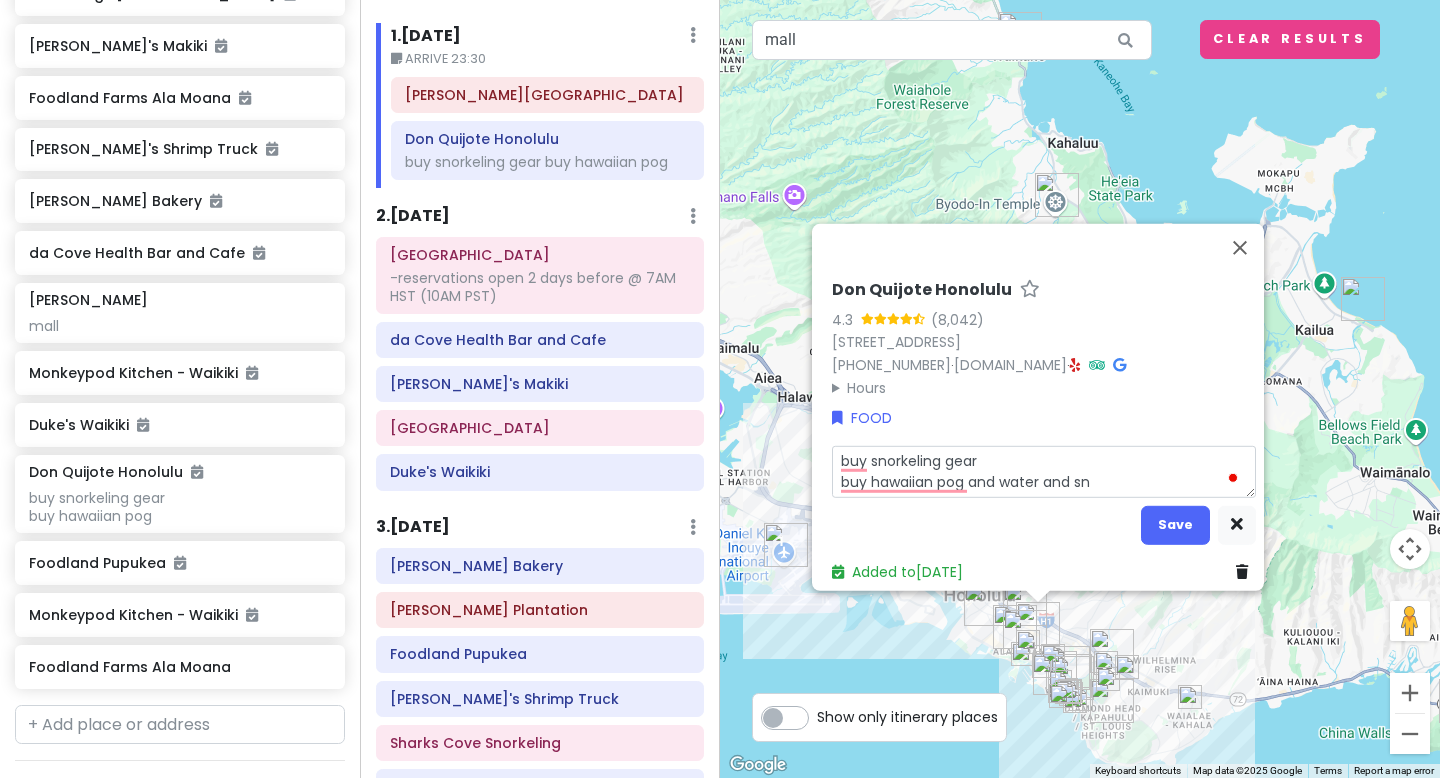 type on "x" 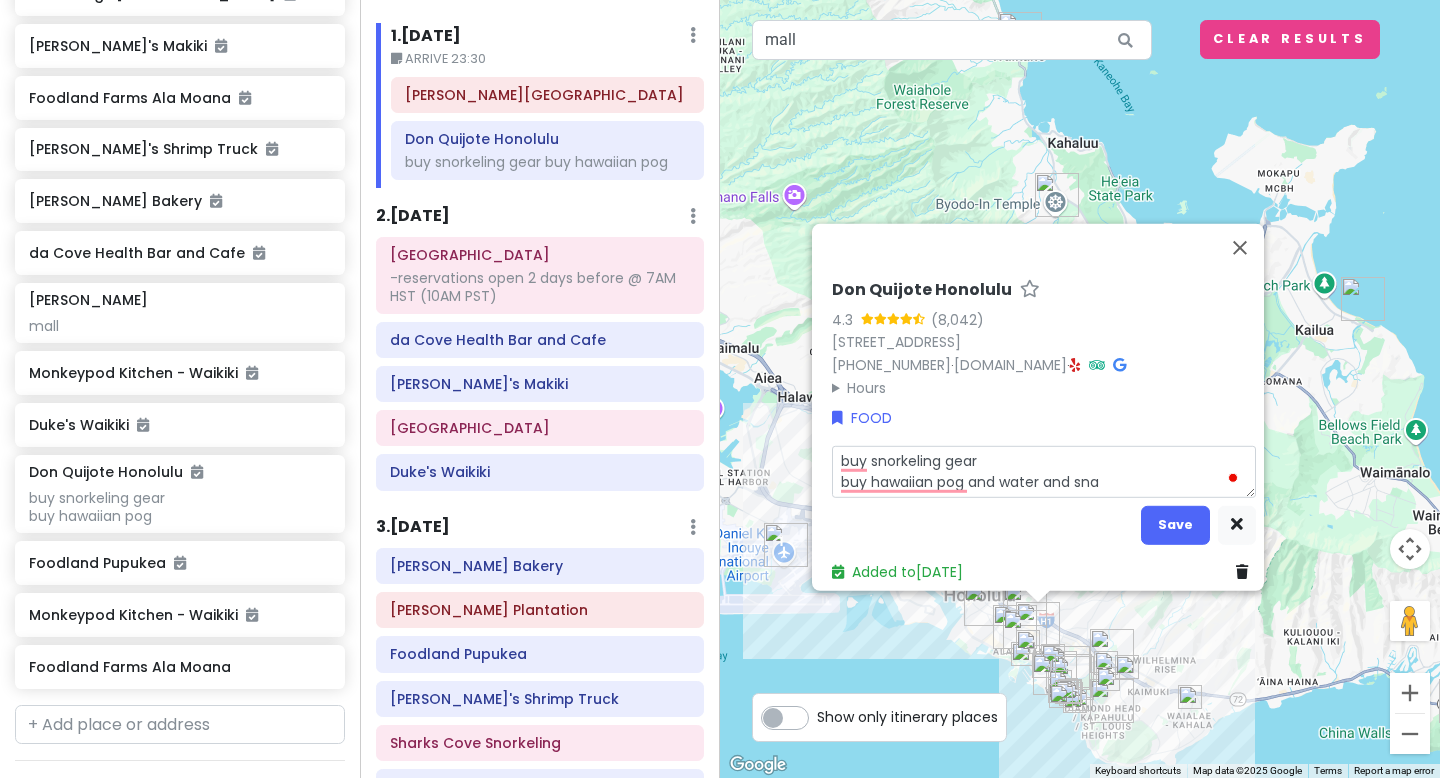type on "x" 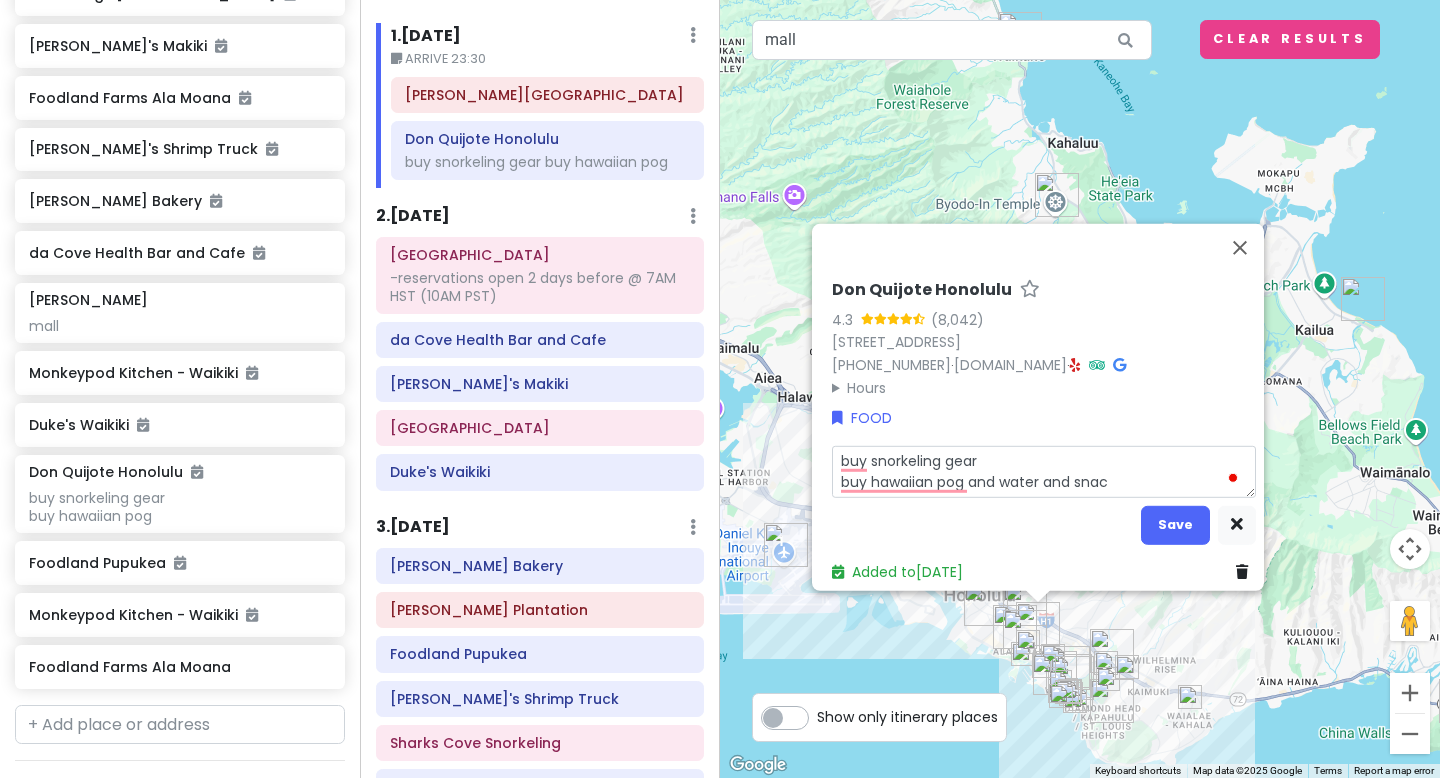 type on "x" 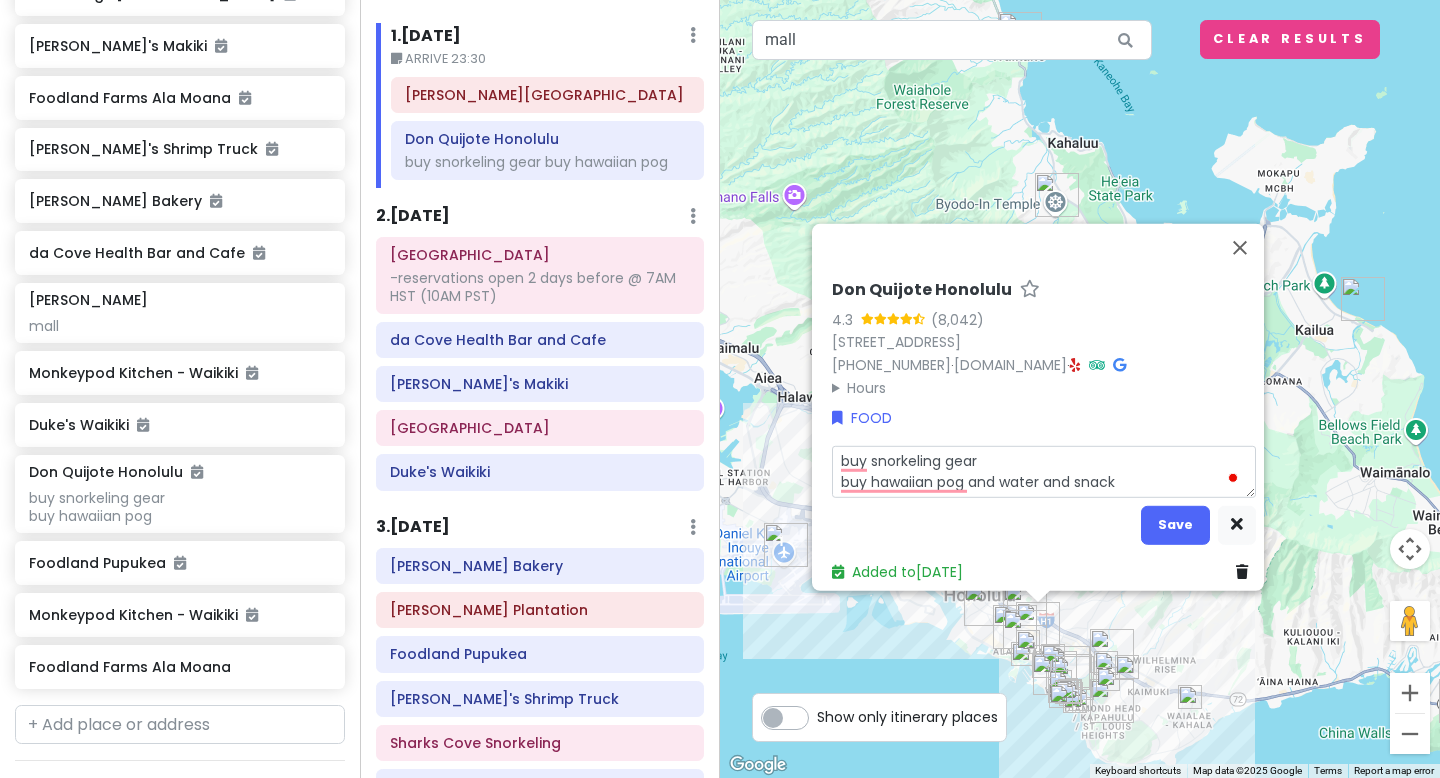 type on "x" 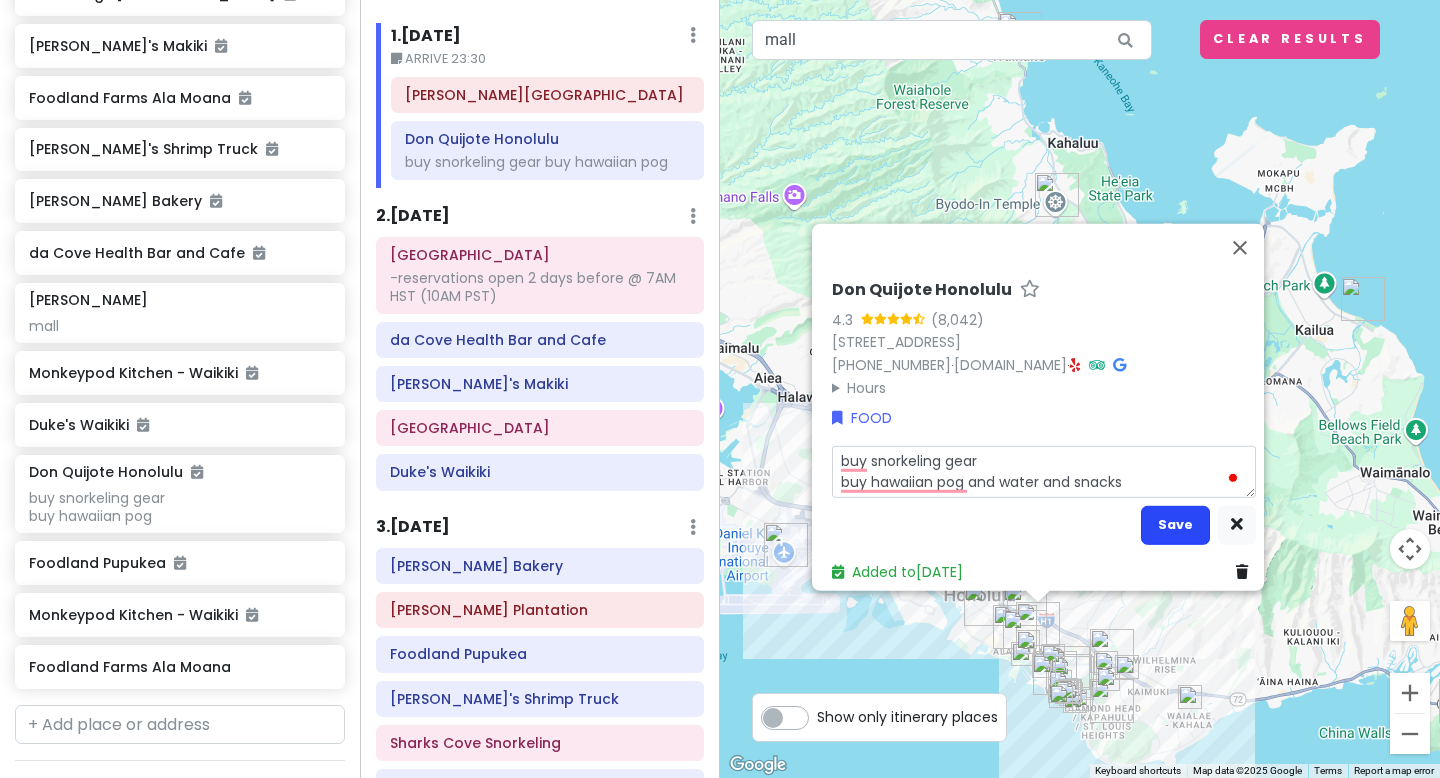 type on "buy snorkeling gear
buy hawaiian pog and water and snacks" 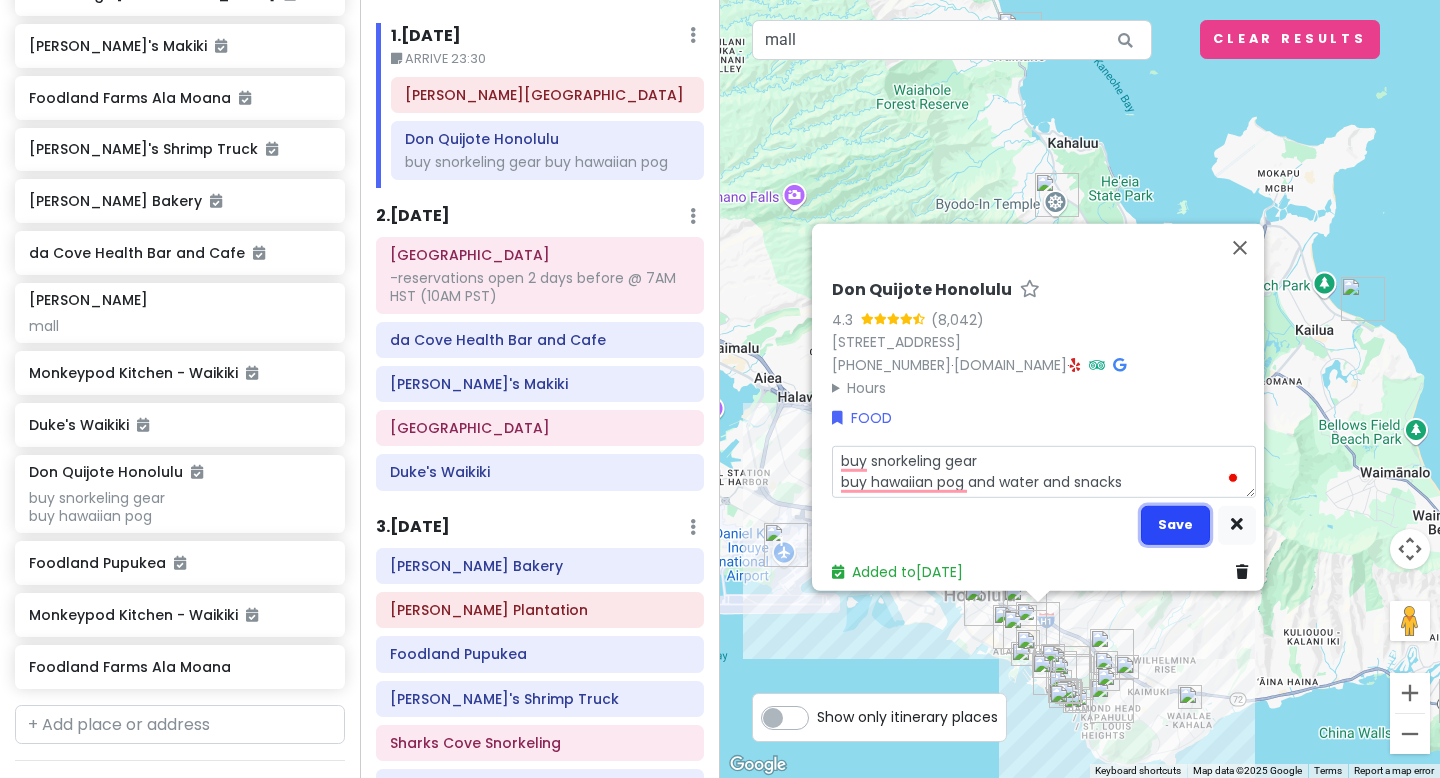 click on "Save" at bounding box center [1175, 524] 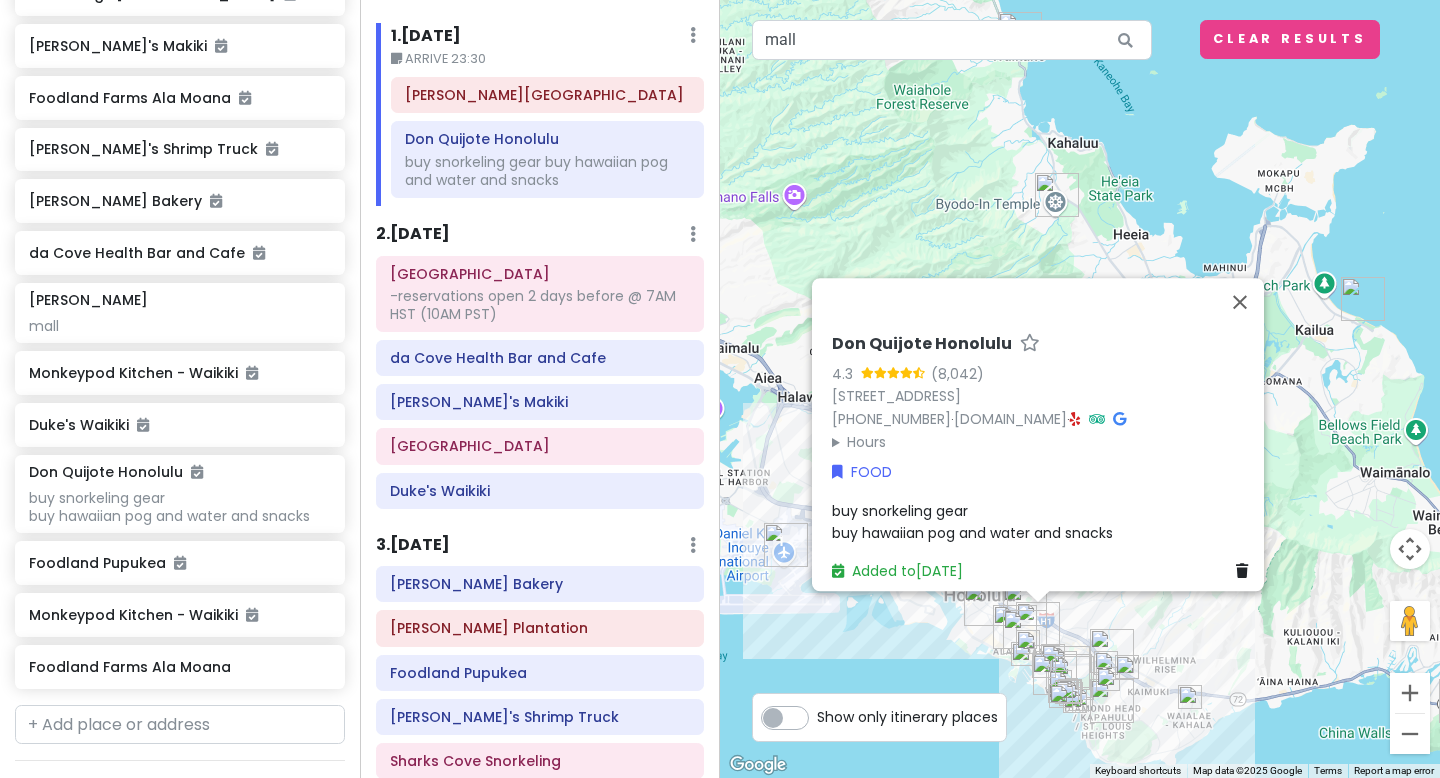 click on "2 .  [DATE] Add Day Notes Delete Day" at bounding box center [540, 239] 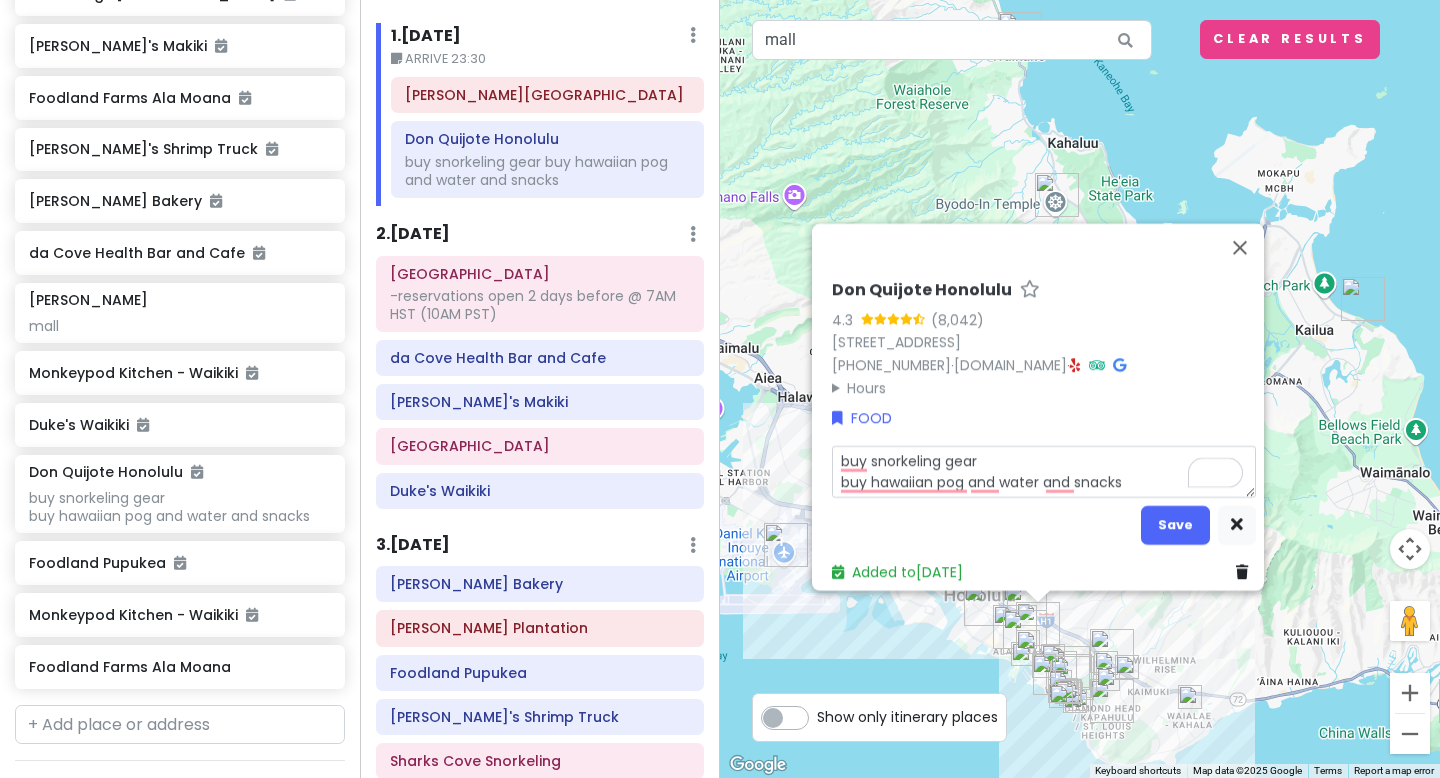 drag, startPoint x: 1123, startPoint y: 475, endPoint x: 1035, endPoint y: 470, distance: 88.14193 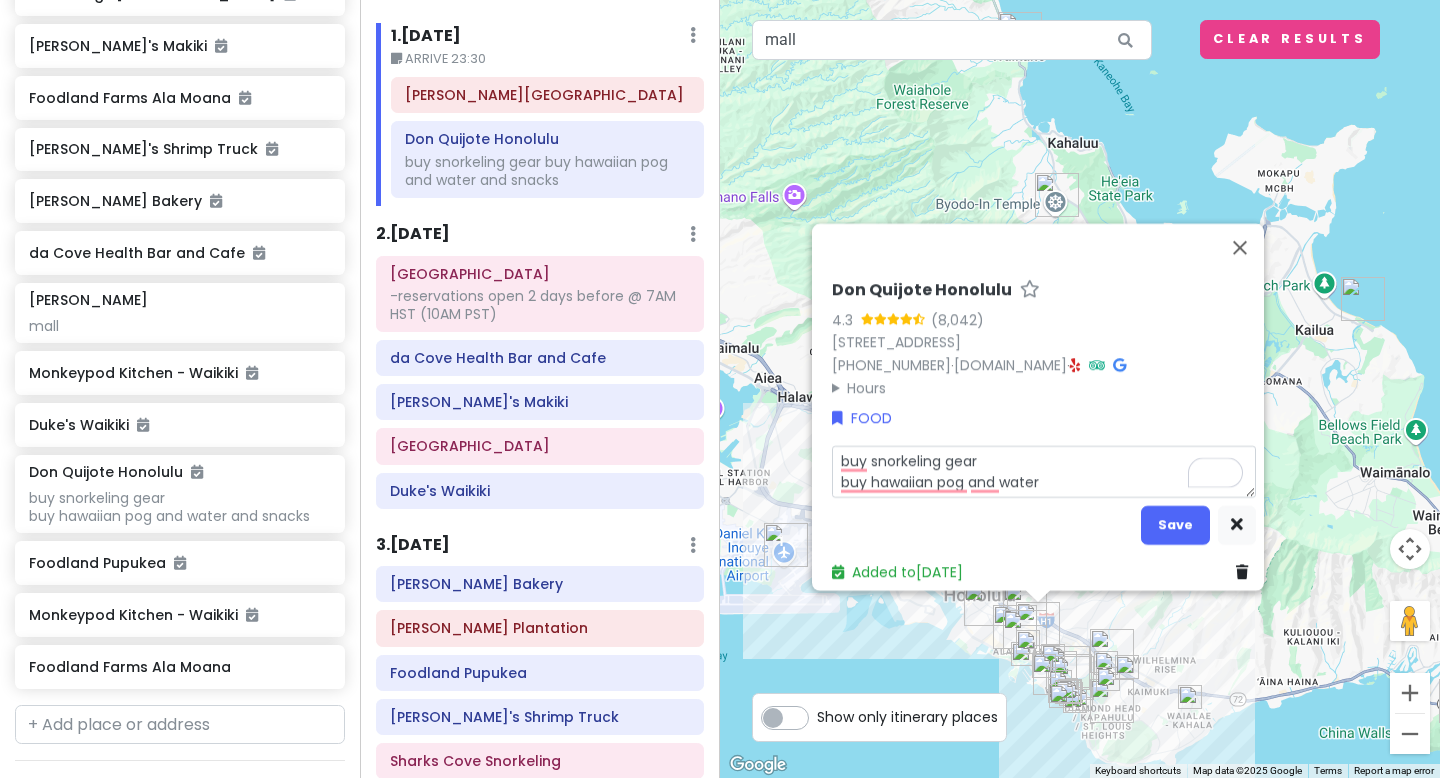 type on "x" 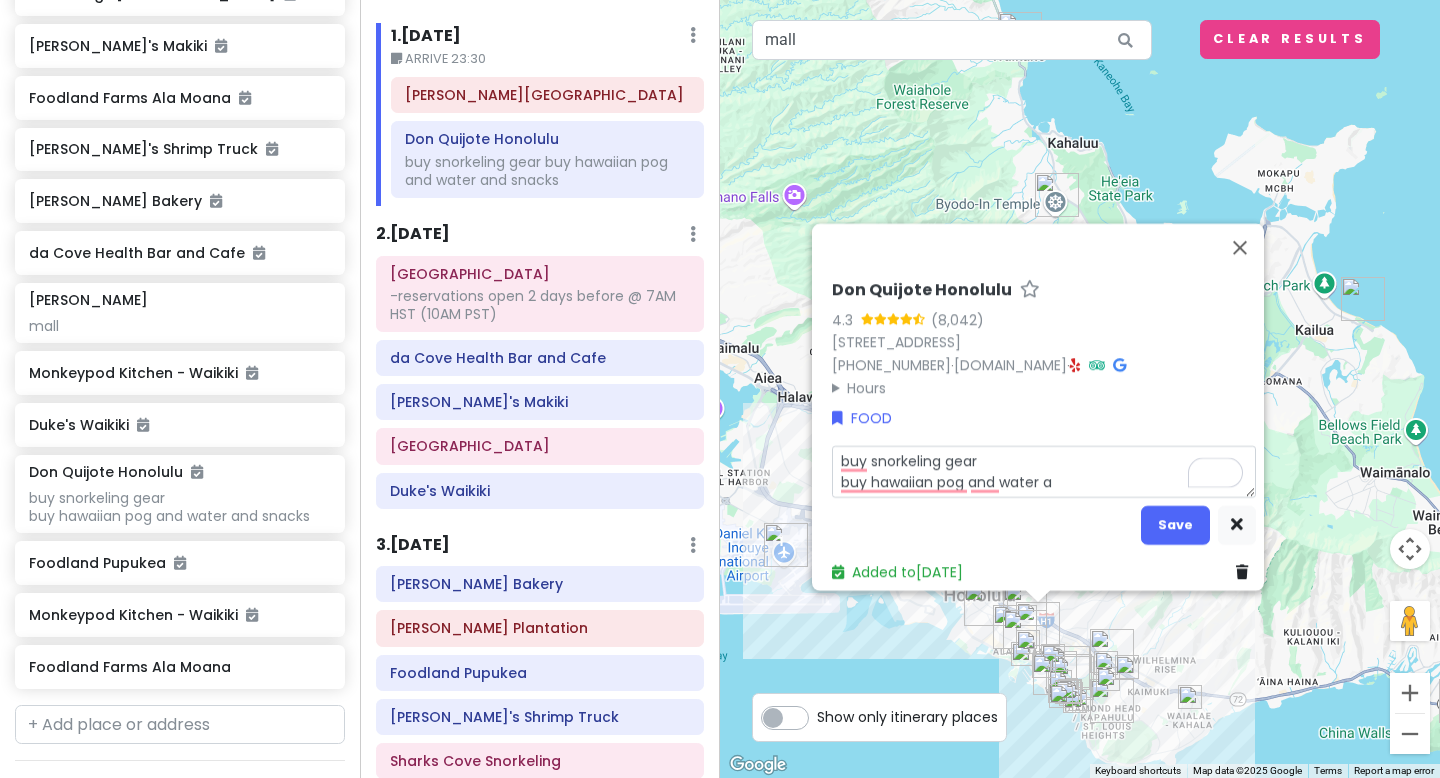 type on "buy snorkeling gear
buy hawaiian pog and water an" 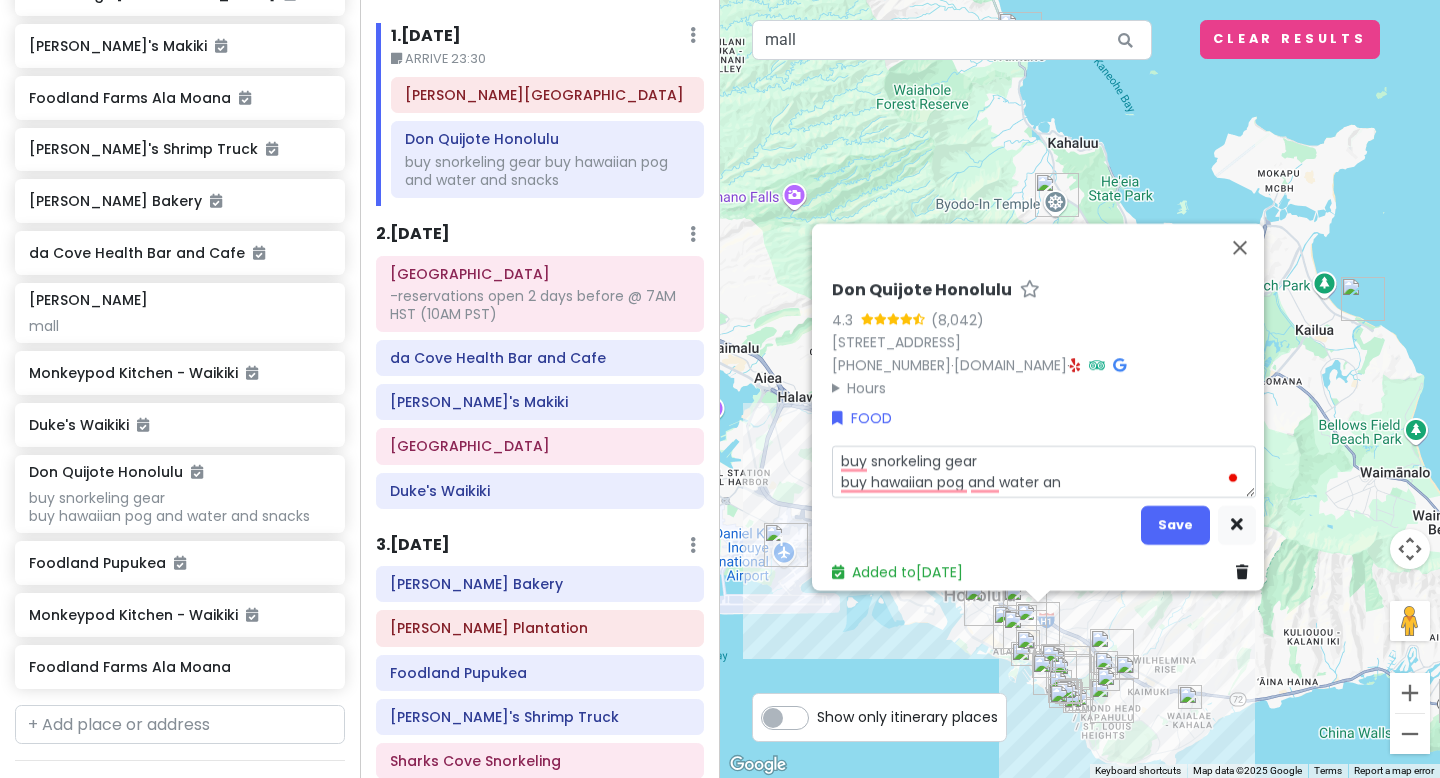 type on "x" 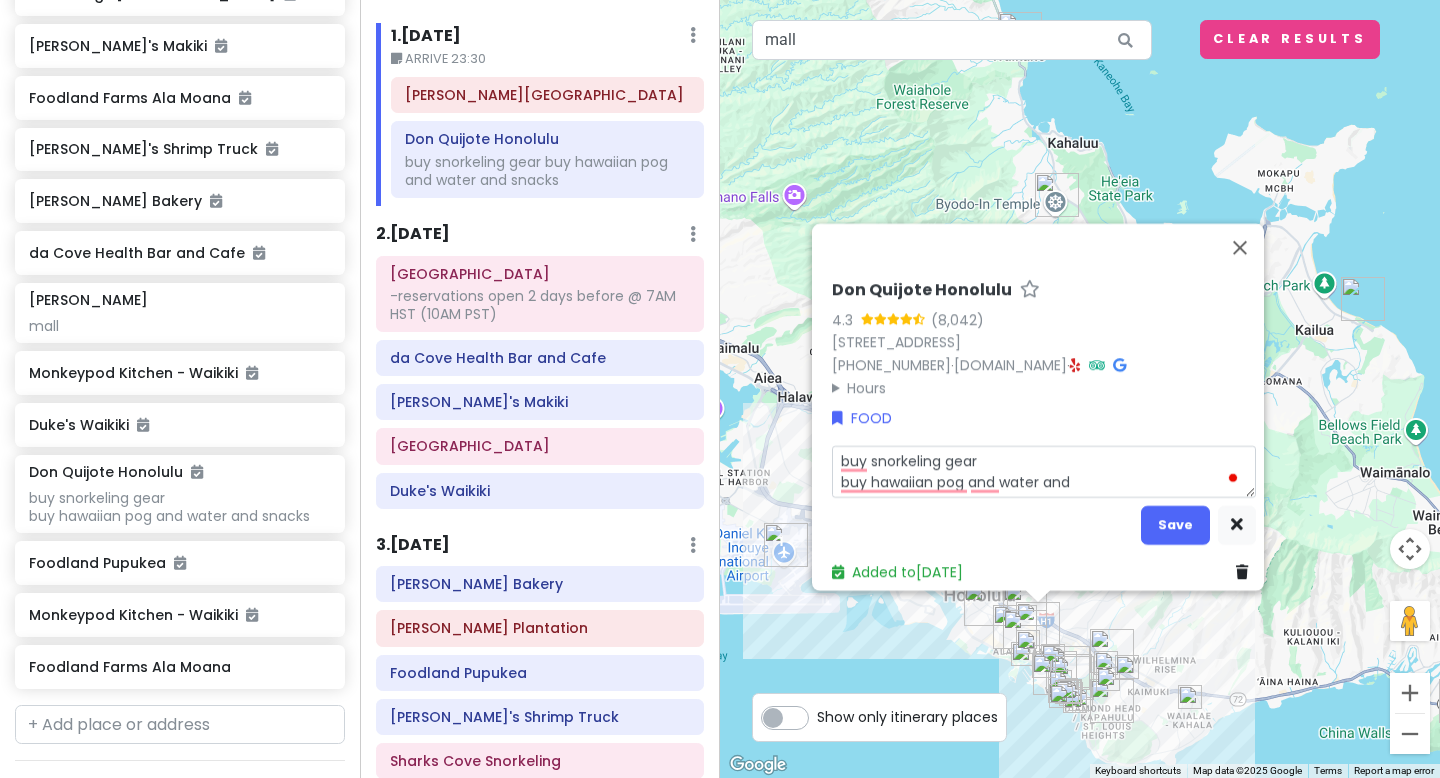 type on "x" 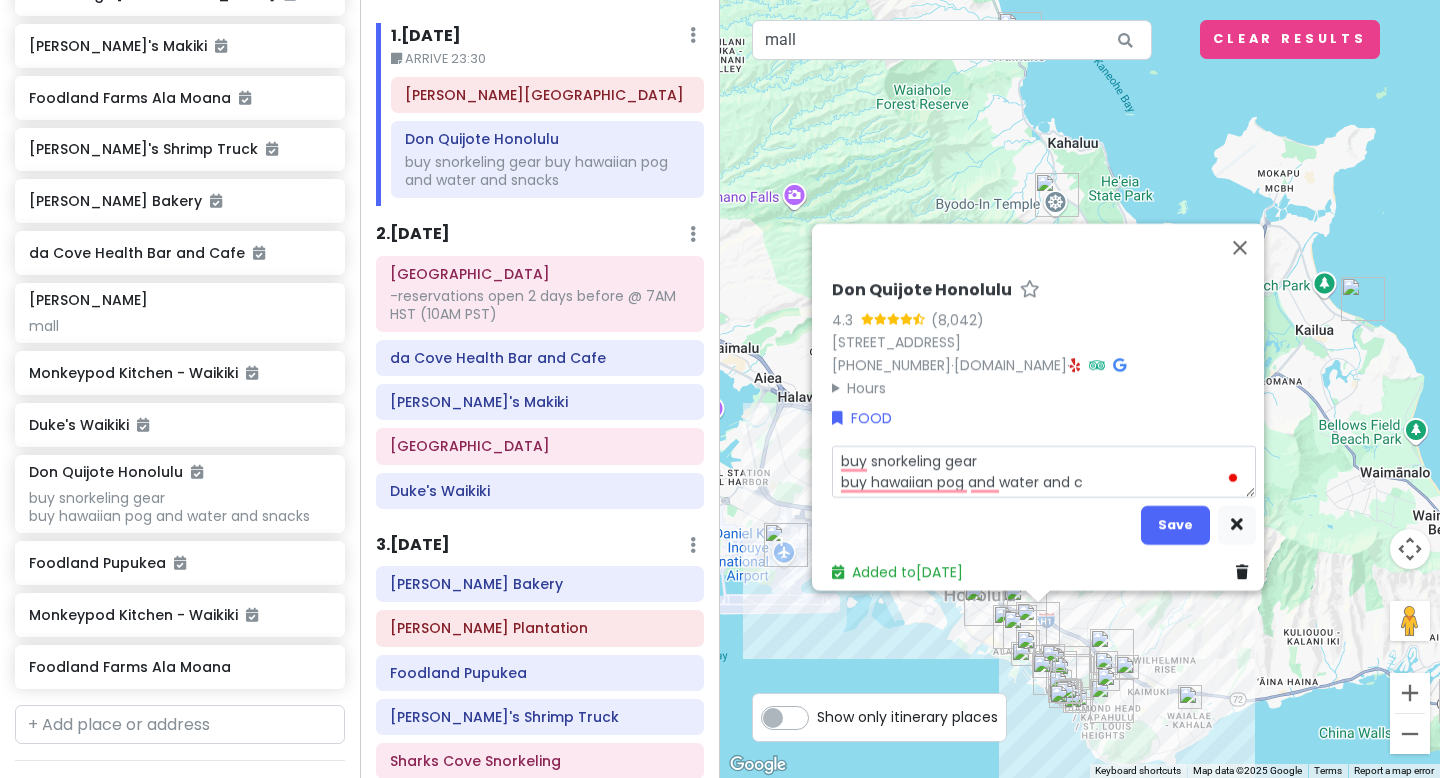 type on "buy snorkeling gear
buy hawaiian pog and water and ch" 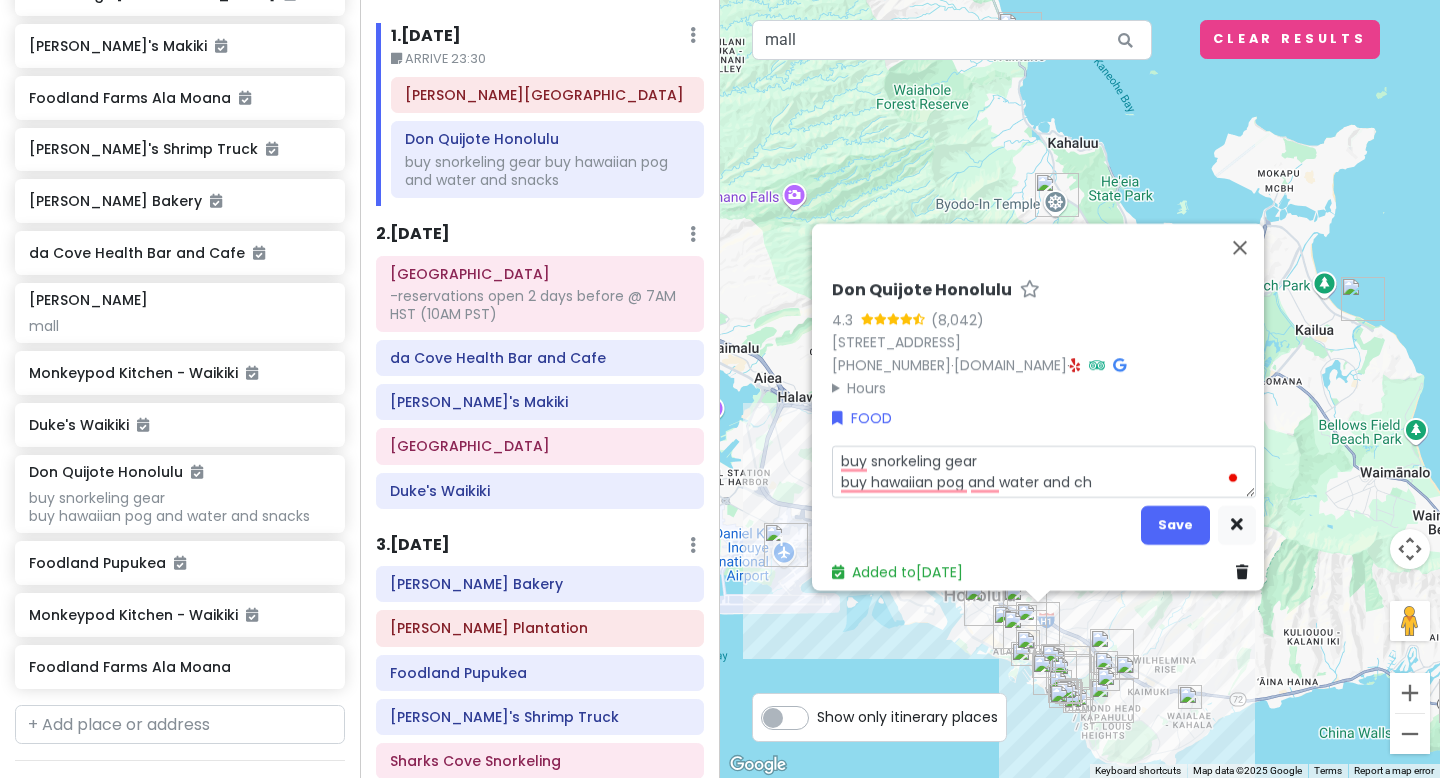 type on "x" 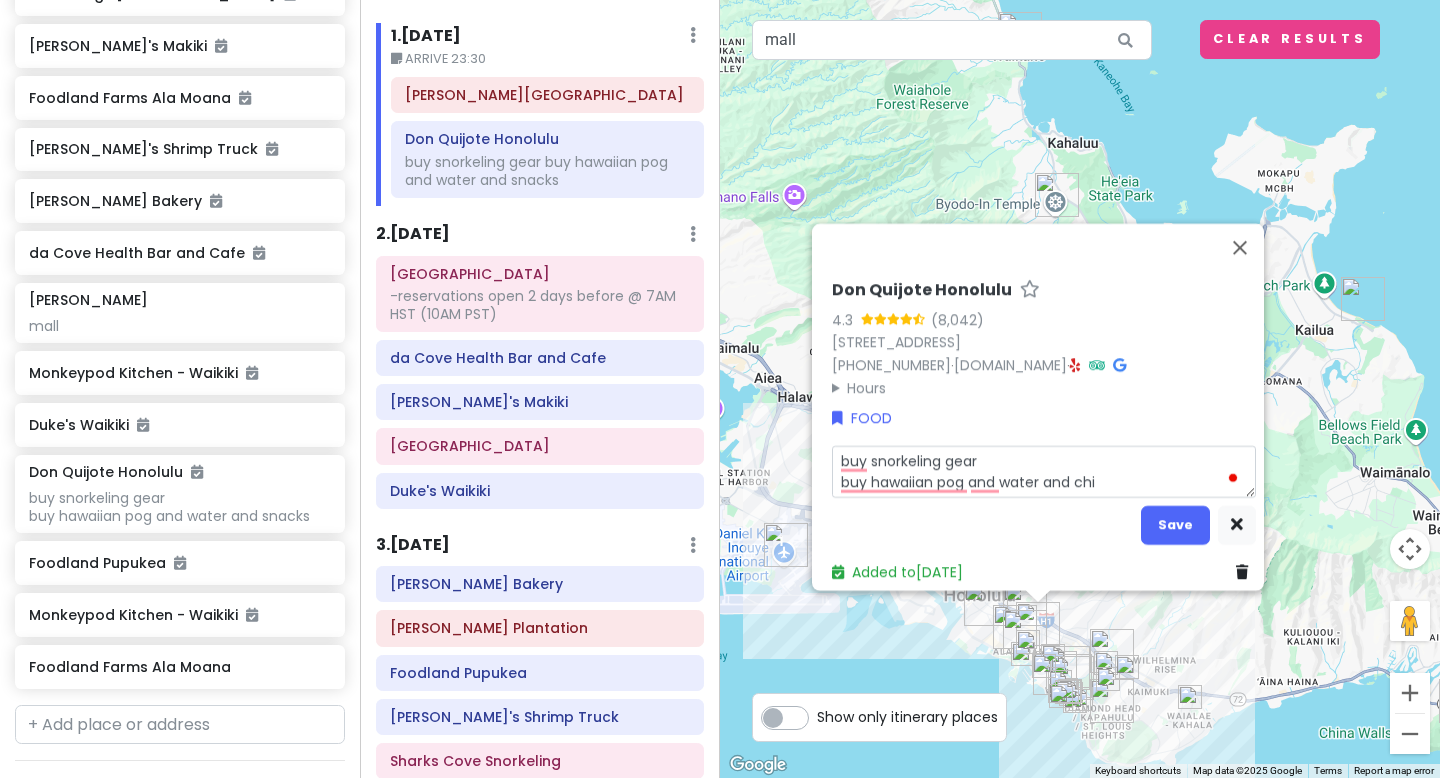 type on "x" 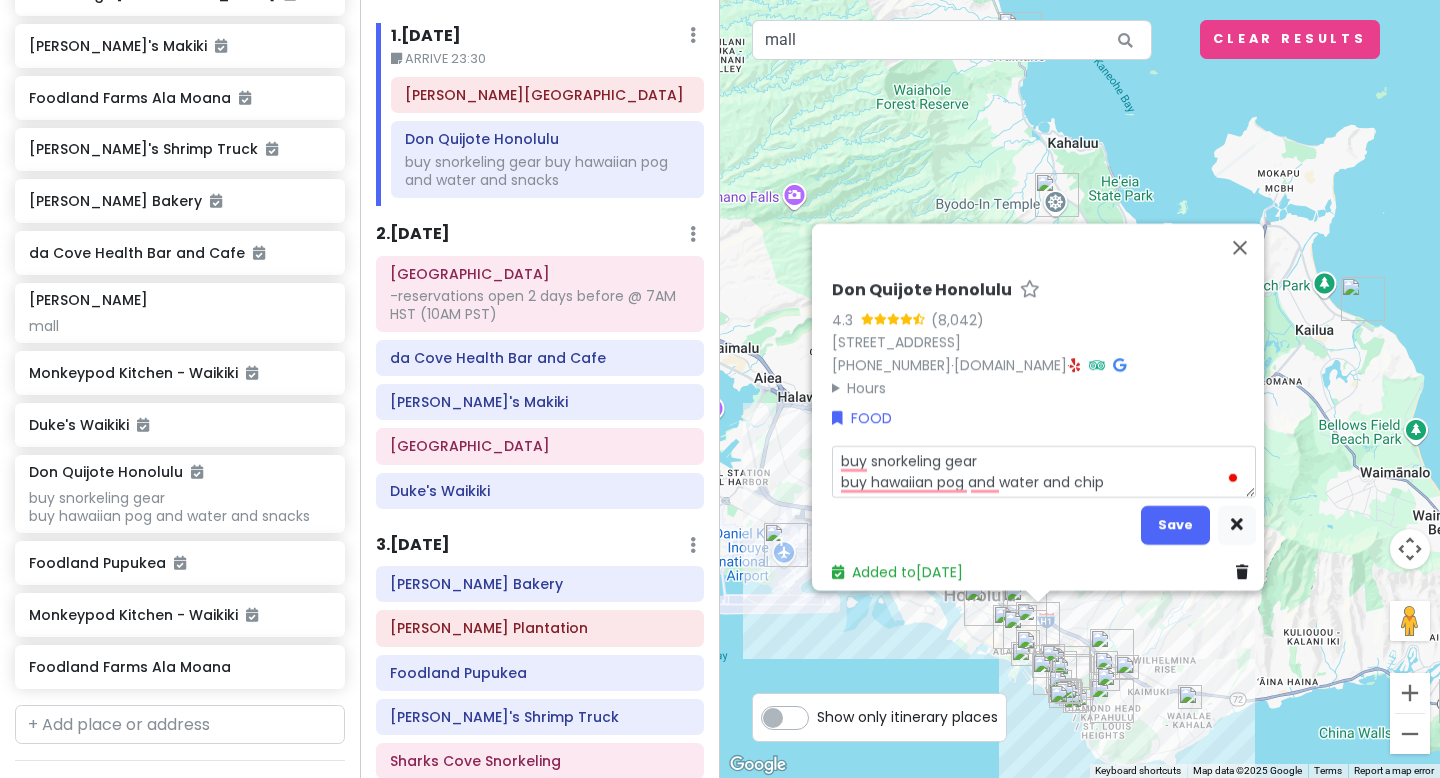 type on "buy snorkeling gear
buy hawaiian pog and water and chips" 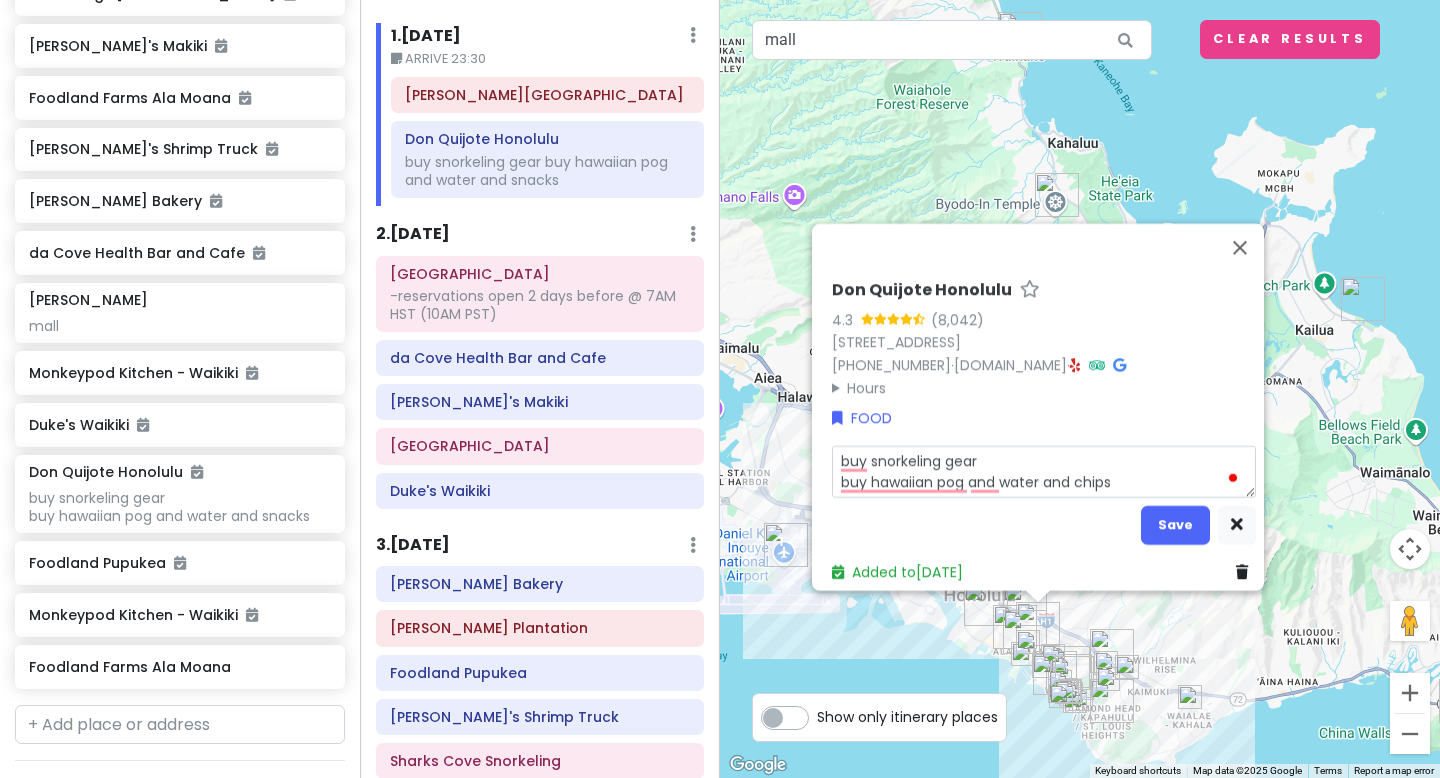 type on "x" 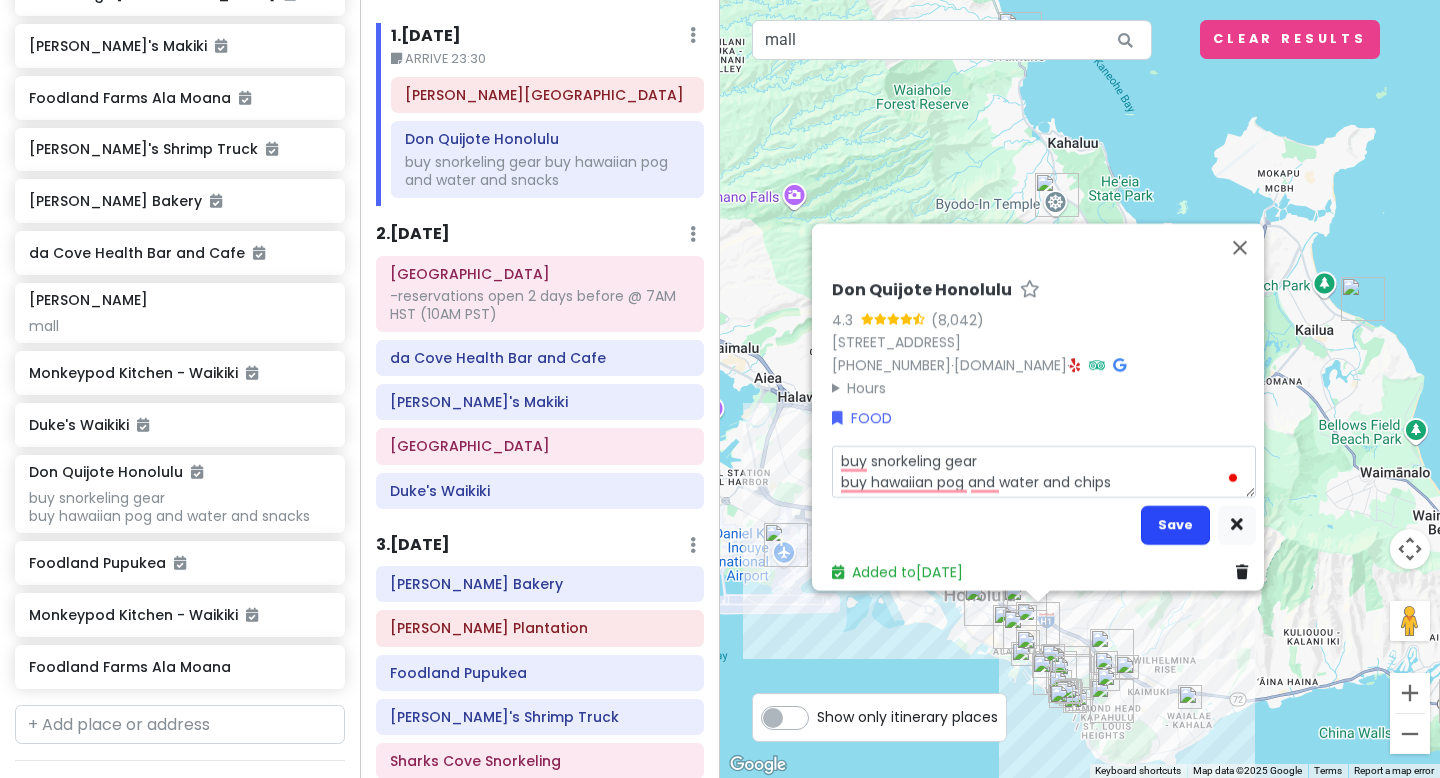 type on "buy snorkeling gear
buy hawaiian pog and water and chips" 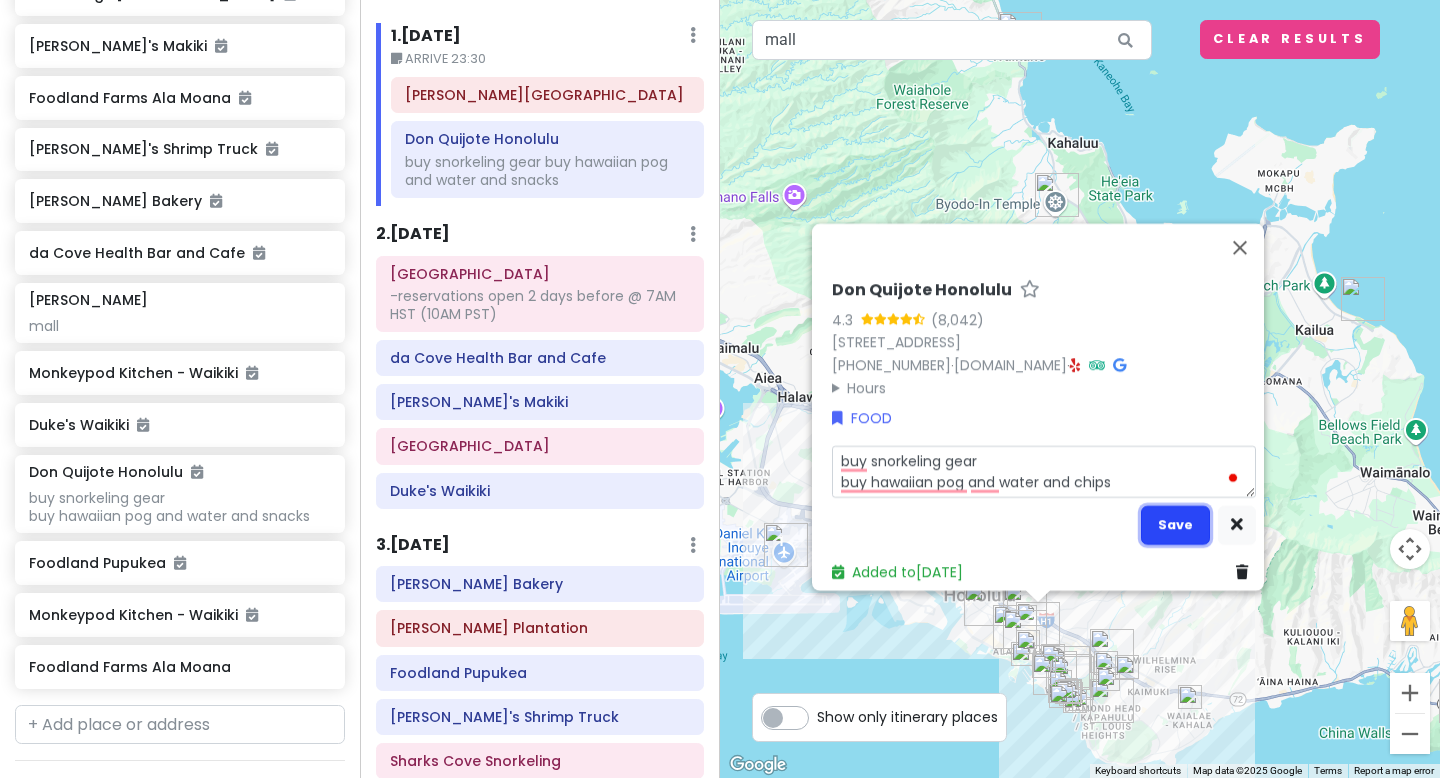 click on "Save" at bounding box center (1175, 524) 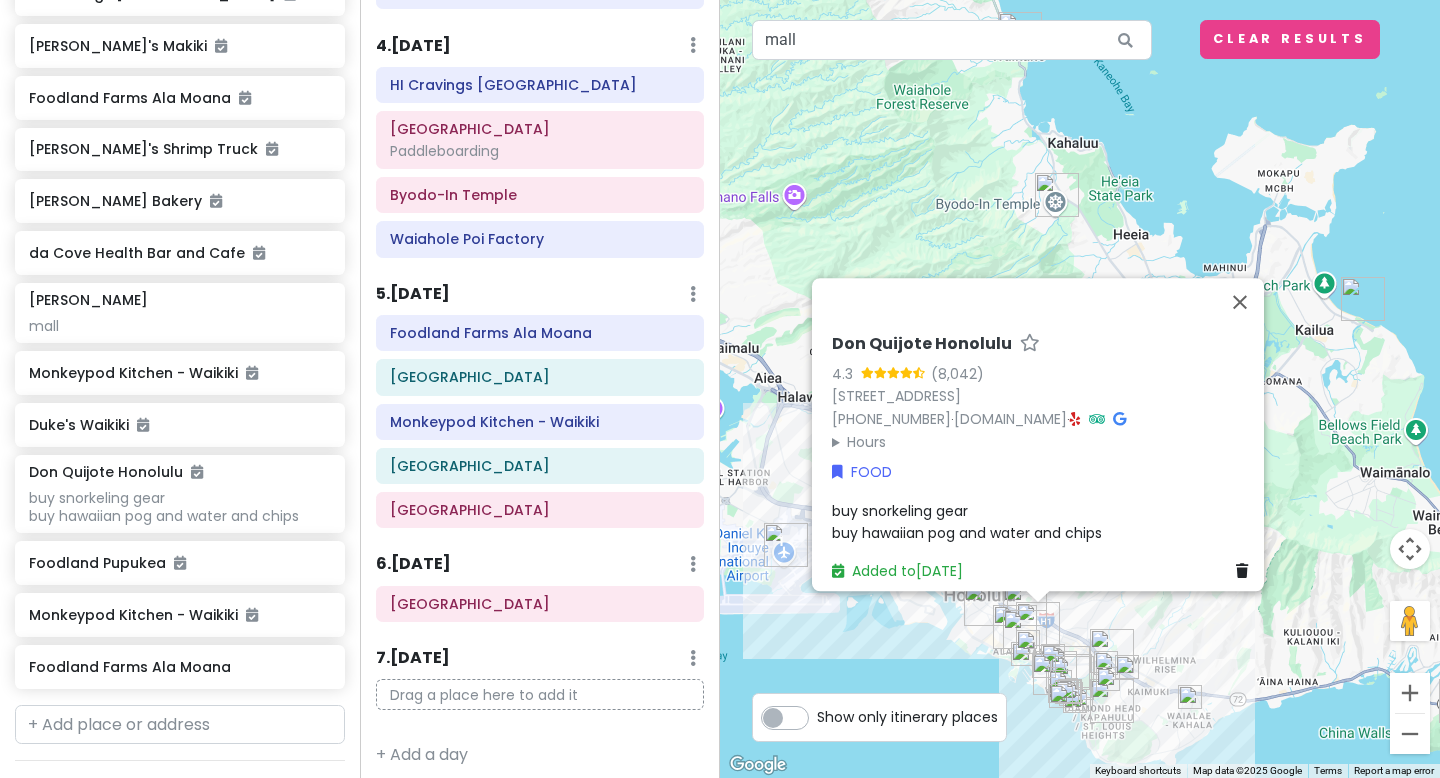 scroll, scrollTop: 884, scrollLeft: 0, axis: vertical 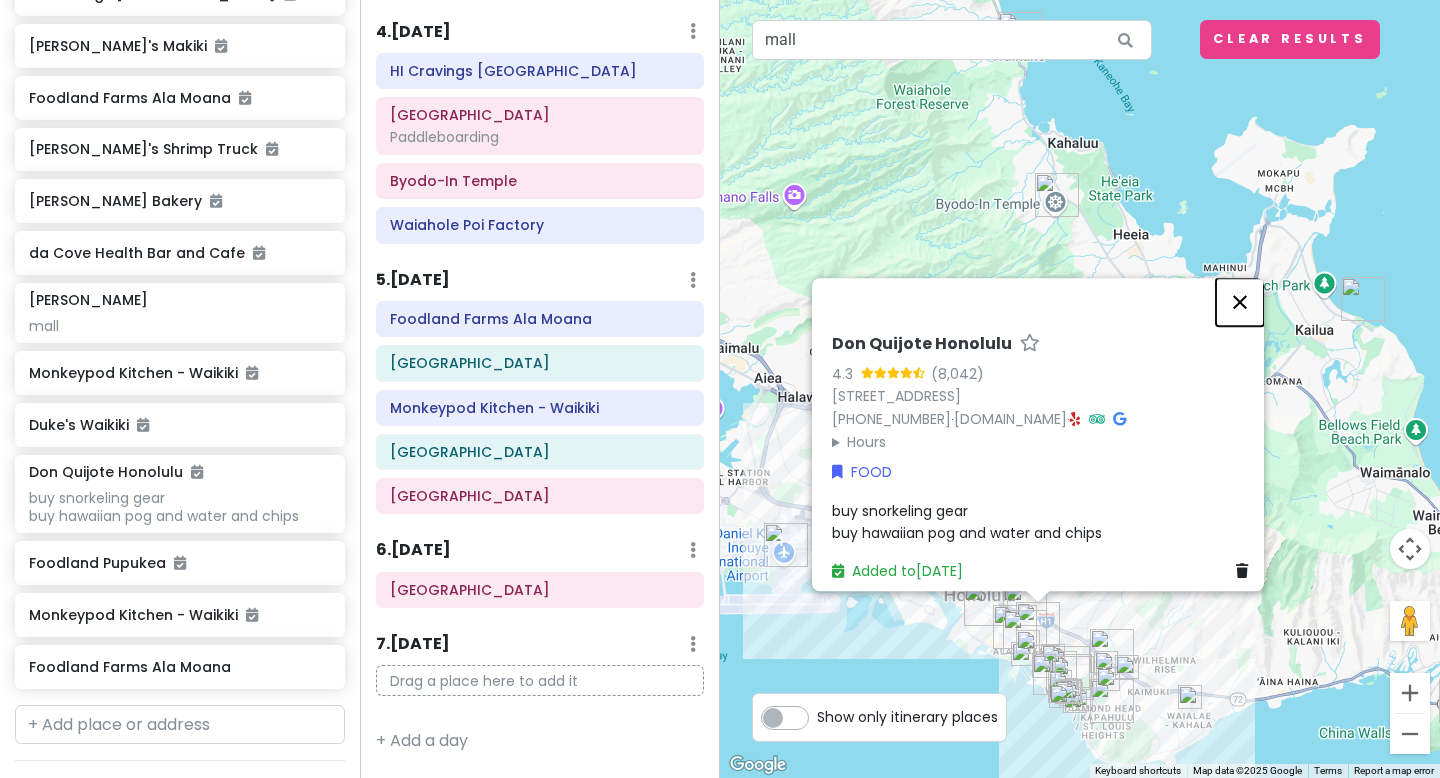 click at bounding box center (1240, 302) 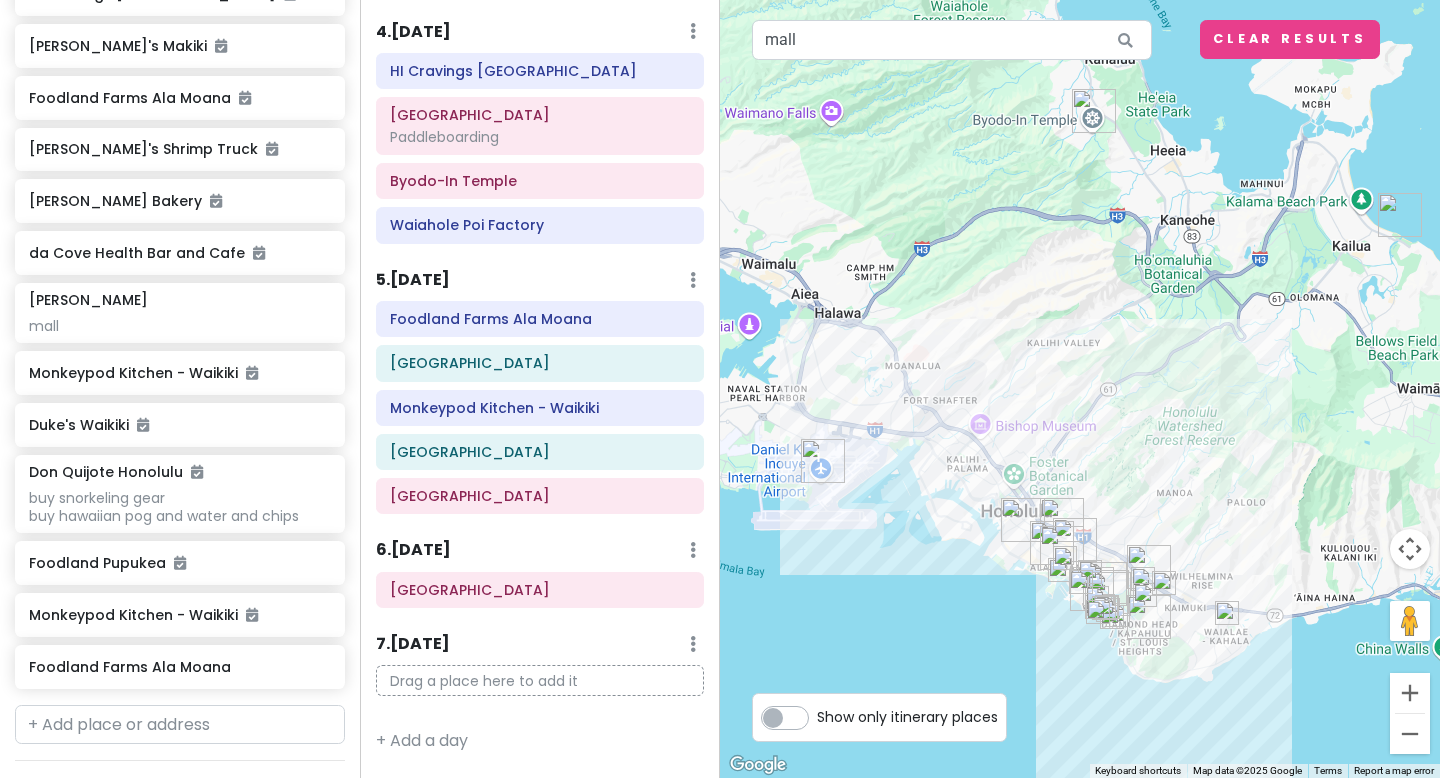 drag, startPoint x: 818, startPoint y: 422, endPoint x: 856, endPoint y: 335, distance: 94.93682 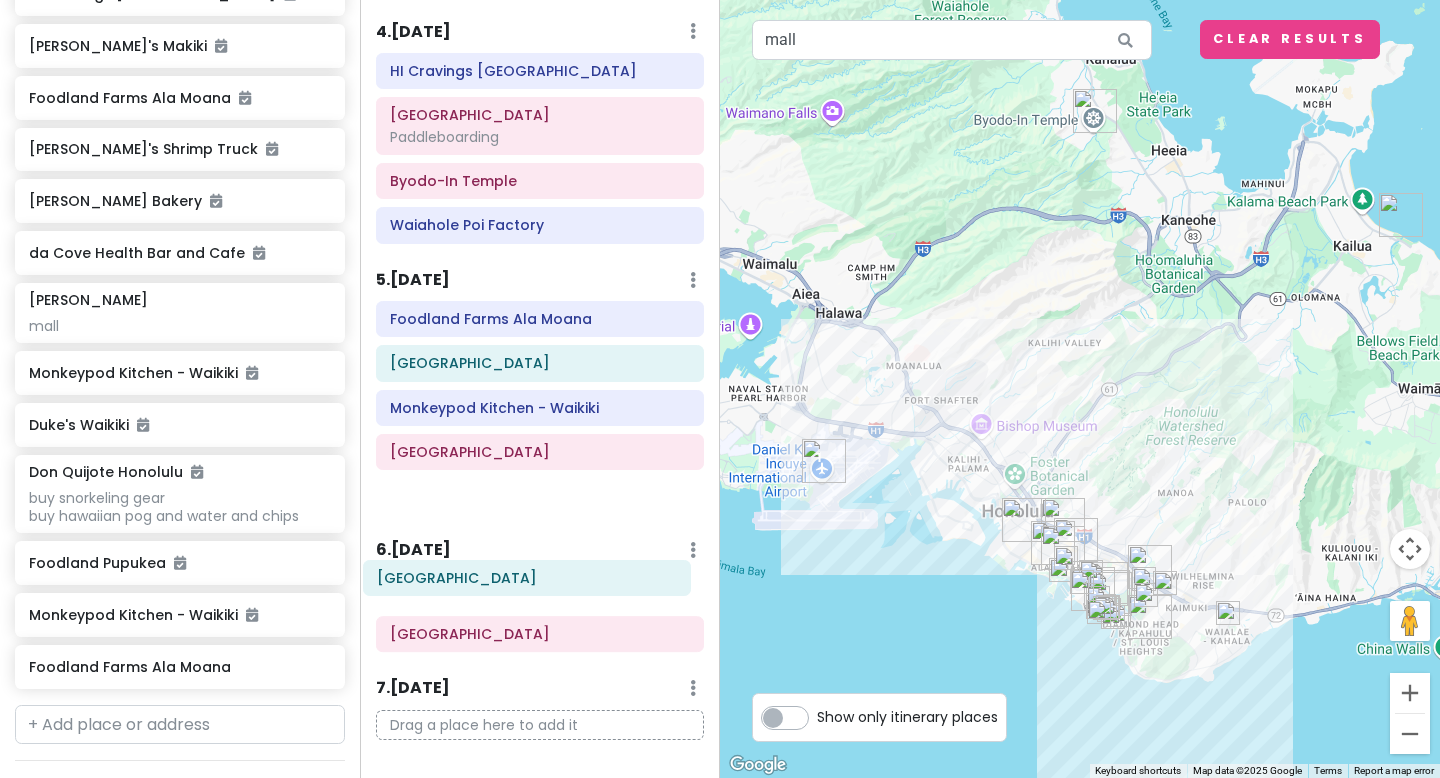drag, startPoint x: 510, startPoint y: 455, endPoint x: 506, endPoint y: 589, distance: 134.0597 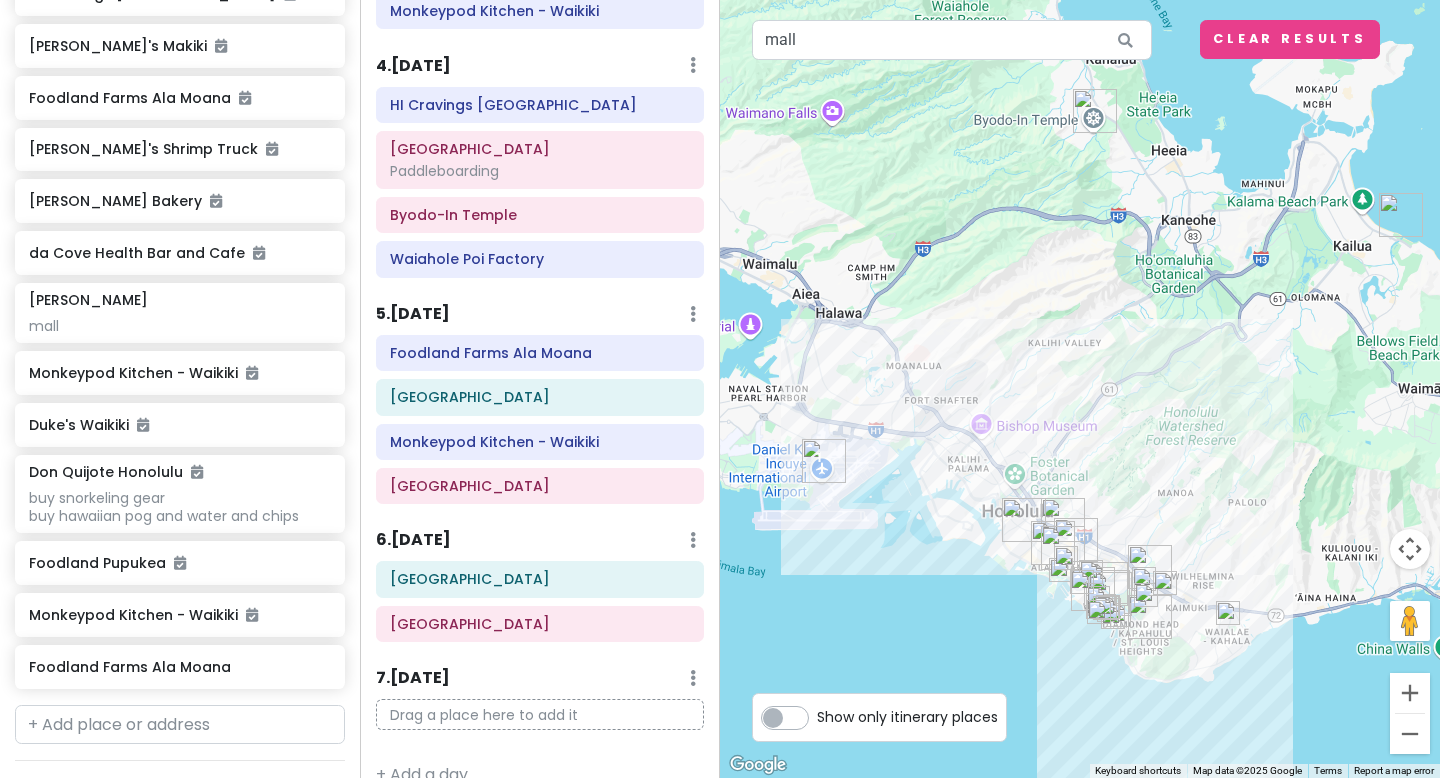 scroll, scrollTop: 884, scrollLeft: 0, axis: vertical 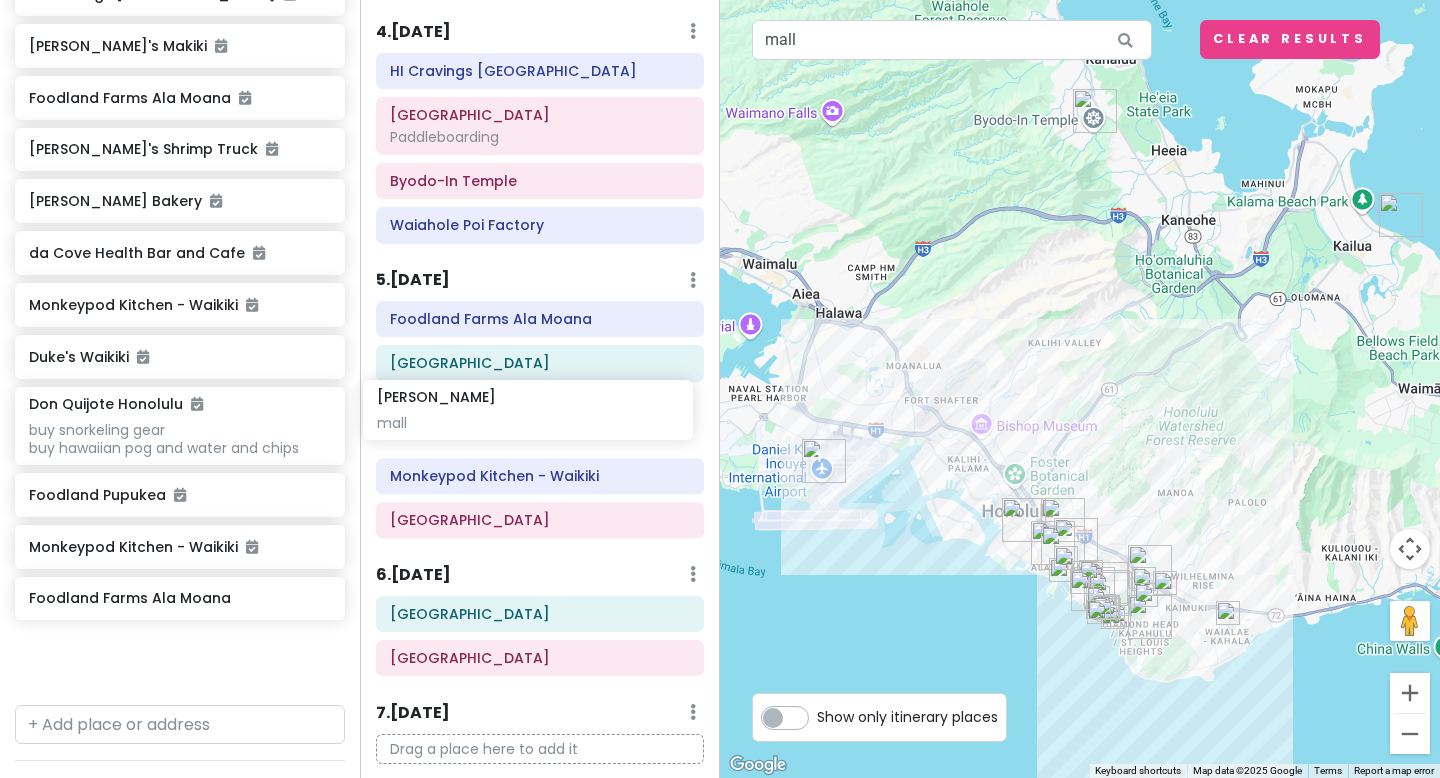drag, startPoint x: 234, startPoint y: 304, endPoint x: 585, endPoint y: 410, distance: 366.65652 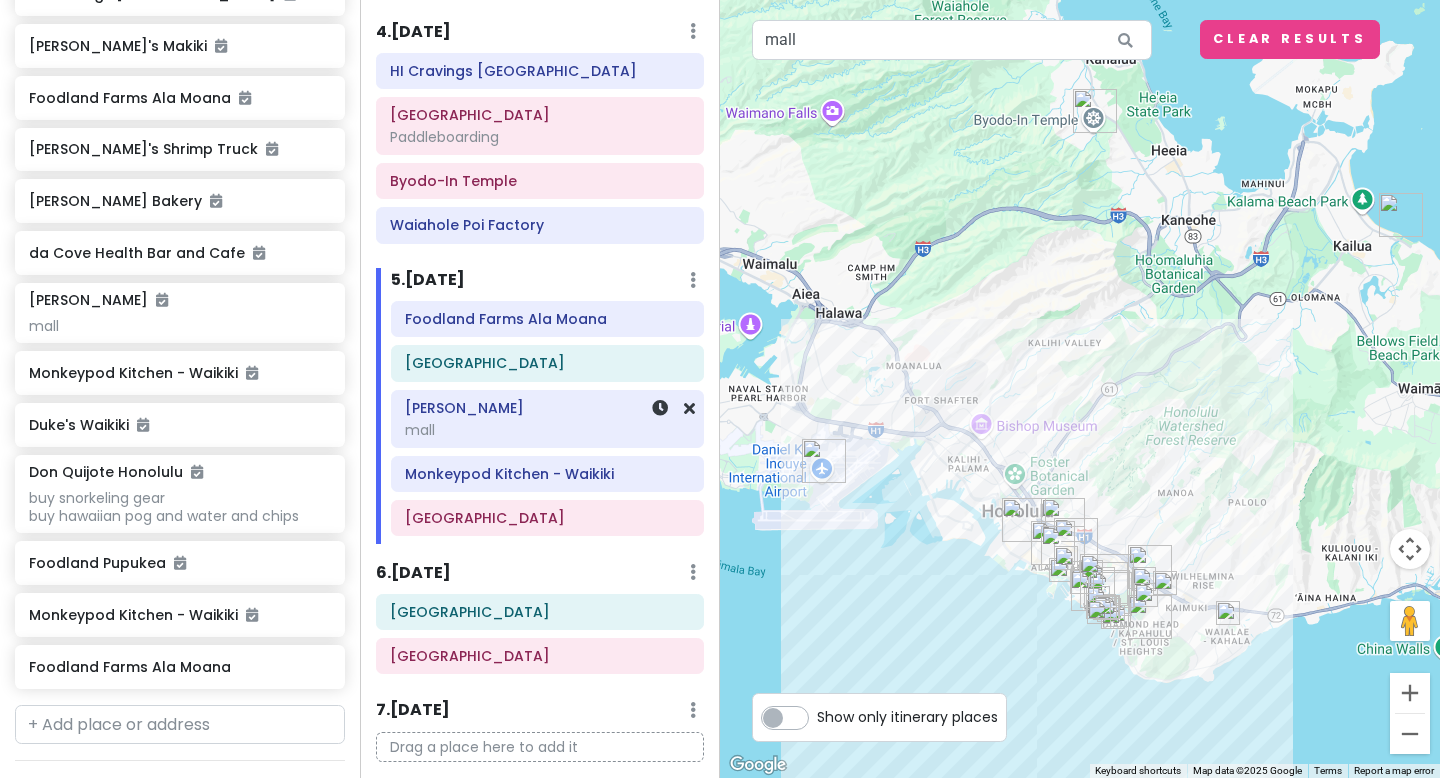 scroll, scrollTop: 541, scrollLeft: 0, axis: vertical 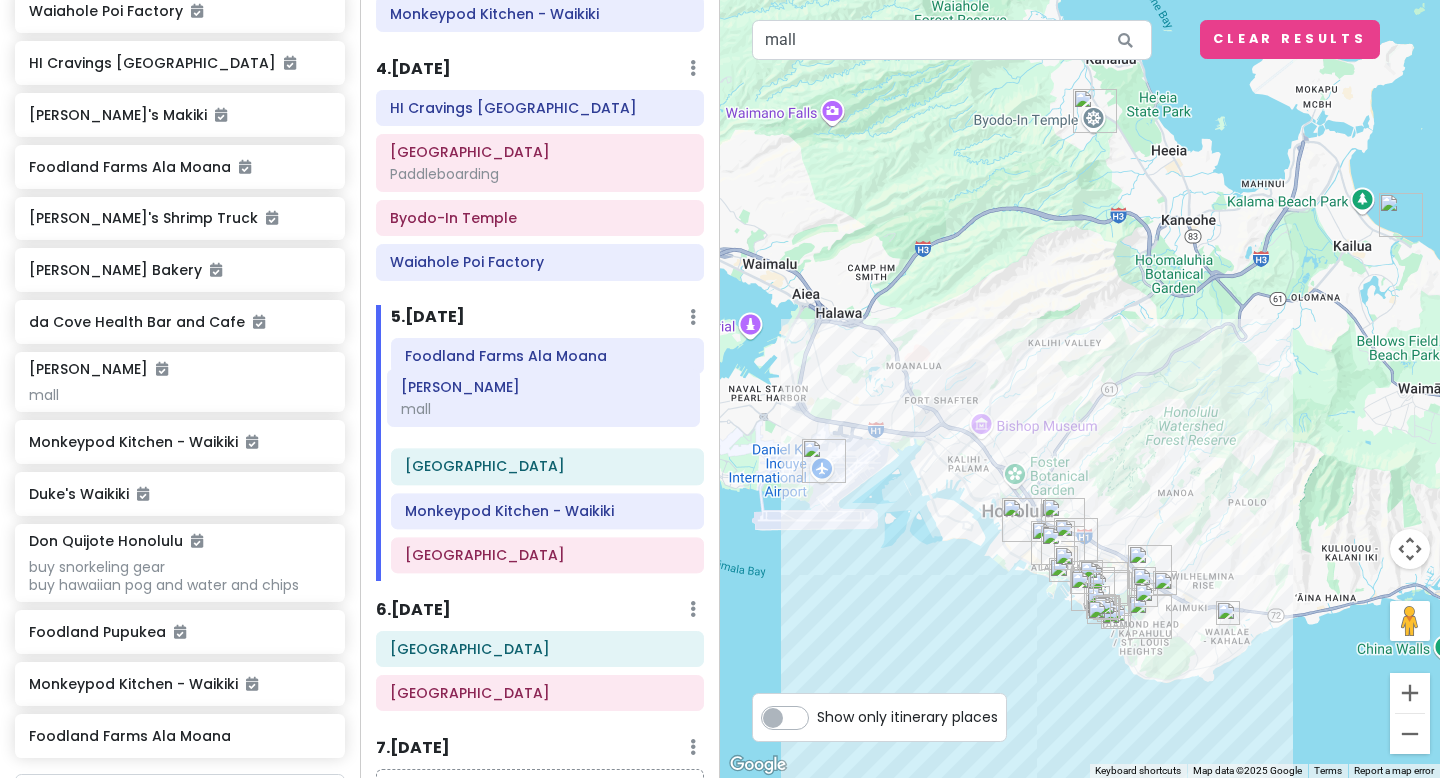 drag, startPoint x: 582, startPoint y: 461, endPoint x: 578, endPoint y: 403, distance: 58.137768 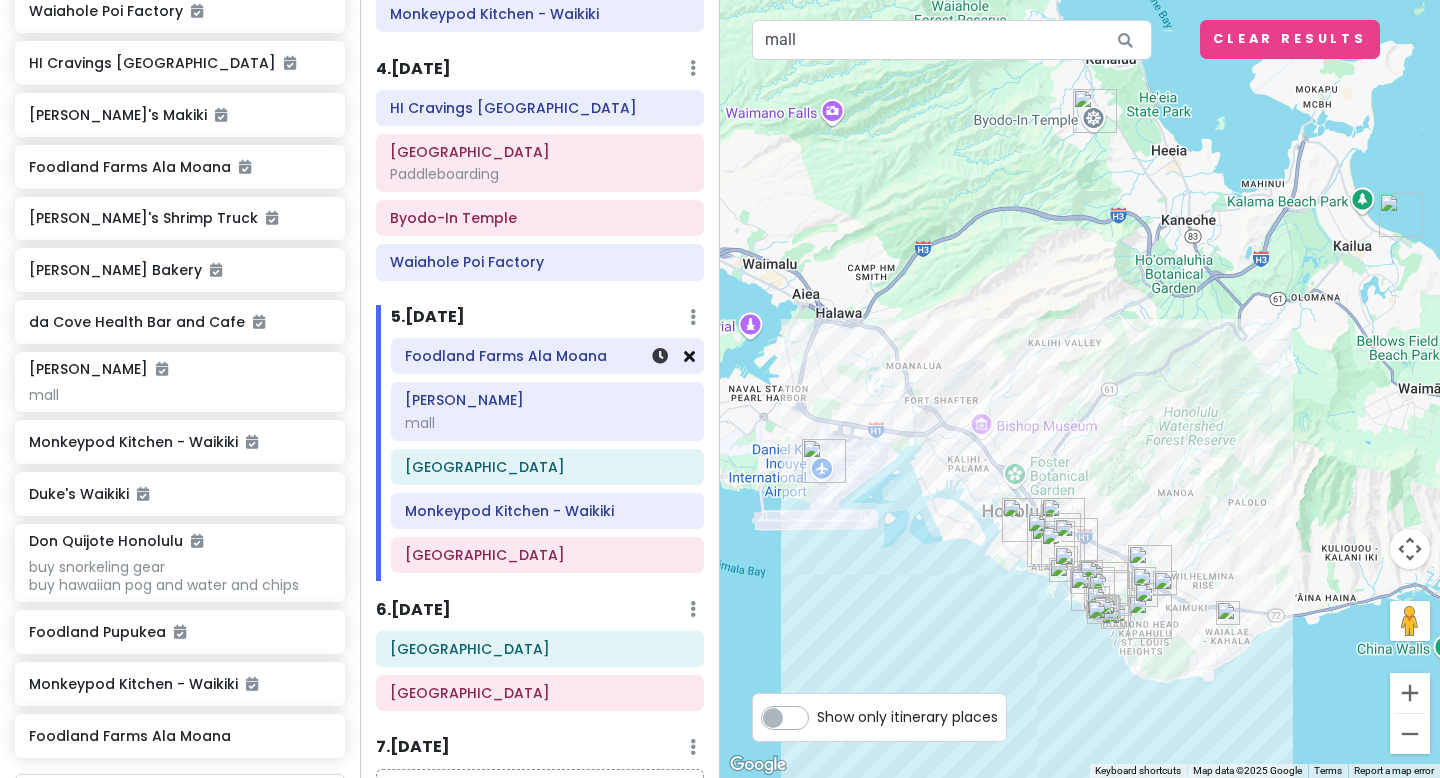click at bounding box center (689, 356) 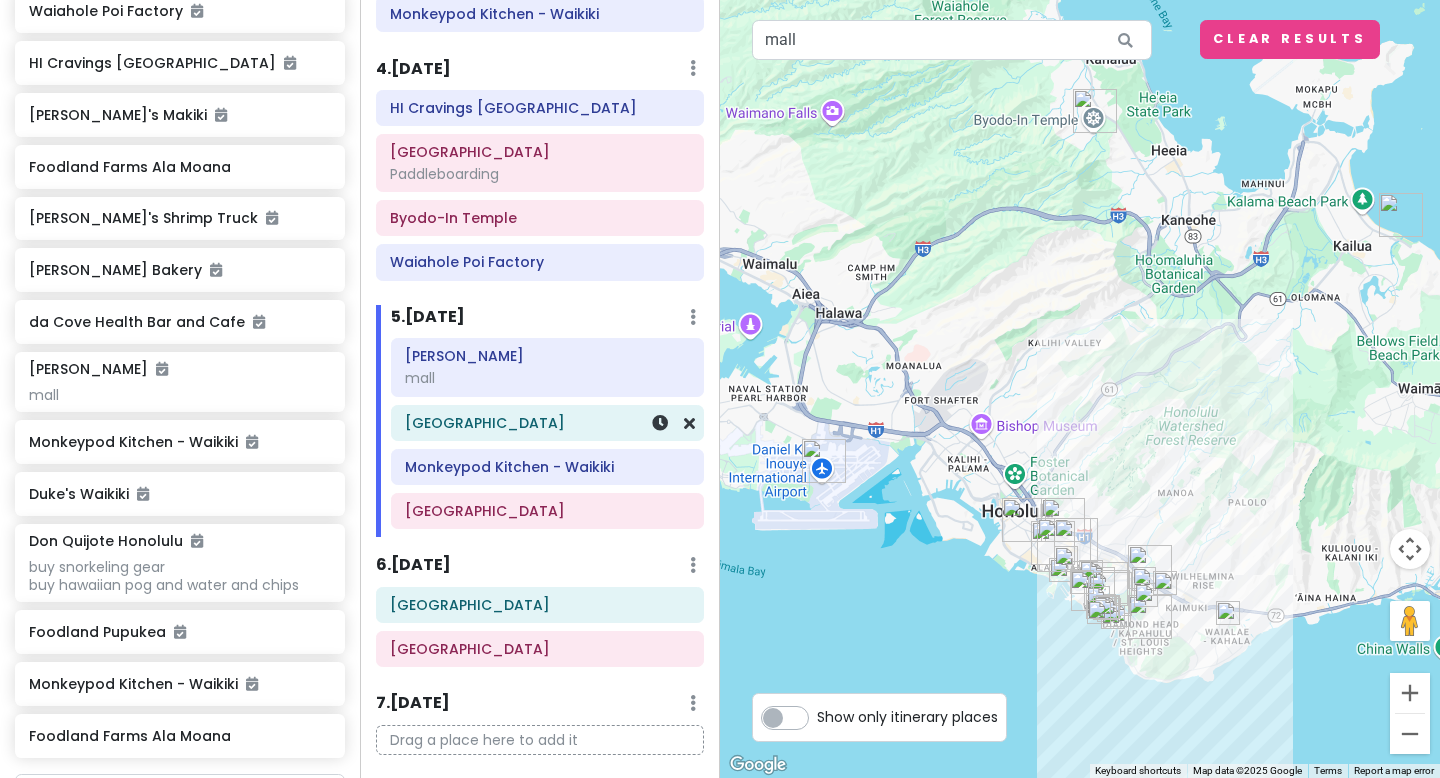 scroll, scrollTop: 884, scrollLeft: 0, axis: vertical 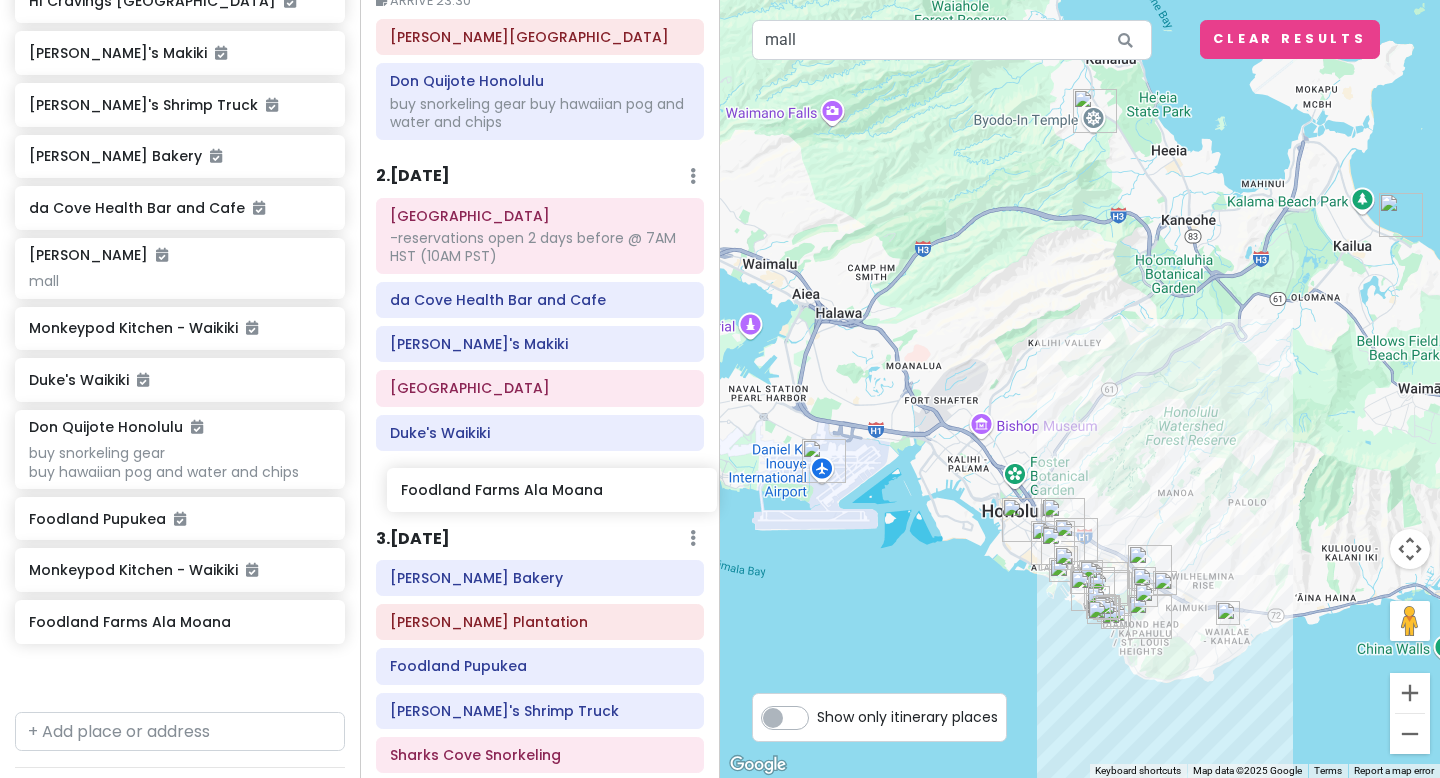drag, startPoint x: 215, startPoint y: 107, endPoint x: 583, endPoint y: 482, distance: 525.4036 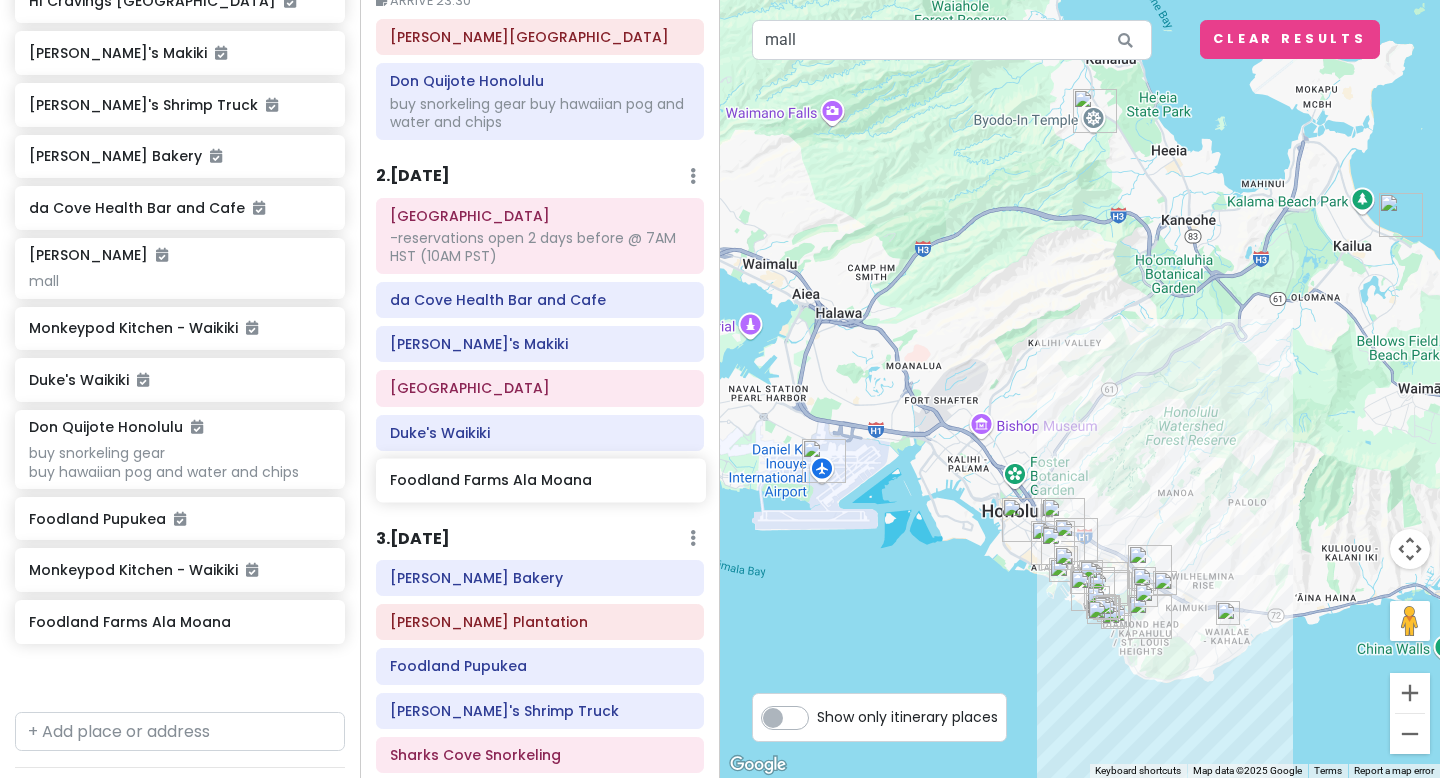 scroll, scrollTop: 552, scrollLeft: 0, axis: vertical 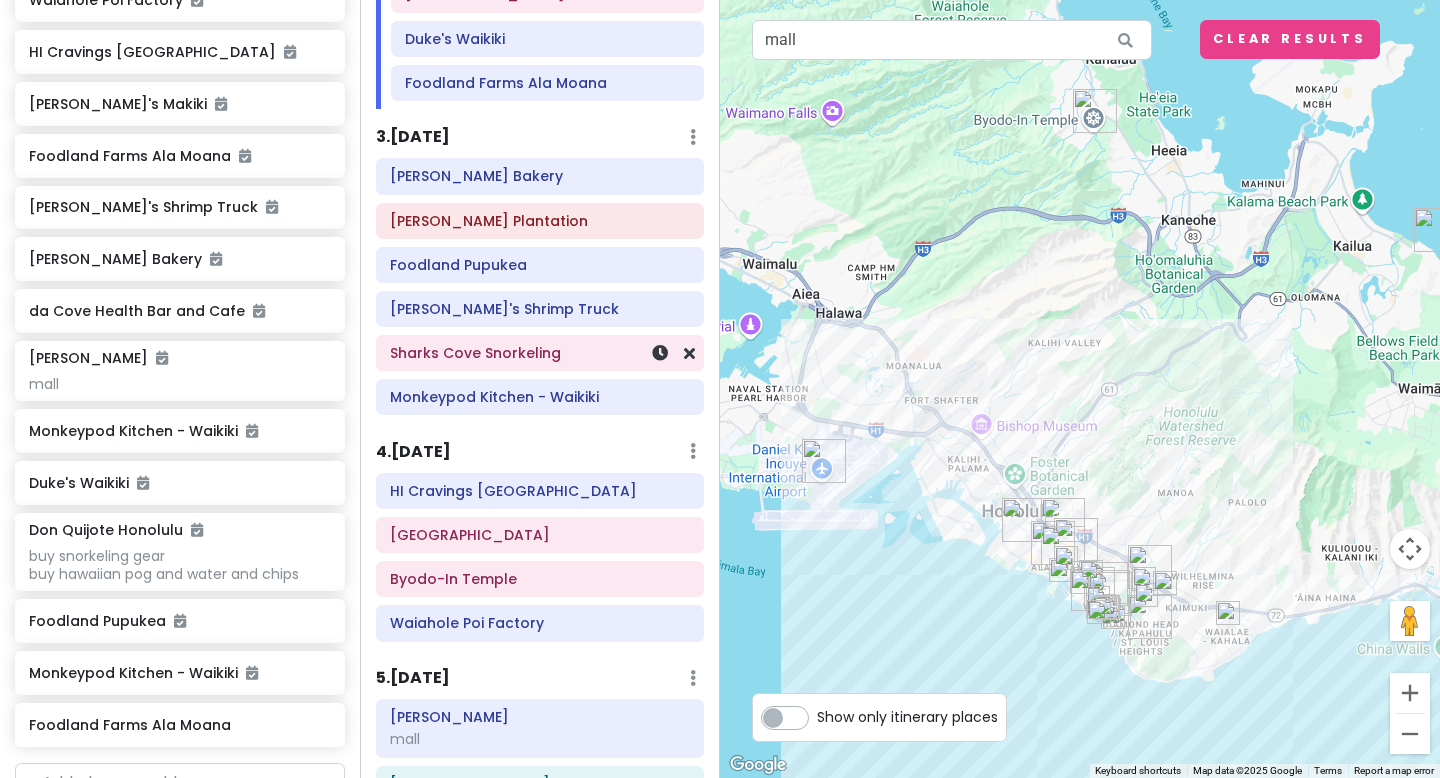 click on "Sharks Cove Snorkeling" at bounding box center [540, 353] 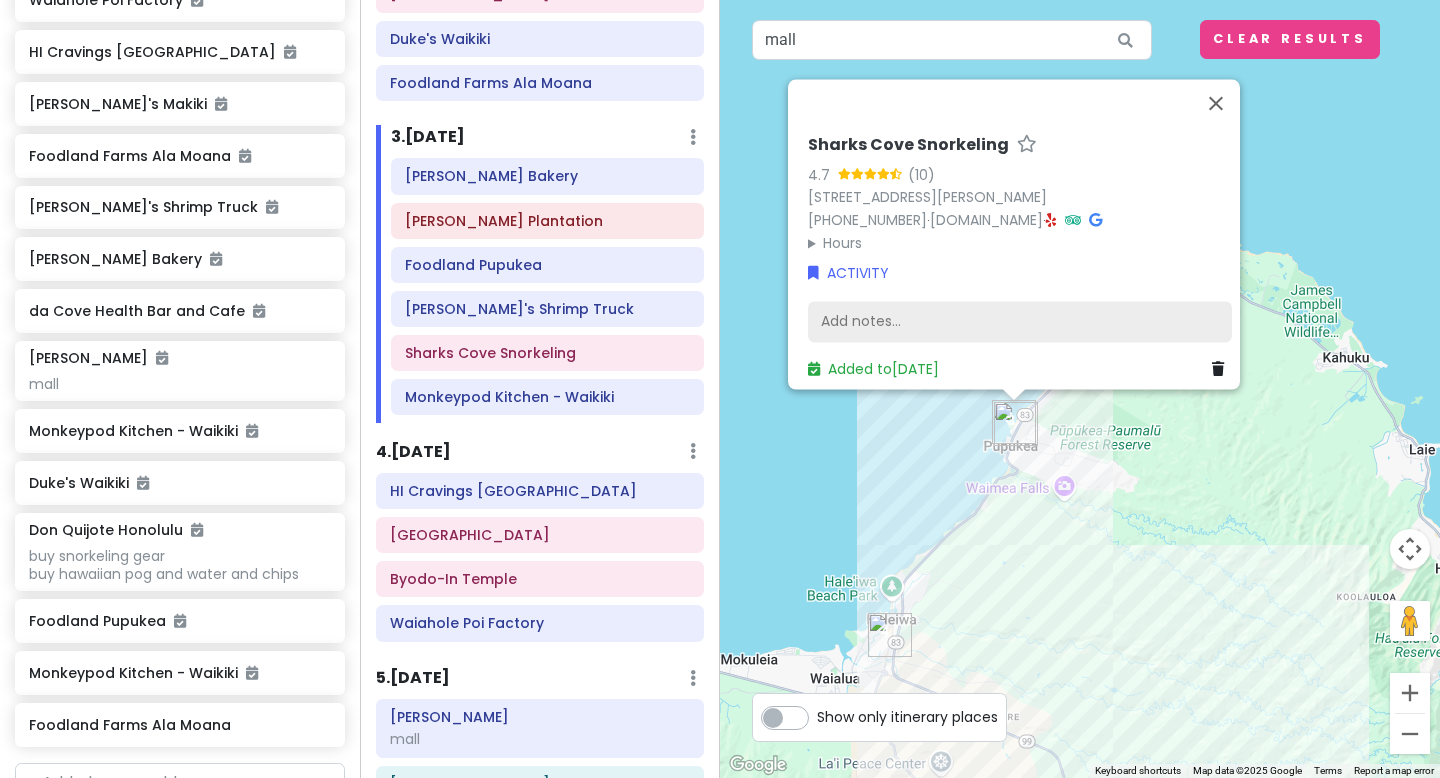 click on "Add notes..." at bounding box center (1020, 322) 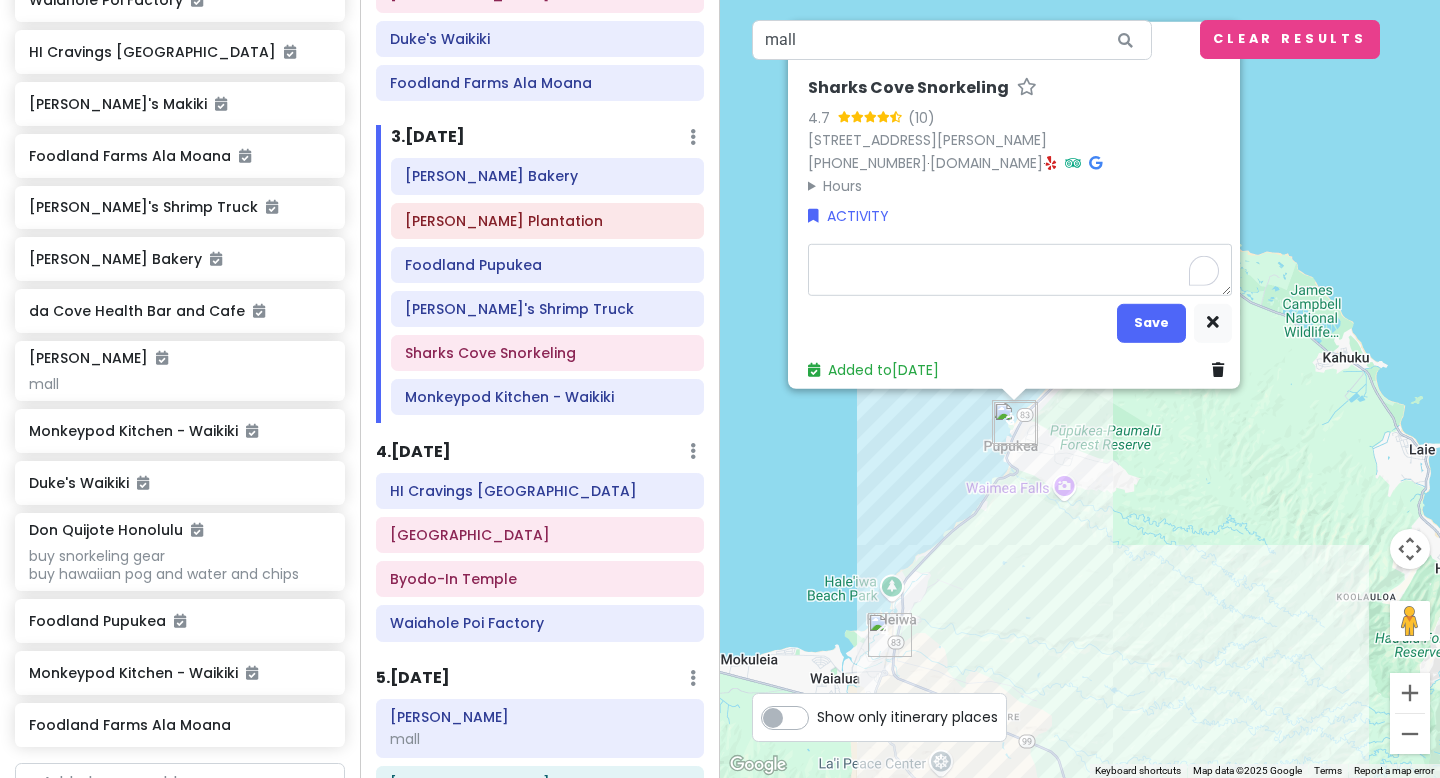 type on "x" 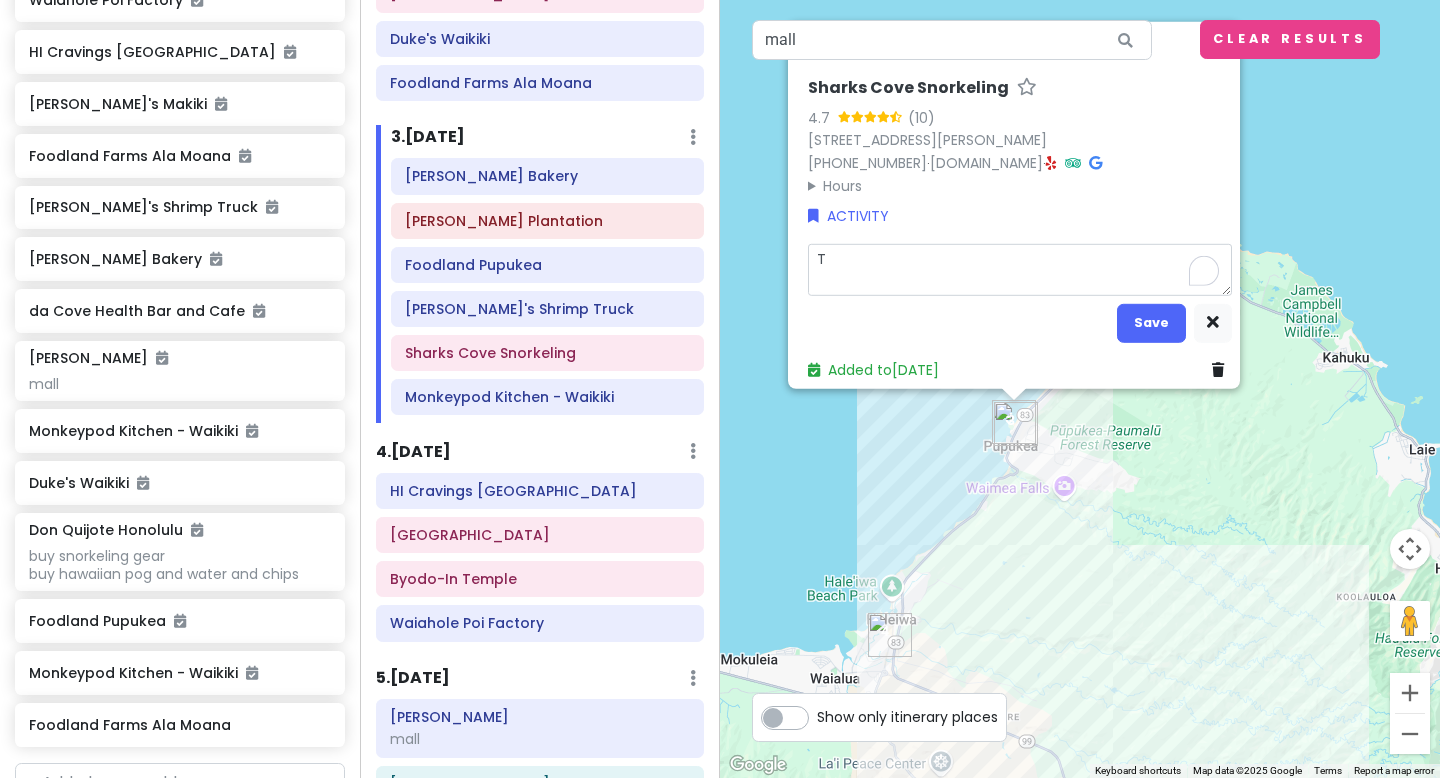 type on "x" 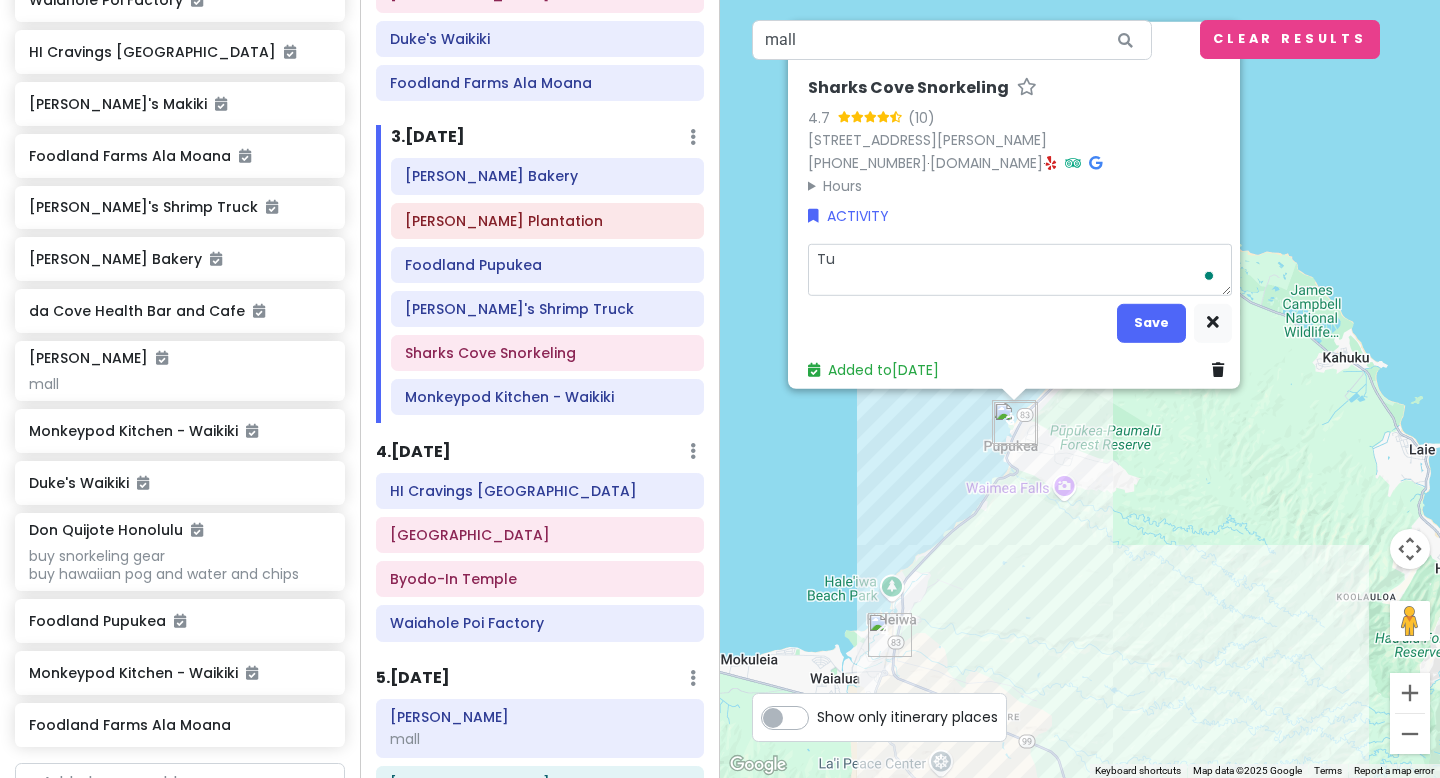 type on "x" 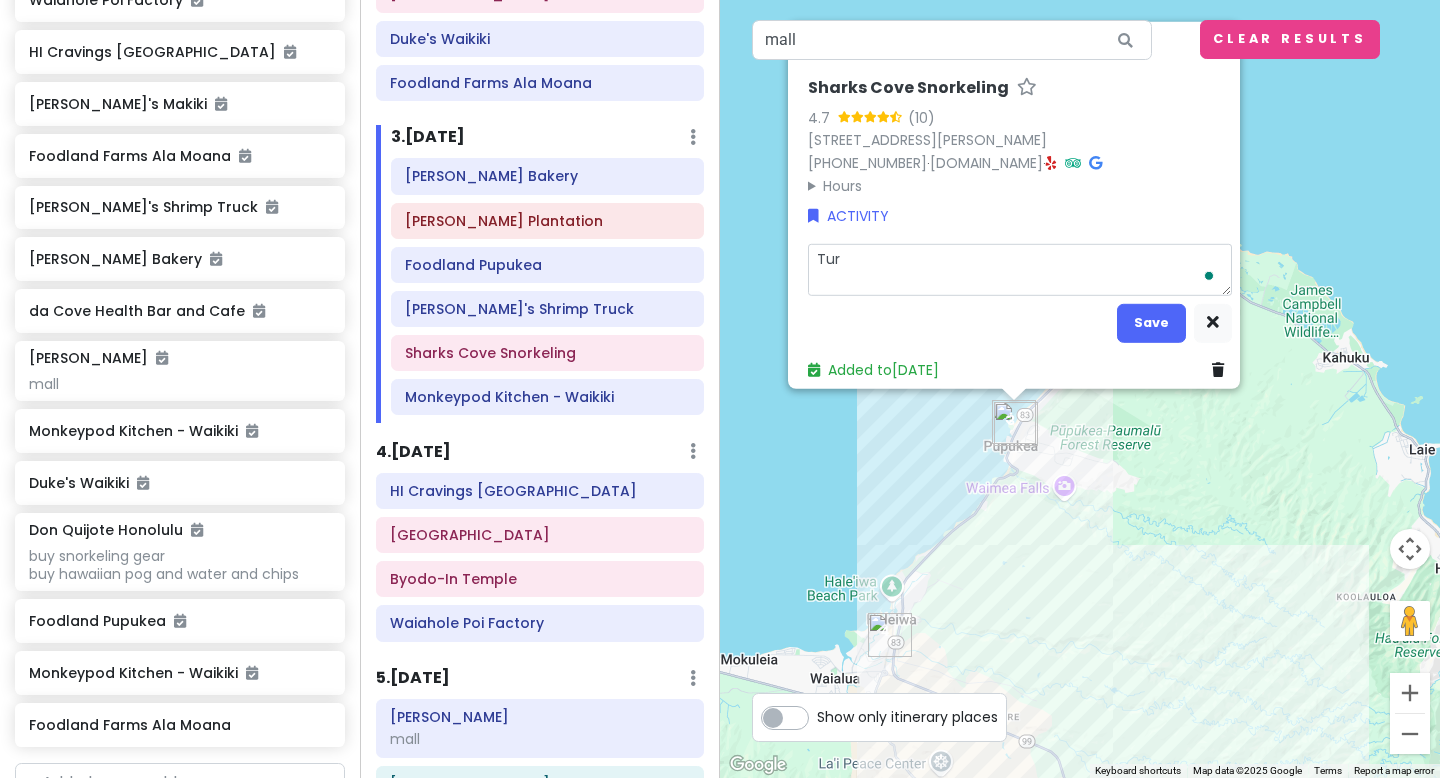 type on "x" 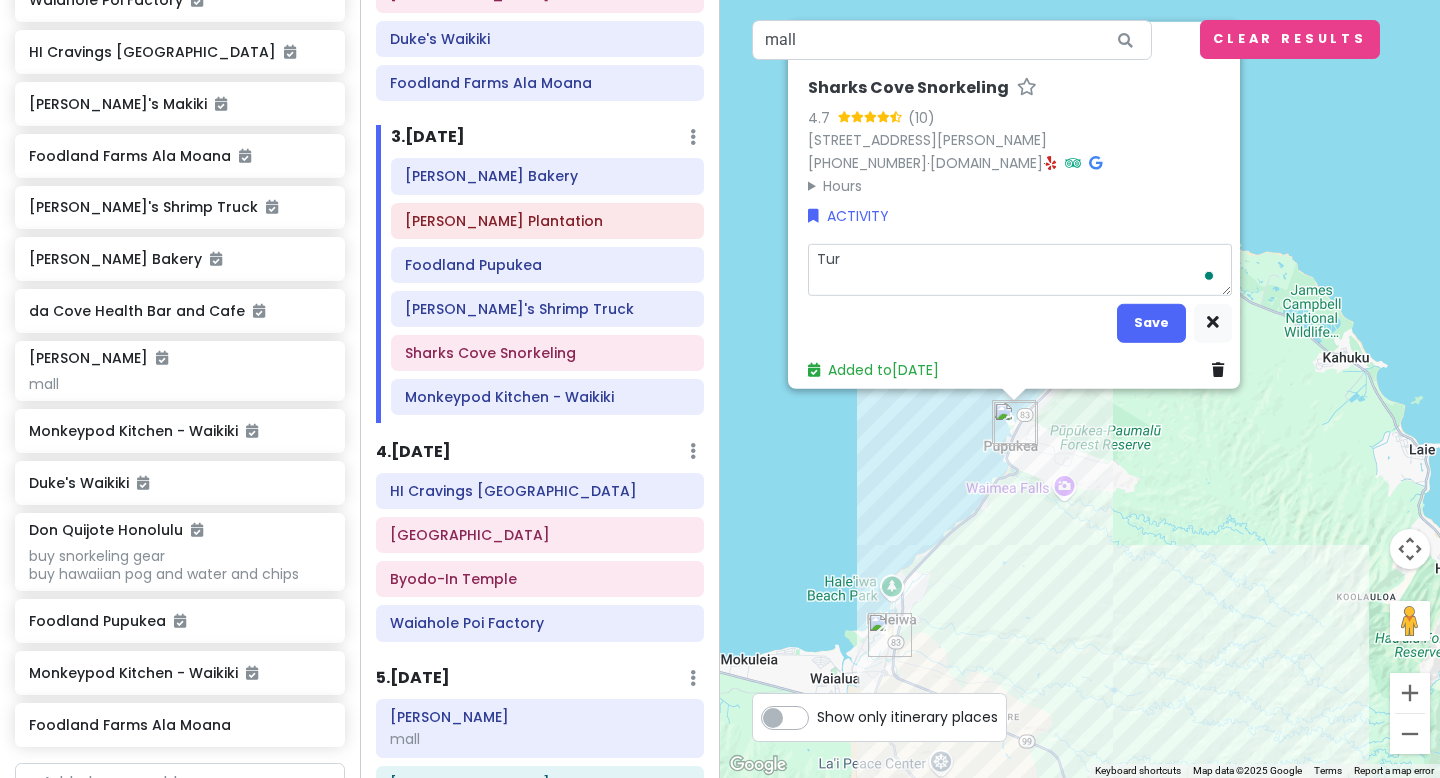 type on "Turt" 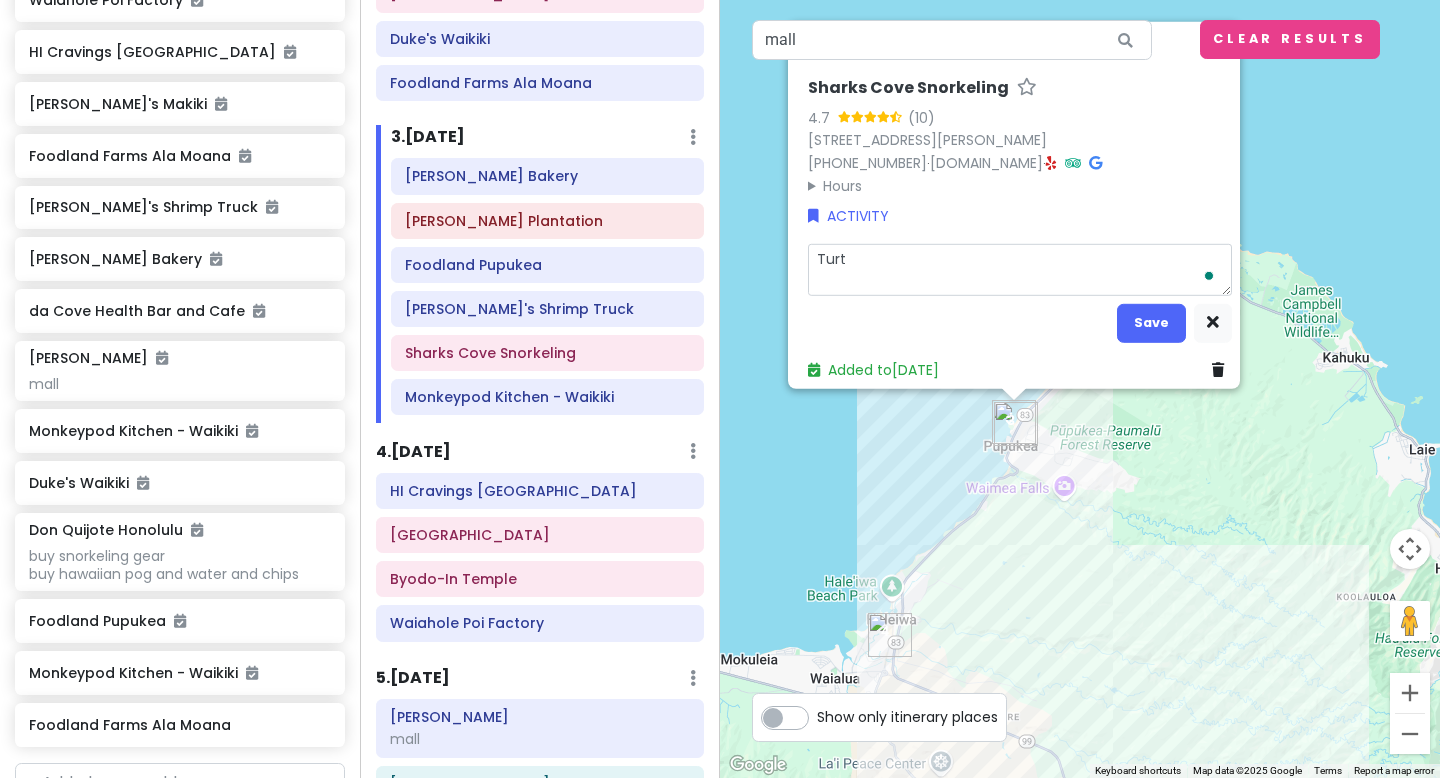 type on "x" 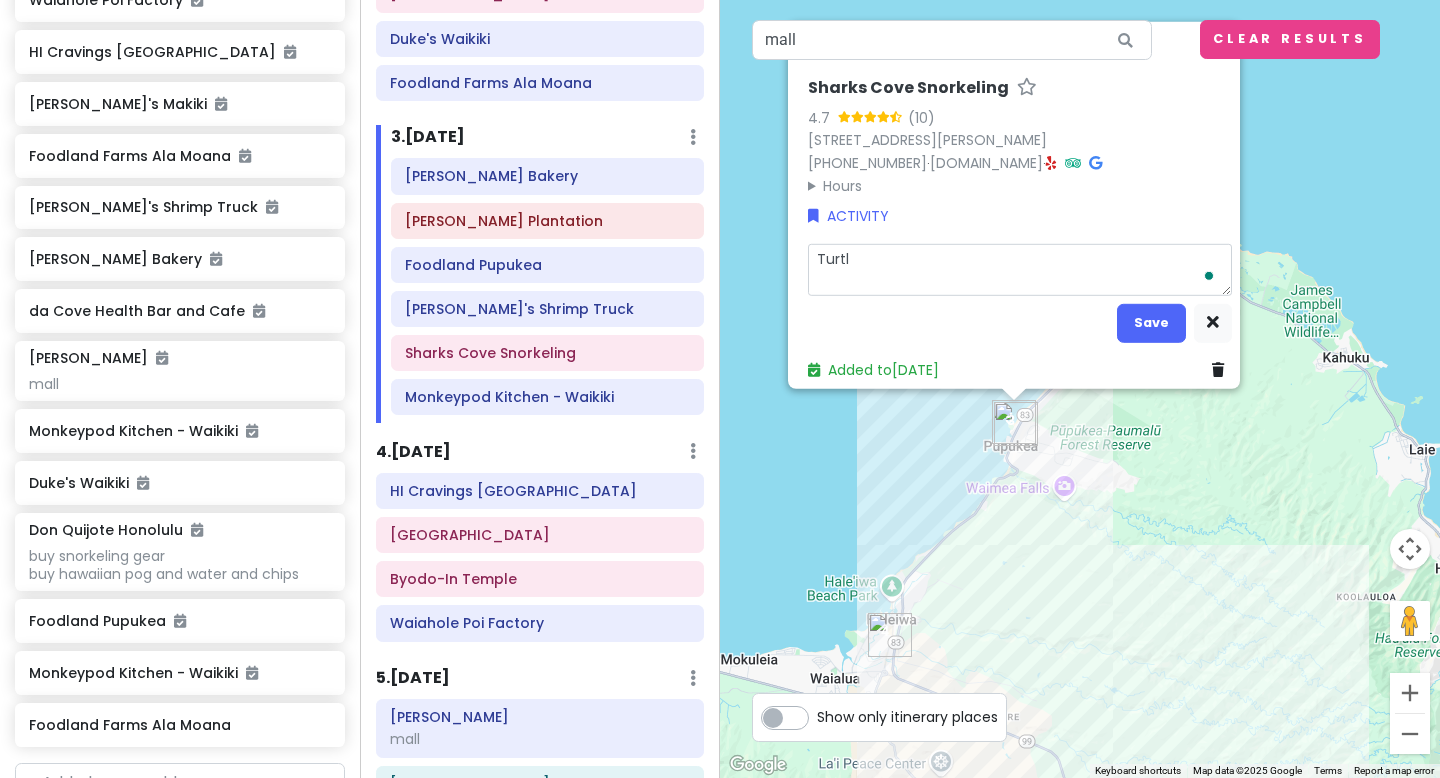 type on "Turtle" 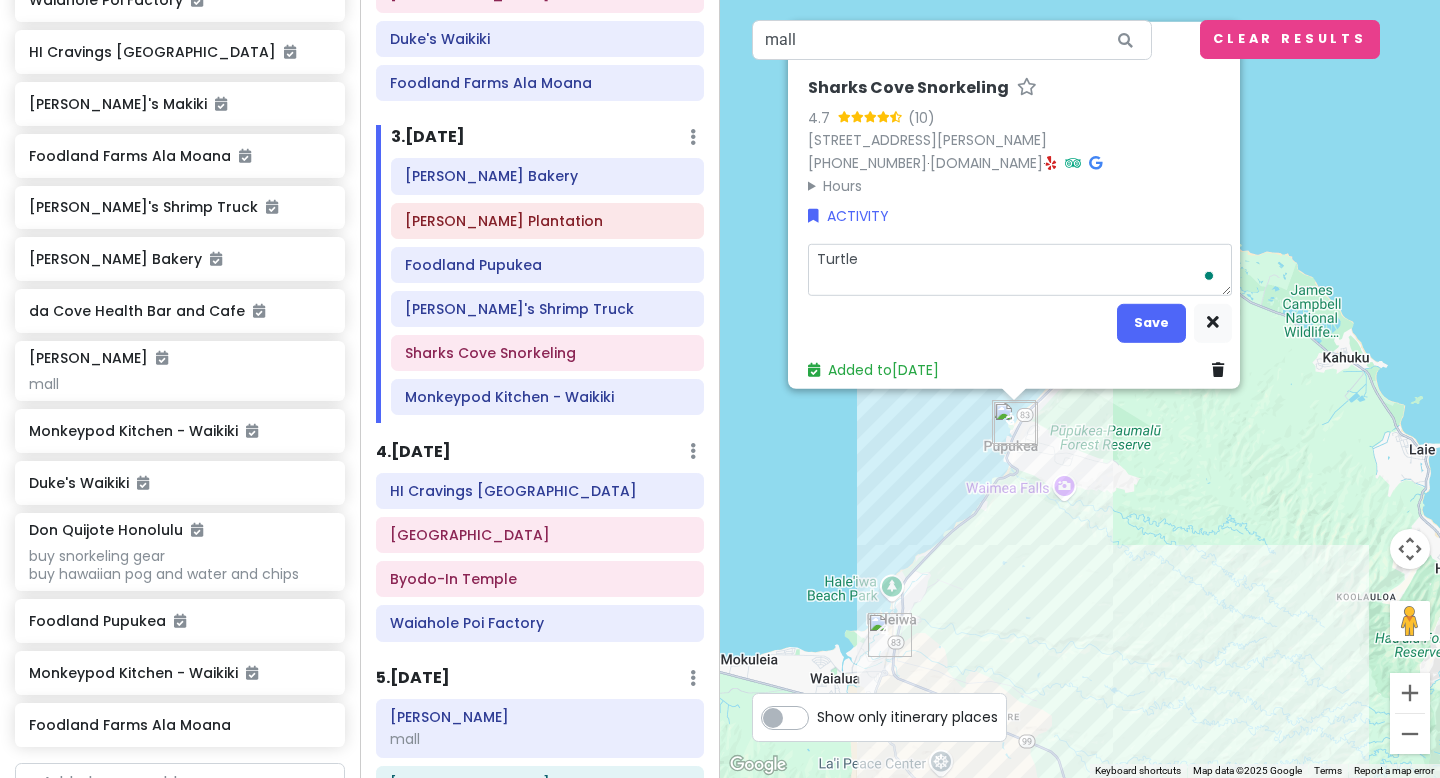 type on "x" 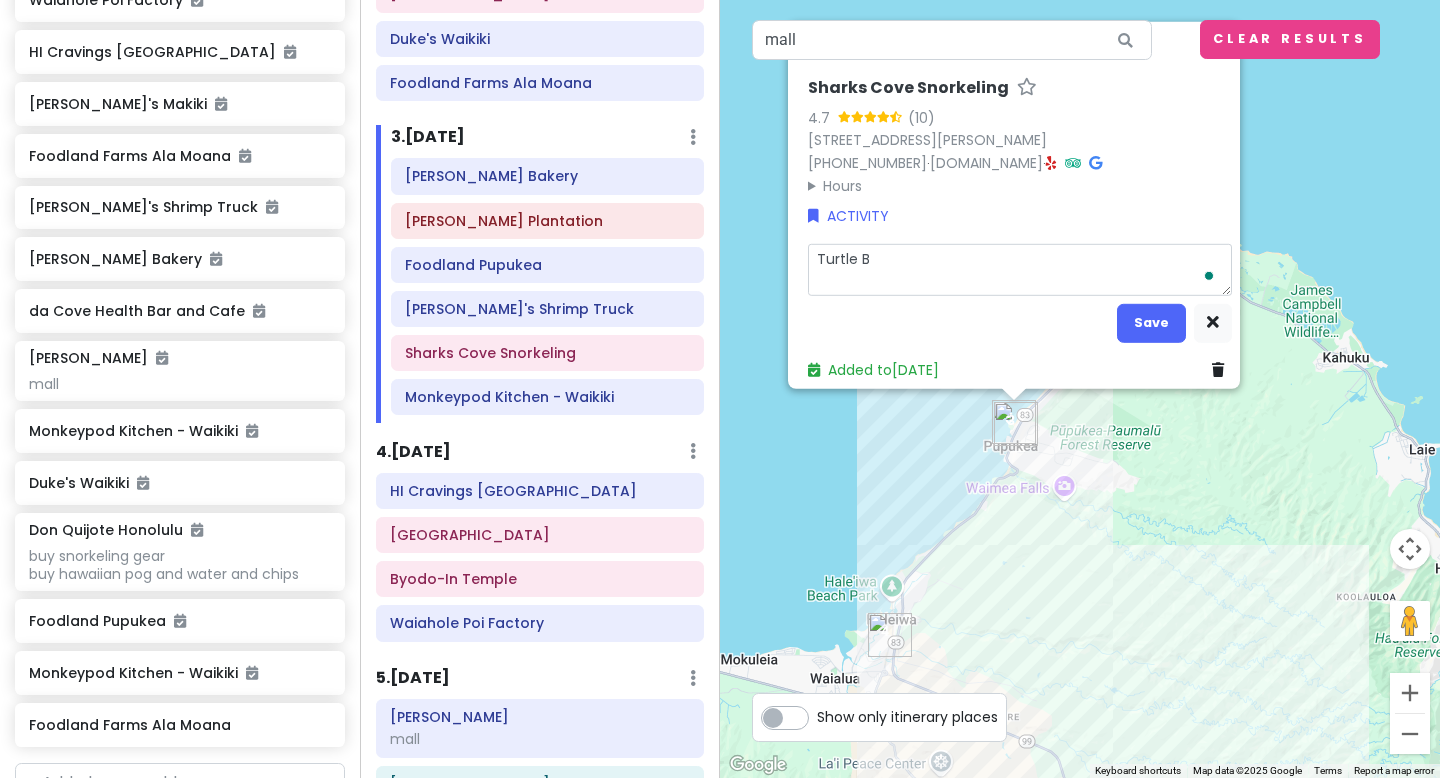 type on "x" 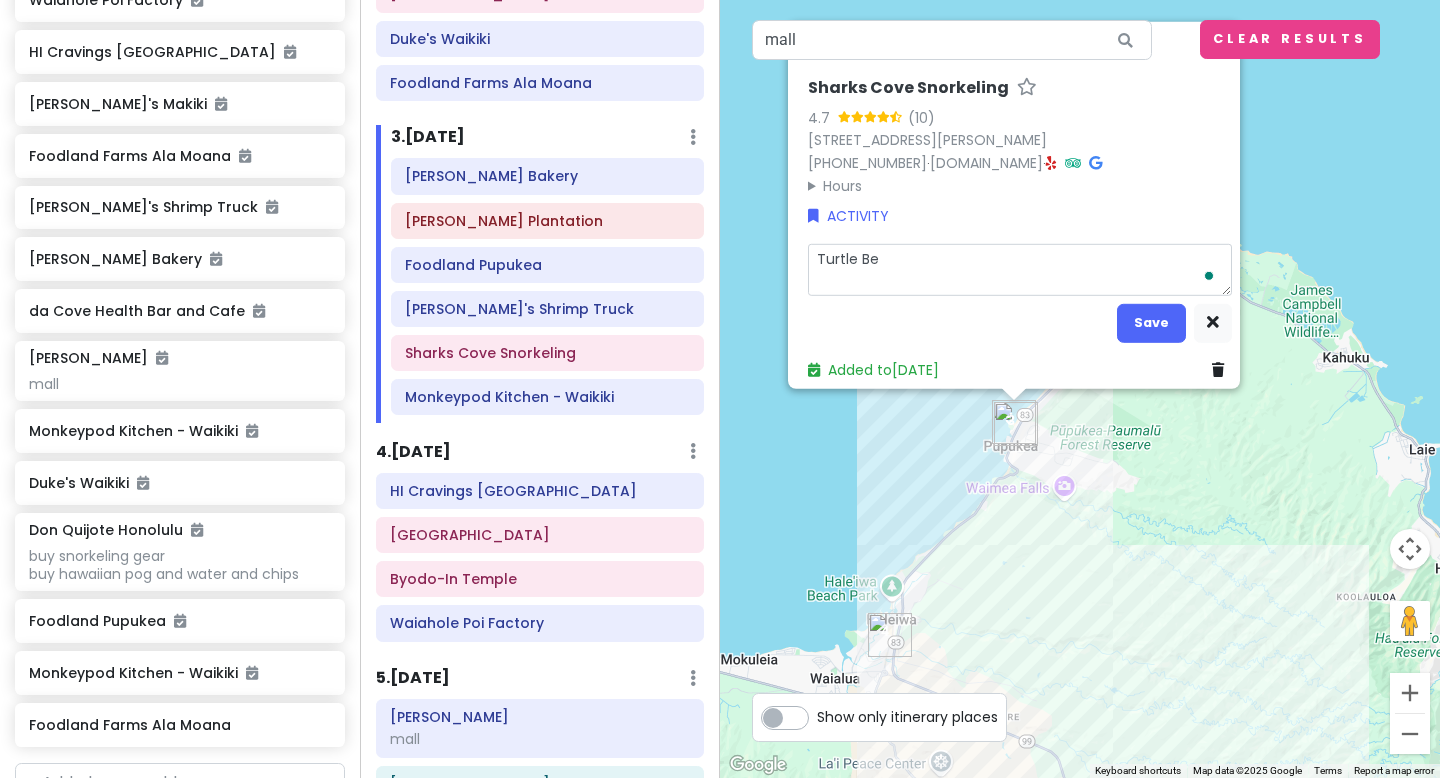 type on "Turtle Bea" 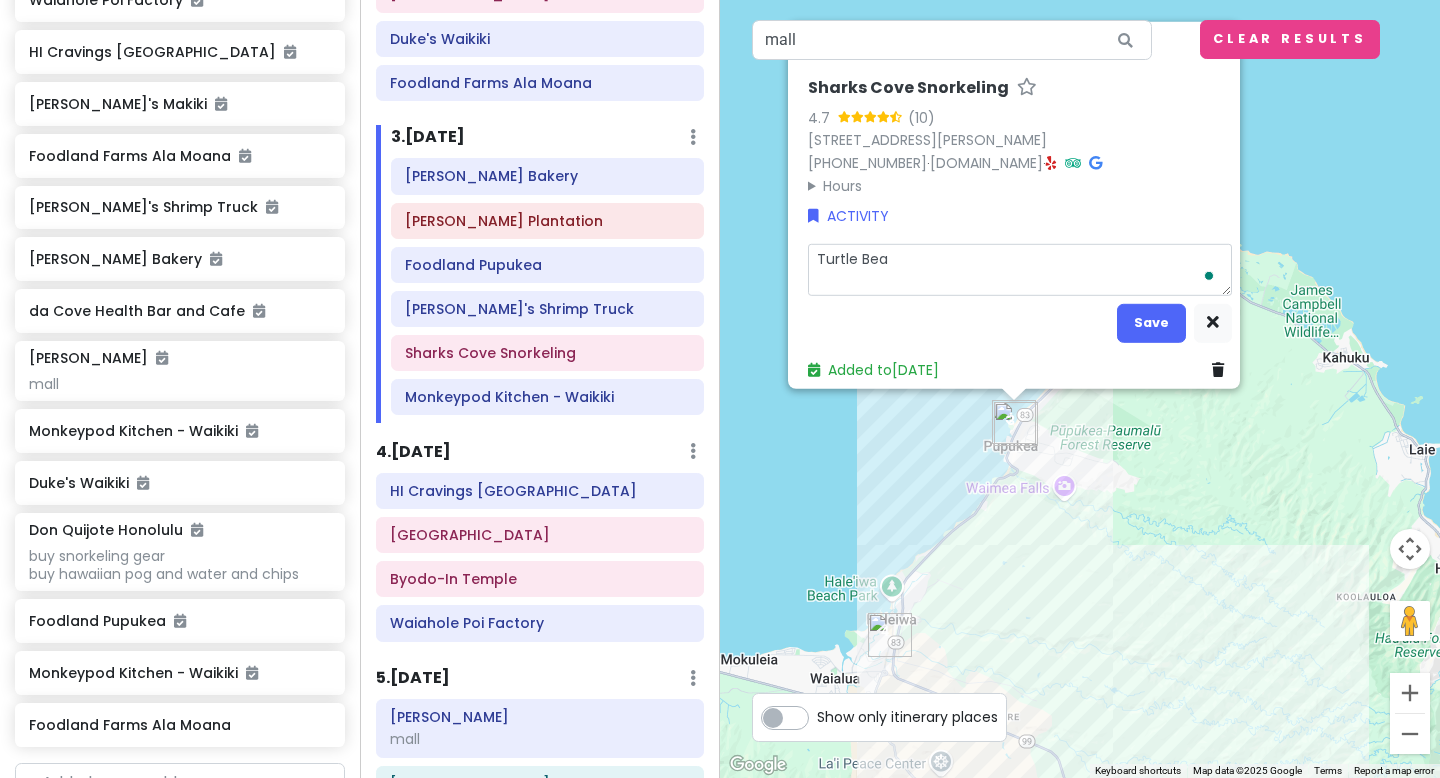 type on "x" 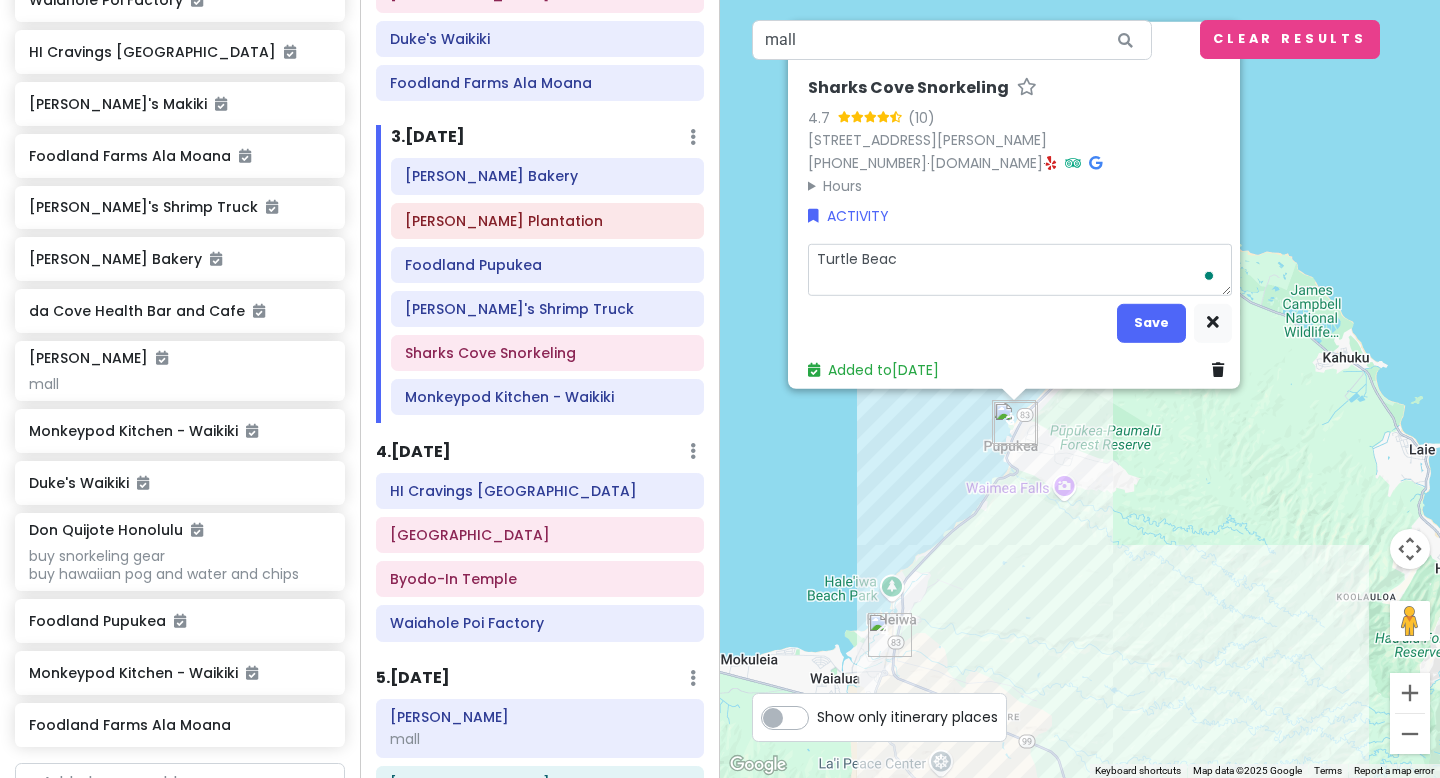 type on "x" 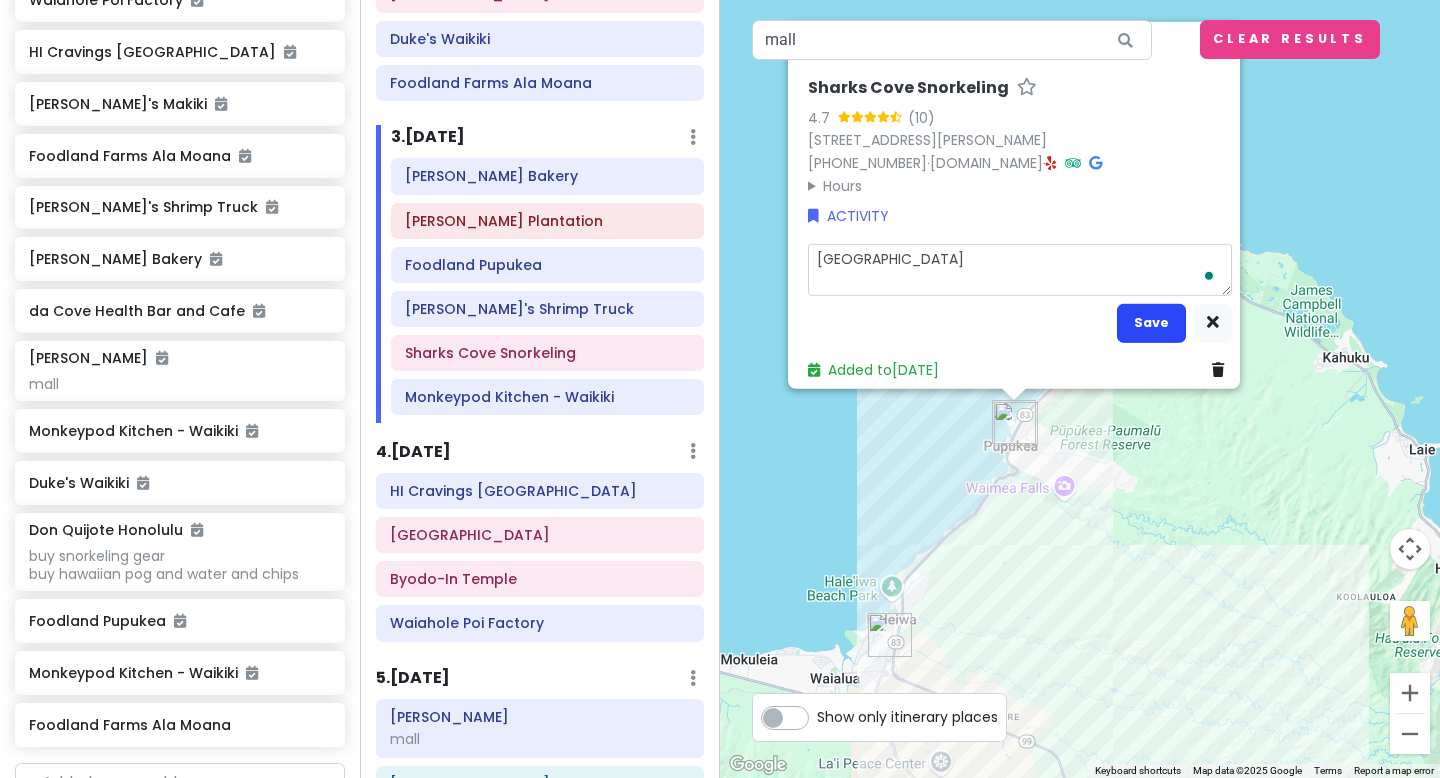 type on "[GEOGRAPHIC_DATA]" 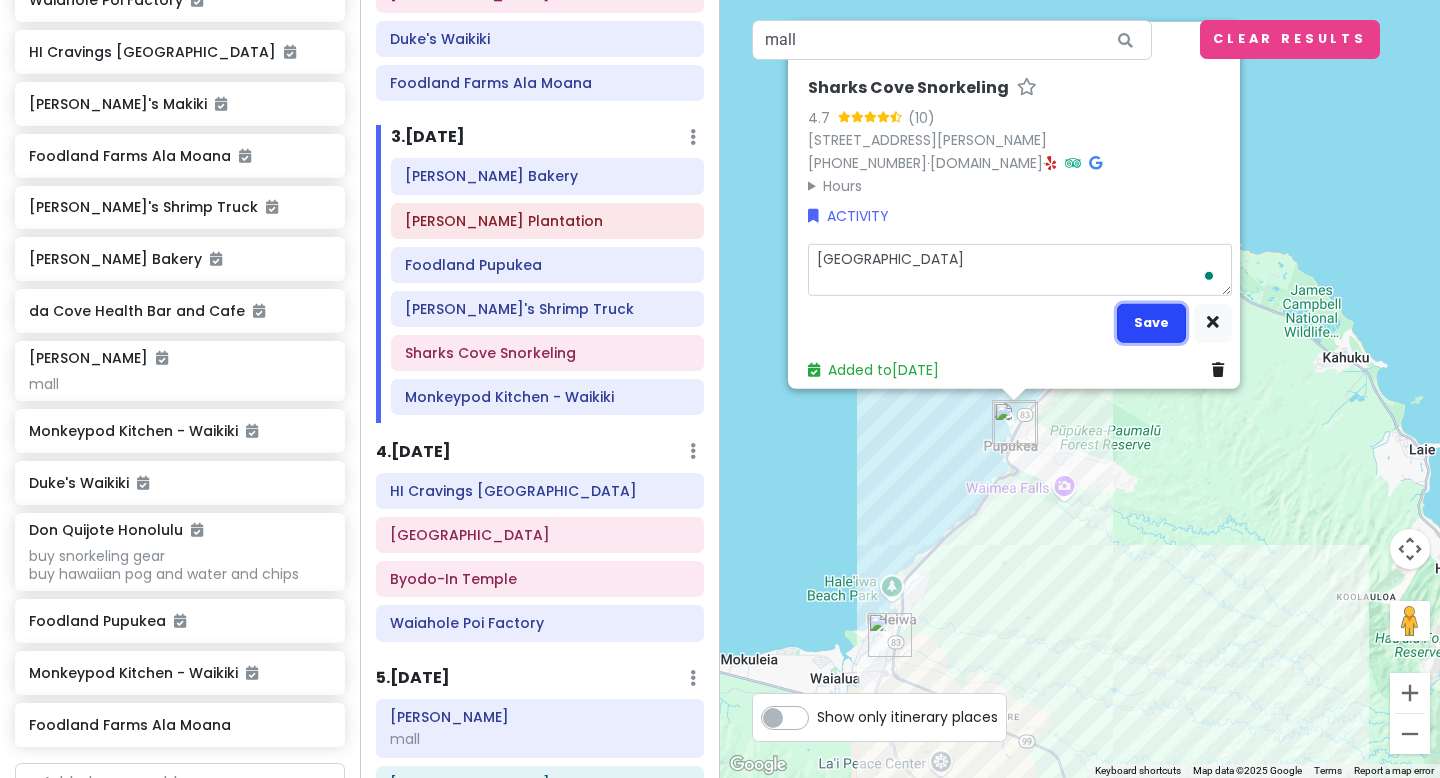 click on "Save" at bounding box center [1151, 322] 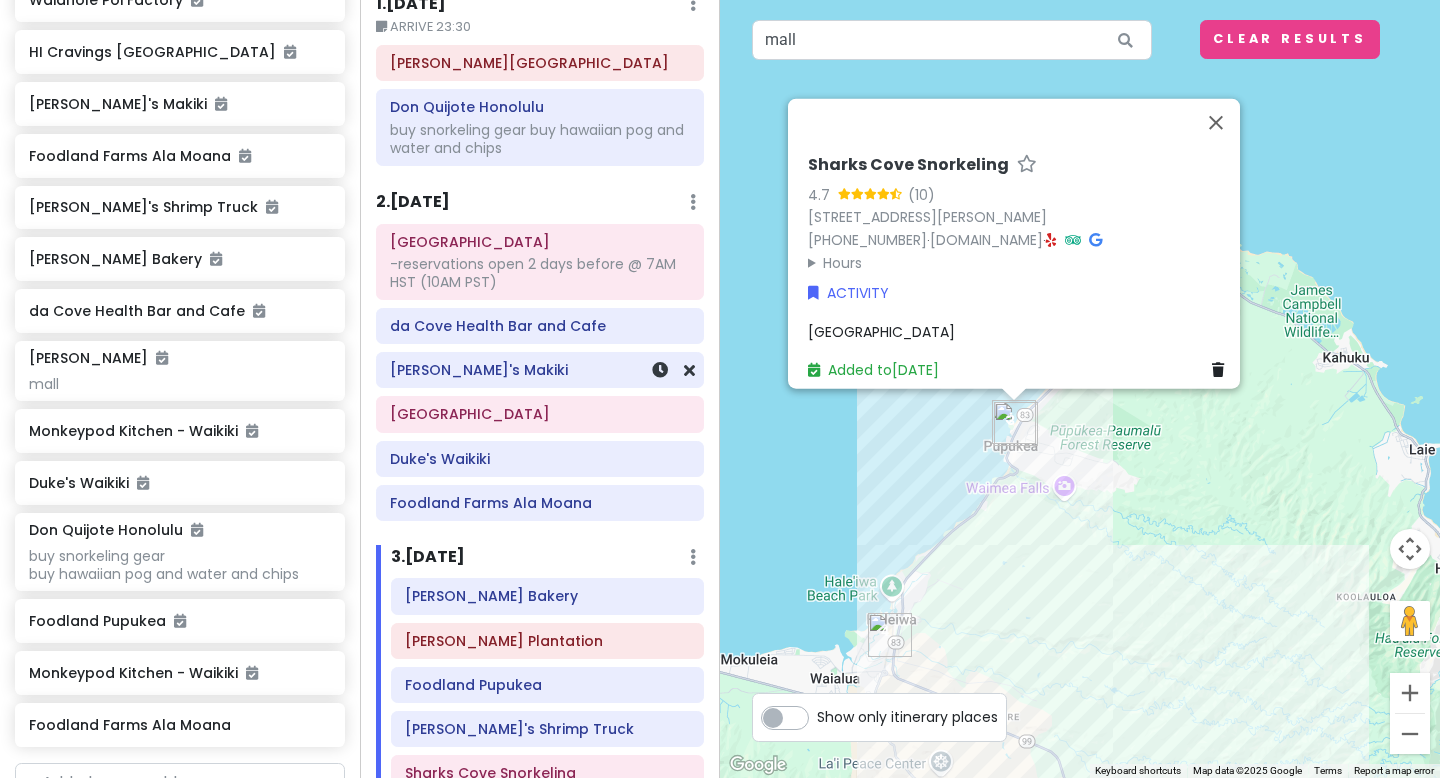 scroll, scrollTop: 148, scrollLeft: 0, axis: vertical 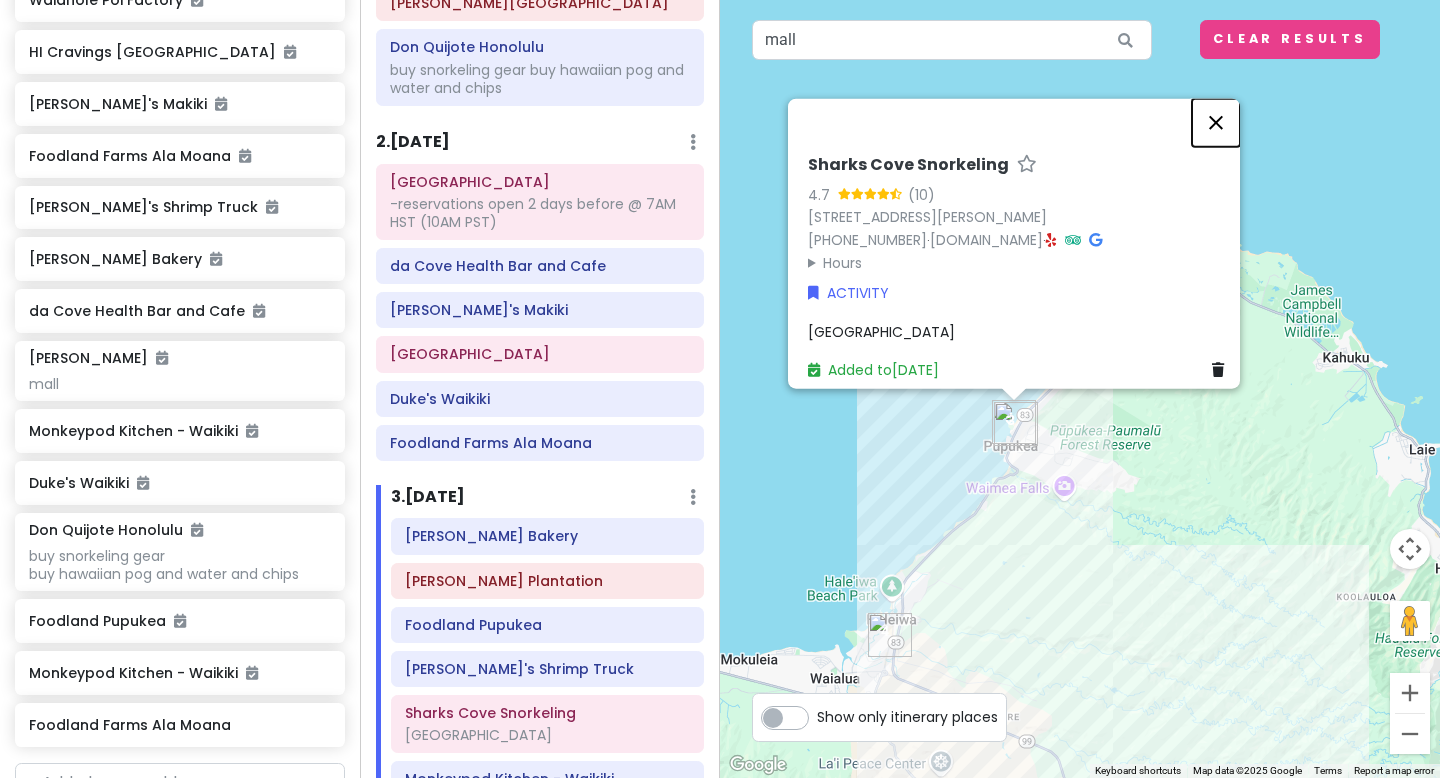 click at bounding box center (1216, 123) 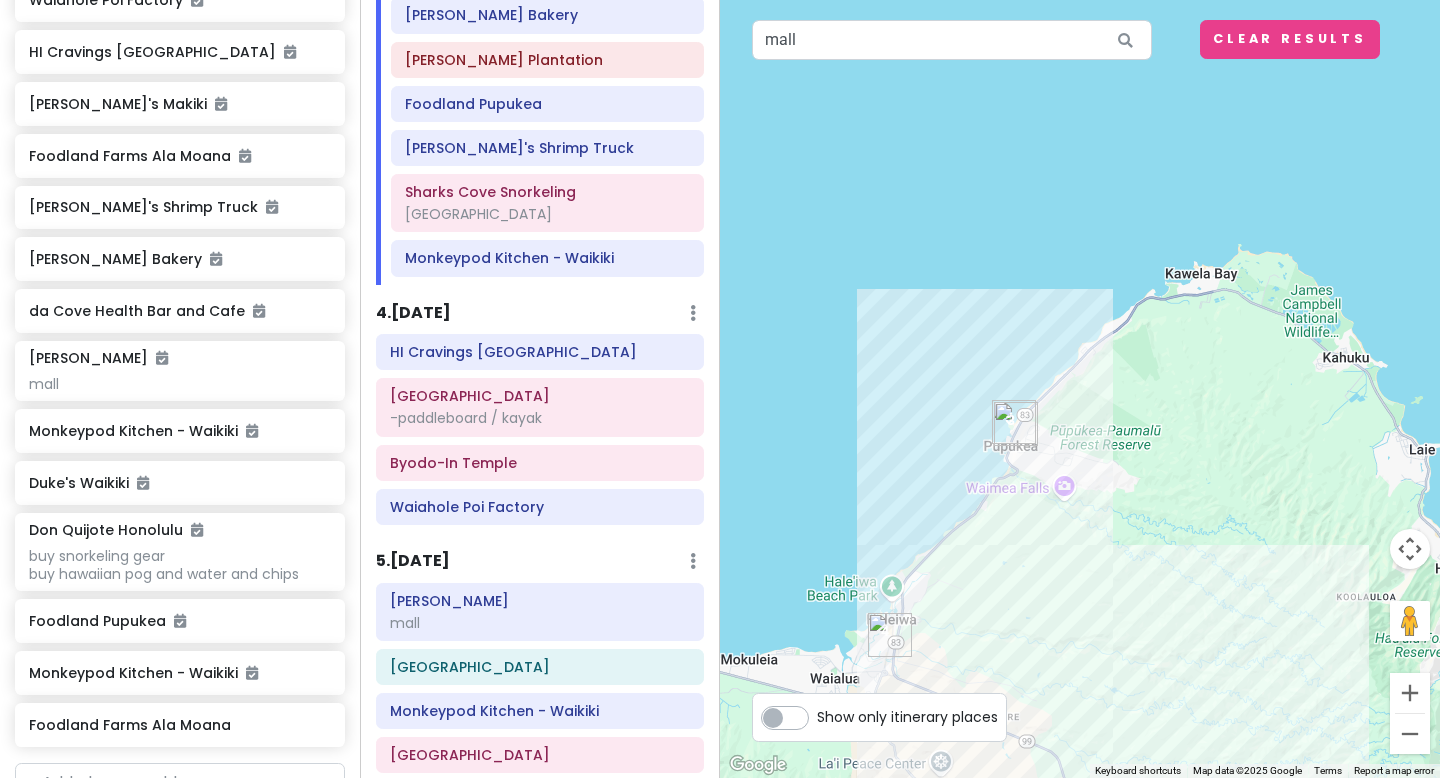 scroll, scrollTop: 671, scrollLeft: 0, axis: vertical 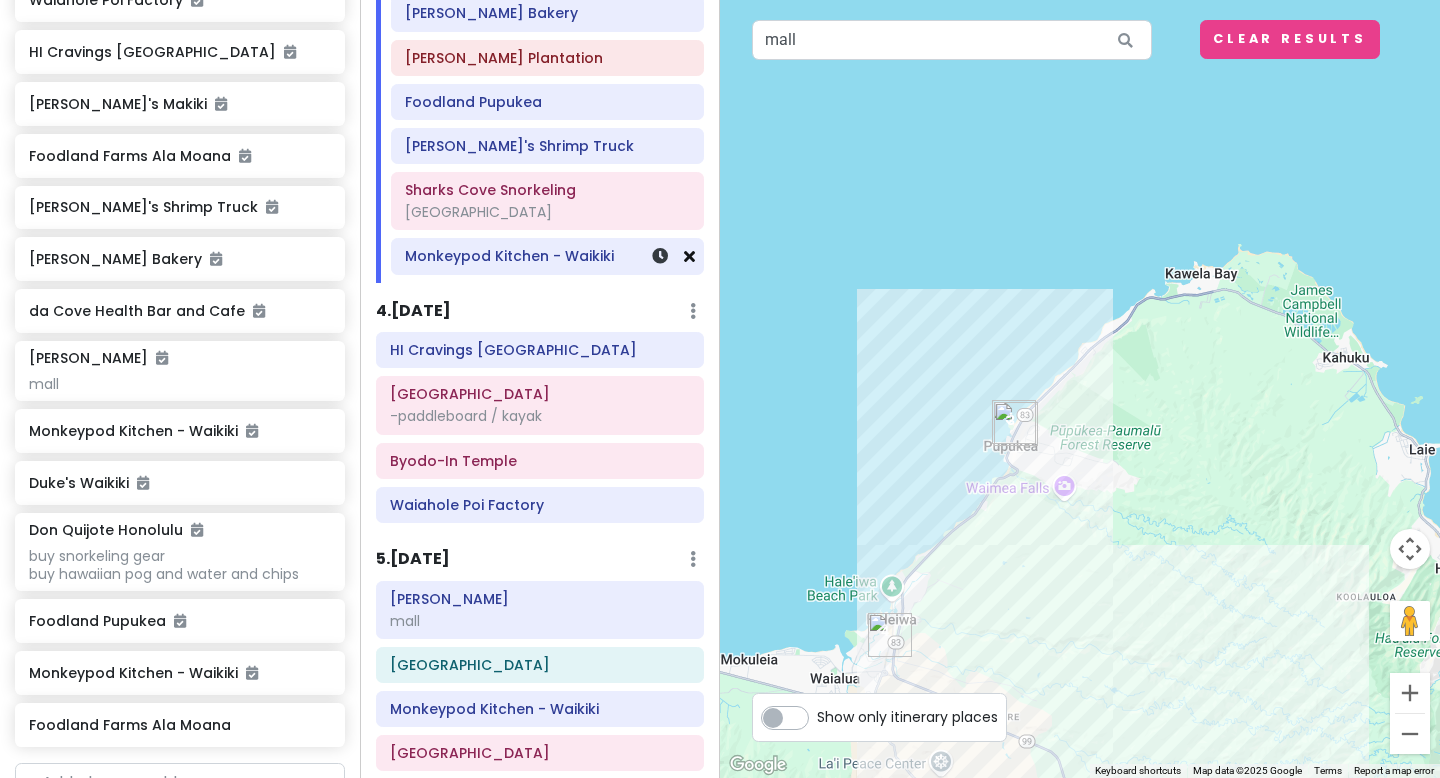 click at bounding box center (689, 256) 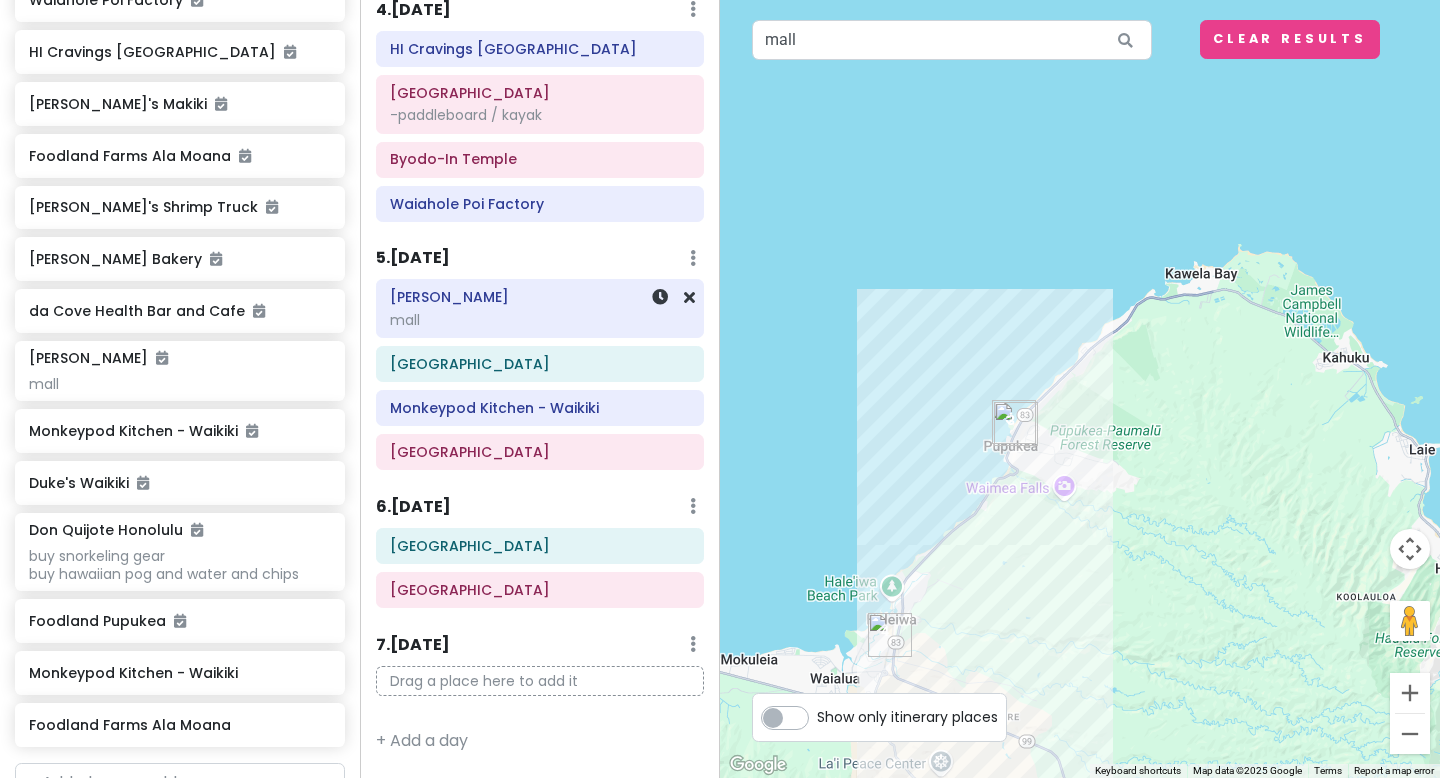 scroll, scrollTop: 928, scrollLeft: 0, axis: vertical 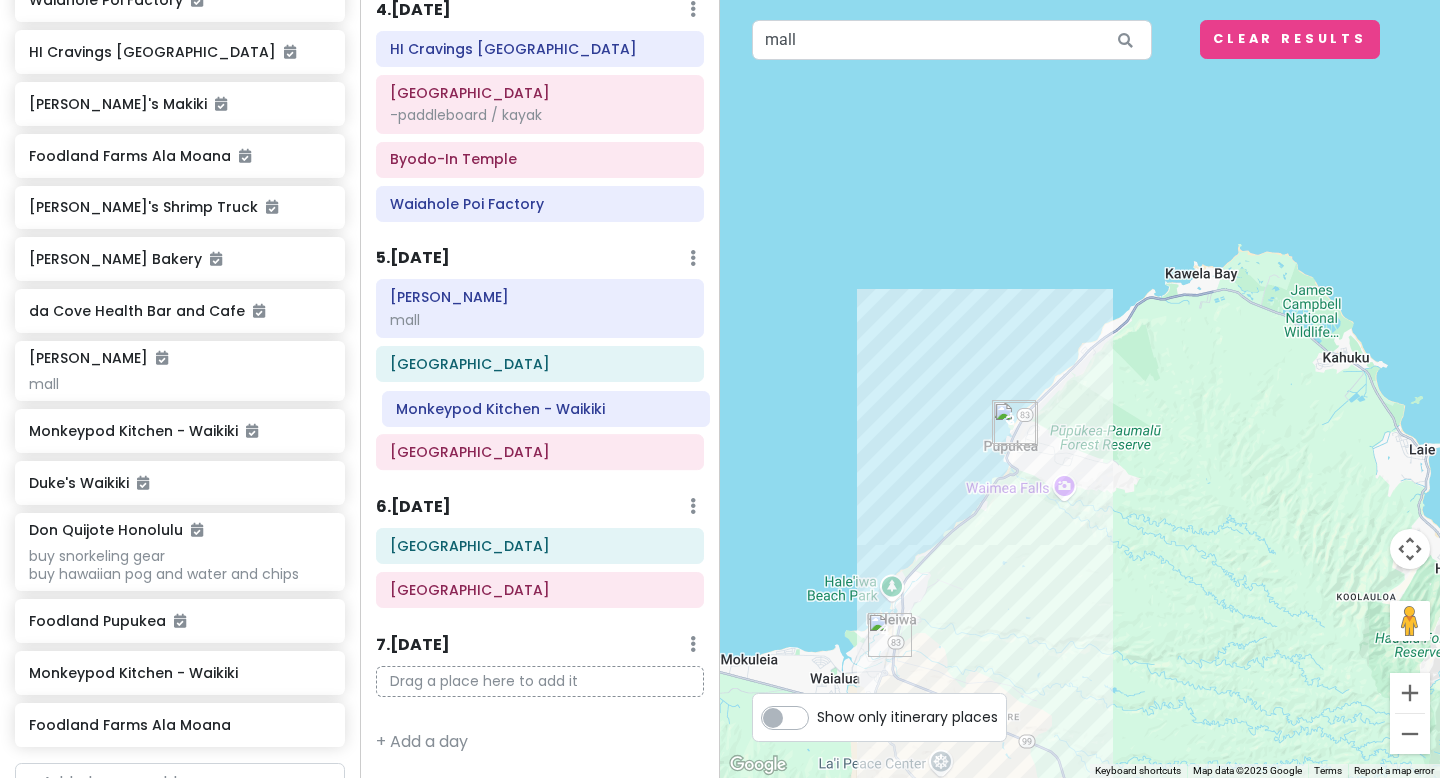 click on "Udon Yama mall [GEOGRAPHIC_DATA] [GEOGRAPHIC_DATA] - [GEOGRAPHIC_DATA]" 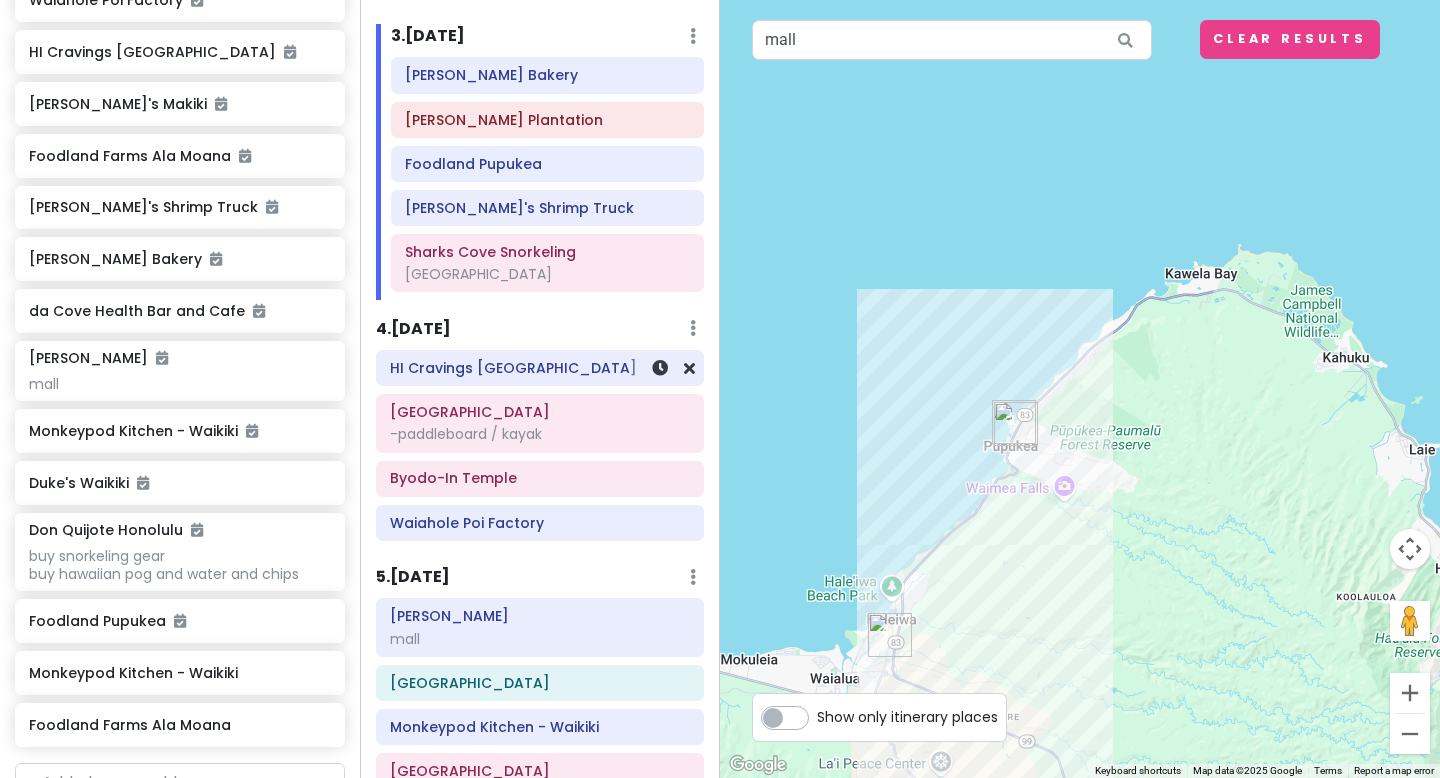 scroll, scrollTop: 613, scrollLeft: 0, axis: vertical 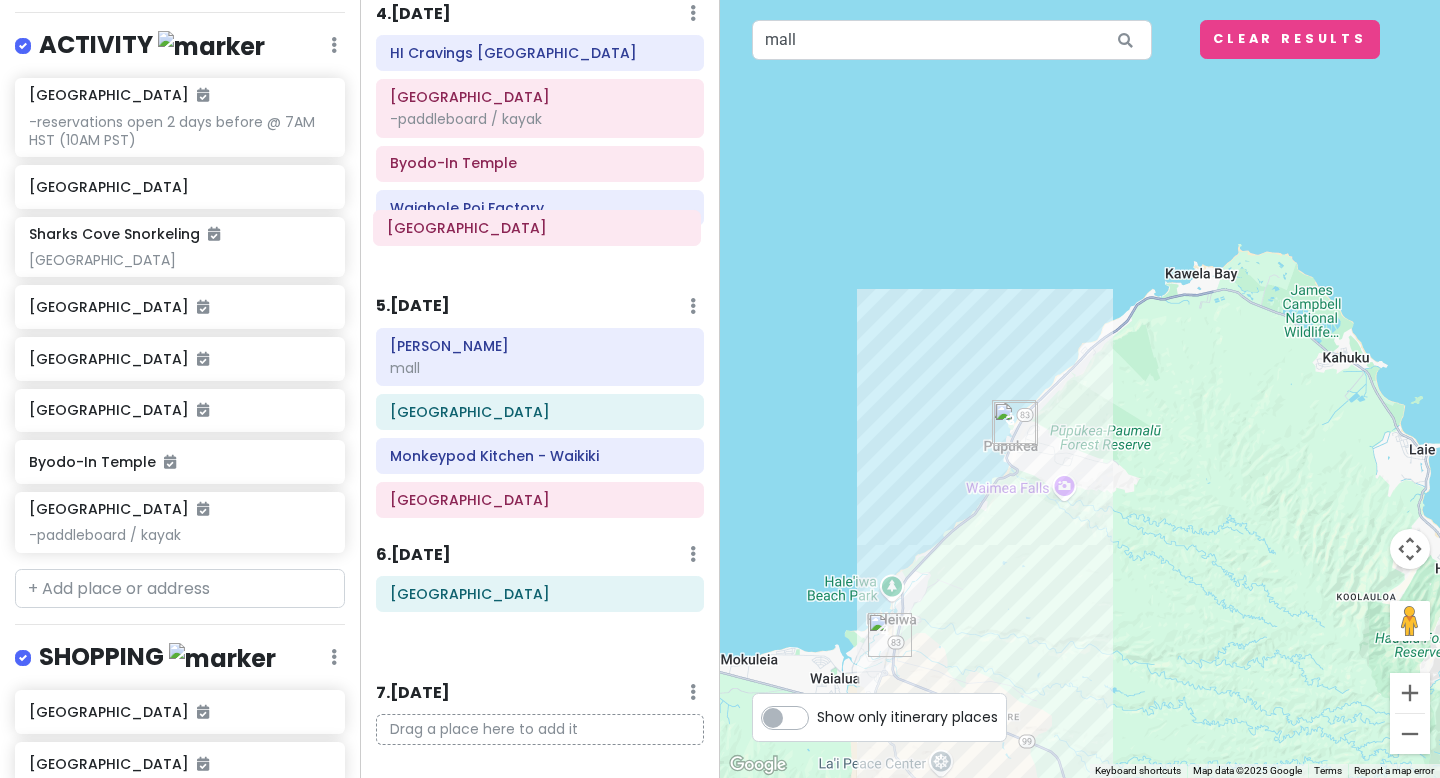 drag, startPoint x: 425, startPoint y: 606, endPoint x: 423, endPoint y: 252, distance: 354.00565 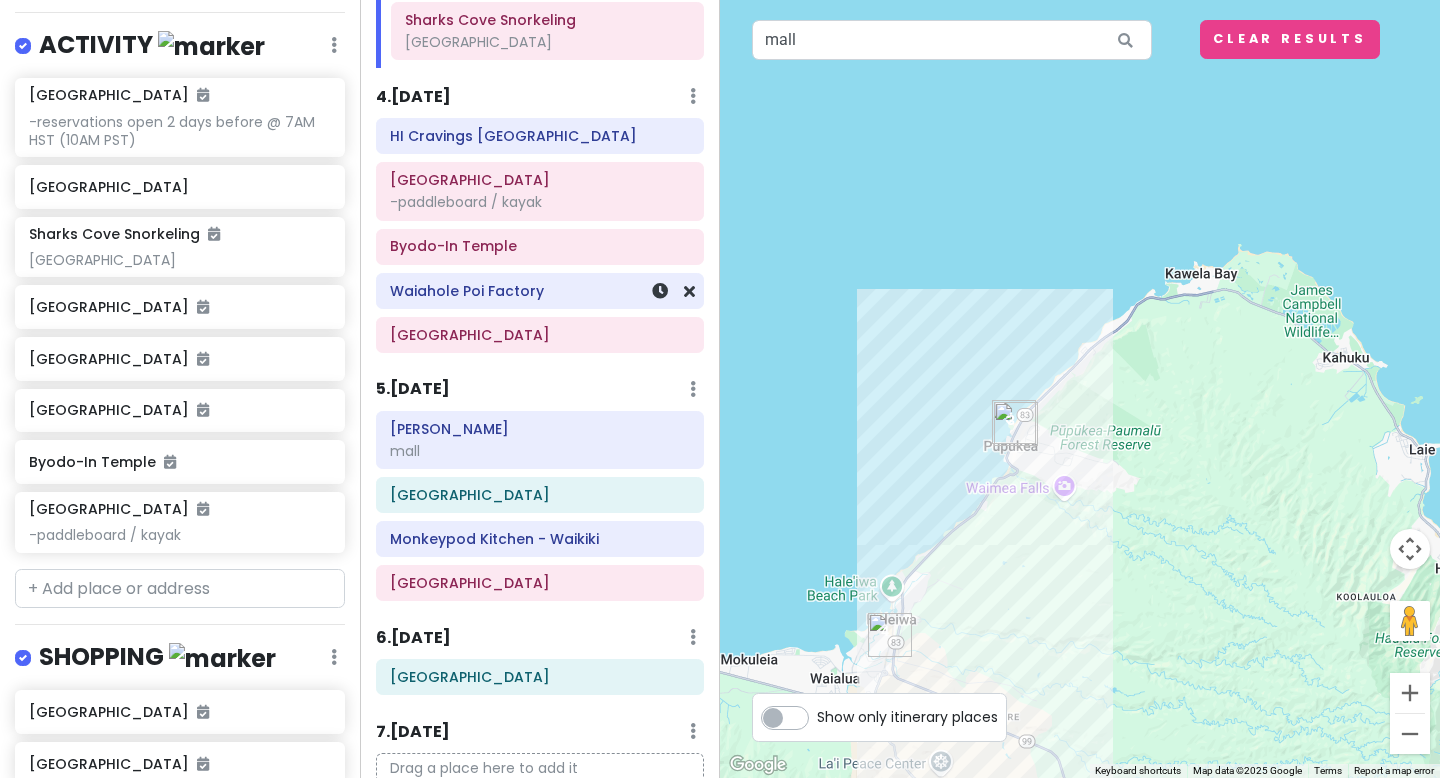 scroll, scrollTop: 839, scrollLeft: 0, axis: vertical 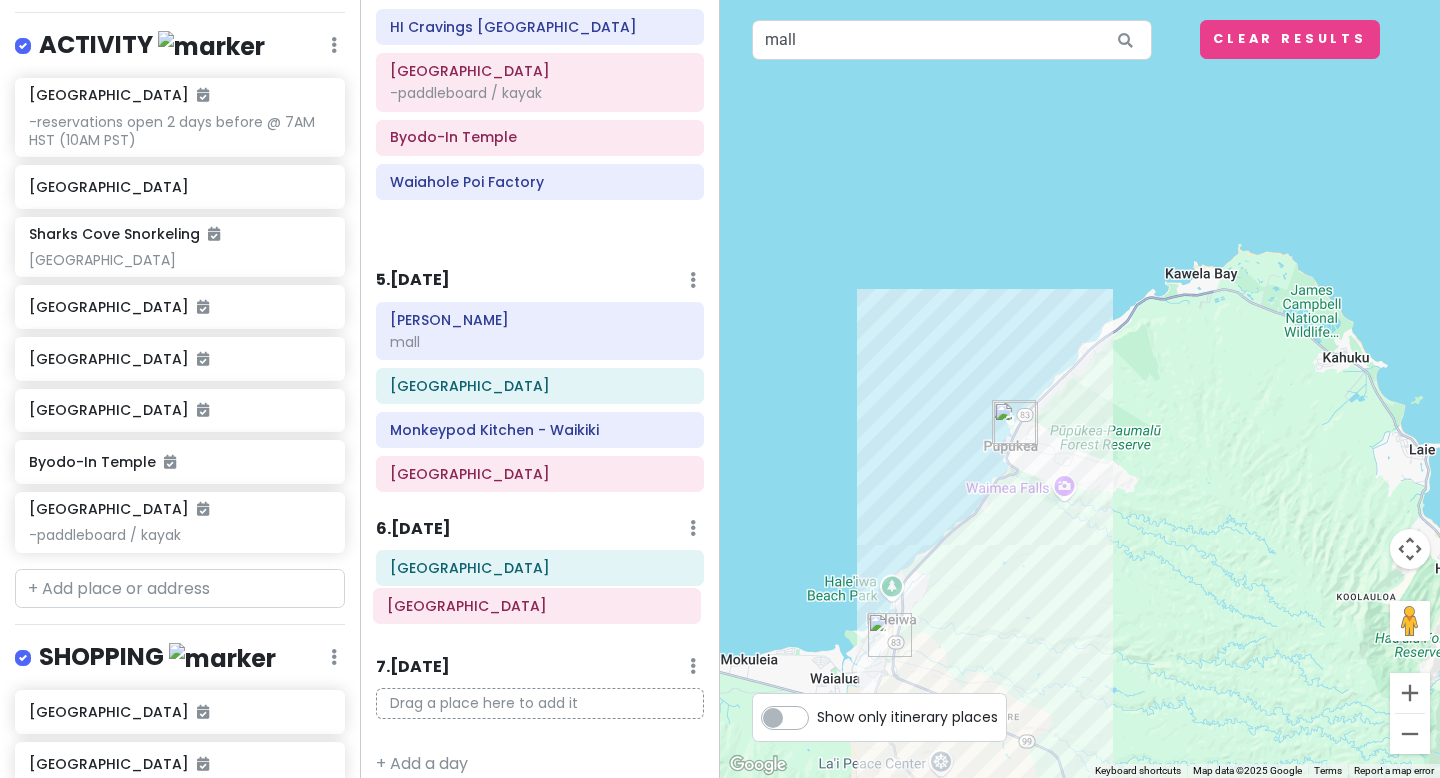 drag, startPoint x: 489, startPoint y: 341, endPoint x: 486, endPoint y: 612, distance: 271.0166 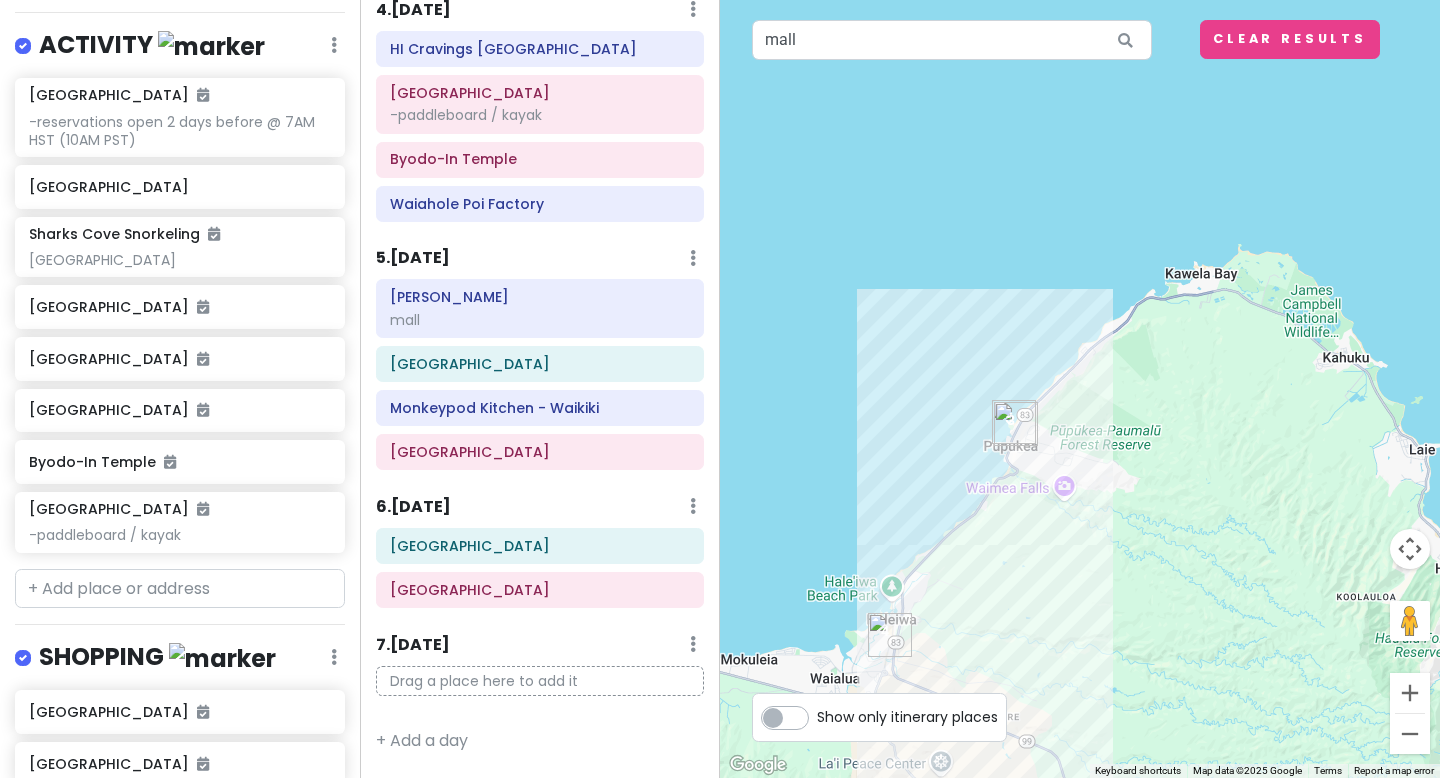 scroll, scrollTop: 928, scrollLeft: 0, axis: vertical 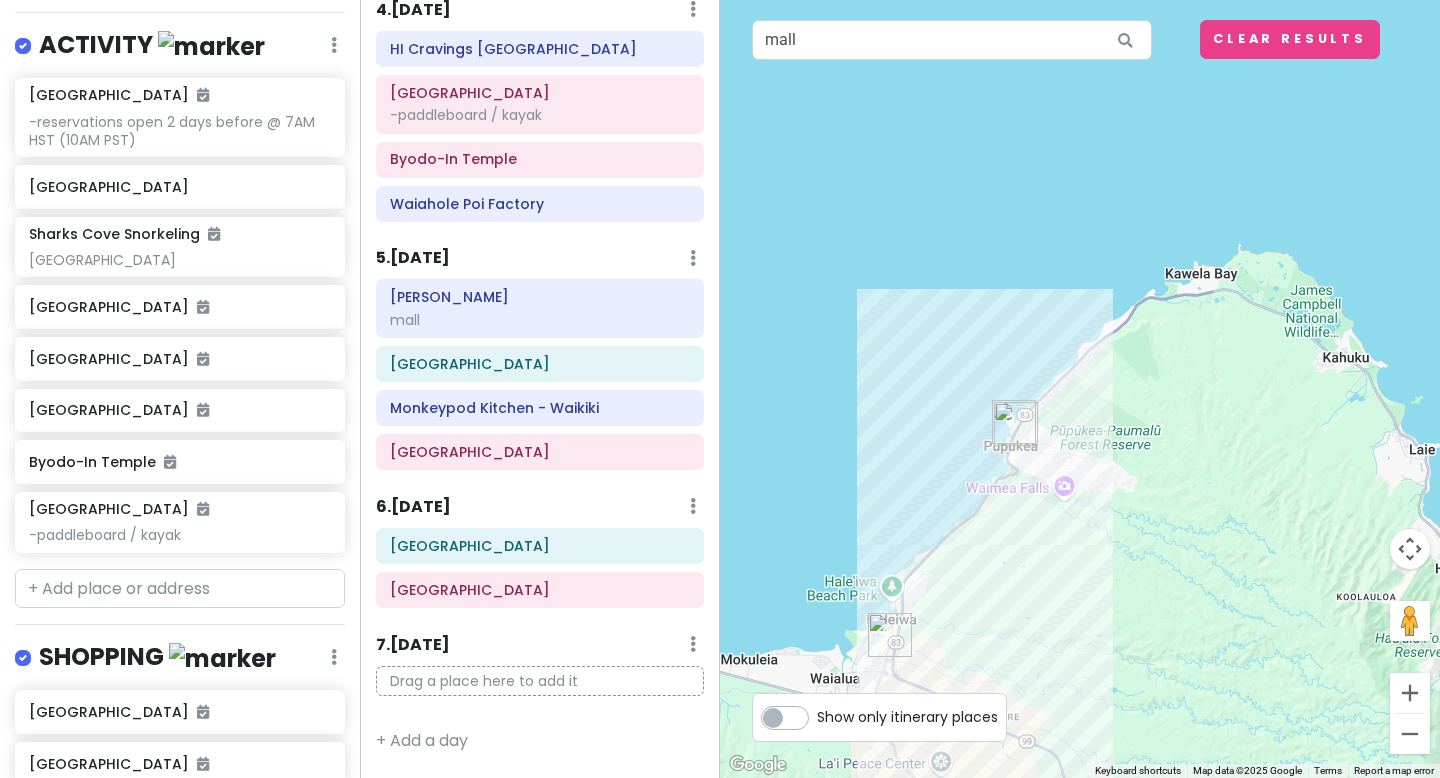 click on "5 .  [DATE] Add Day Notes Delete Day" at bounding box center (540, 263) 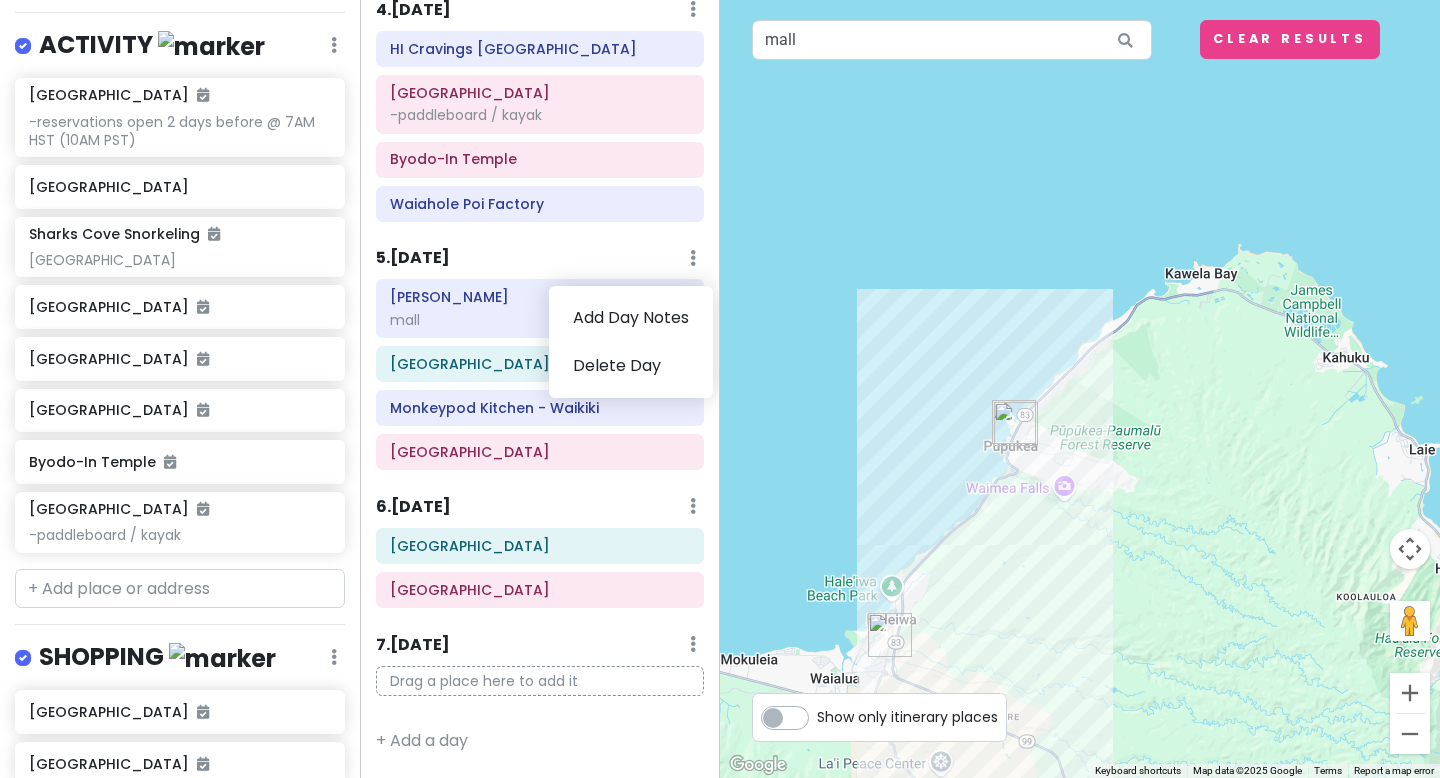 click on "5 .  [DATE] Add Day Notes Delete Day" at bounding box center [540, 263] 